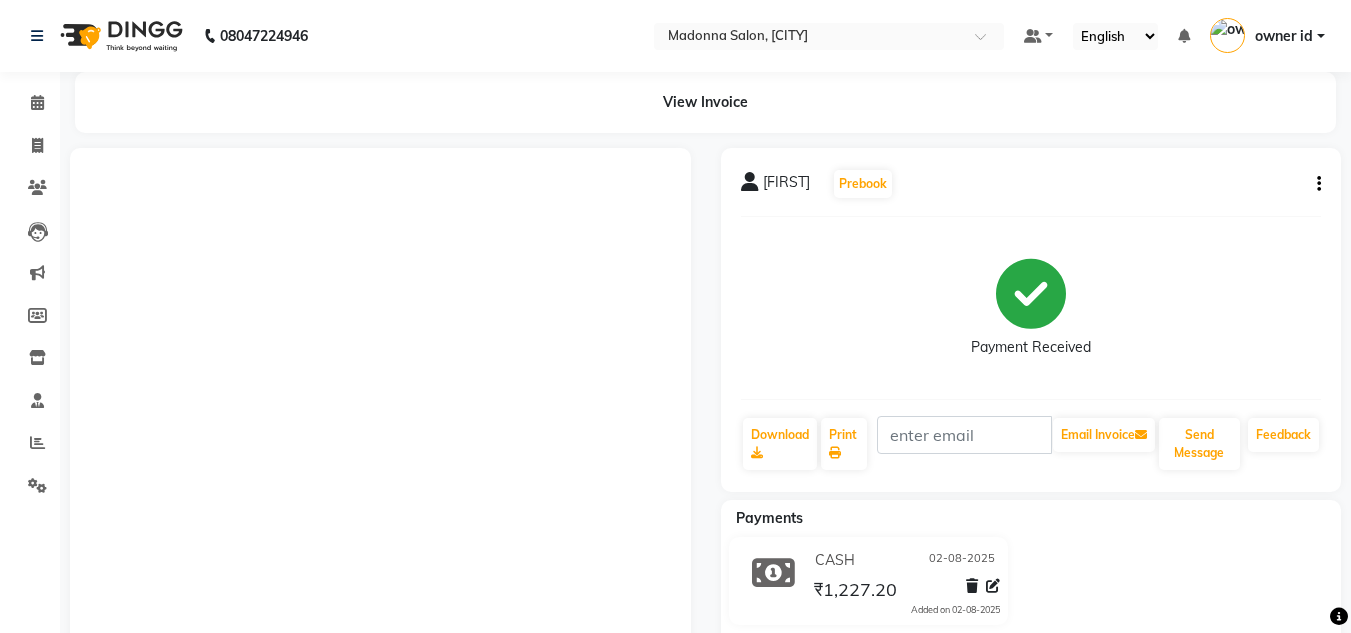 scroll, scrollTop: 0, scrollLeft: 0, axis: both 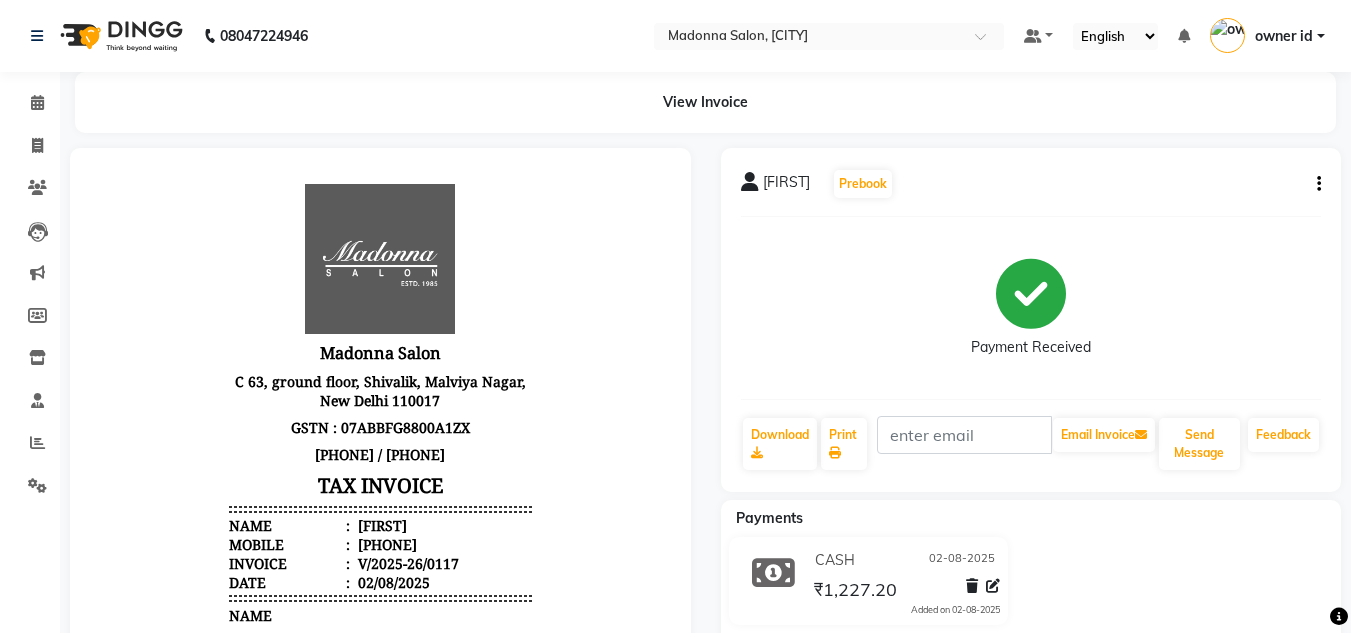 click 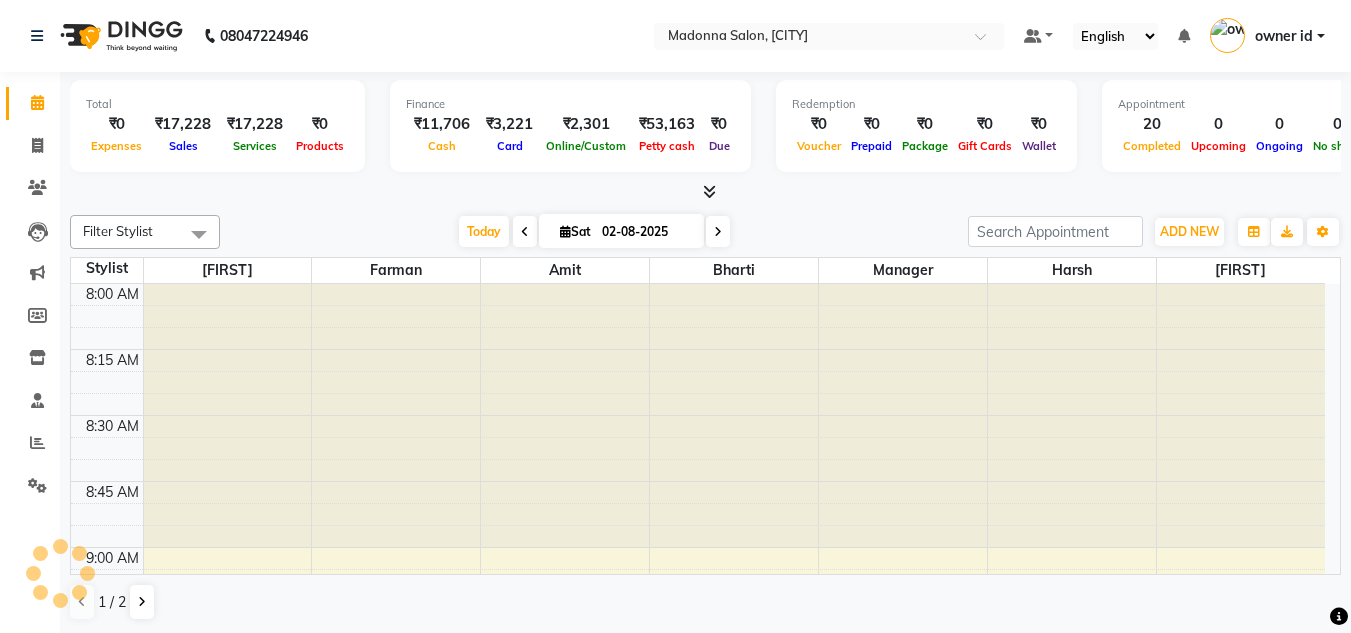 scroll, scrollTop: 0, scrollLeft: 0, axis: both 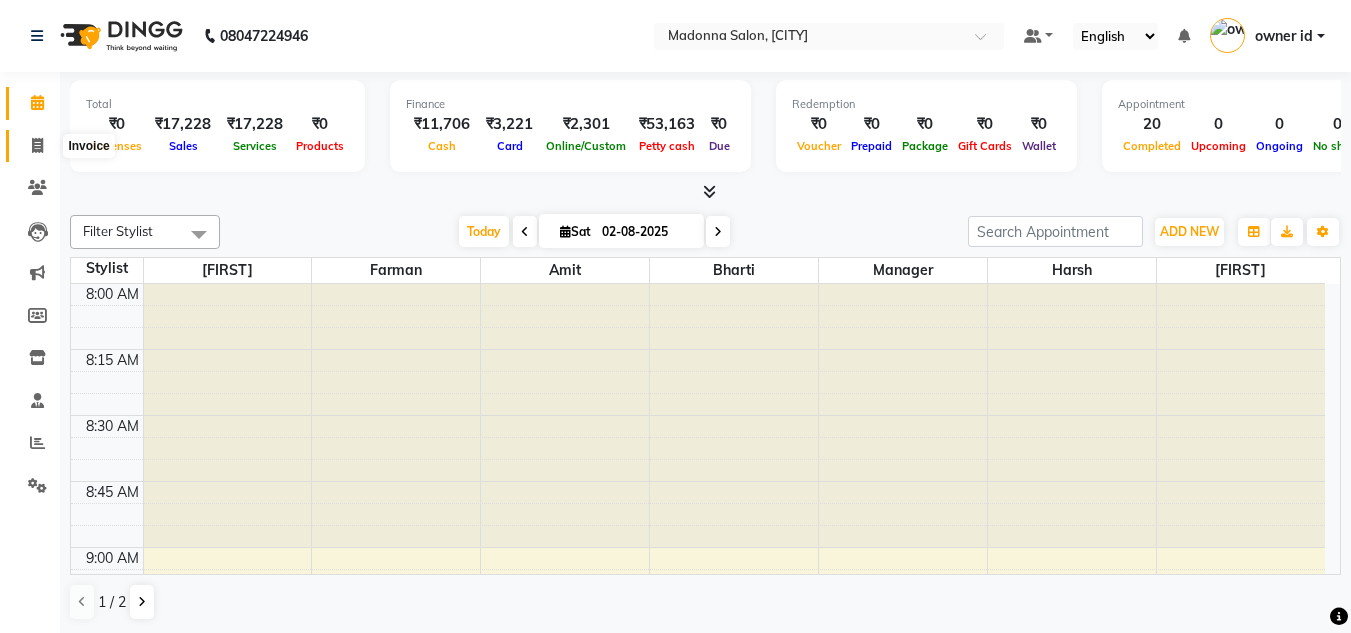 click 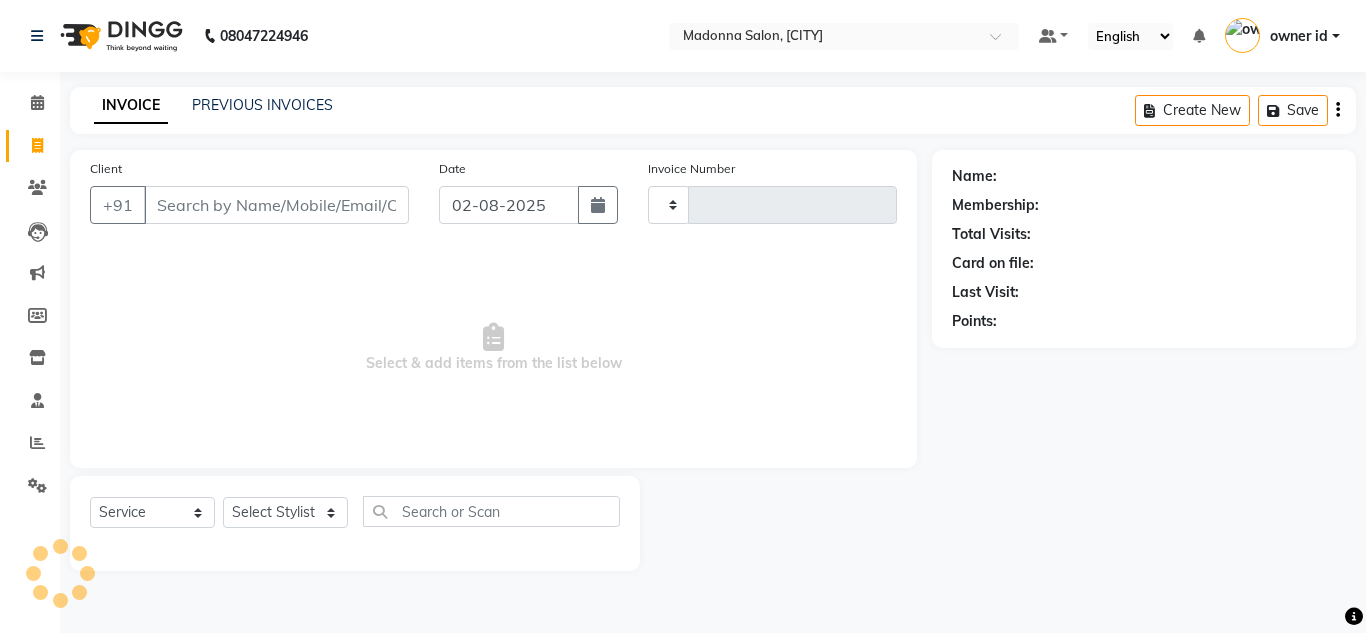 type on "0118" 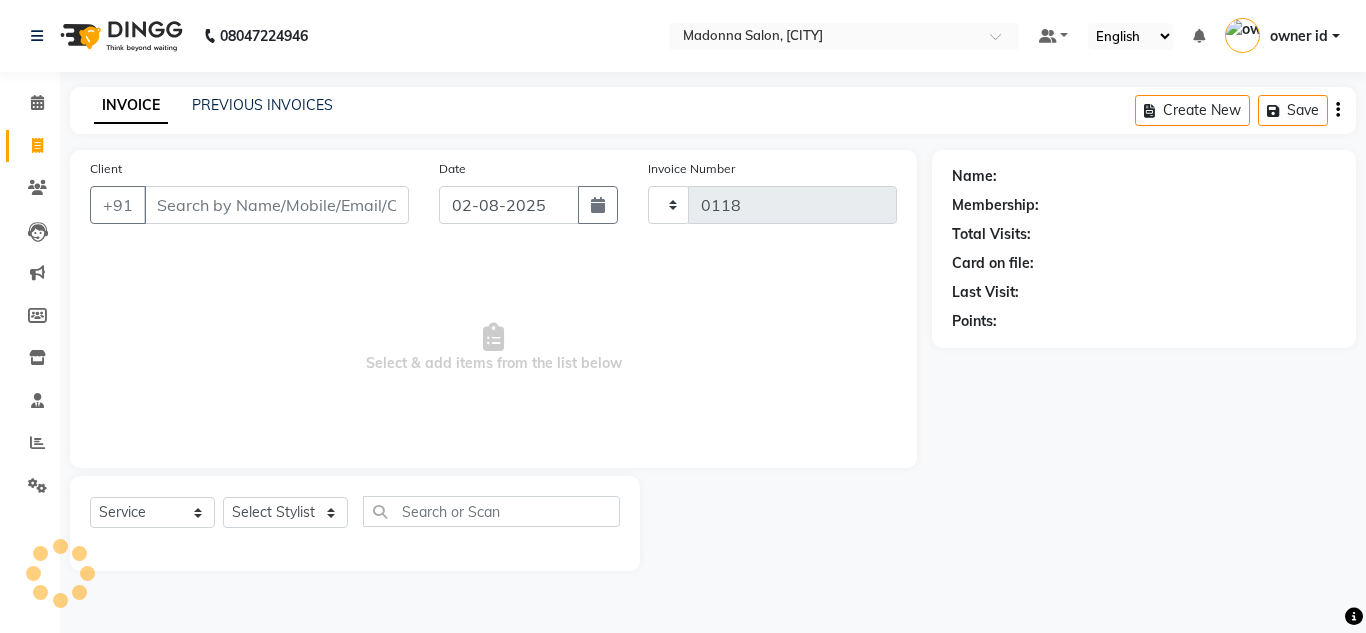 select on "8641" 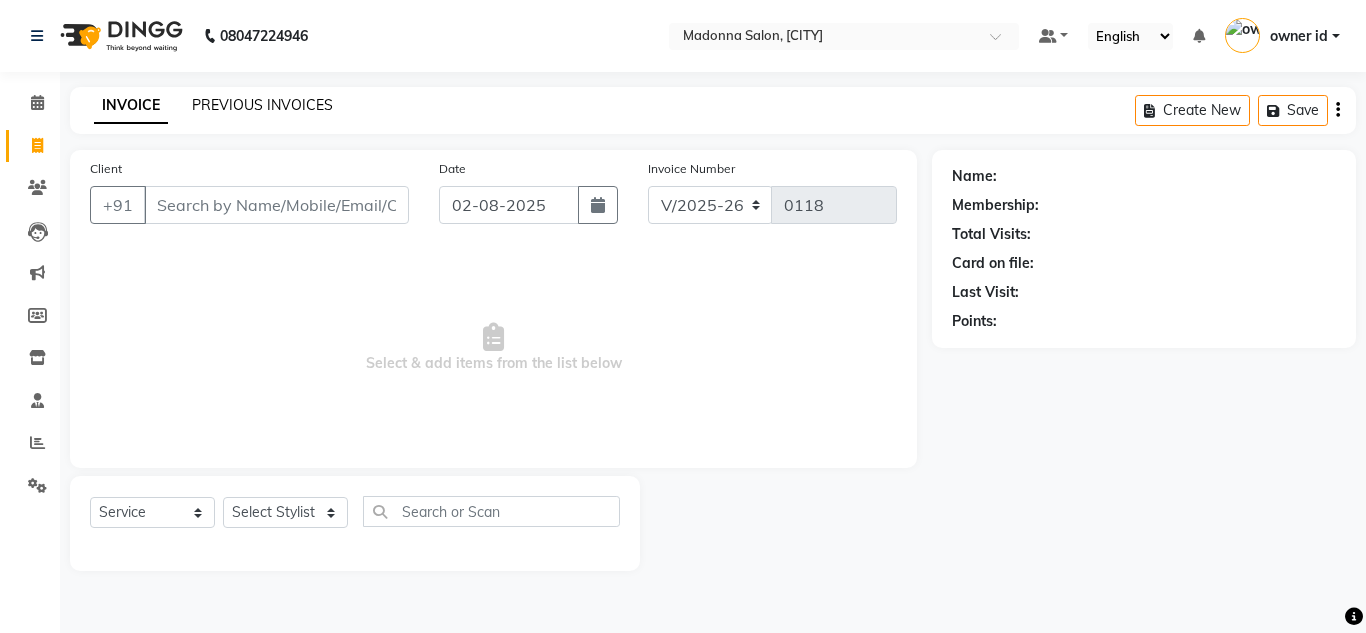 click on "PREVIOUS INVOICES" 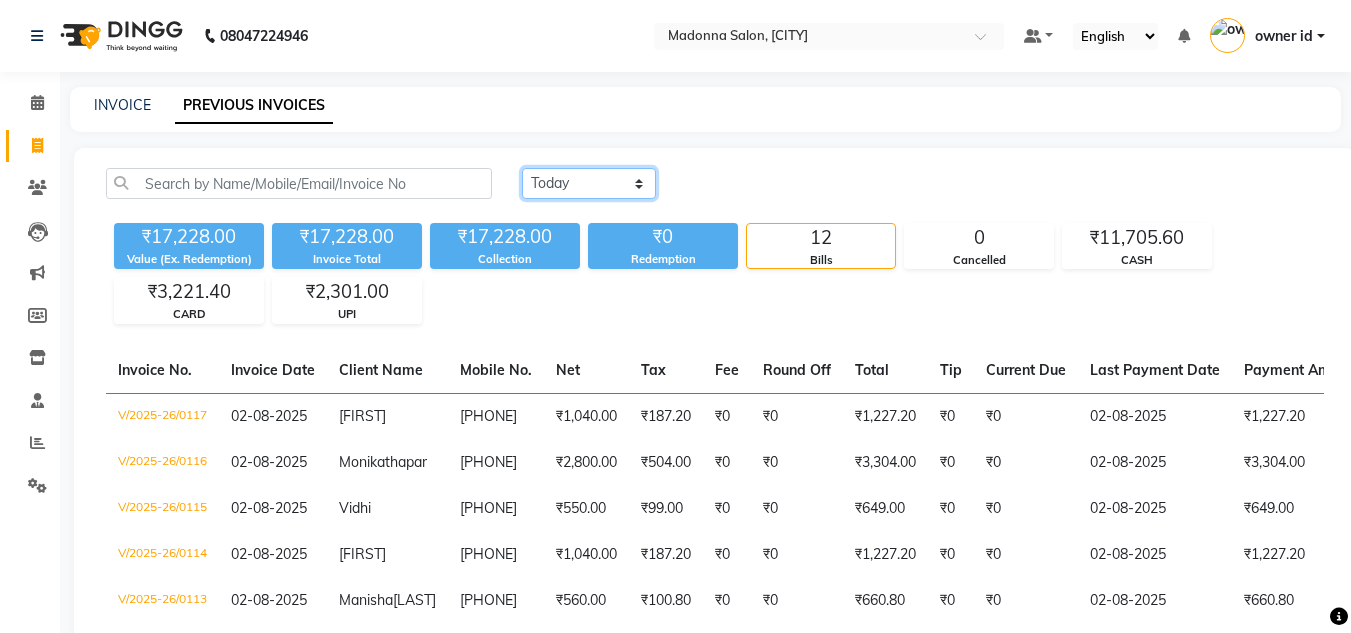 click on "Today Yesterday Custom Range" 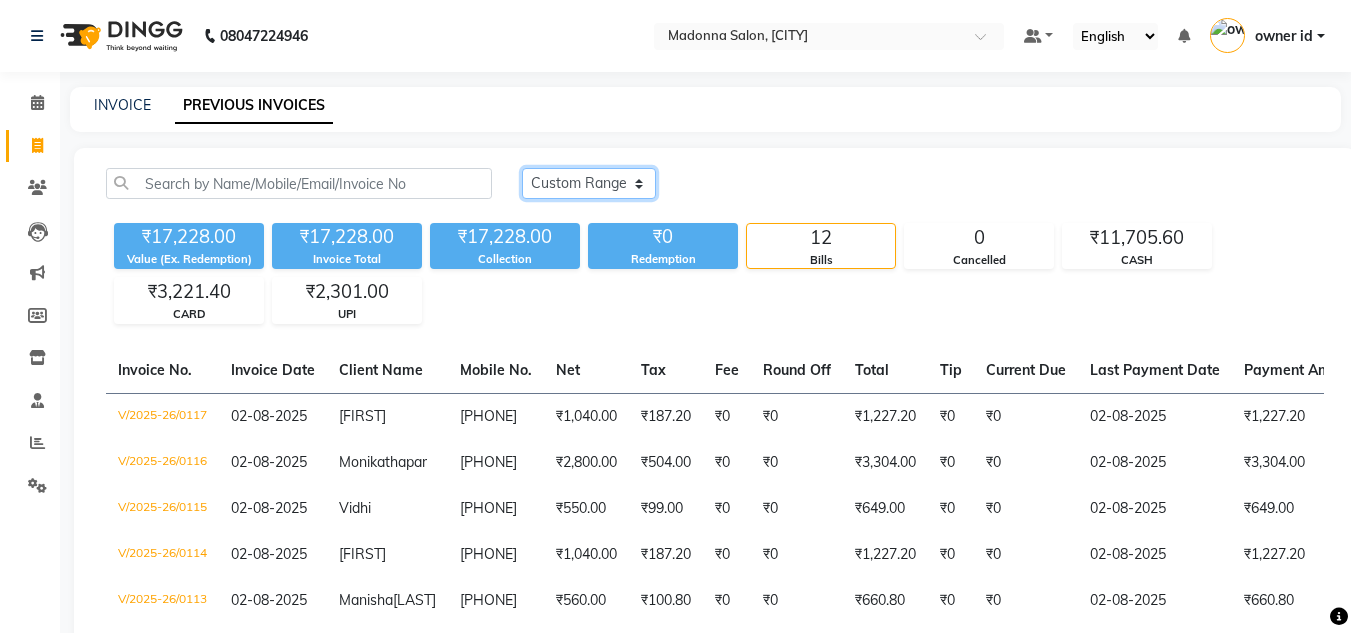 click on "Today Yesterday Custom Range" 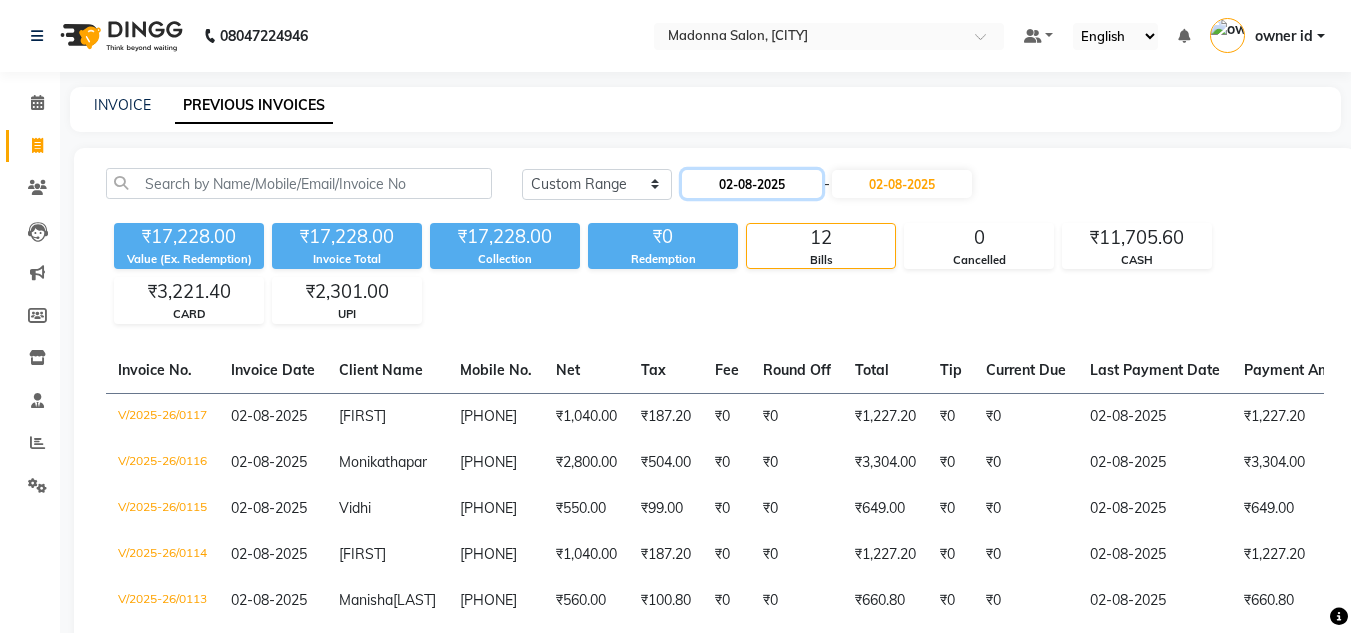 click on "02-08-2025" 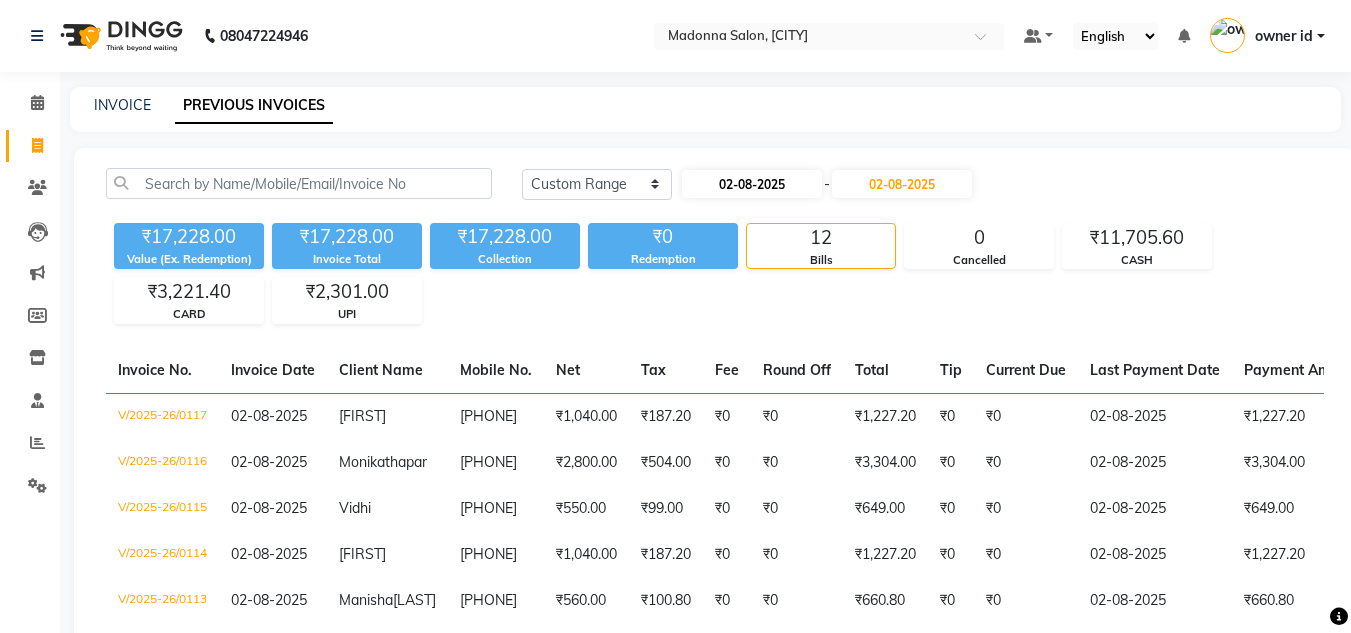 select on "8" 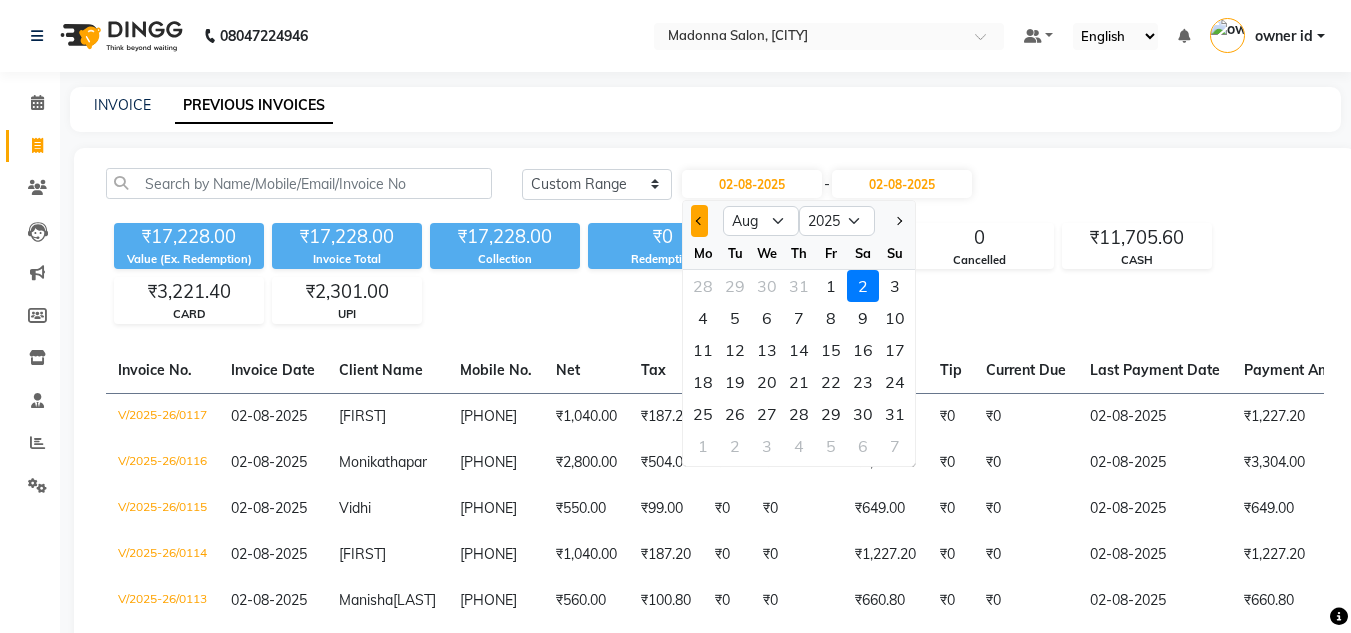 click 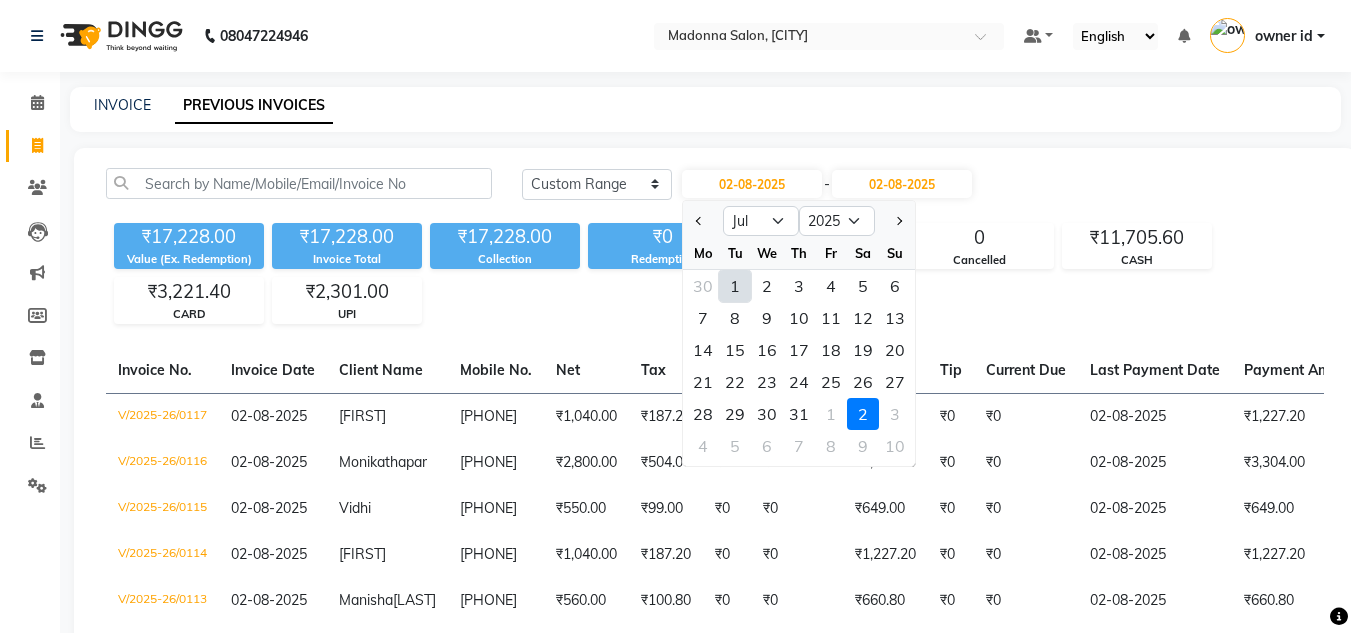 click on "1" 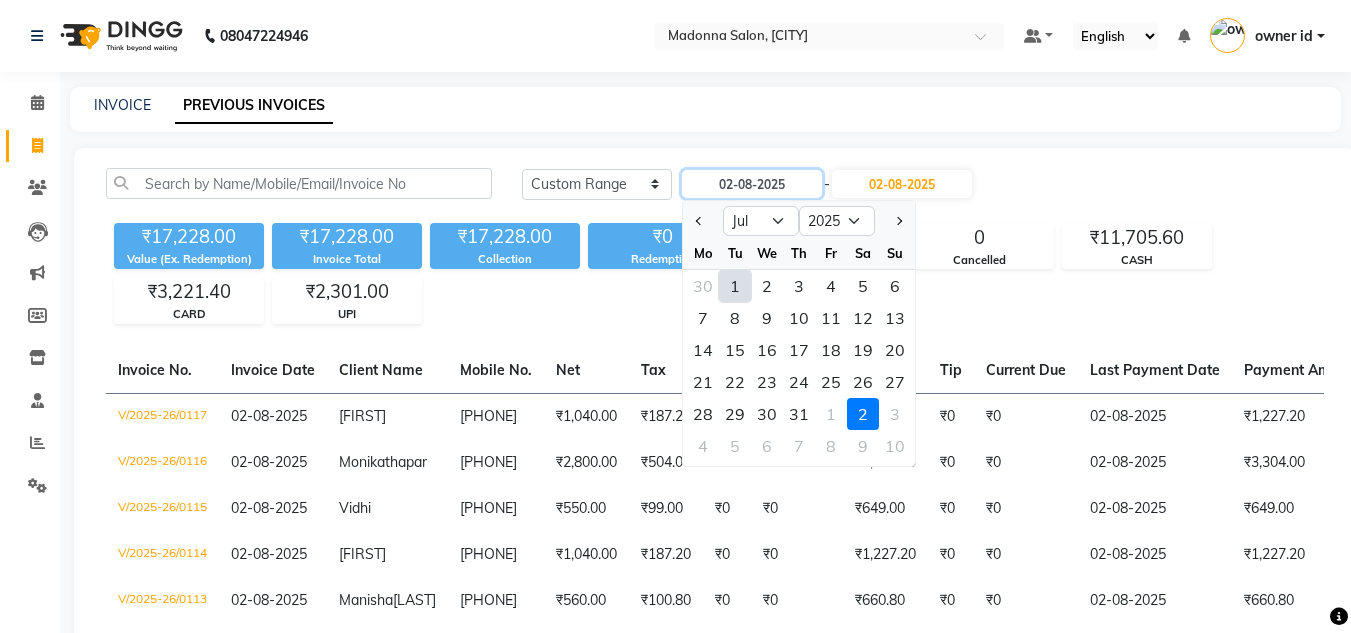 type on "01-07-2025" 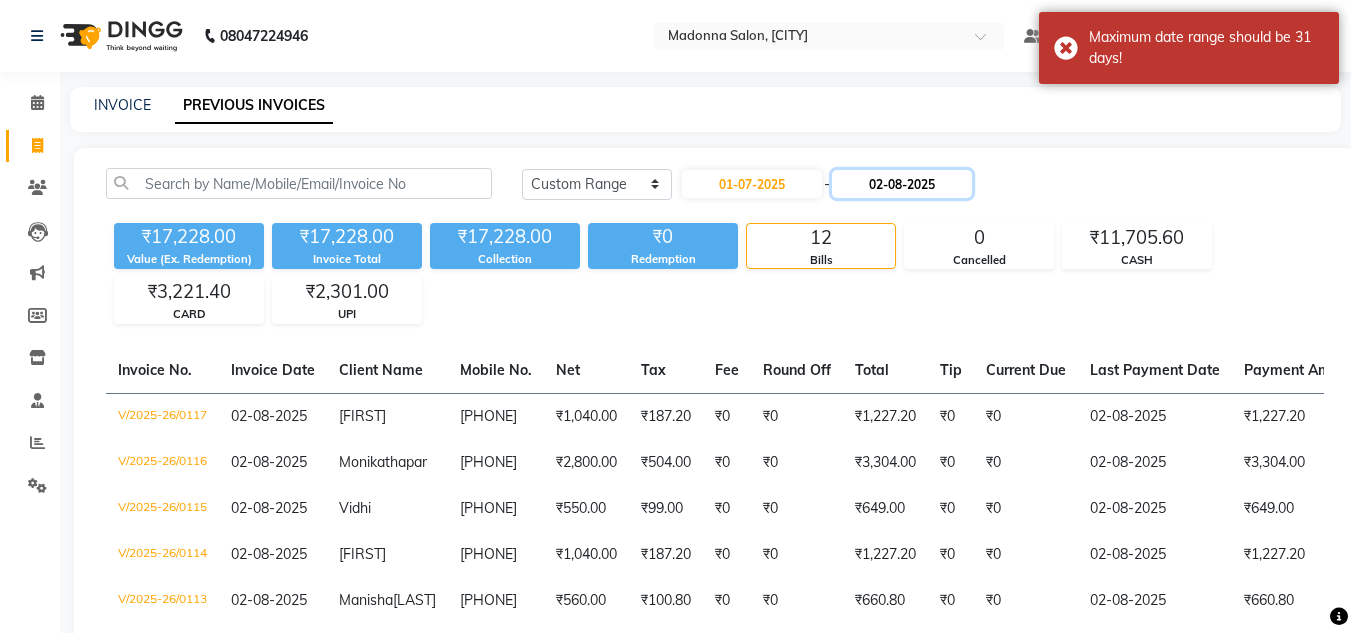 click on "02-08-2025" 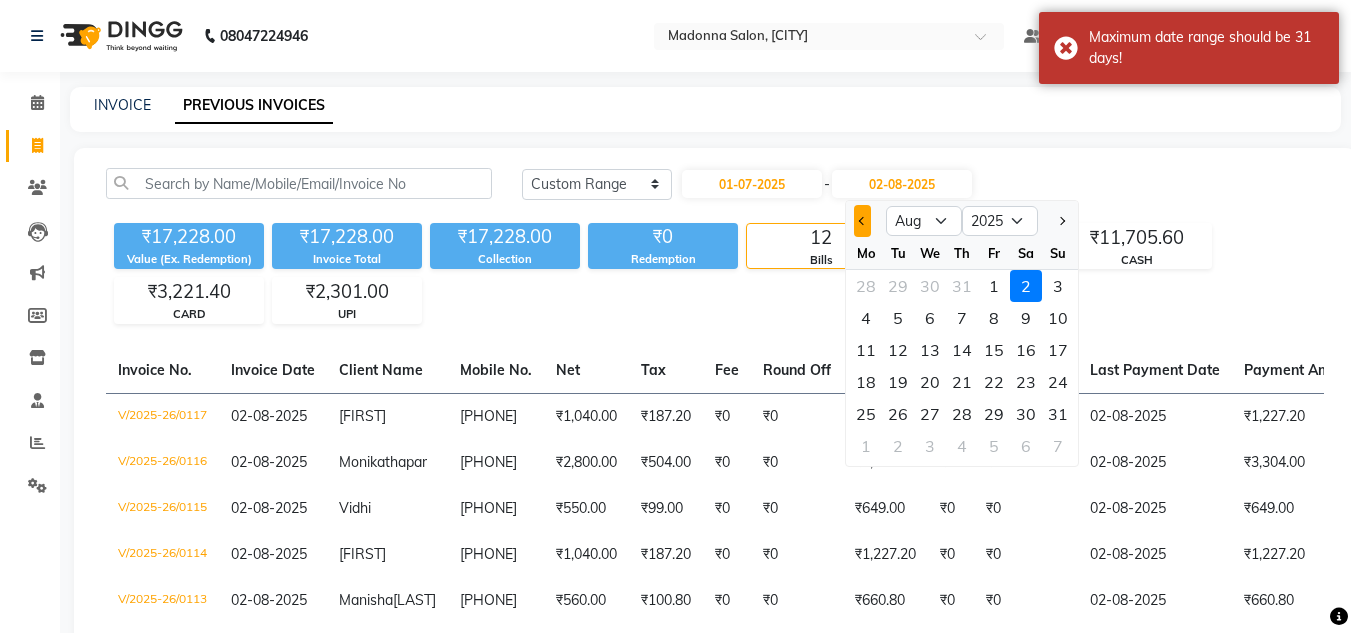 click 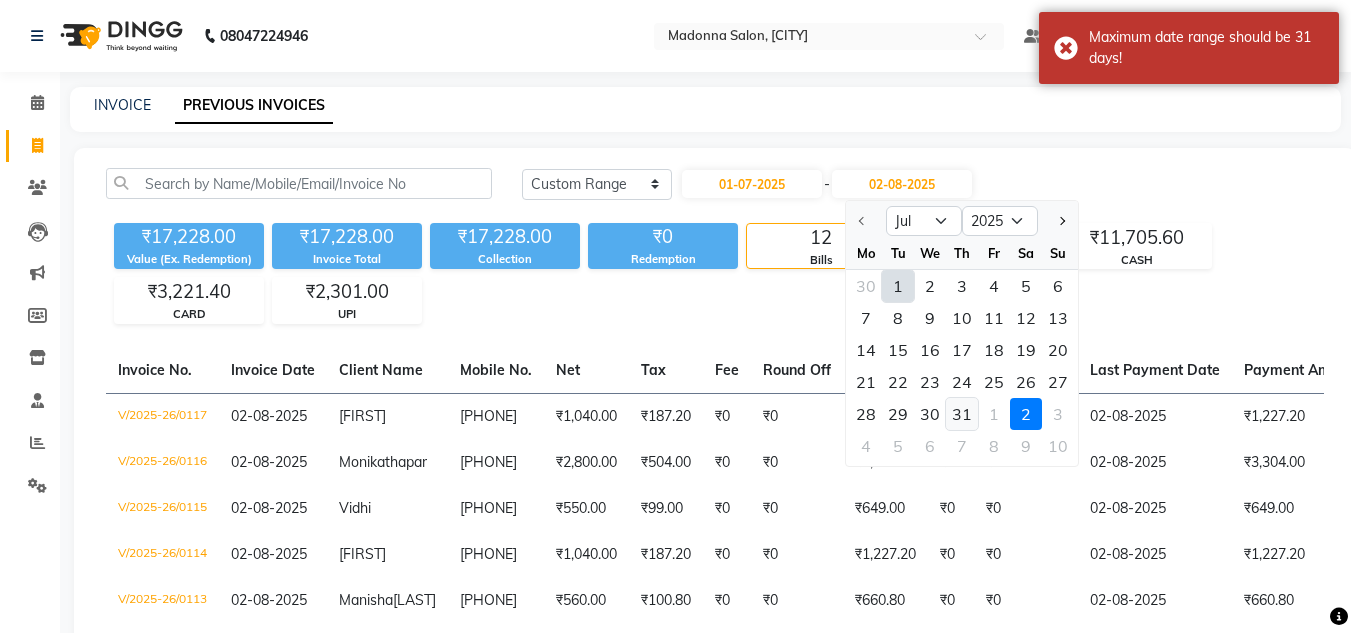 click on "31" 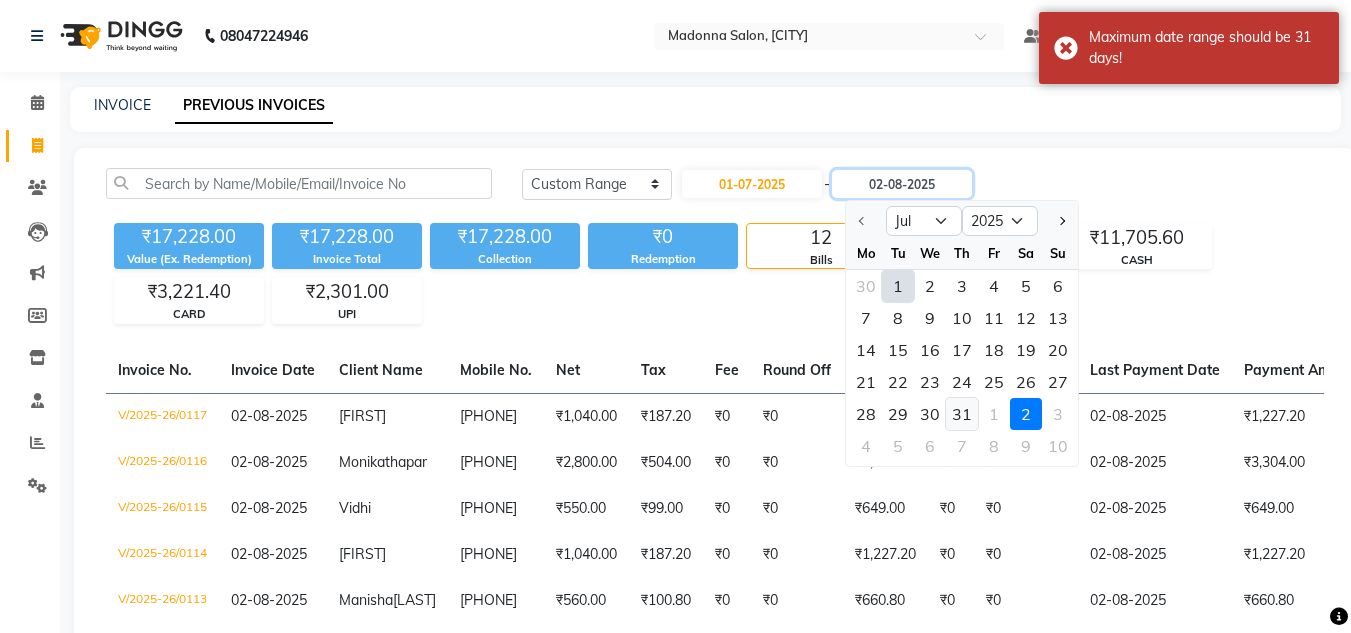 type on "31-07-2025" 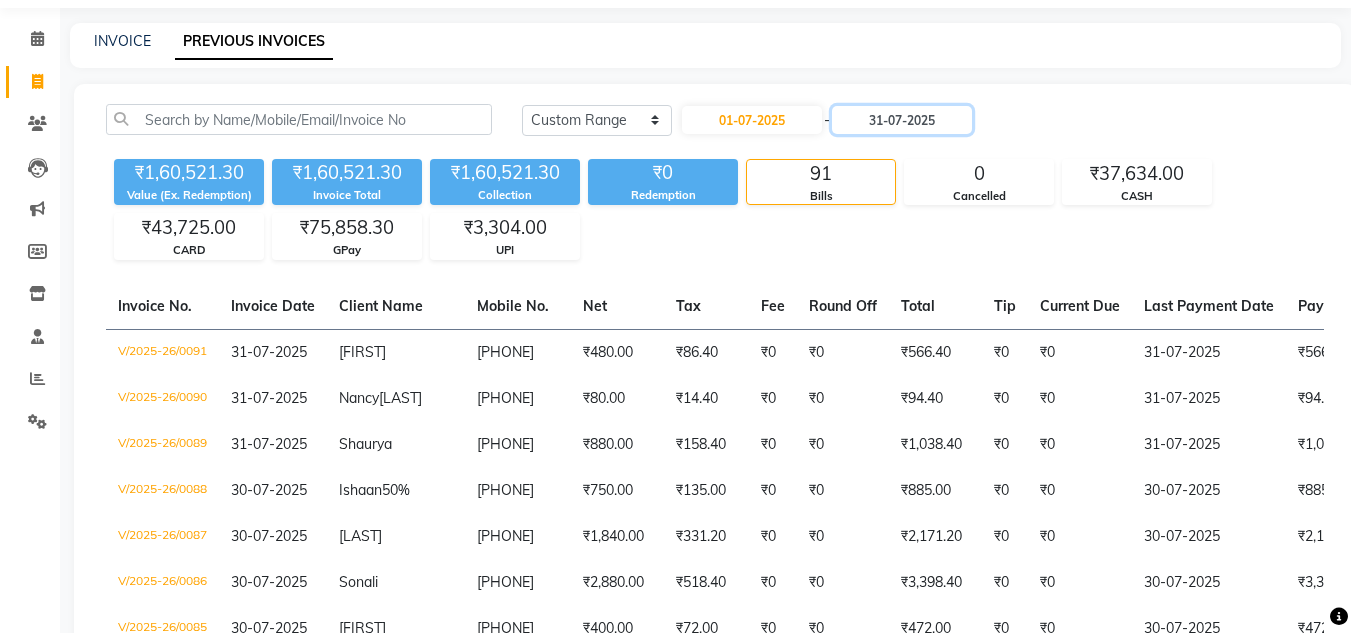scroll, scrollTop: 58, scrollLeft: 0, axis: vertical 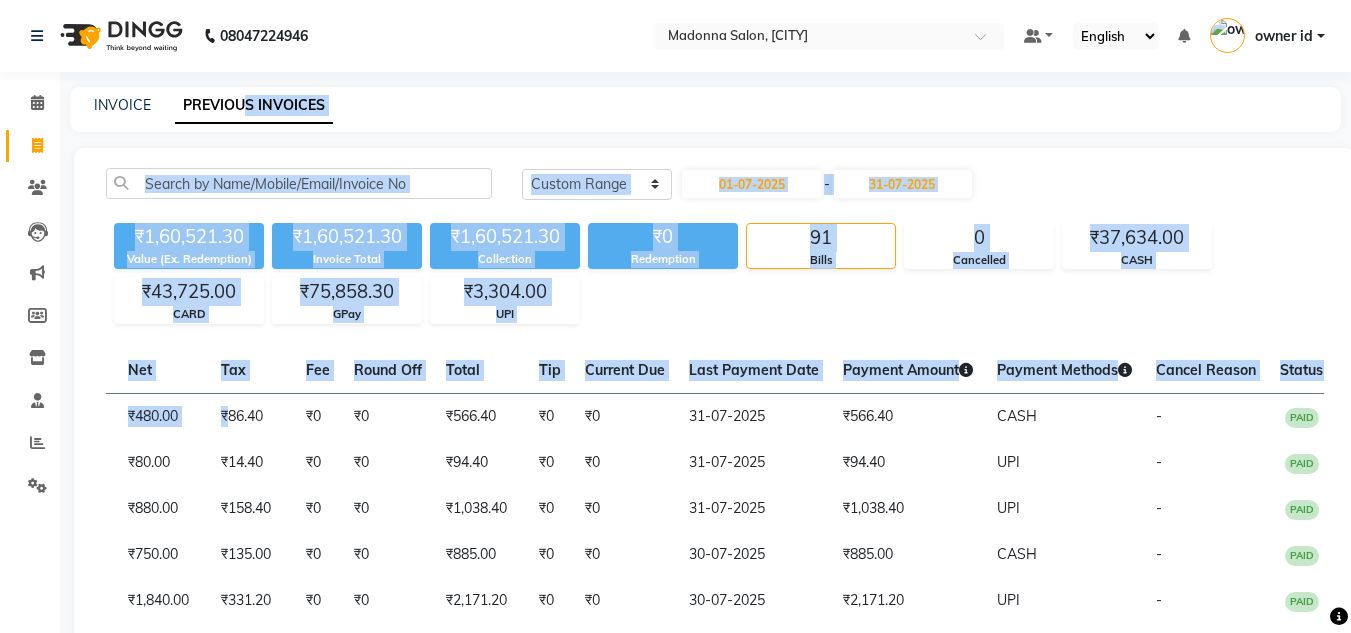drag, startPoint x: 208, startPoint y: 422, endPoint x: 242, endPoint y: 119, distance: 304.9016 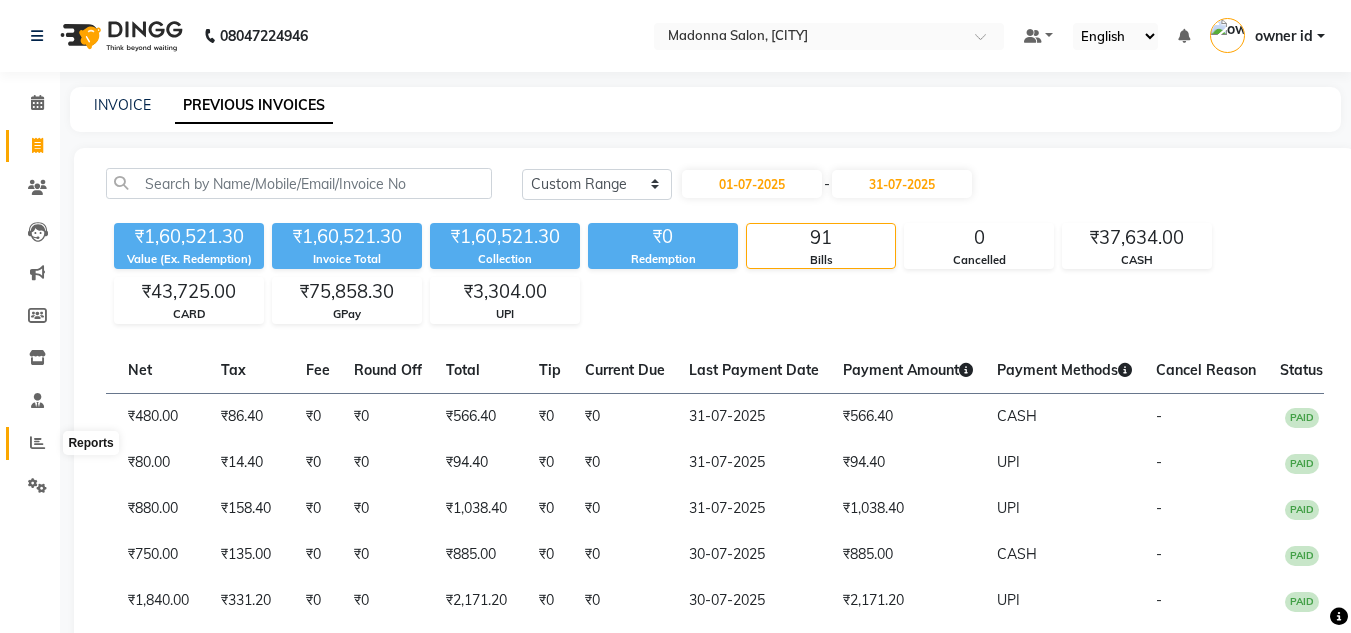click 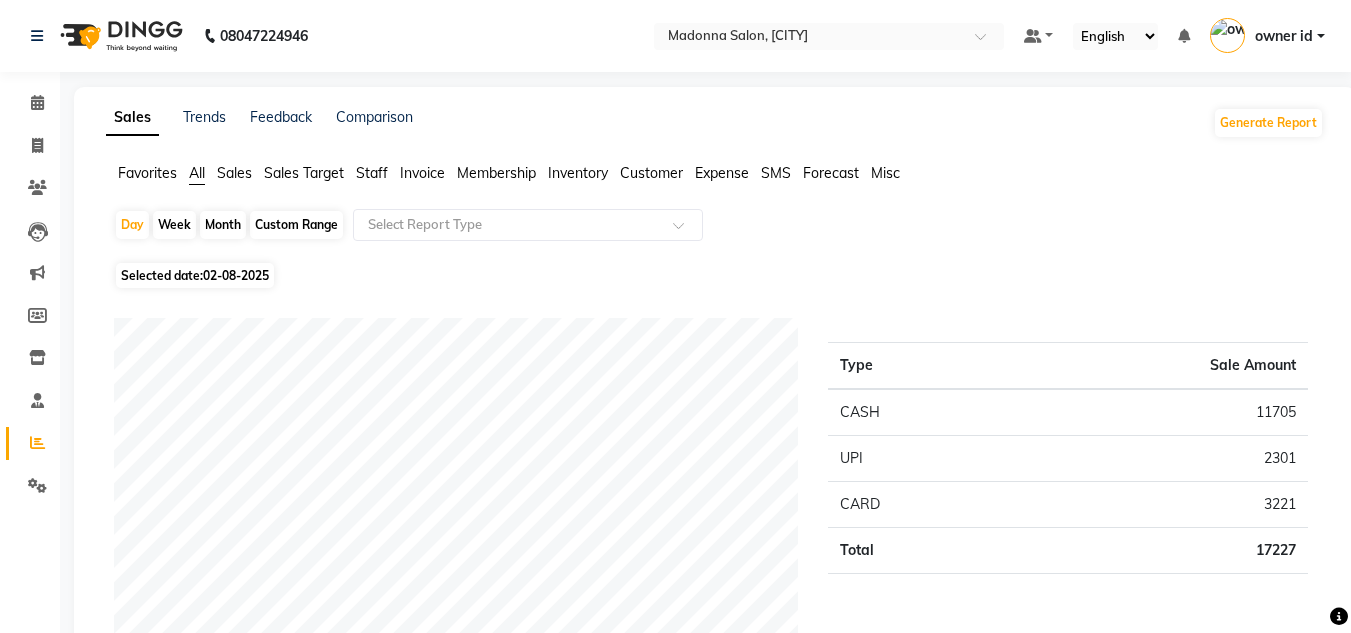 click on "Month" 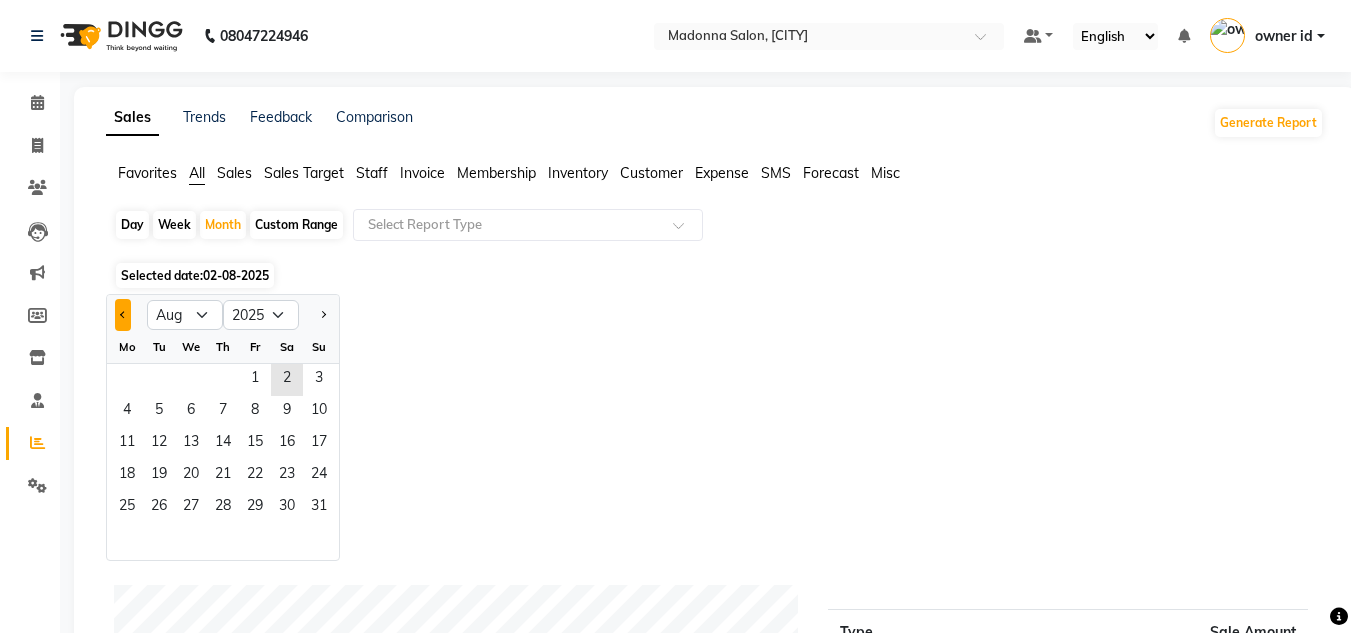 click 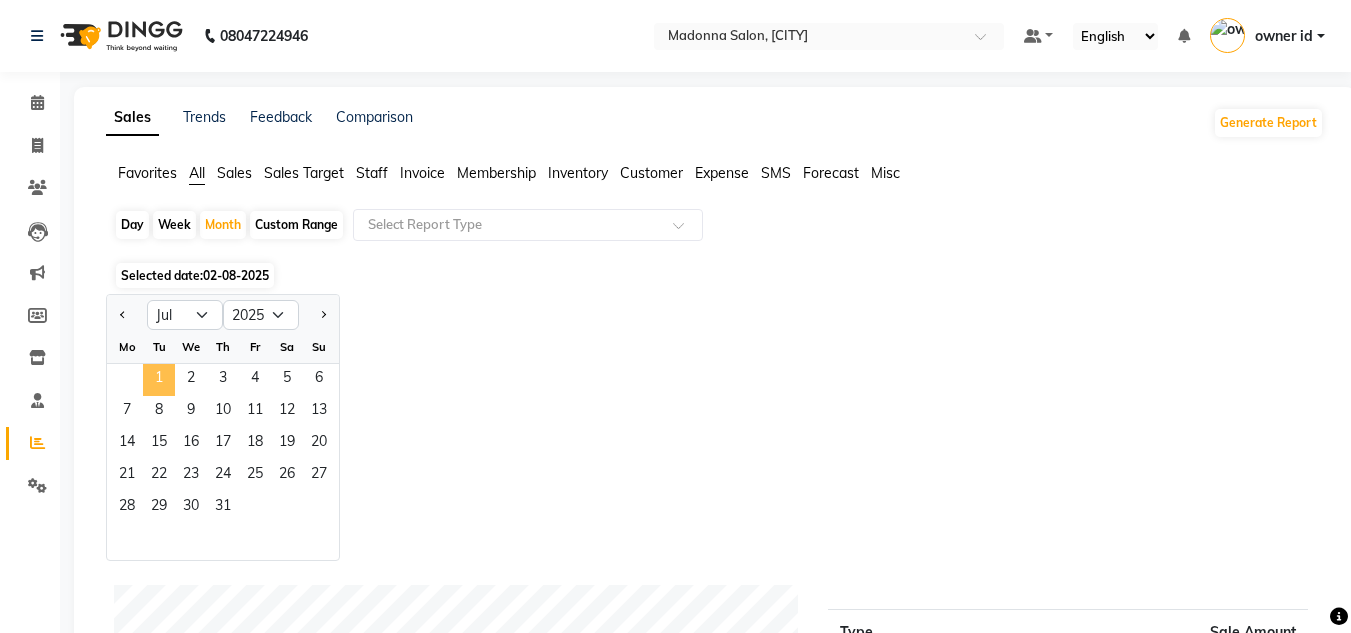 click on "1" 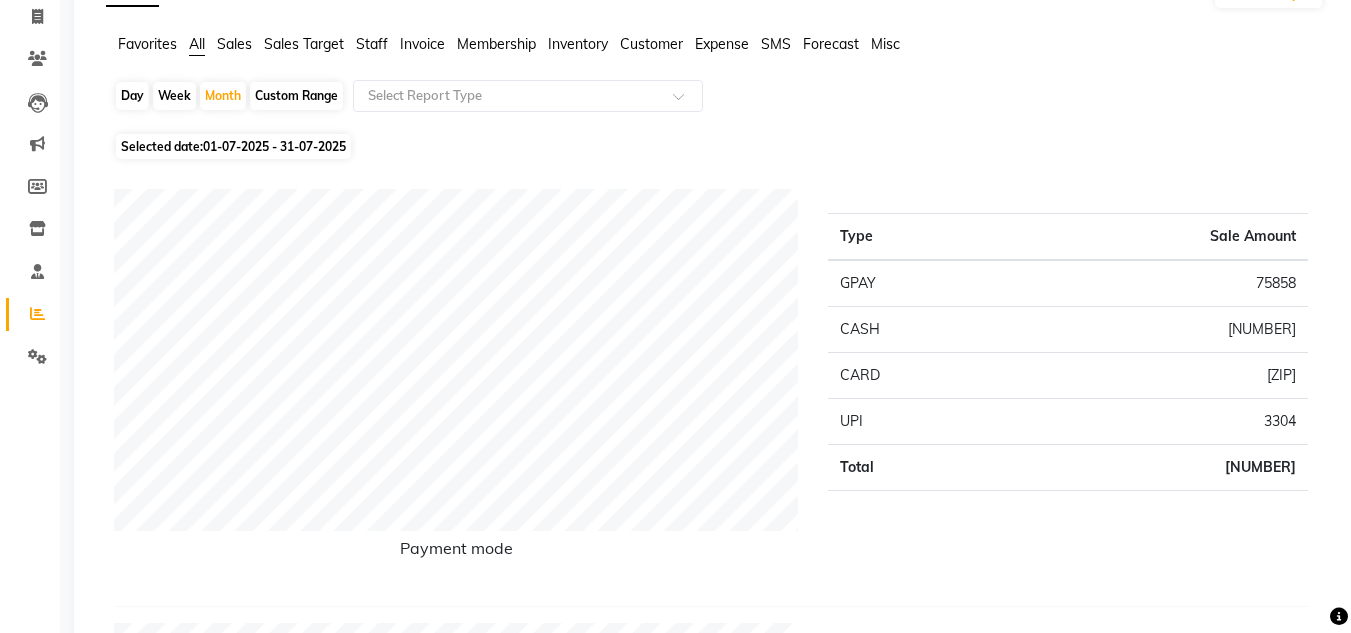 scroll, scrollTop: 0, scrollLeft: 0, axis: both 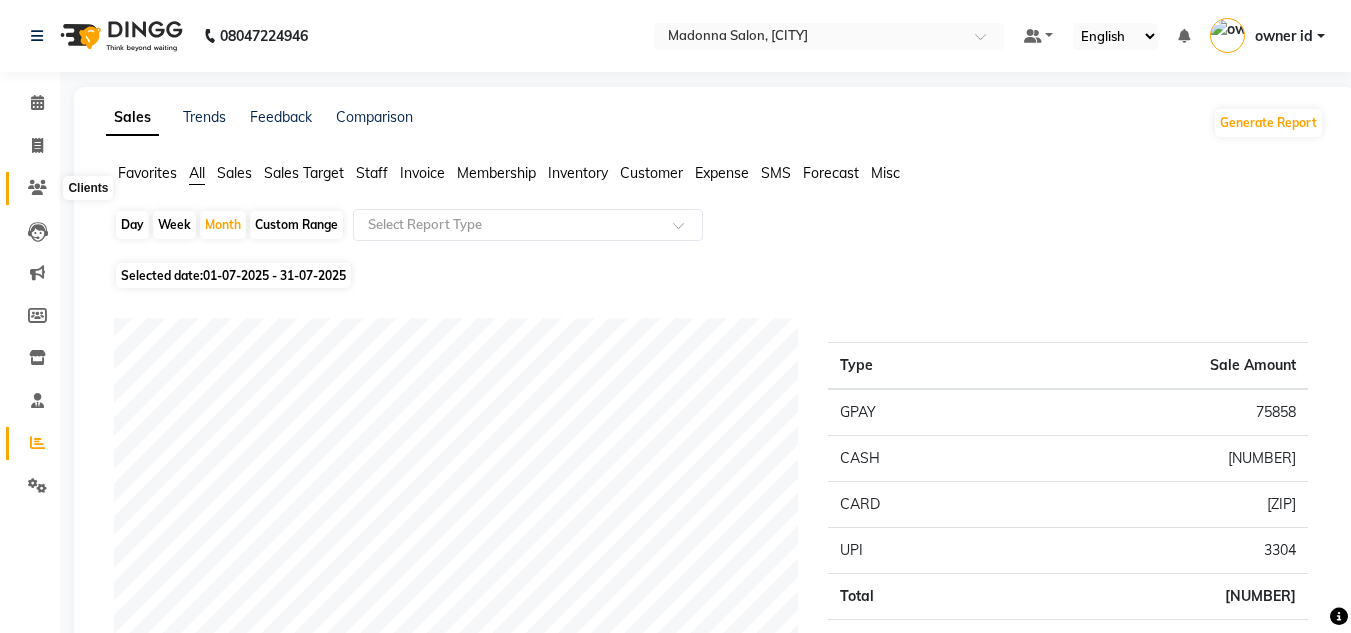 click 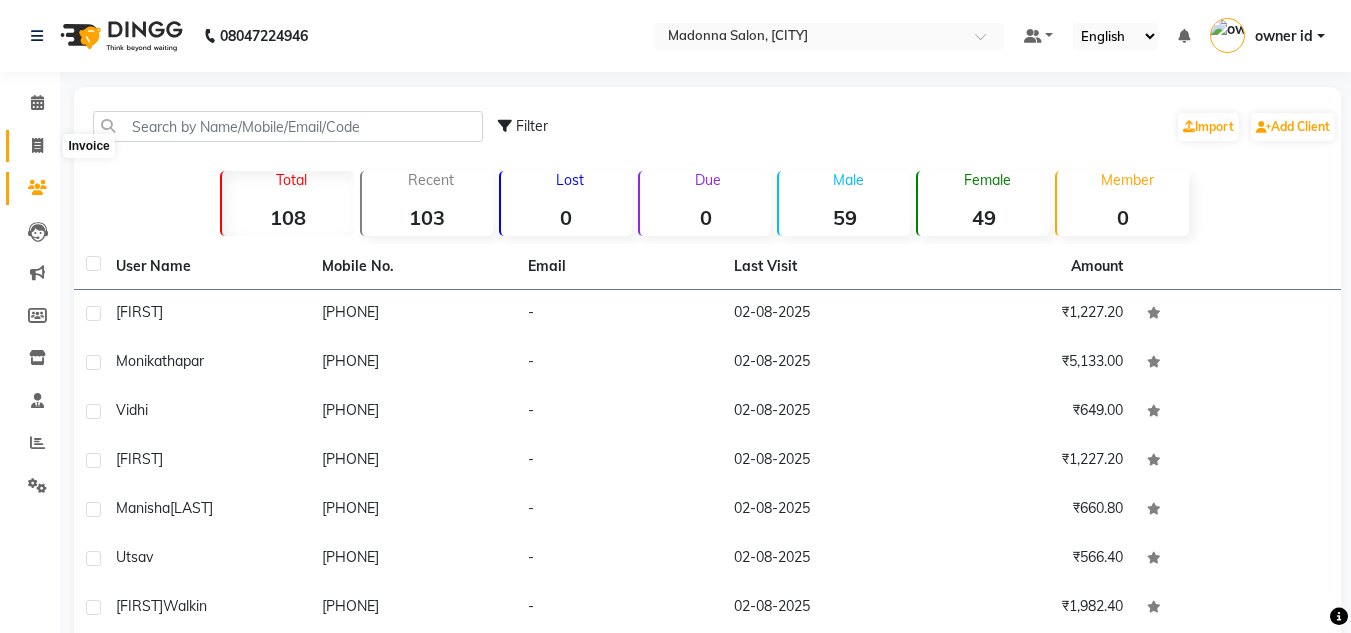 click 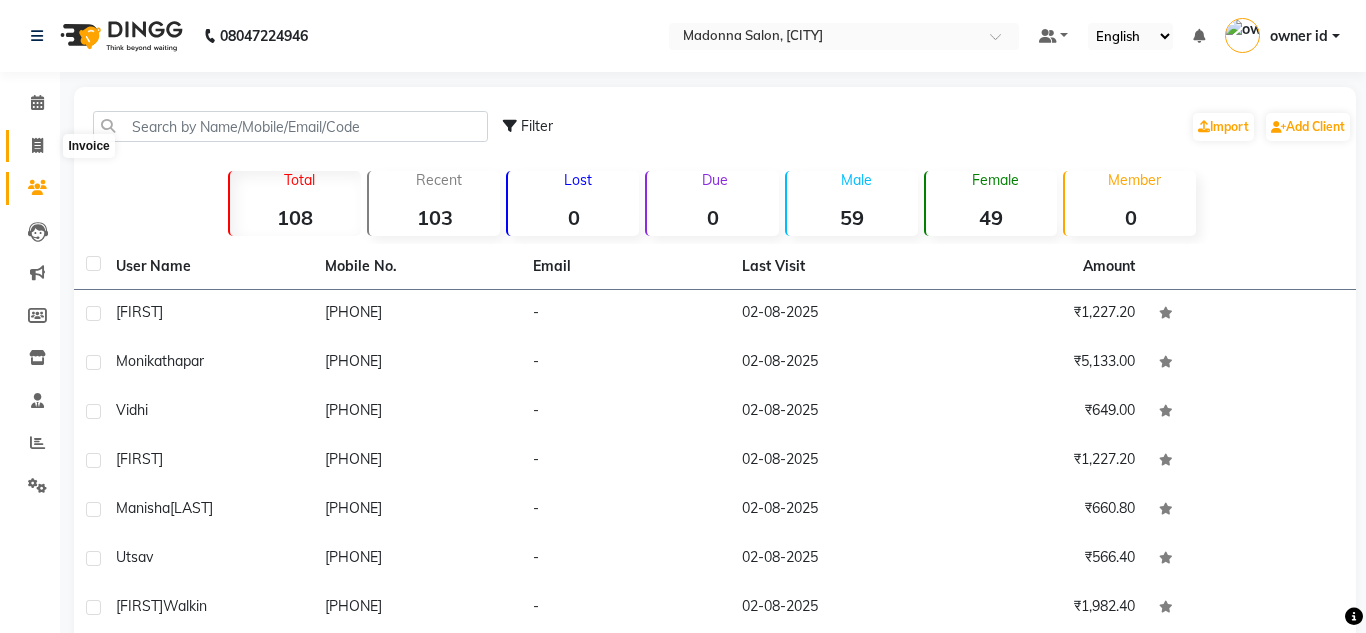 select on "service" 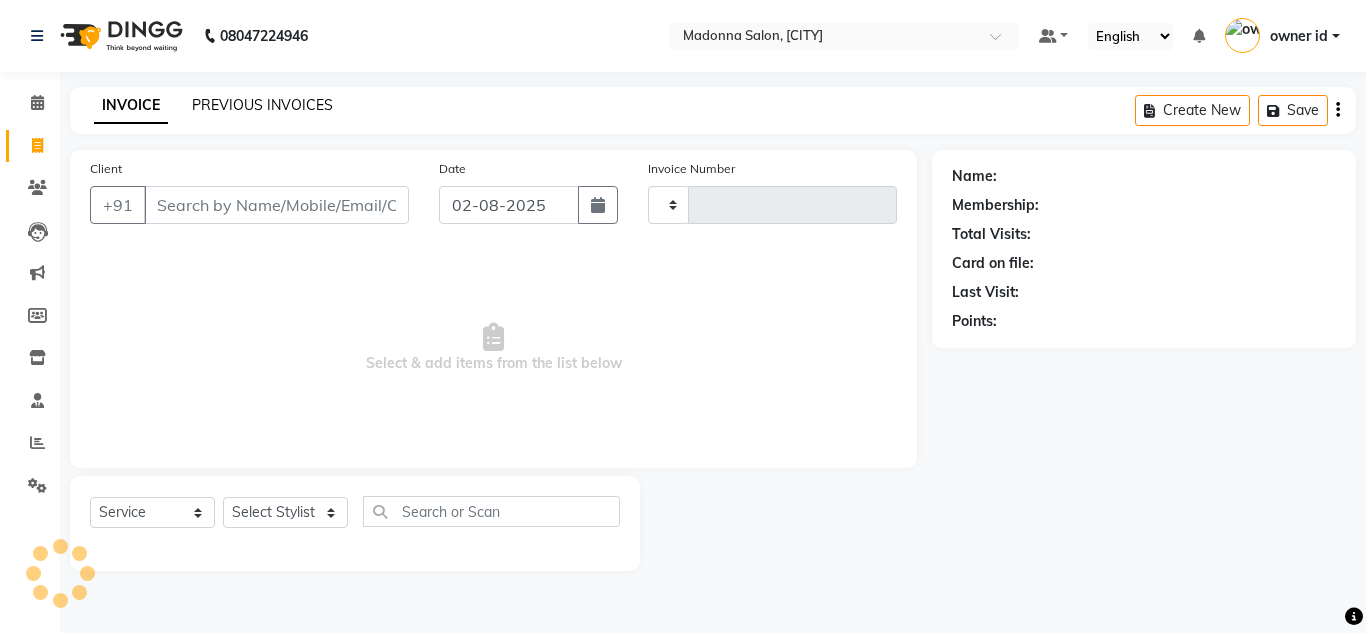 click on "PREVIOUS INVOICES" 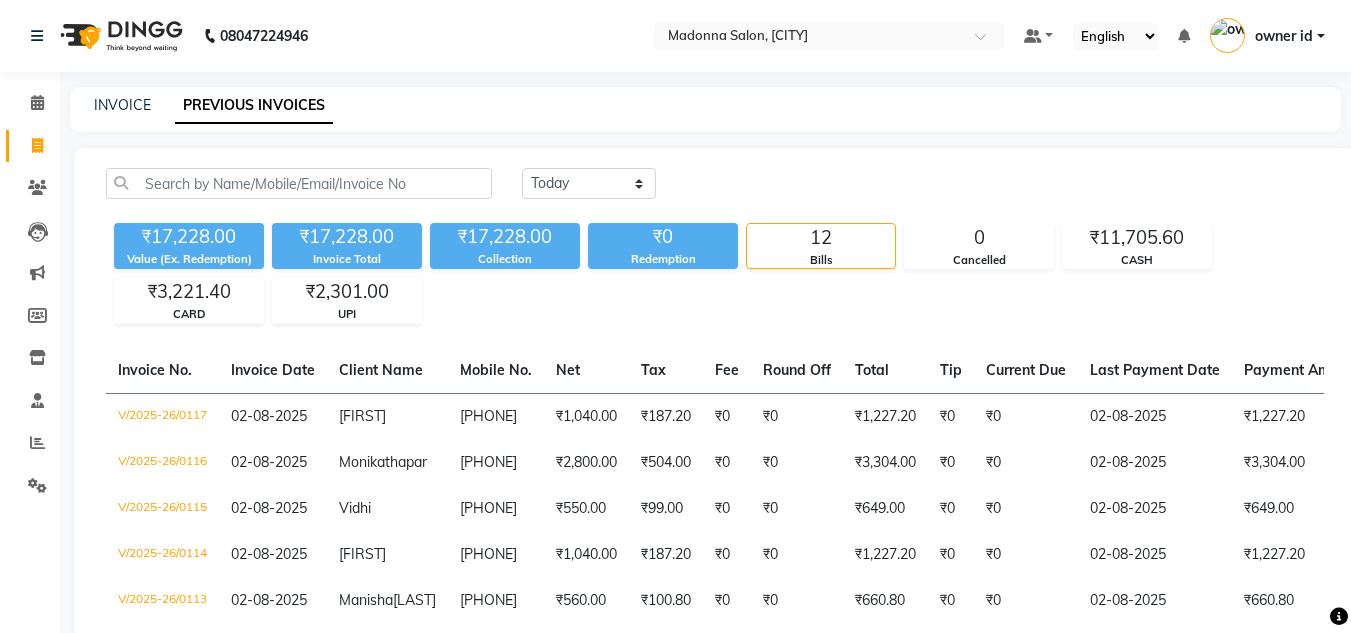 click on "Bills" 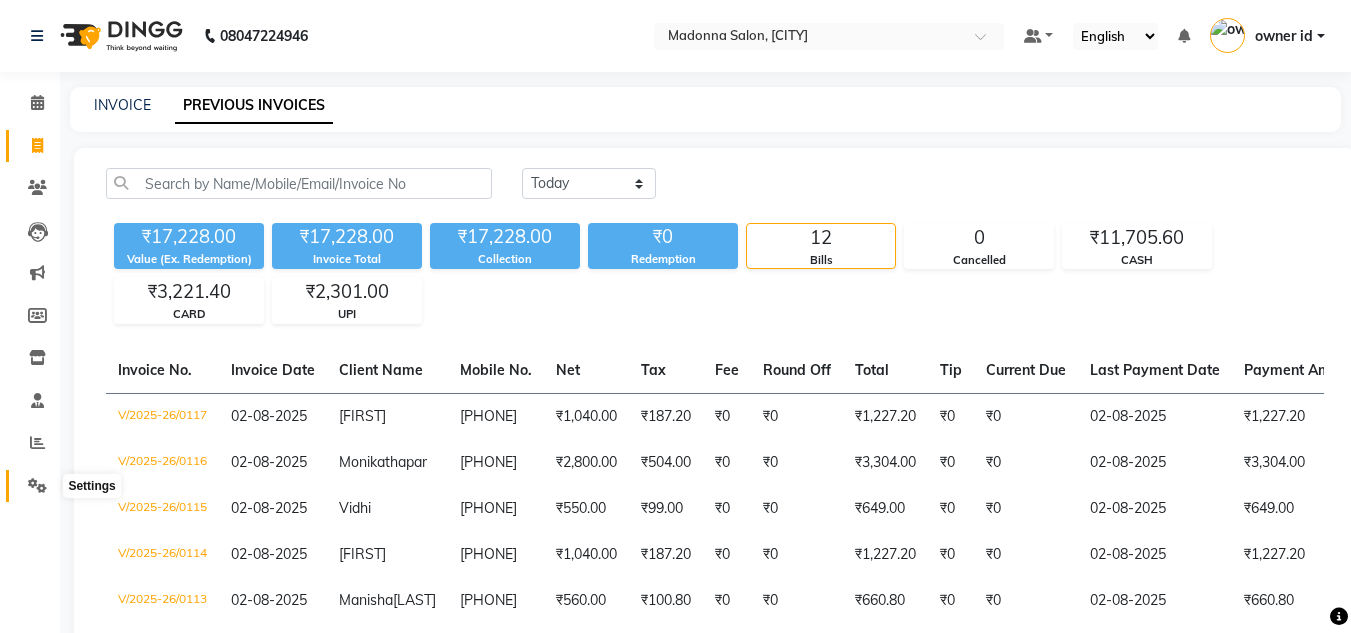 click 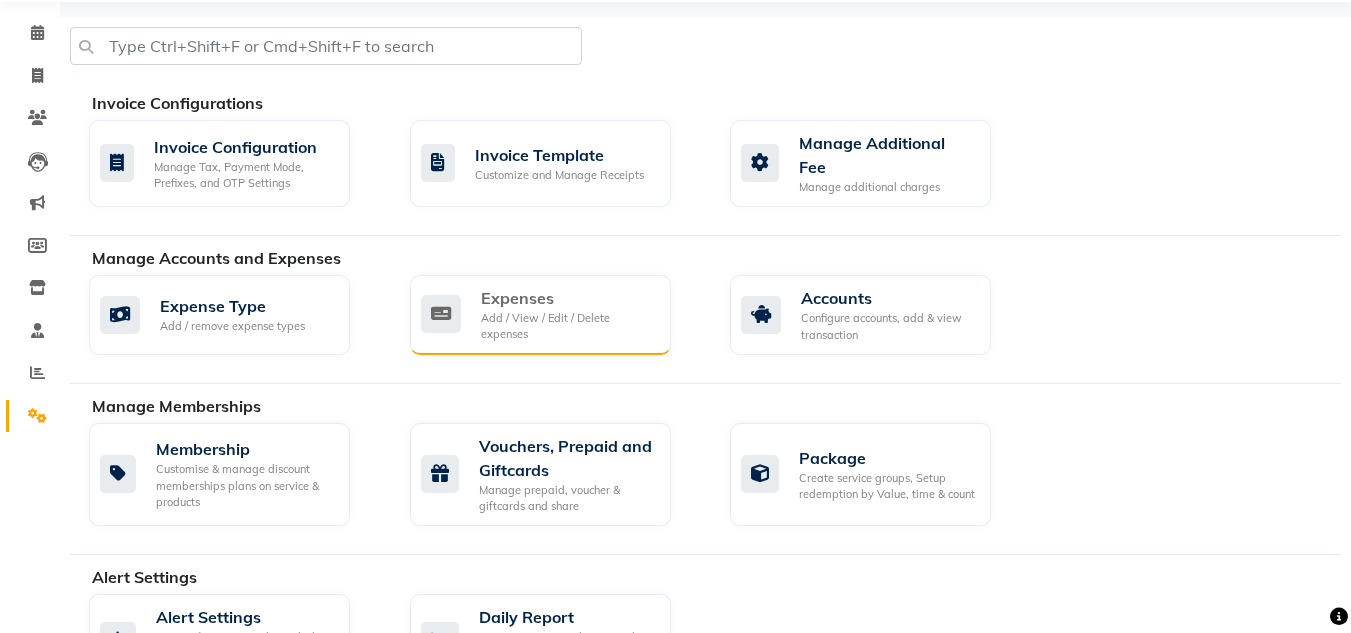 scroll, scrollTop: 69, scrollLeft: 0, axis: vertical 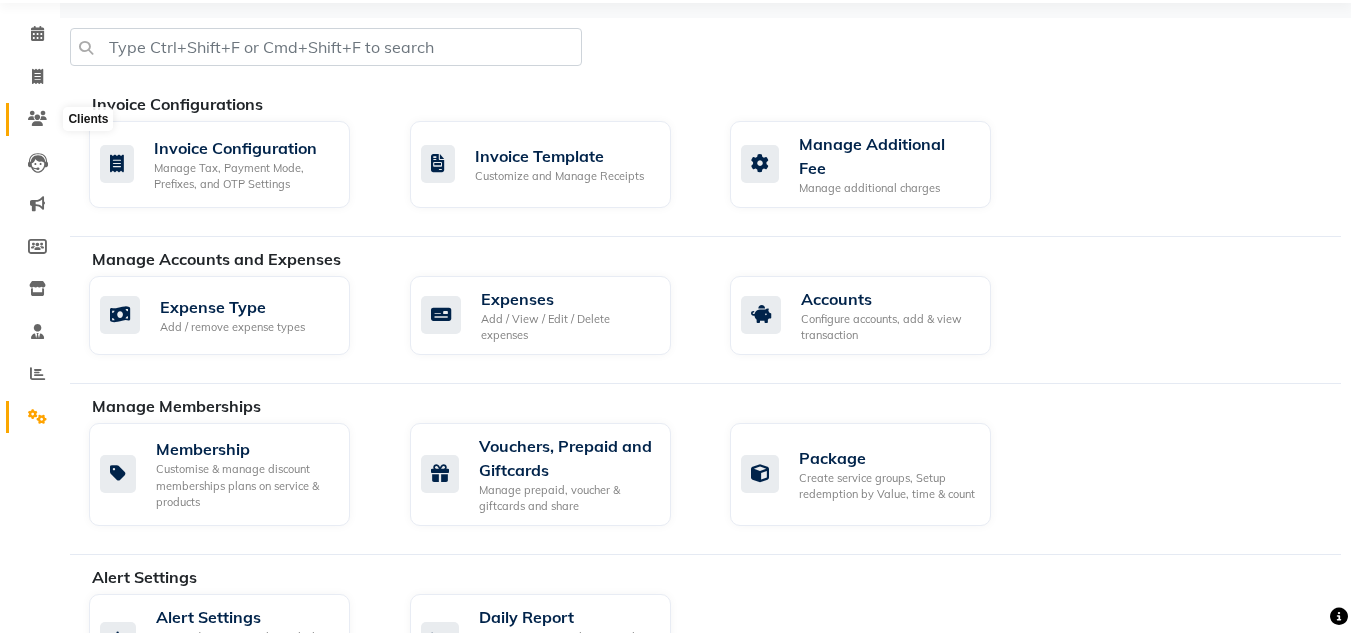 click 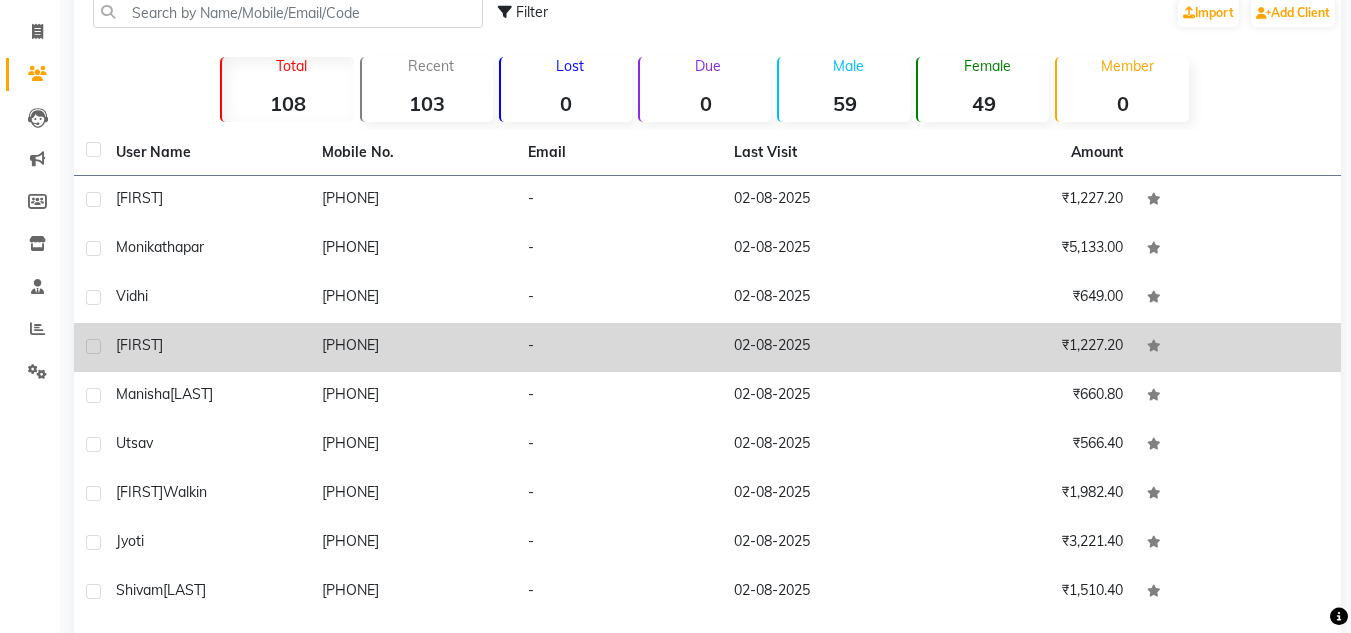 scroll, scrollTop: 233, scrollLeft: 0, axis: vertical 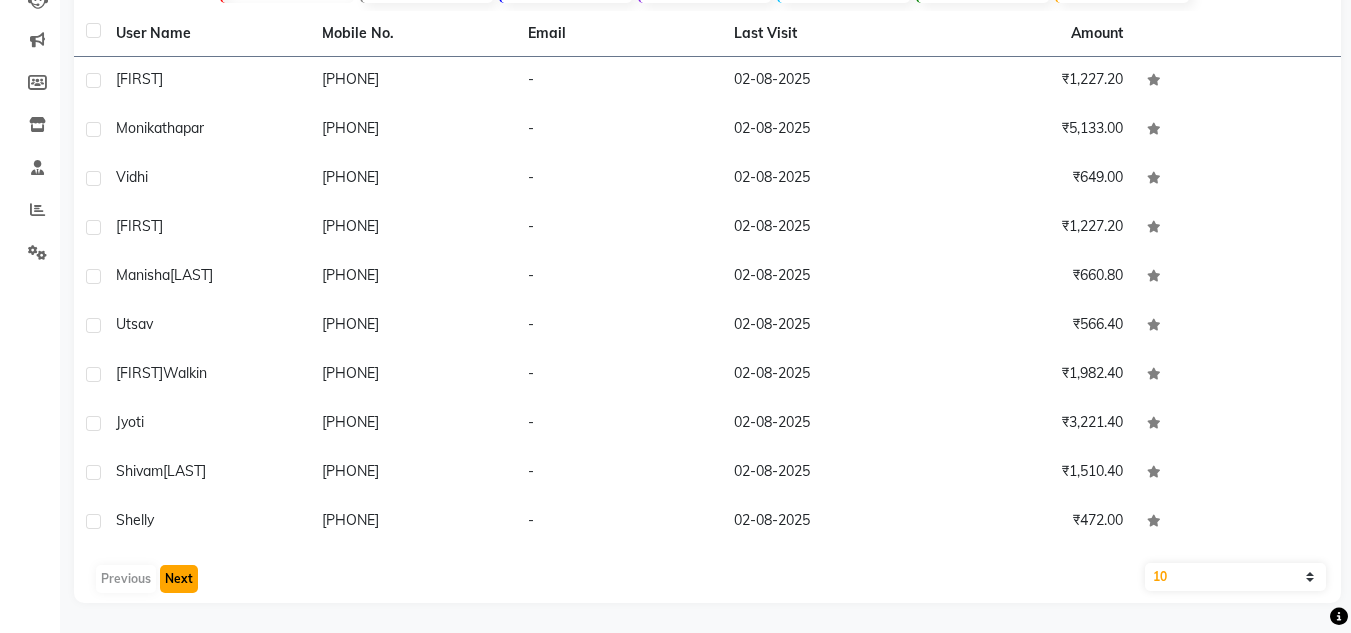 click on "Next" 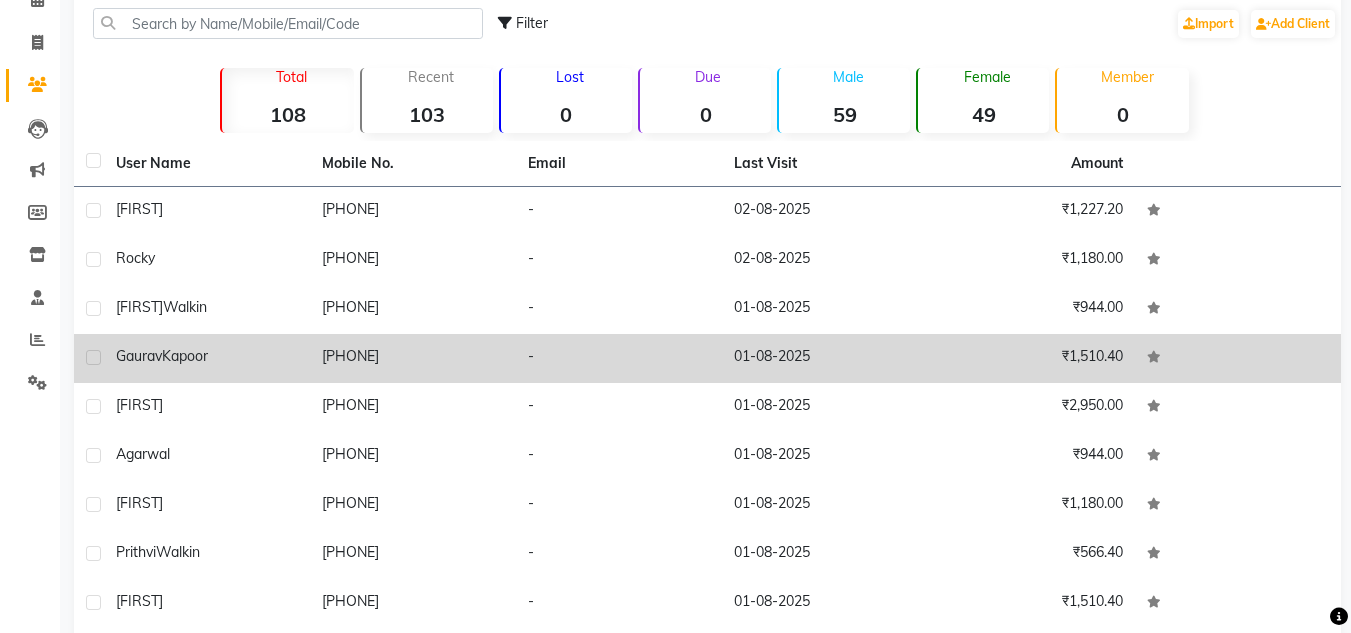scroll, scrollTop: 0, scrollLeft: 0, axis: both 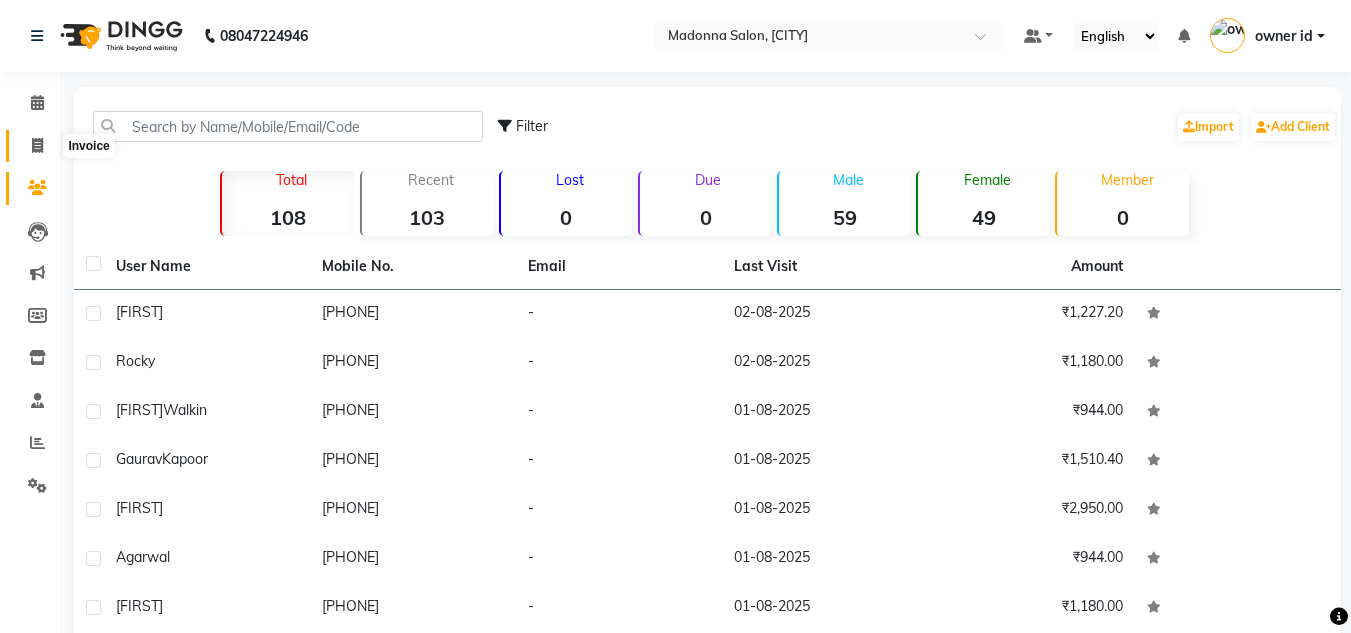 click 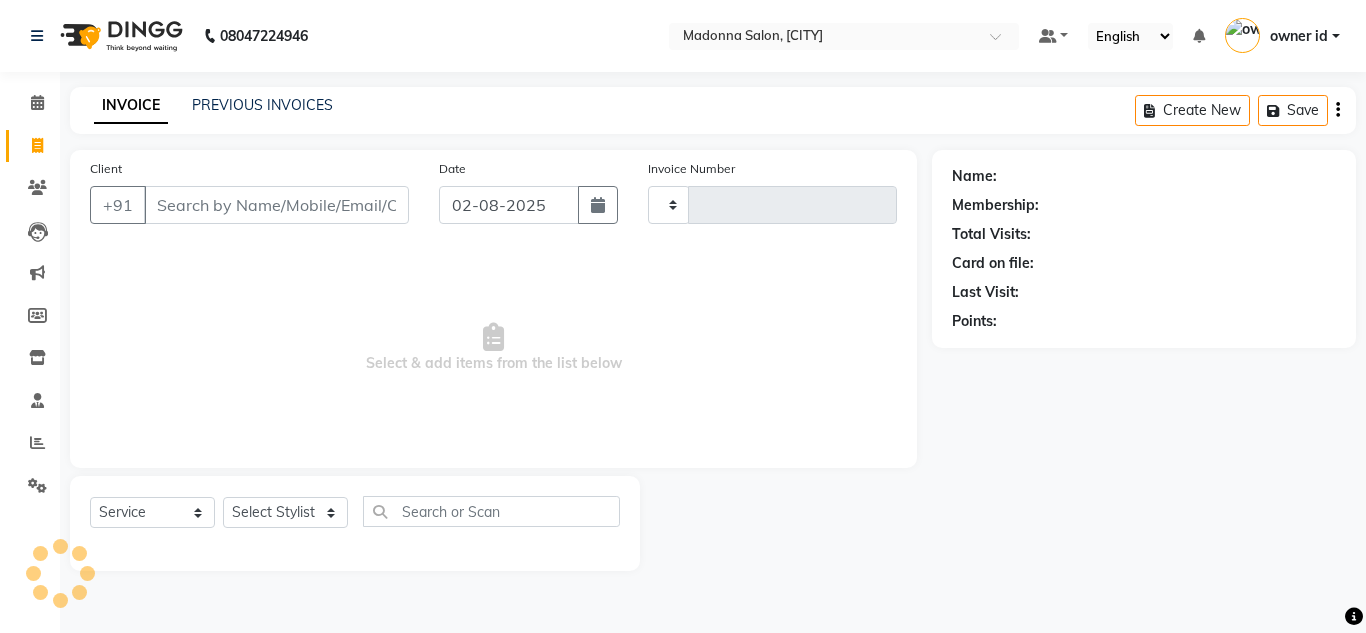 type on "0118" 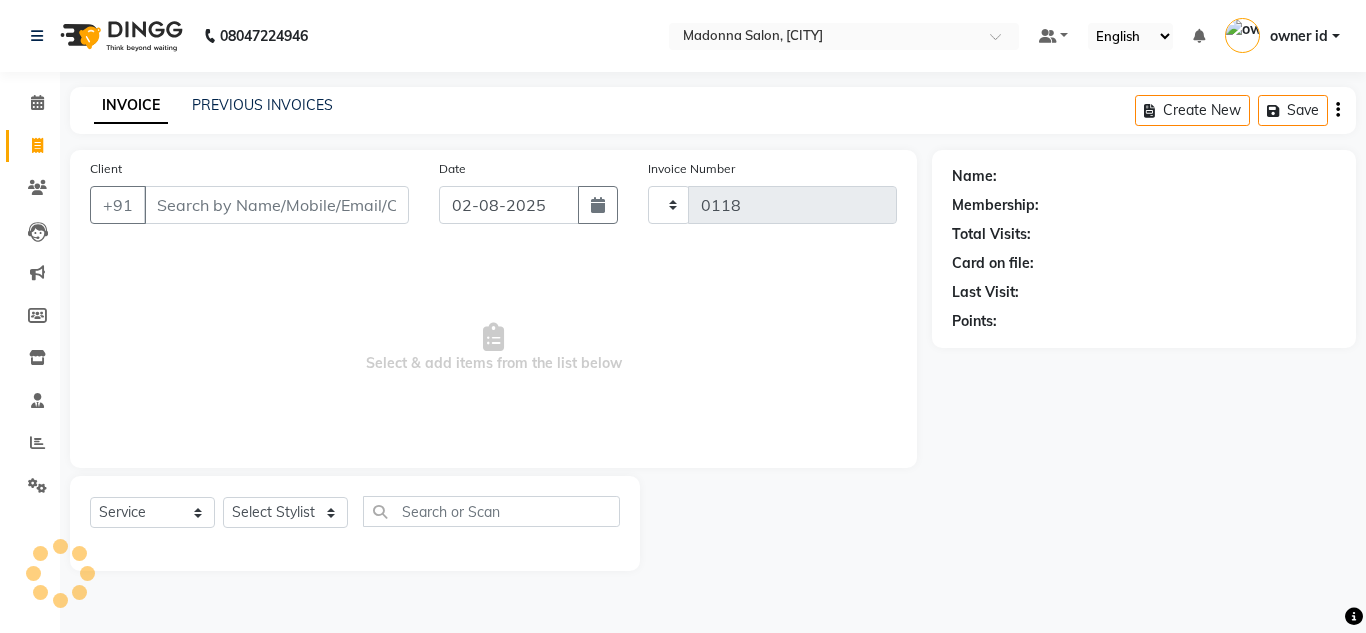 select on "8641" 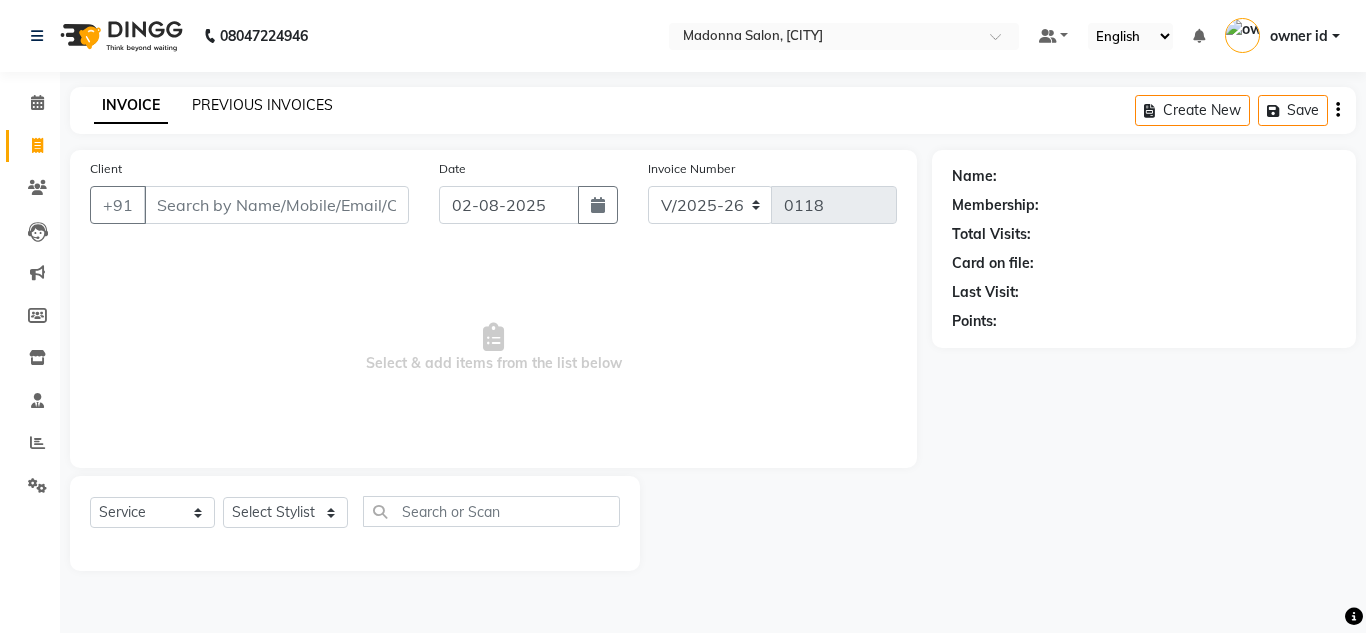click on "PREVIOUS INVOICES" 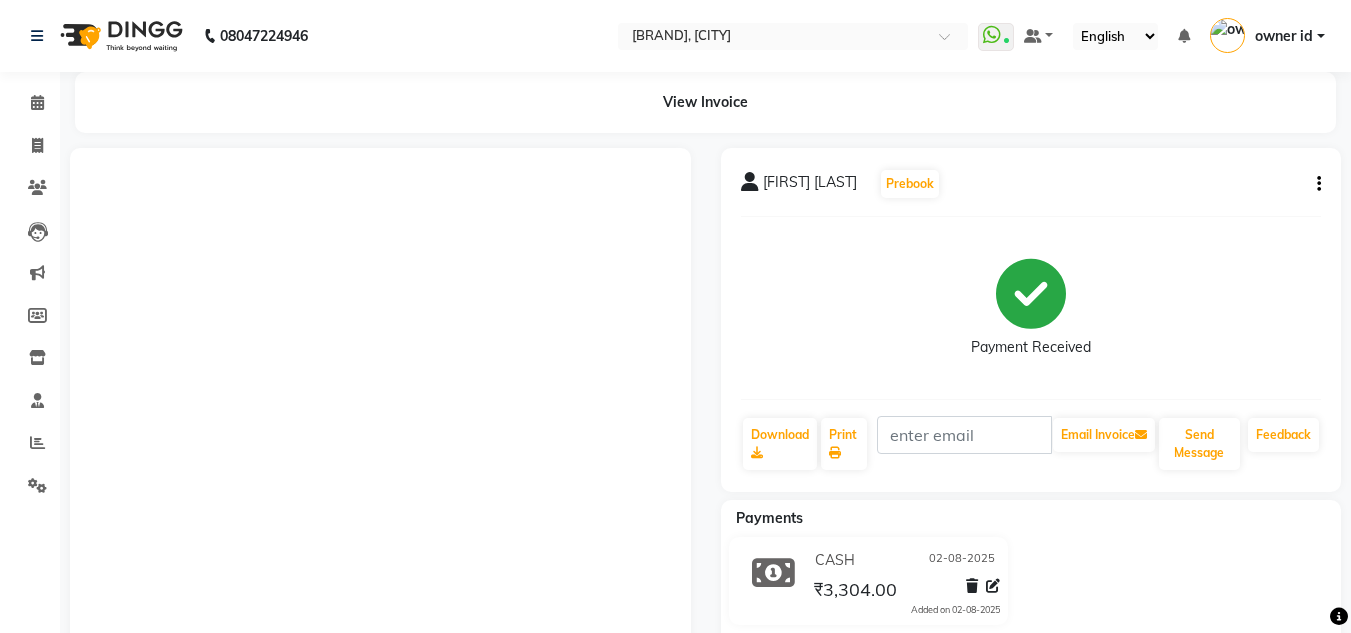 scroll, scrollTop: 0, scrollLeft: 0, axis: both 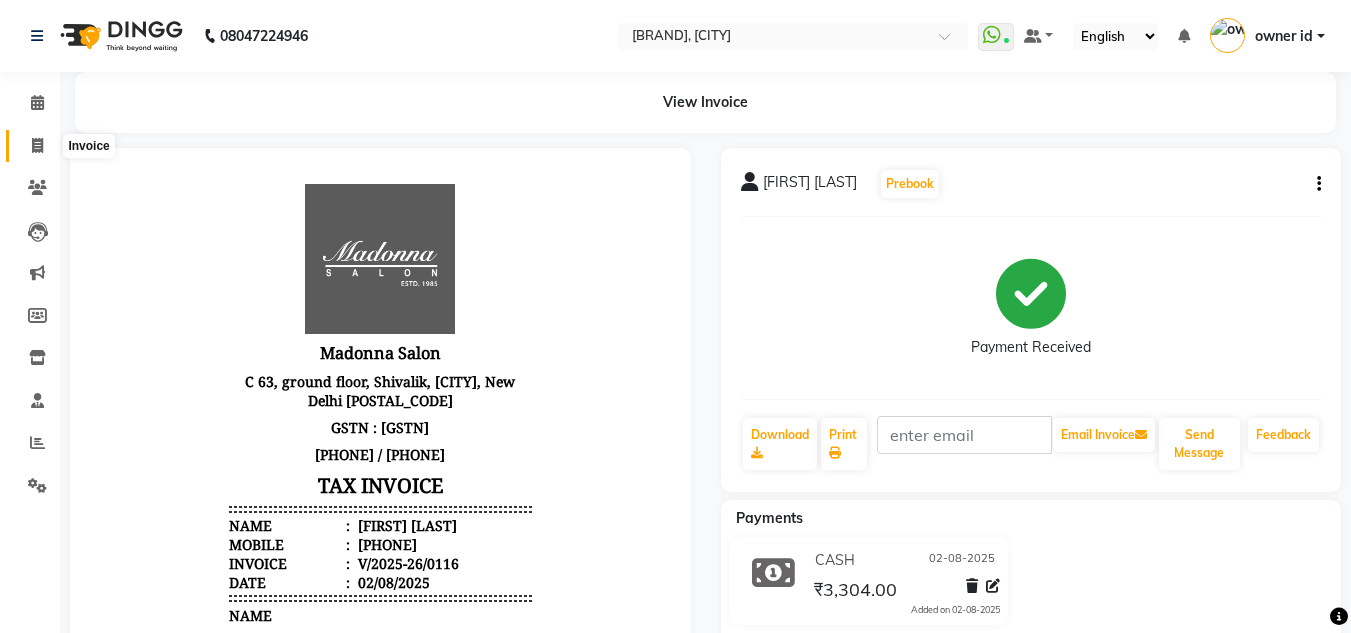 click 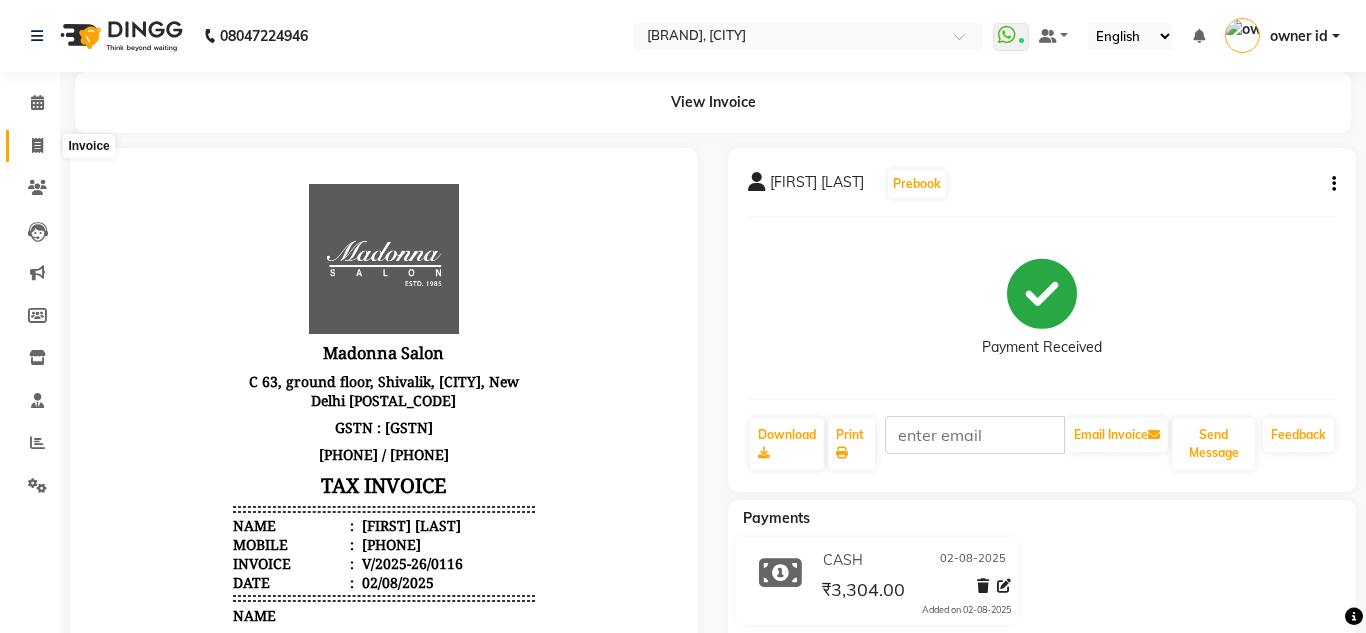 select on "8641" 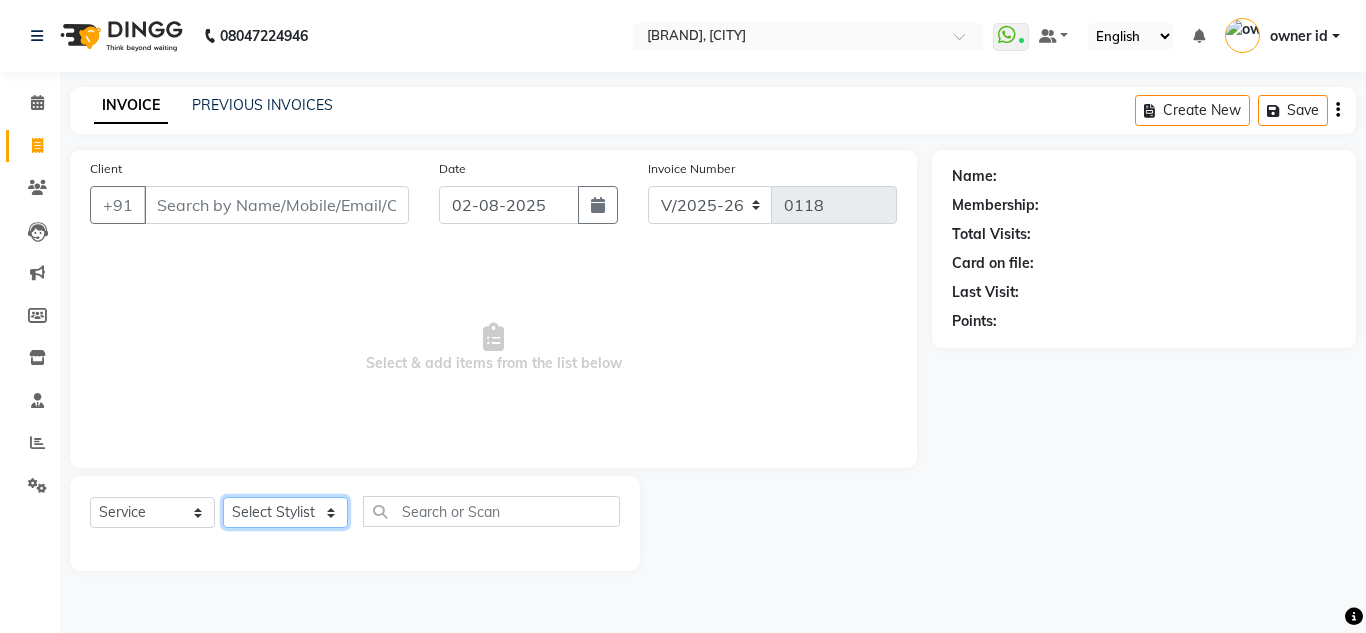 click on "Select Stylist Amit Bharti Devesh Farman Harsh  Jaikesh Manager Manoj Nitin Nails owner id Poonam Rihan" 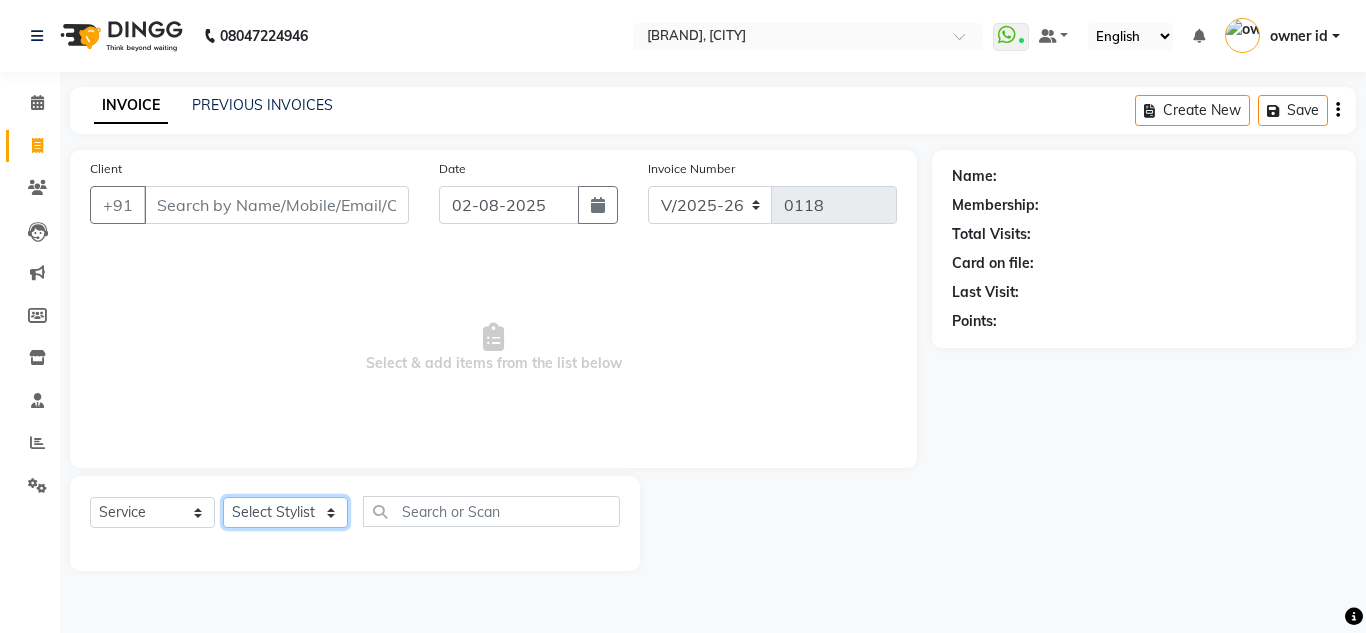 select on "86638" 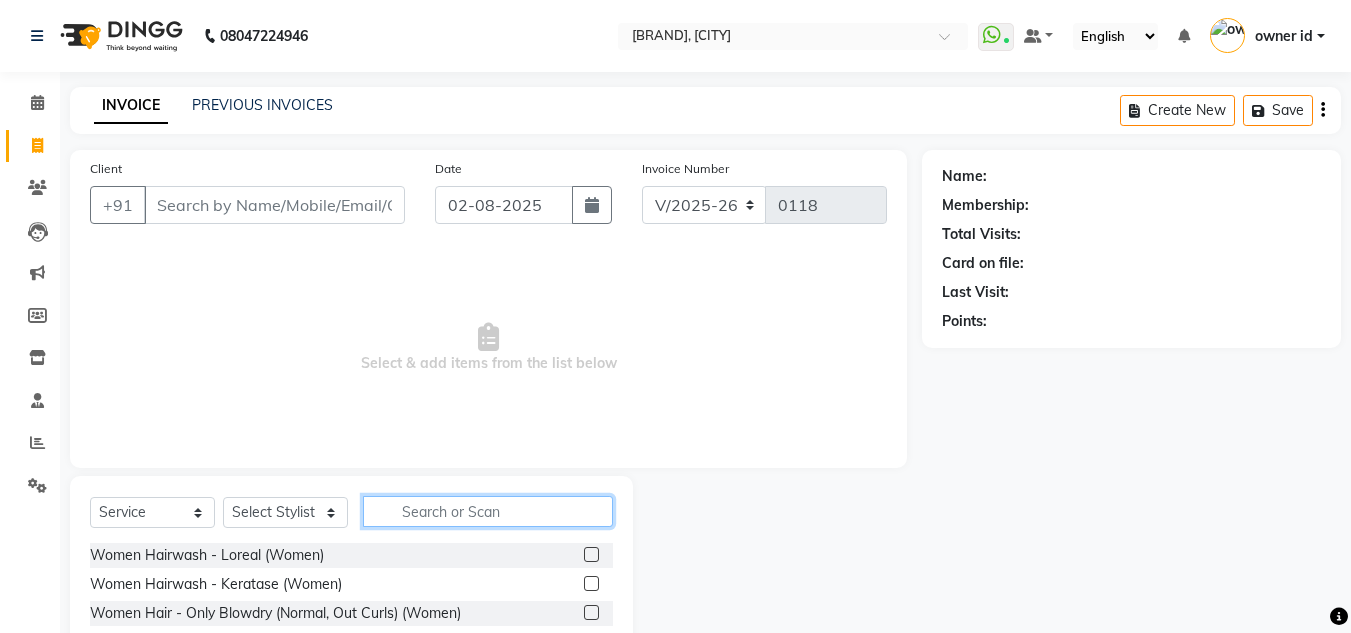 click 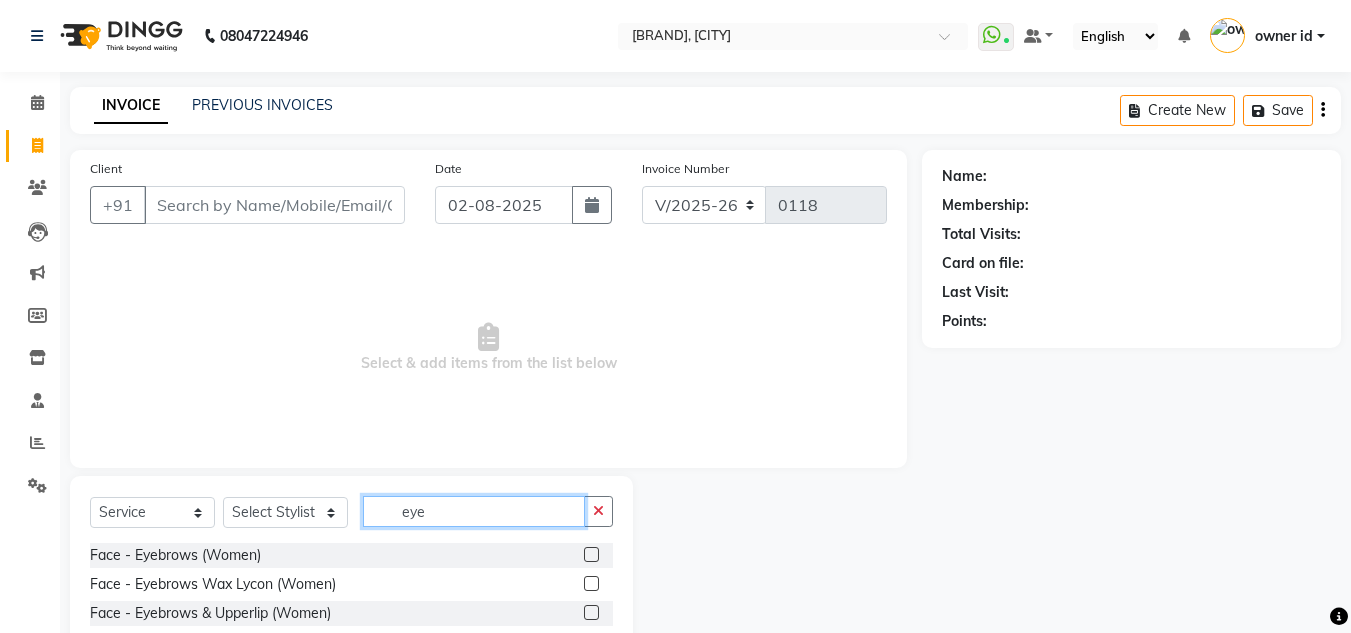 type on "eye" 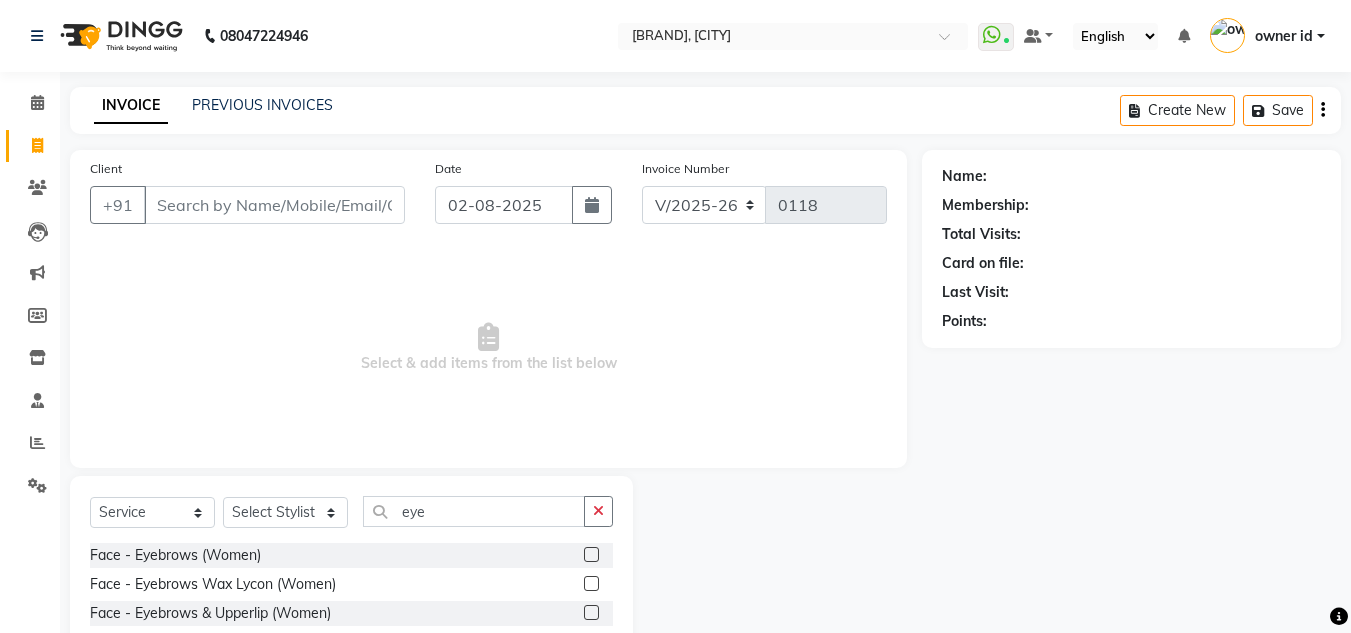 click 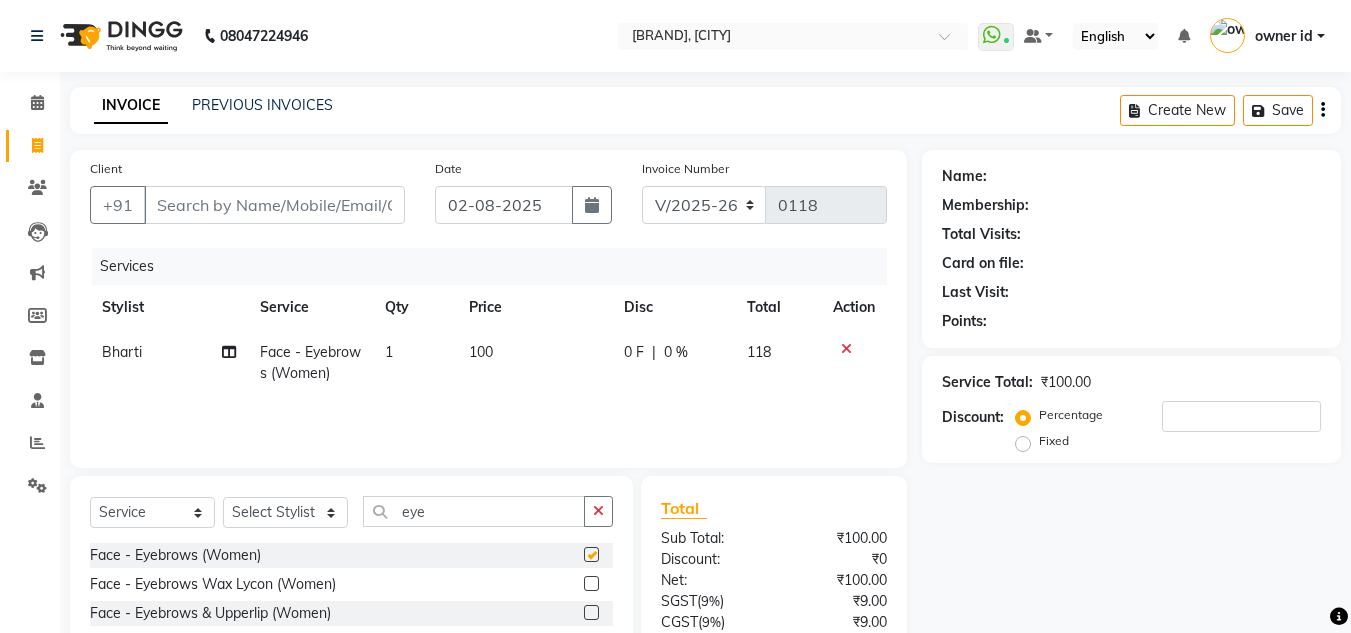 checkbox on "false" 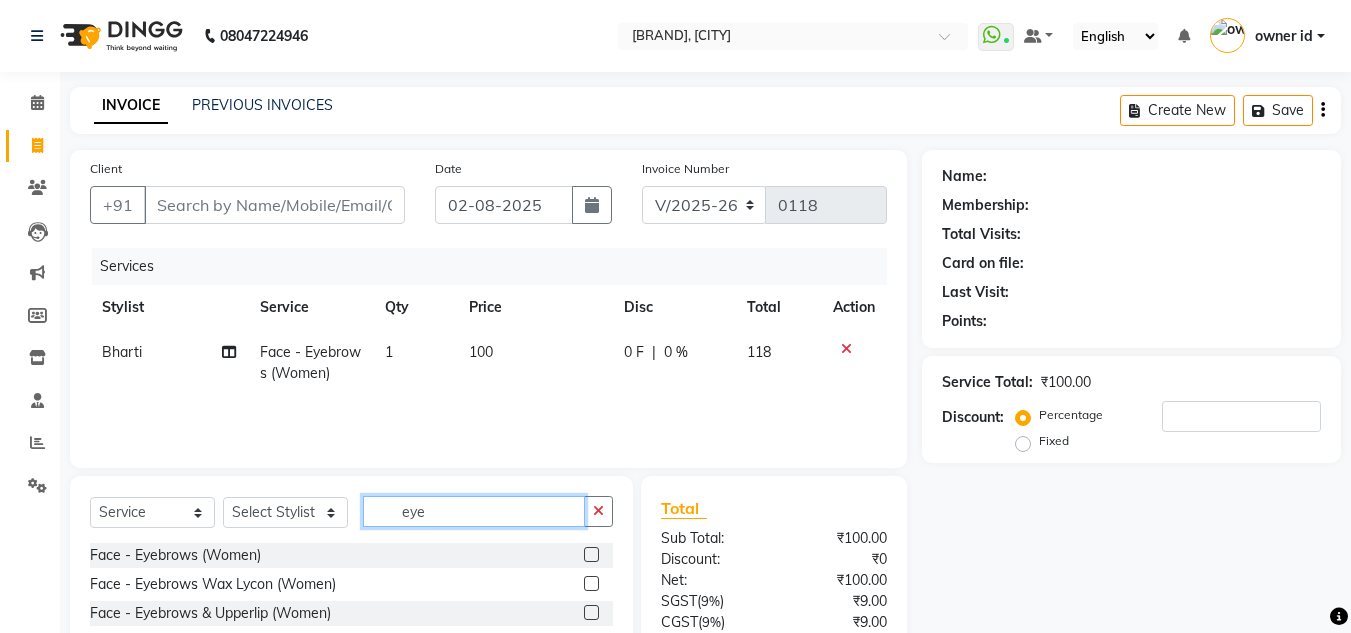 click on "eye" 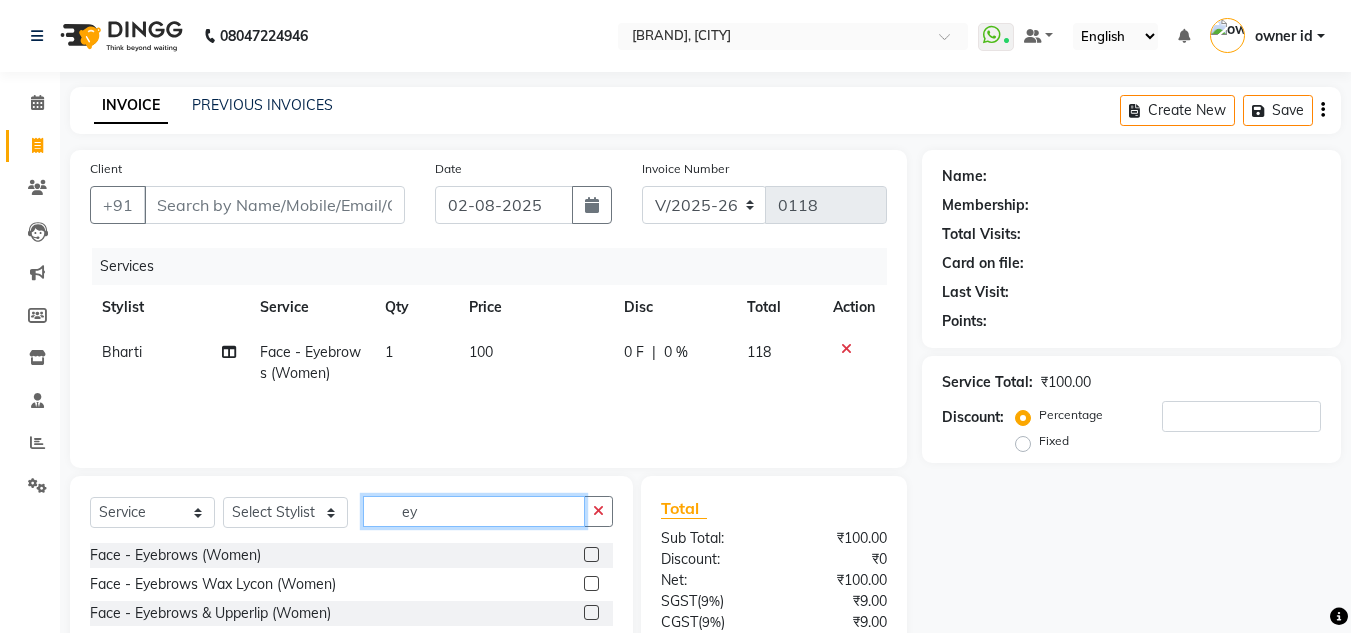 type on "e" 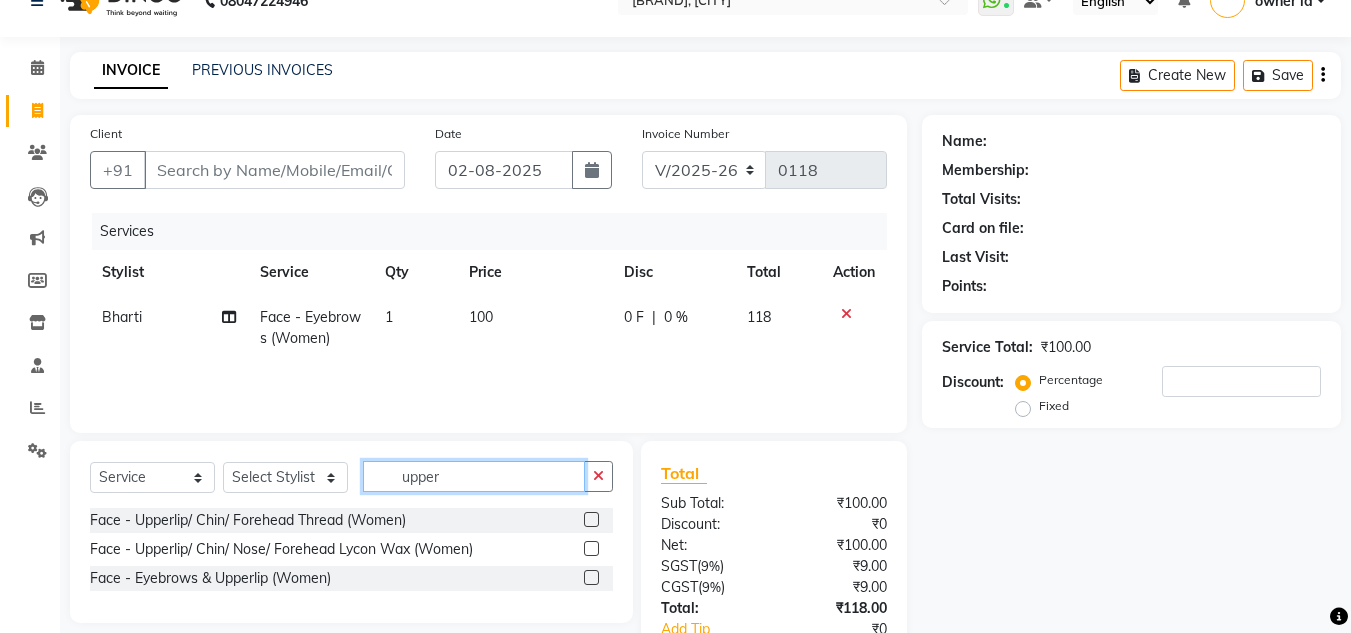 scroll, scrollTop: 37, scrollLeft: 0, axis: vertical 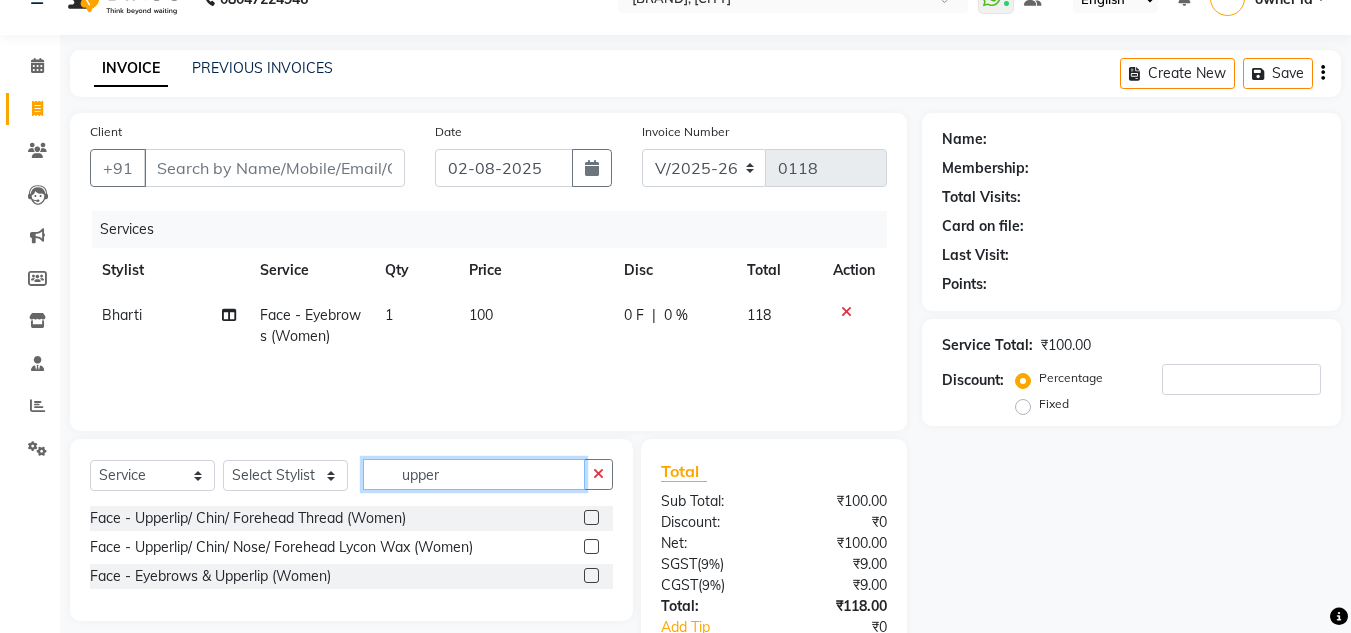 type on "upper" 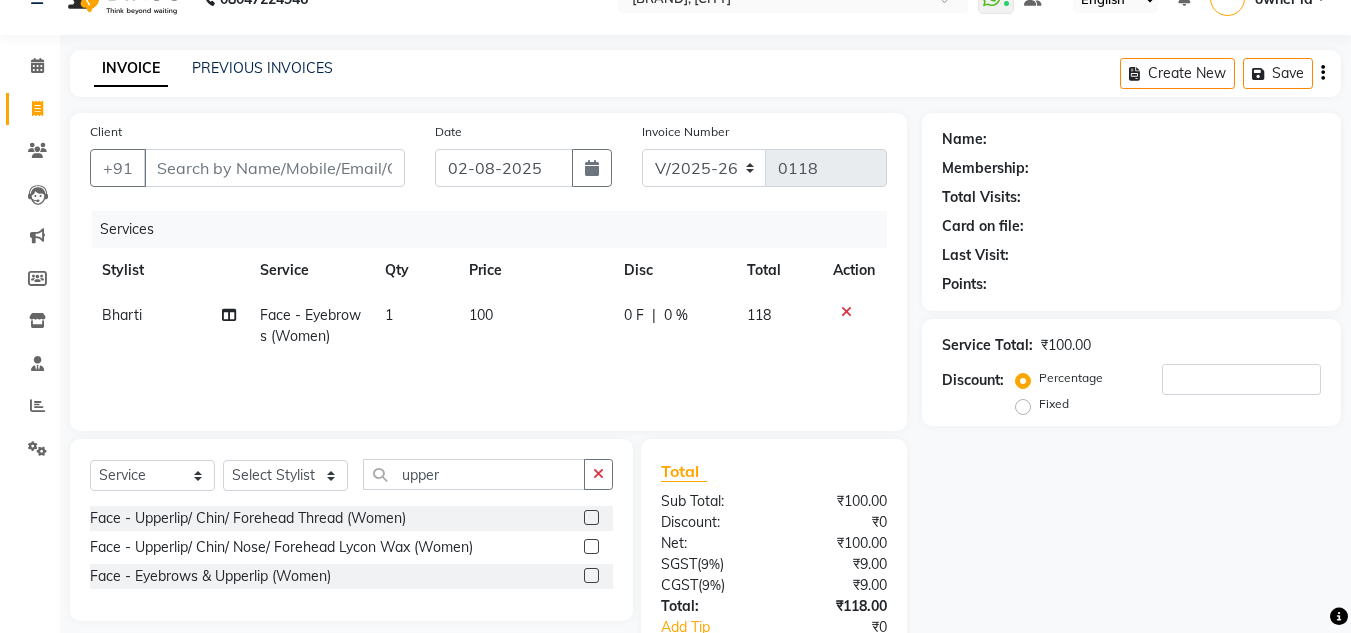 click 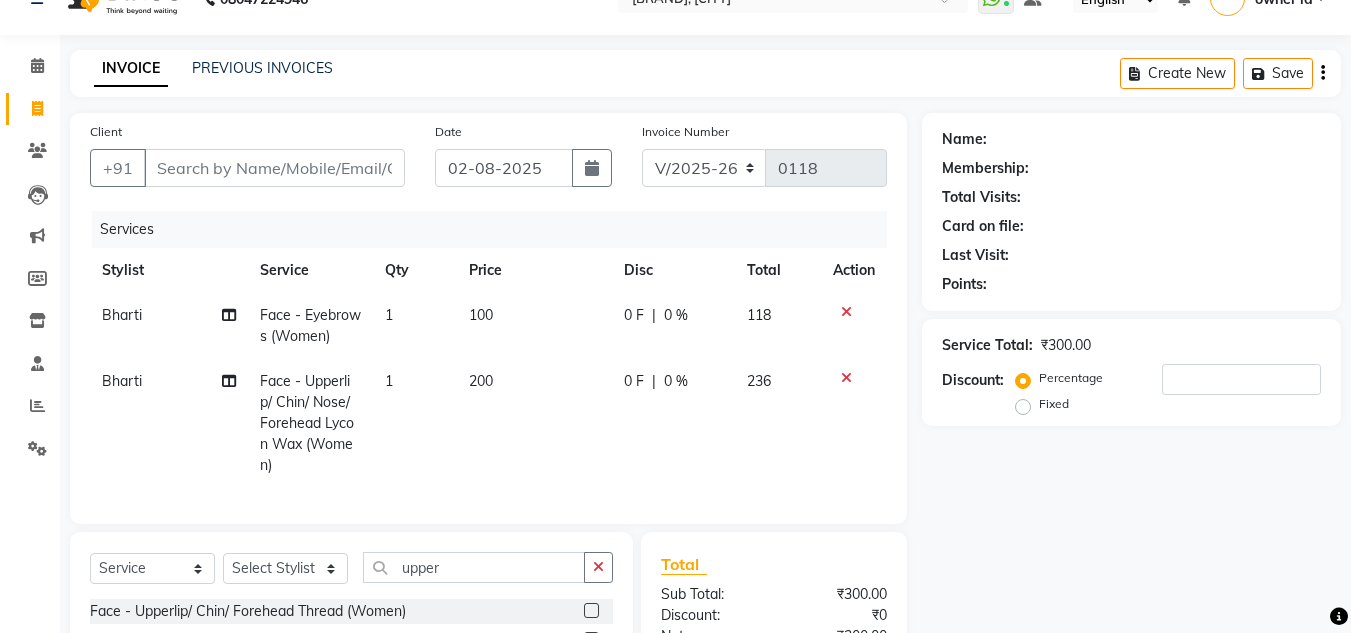checkbox on "false" 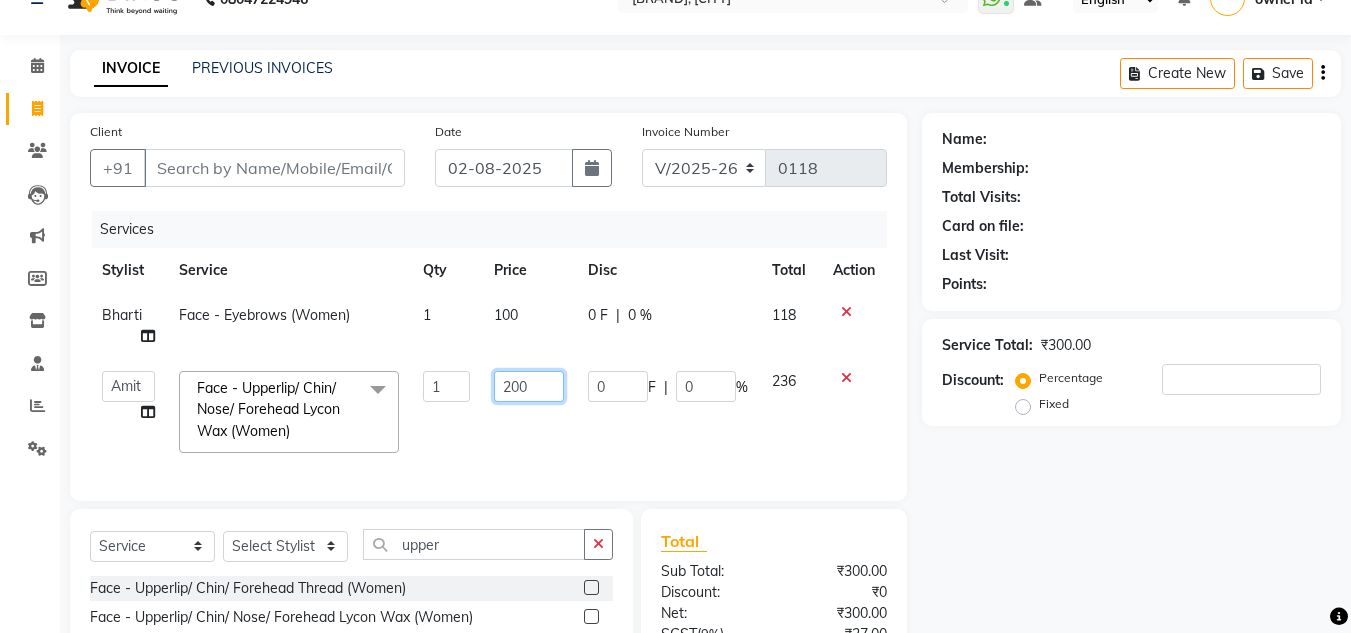 click on "200" 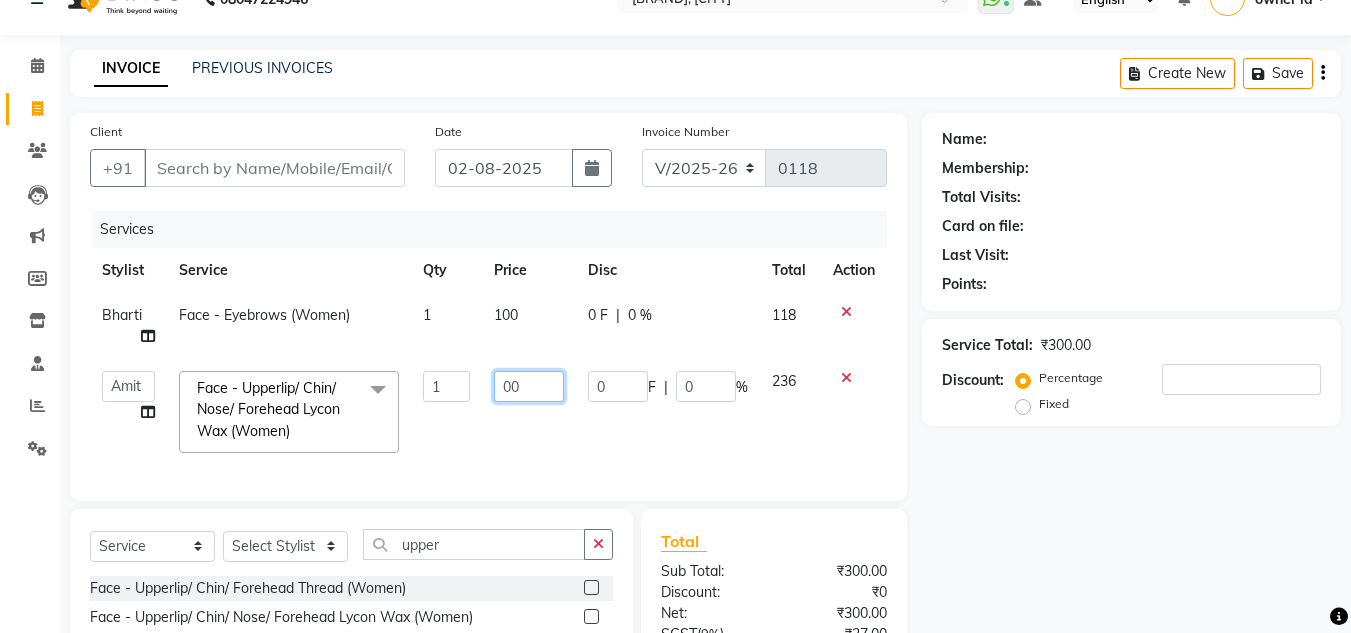 type on "600" 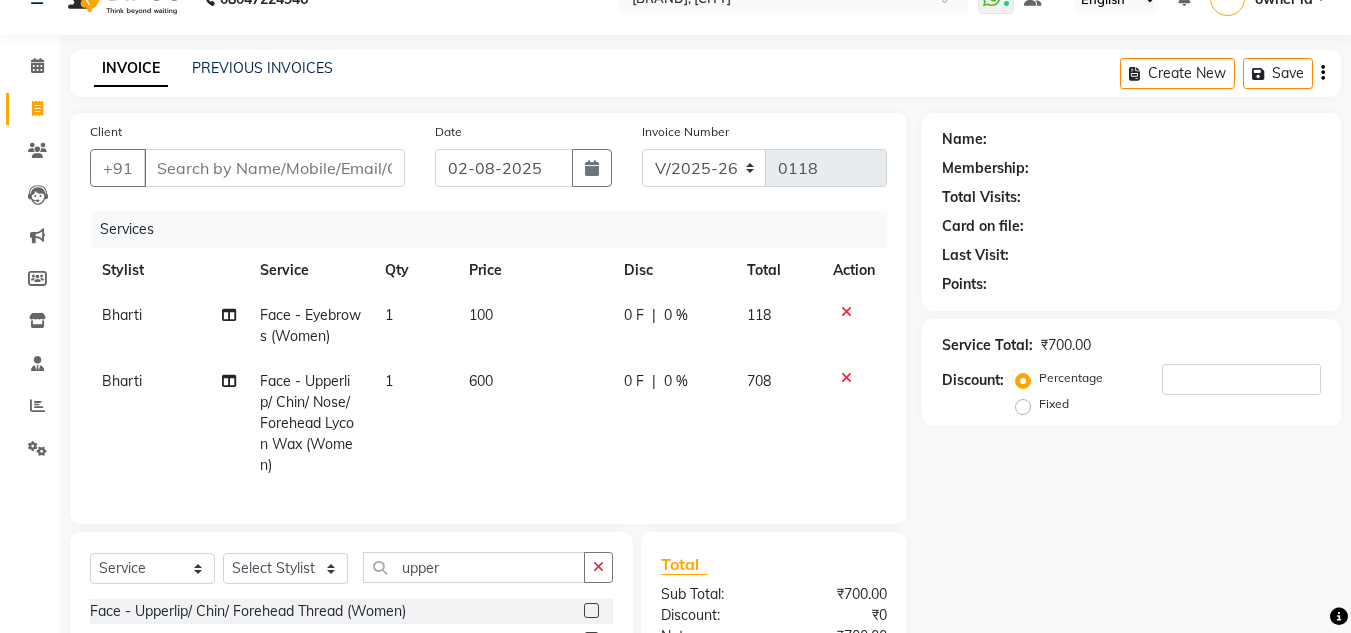 click on "0 F | 0 %" 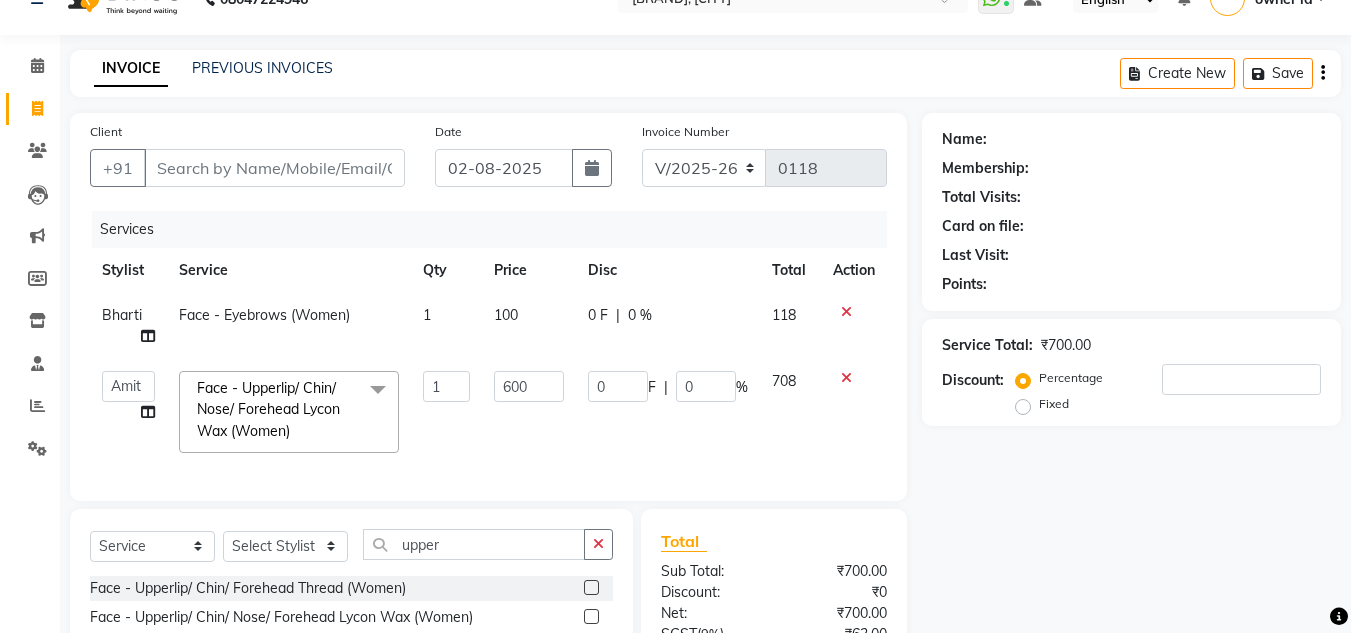 scroll, scrollTop: 228, scrollLeft: 0, axis: vertical 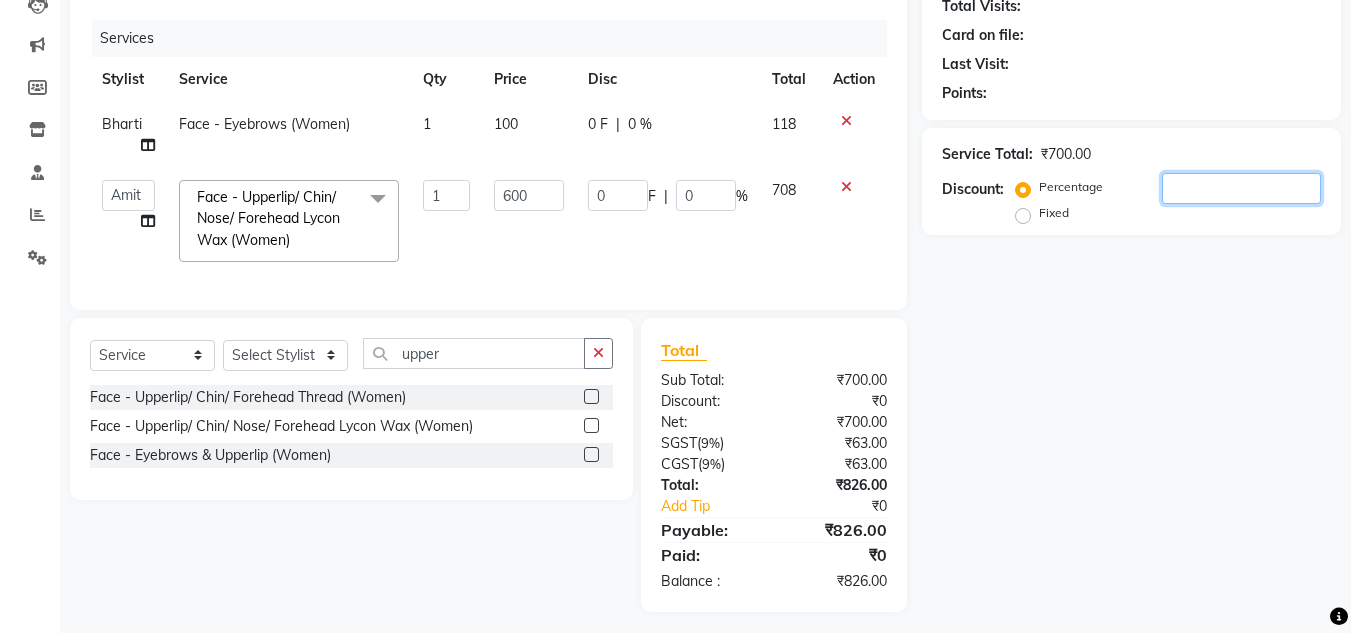 click 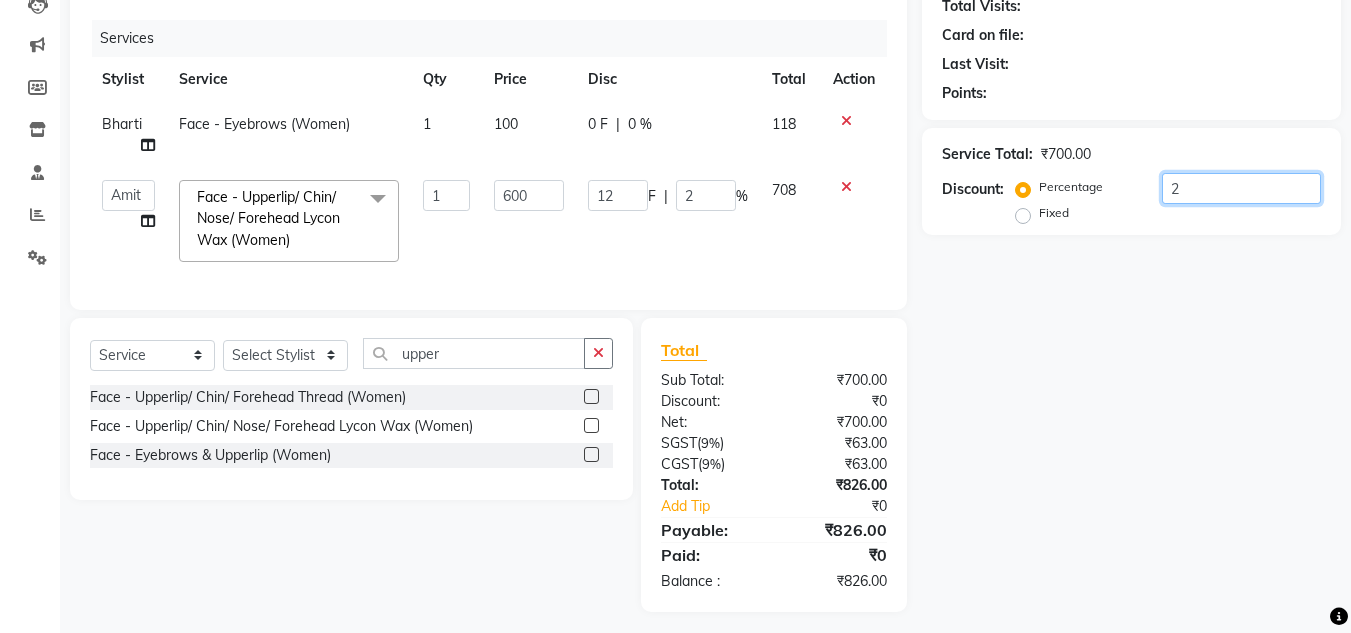type on "20" 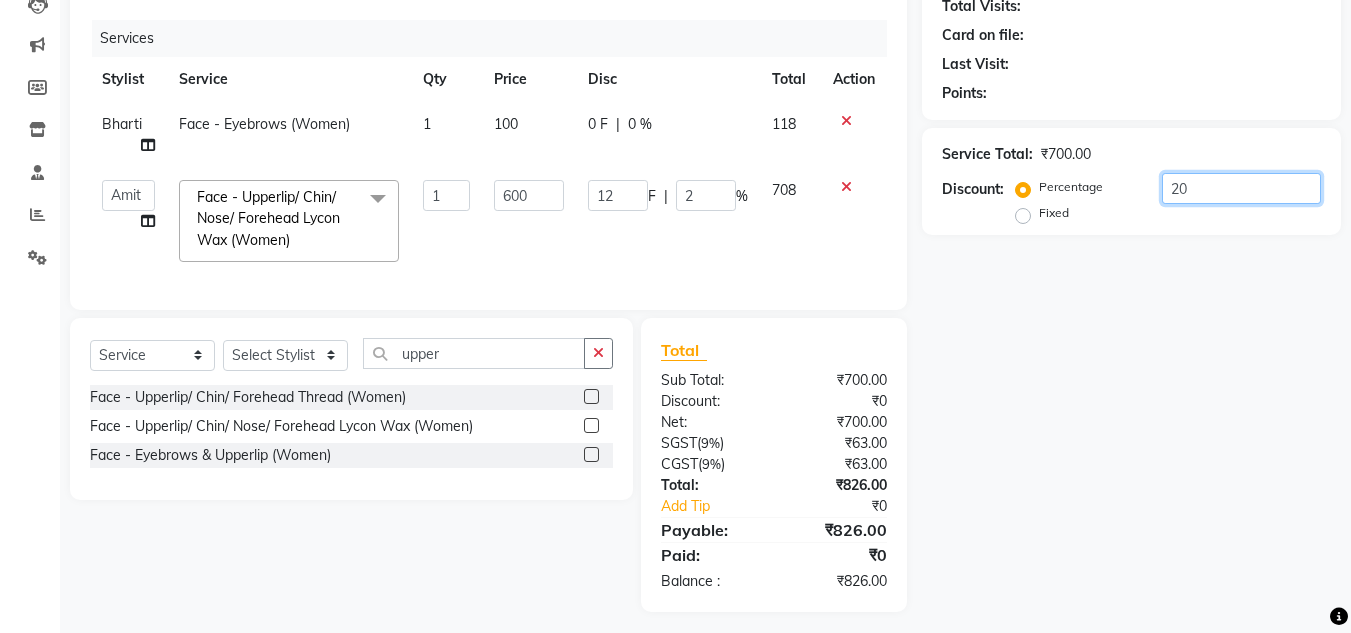 type on "120" 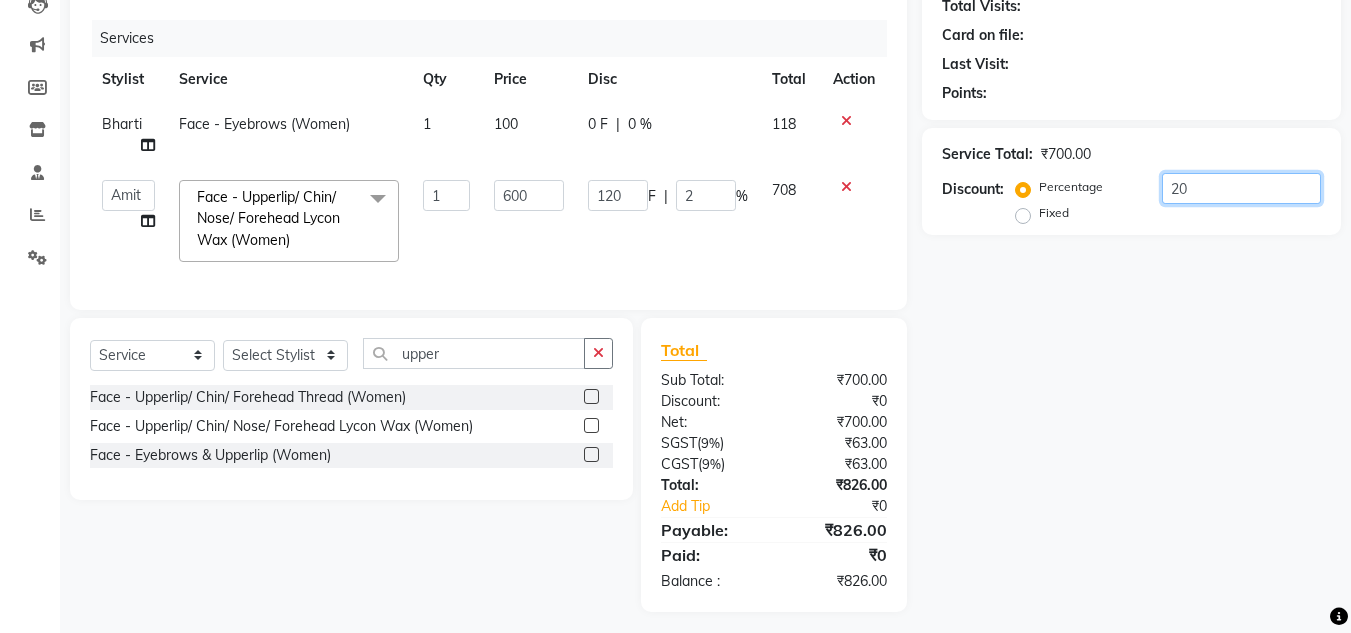 type on "20" 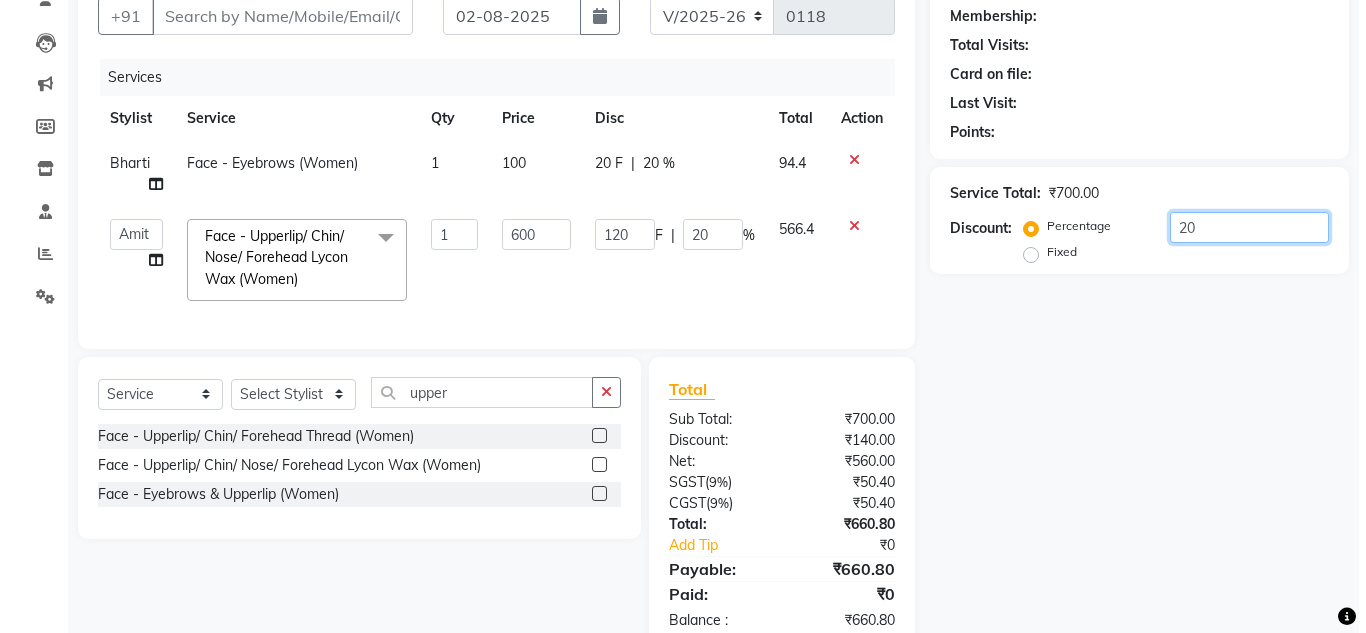 scroll, scrollTop: 0, scrollLeft: 0, axis: both 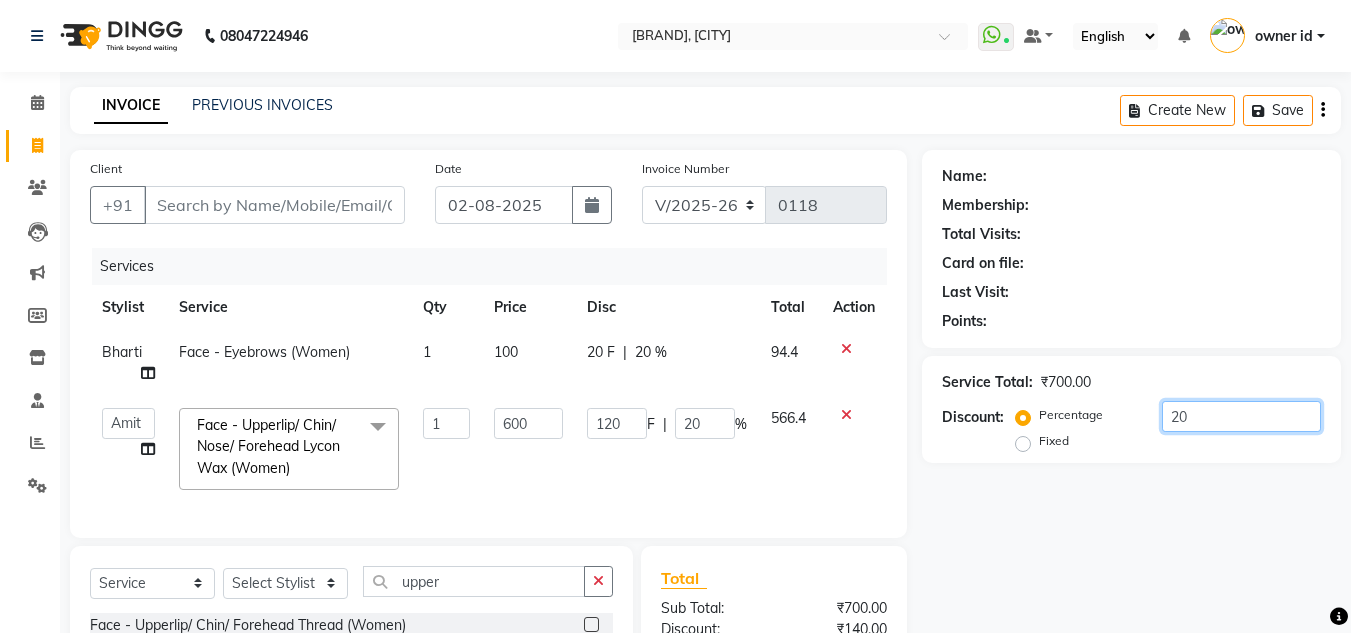 type on "20" 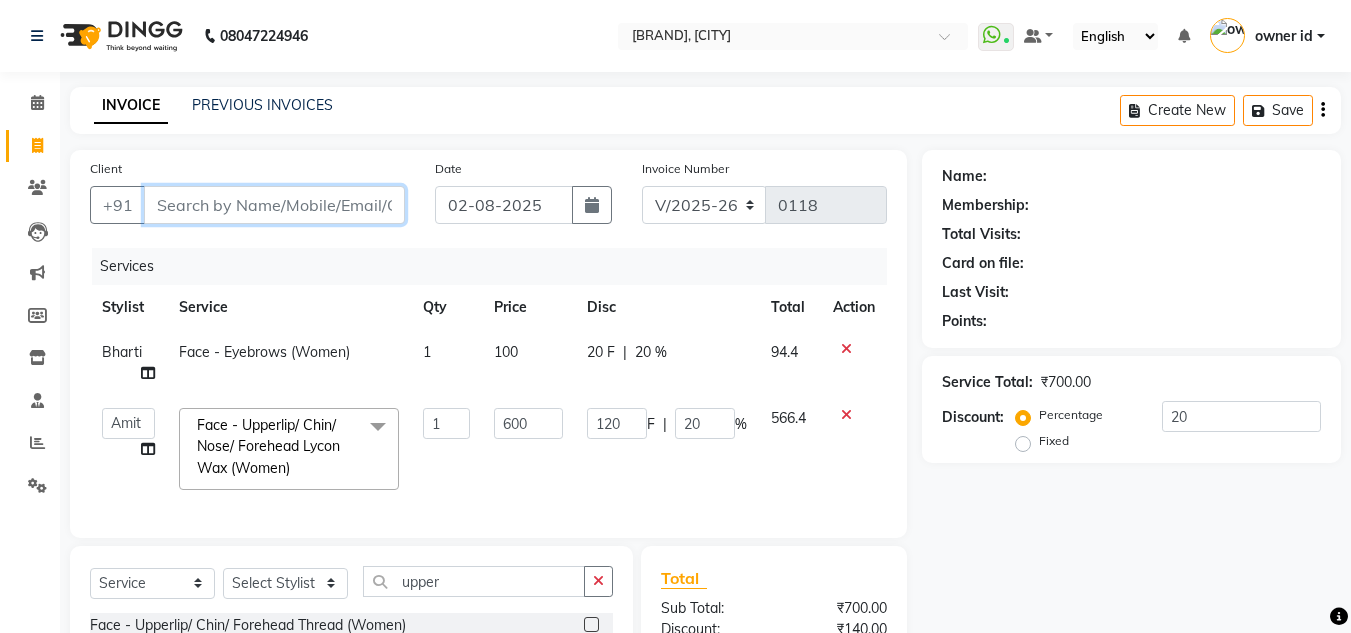click on "Client" at bounding box center [274, 205] 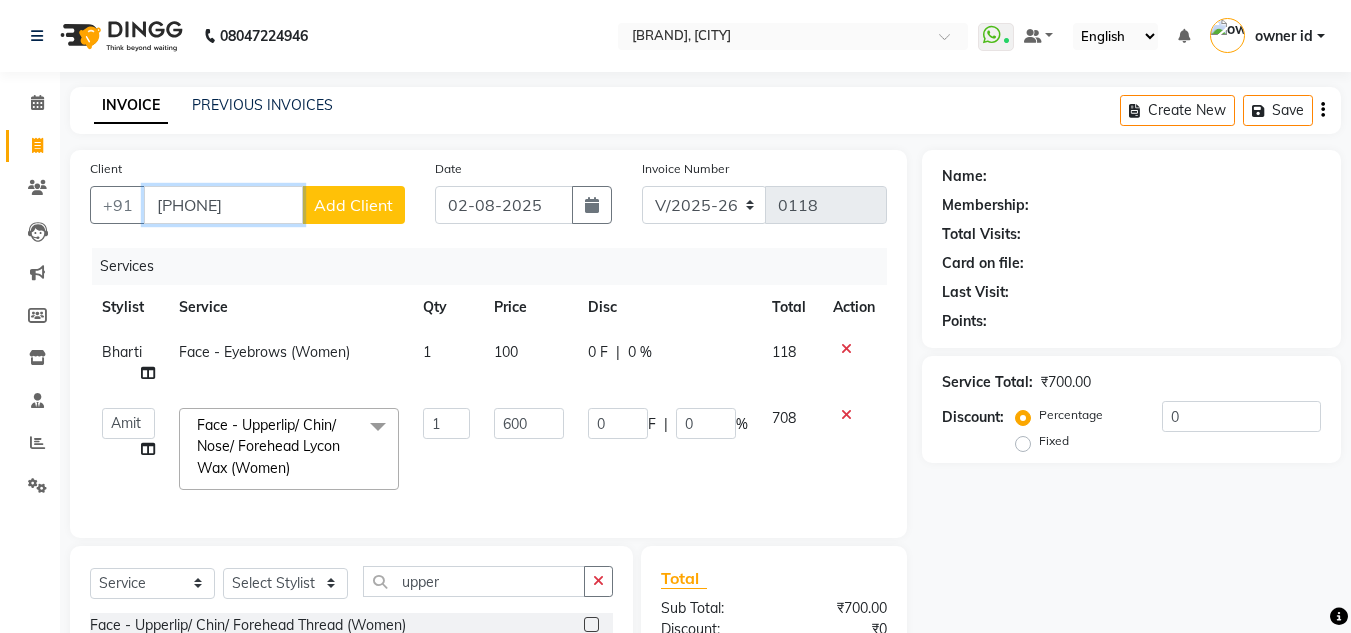 type on "8860309190" 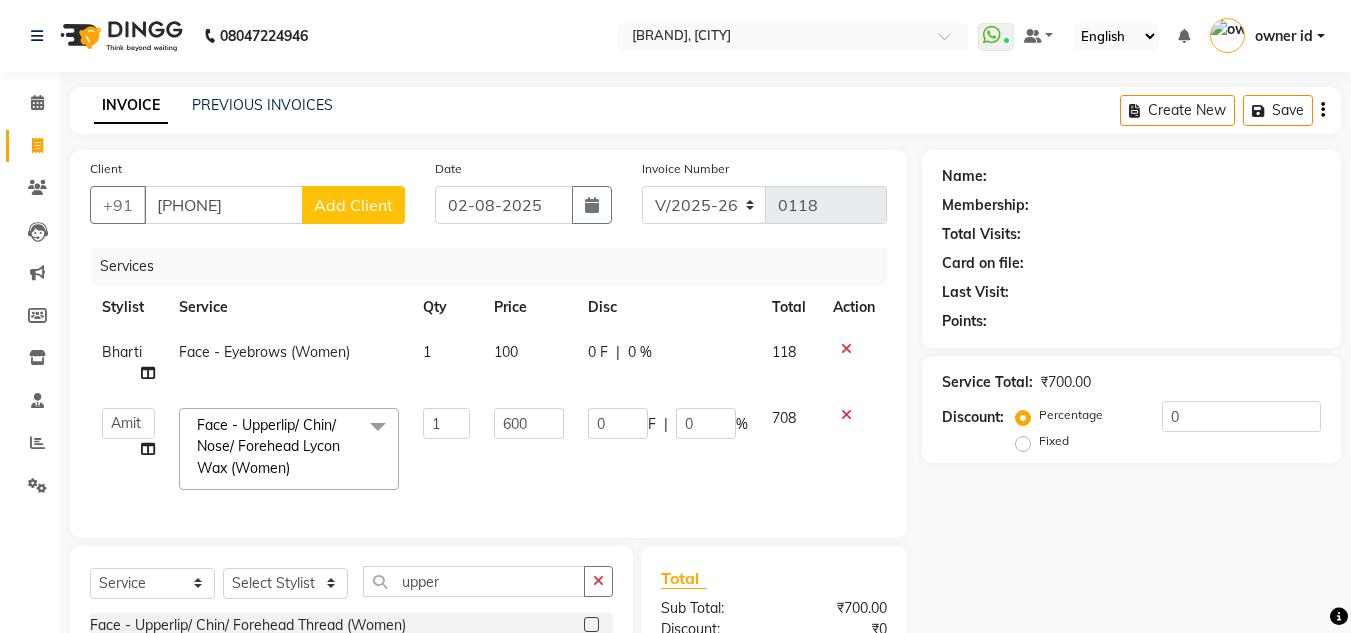 click on "Add Client" 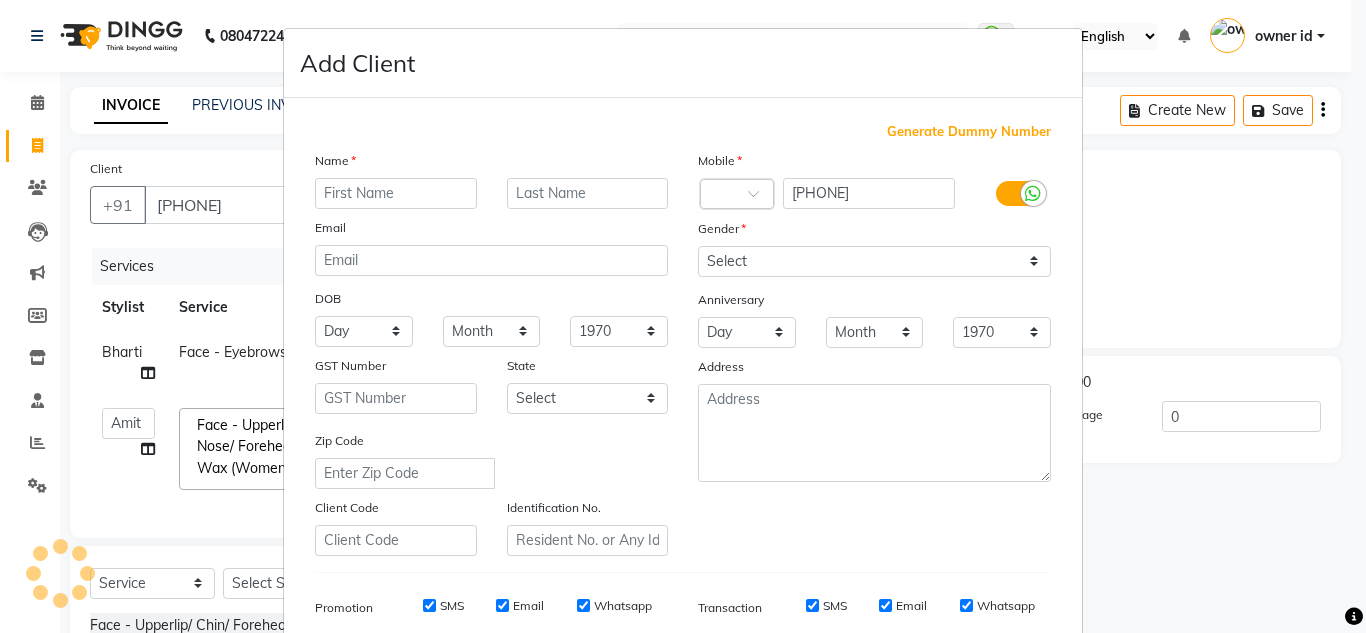 click at bounding box center (396, 193) 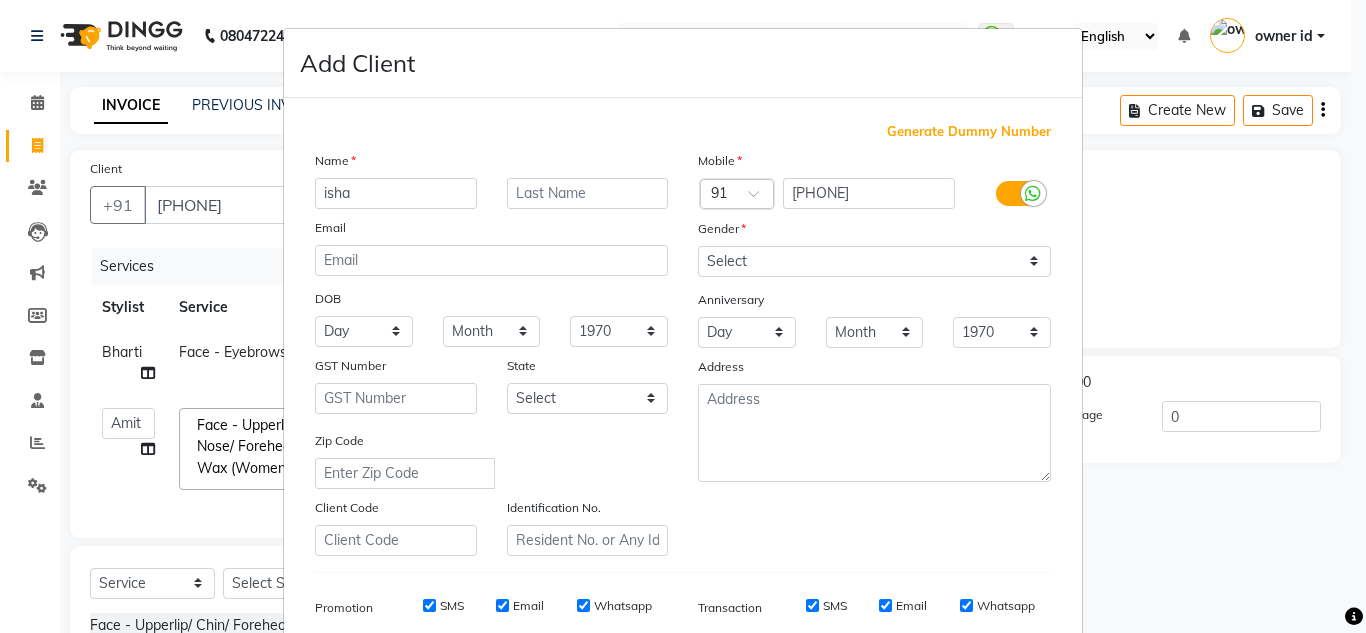 type on "isha" 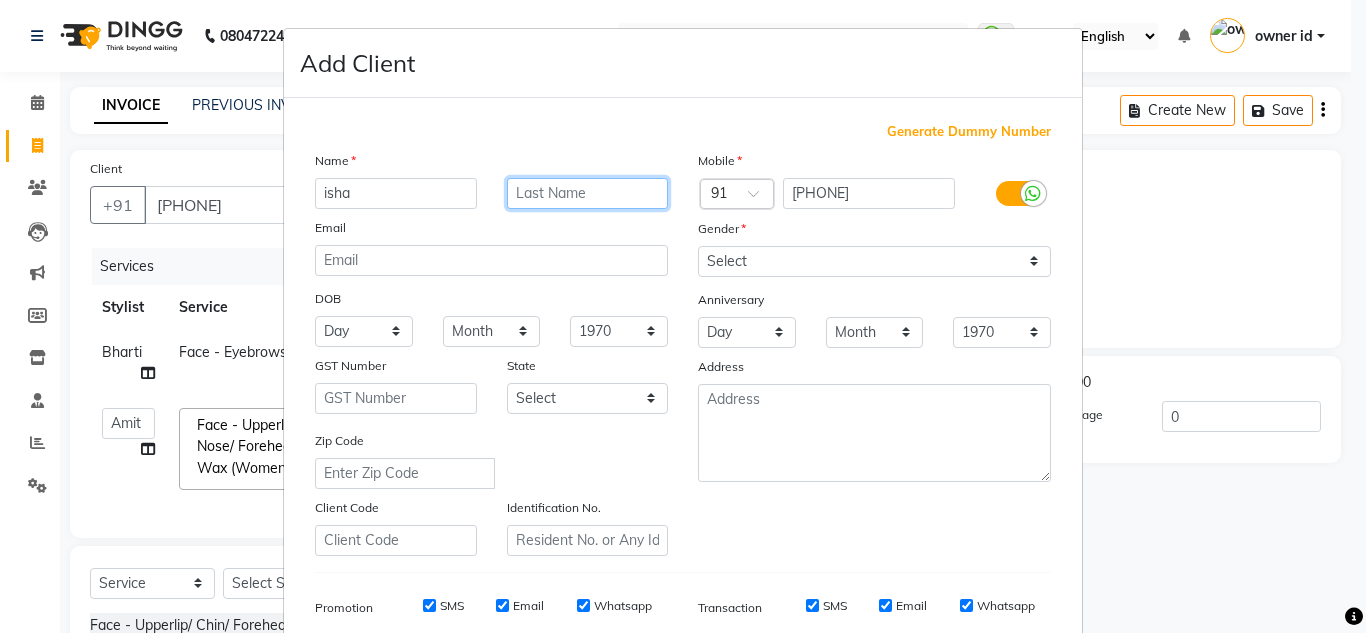 click at bounding box center (588, 193) 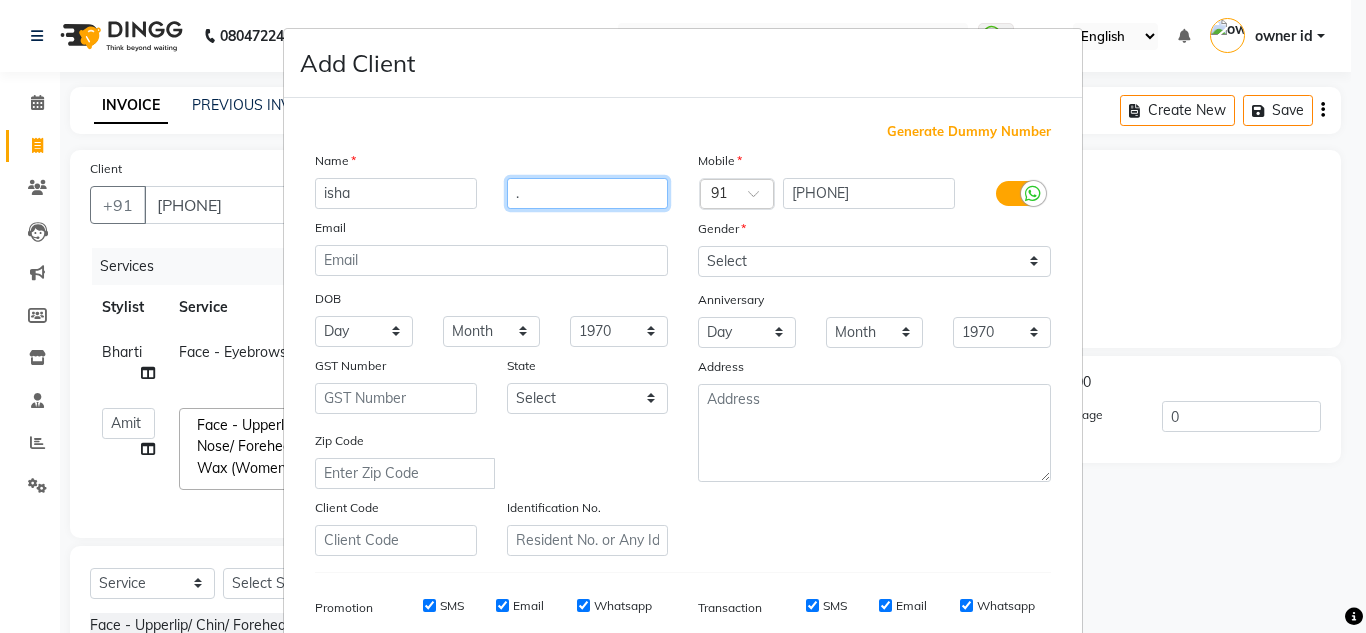 type on "." 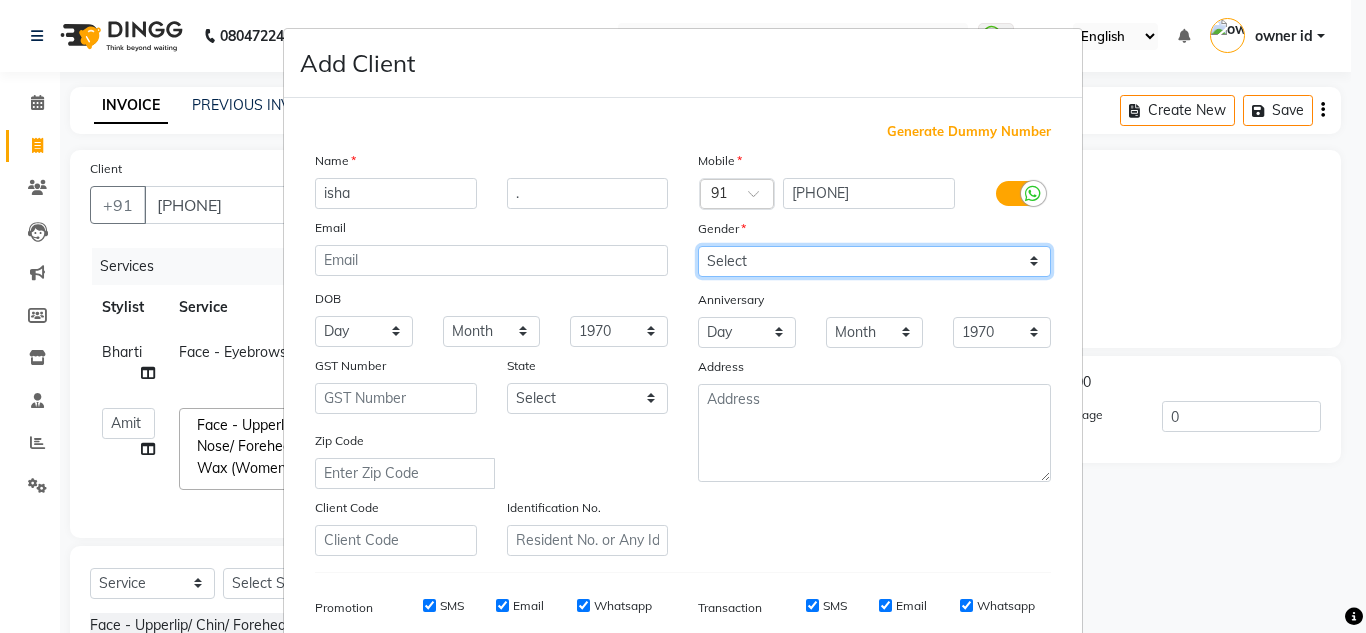 click on "Select Male Female Other Prefer Not To Say" at bounding box center (874, 261) 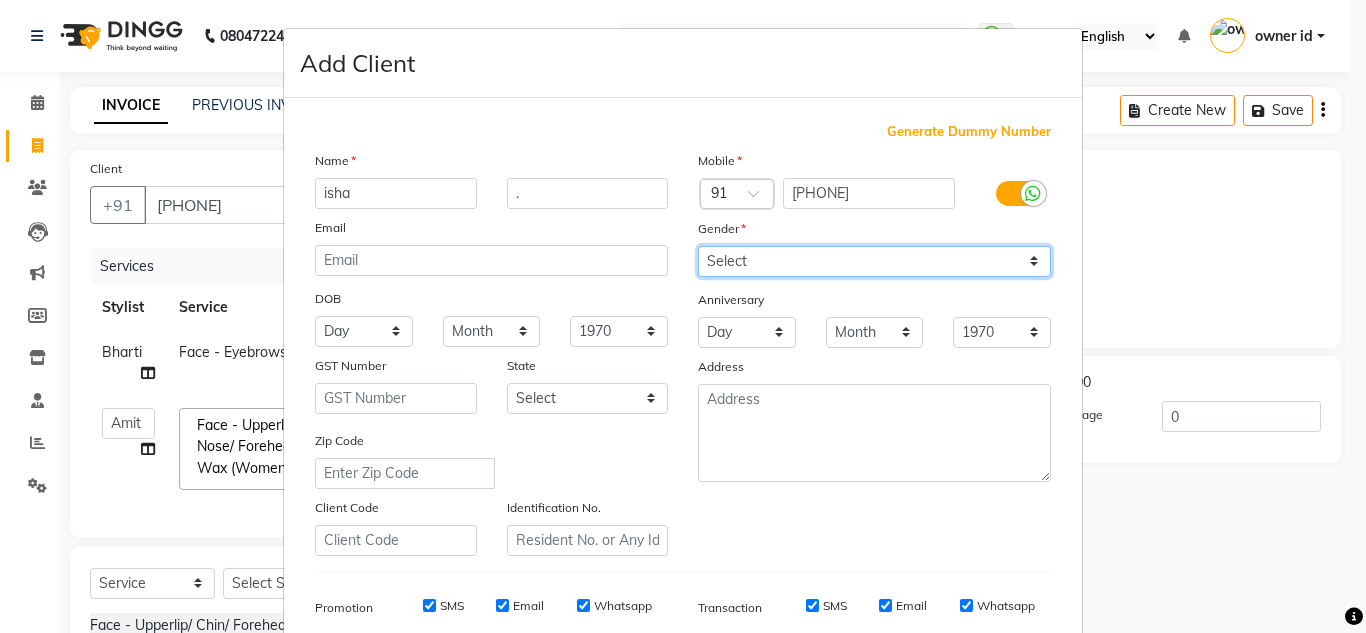 select on "female" 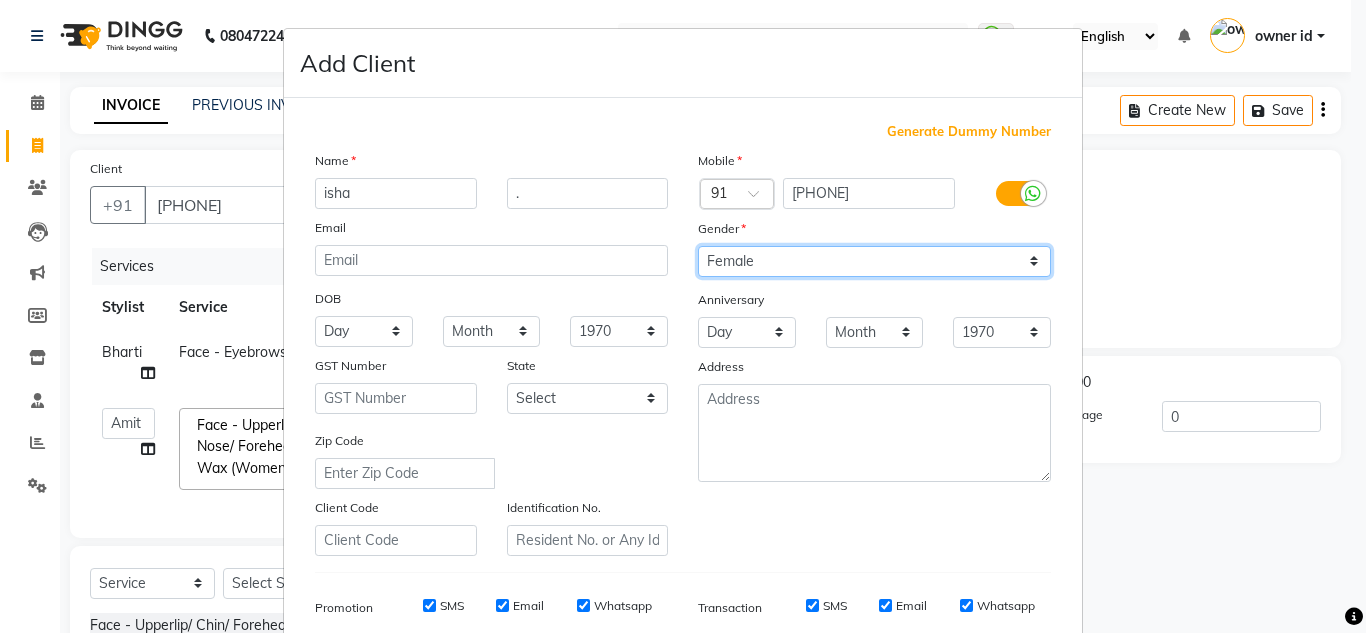 click on "Select Male Female Other Prefer Not To Say" at bounding box center (874, 261) 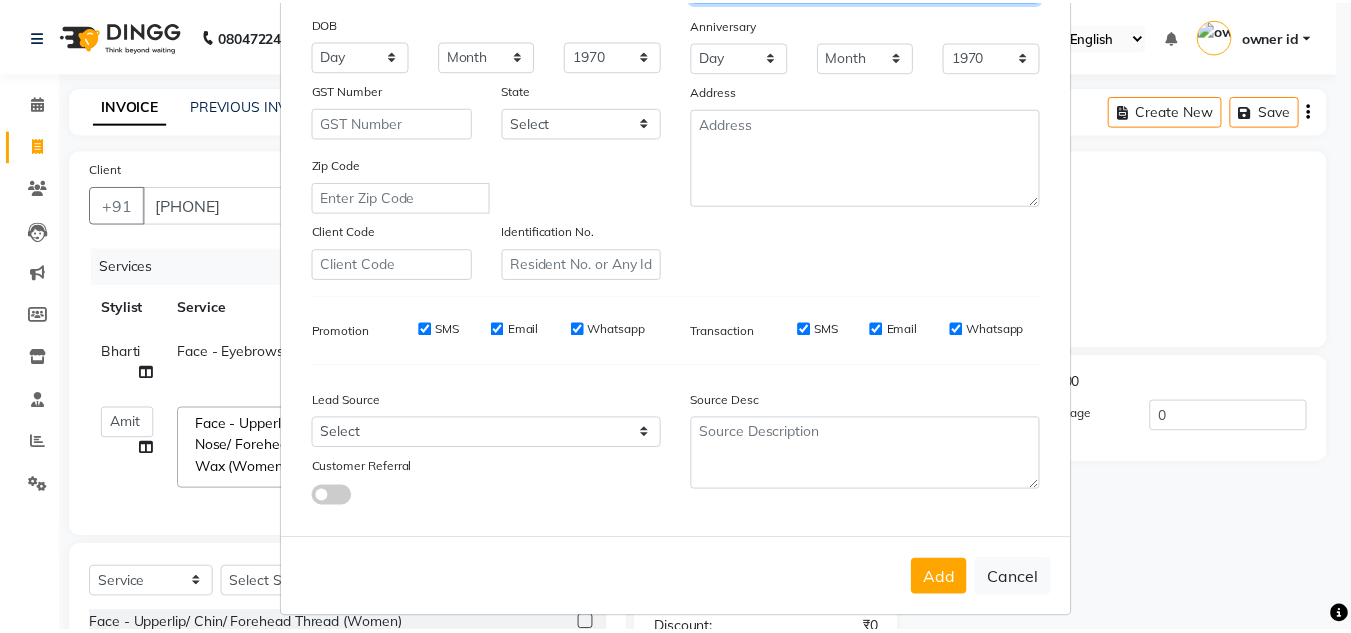 scroll, scrollTop: 290, scrollLeft: 0, axis: vertical 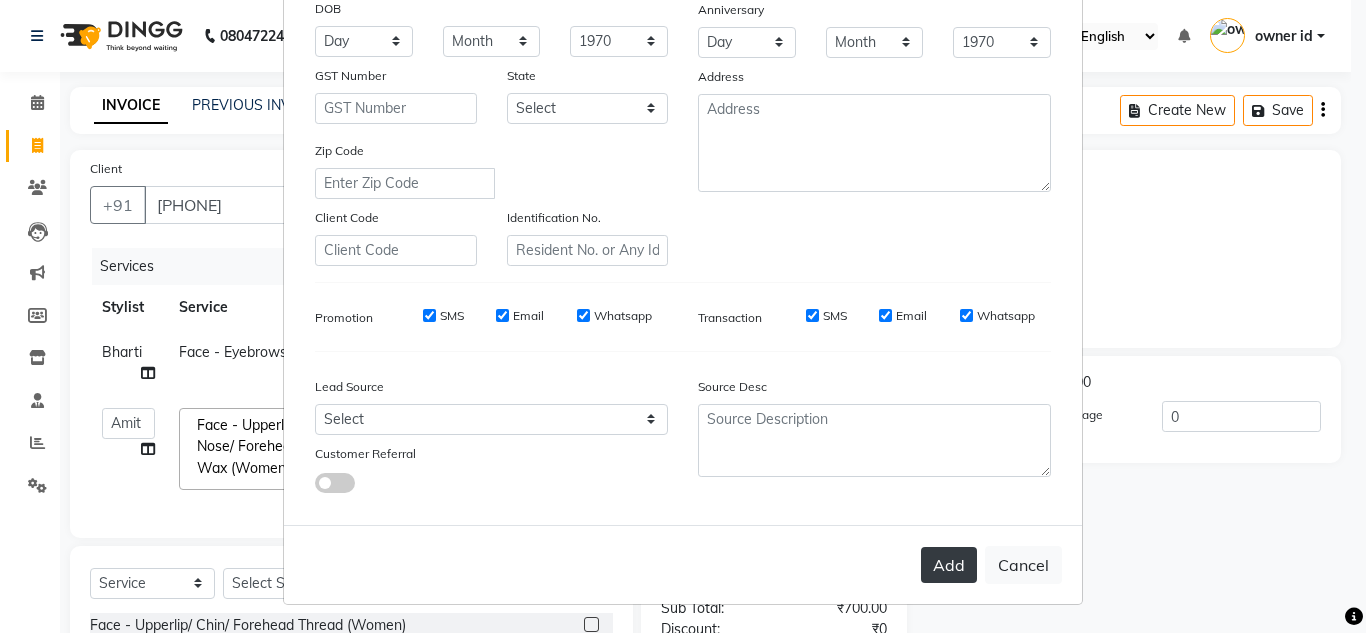 click on "Add" at bounding box center (949, 565) 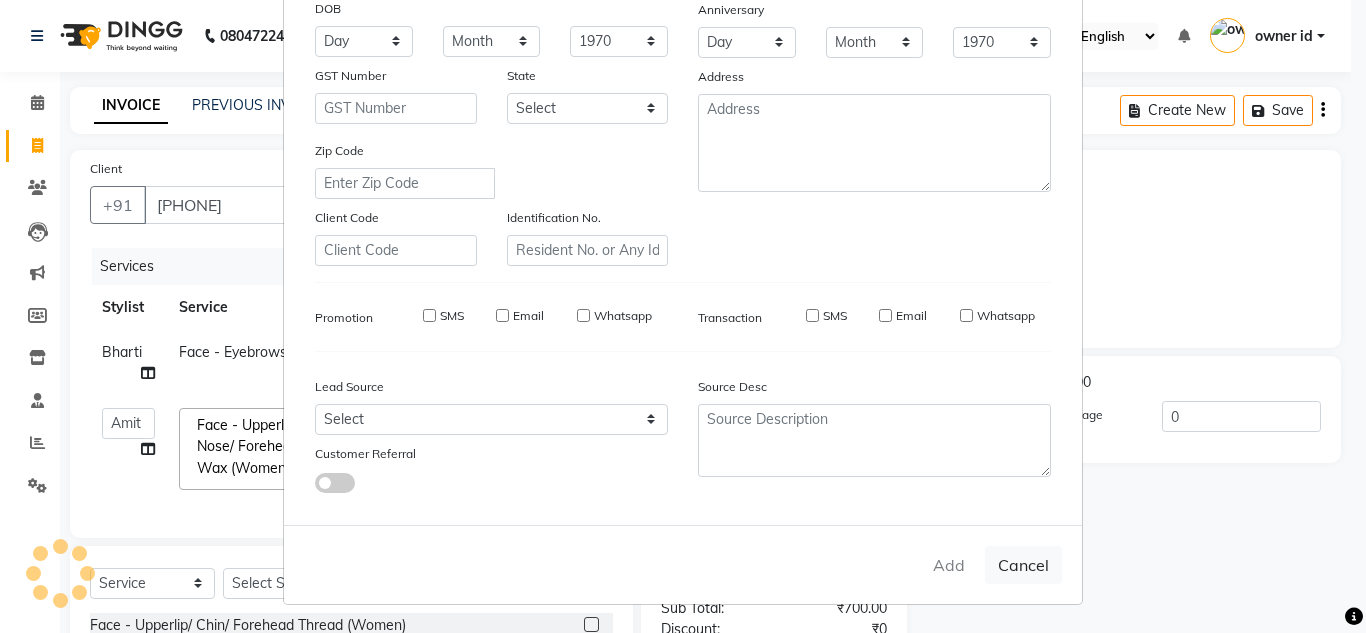 type 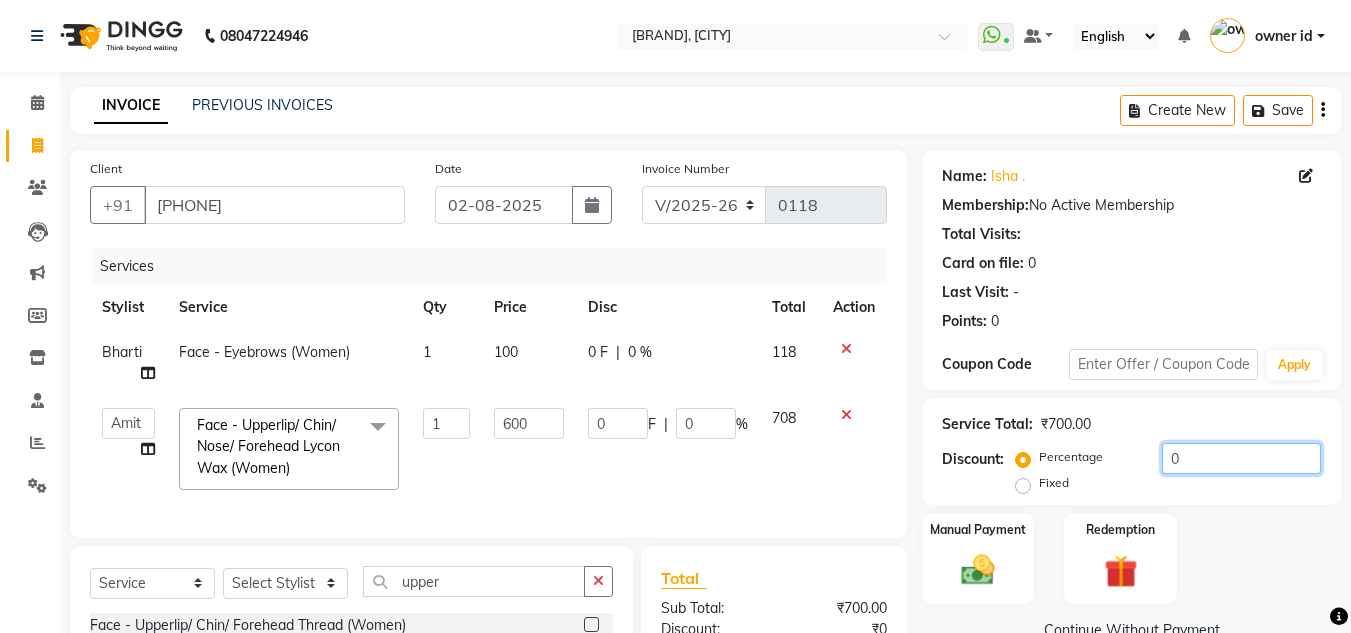 click on "0" 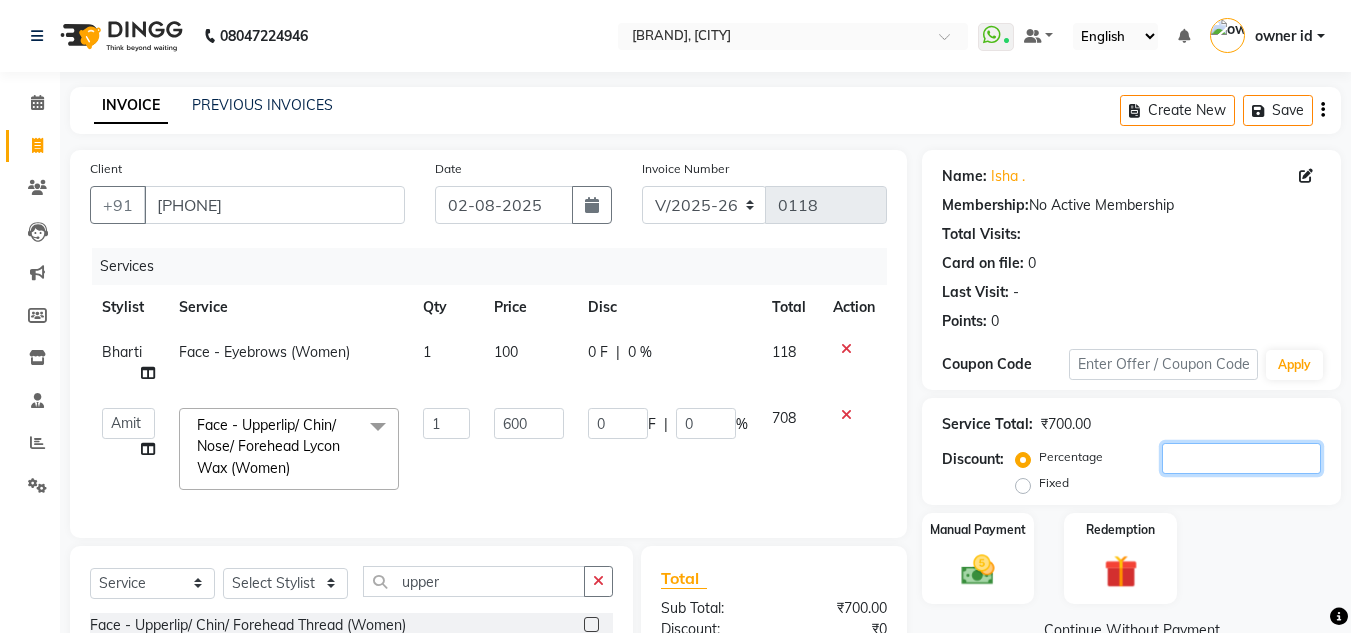 type on "2" 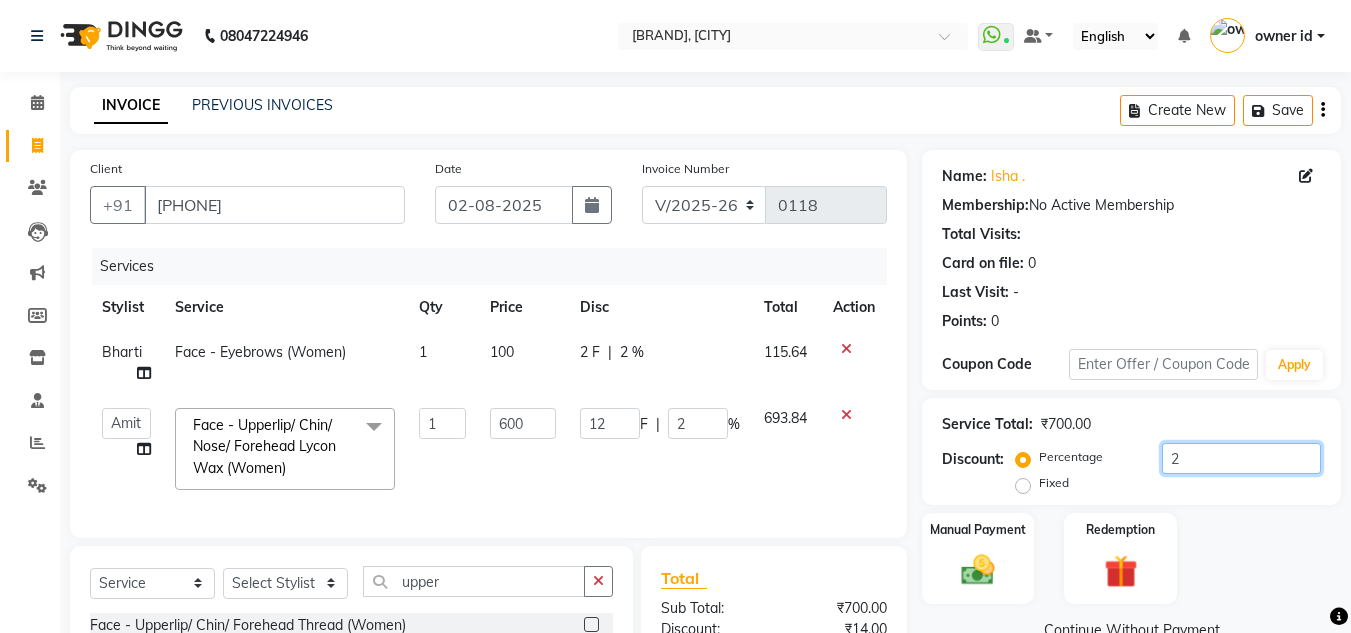 type on "20" 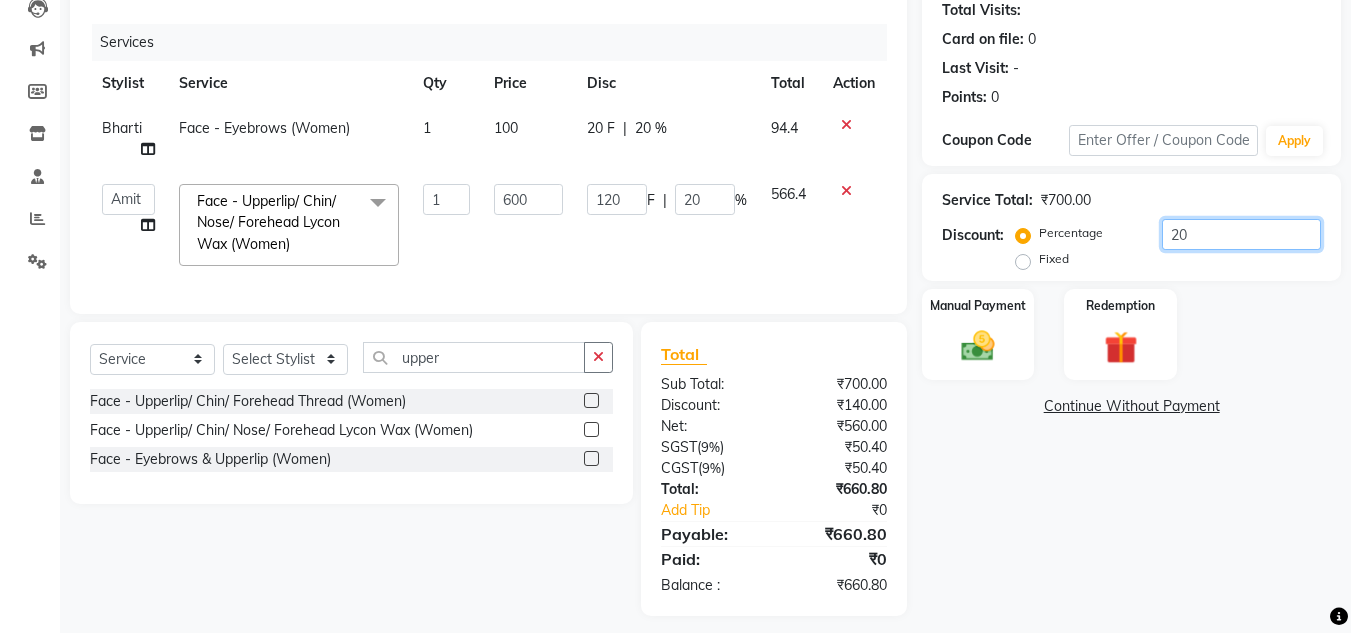 scroll, scrollTop: 252, scrollLeft: 0, axis: vertical 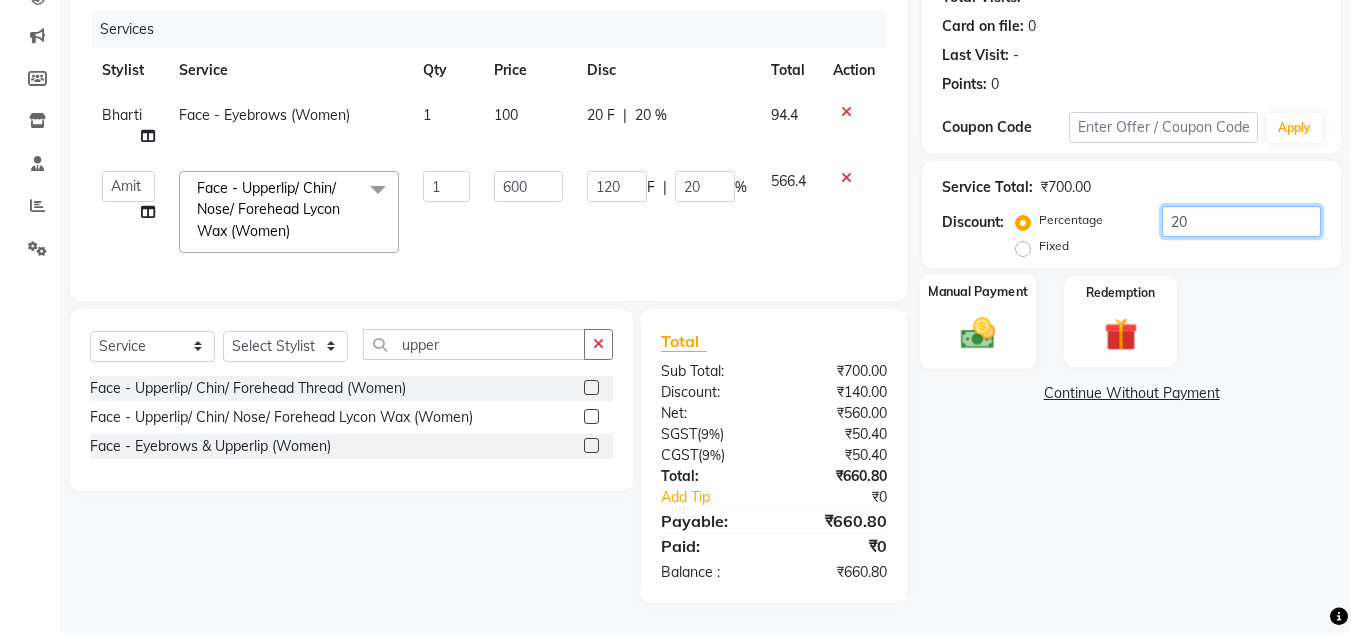 type on "20" 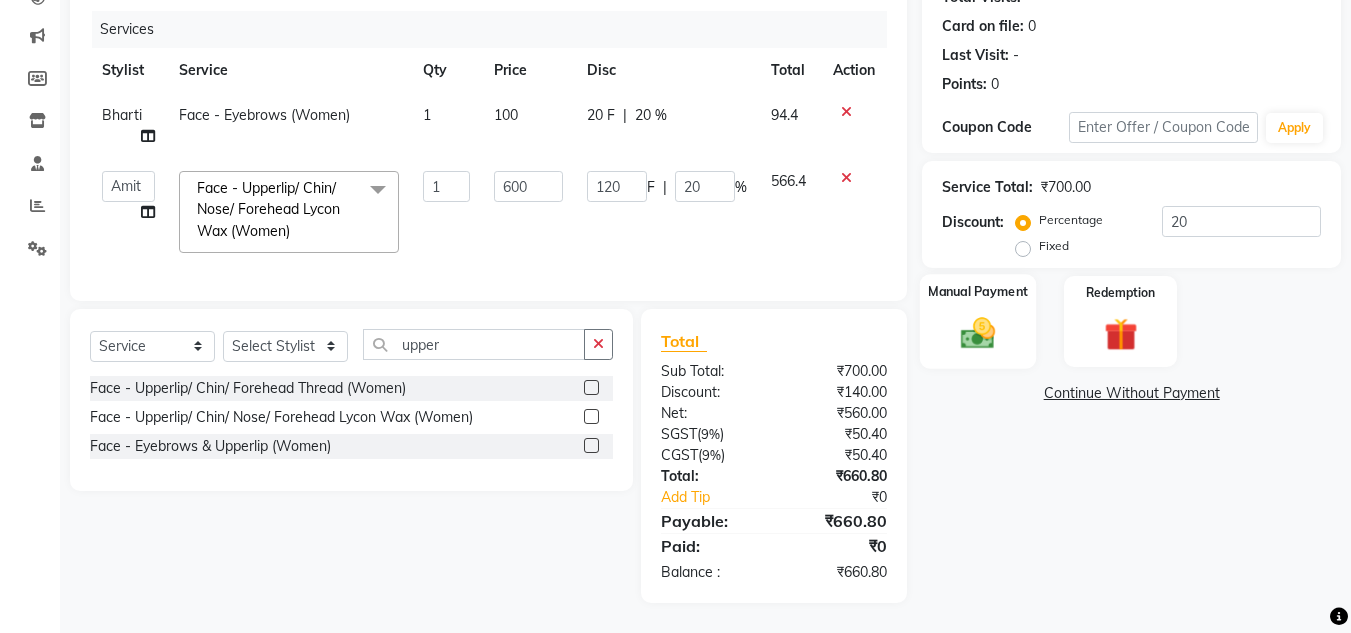 click on "Manual Payment" 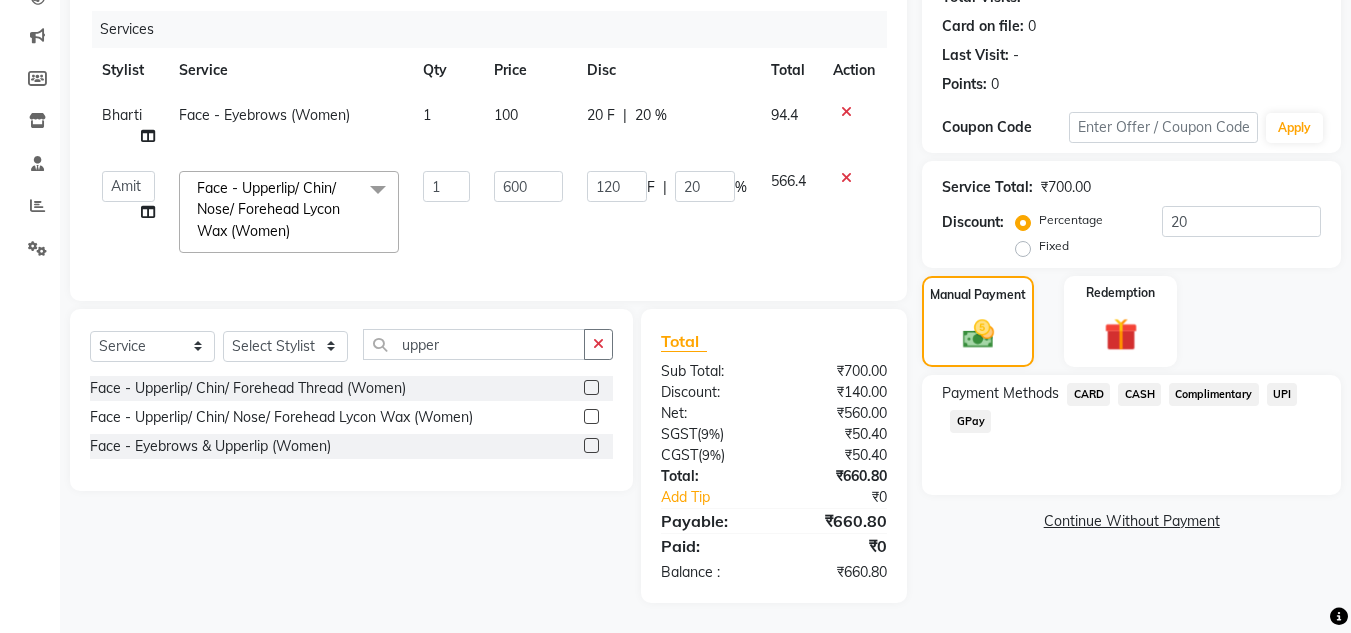 click on "CASH" 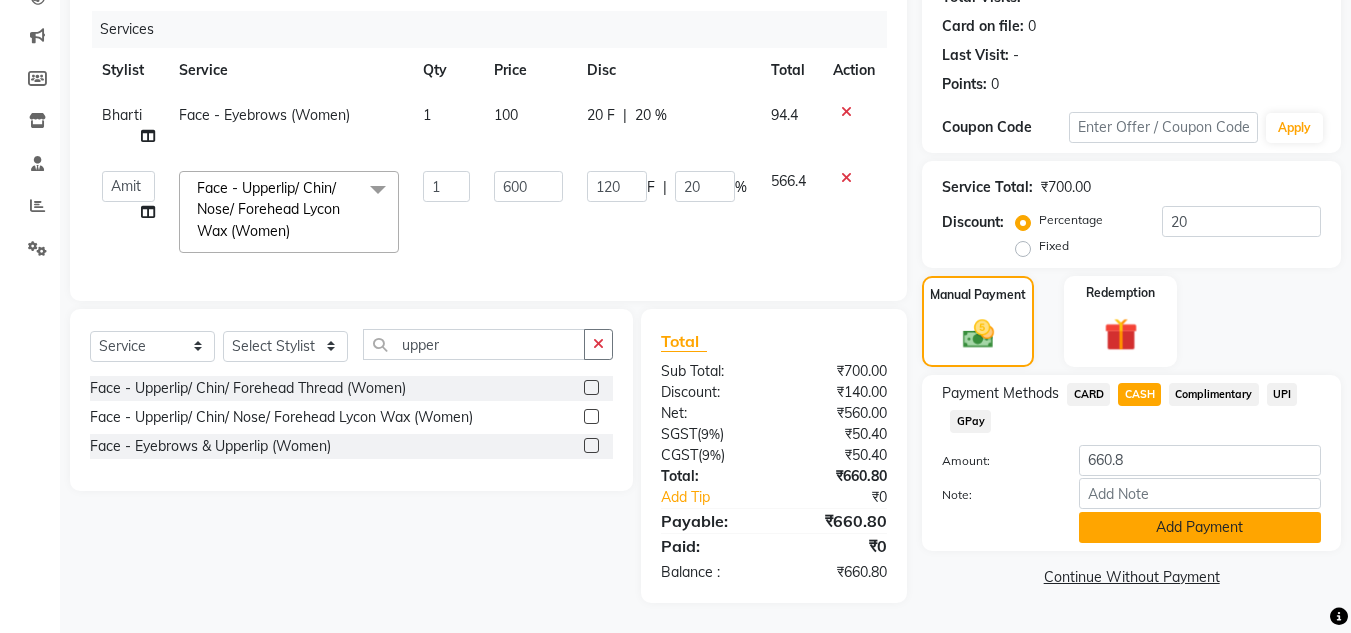 click on "Add Payment" 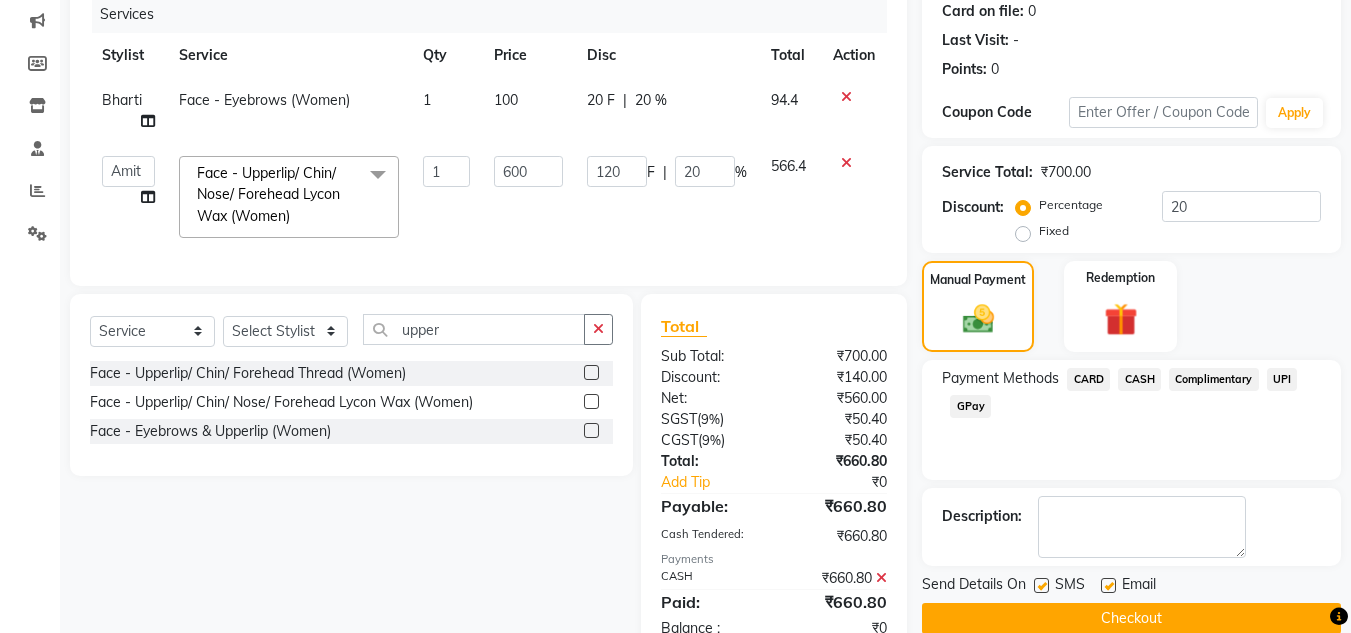 scroll, scrollTop: 323, scrollLeft: 0, axis: vertical 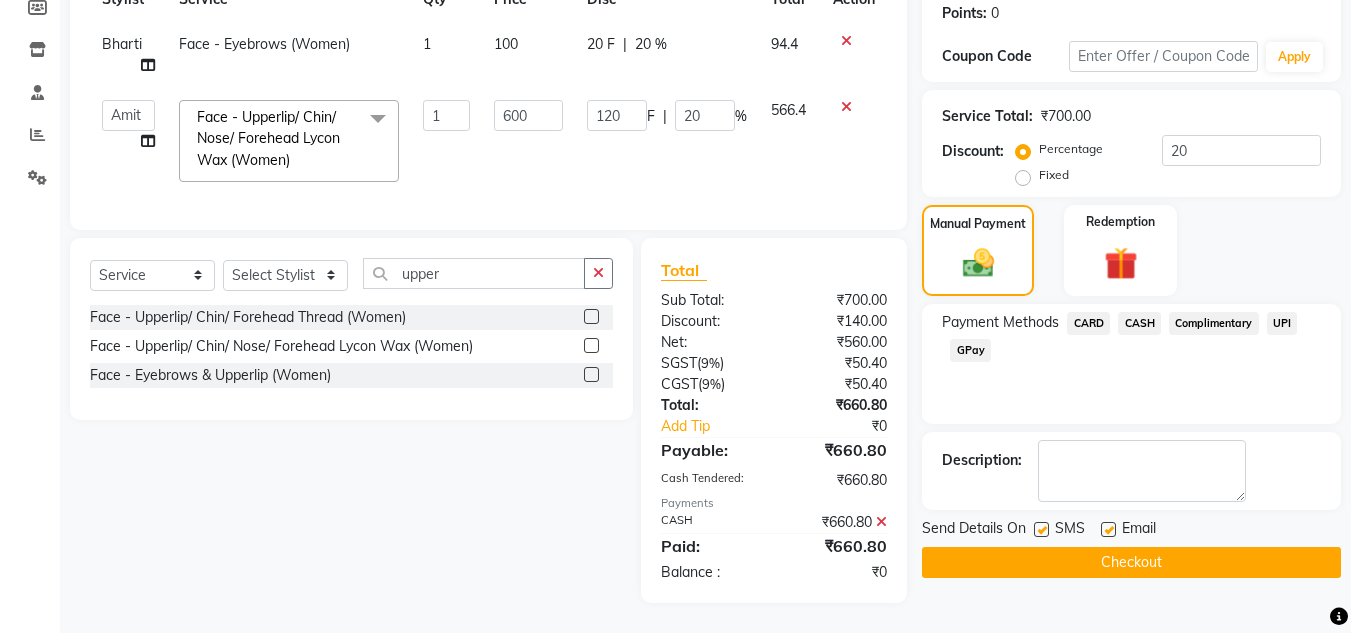click on "Checkout" 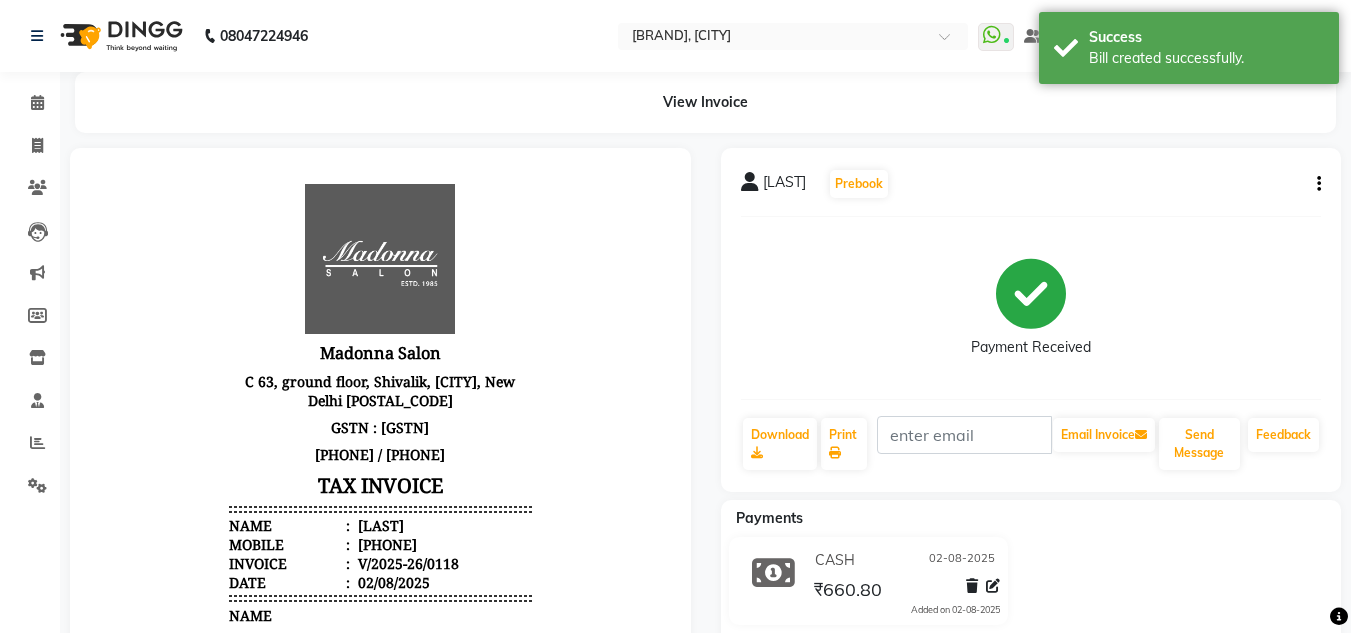scroll, scrollTop: 0, scrollLeft: 0, axis: both 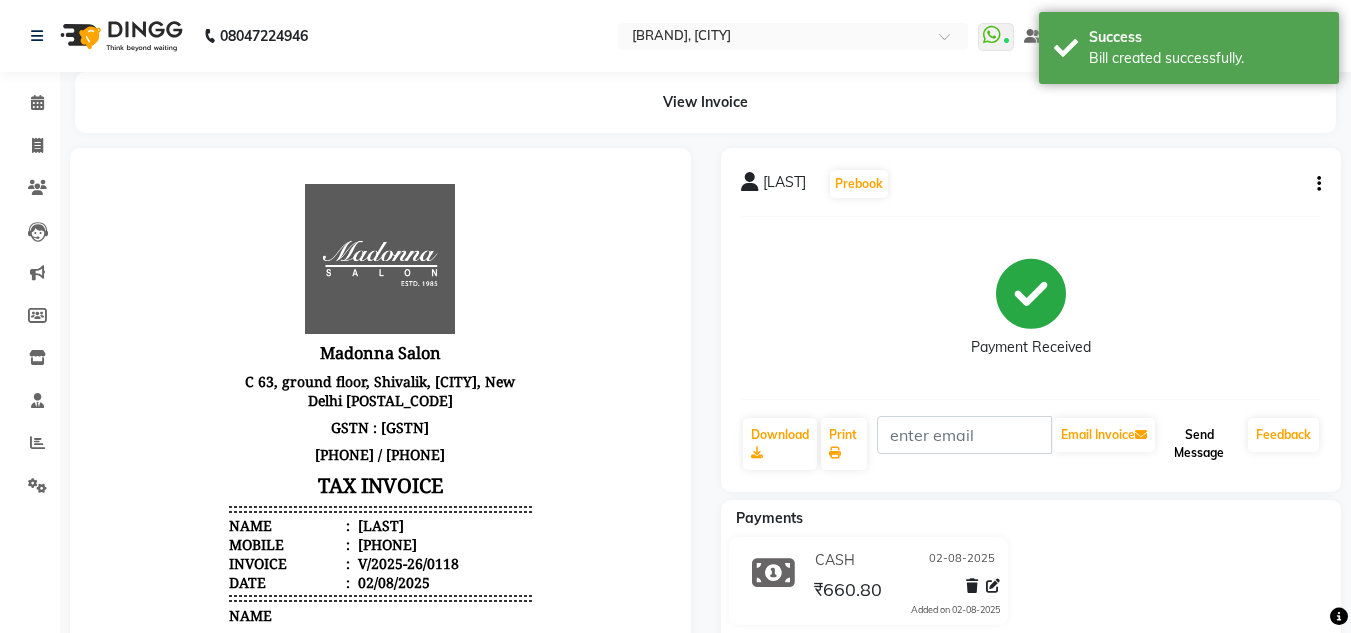 click on "Send Message" 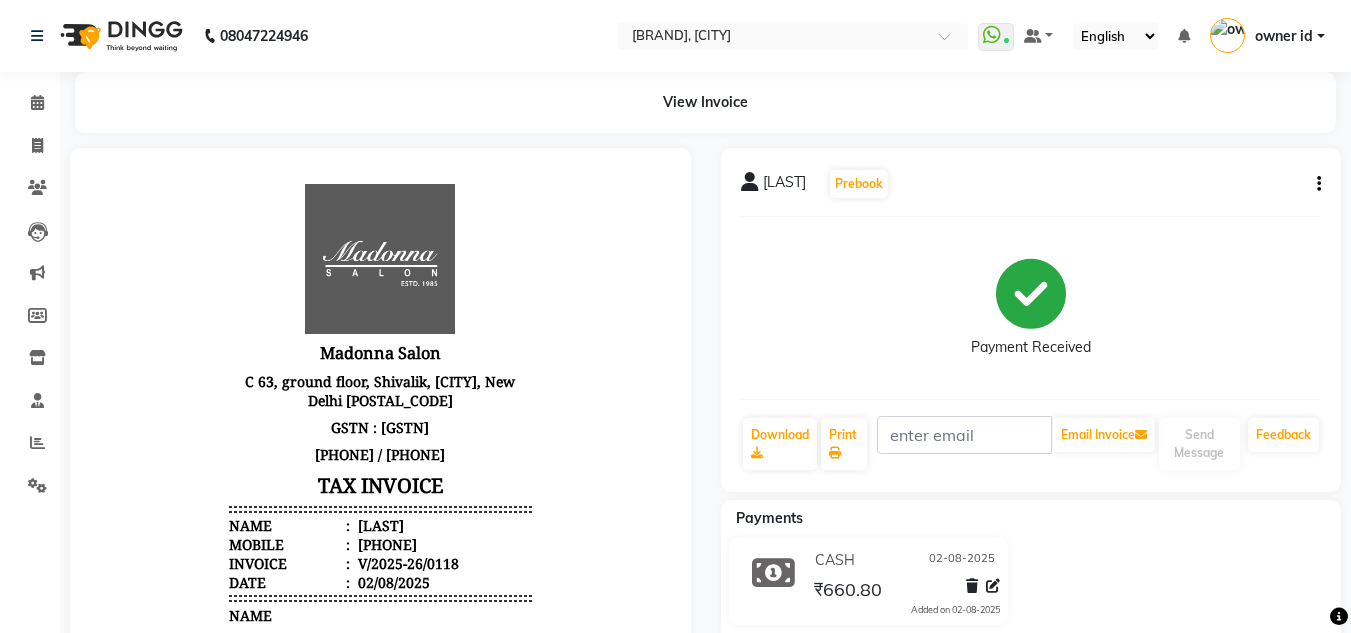 click 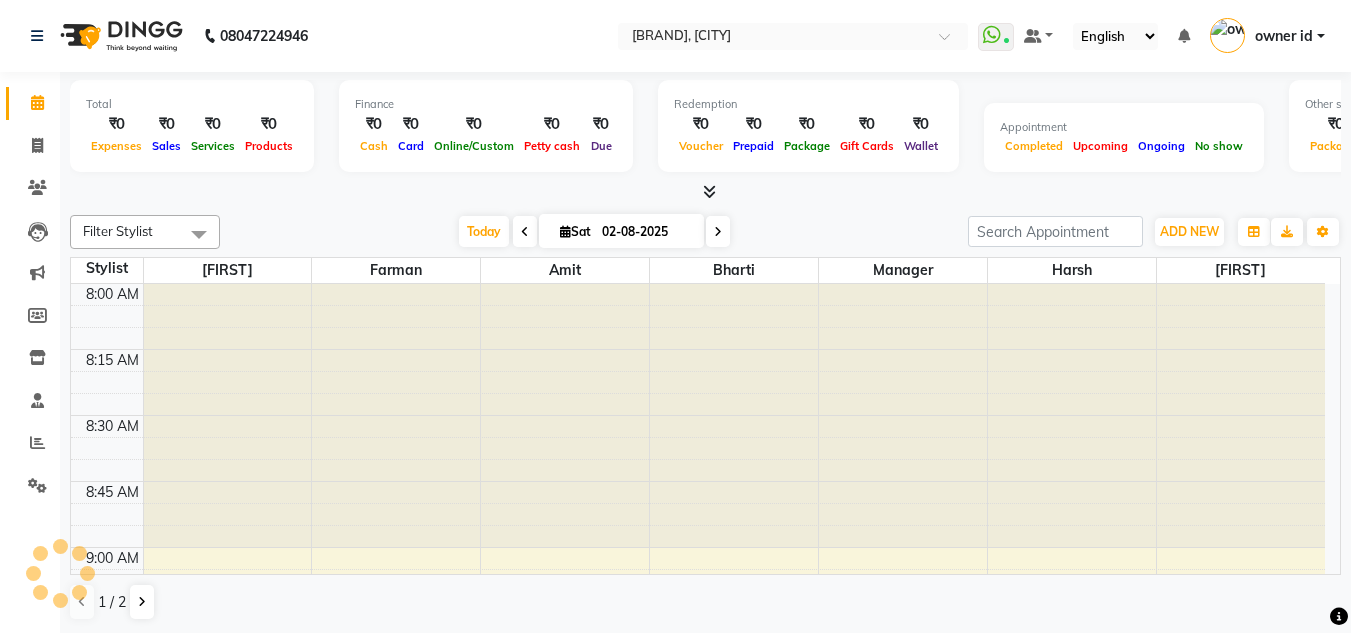 scroll, scrollTop: 0, scrollLeft: 0, axis: both 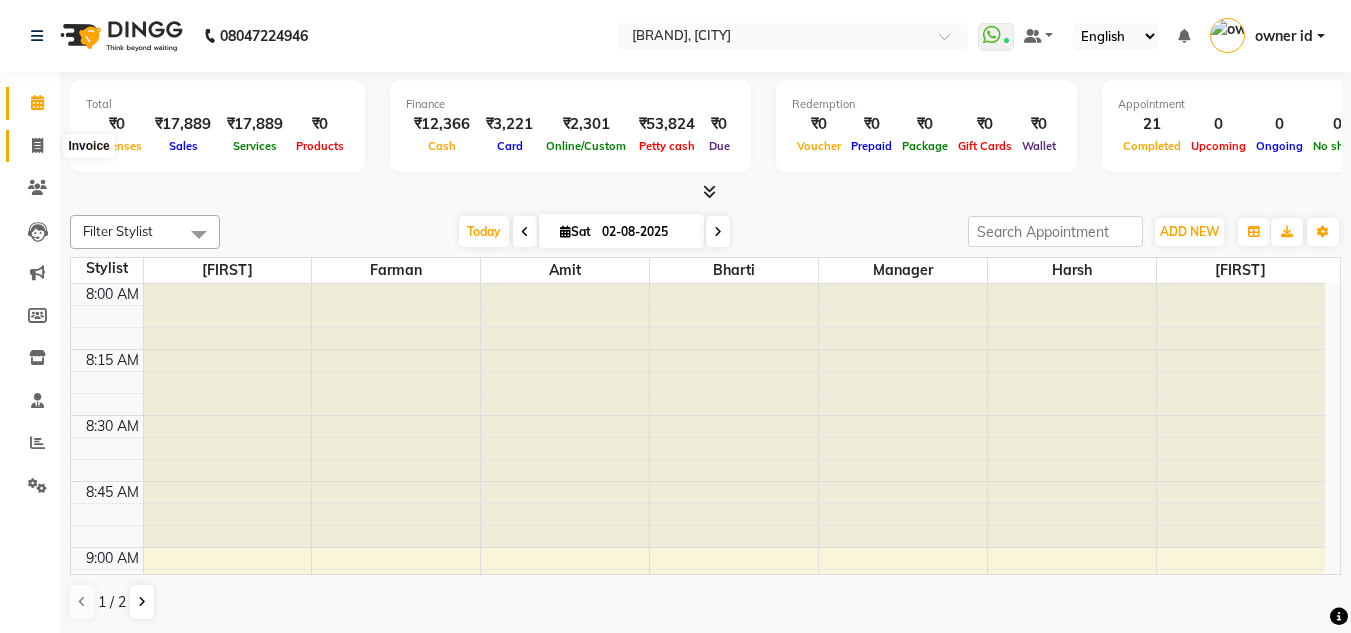 click 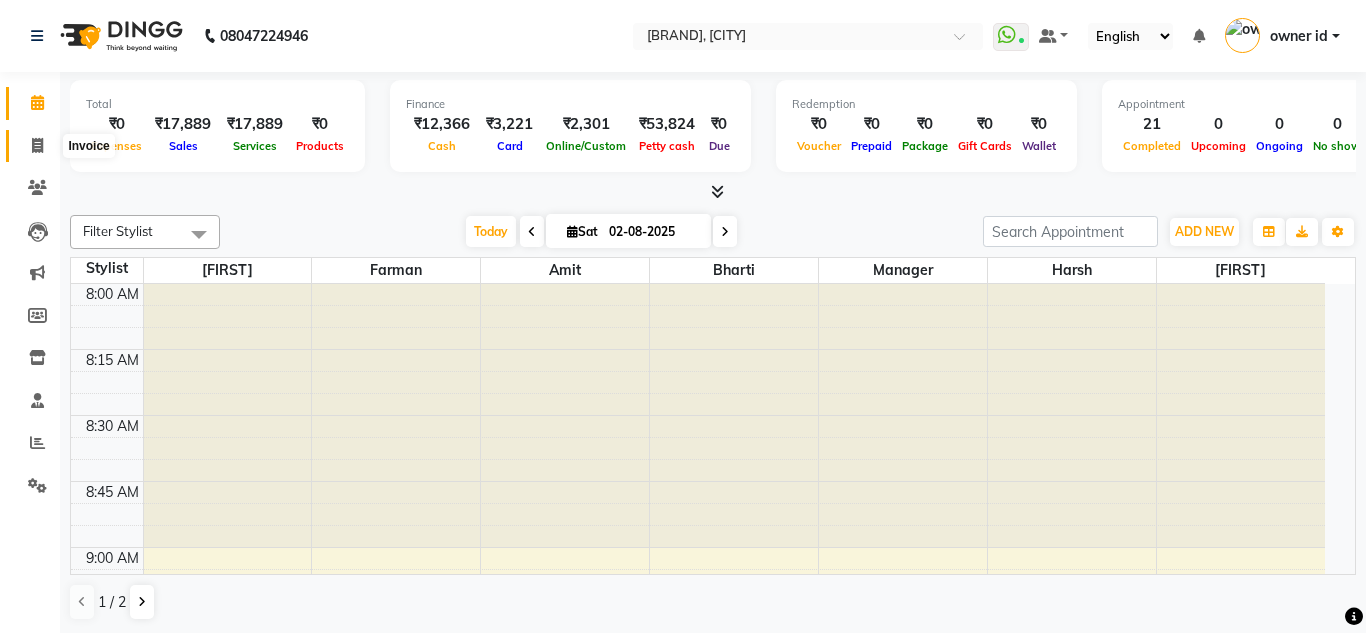 select on "8641" 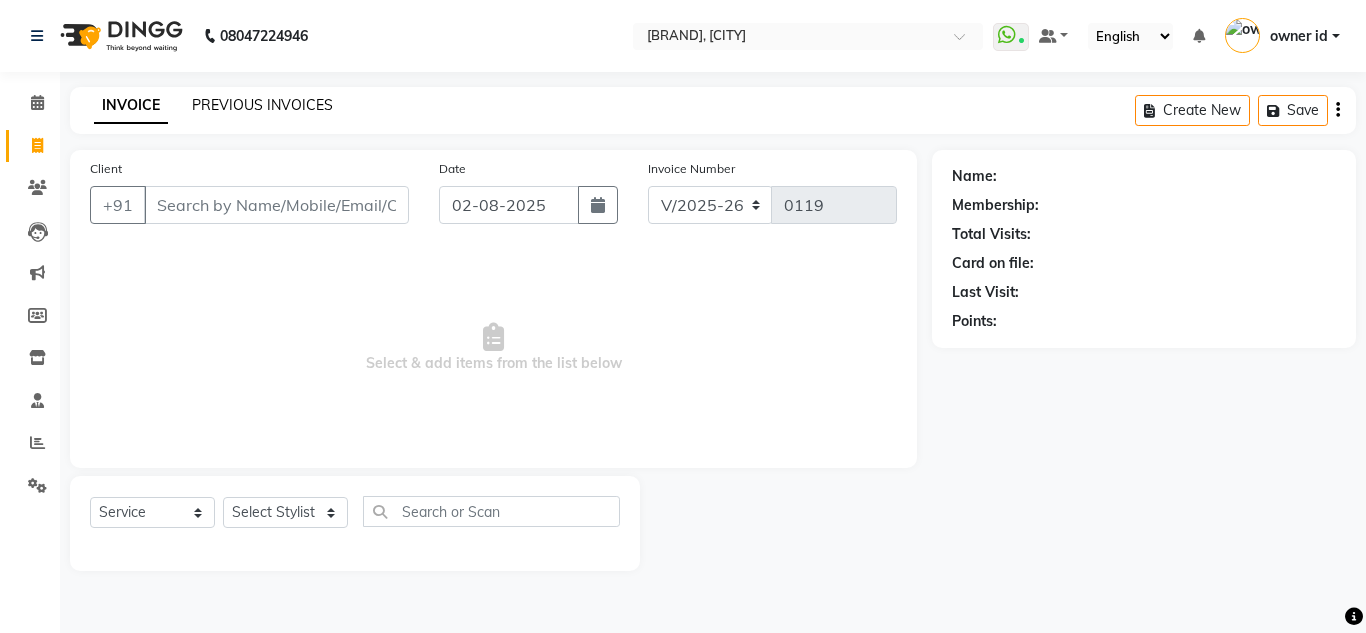 click on "PREVIOUS INVOICES" 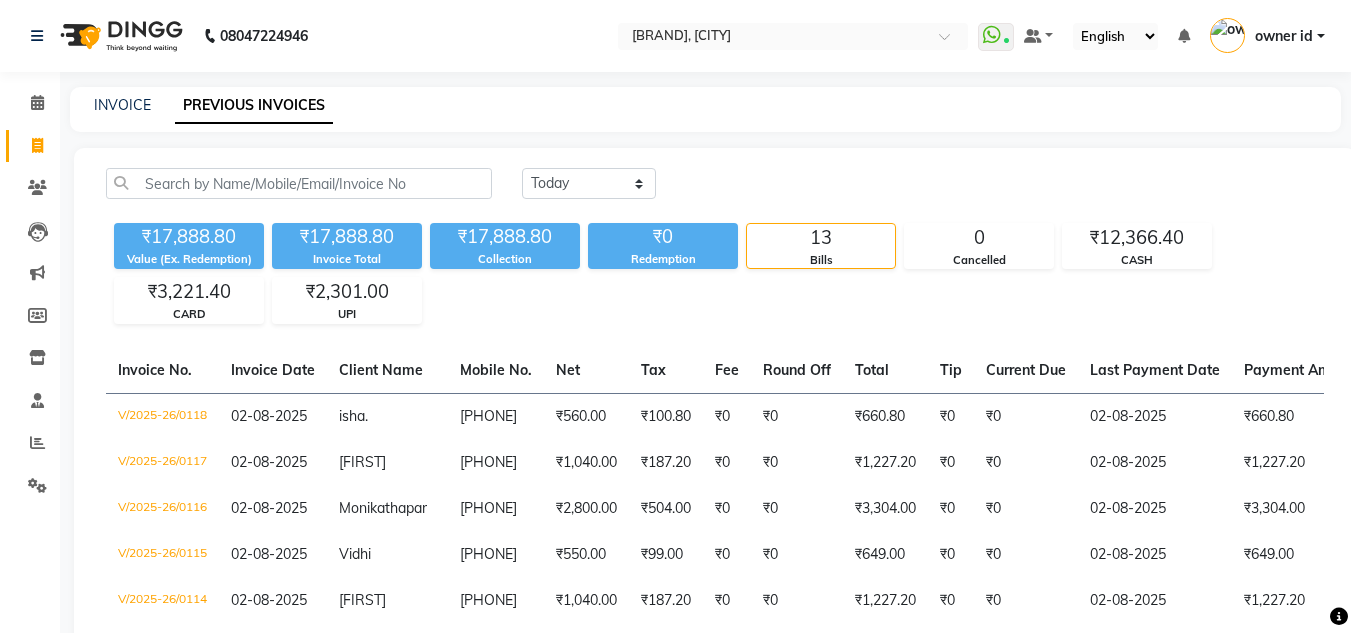 drag, startPoint x: 131, startPoint y: 28, endPoint x: 428, endPoint y: 2, distance: 298.13586 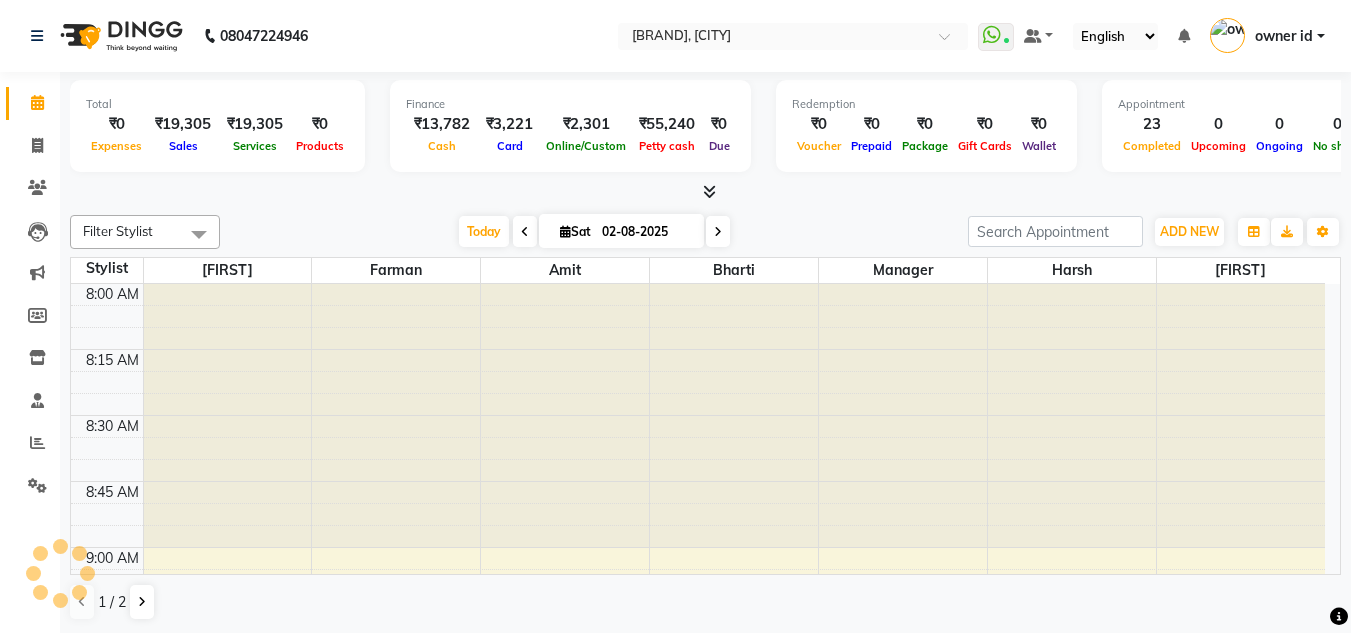 scroll, scrollTop: 2641, scrollLeft: 0, axis: vertical 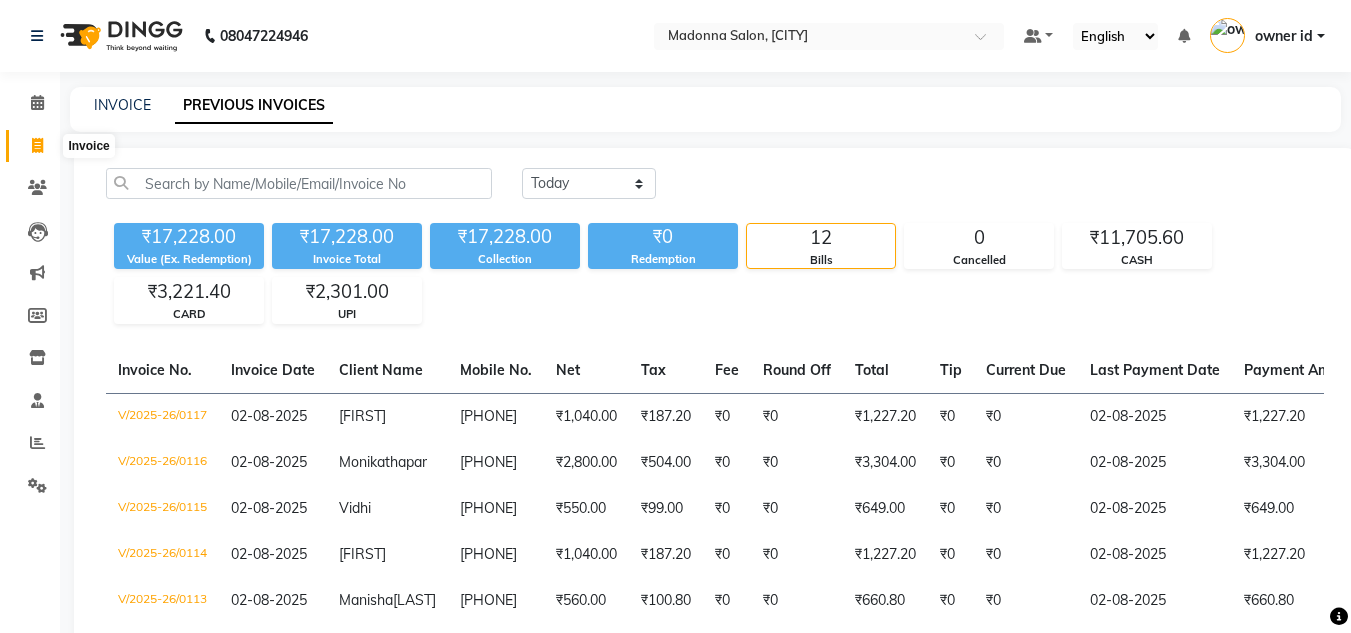 click 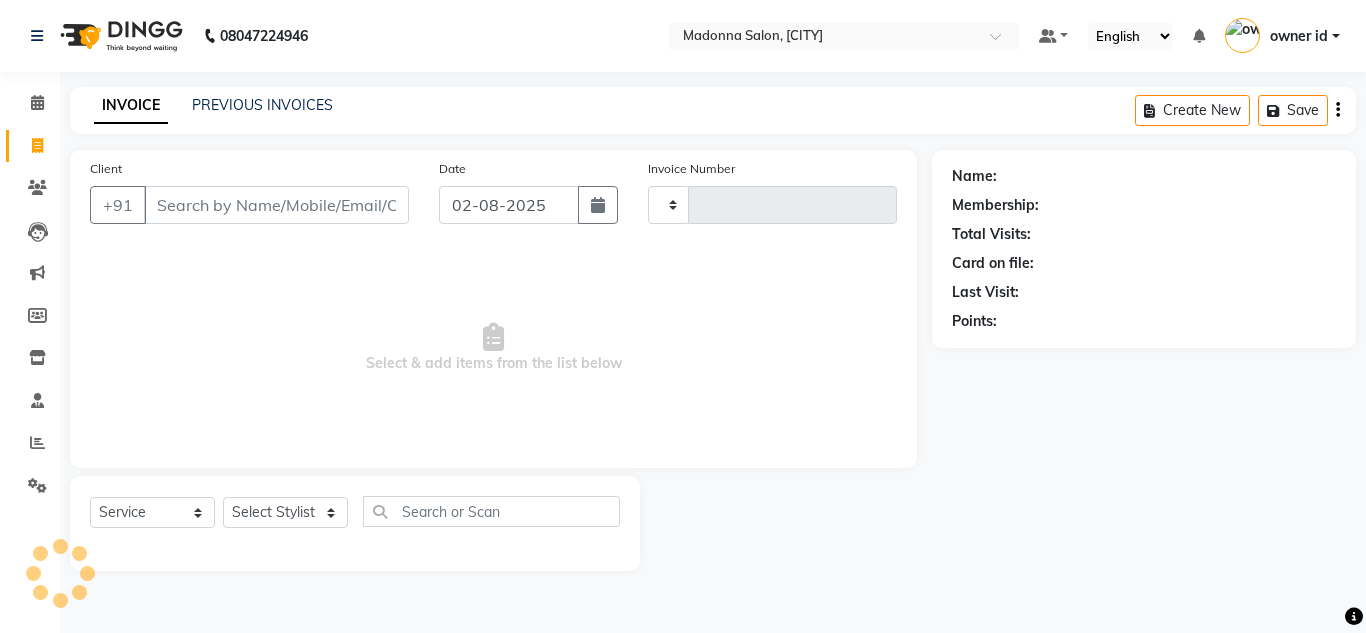 type on "0119" 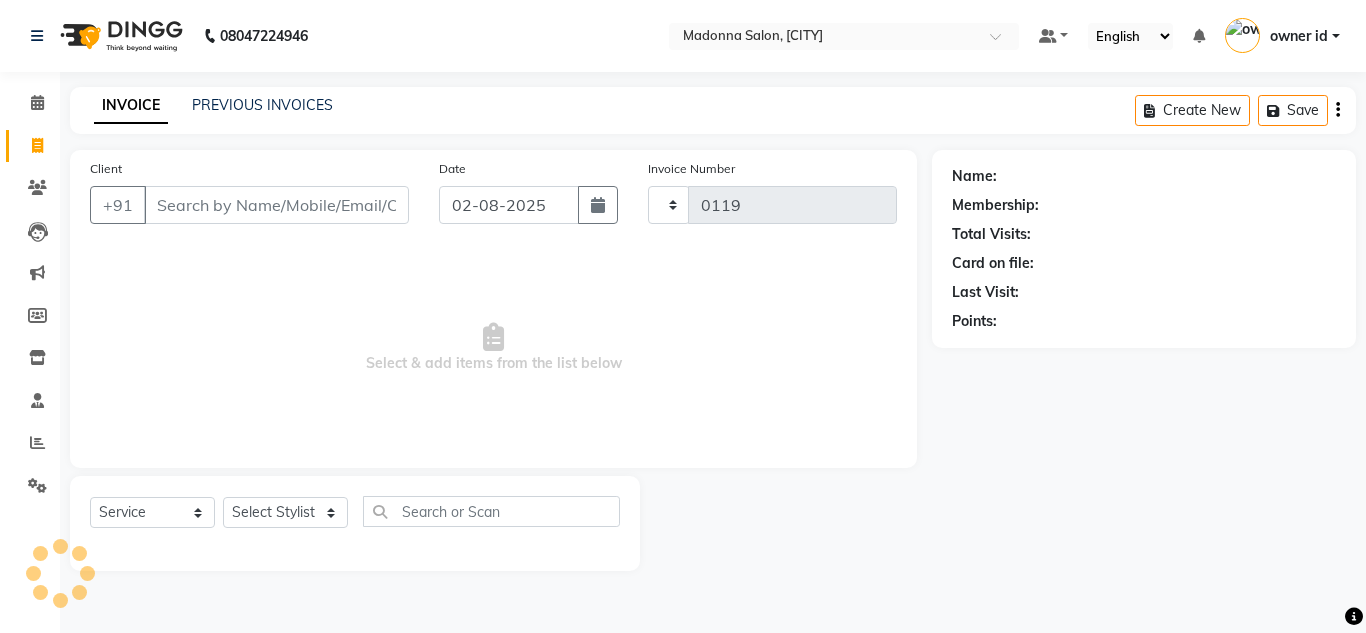 select on "8641" 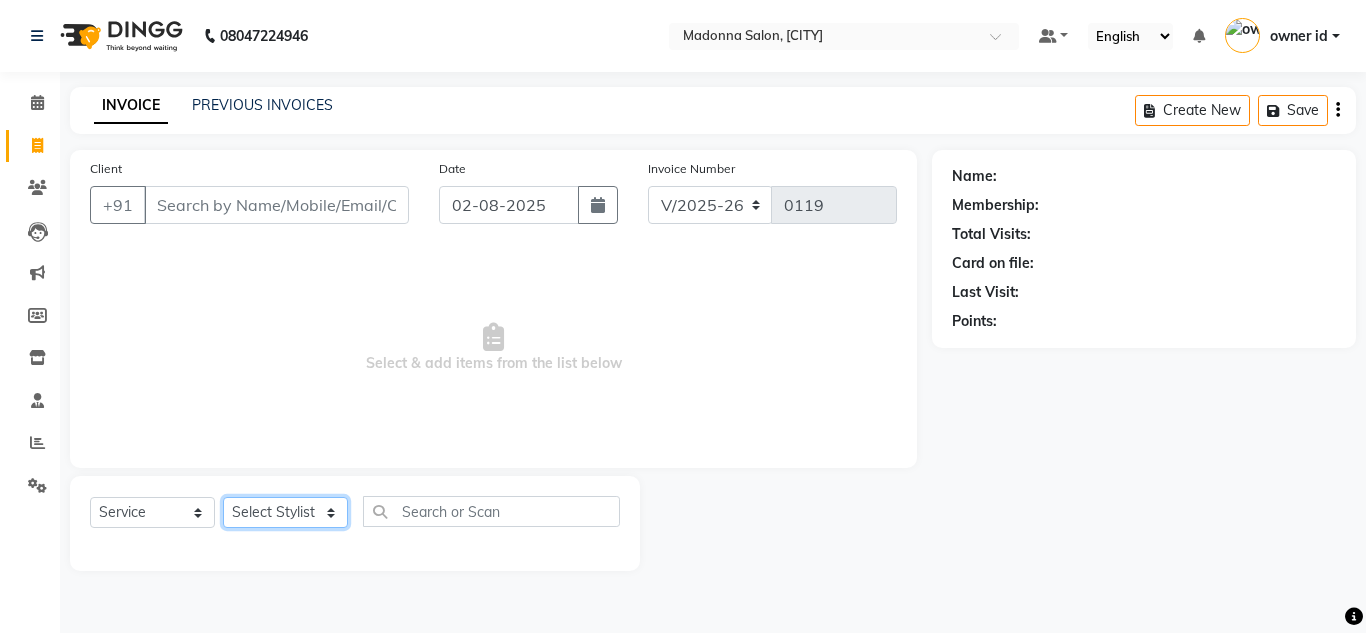 click on "Select Stylist [NAME] [NAME] [NAME] [NAME] [NAME] [NAME] Manager [NAME] [NAME] Nails owner id [NAME] [NAME]" 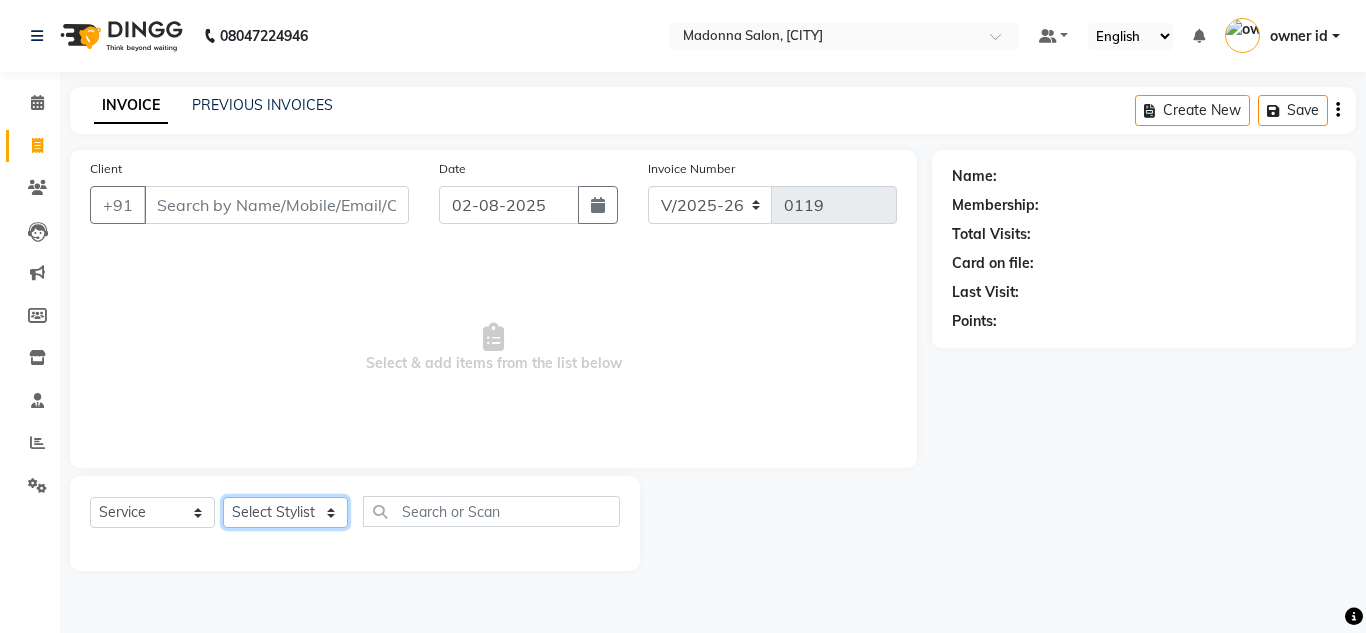 select on "[NUMBER]" 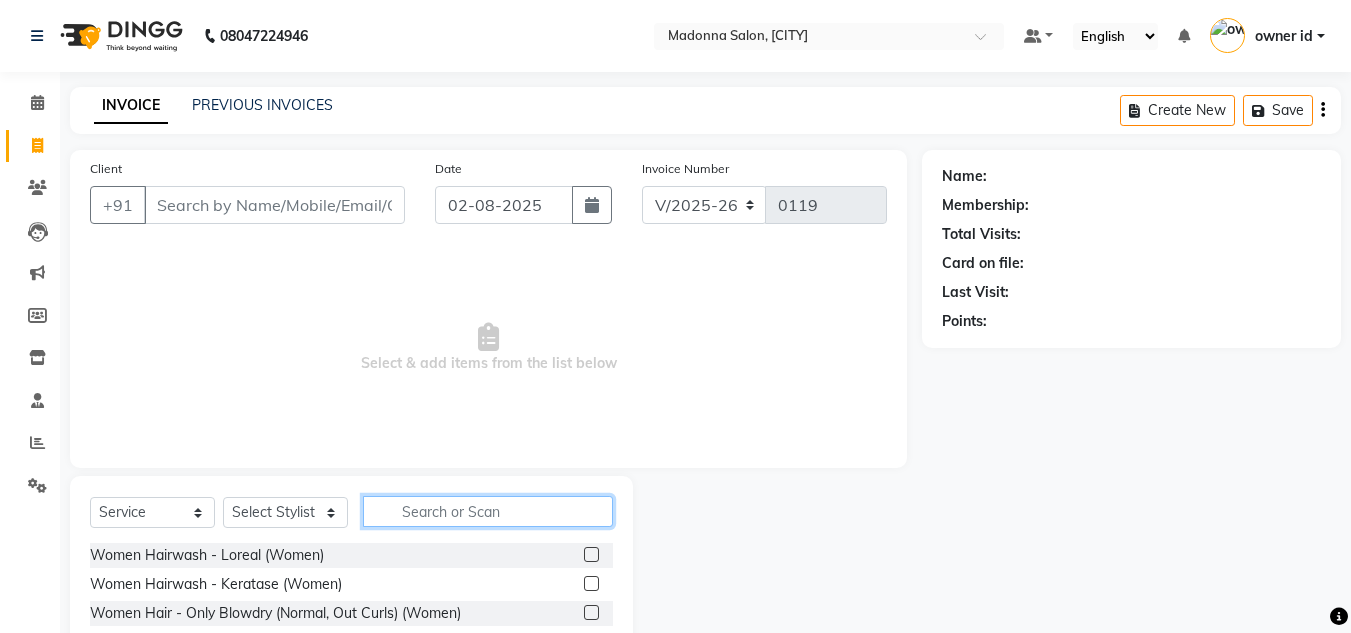 click 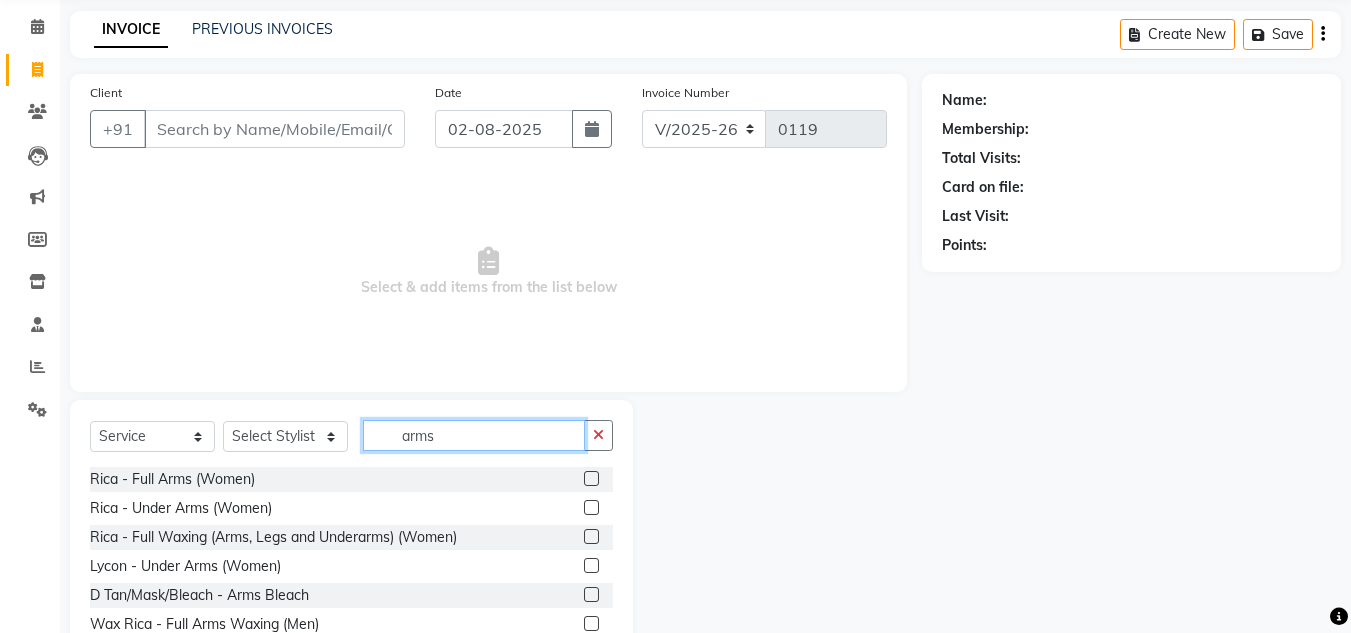 scroll, scrollTop: 88, scrollLeft: 0, axis: vertical 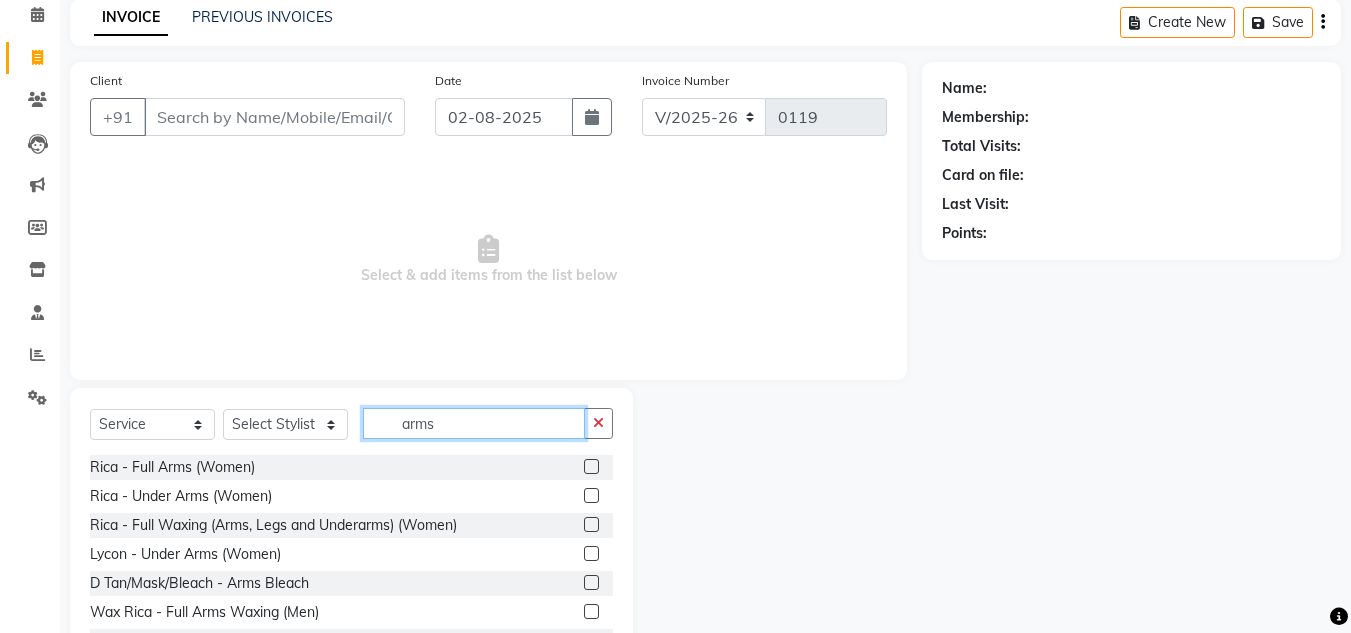 type on "arms" 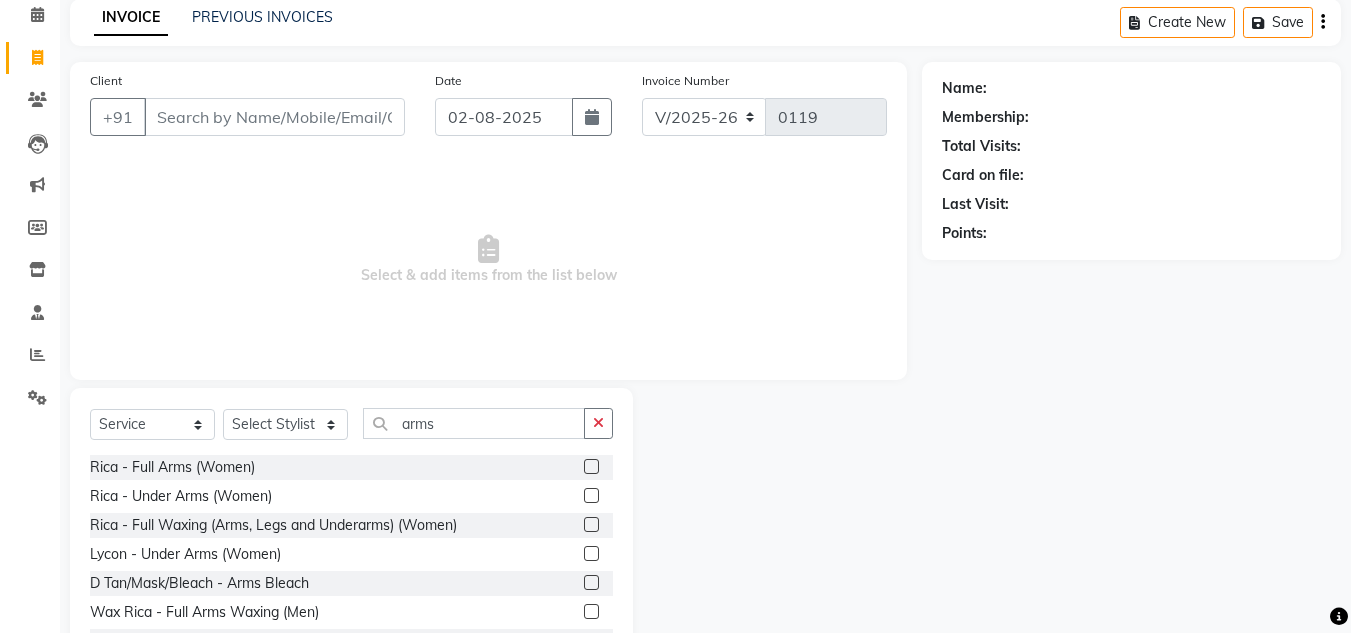 click 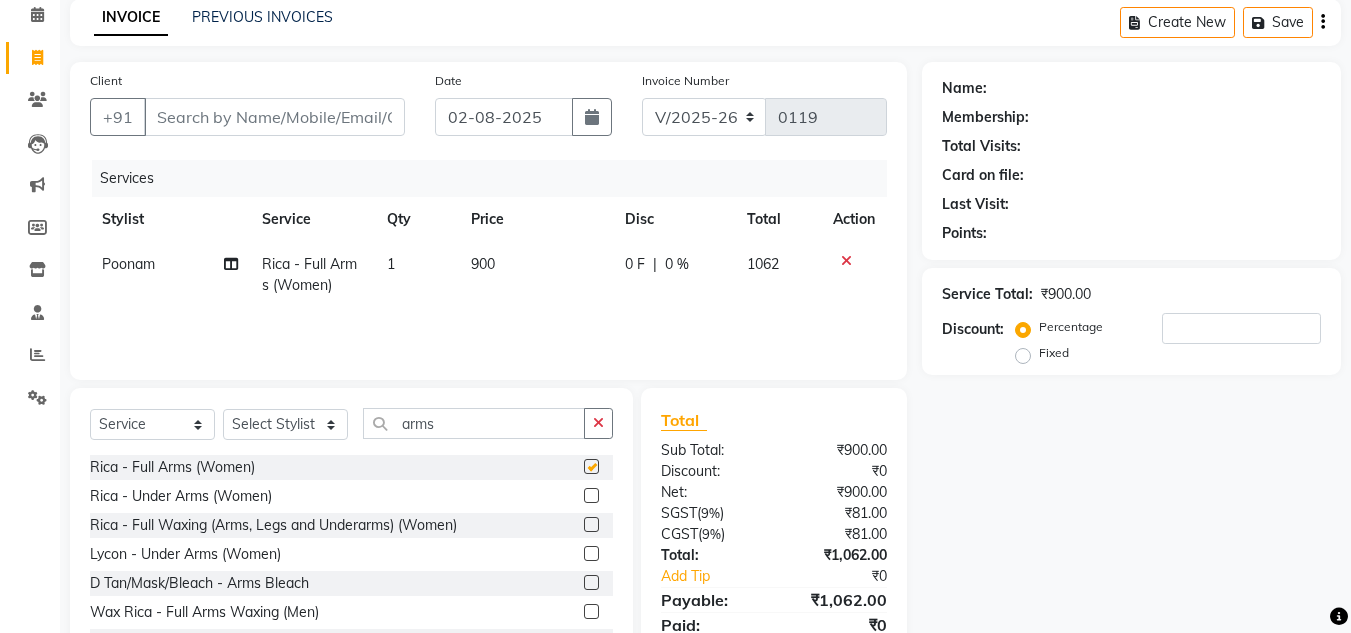 checkbox on "false" 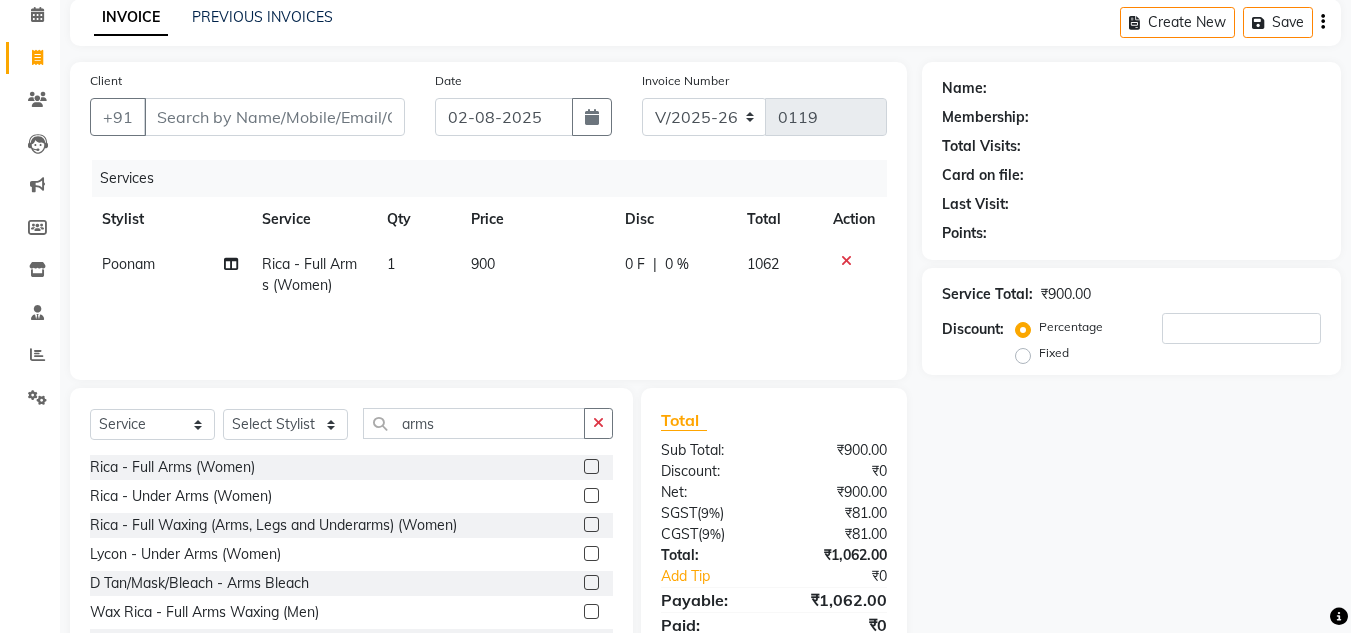 click 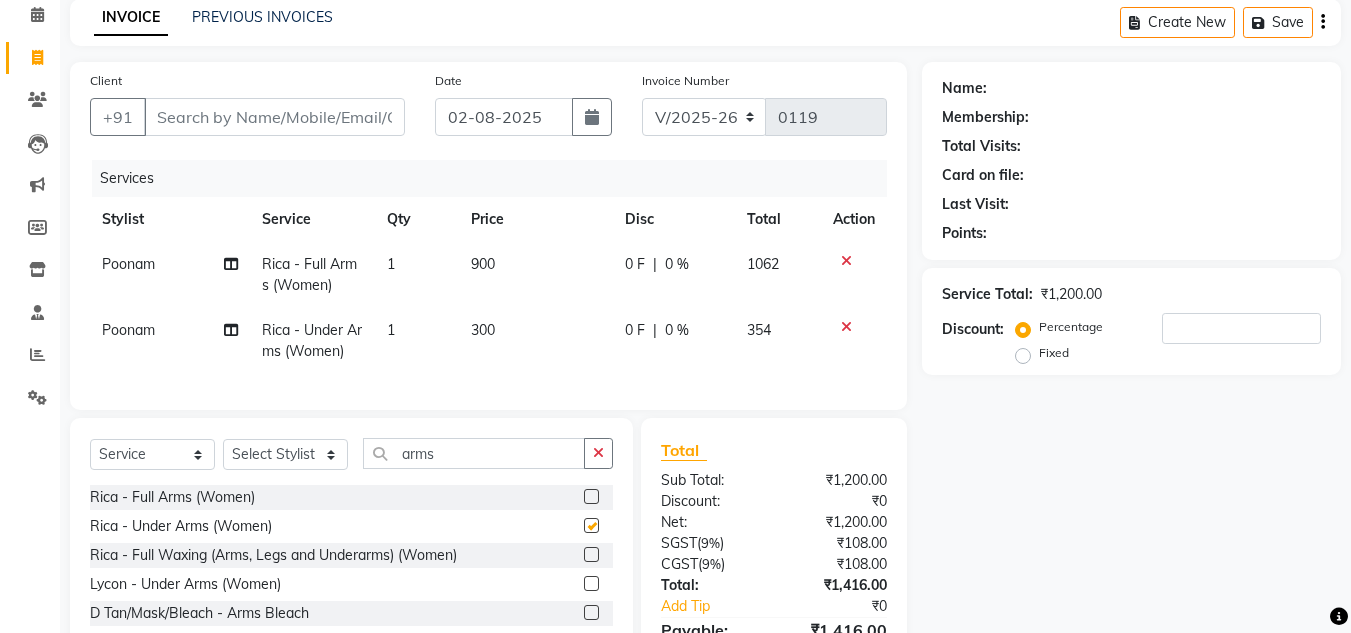 checkbox on "false" 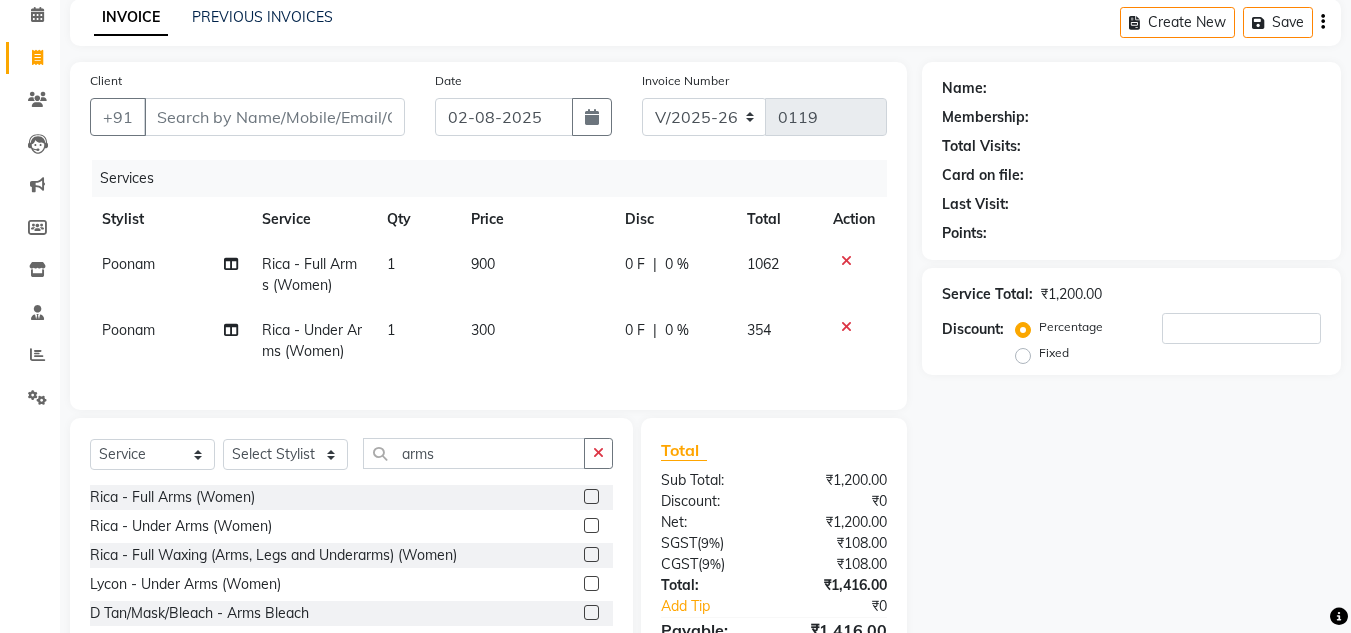click on "900" 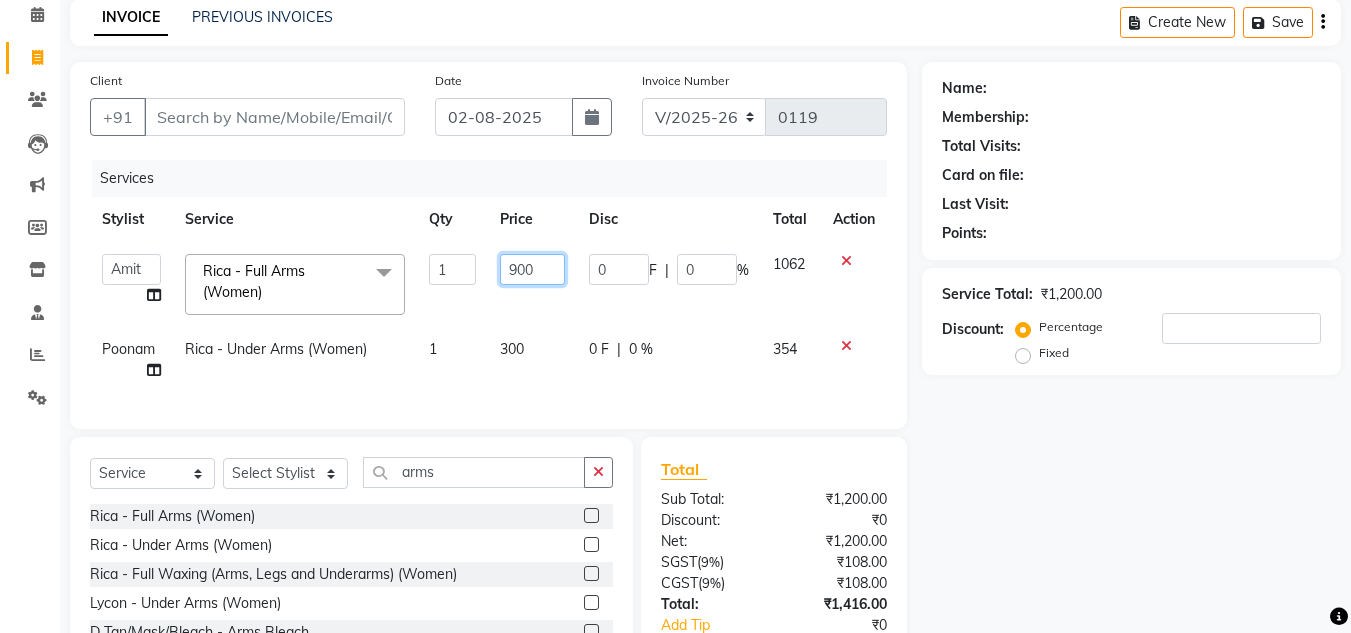 click on "900" 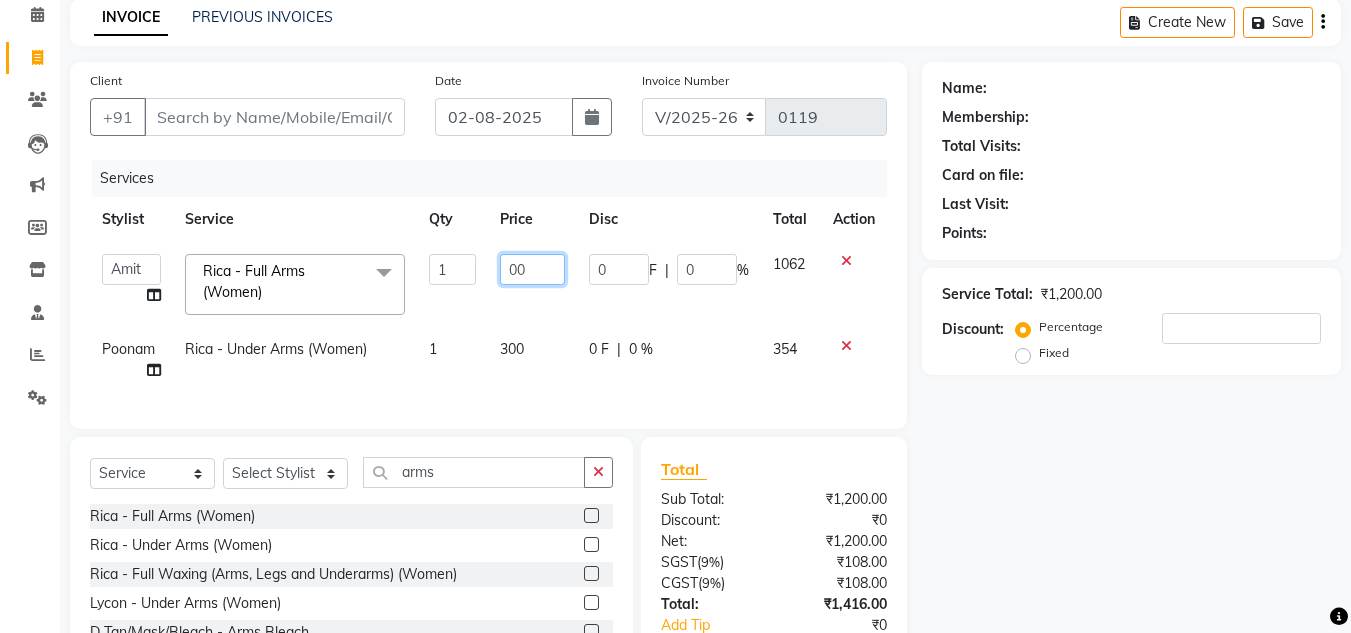 type on "700" 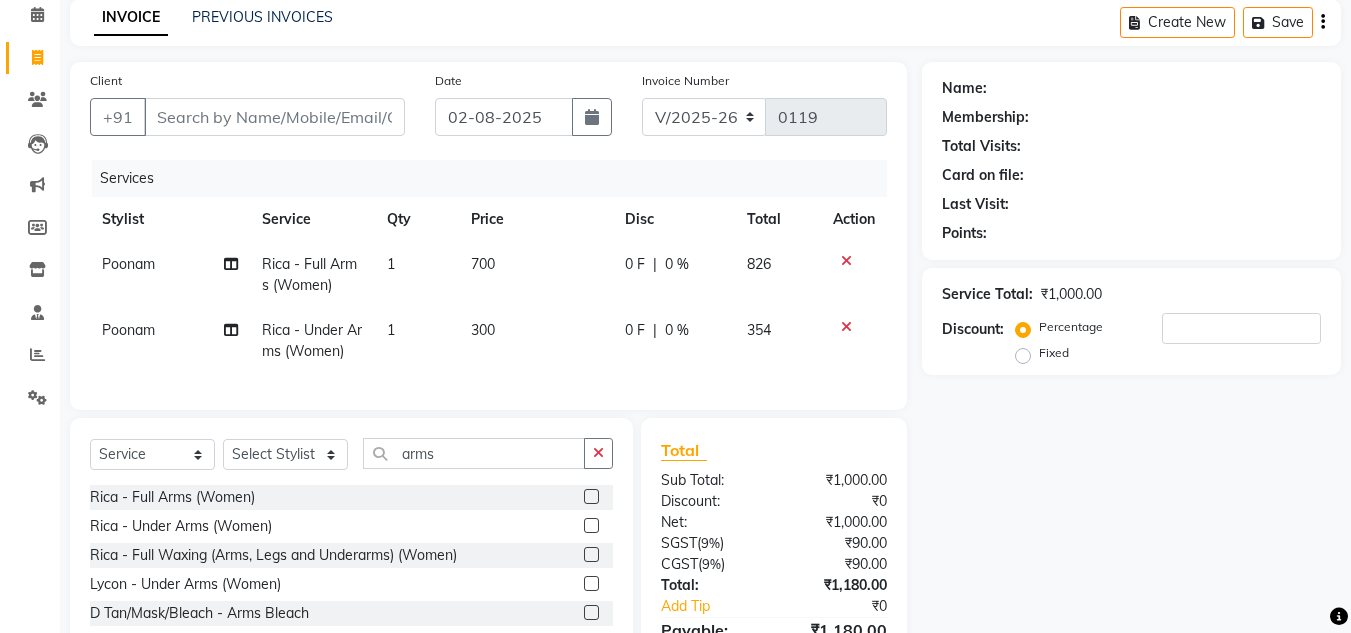 click on "300" 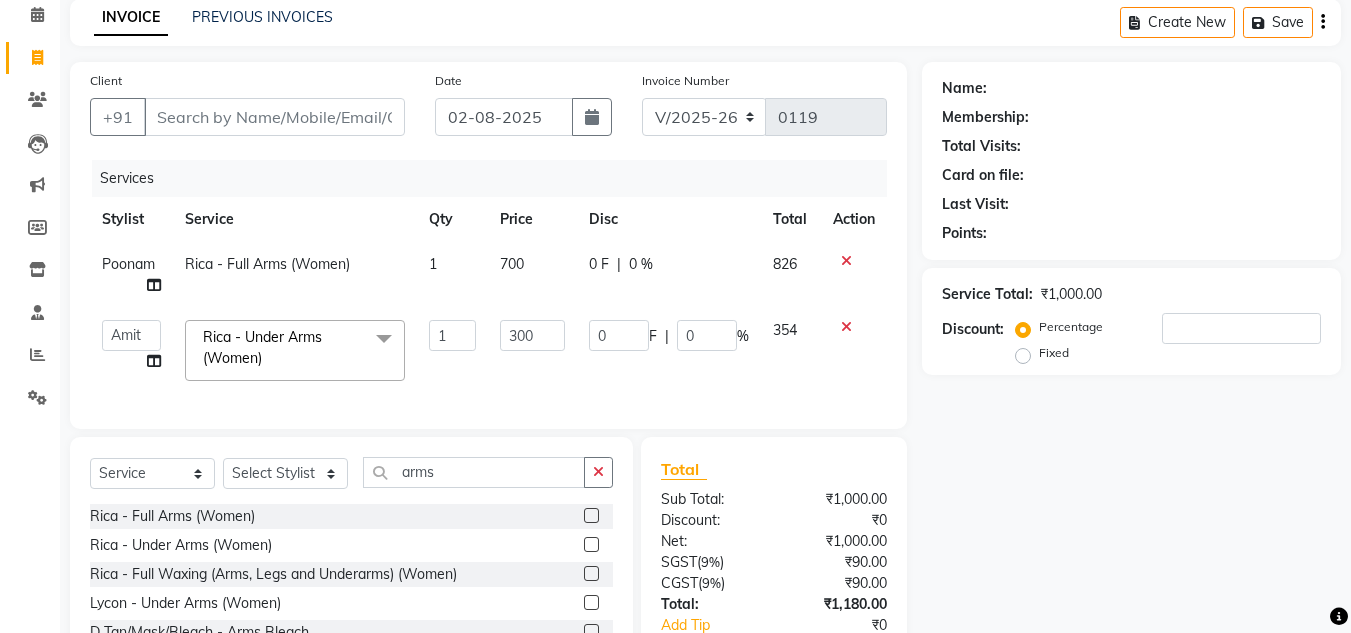 click on "300" 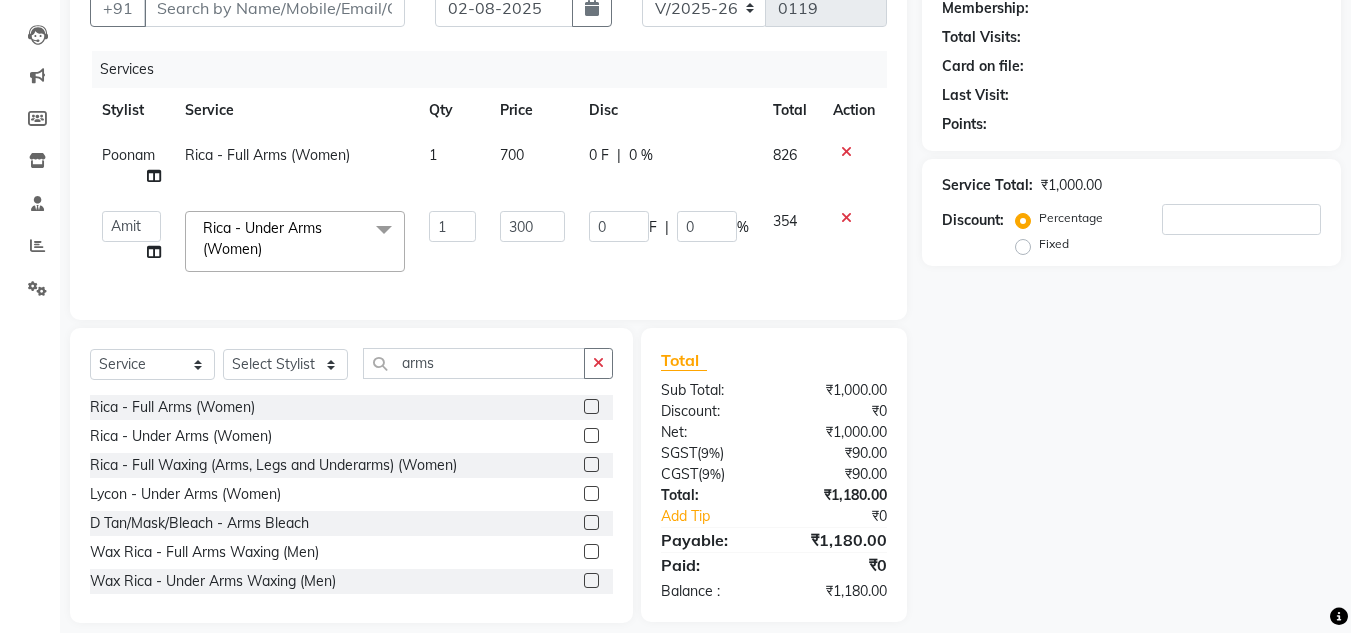scroll, scrollTop: 232, scrollLeft: 0, axis: vertical 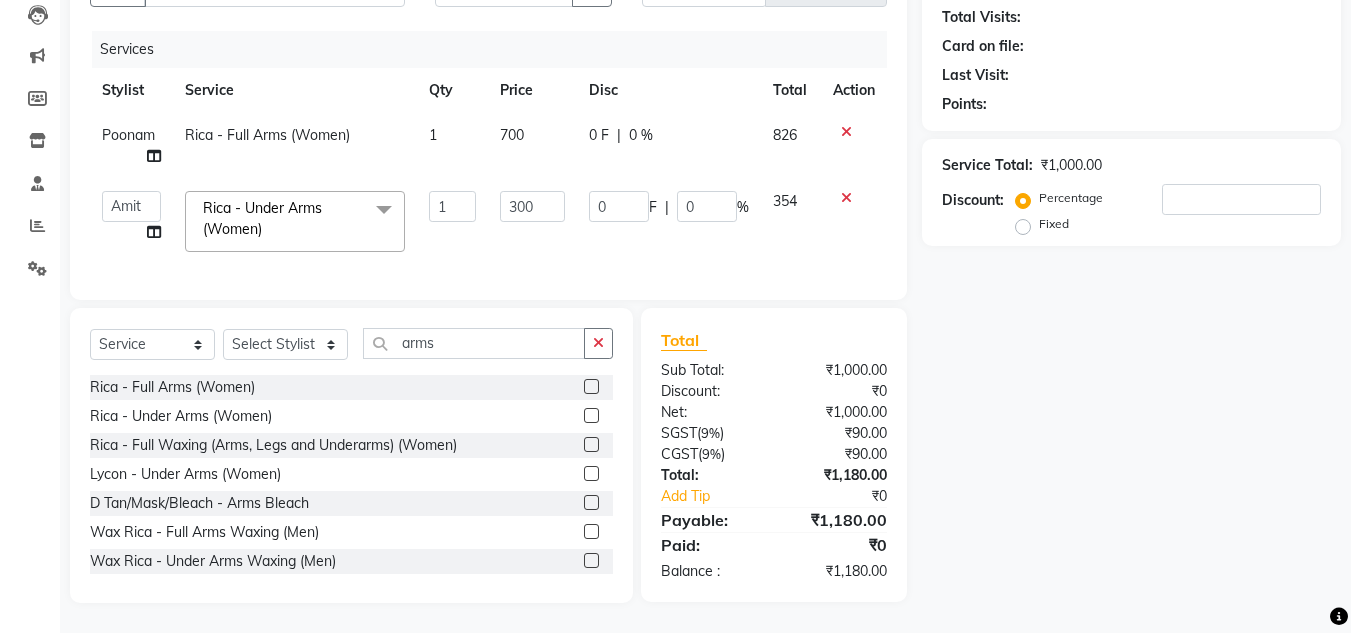 click 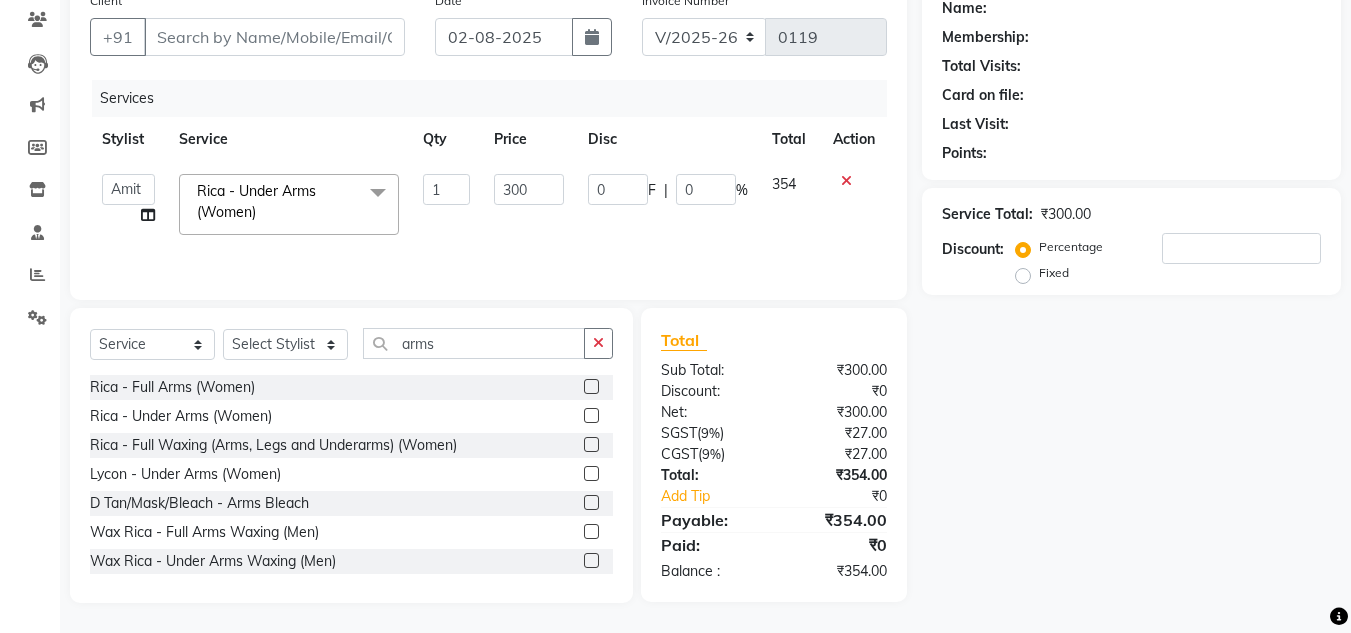 click 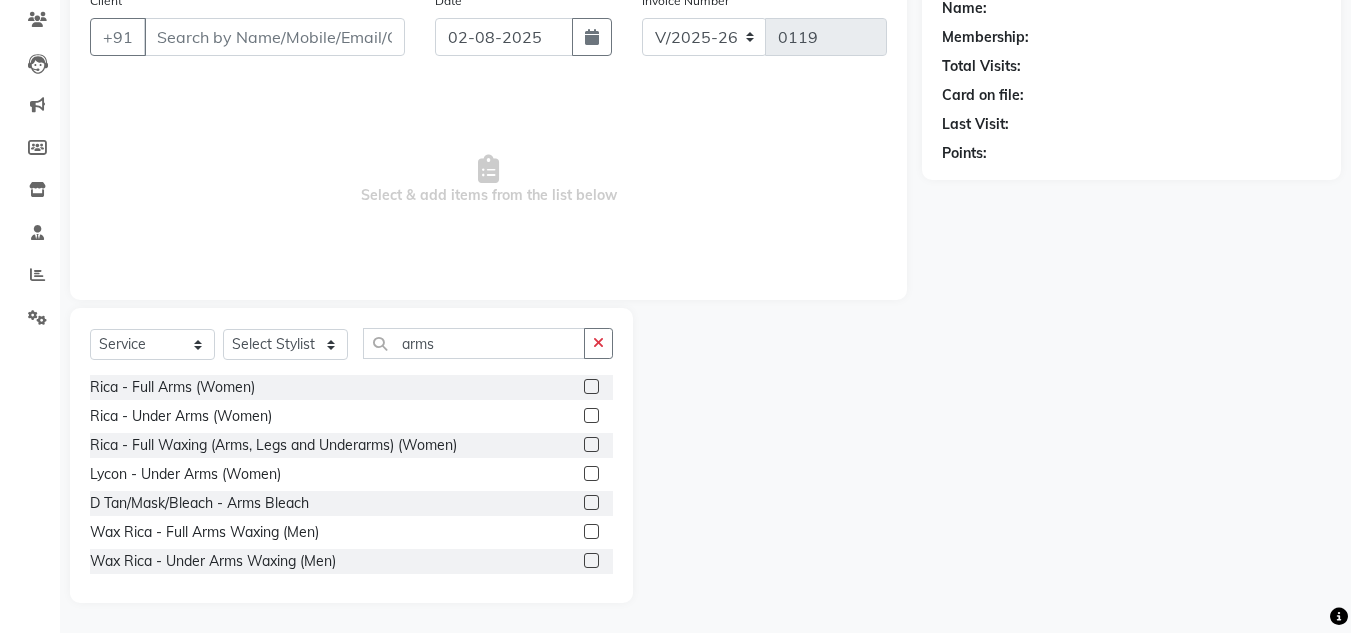 scroll, scrollTop: 0, scrollLeft: 0, axis: both 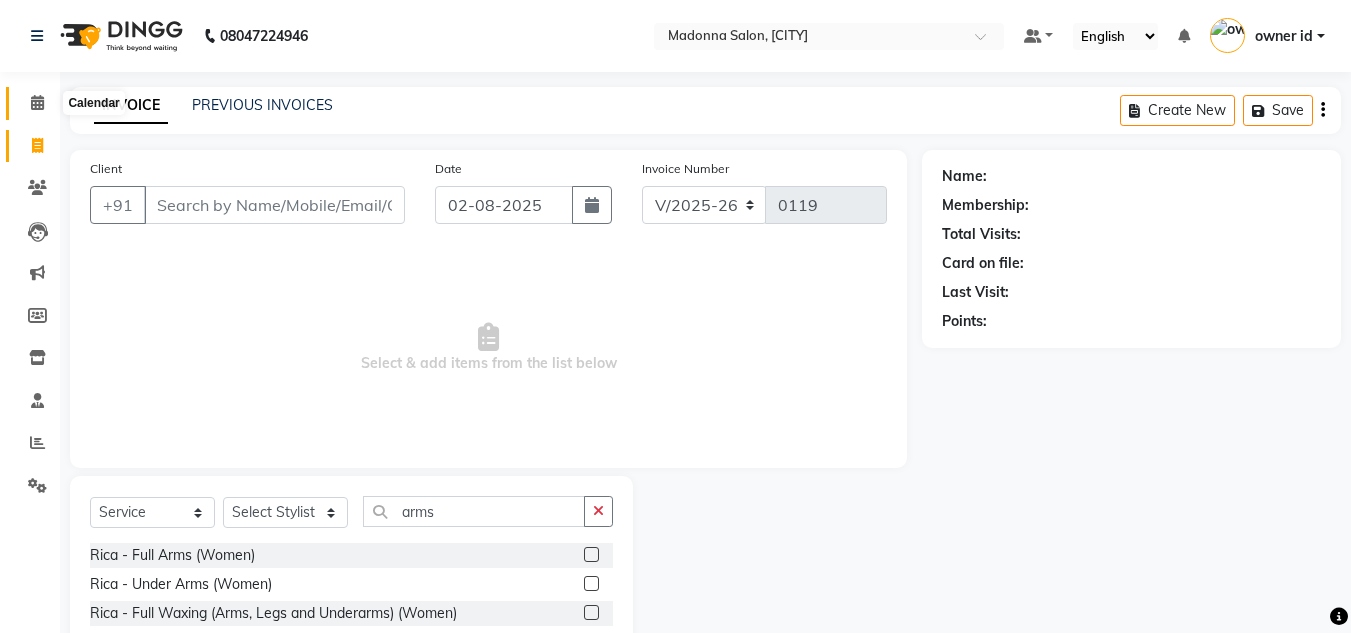 click 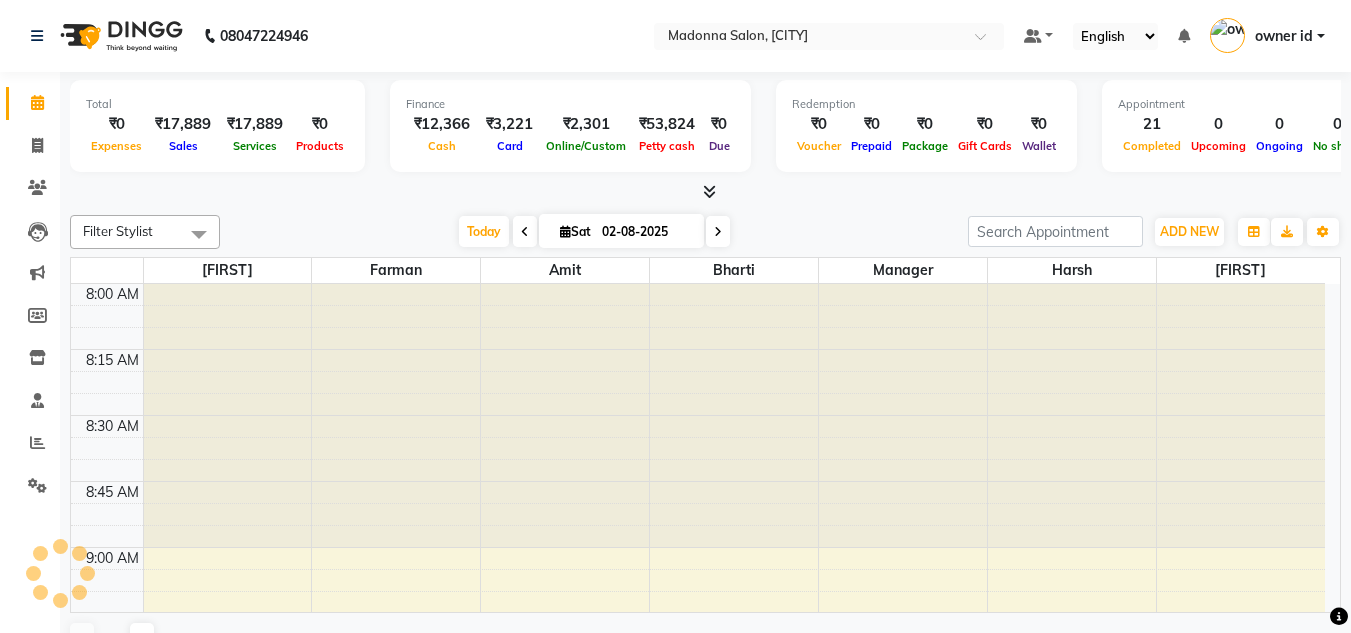 scroll, scrollTop: 0, scrollLeft: 0, axis: both 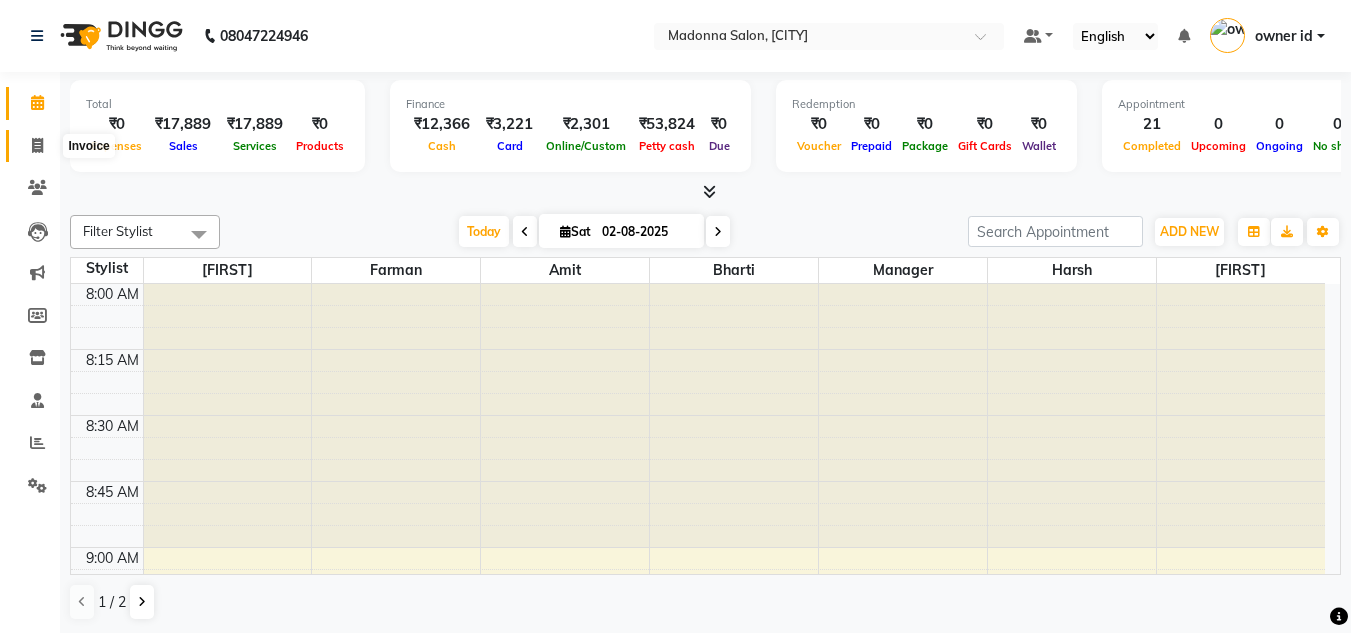 click 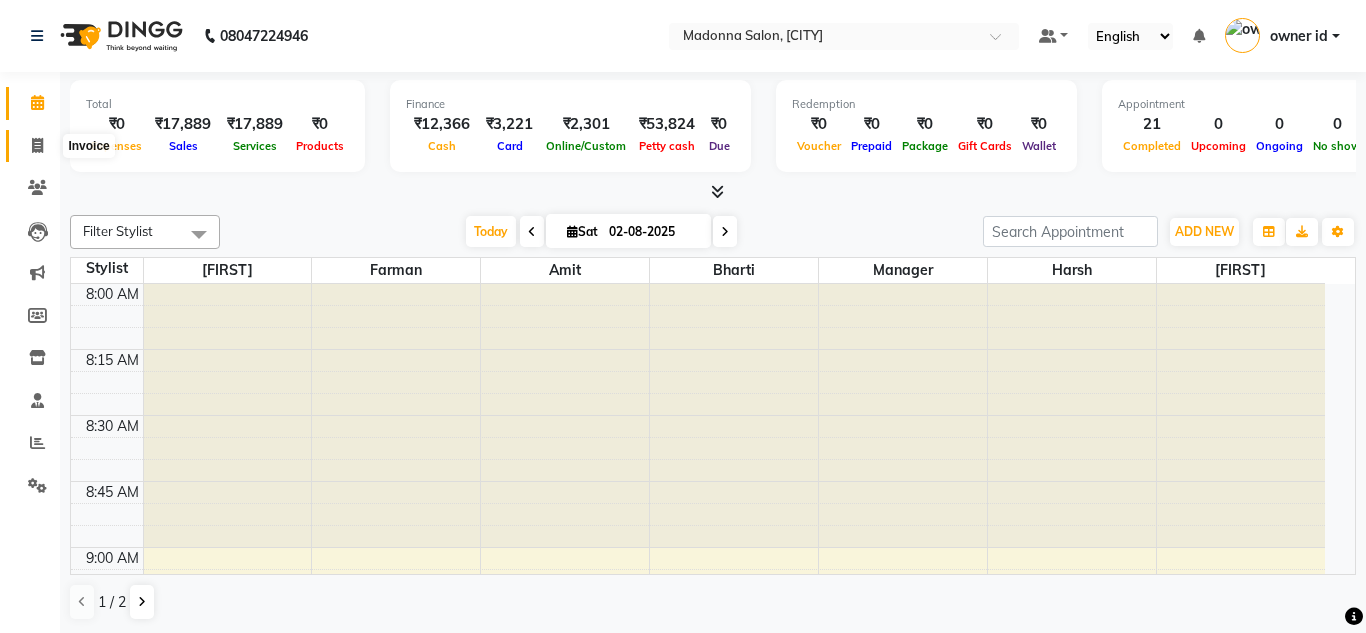 select on "8641" 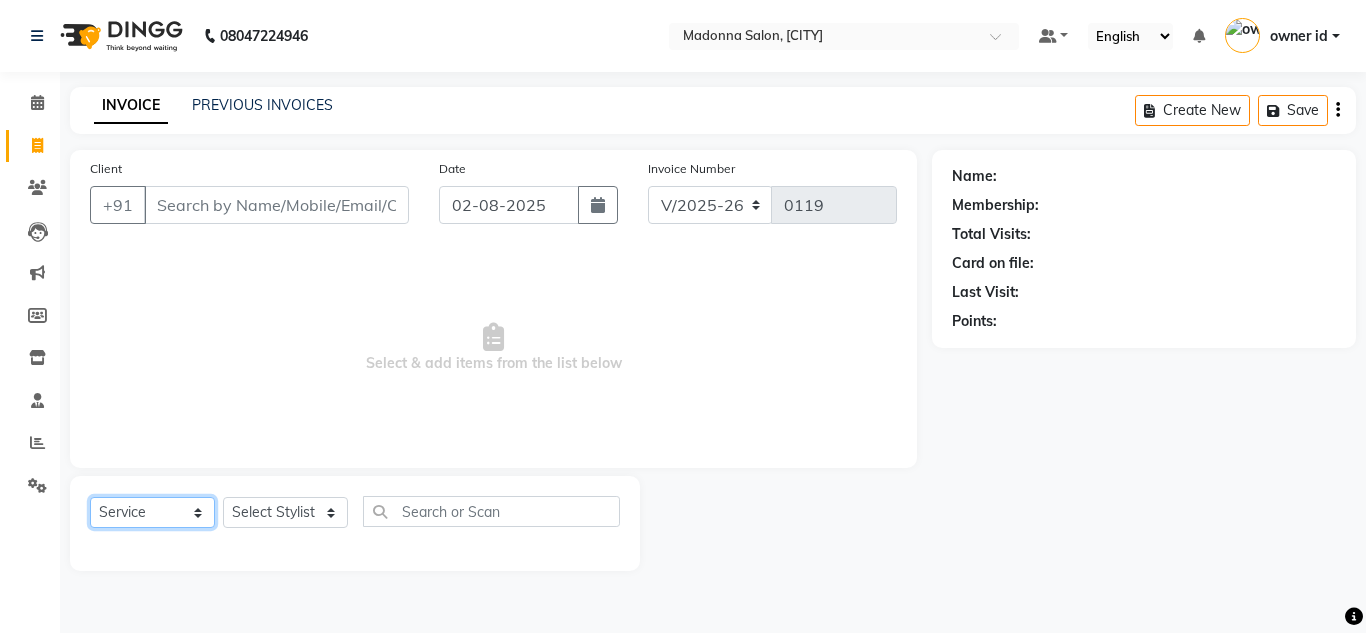 click on "Select  Service  Product  Membership  Package Voucher Prepaid Gift Card" 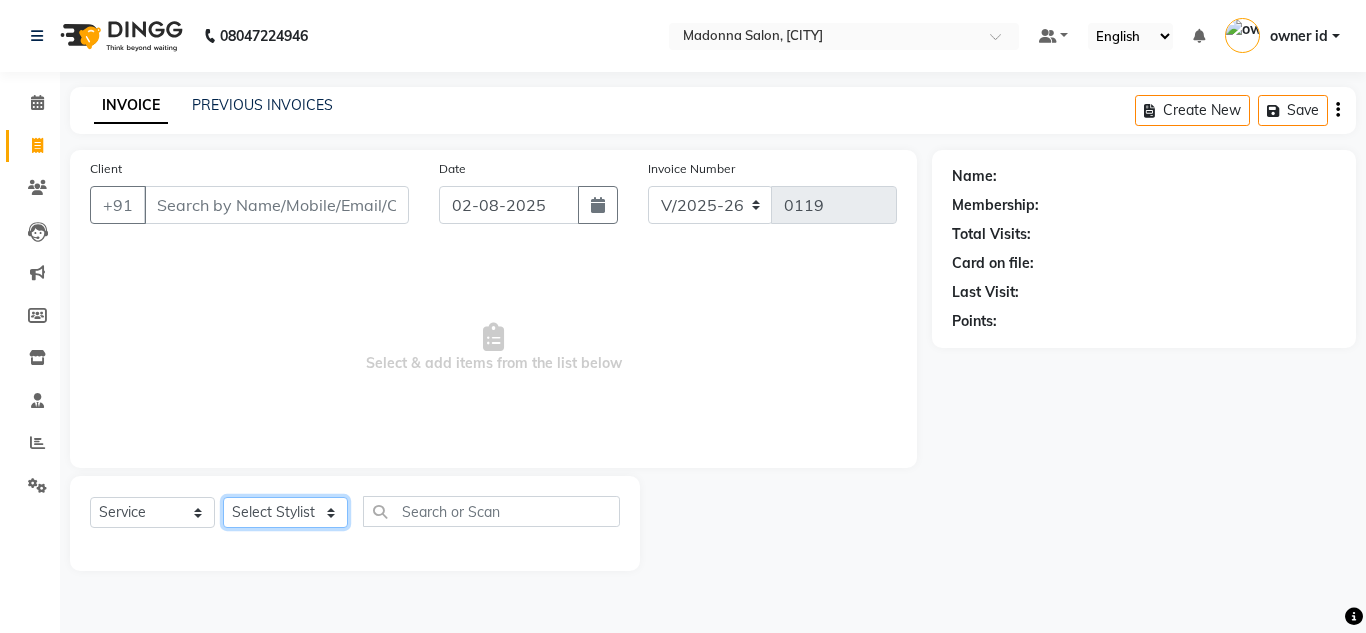 click on "Select Stylist Amit Bharti Devesh Farman Harsh  Jaikesh Manager Manoj Nitin Nails owner id Poonam Rihan" 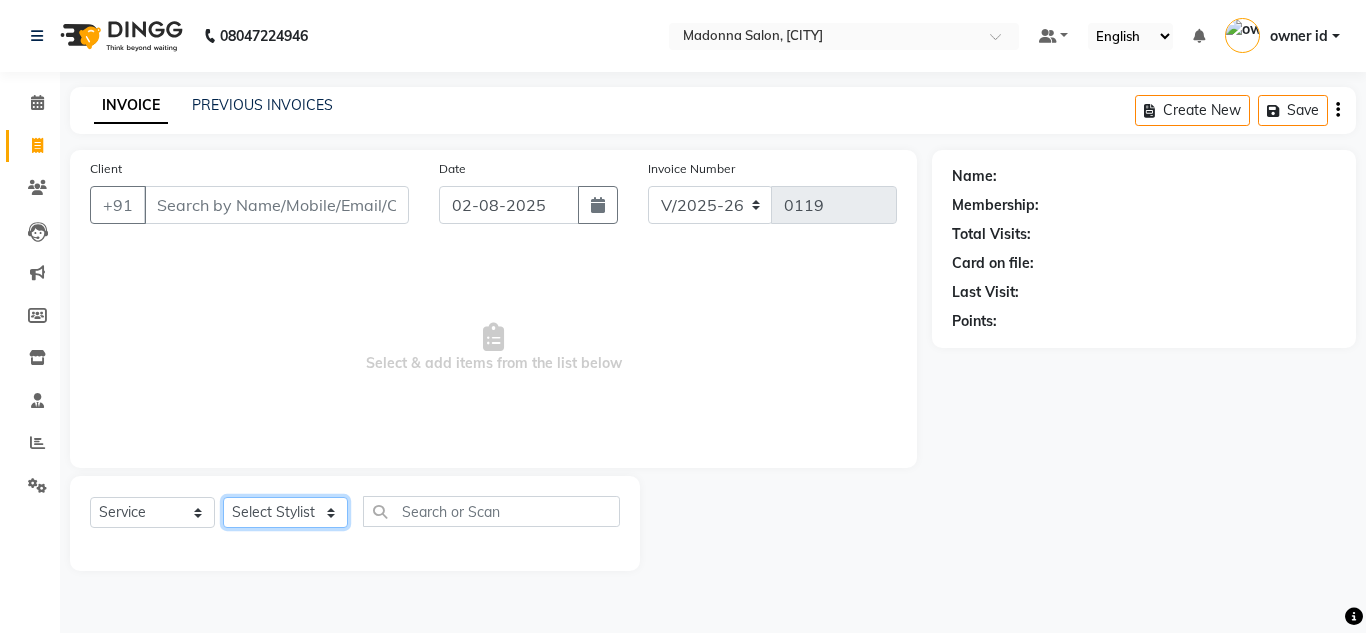 select on "86783" 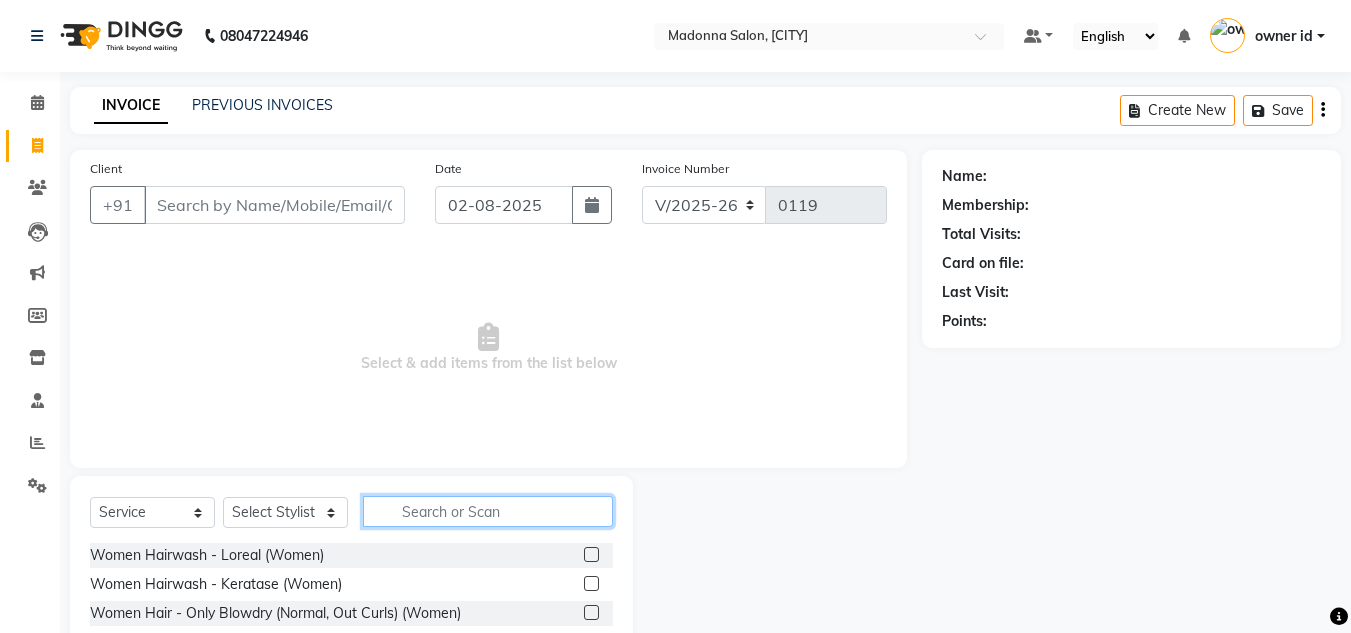 click 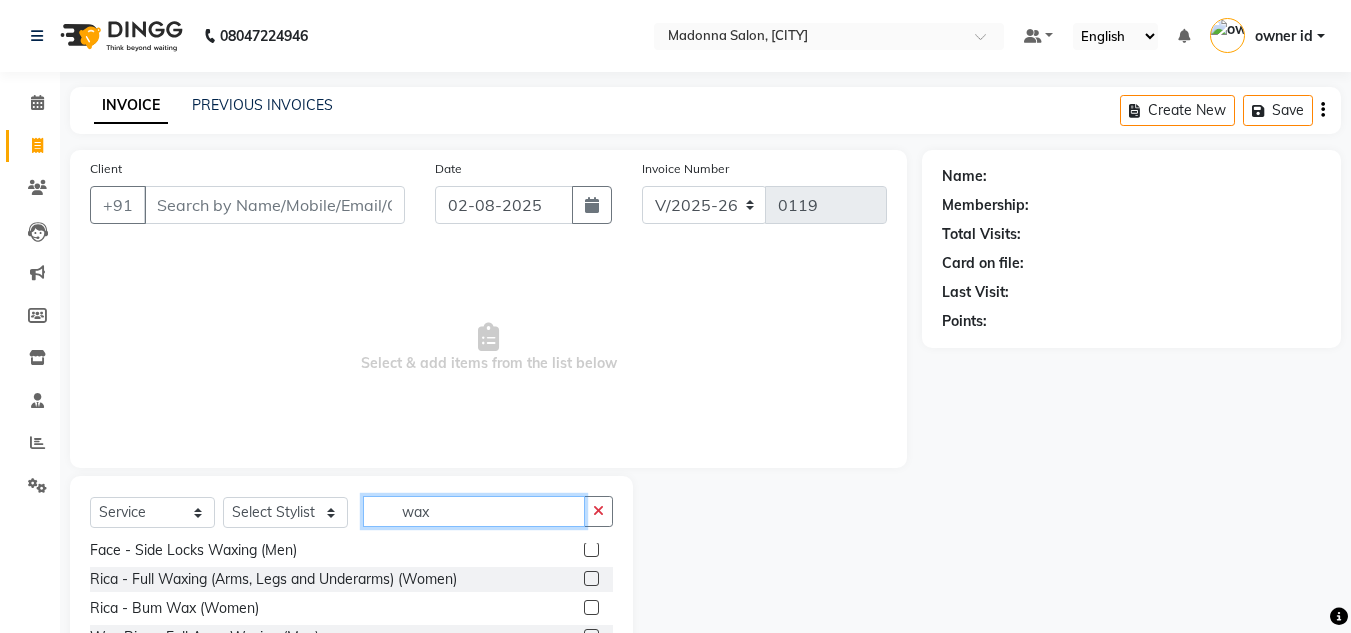 scroll, scrollTop: 152, scrollLeft: 0, axis: vertical 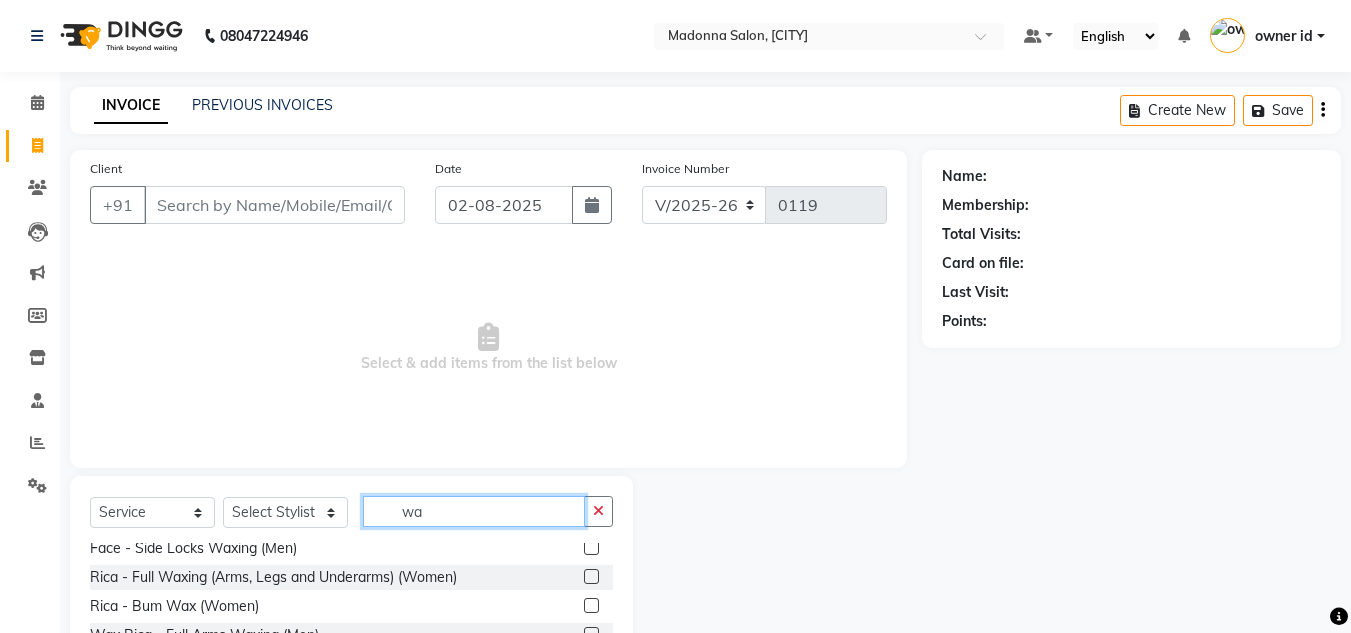 type on "w" 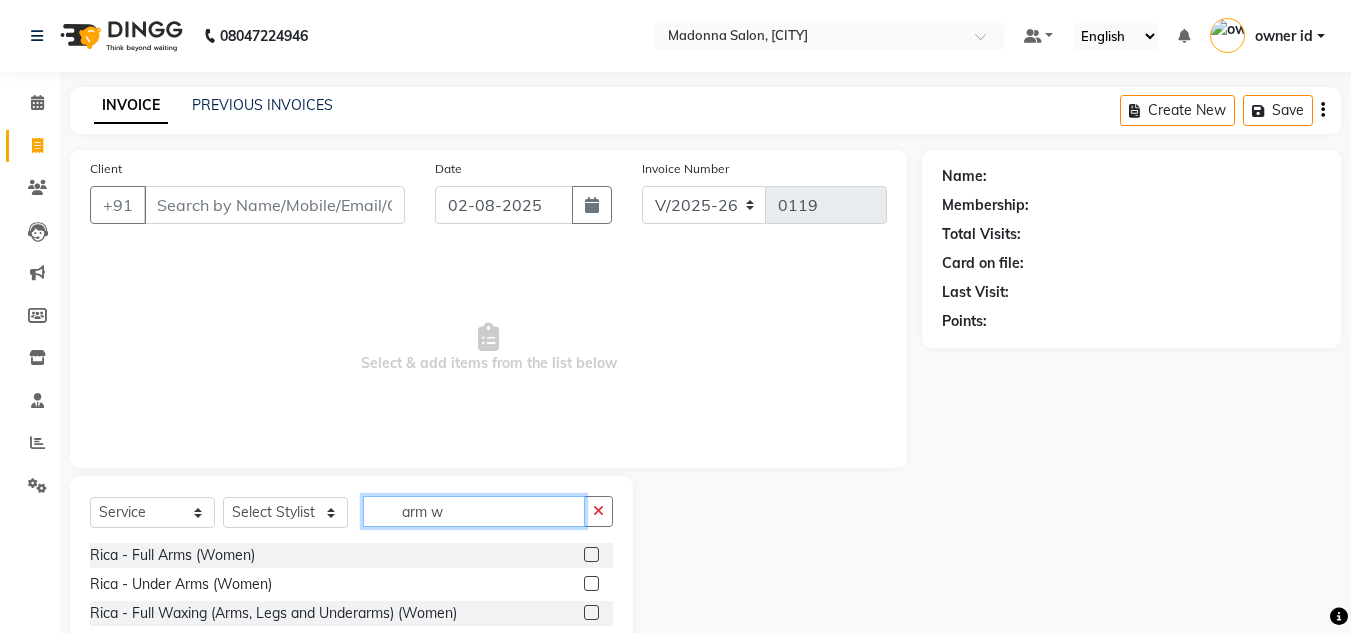 scroll, scrollTop: 0, scrollLeft: 0, axis: both 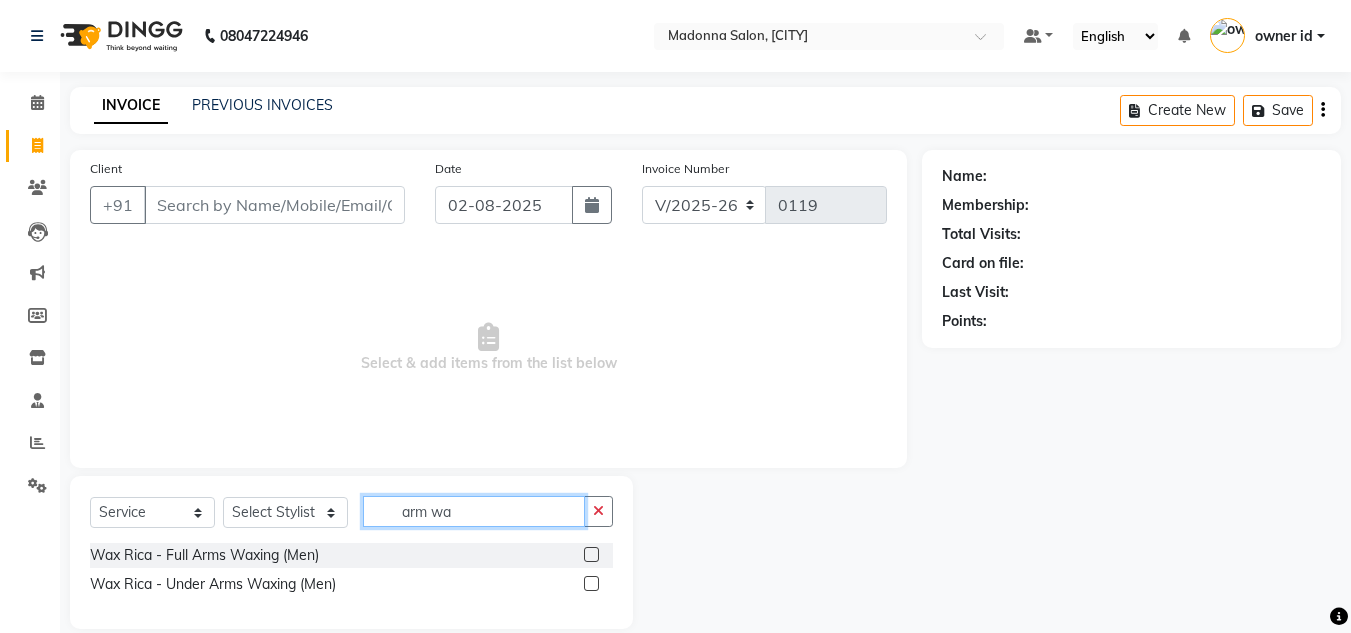 click on "arm wa" 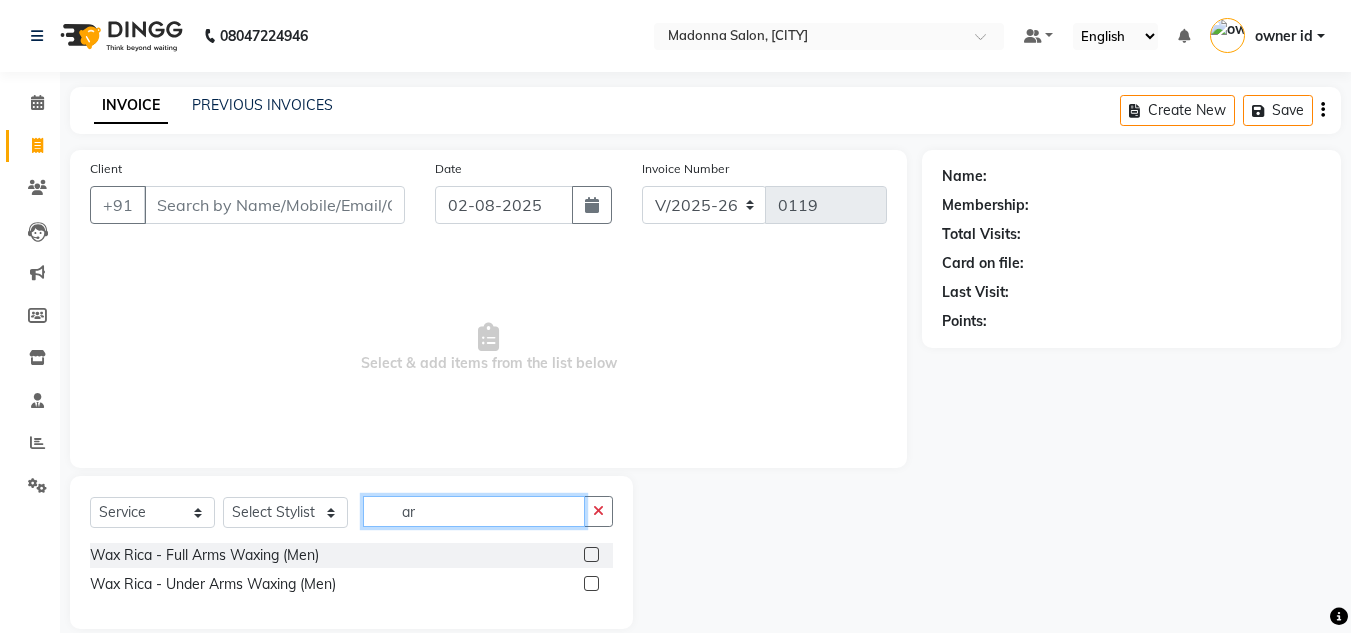 type on "a" 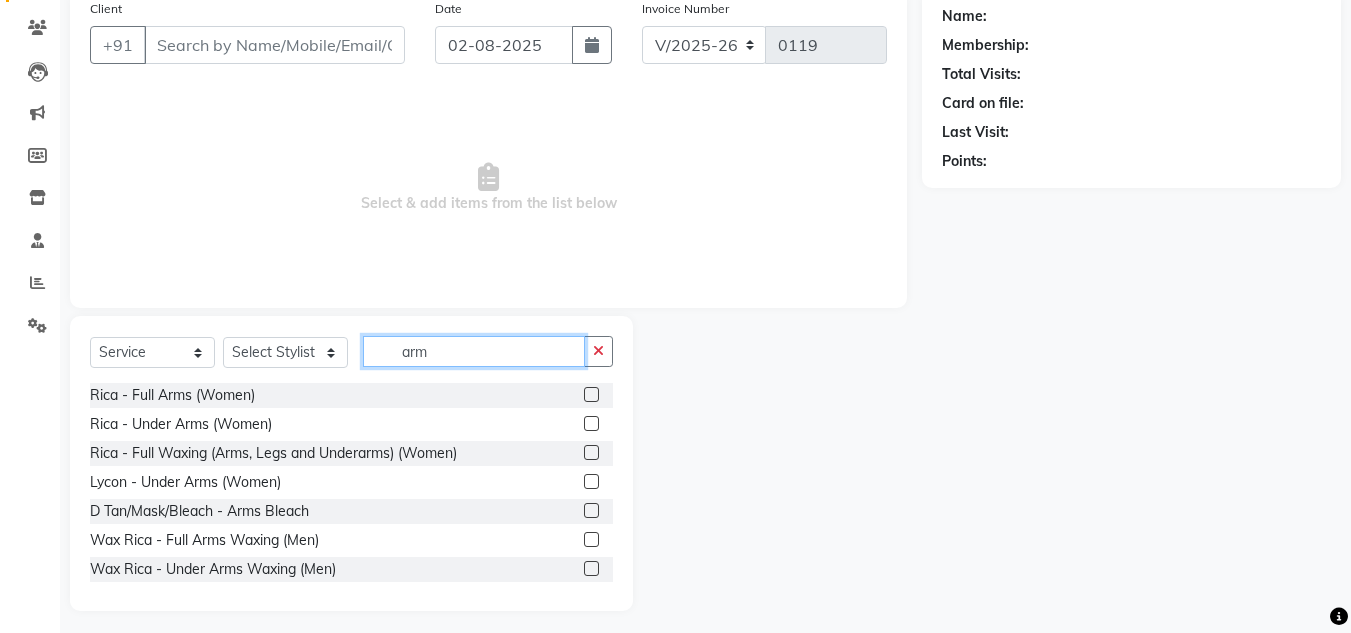 scroll, scrollTop: 161, scrollLeft: 0, axis: vertical 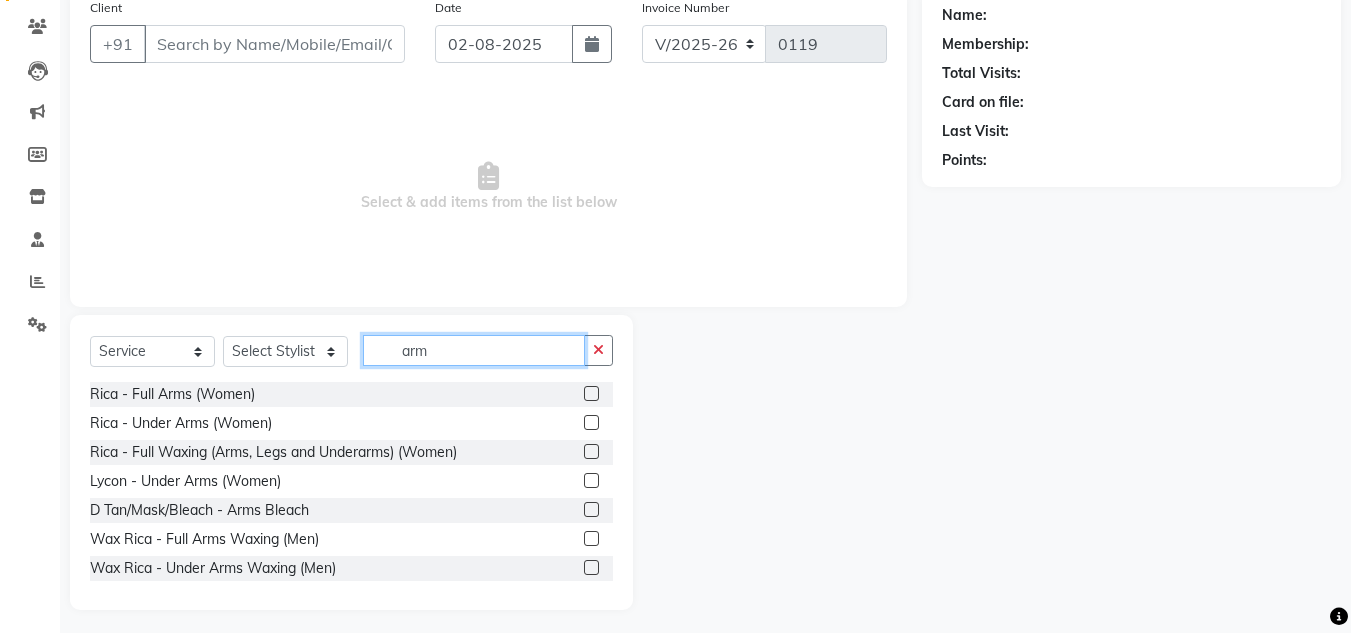 type on "arm" 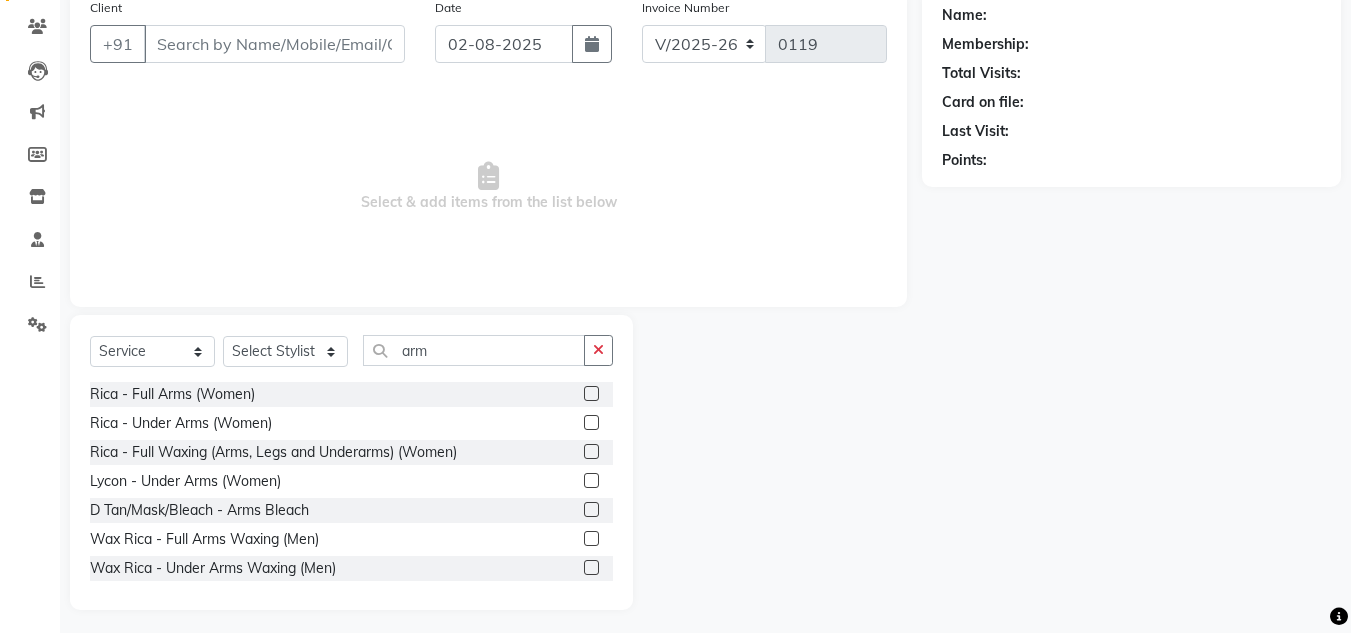 click 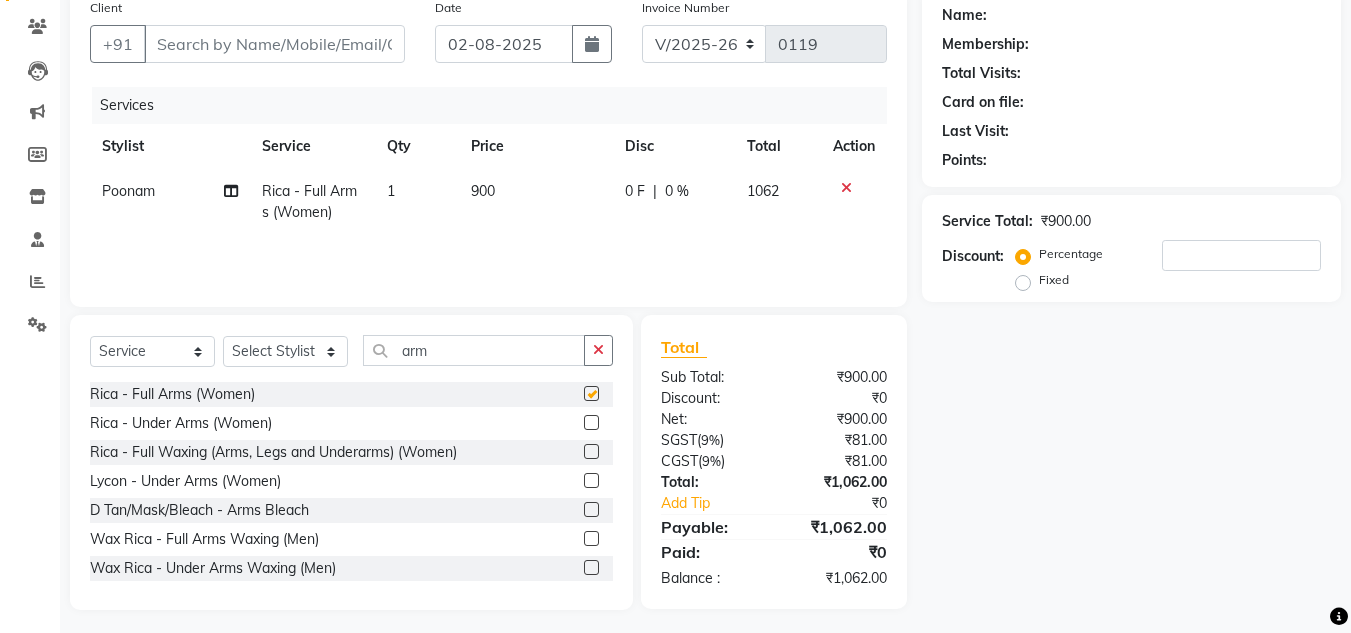 checkbox on "false" 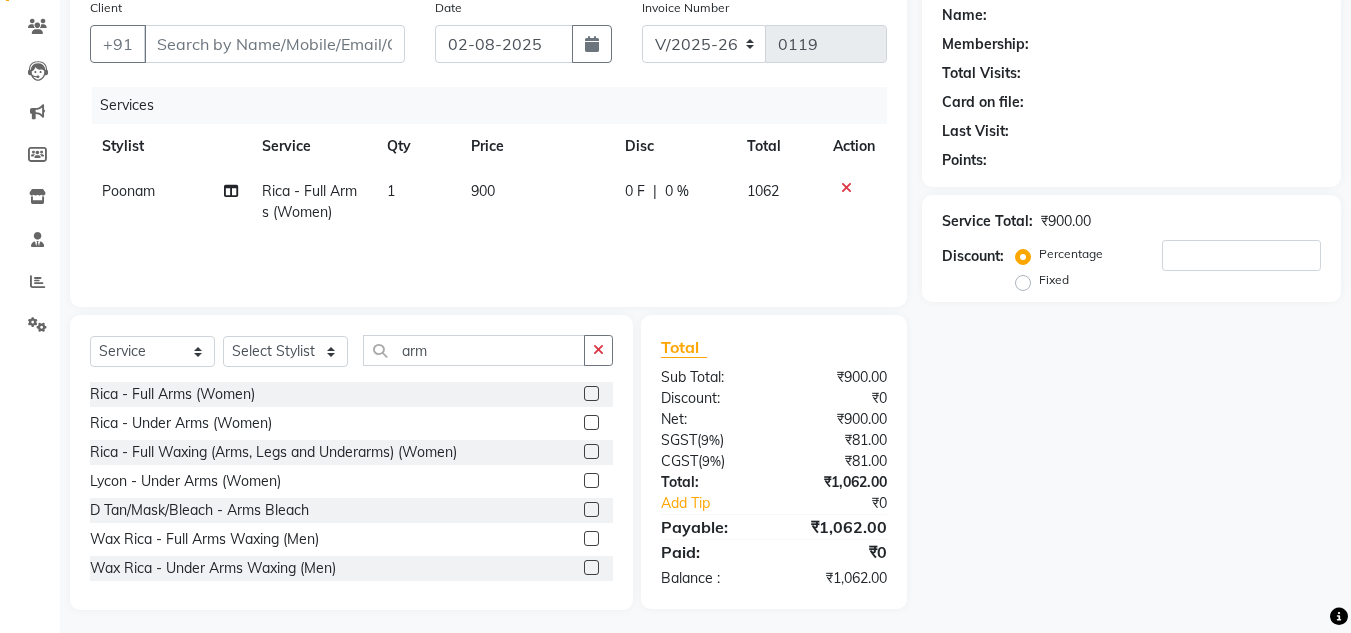 click on "900" 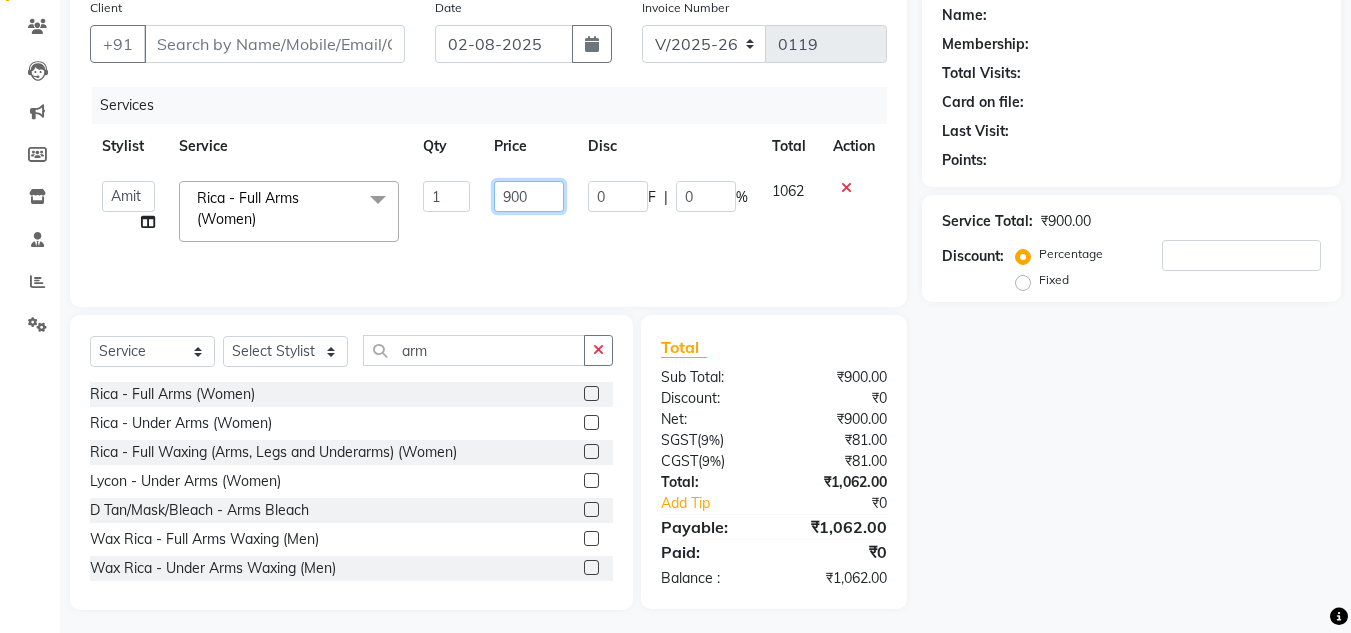 click on "900" 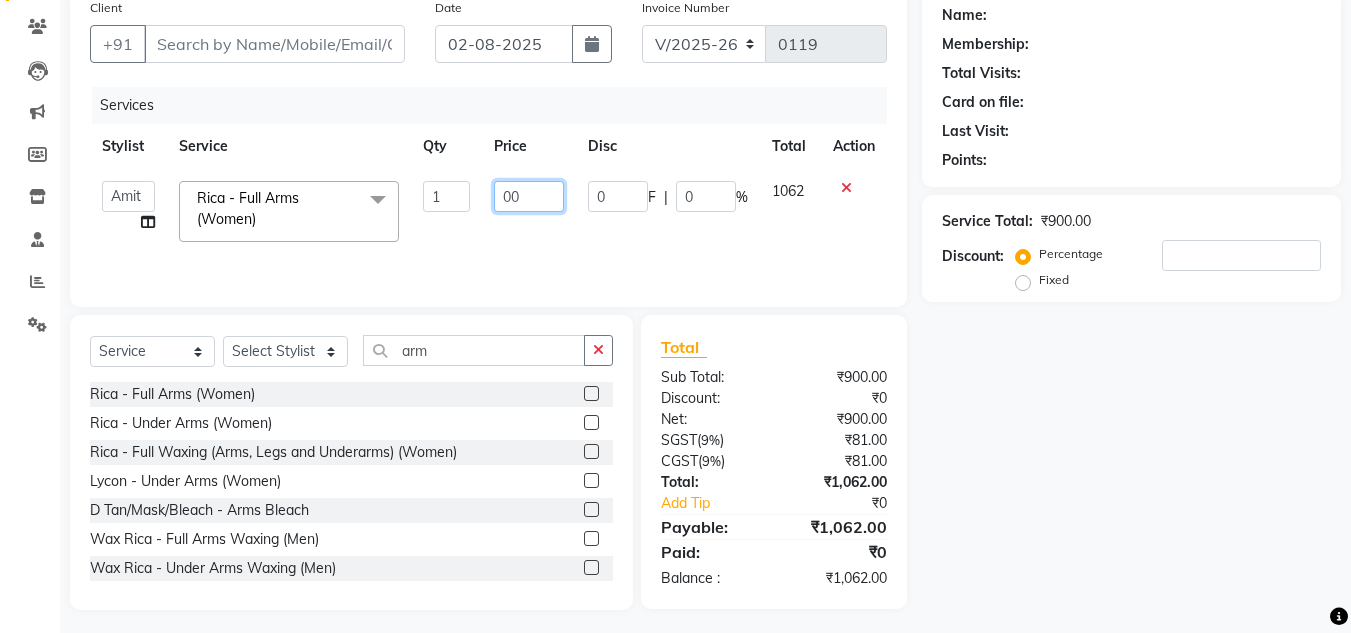 type on "700" 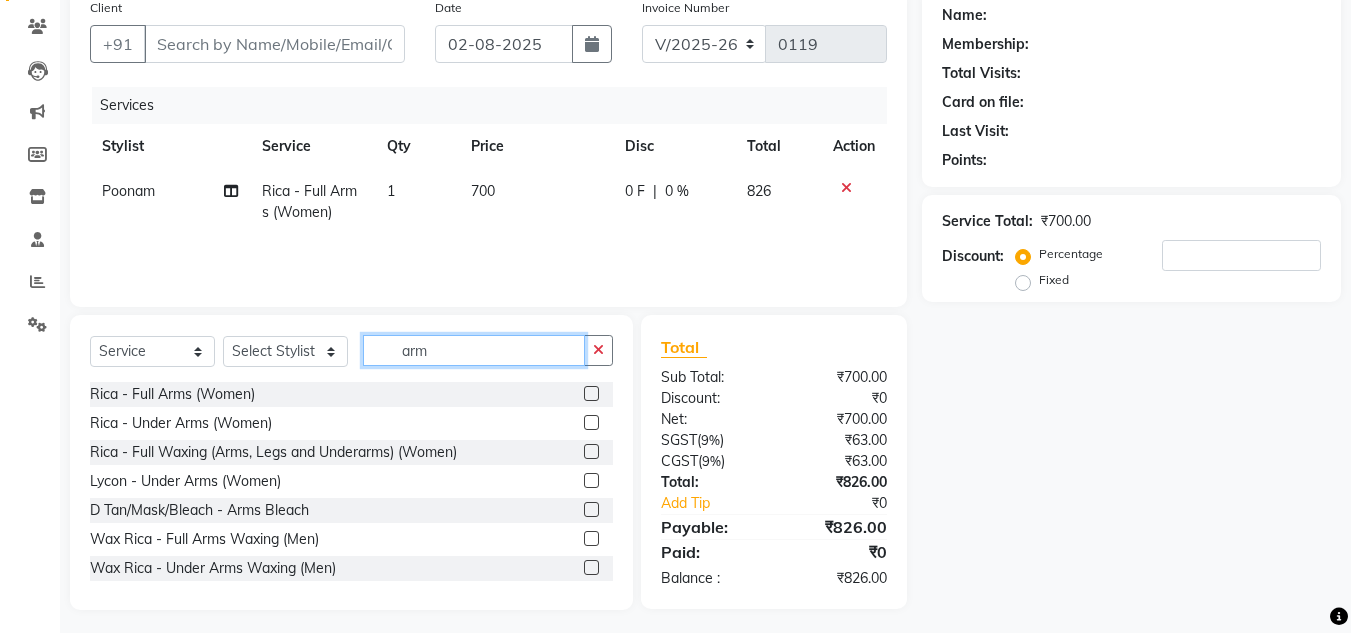 click on "arm" 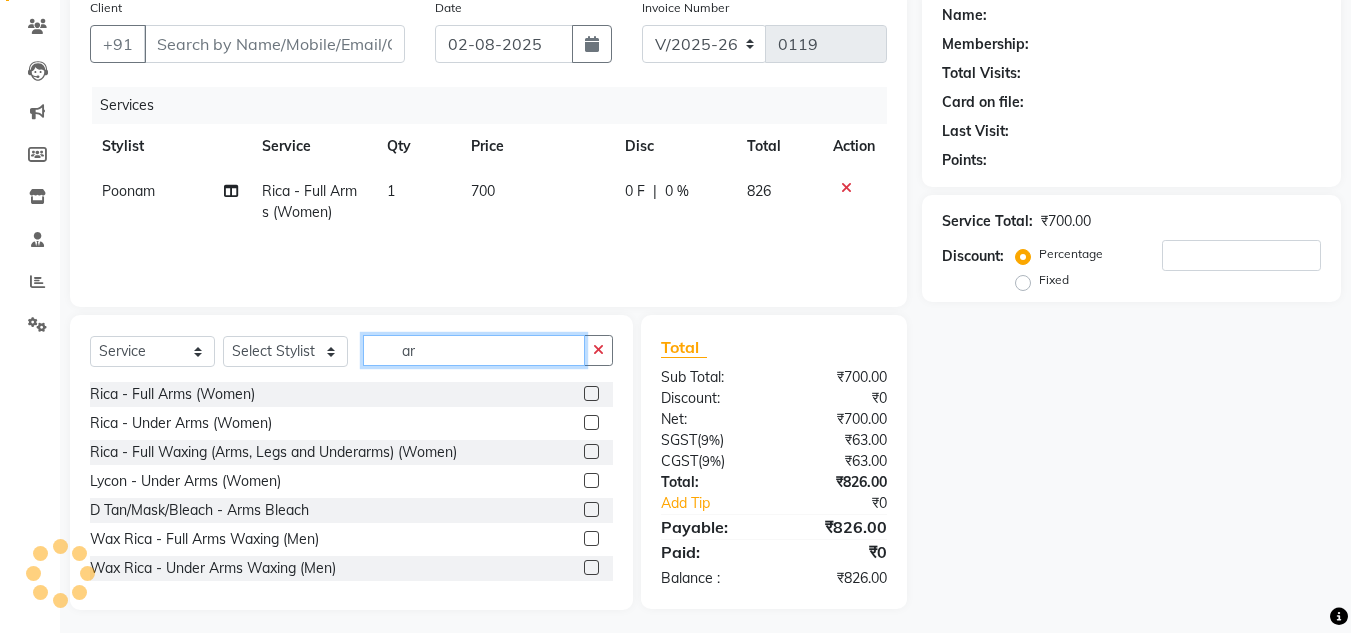 type on "a" 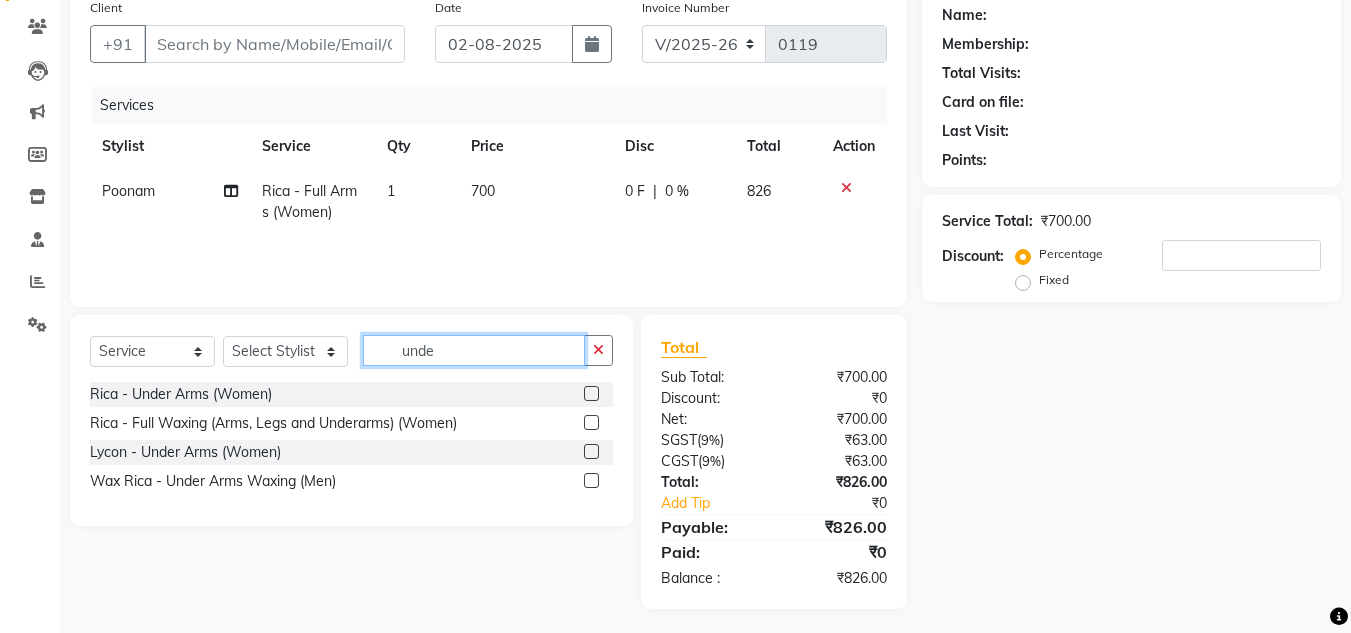 type on "unde" 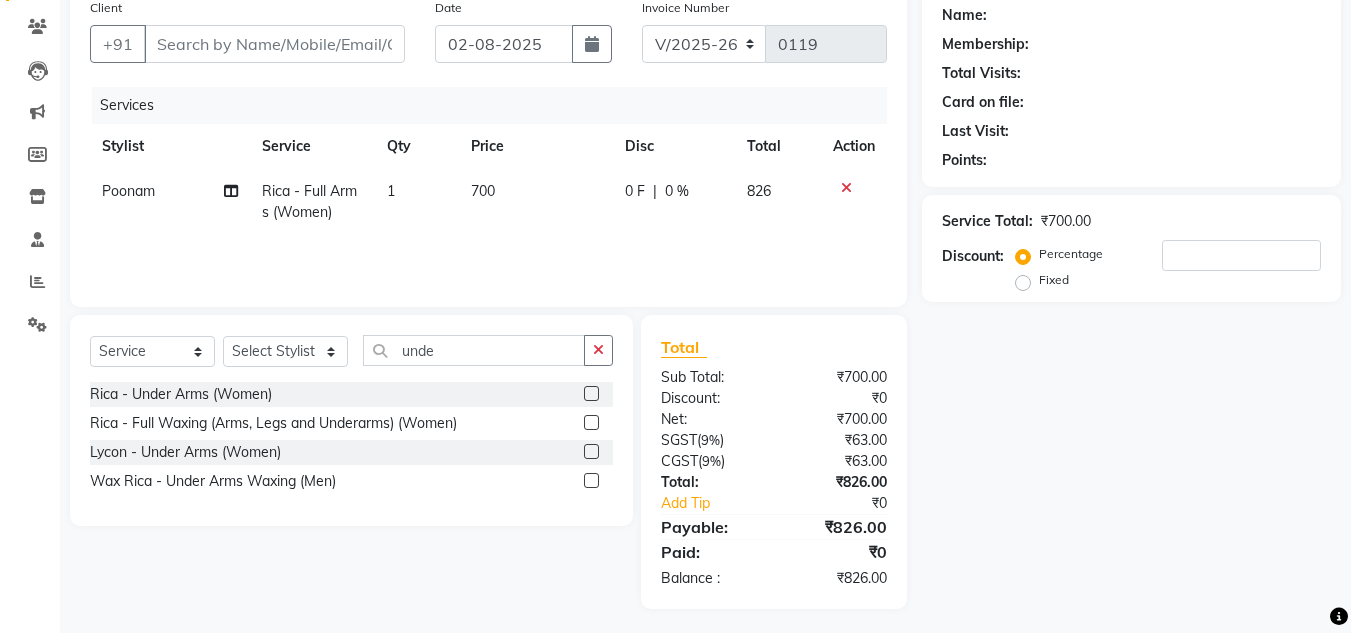 click 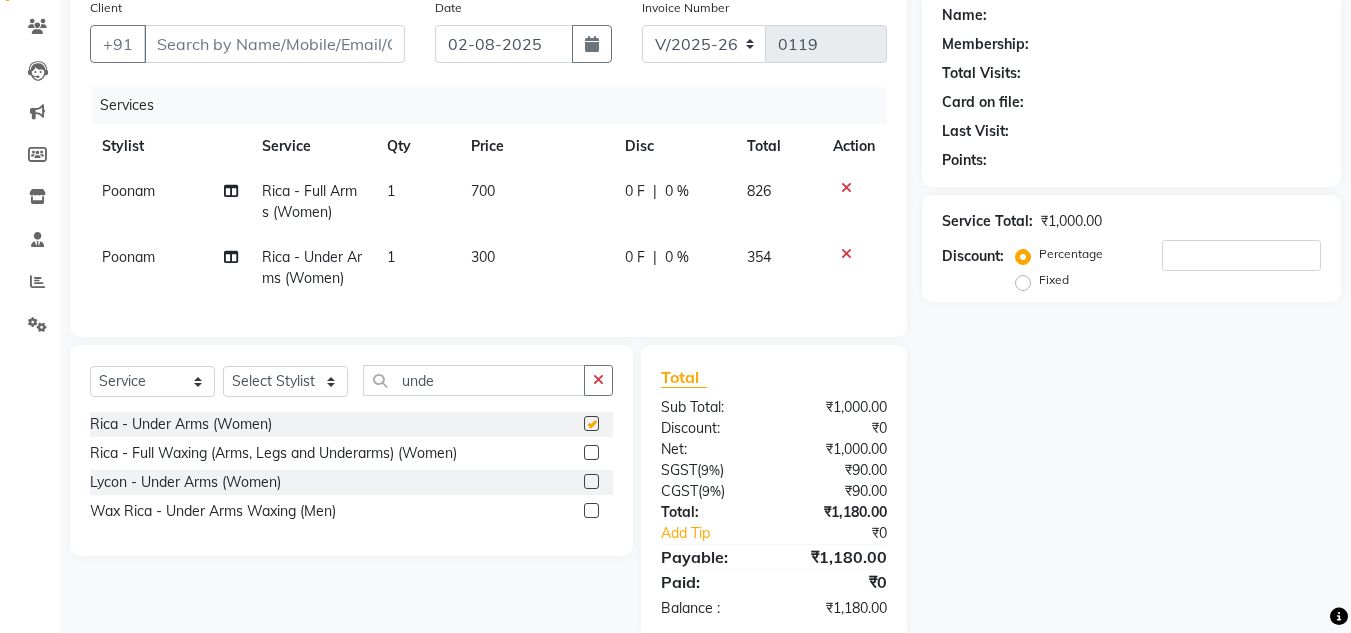 checkbox on "false" 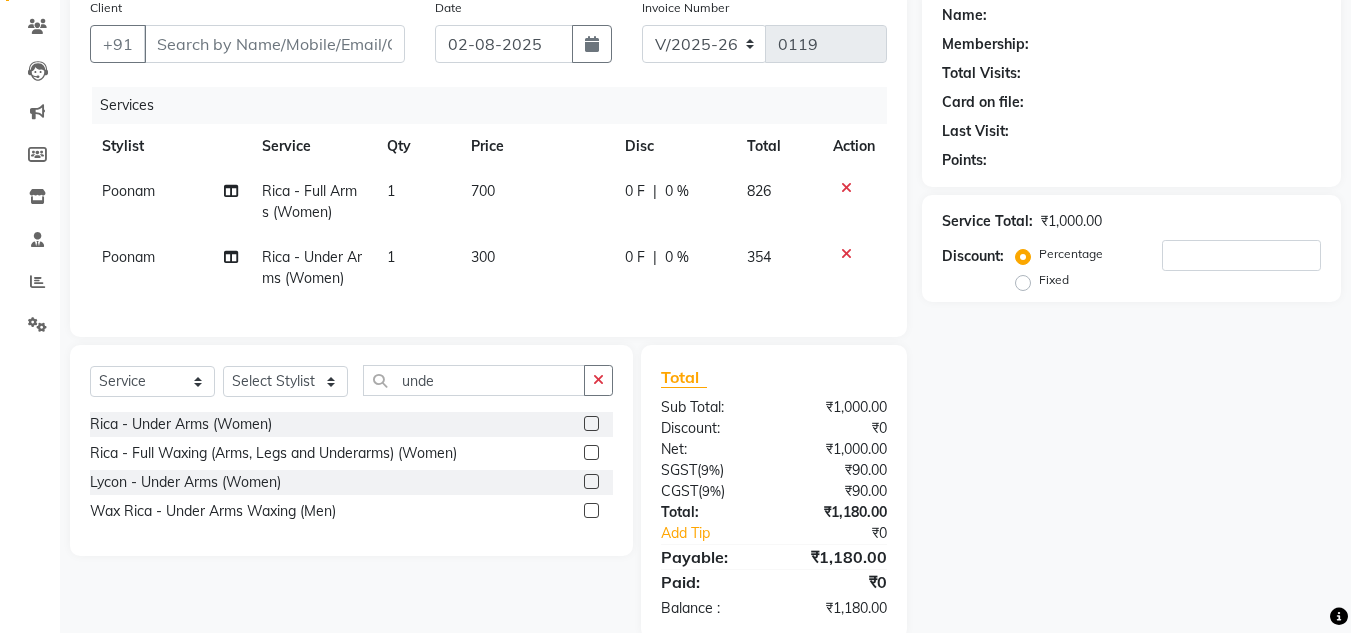 click on "Client +91" 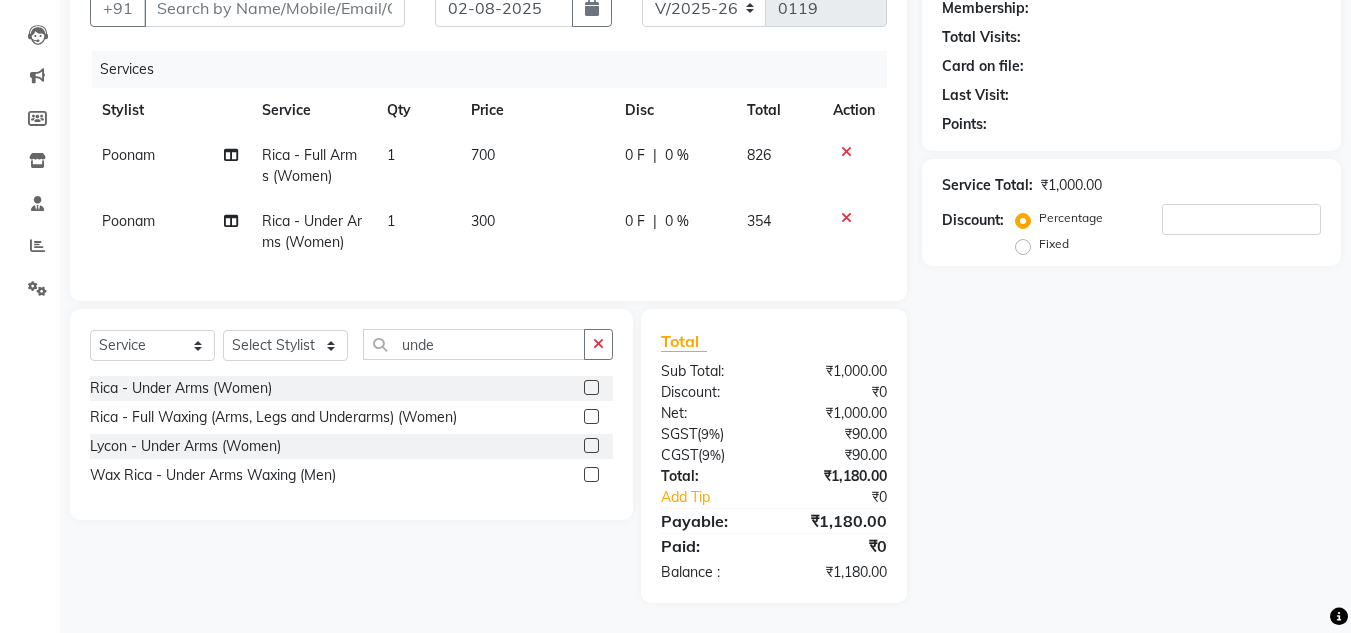 scroll, scrollTop: 0, scrollLeft: 0, axis: both 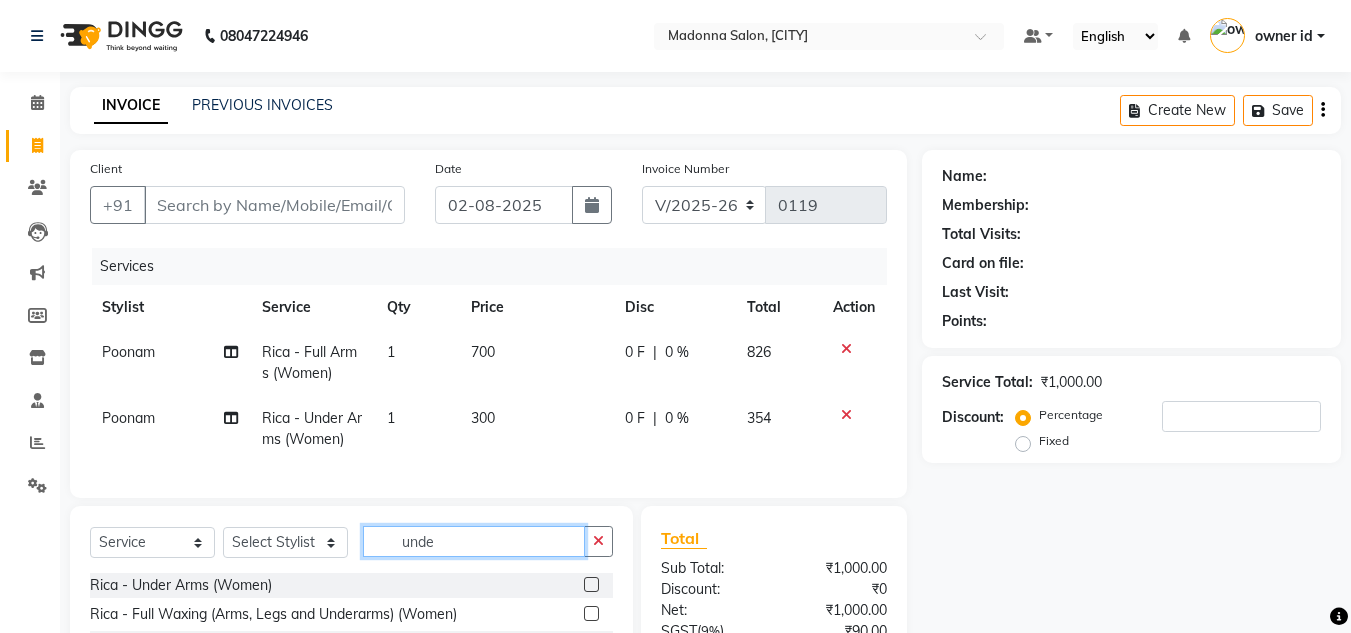 click on "unde" 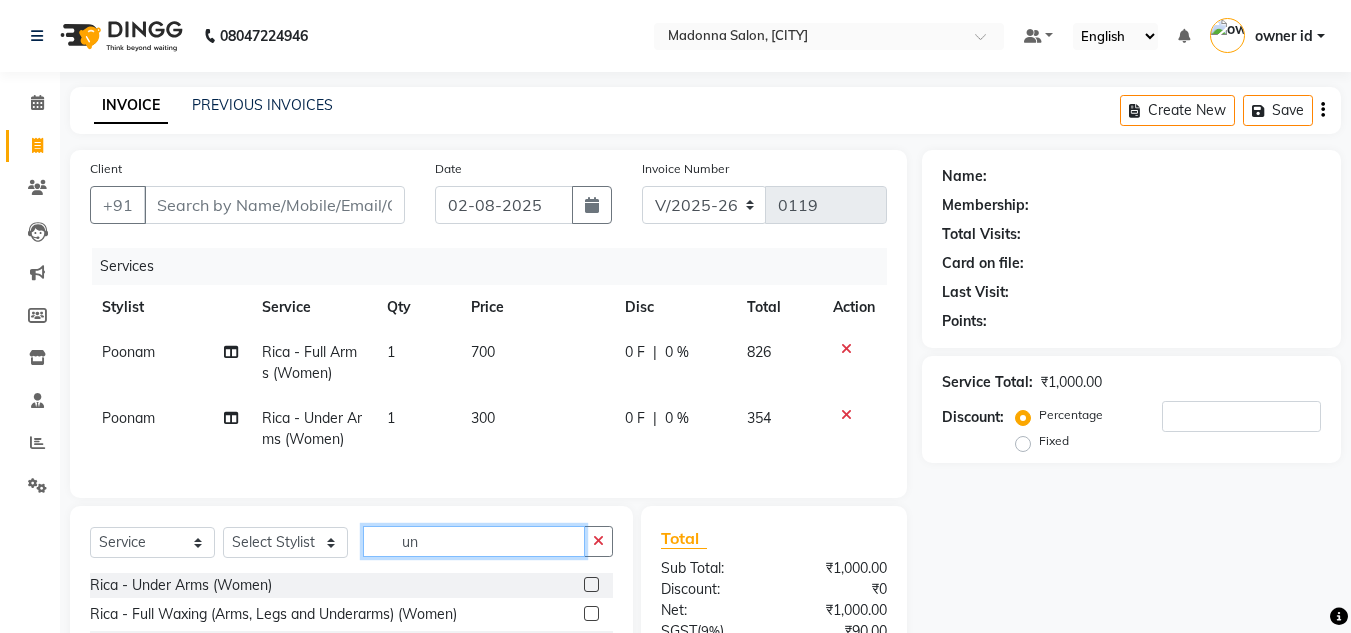 type on "u" 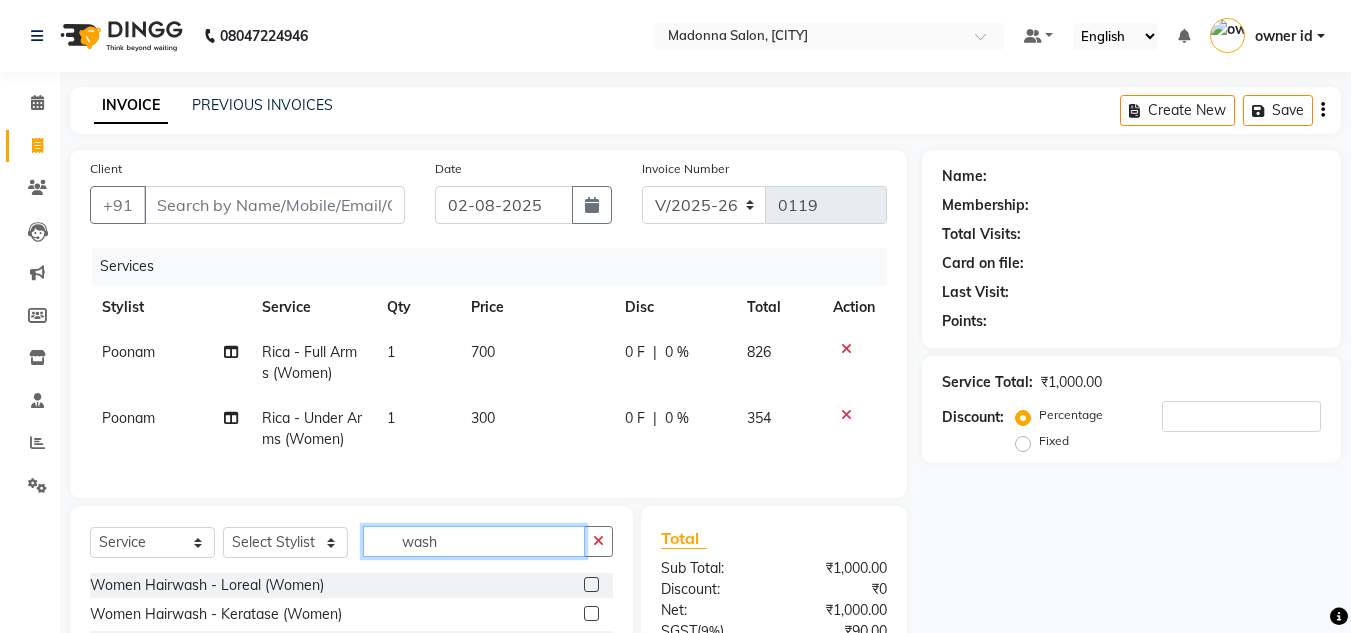 type on "wash" 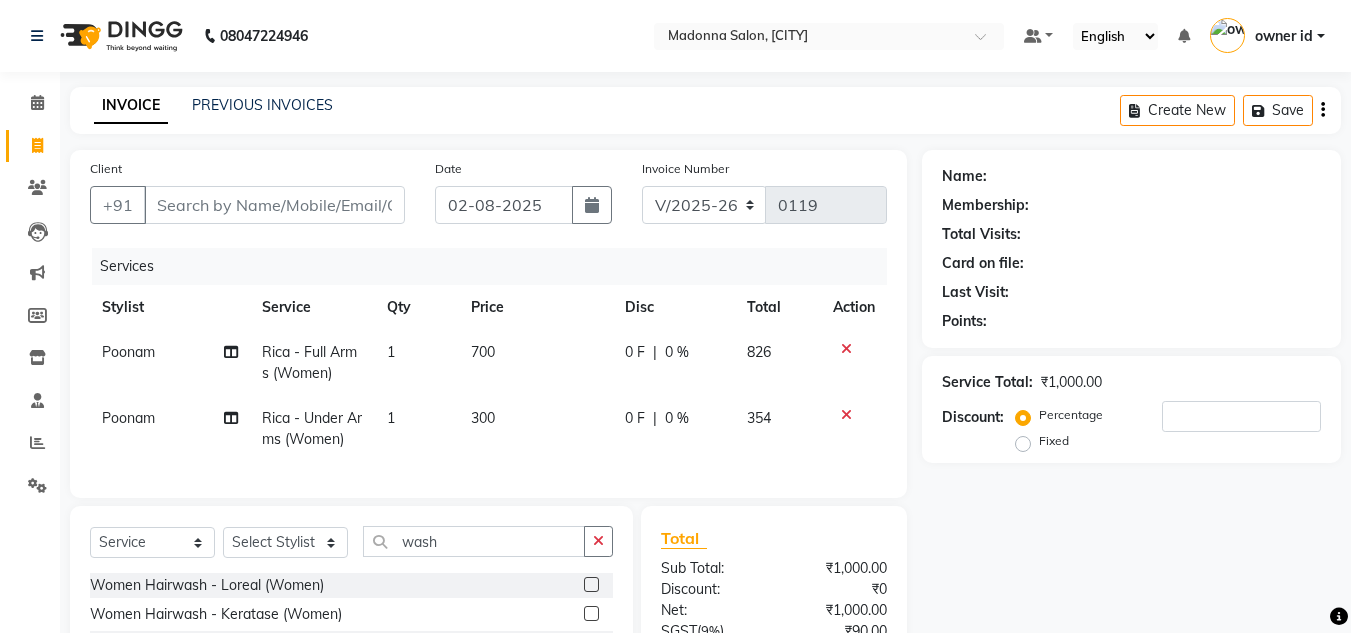 click 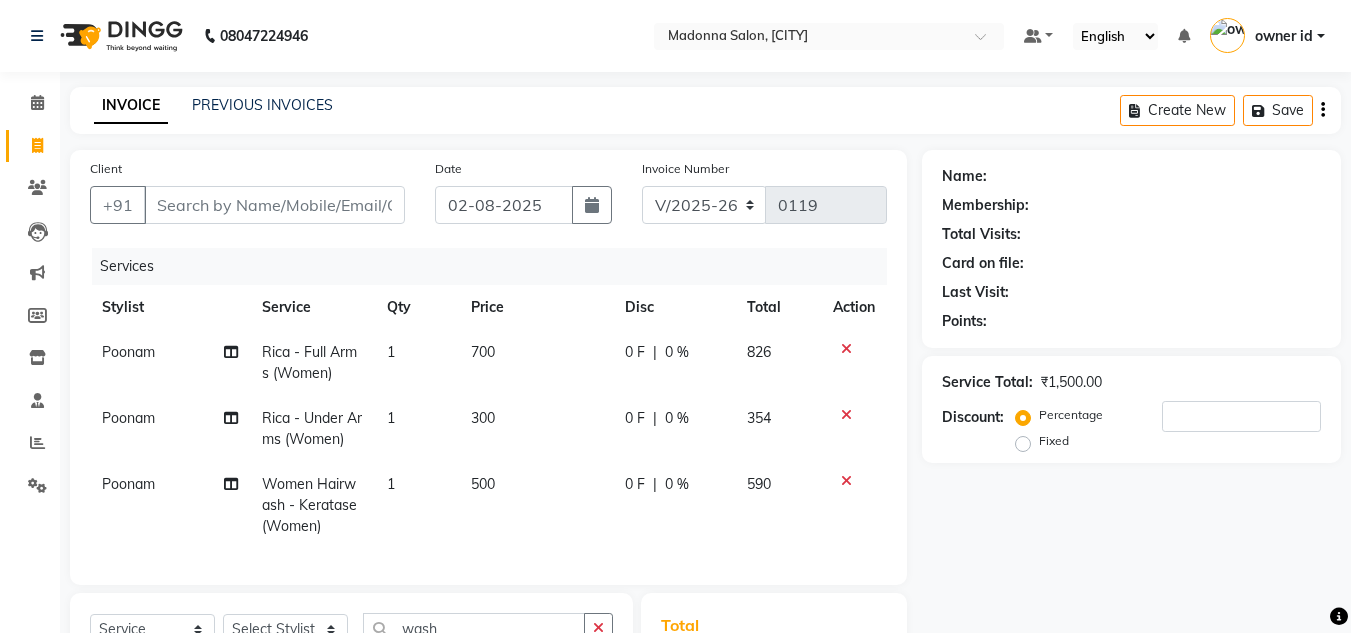 checkbox on "false" 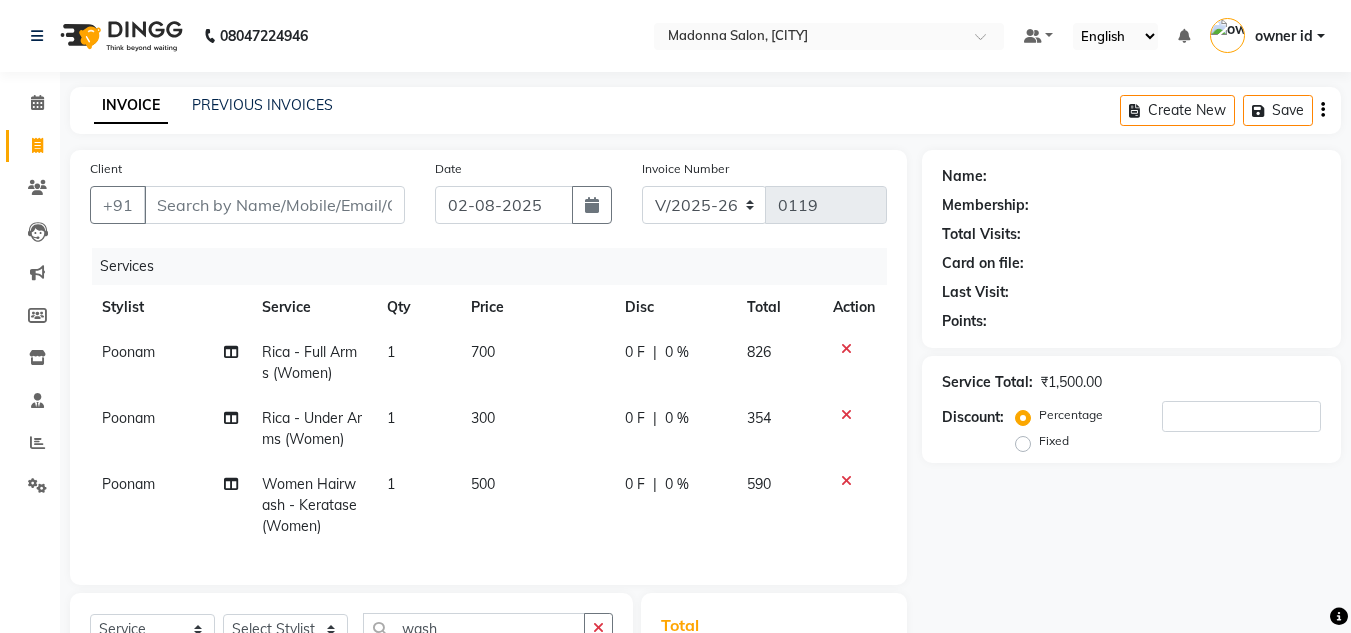 click on "Poonam" 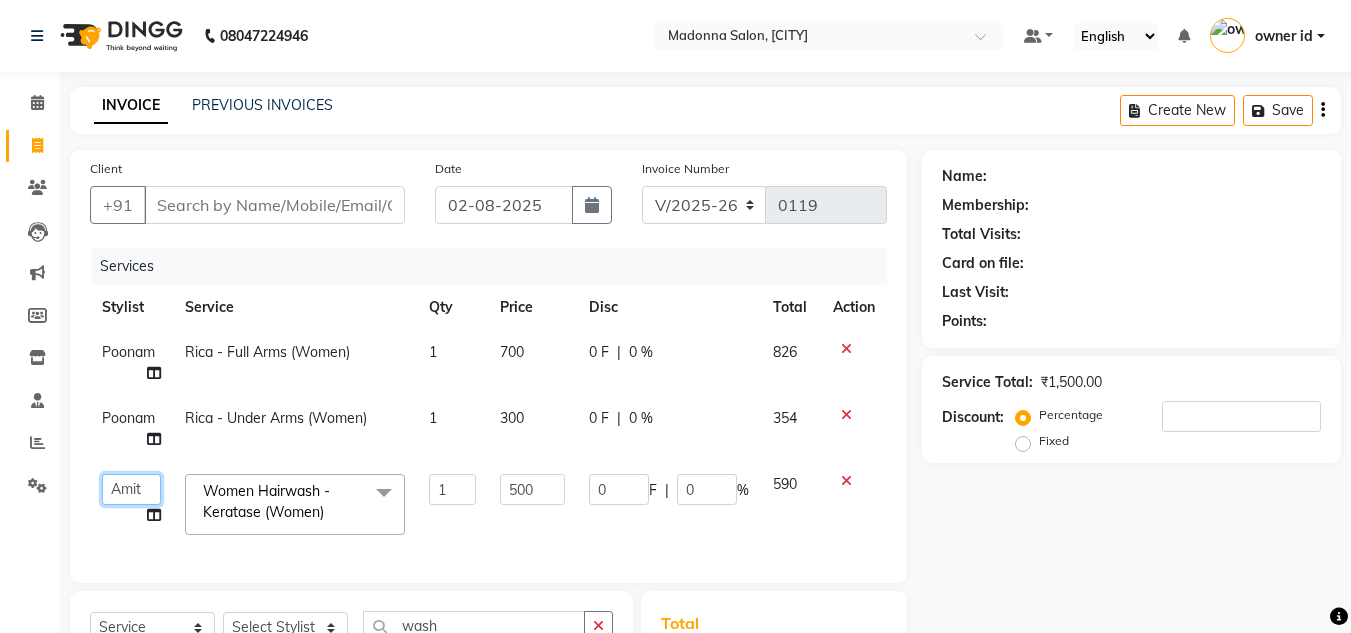 click on "Amit   Bharti   Devesh   Farman   Harsh    Jaikesh   Manager   Manoj   Nitin Nails   owner id   Poonam   Rihan" 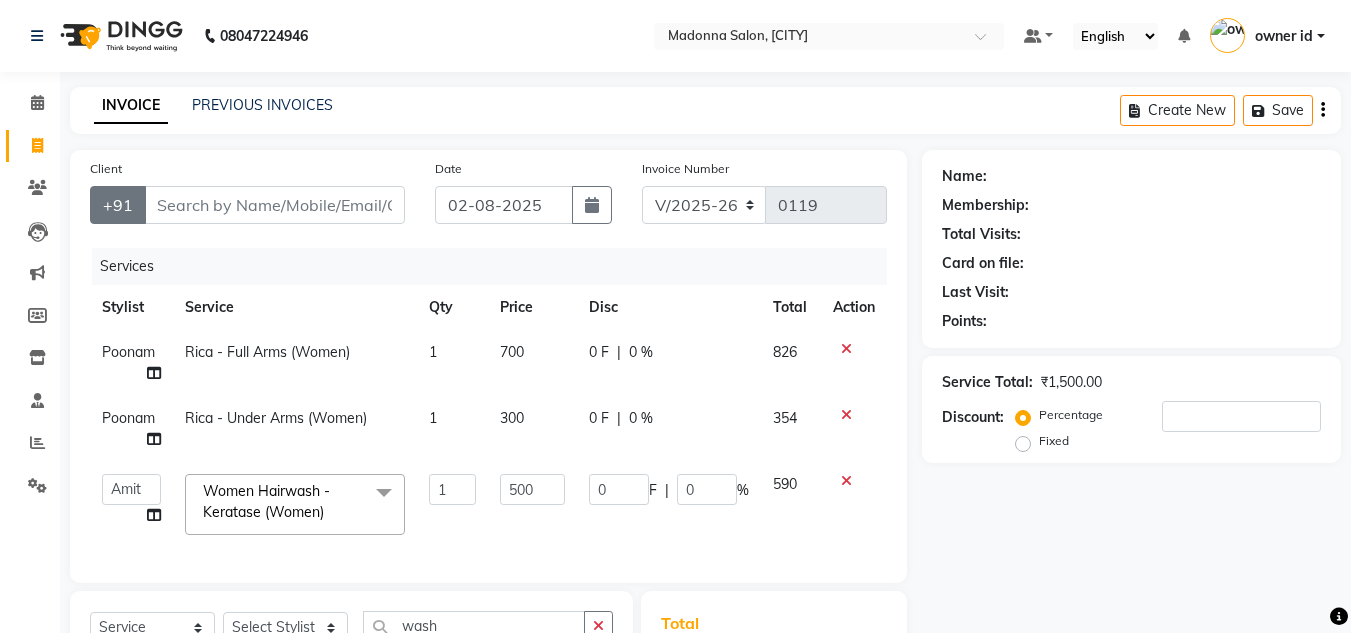 select on "87424" 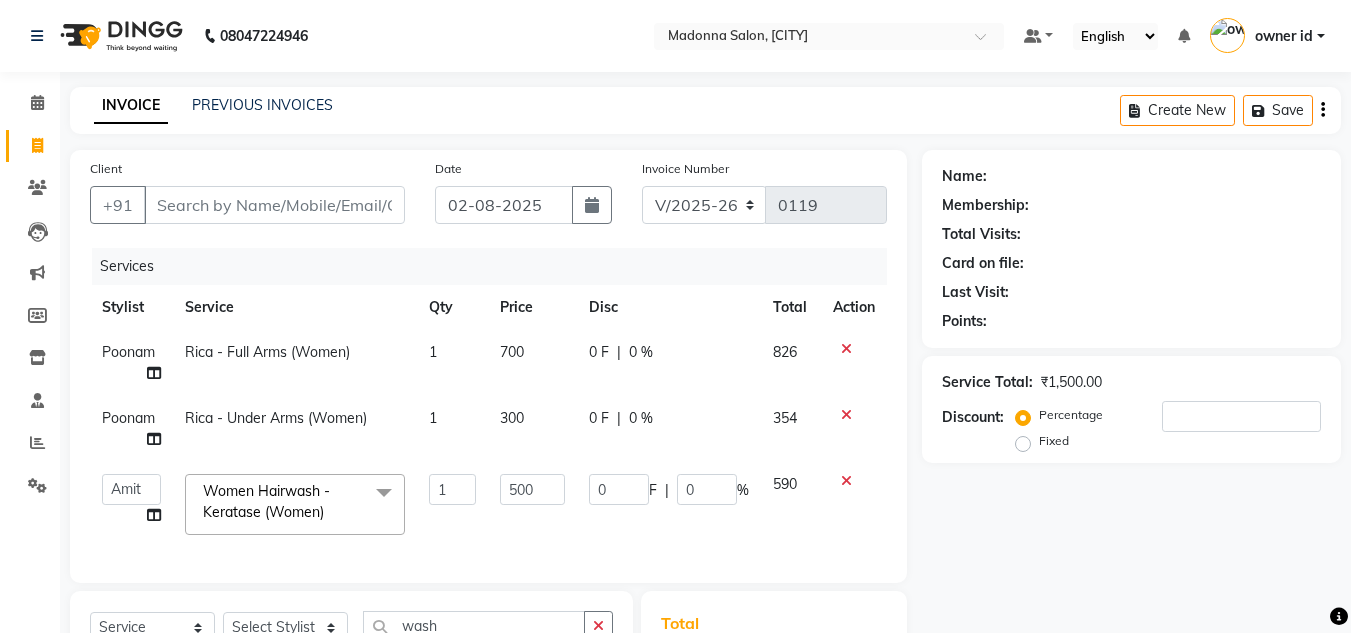 click on "500" 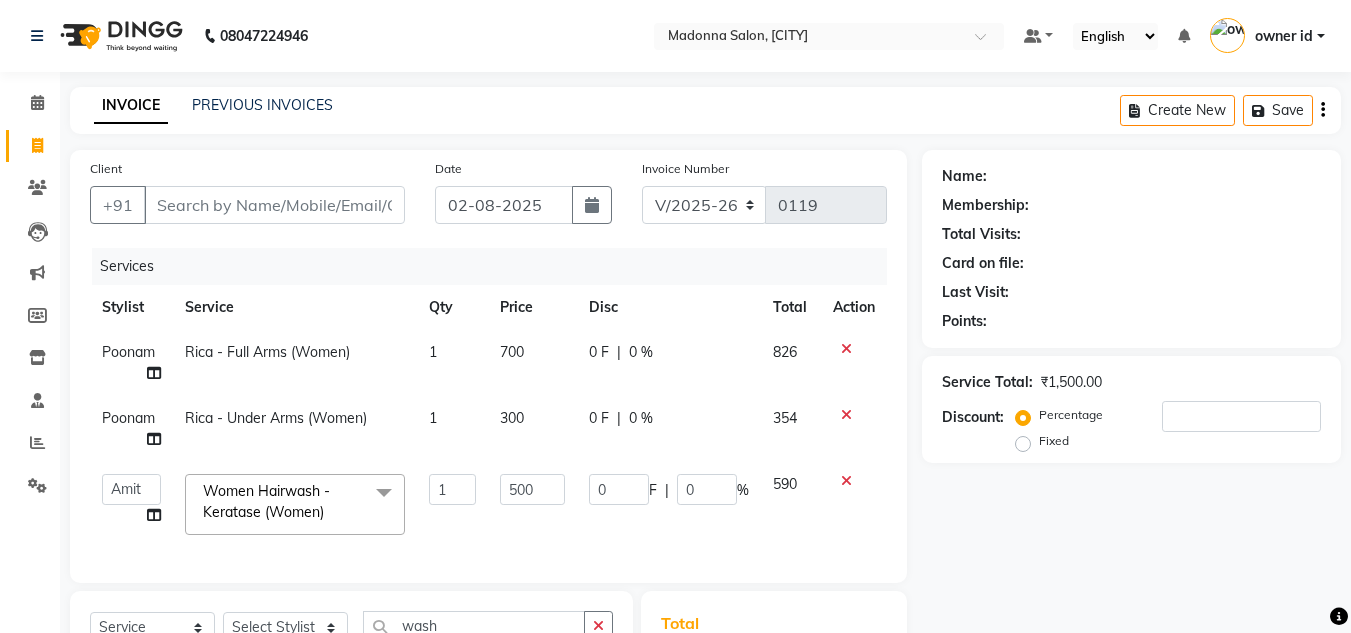 click on "Name: Membership: Total Visits: Card on file: Last Visit:  Points:  Service Total:  ₹1,500.00  Discount:  Percentage   Fixed" 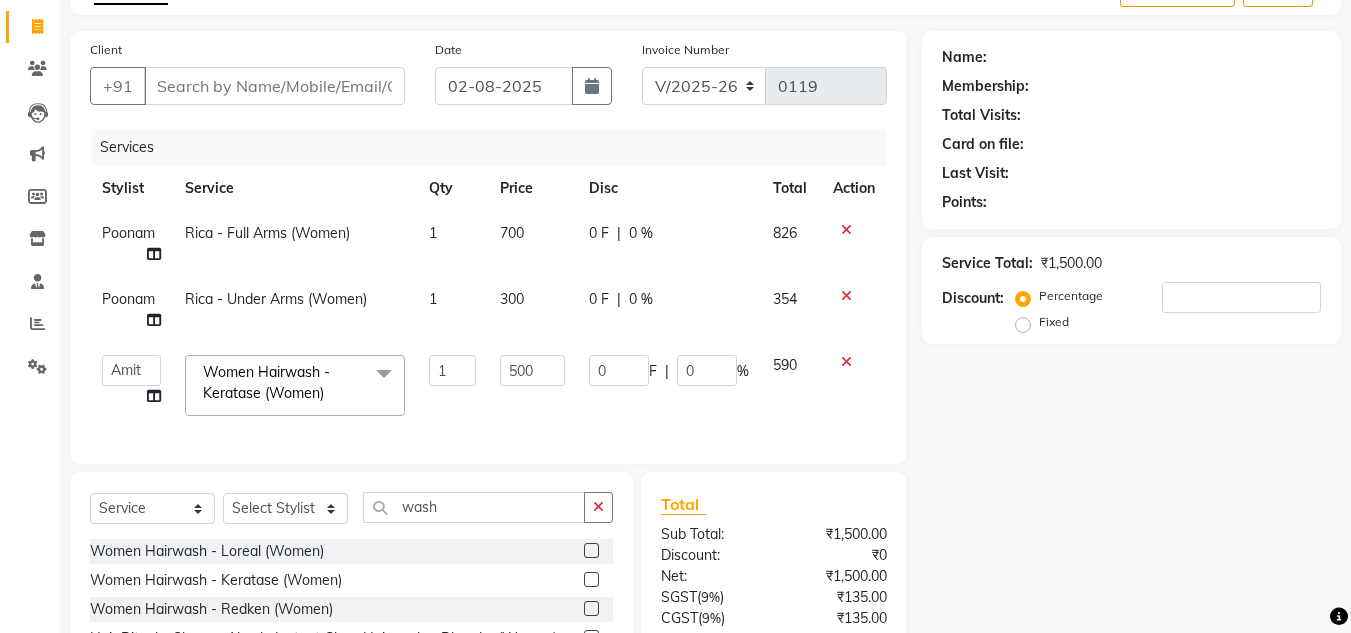 scroll, scrollTop: 118, scrollLeft: 0, axis: vertical 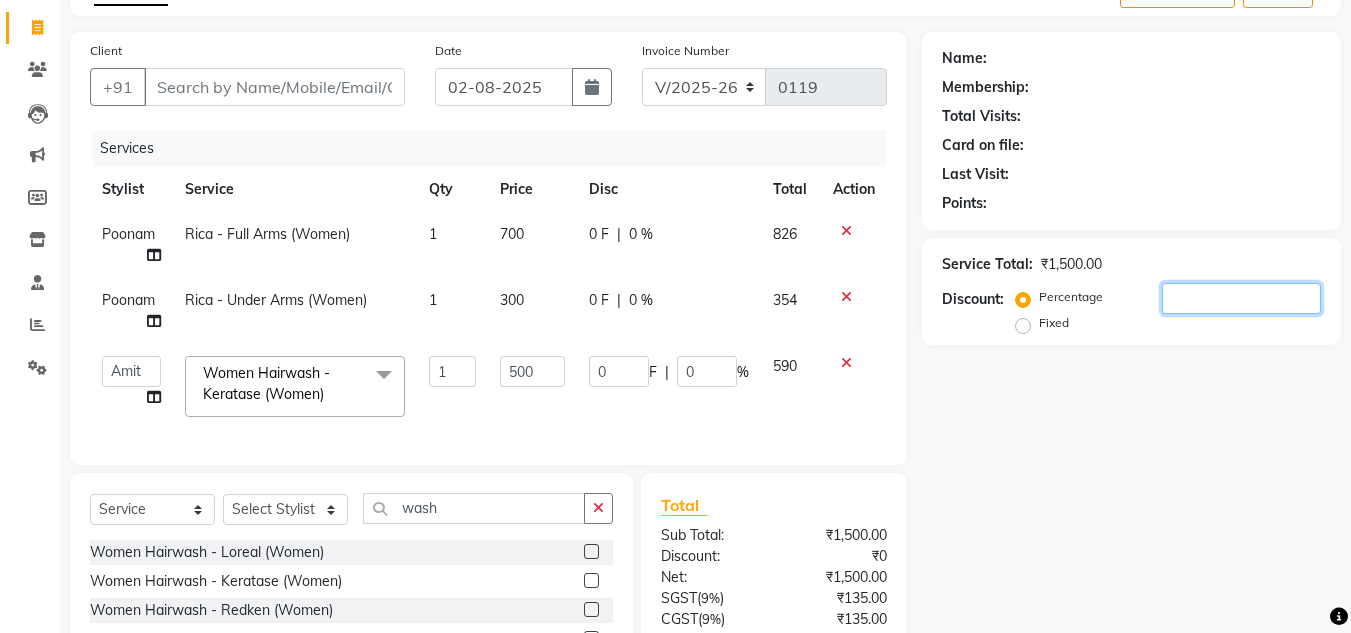 click 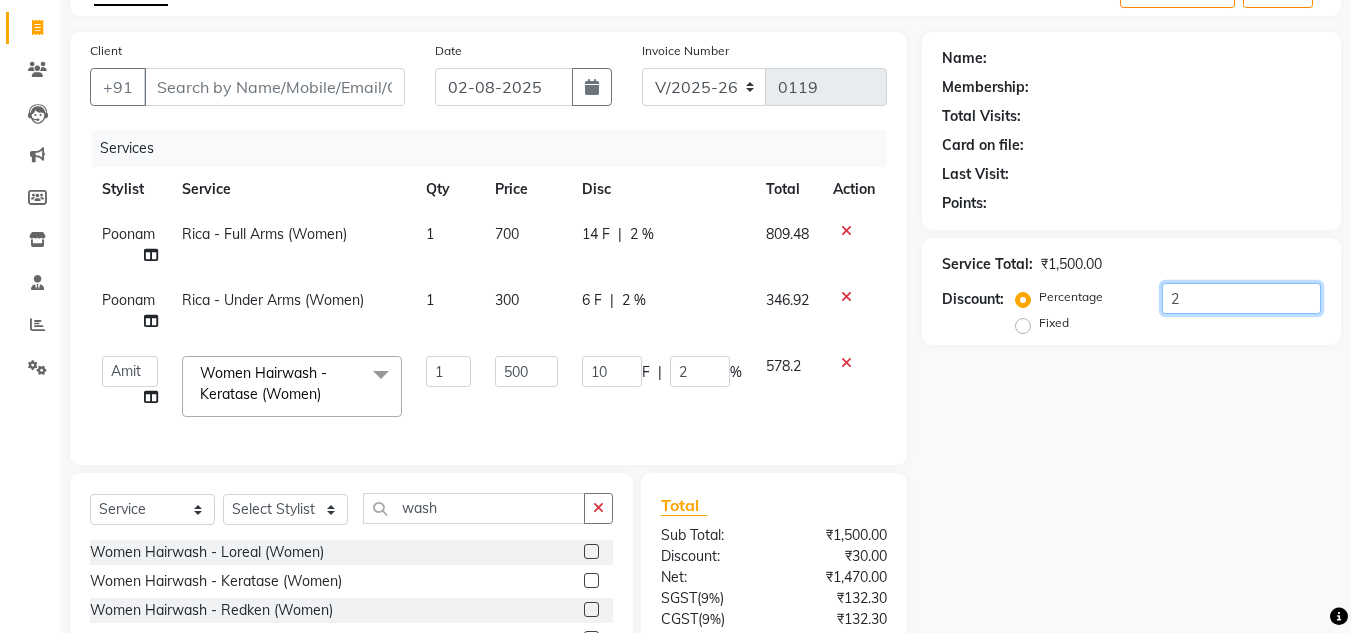 type on "20" 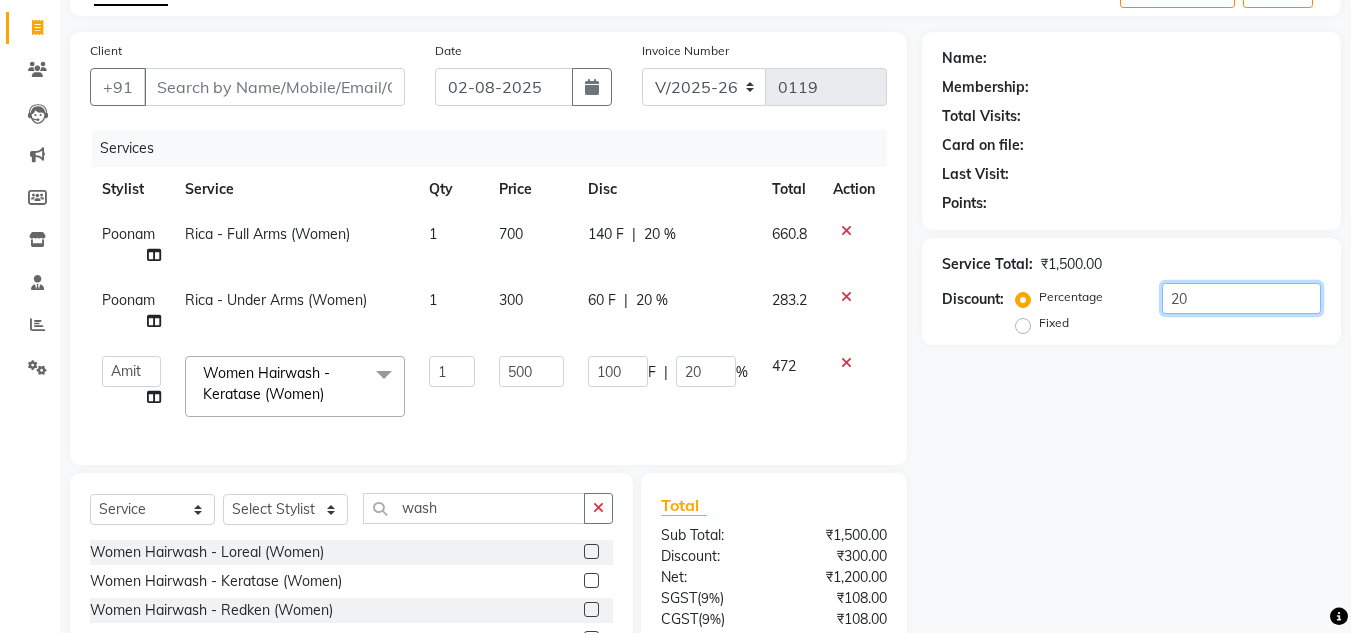 scroll, scrollTop: 297, scrollLeft: 0, axis: vertical 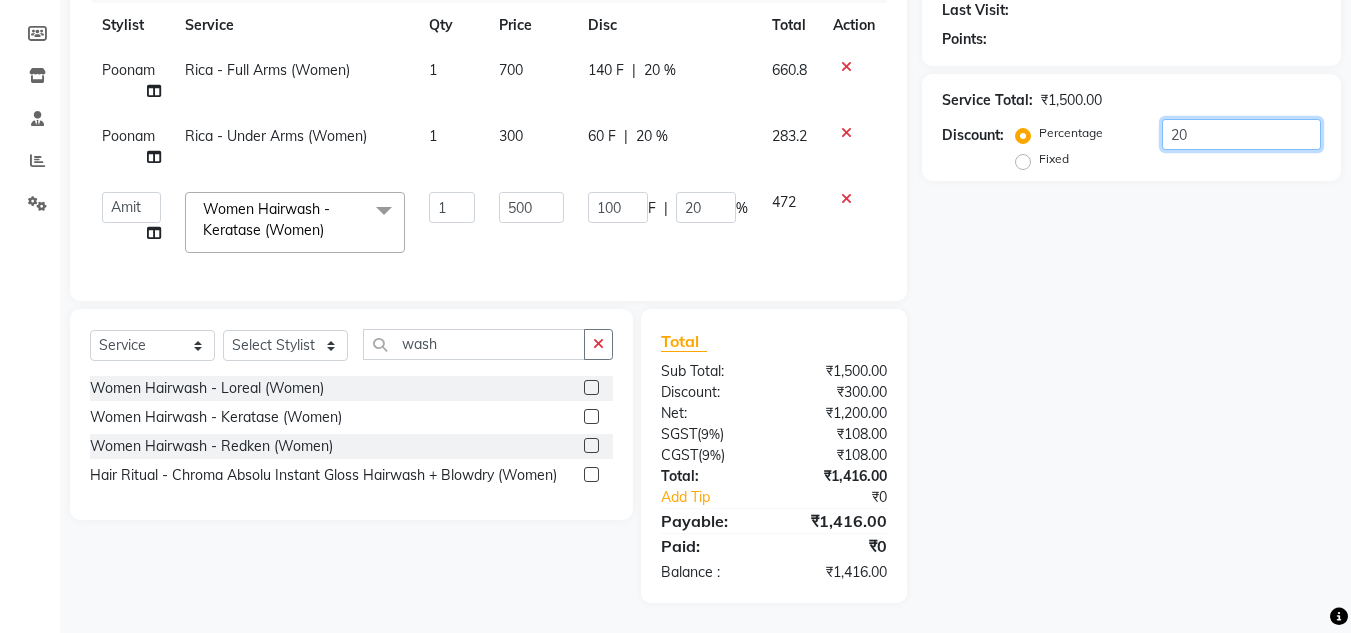 type on "20" 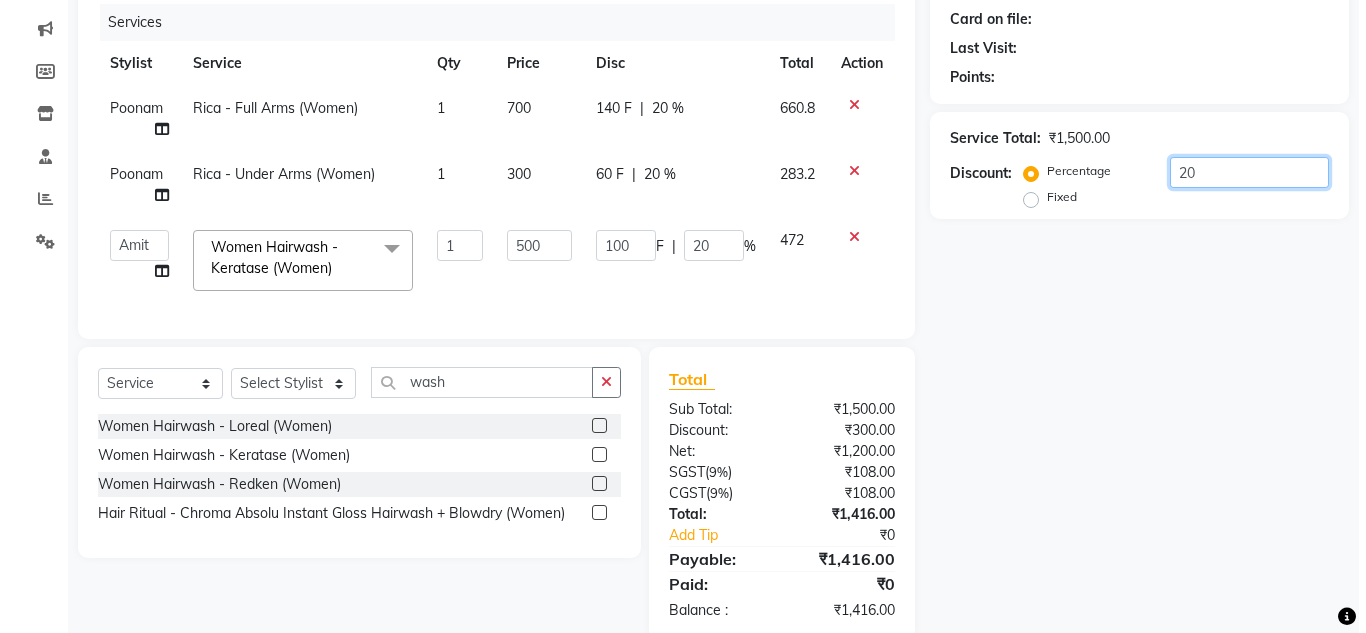 scroll, scrollTop: 0, scrollLeft: 0, axis: both 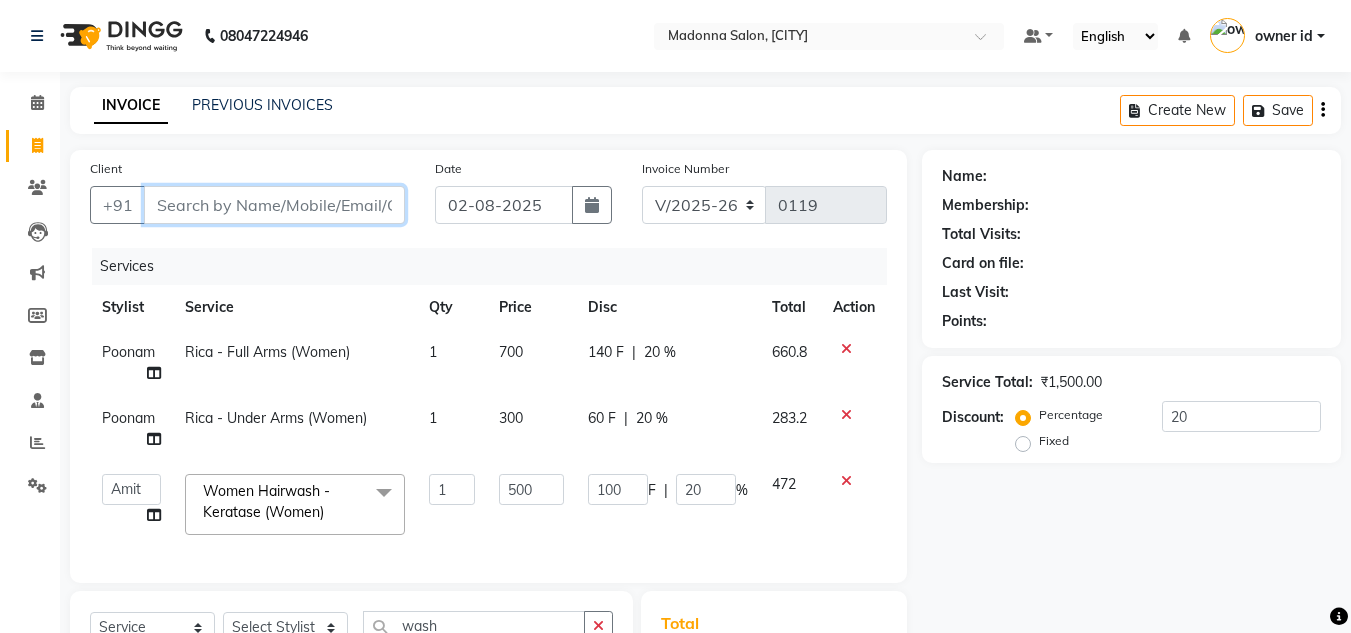 click on "Client" at bounding box center [274, 205] 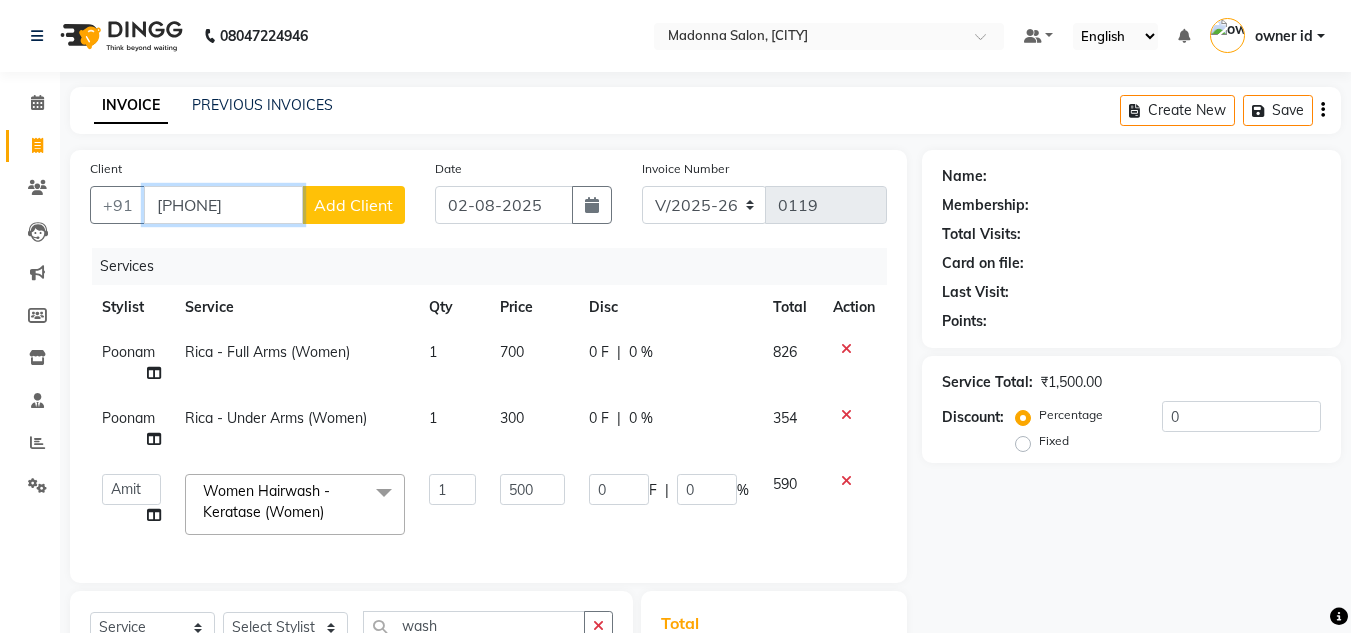 type on "[PHONE]" 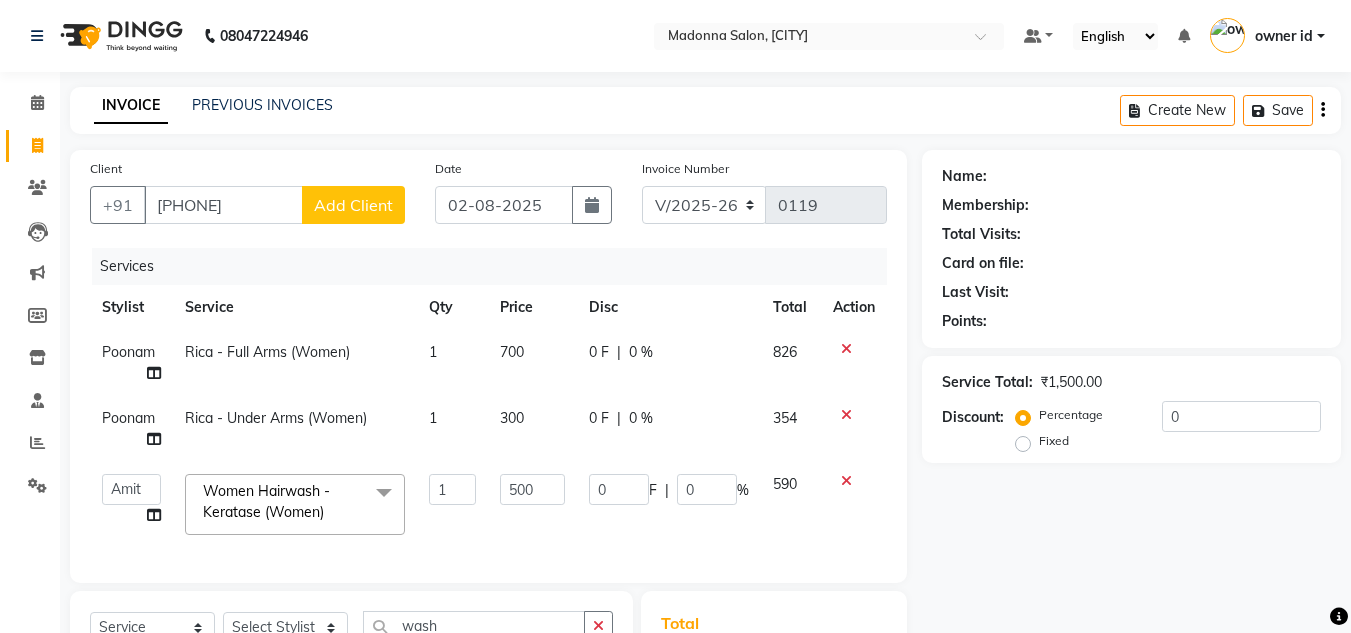 click on "Add Client" 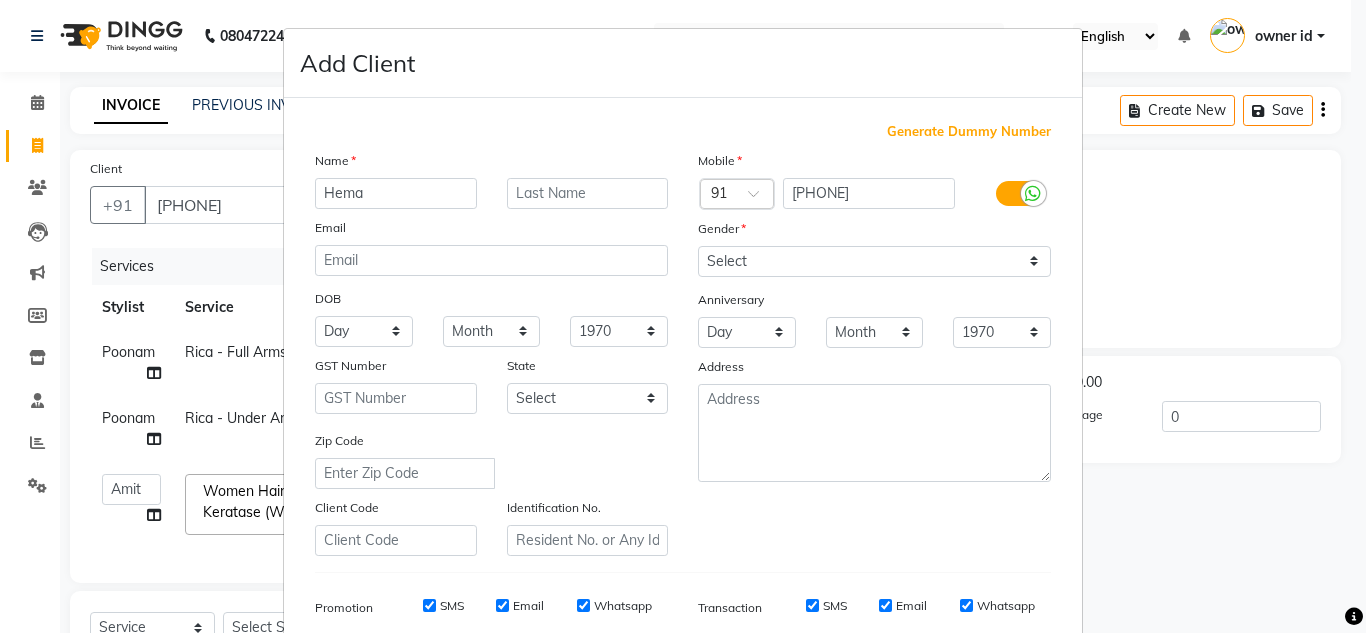 type on "Hema" 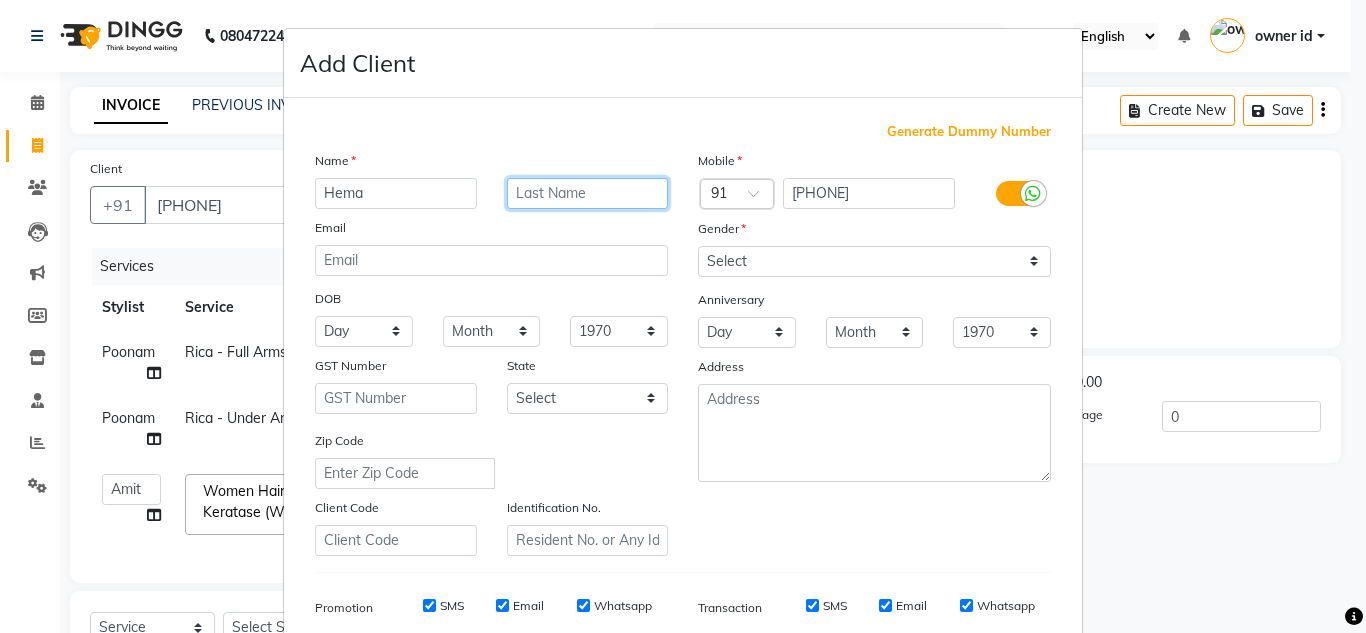 click at bounding box center (588, 193) 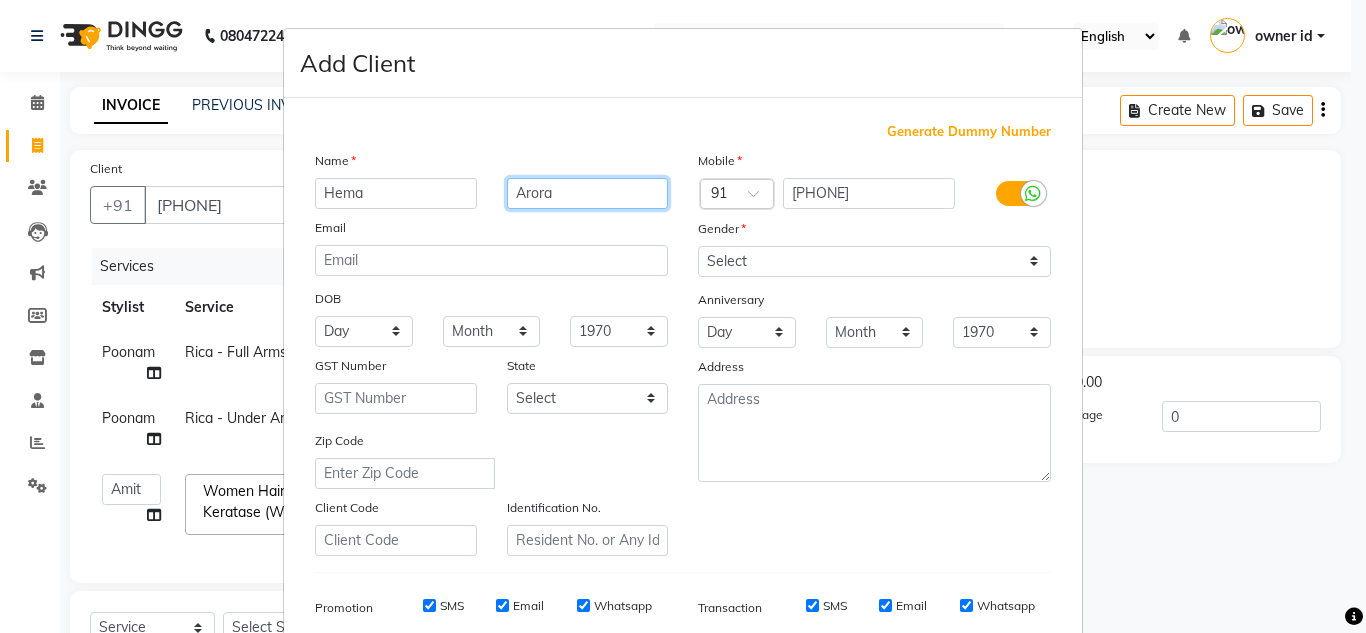 type on "Arora" 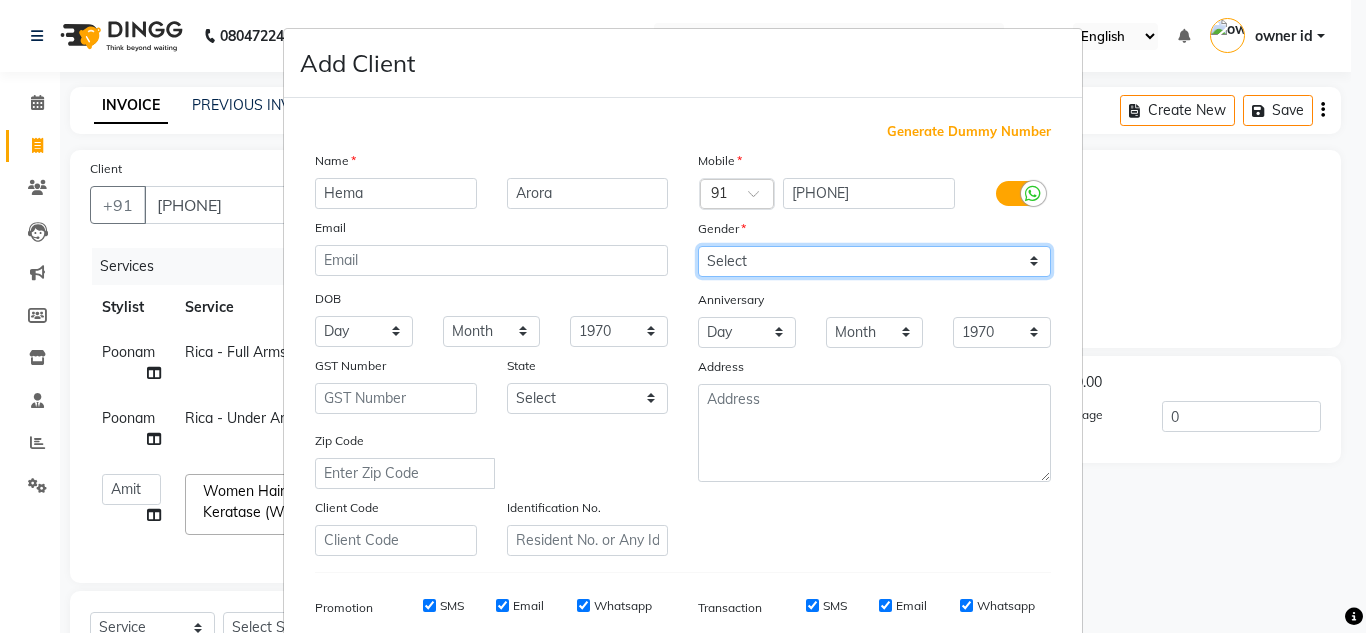 click on "Select Male Female Other Prefer Not To Say" at bounding box center [874, 261] 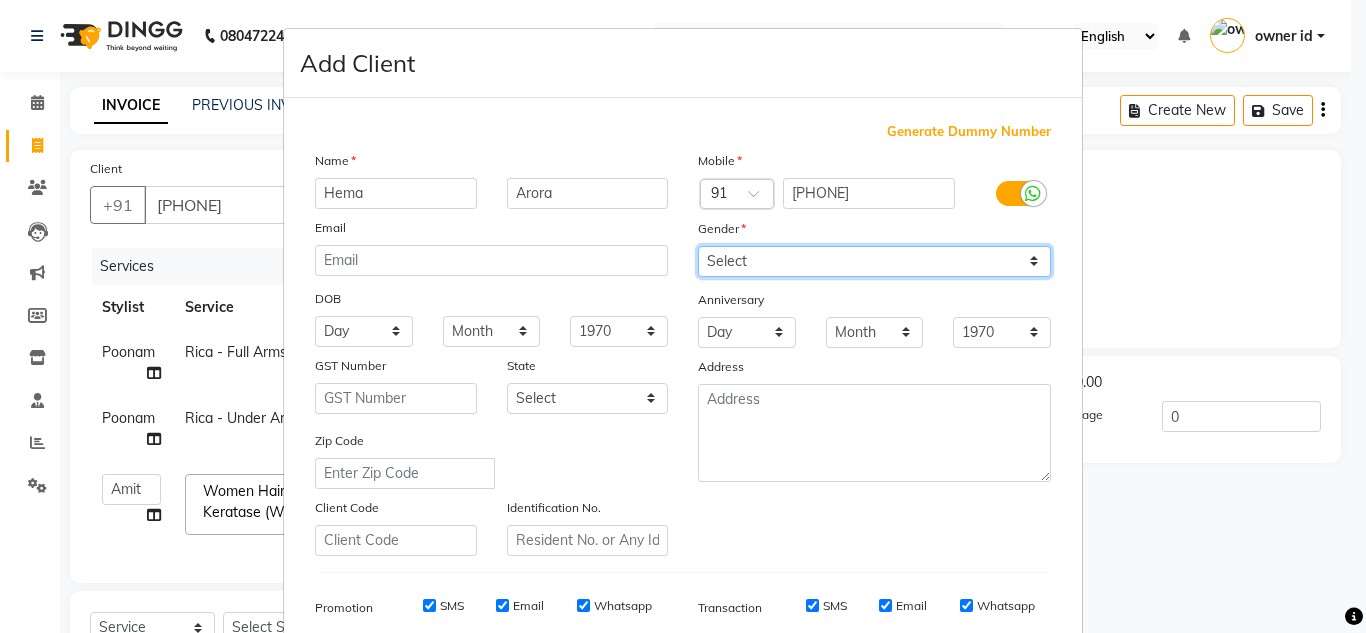 select on "female" 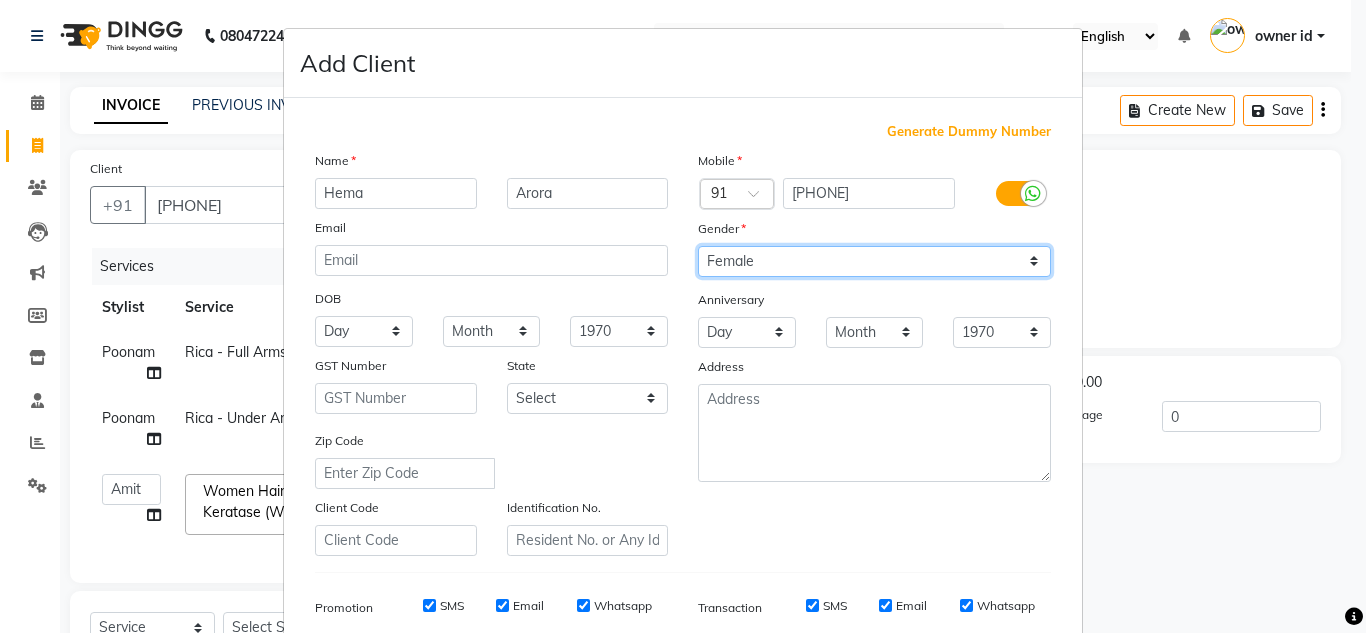 click on "Select Male Female Other Prefer Not To Say" at bounding box center [874, 261] 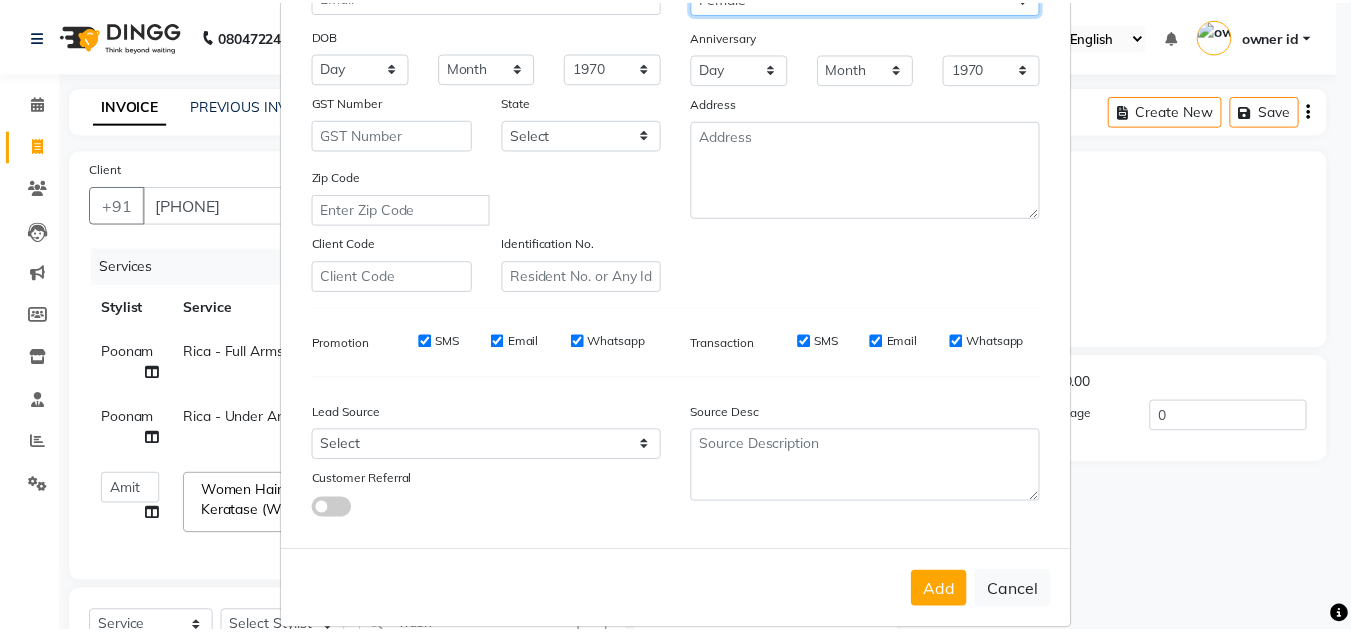 scroll, scrollTop: 290, scrollLeft: 0, axis: vertical 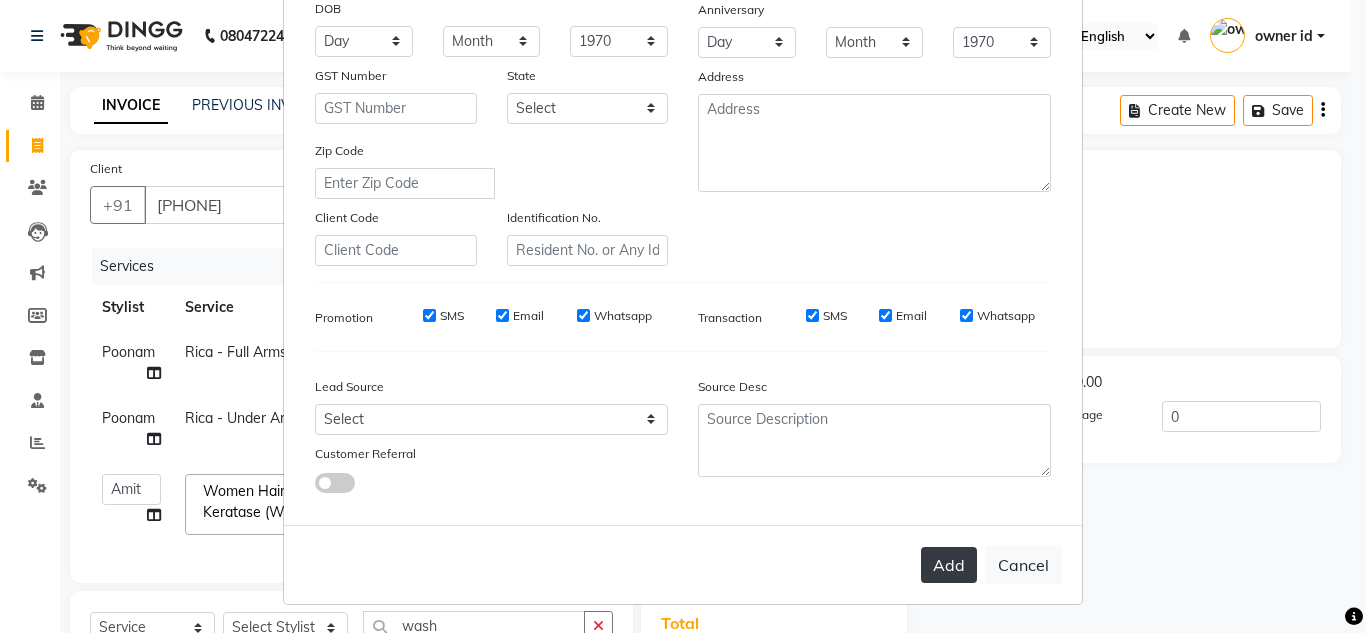 click on "Add" at bounding box center (949, 565) 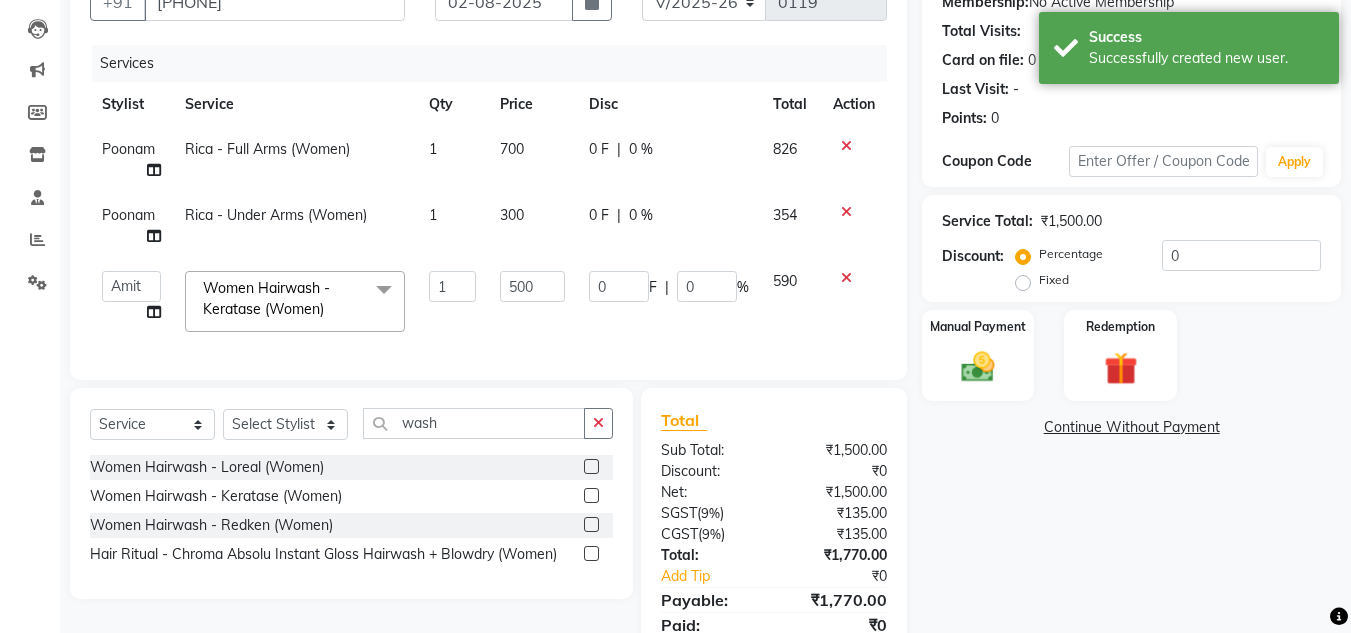 scroll, scrollTop: 204, scrollLeft: 0, axis: vertical 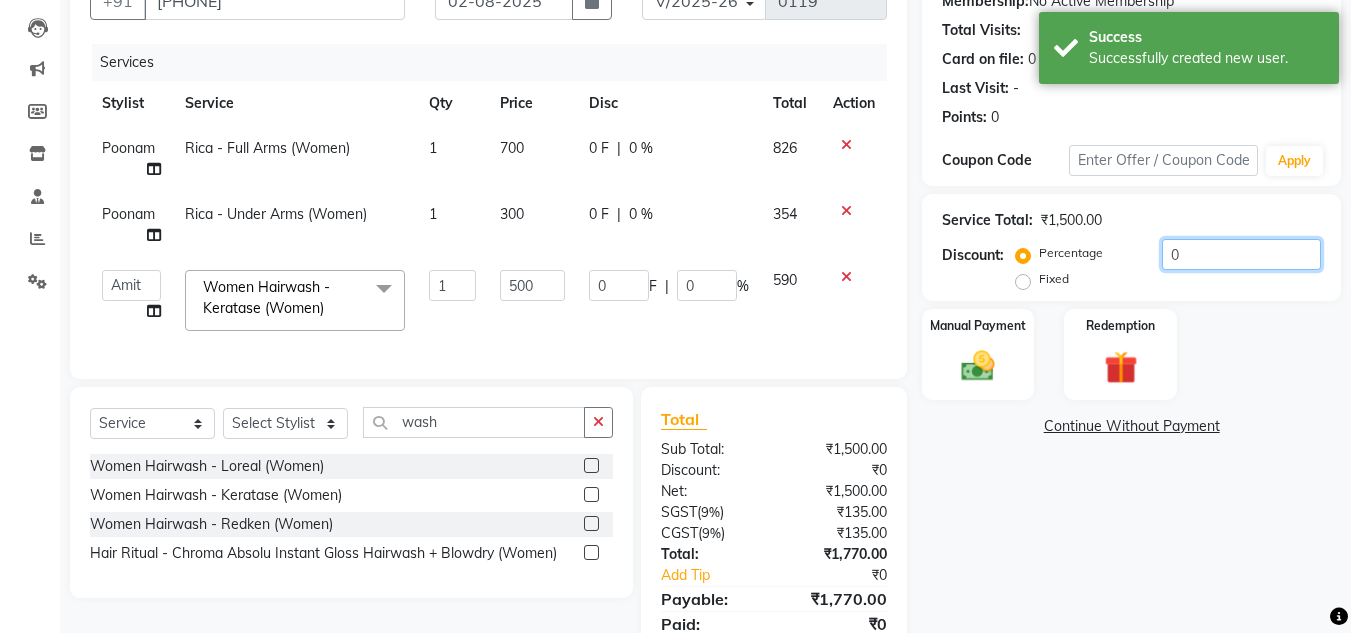 click on "0" 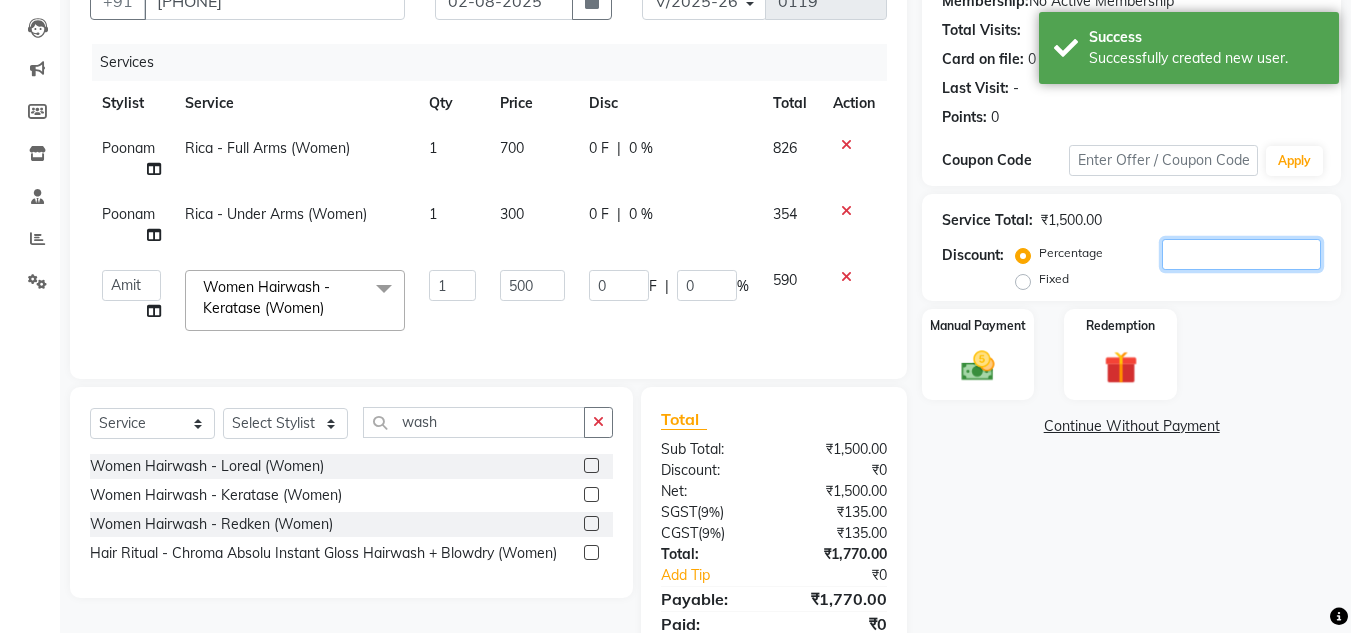 type on "2" 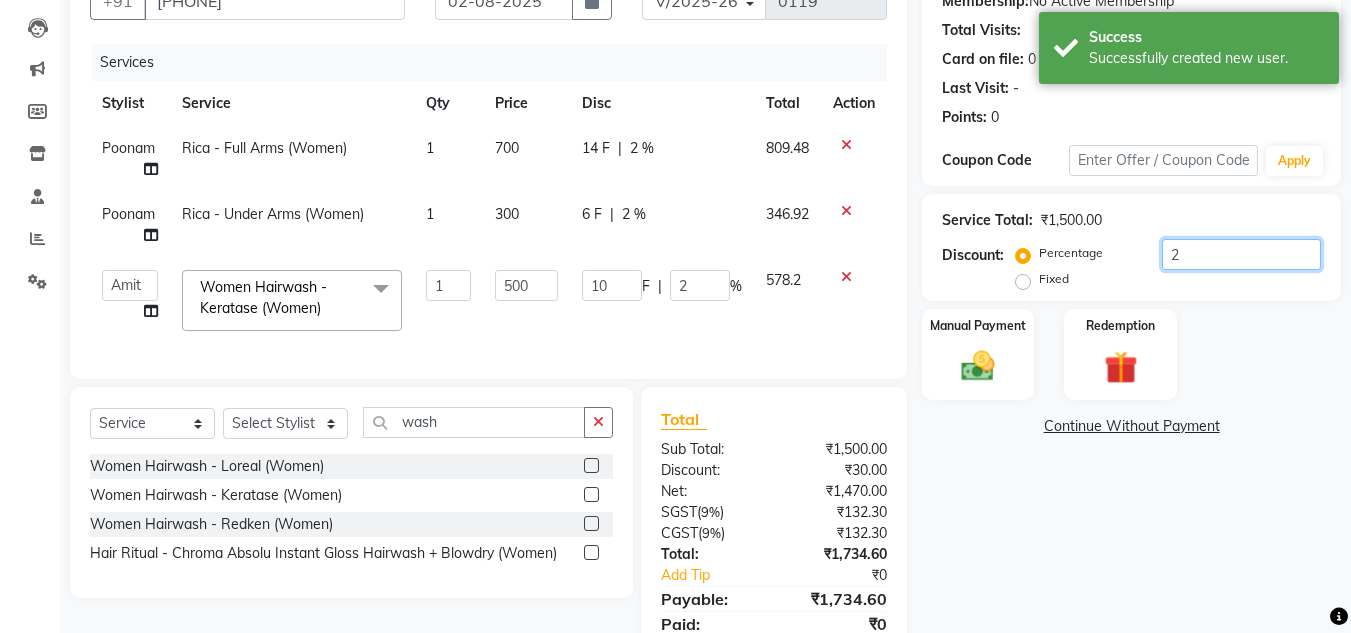 type on "20" 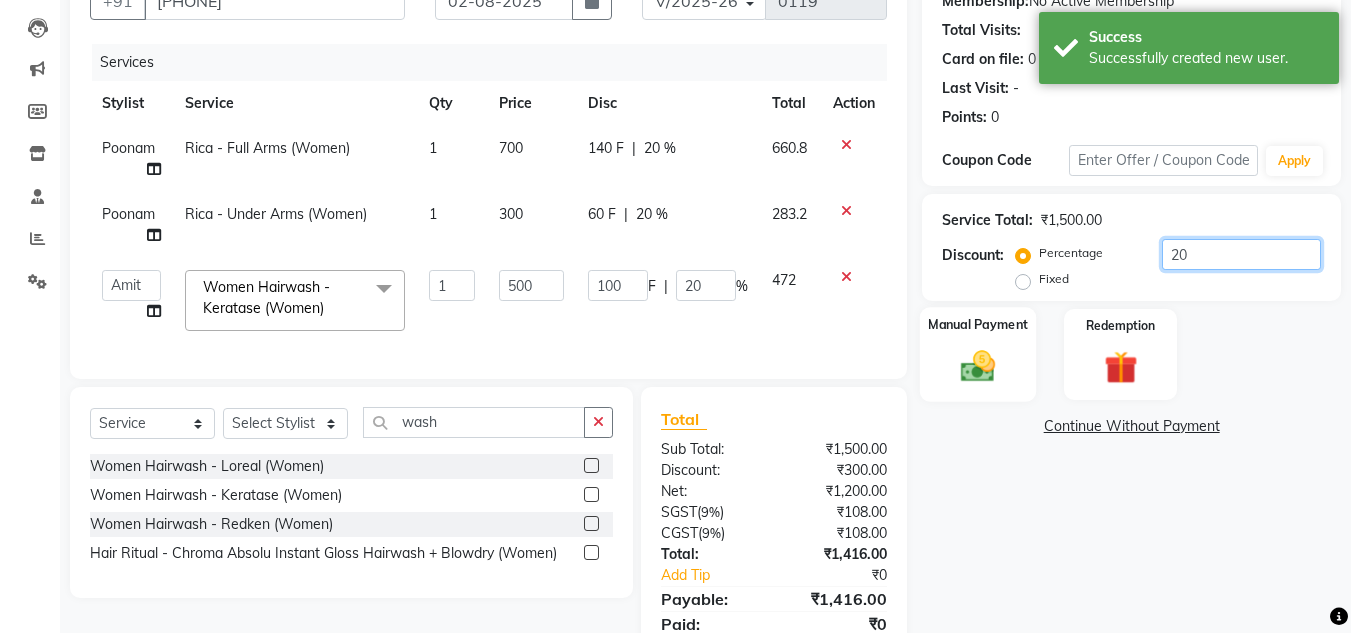 type on "20" 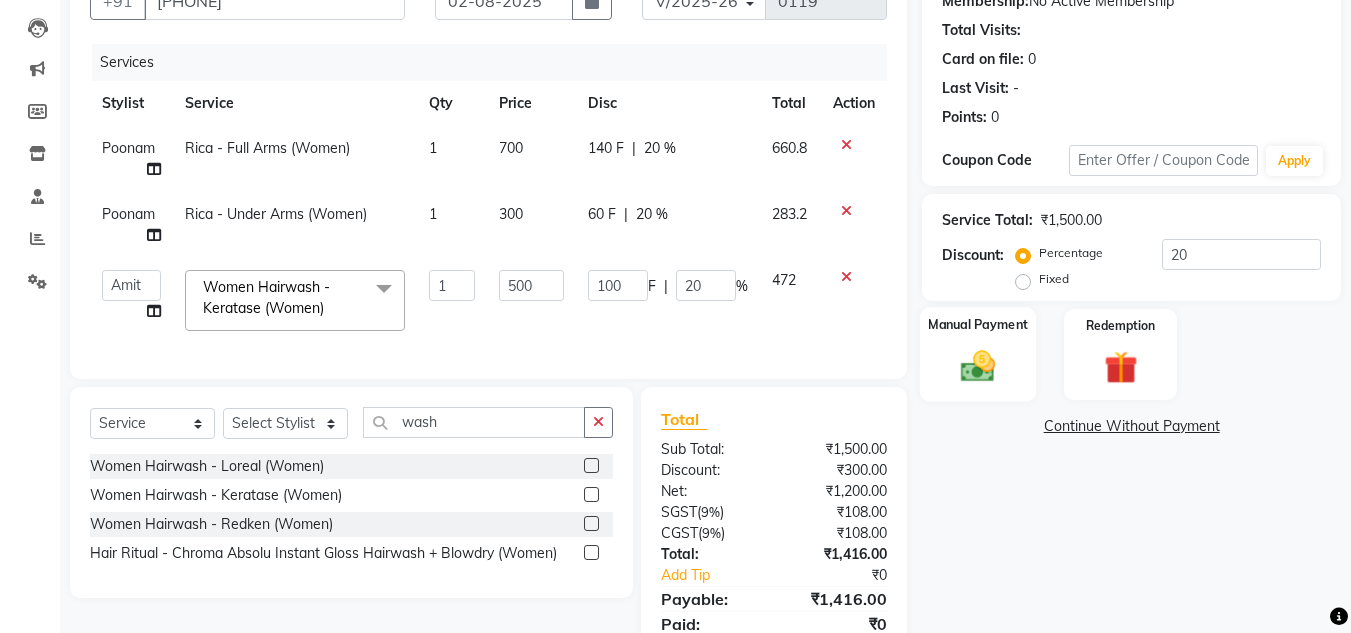 click 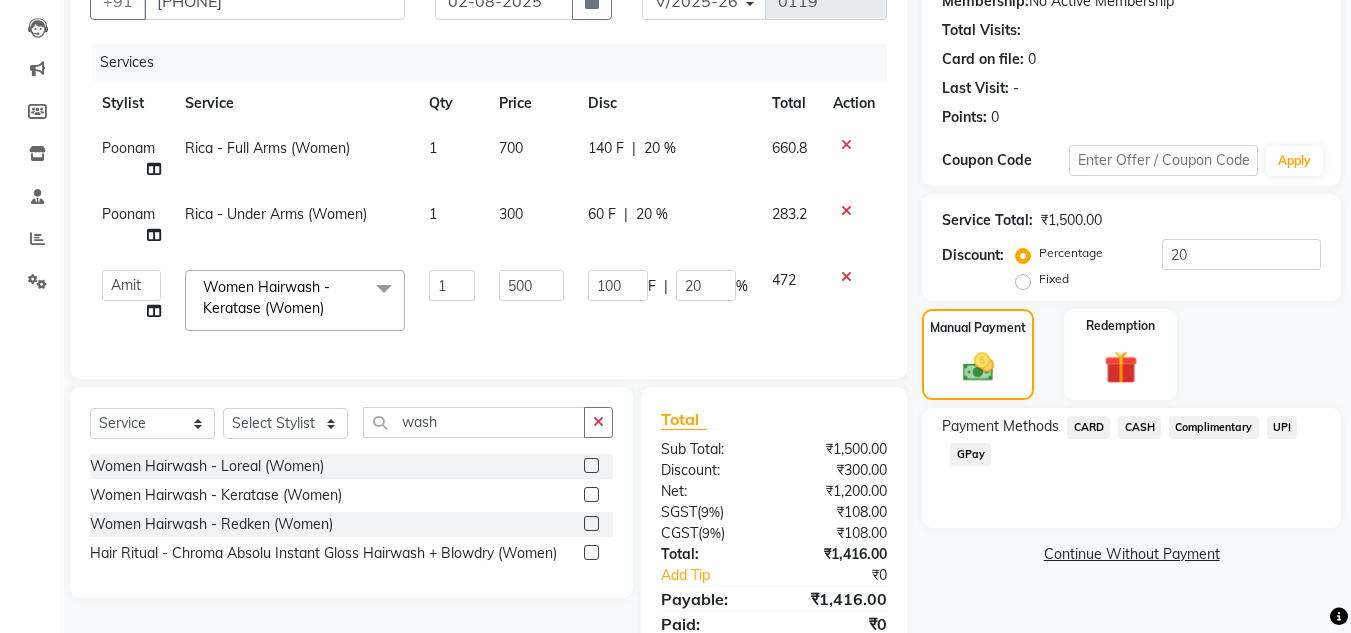 click on "CASH" 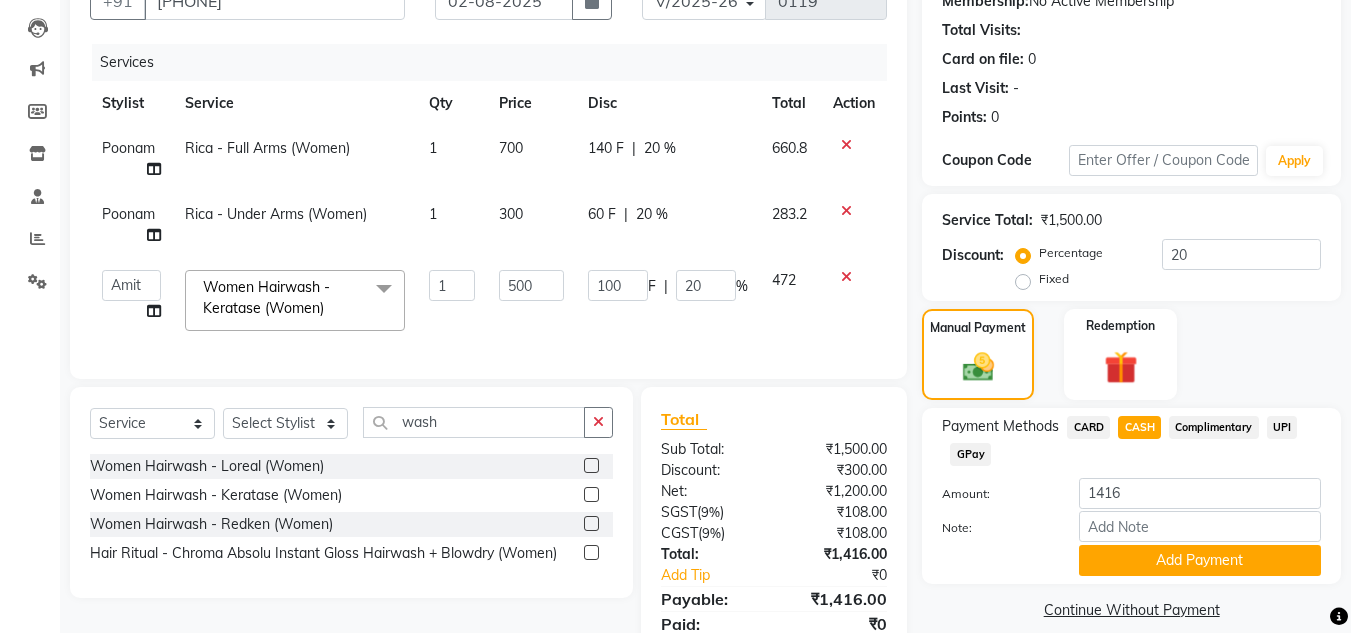 scroll, scrollTop: 297, scrollLeft: 0, axis: vertical 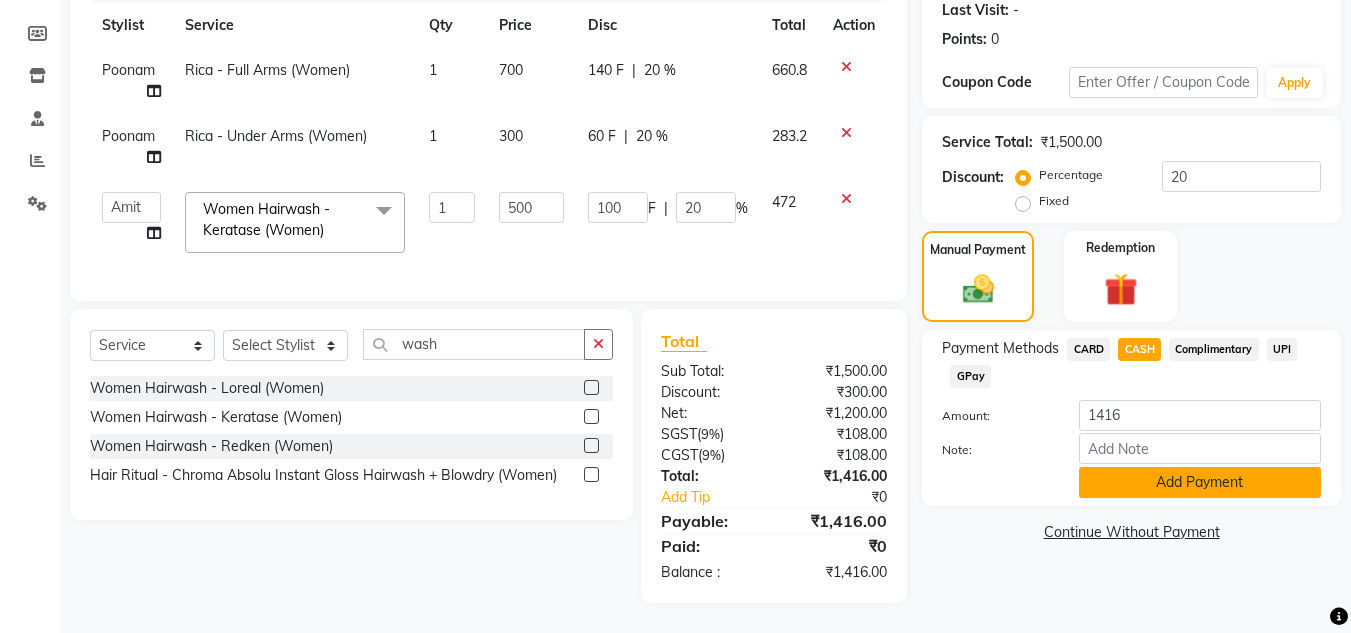 click on "Add Payment" 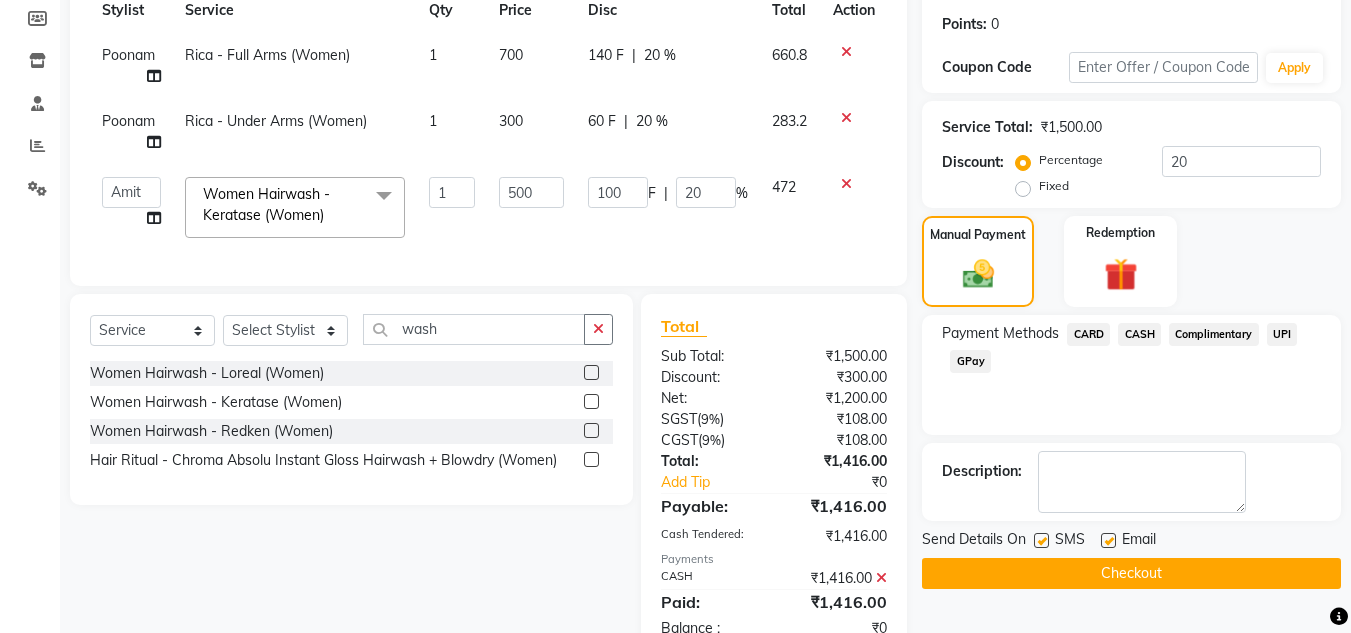 scroll, scrollTop: 368, scrollLeft: 0, axis: vertical 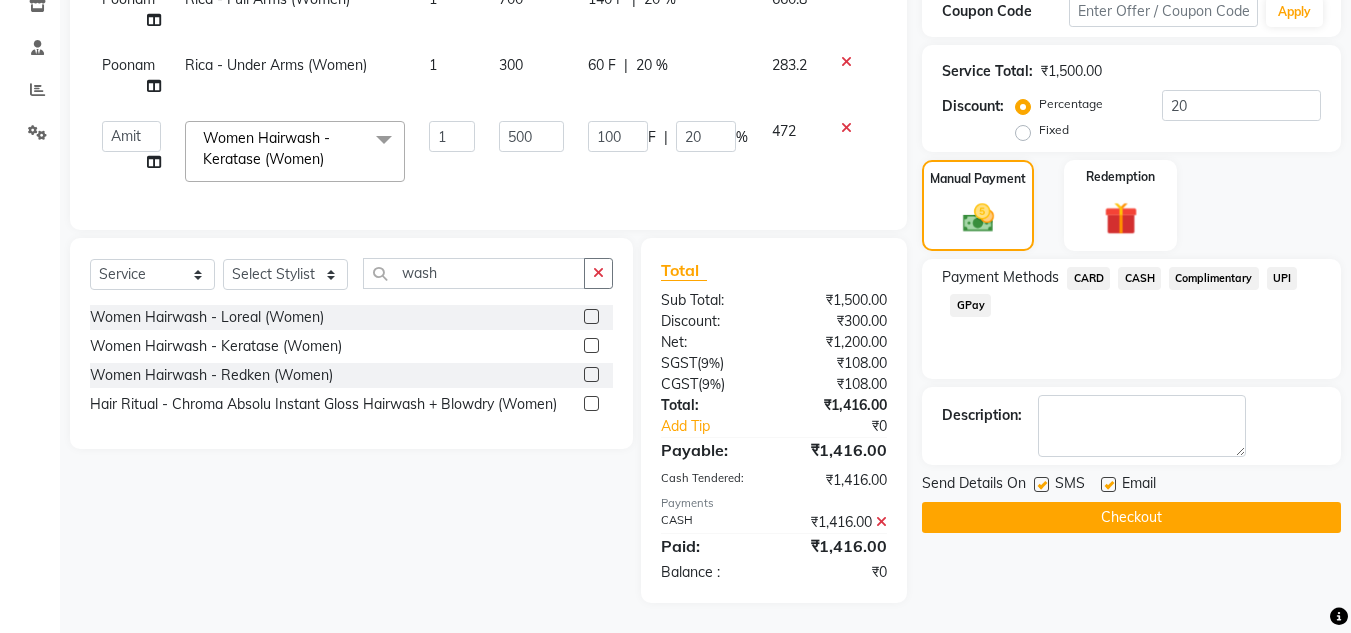 click on "Checkout" 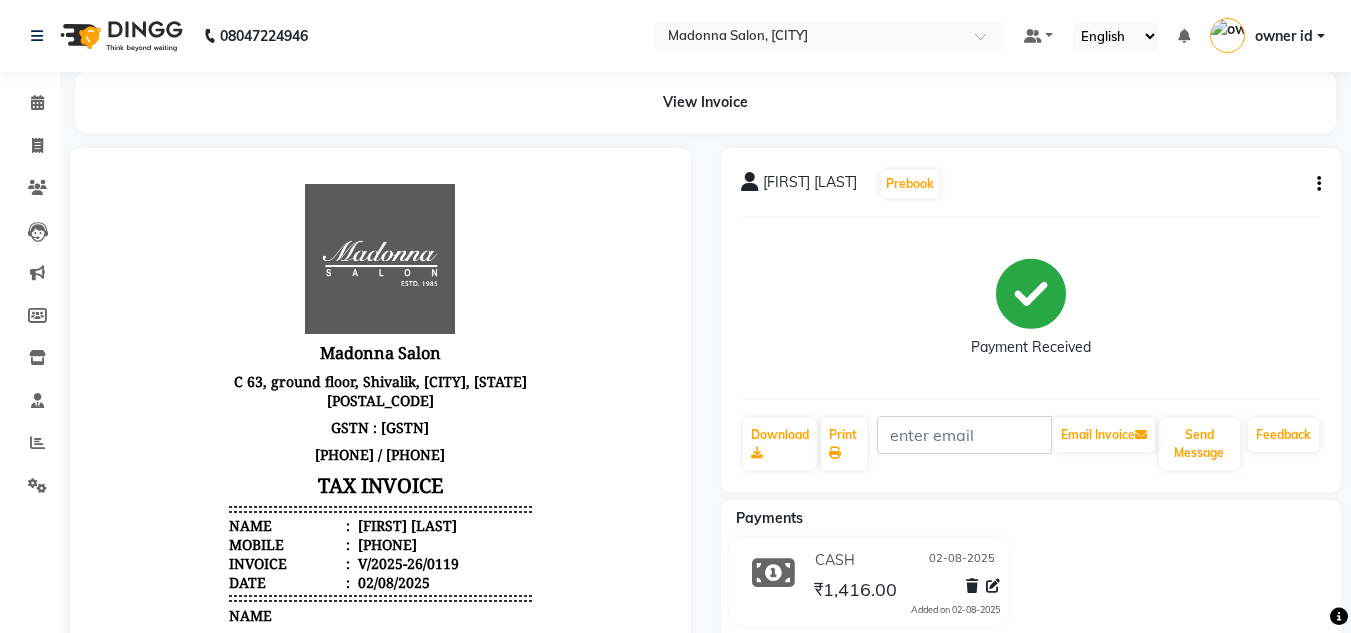 scroll, scrollTop: 16, scrollLeft: 0, axis: vertical 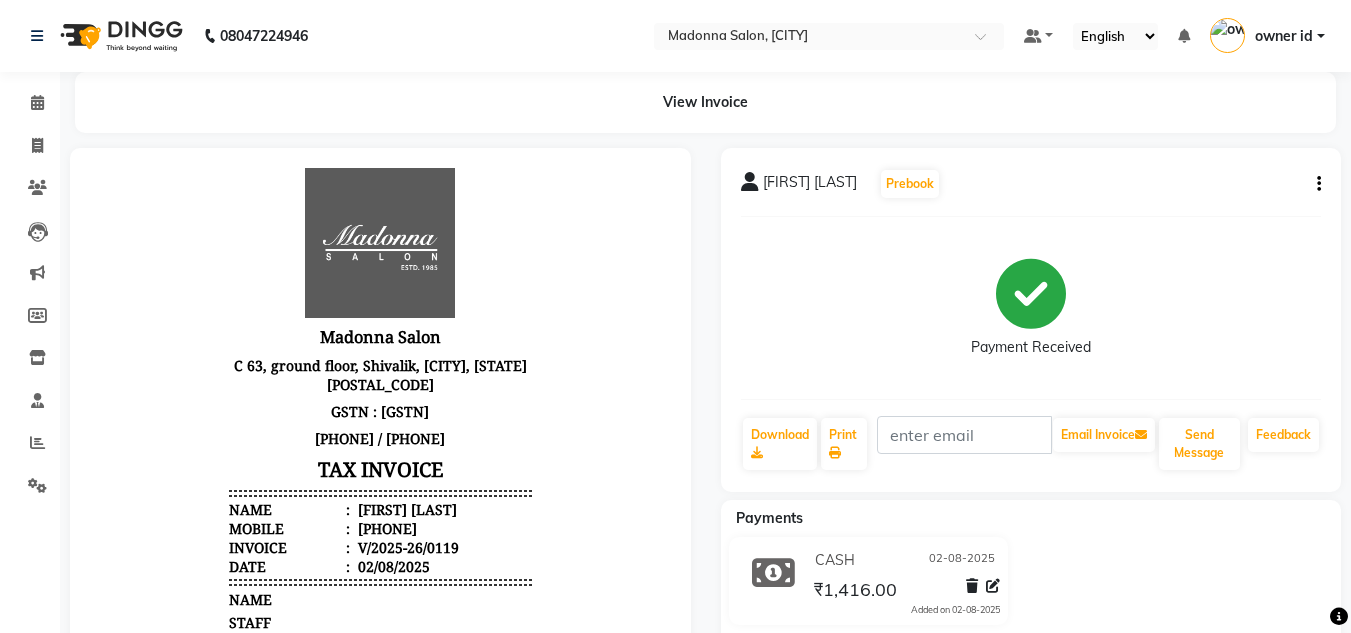 click 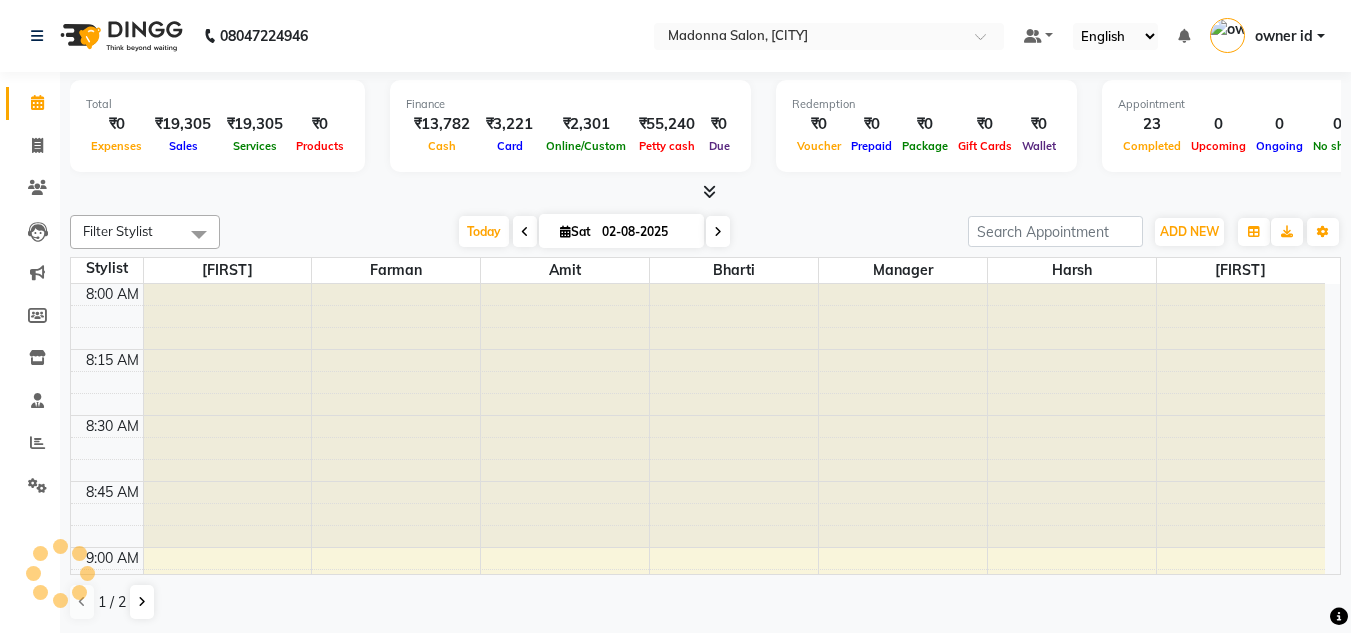 scroll, scrollTop: 0, scrollLeft: 0, axis: both 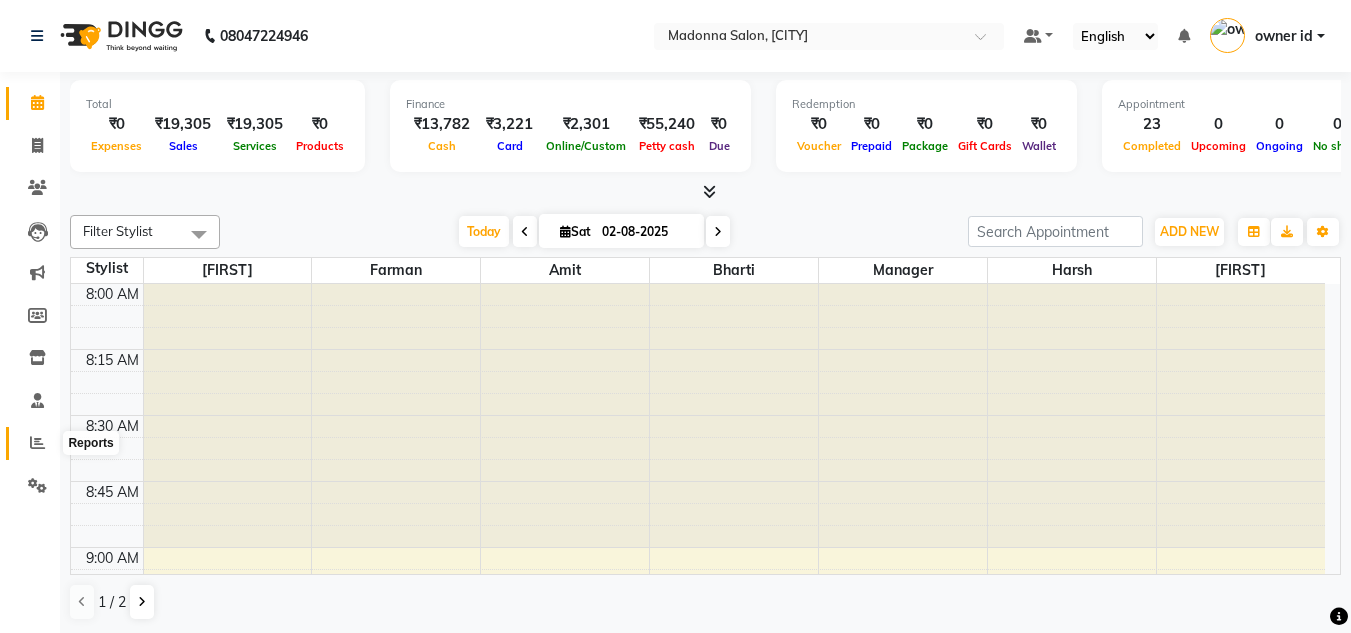 click 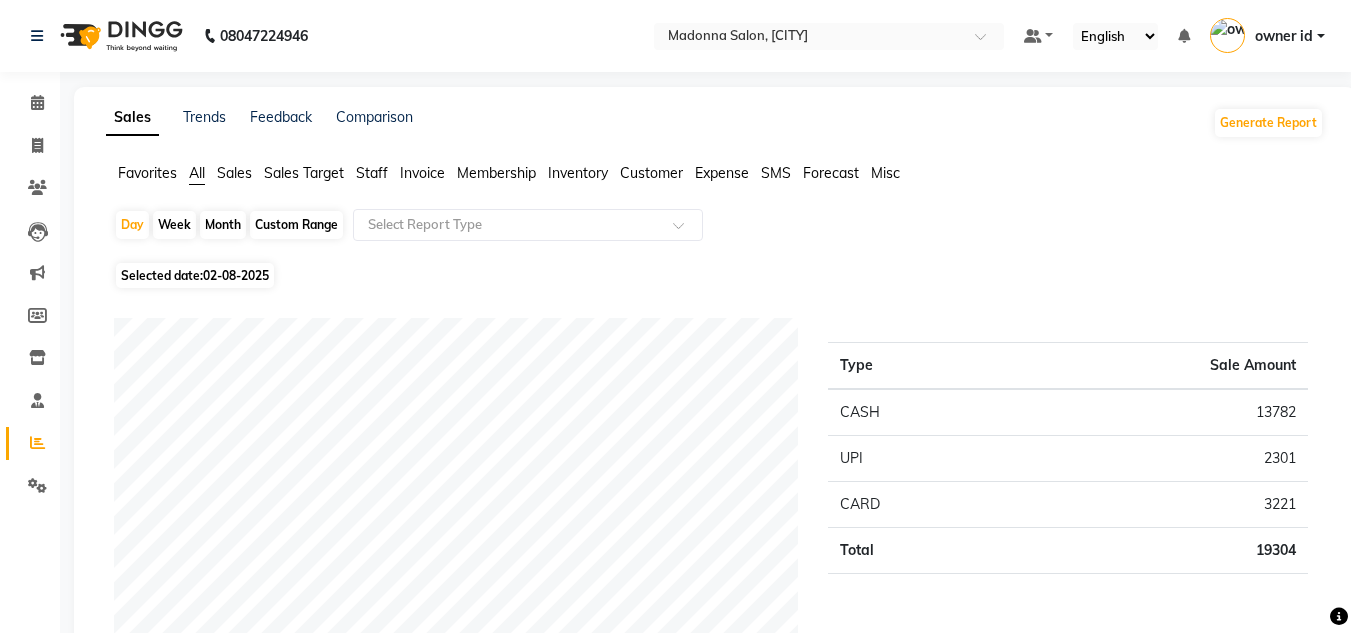 click on "Staff" 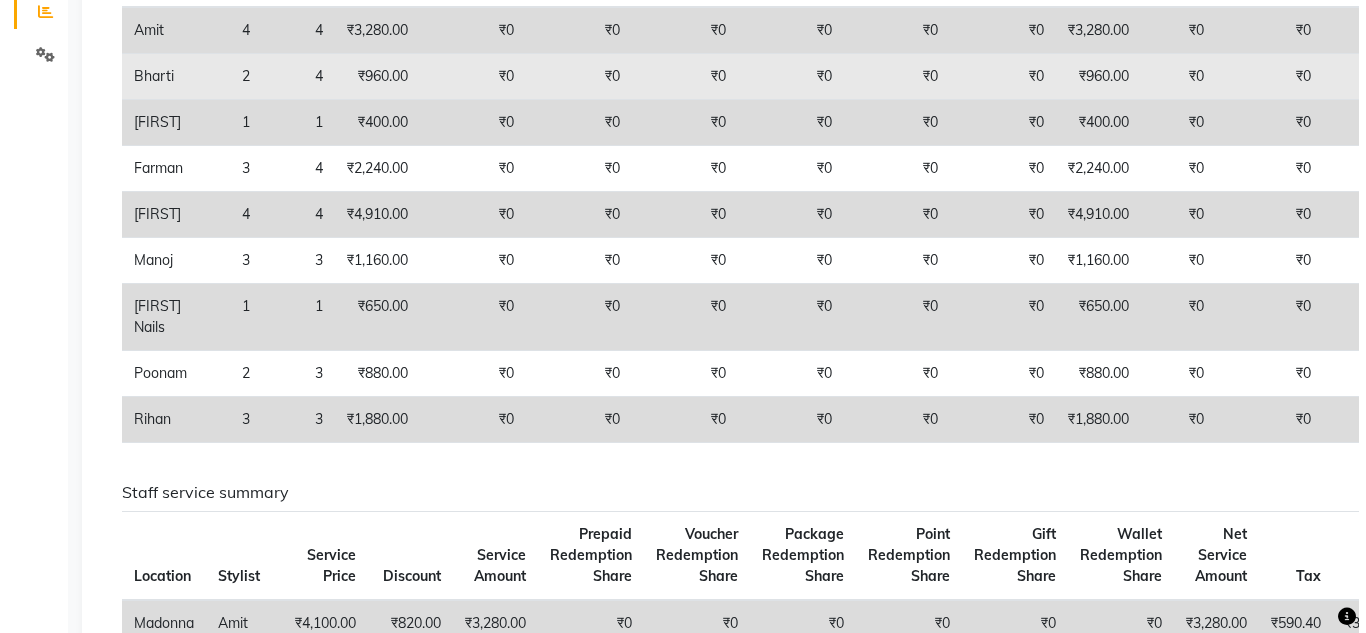 scroll, scrollTop: 0, scrollLeft: 0, axis: both 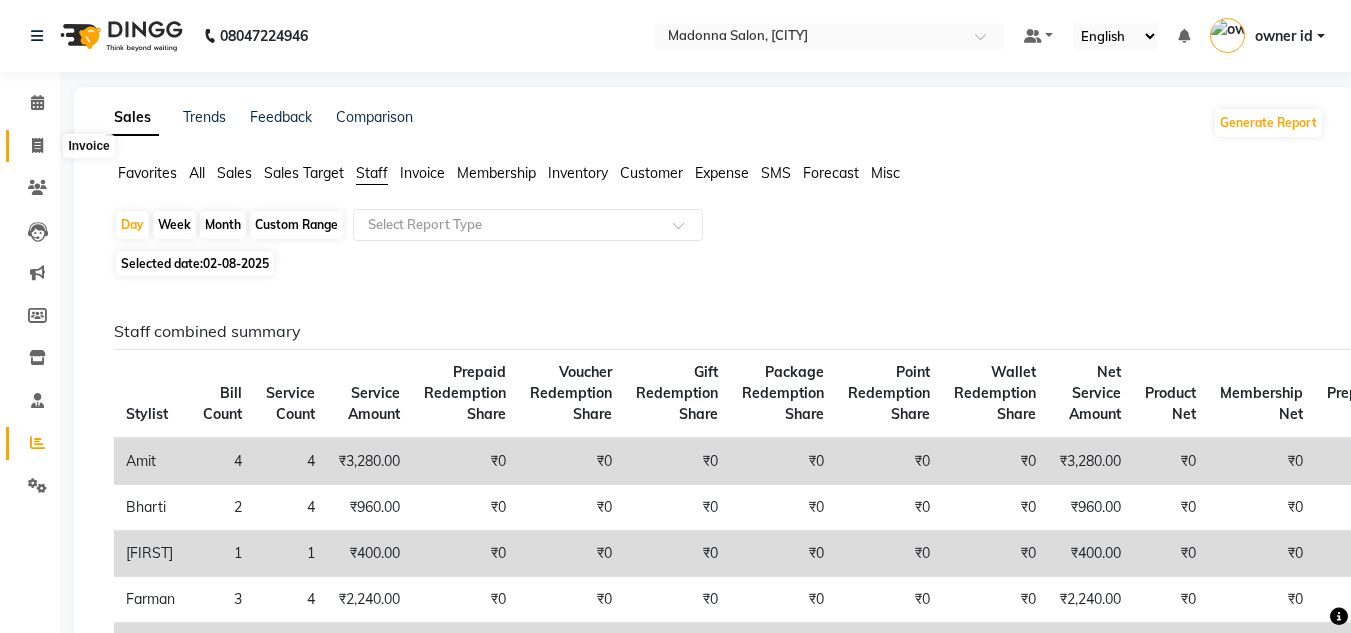 click 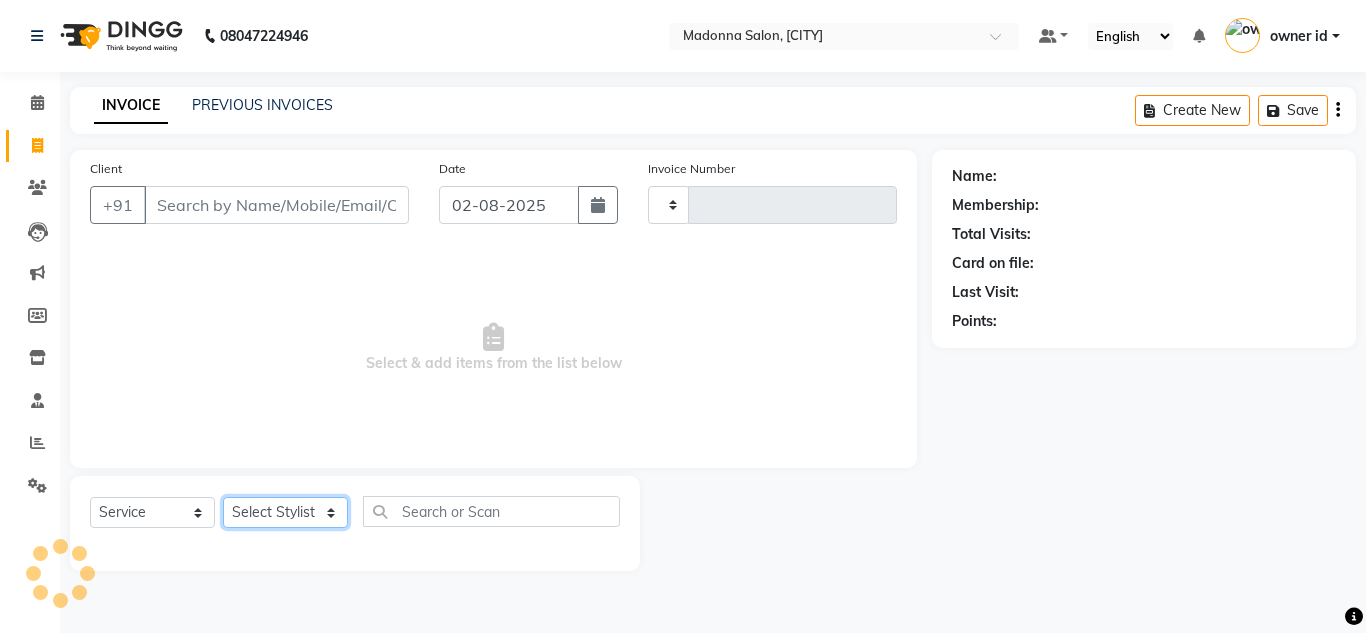 click on "Select Stylist" 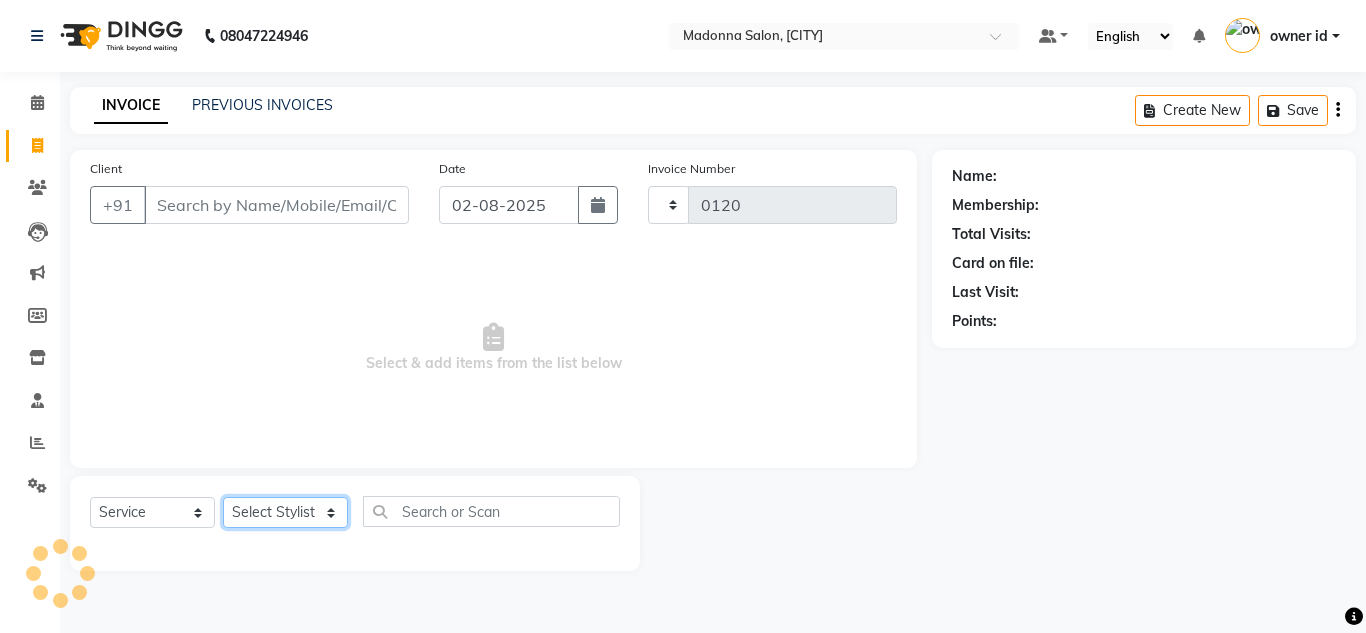 select on "8641" 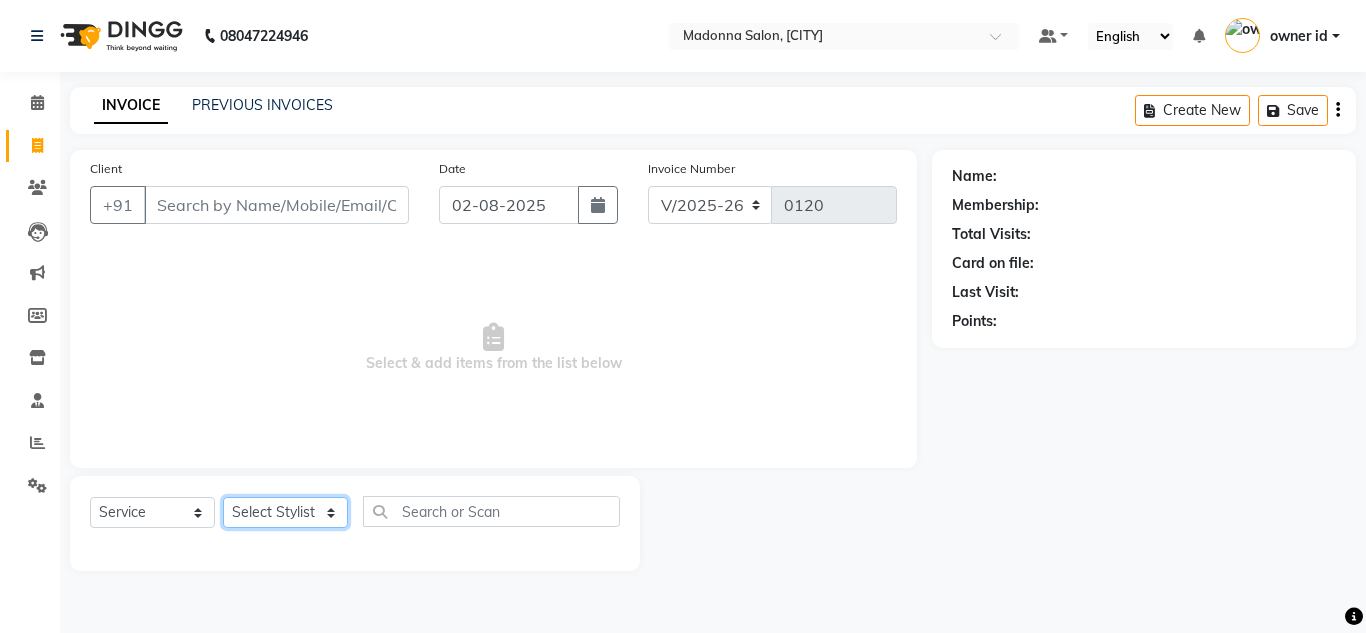 select on "87424" 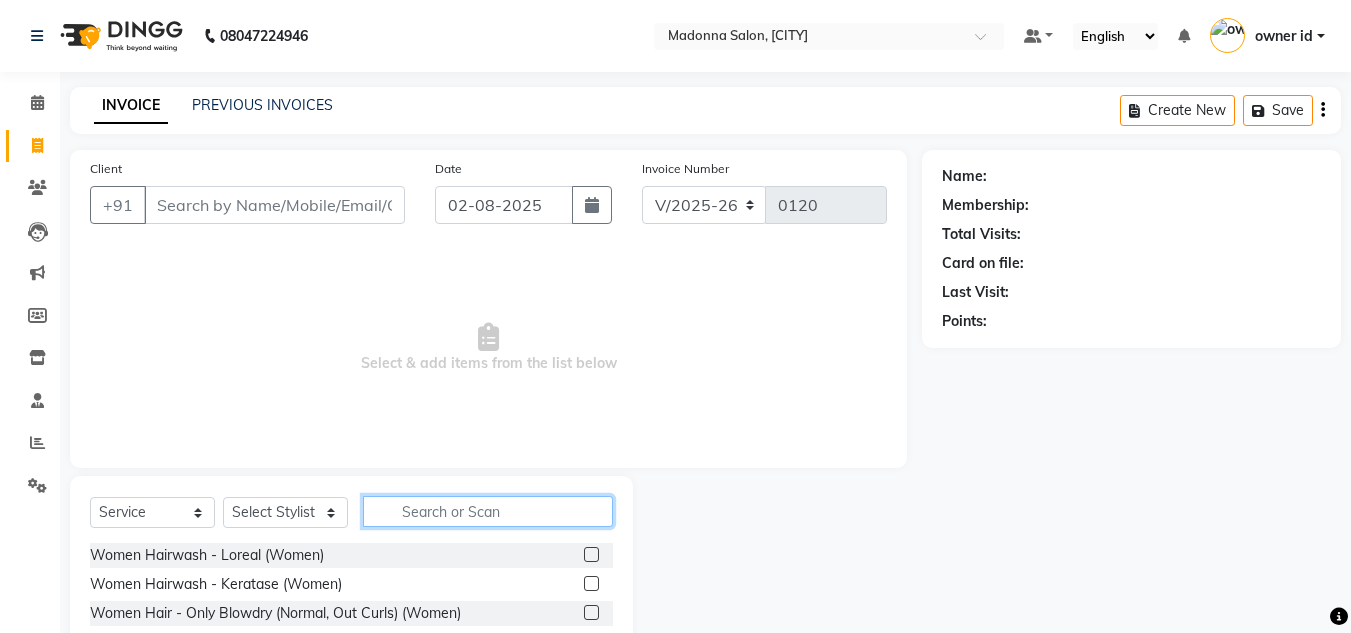 click 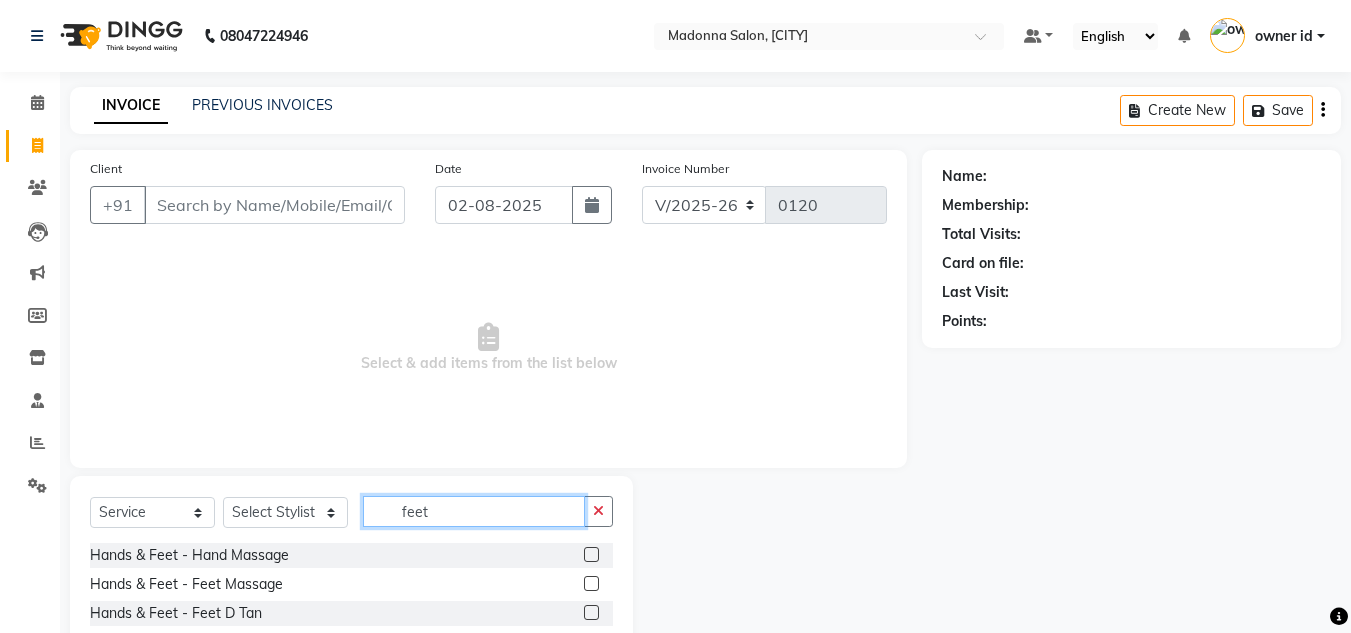 type on "feet" 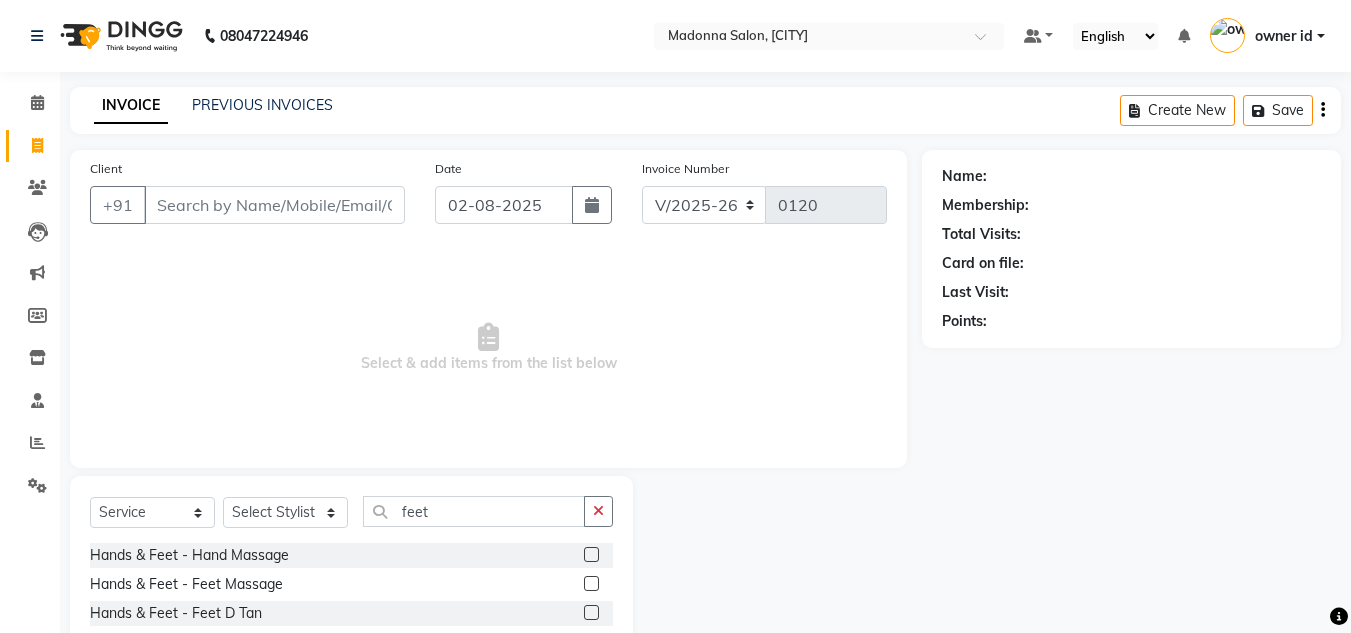 click 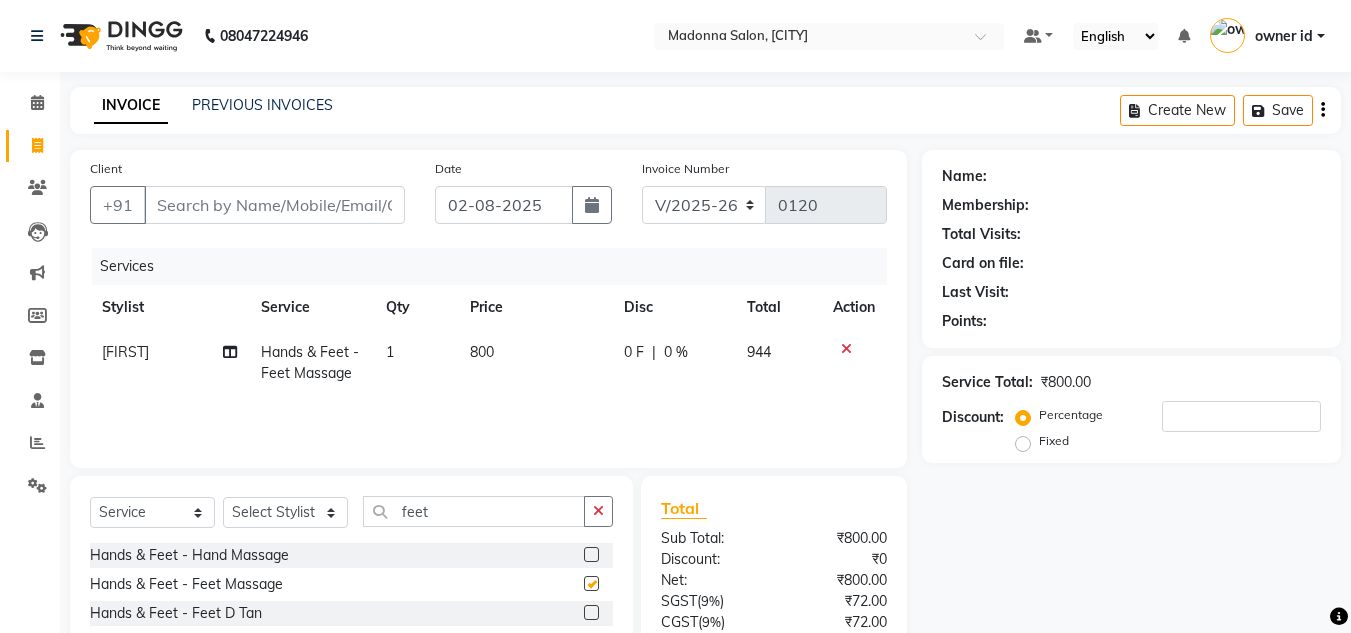 checkbox on "false" 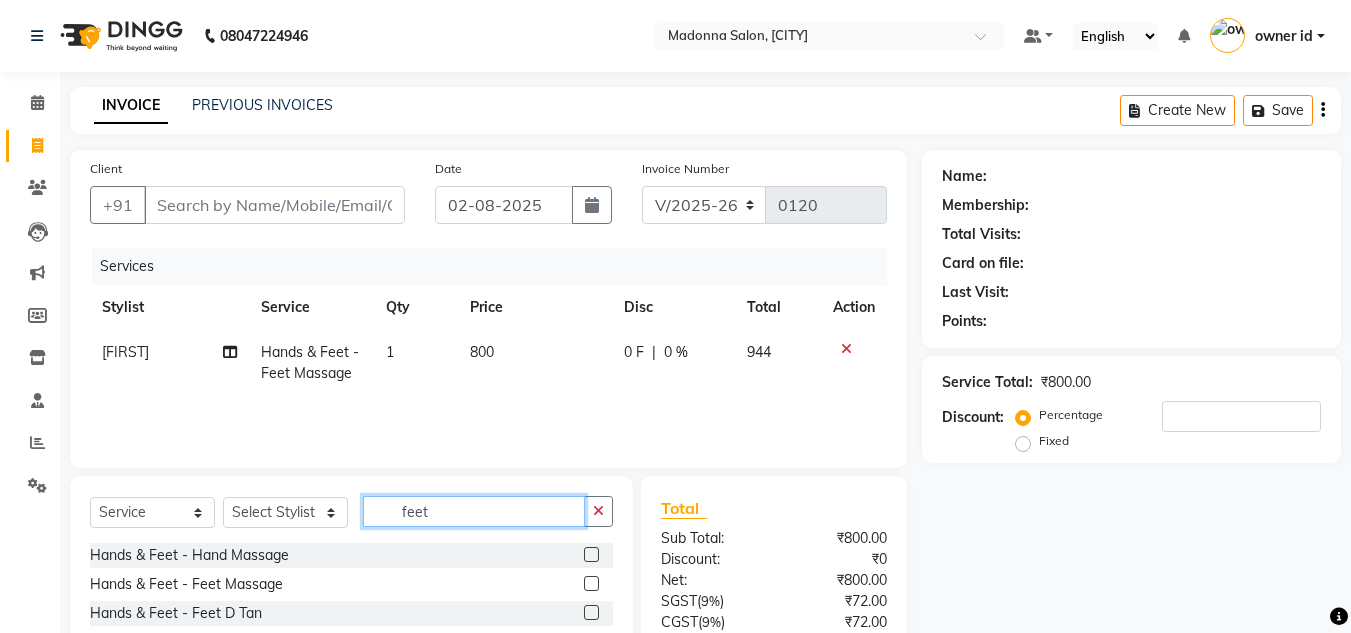 click on "feet" 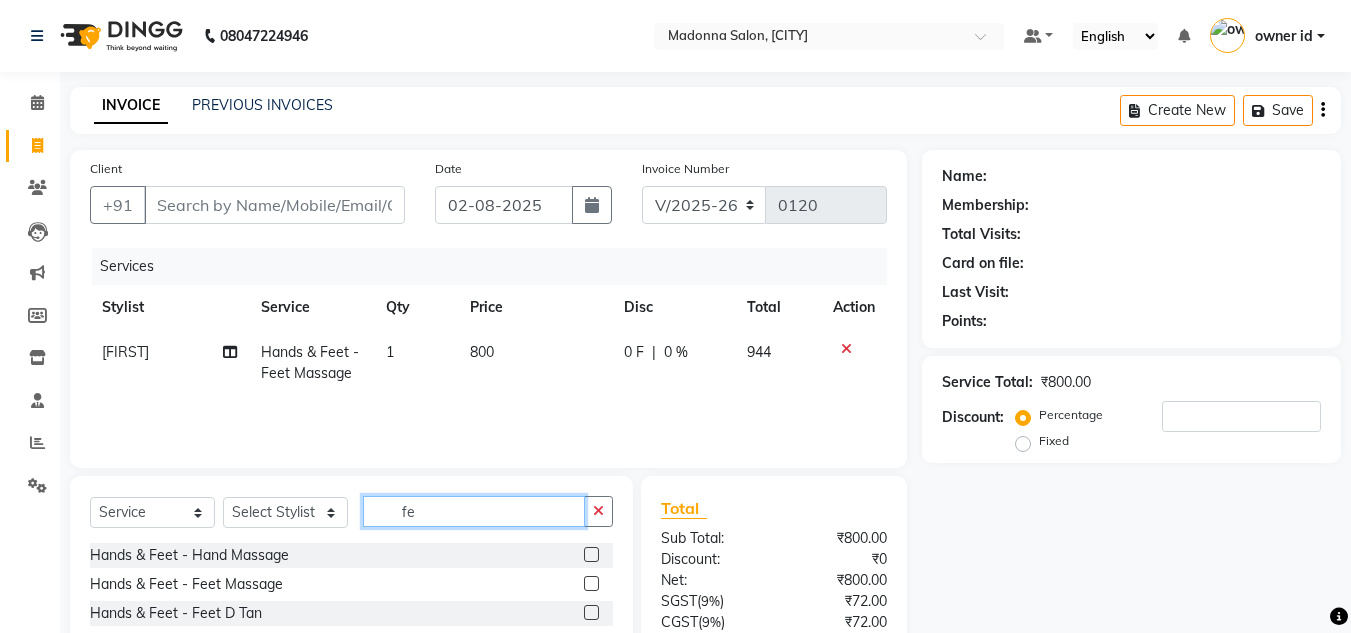 type on "f" 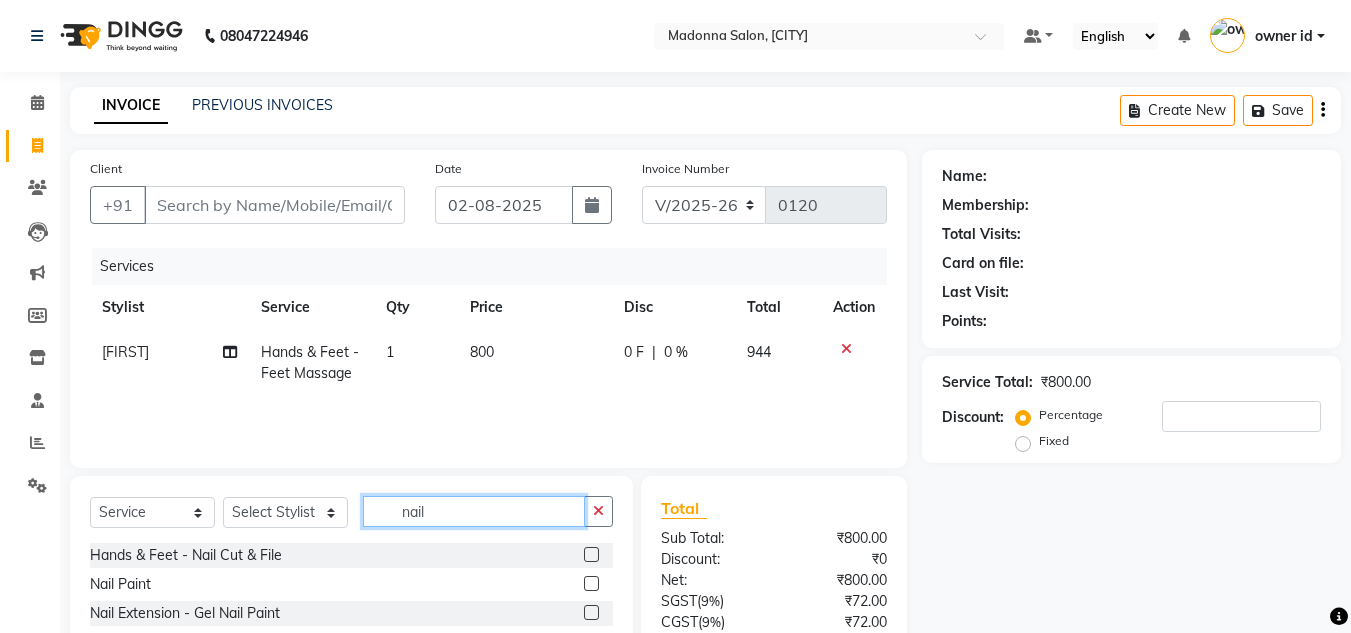 type on "nail" 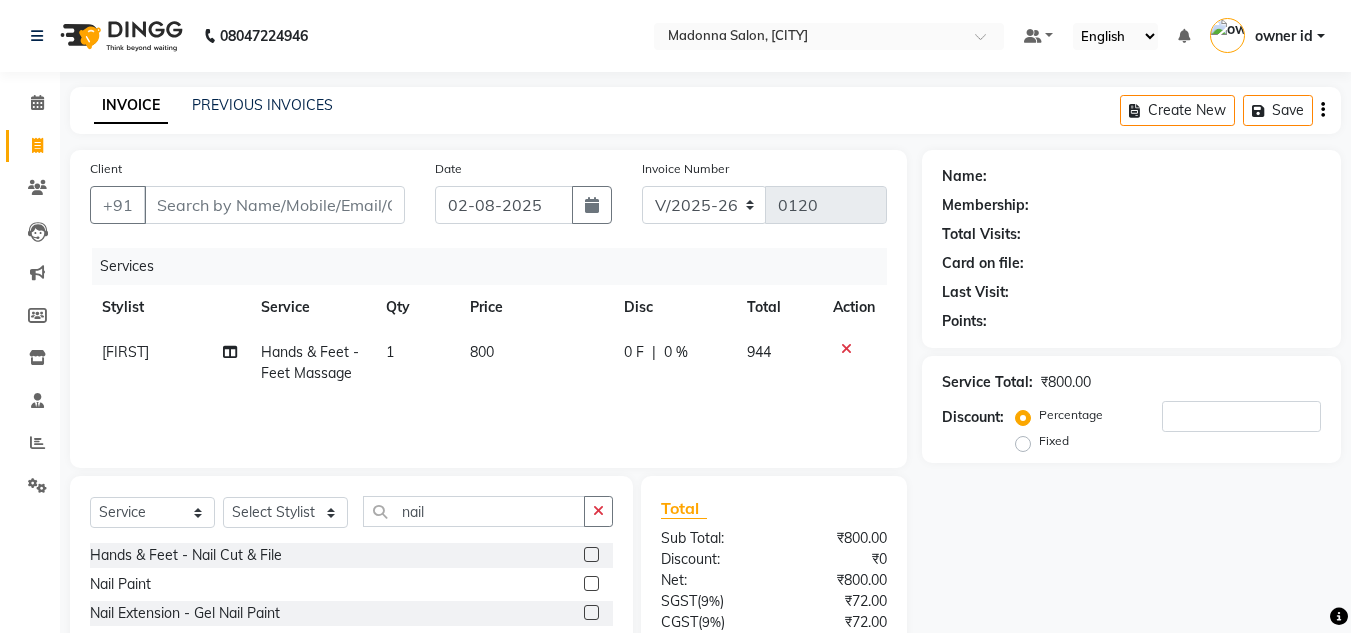 click 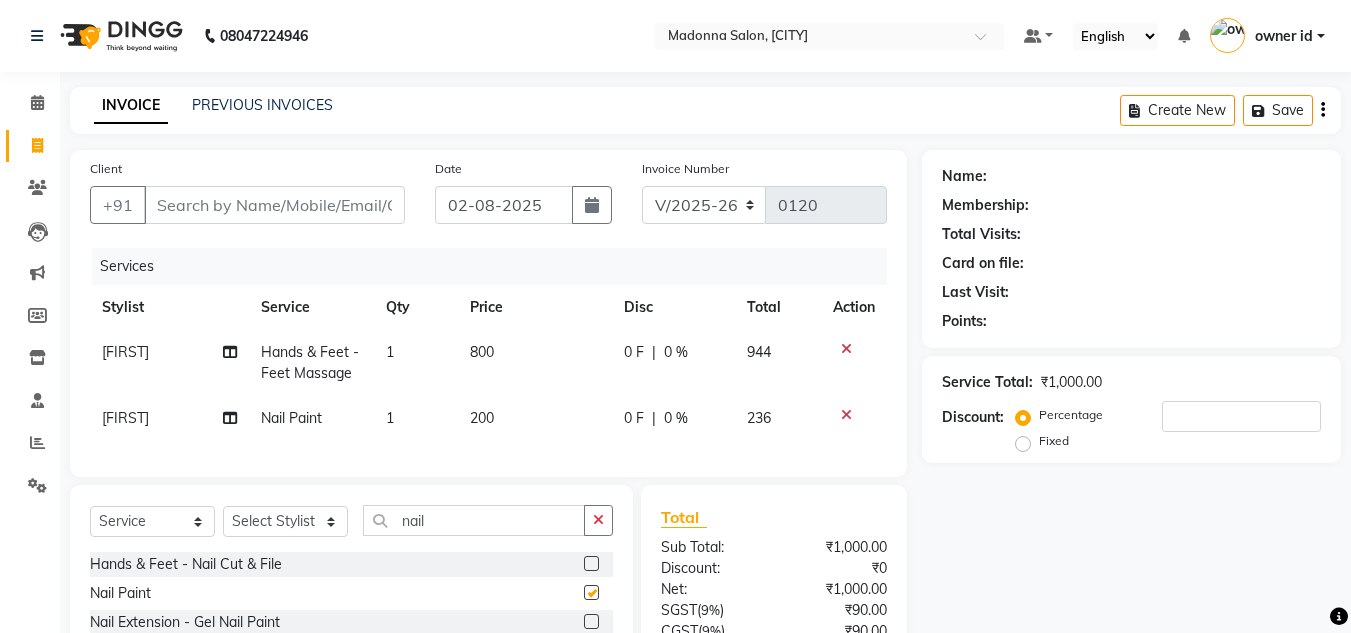 checkbox on "false" 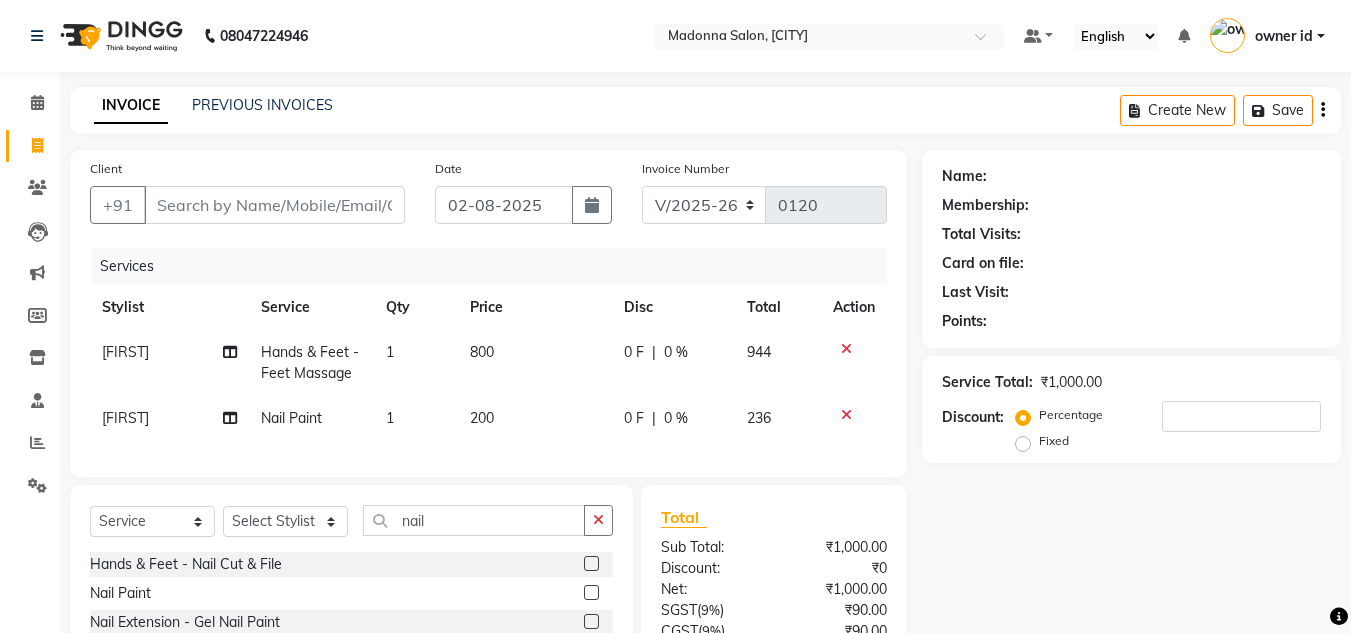 click on "800" 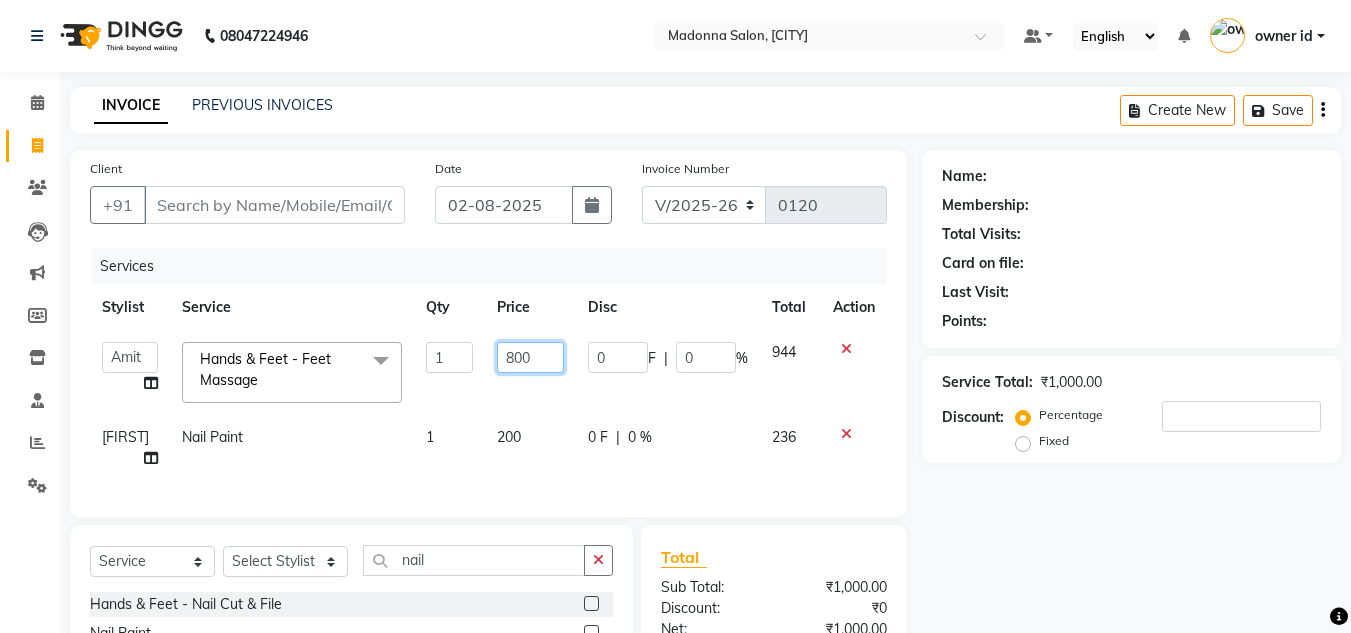 click on "800" 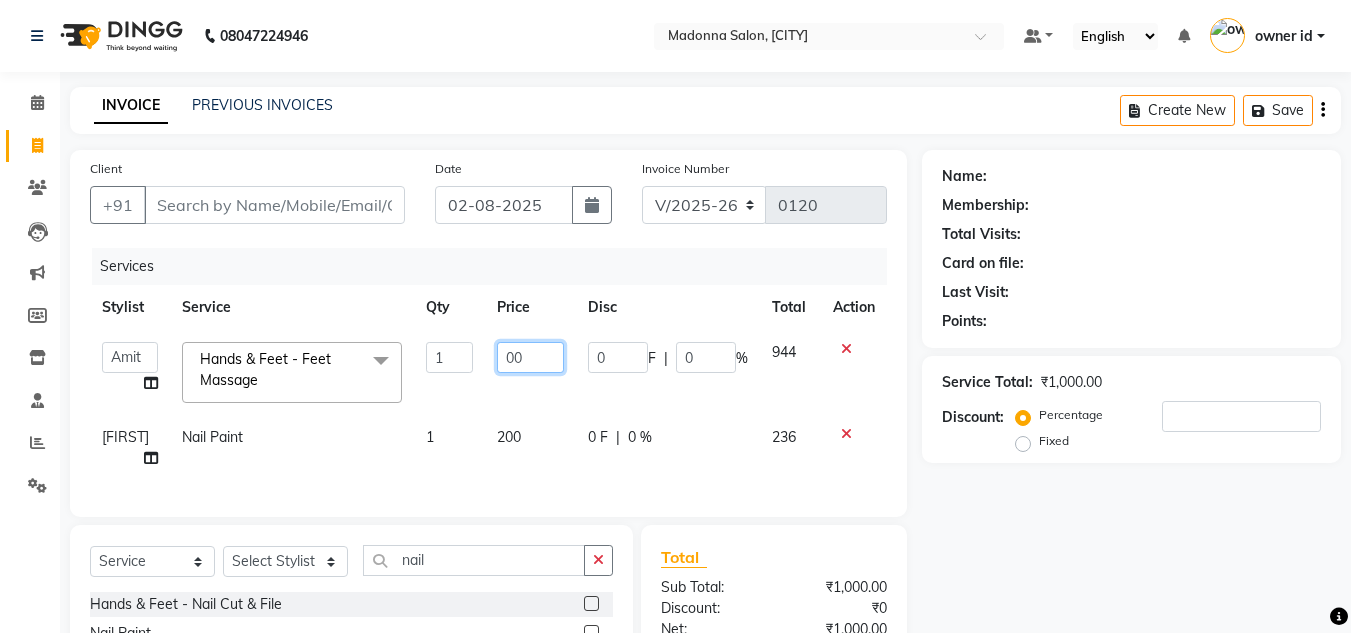 type on "500" 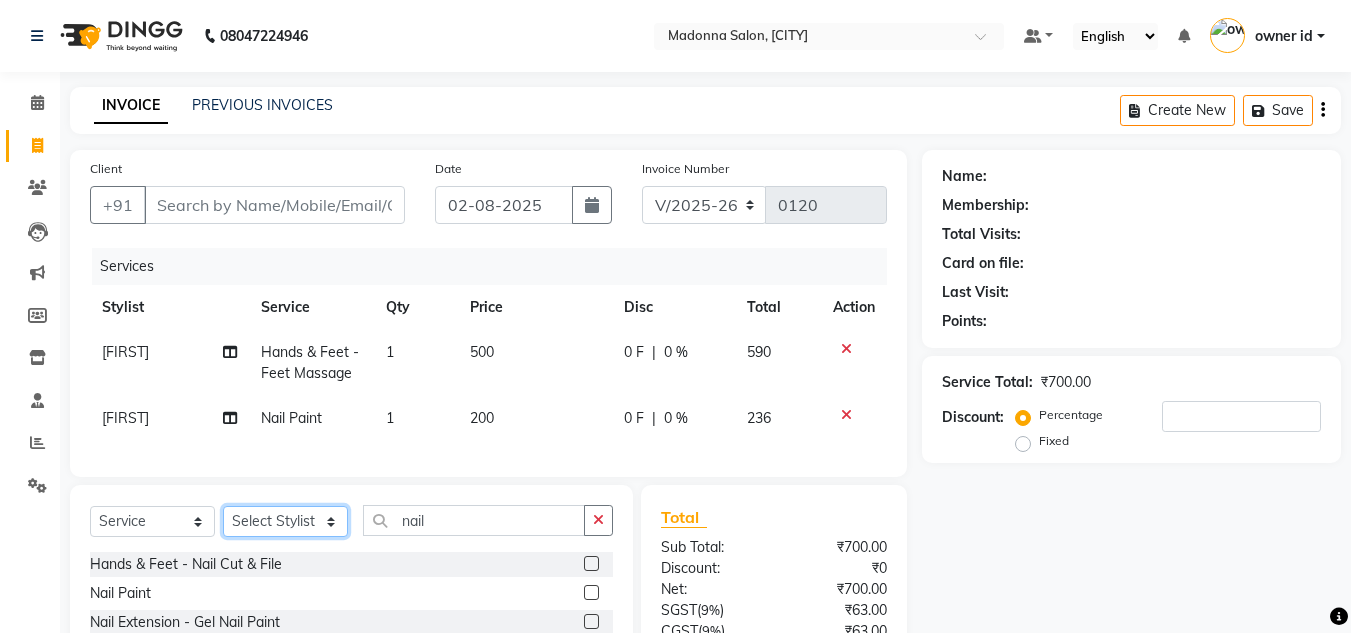 click on "Select  Service  Product  Membership  Package Voucher Prepaid Gift Card  Select Stylist Amit Bharti Devesh Farman Harsh  Jaikesh Manager Manoj Nitin Nails owner id Poonam Rihan nail Hands & Feet - Nail Cut & File  Nail Paint  Nail Extension - Gel Nail Paint  Nail Extension - Acrylic Extension  Nail Extension -  Gel Extension  Nail Extension - French Extension  Nail Extension Removal" 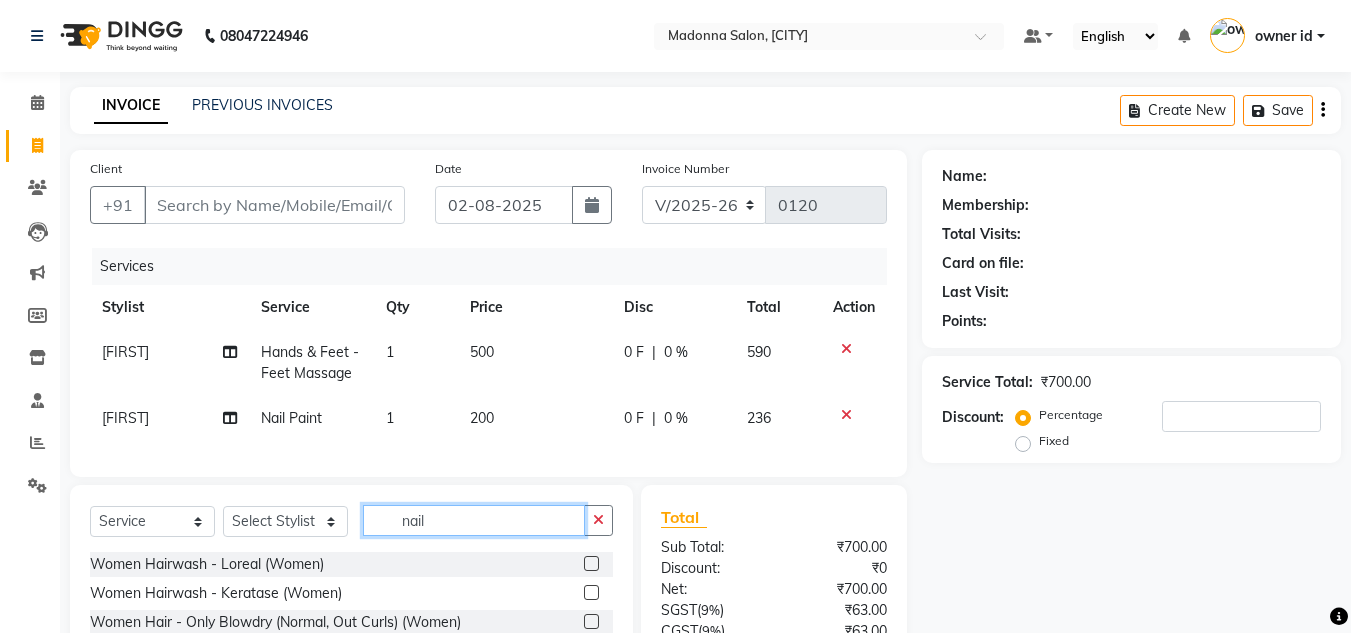 click on "nail" 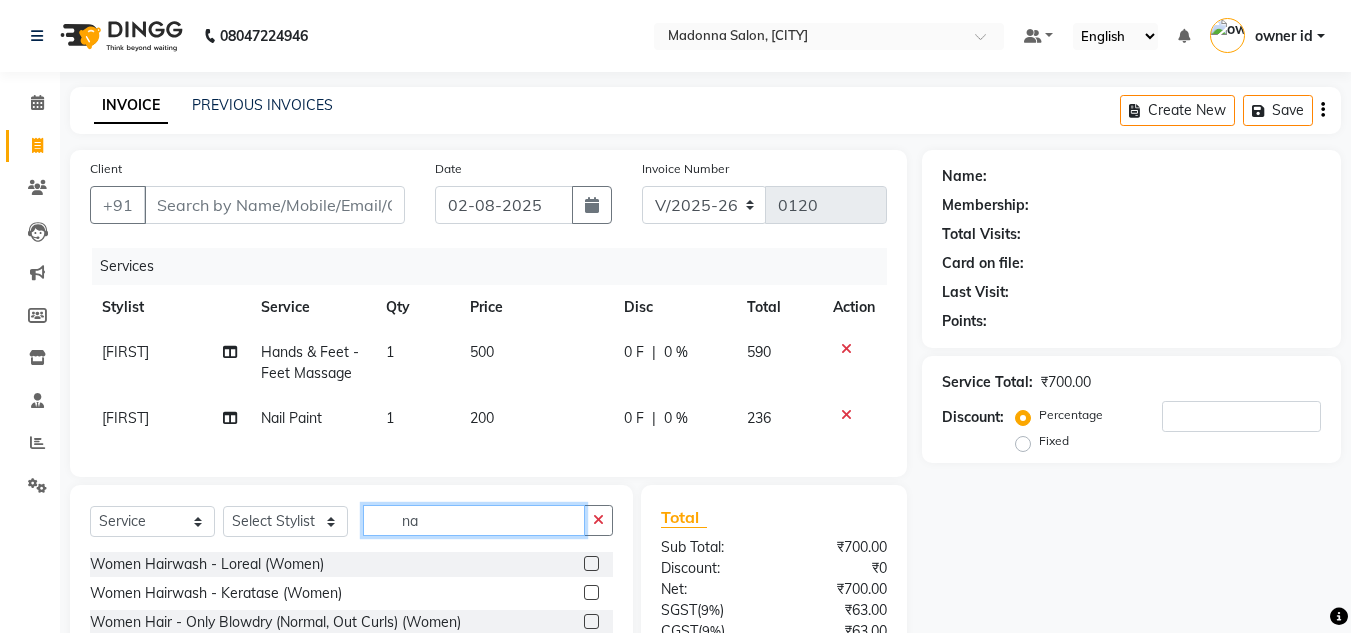 type on "n" 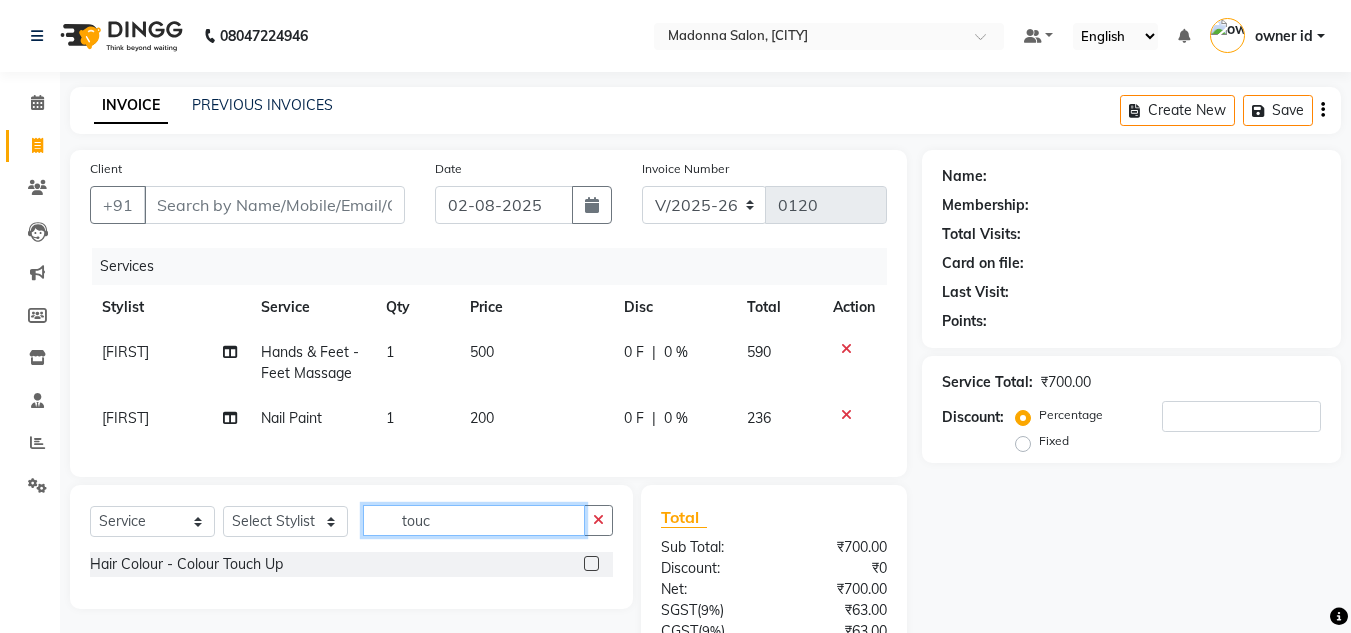 type on "touc" 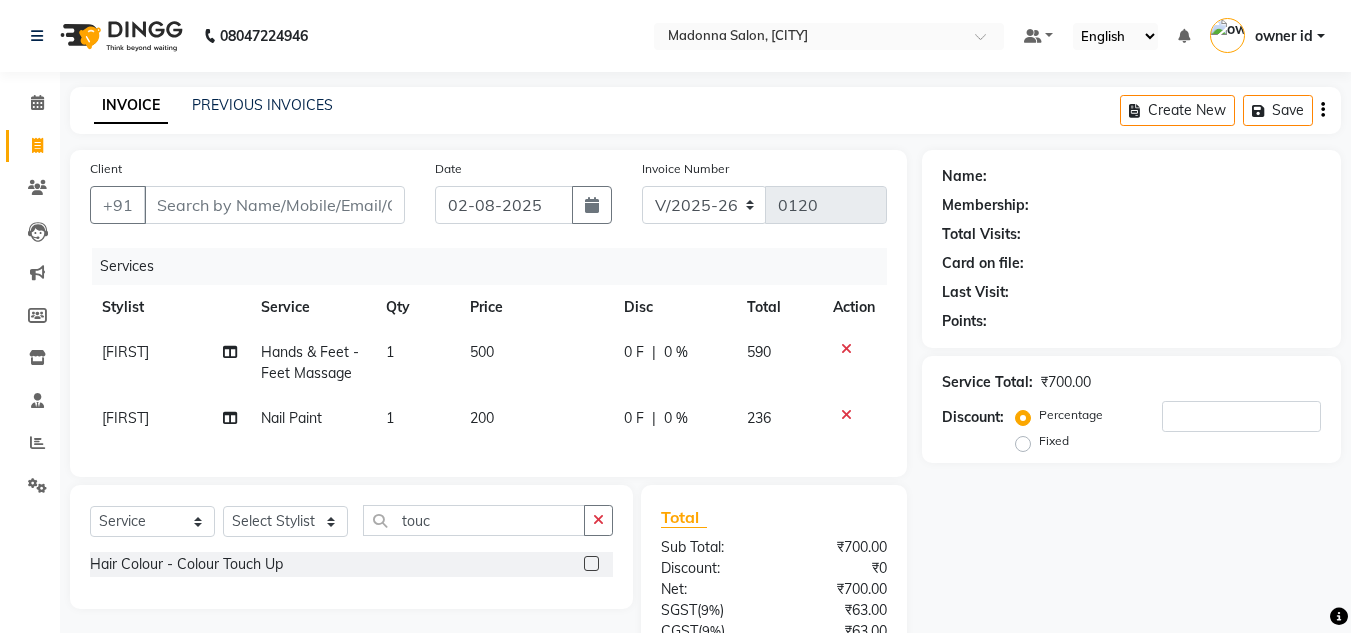 click 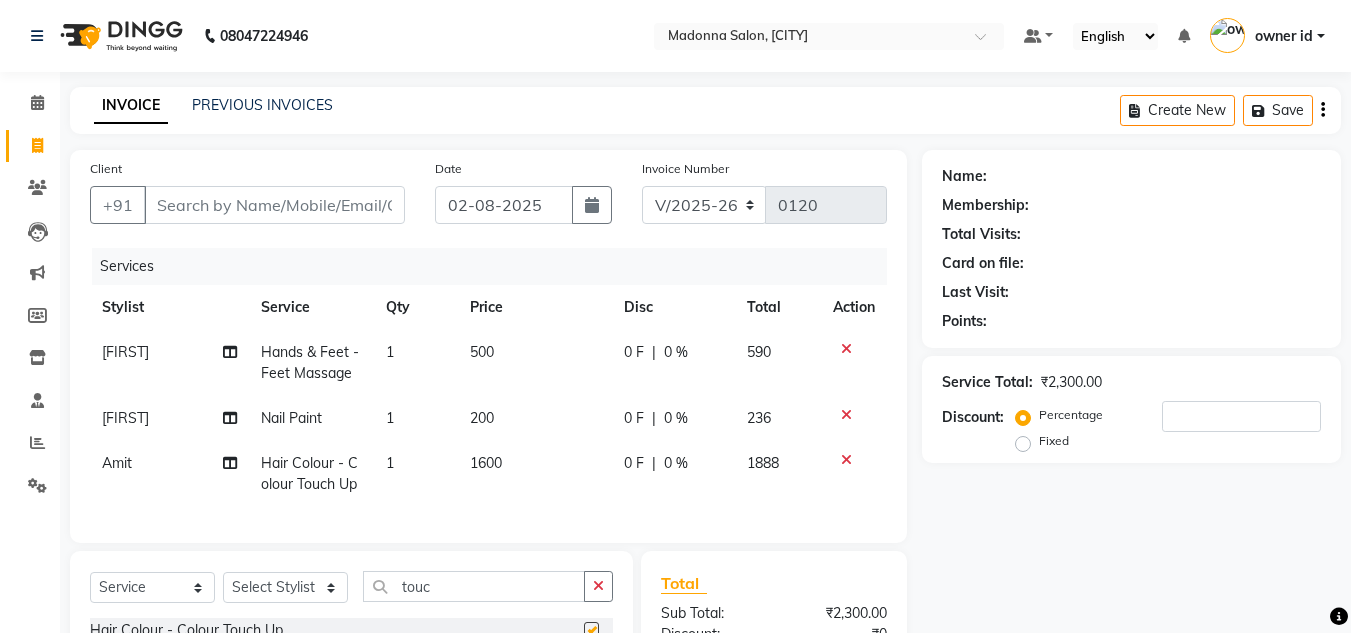 checkbox on "false" 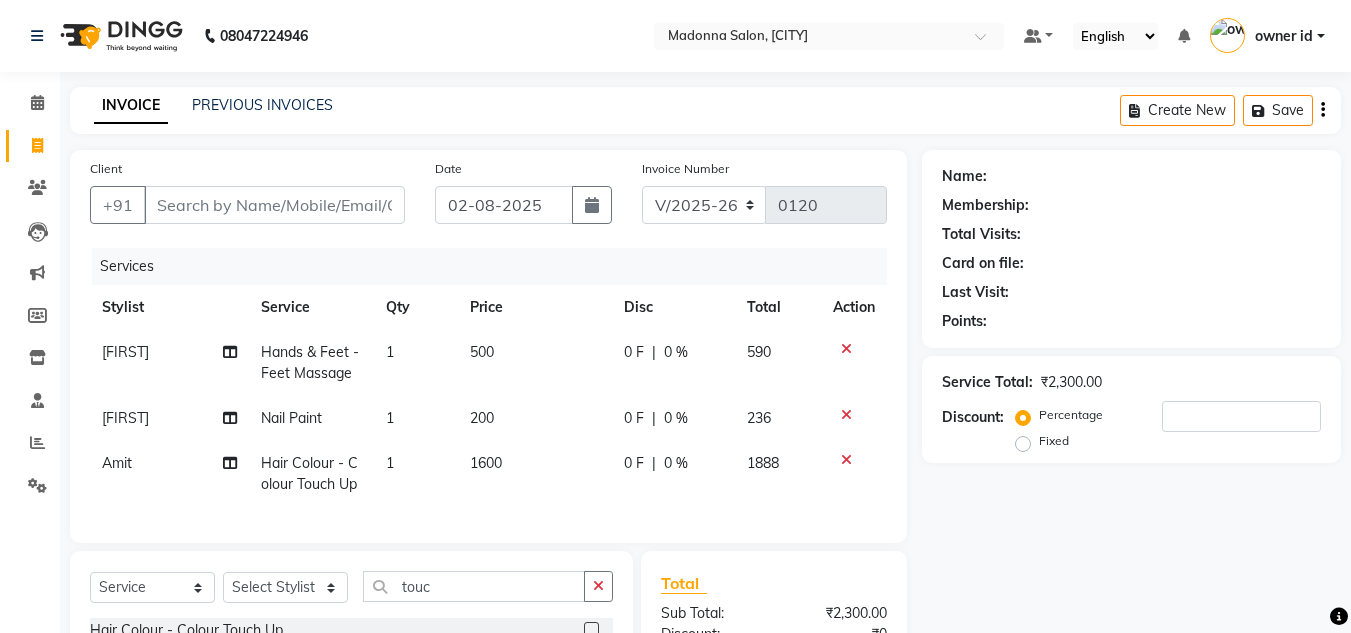 click on "1600" 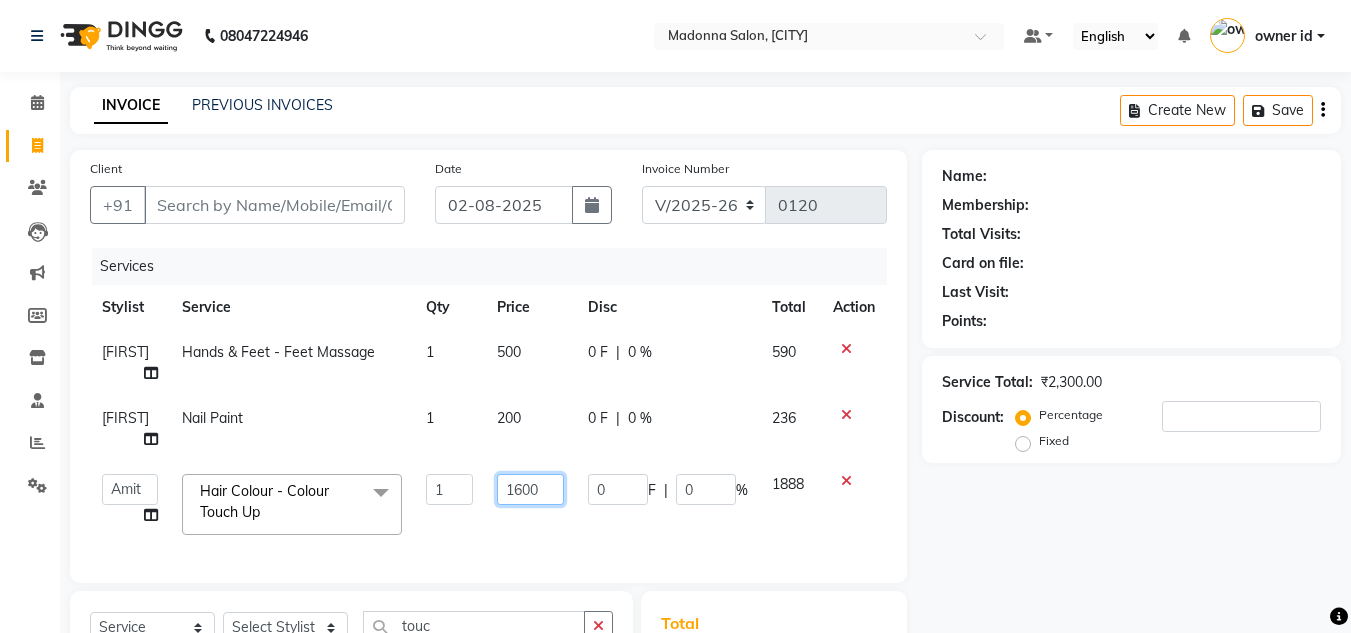 click on "1600" 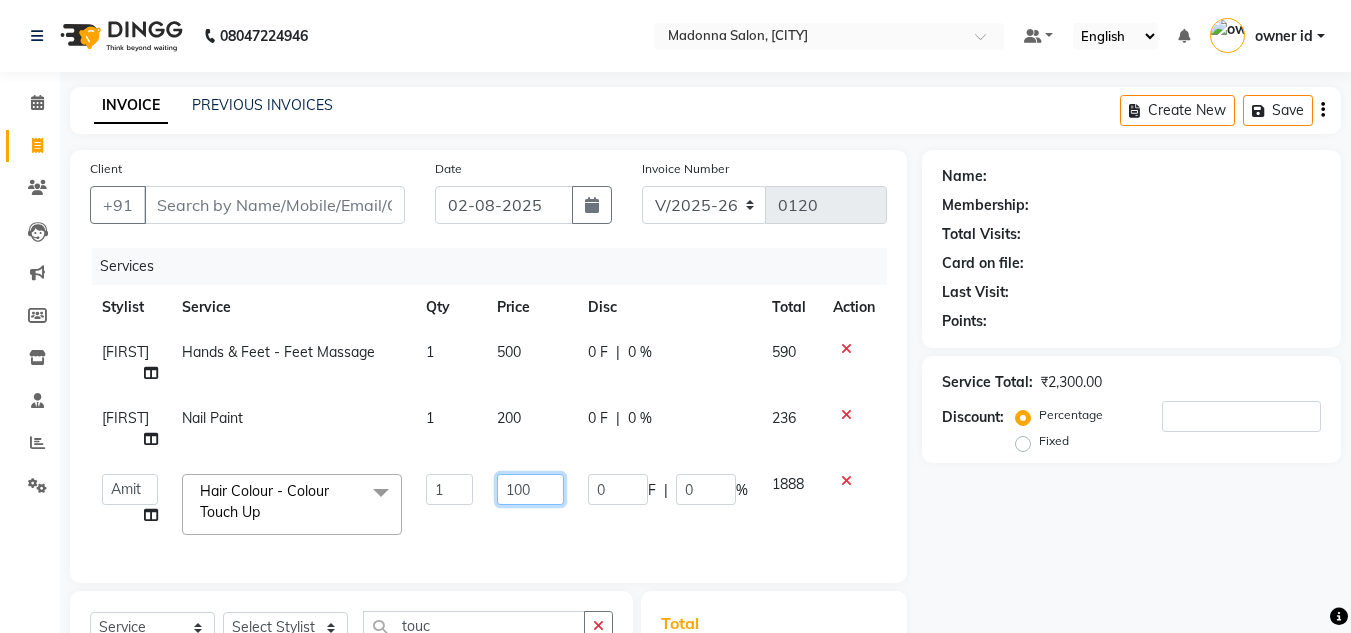 type on "1300" 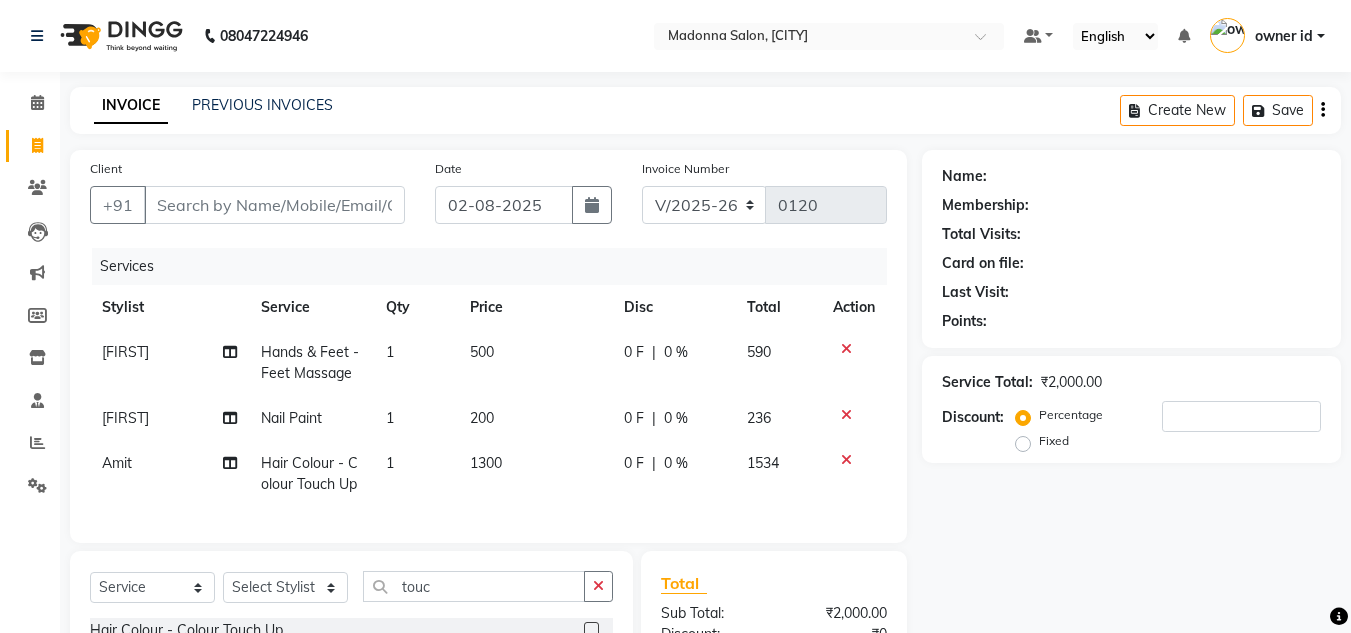 click on "Services Stylist Service Qty Price Disc Total Action Devesh Hands & Feet - Feet Massage 1 500 0 F | 0 % 590 Devesh Nail Paint 1 200 0 F | 0 % 236 Amit Hair Colour - Colour Touch Up 1 1300 0 F | 0 % 1534" 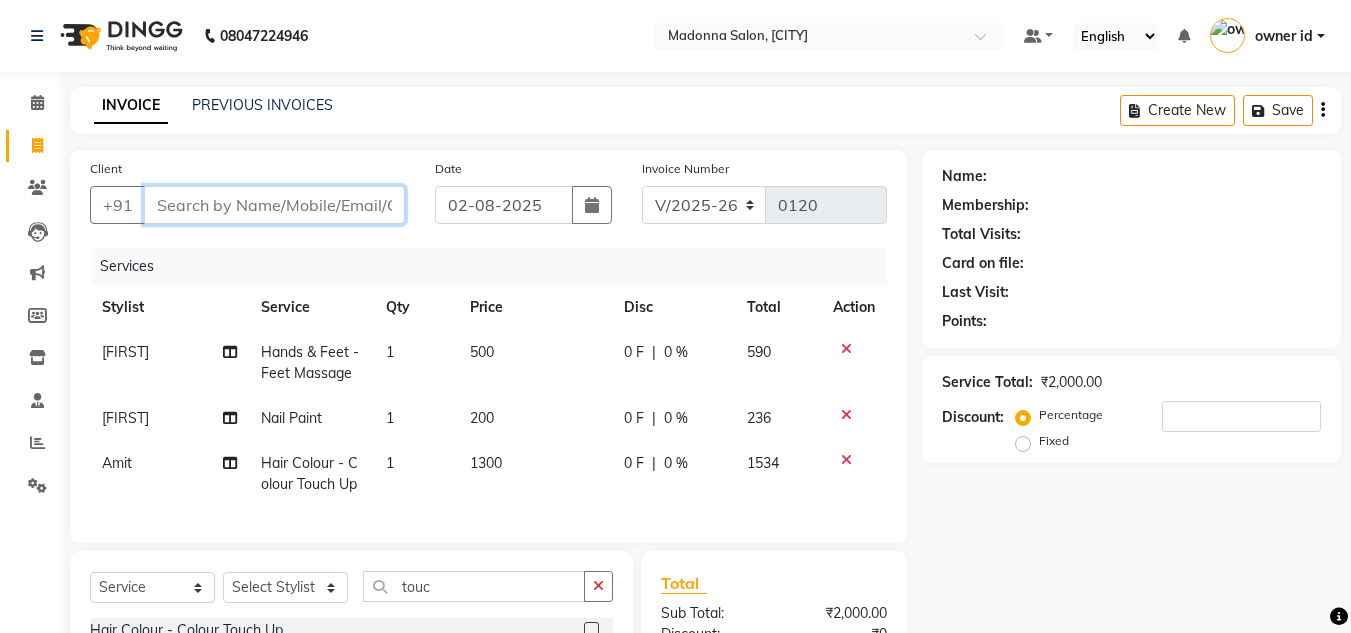 click on "Client" at bounding box center (274, 205) 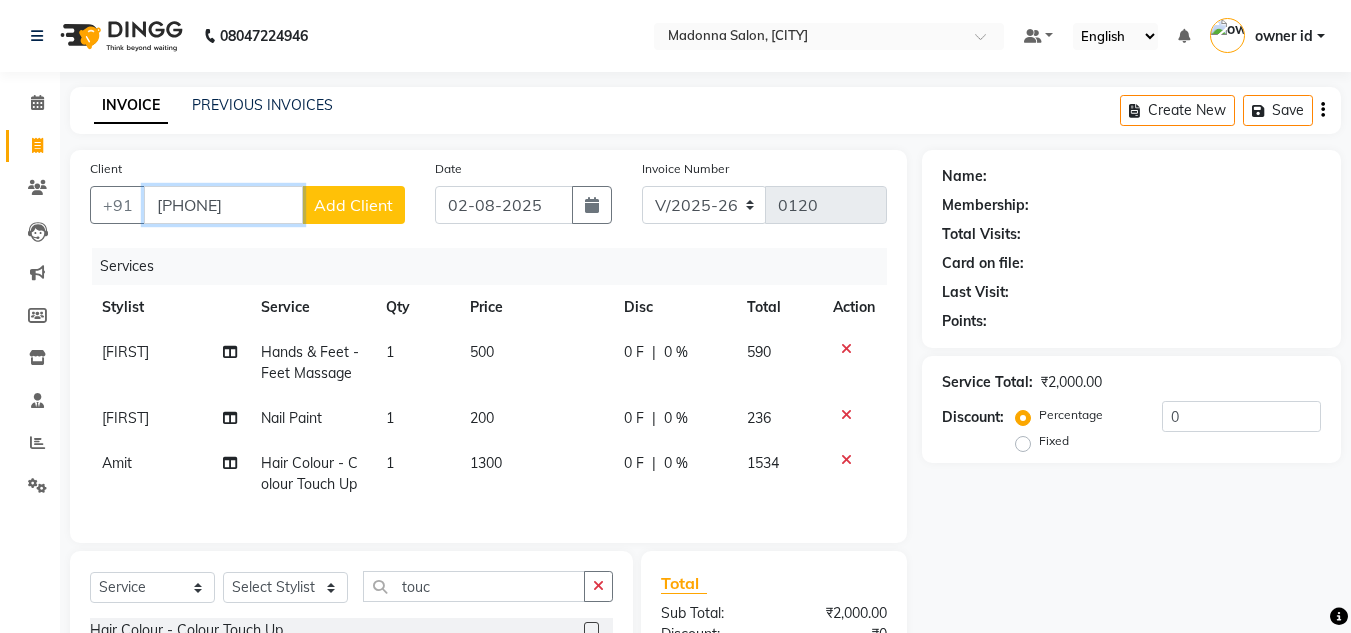 type on "9811303173" 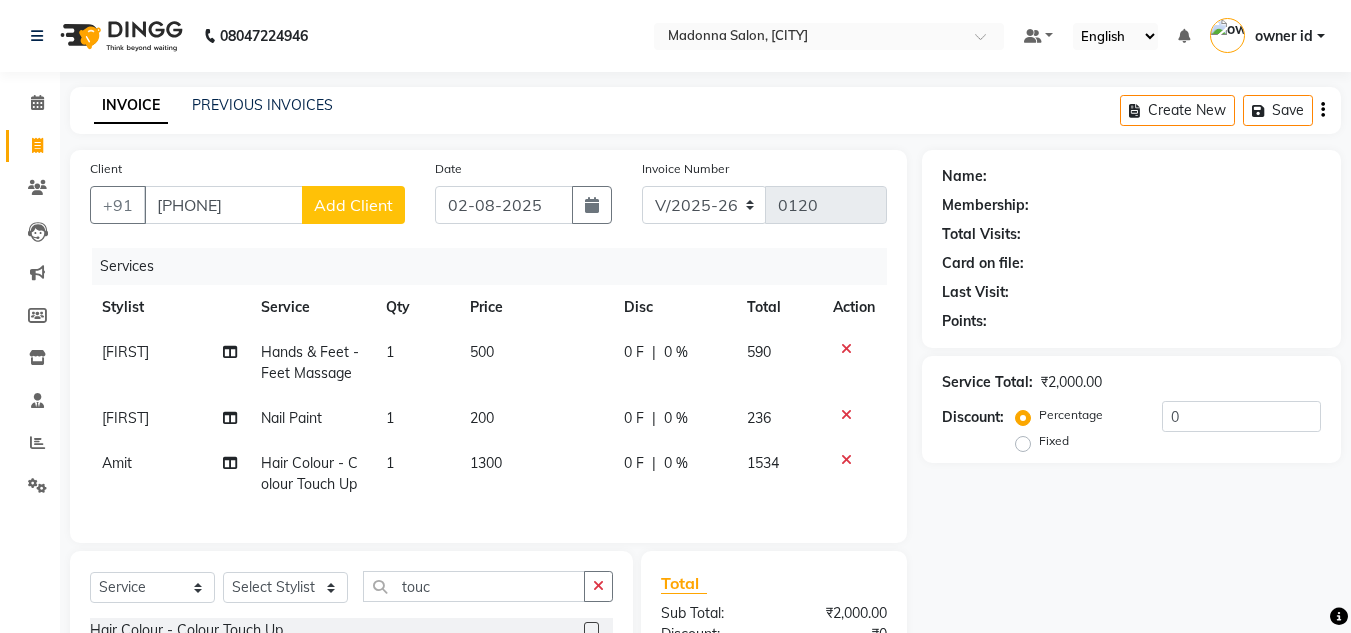 click on "Add Client" 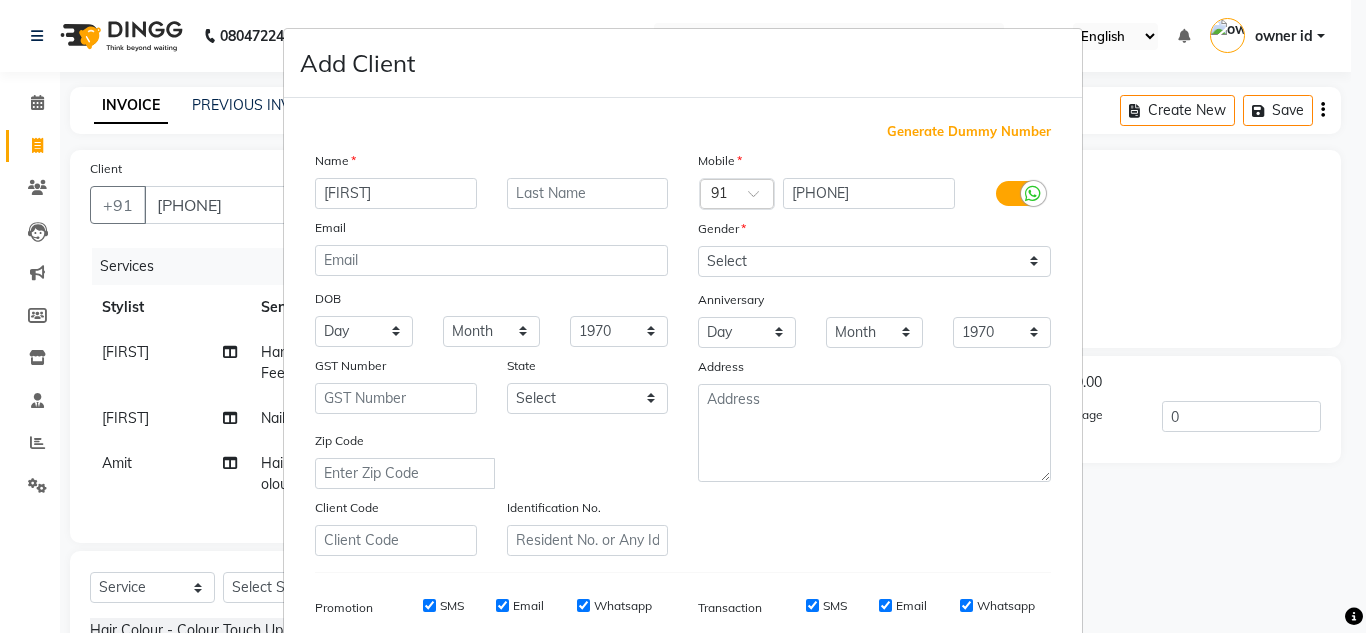 type on "Shivali" 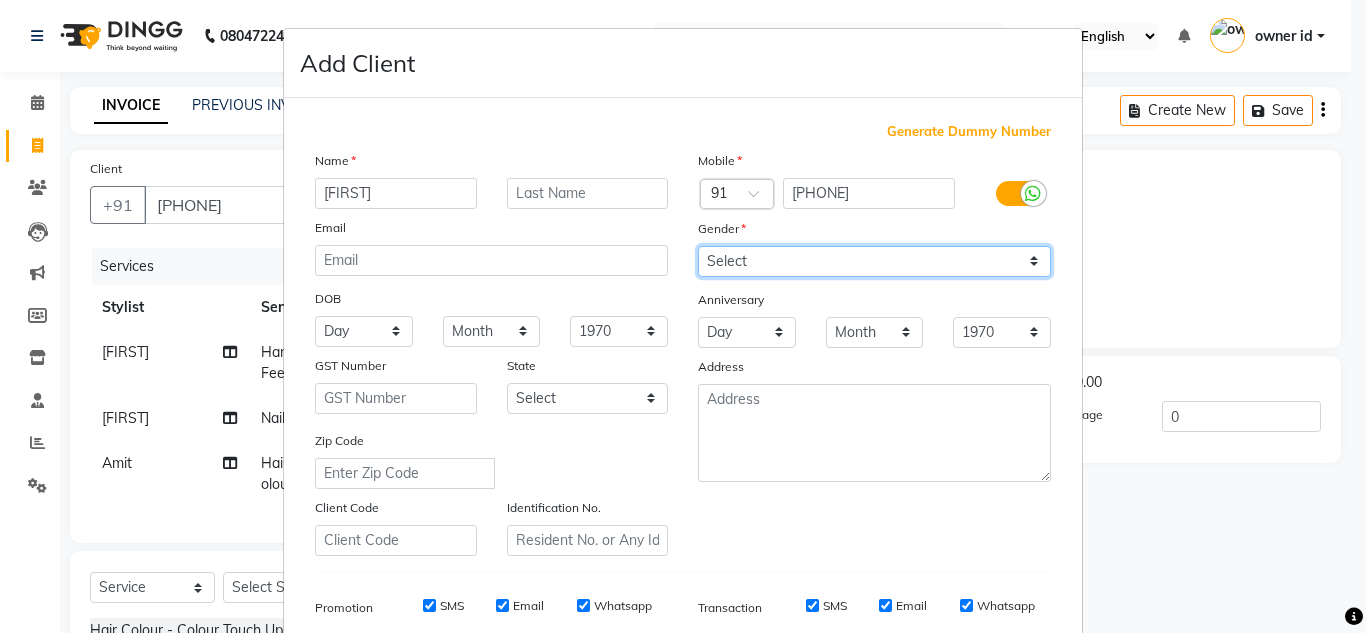 click on "Select Male Female Other Prefer Not To Say" at bounding box center [874, 261] 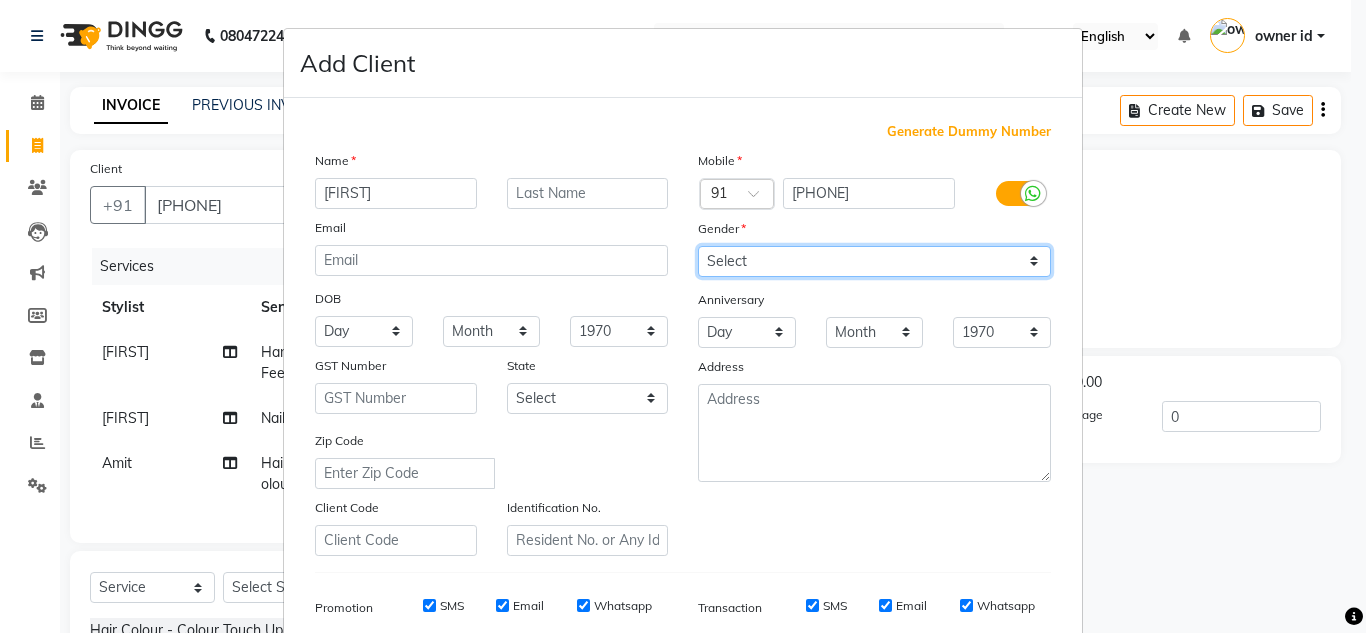 select on "female" 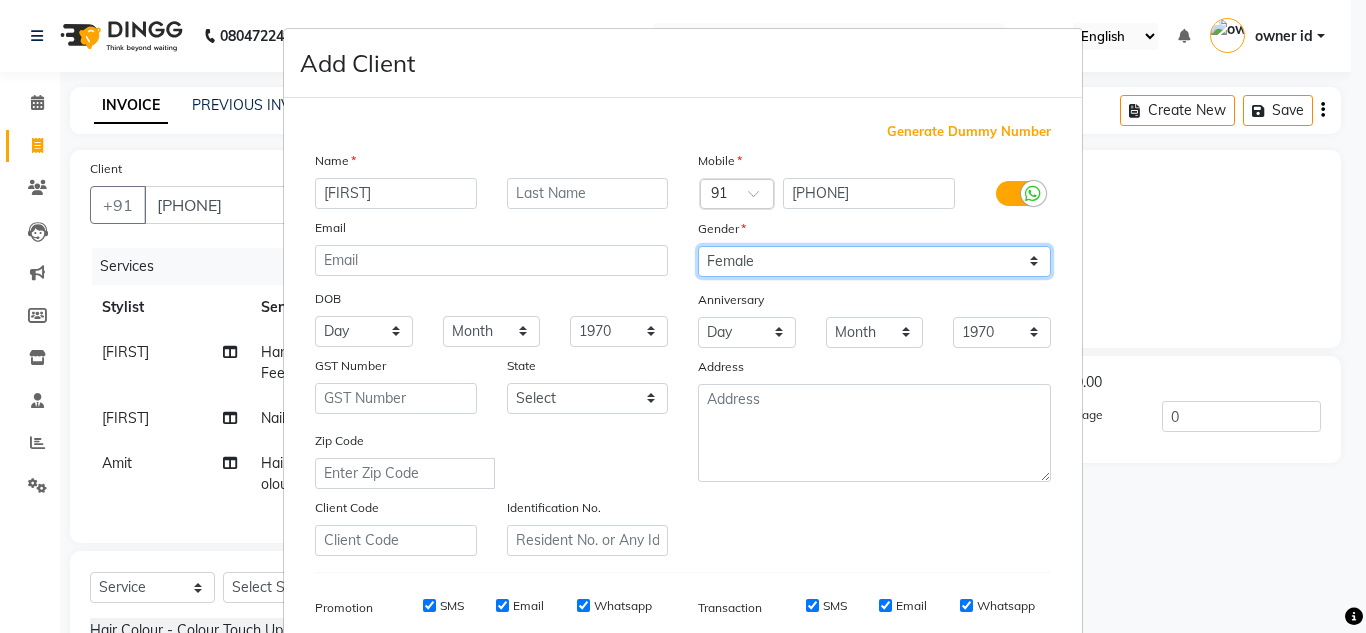 click on "Select Male Female Other Prefer Not To Say" at bounding box center [874, 261] 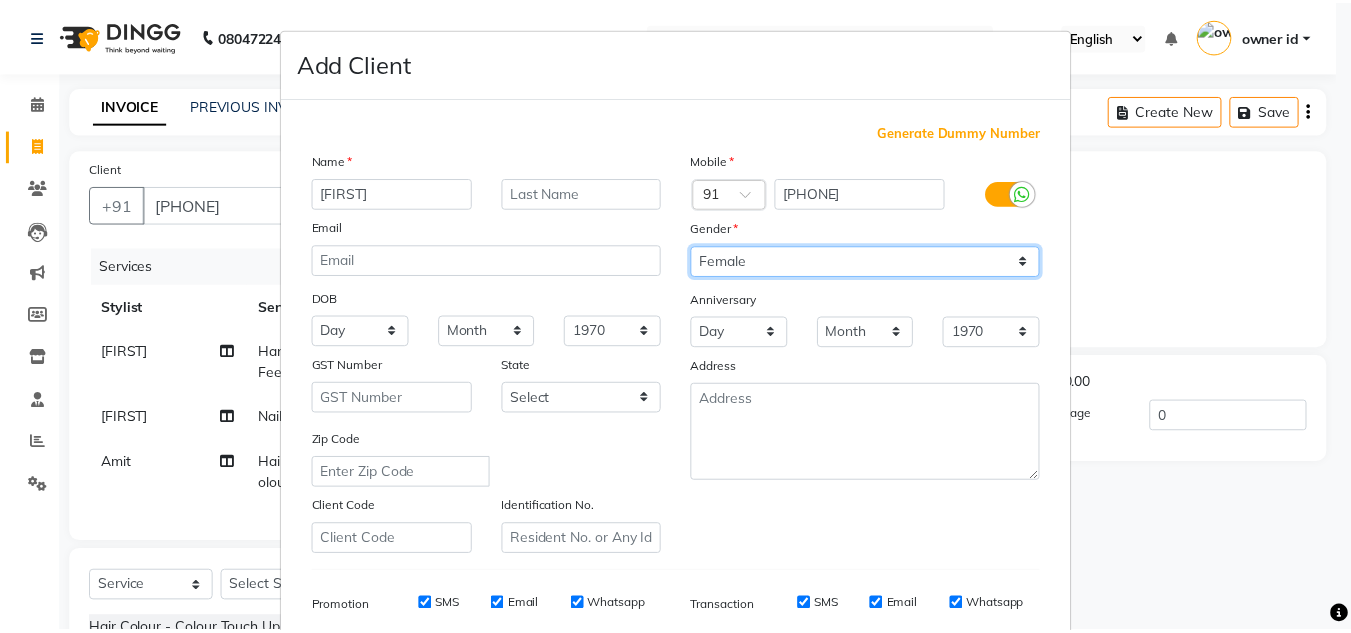 scroll, scrollTop: 290, scrollLeft: 0, axis: vertical 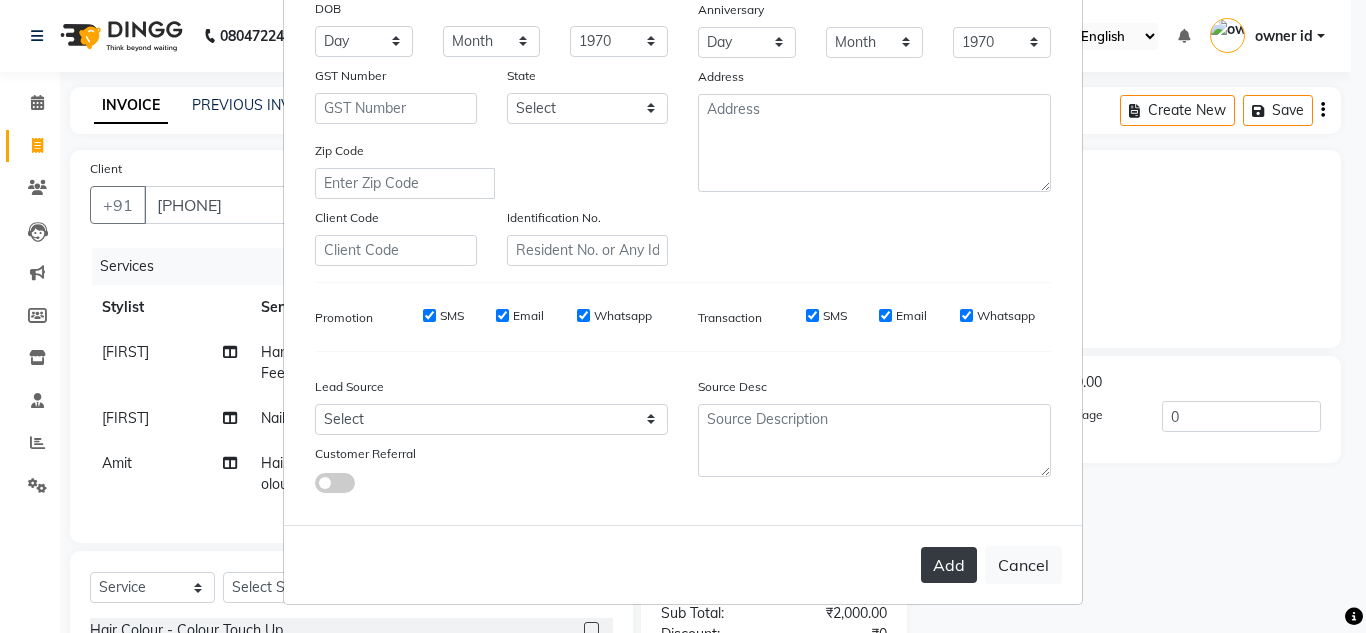 click on "Add" at bounding box center (949, 565) 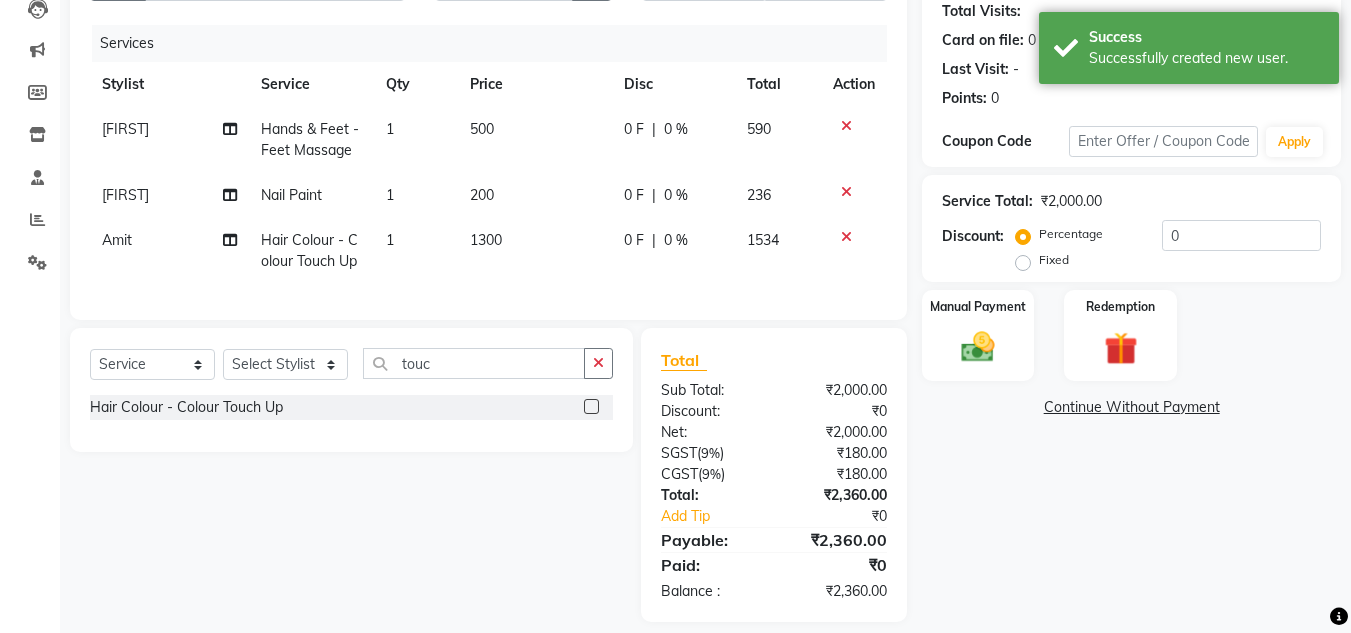 scroll, scrollTop: 225, scrollLeft: 0, axis: vertical 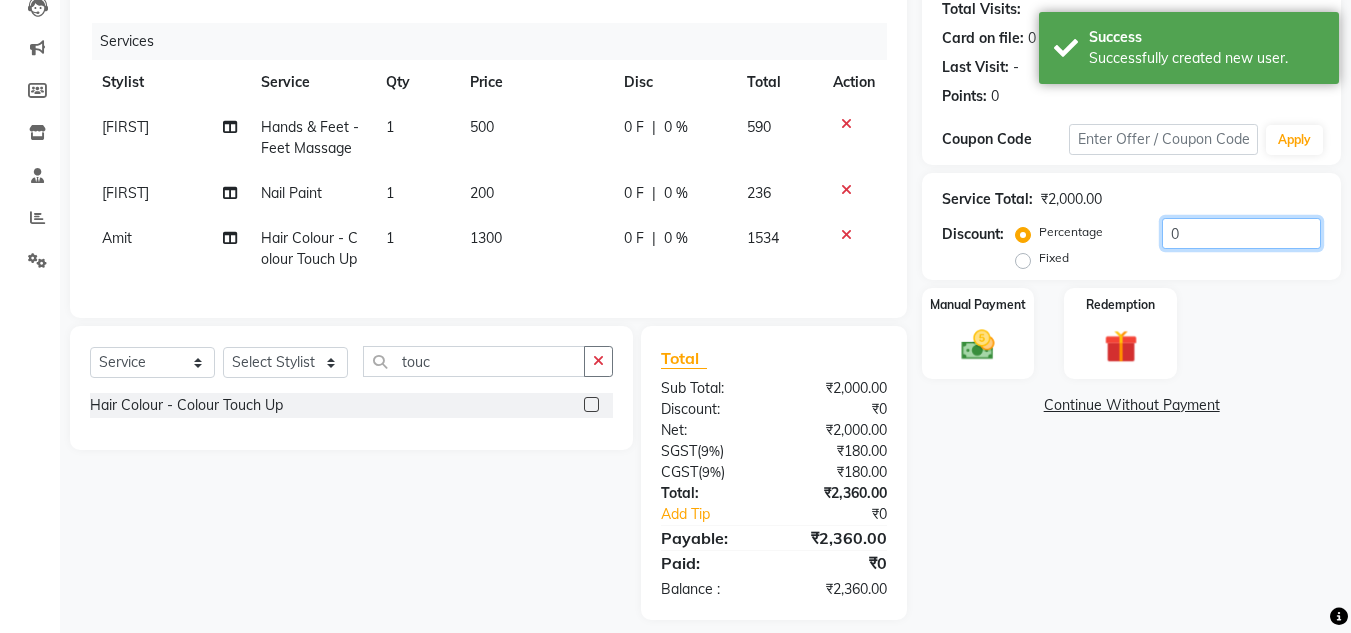 click on "0" 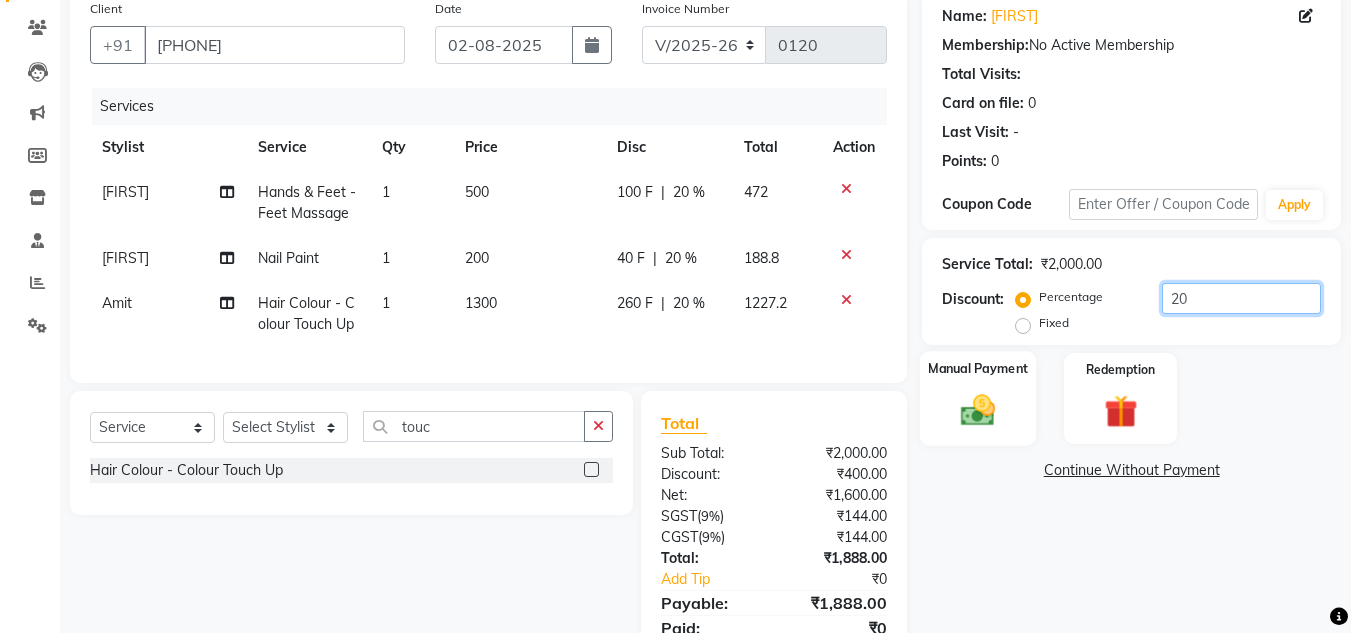 scroll, scrollTop: 155, scrollLeft: 0, axis: vertical 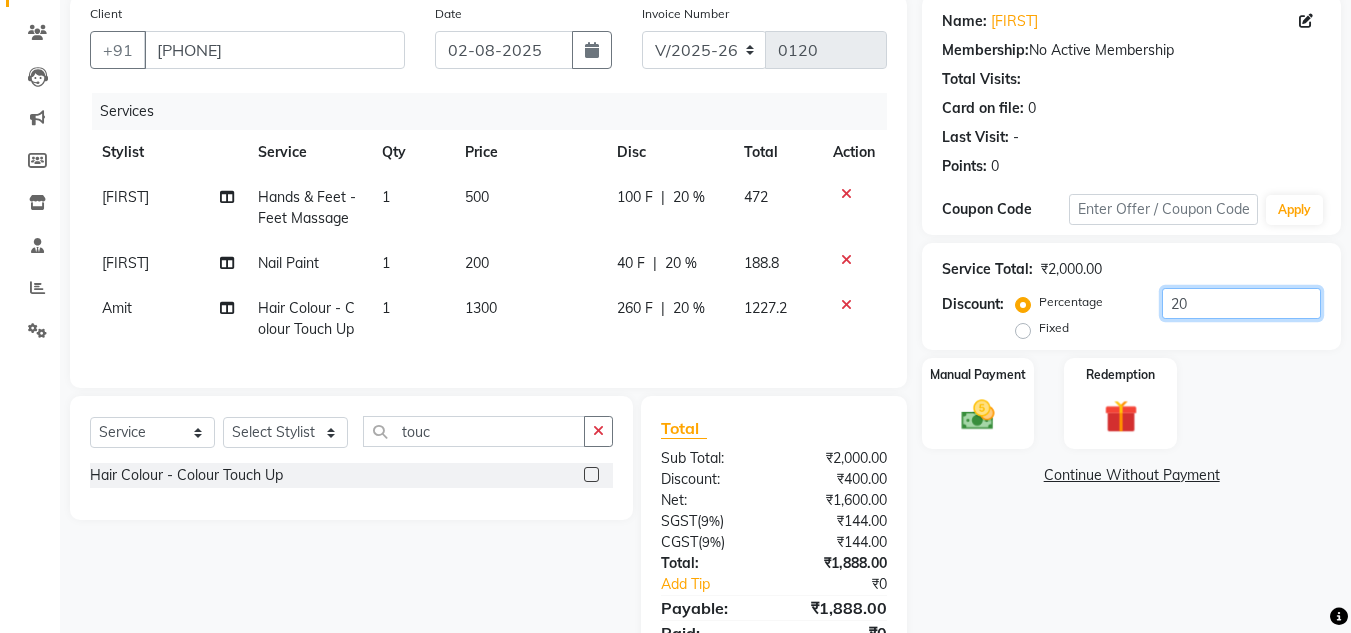 type on "20" 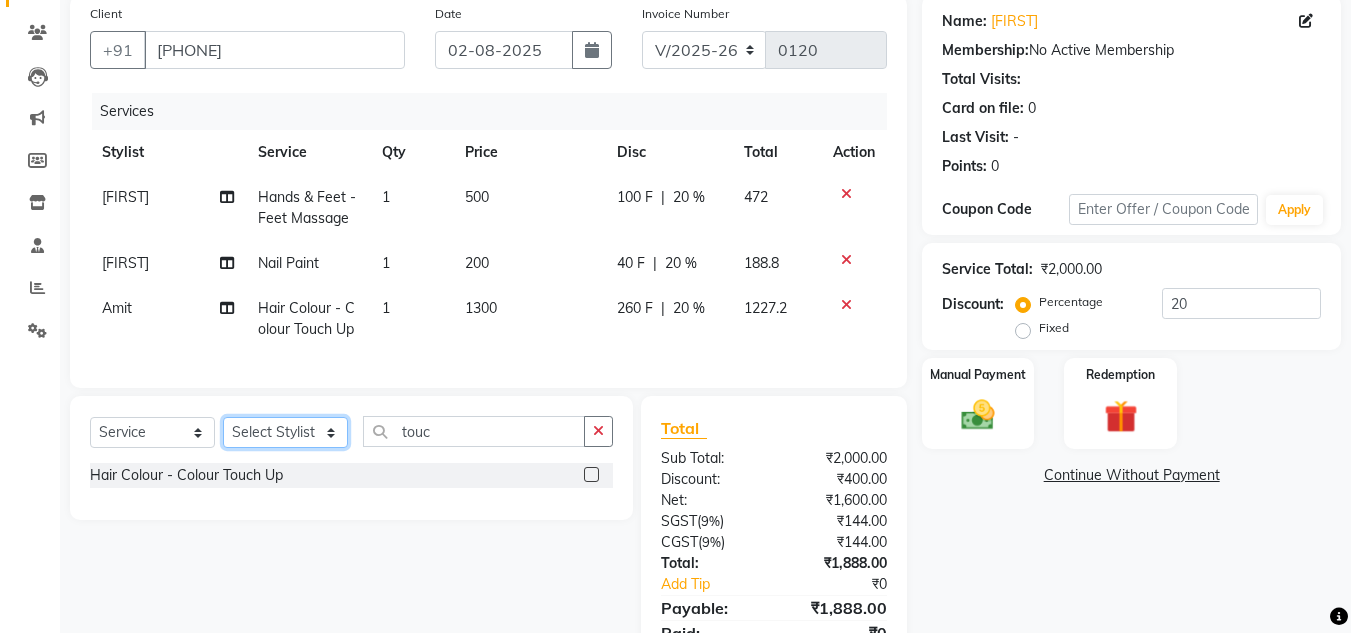 click on "Select Stylist Amit Bharti Devesh Farman Harsh  Jaikesh Manager Manoj Nitin Nails owner id Poonam Rihan" 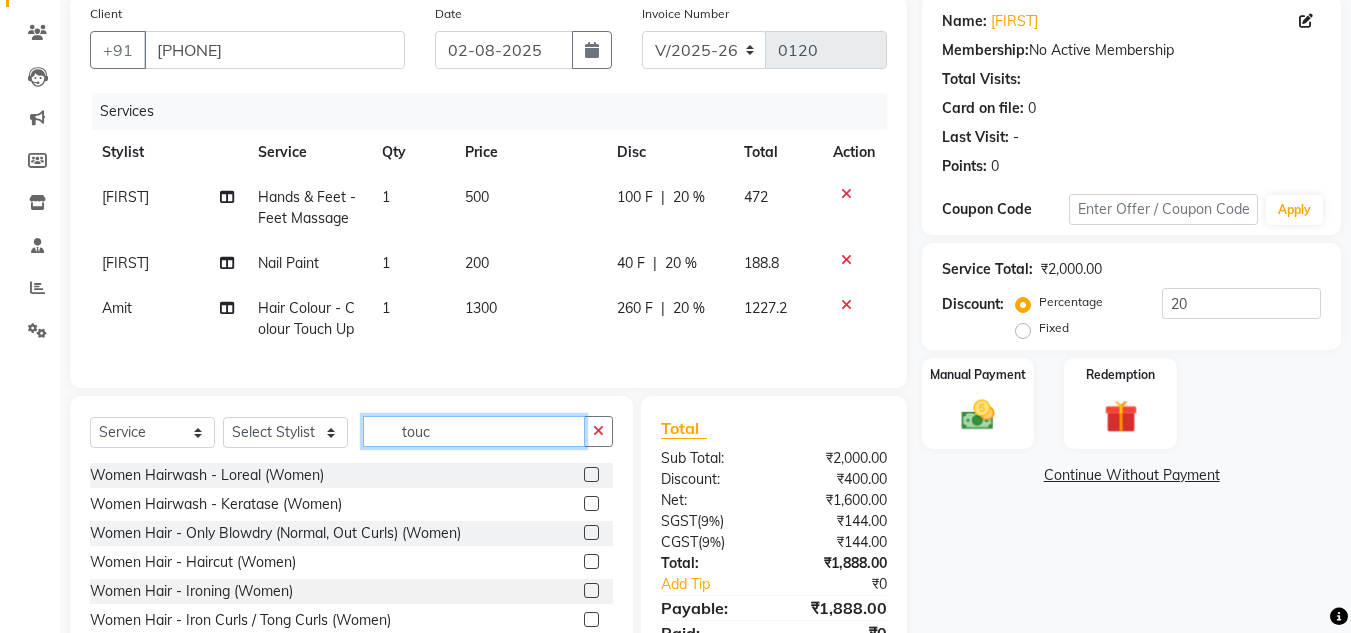 click on "touc" 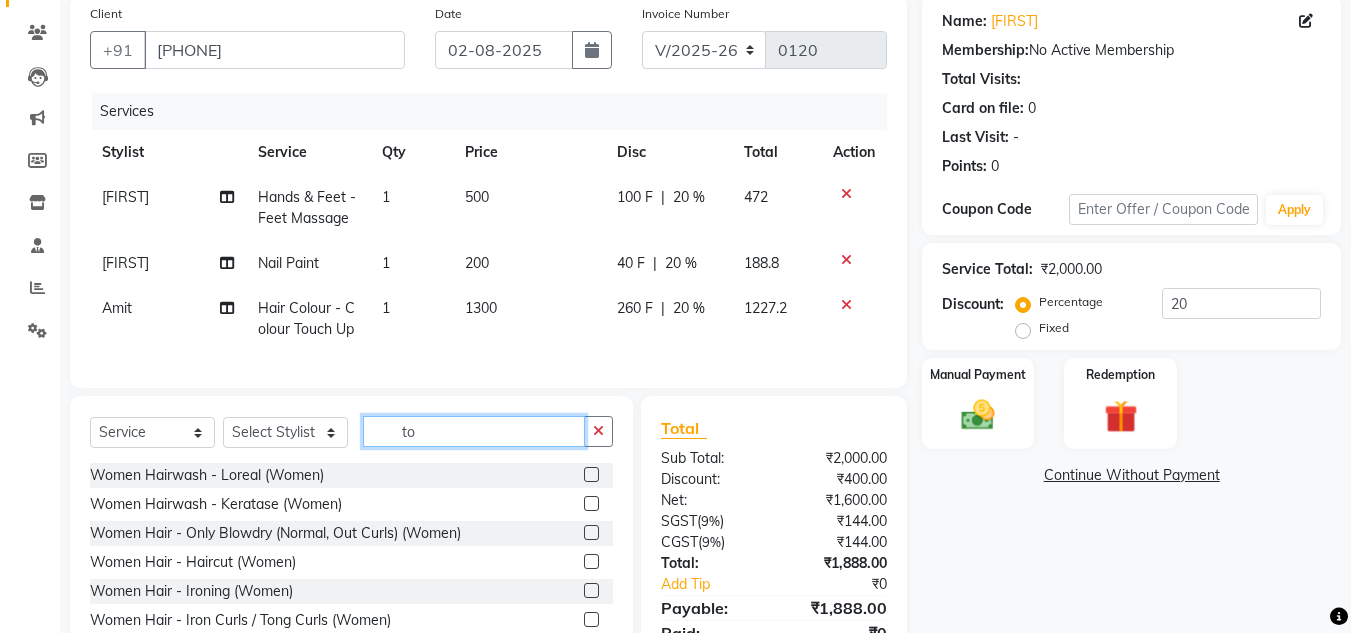 type on "t" 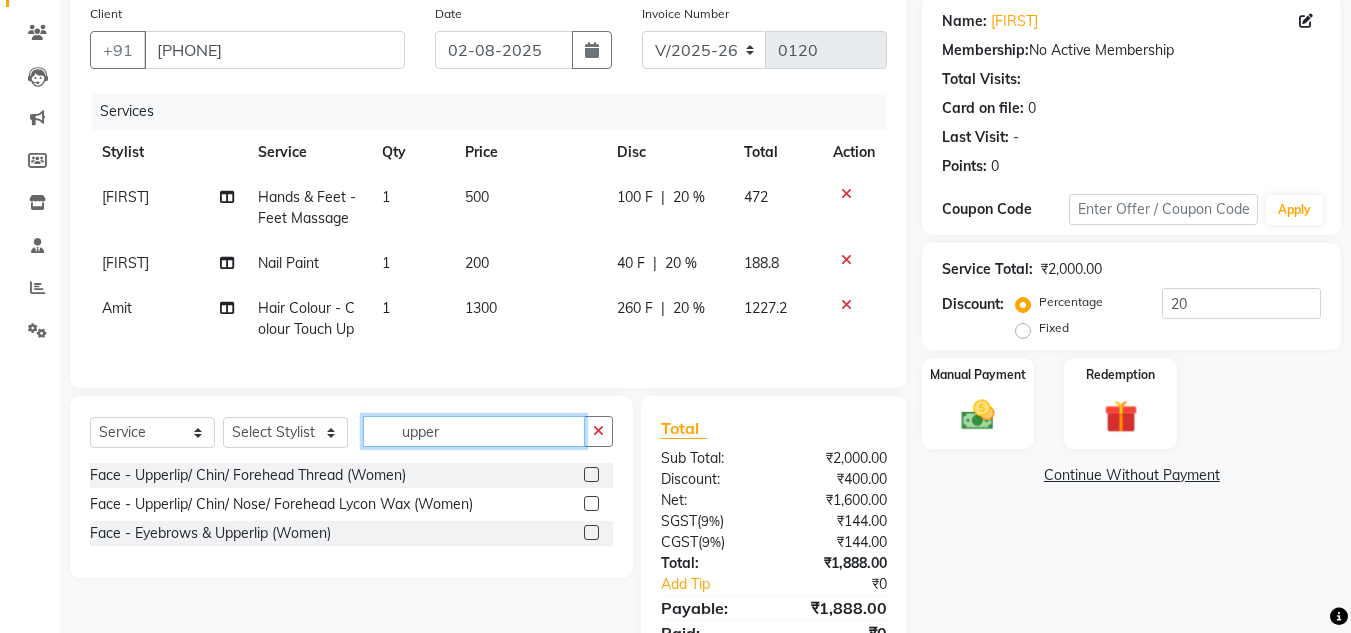 type on "upper" 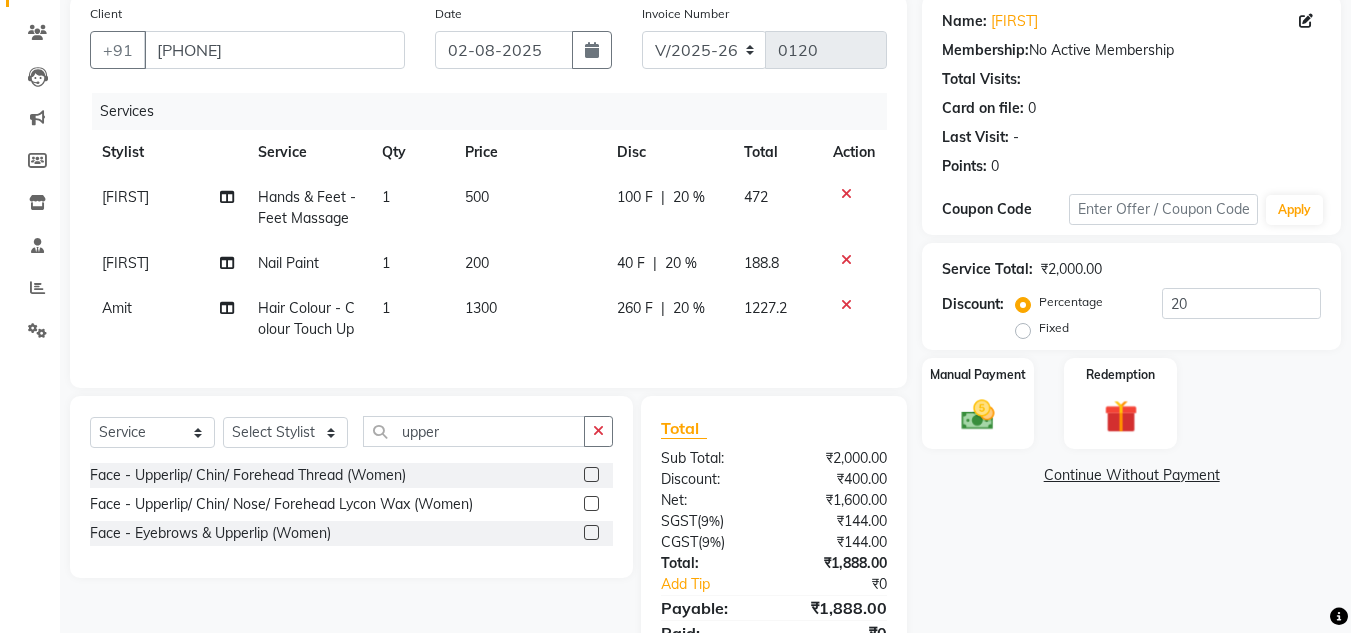 click 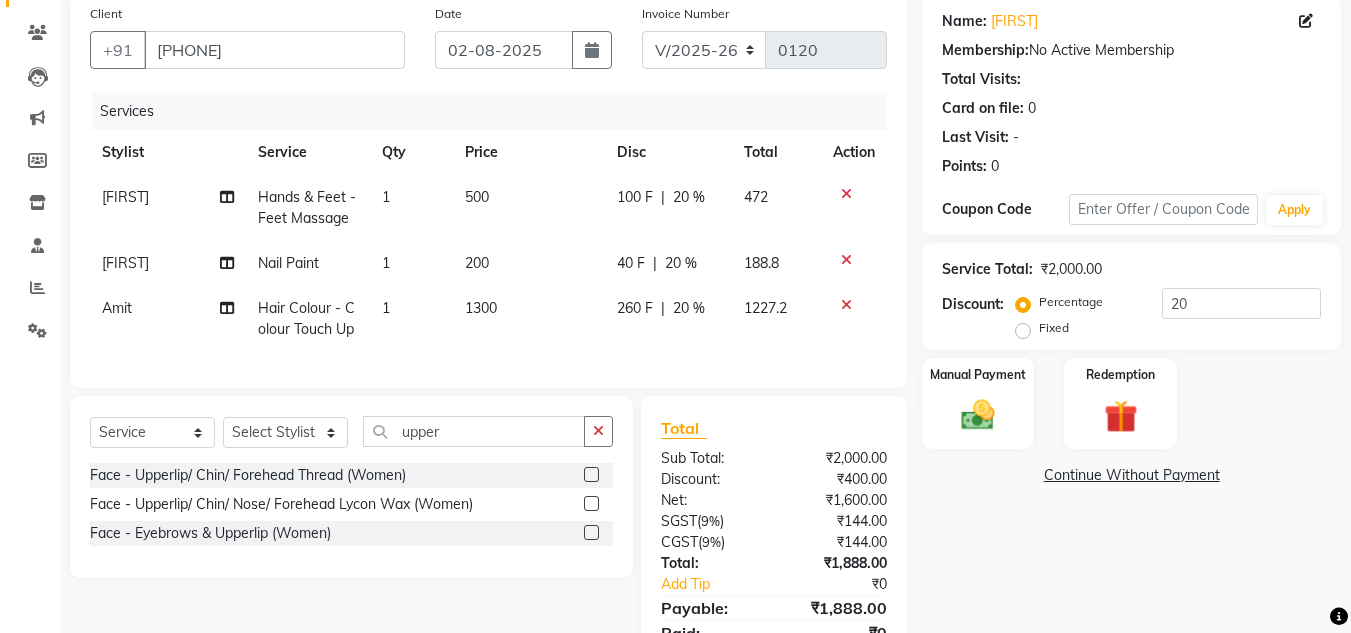 scroll, scrollTop: 257, scrollLeft: 0, axis: vertical 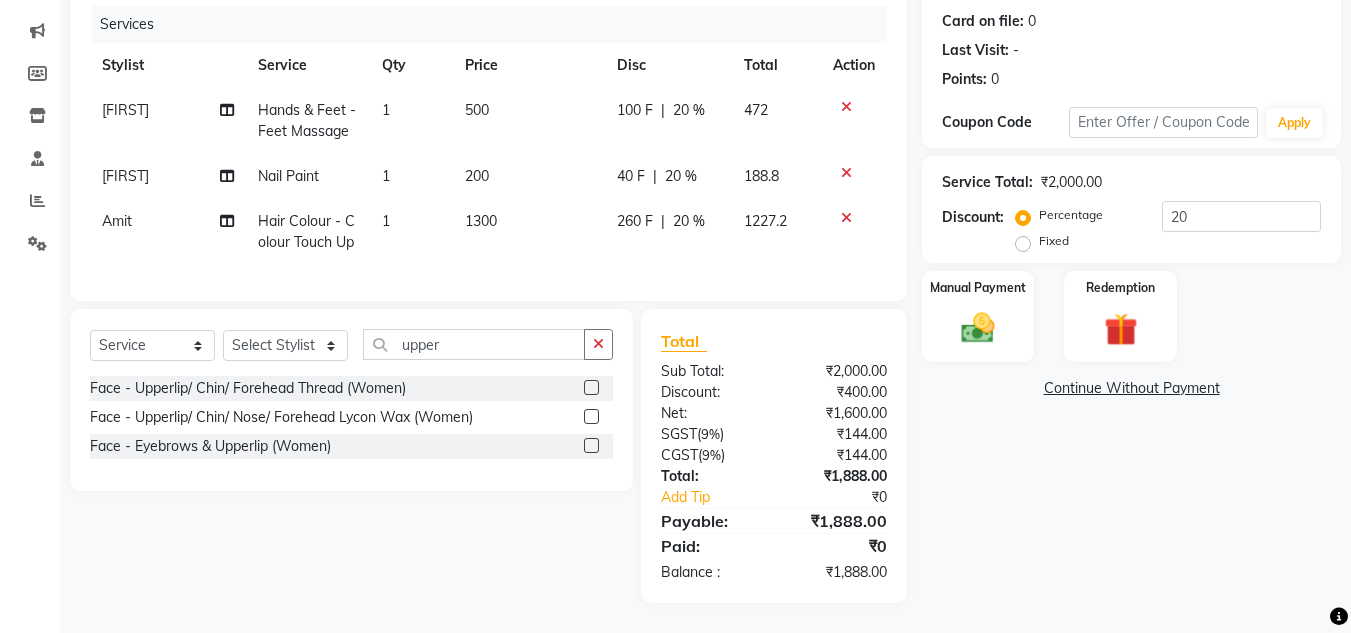 click 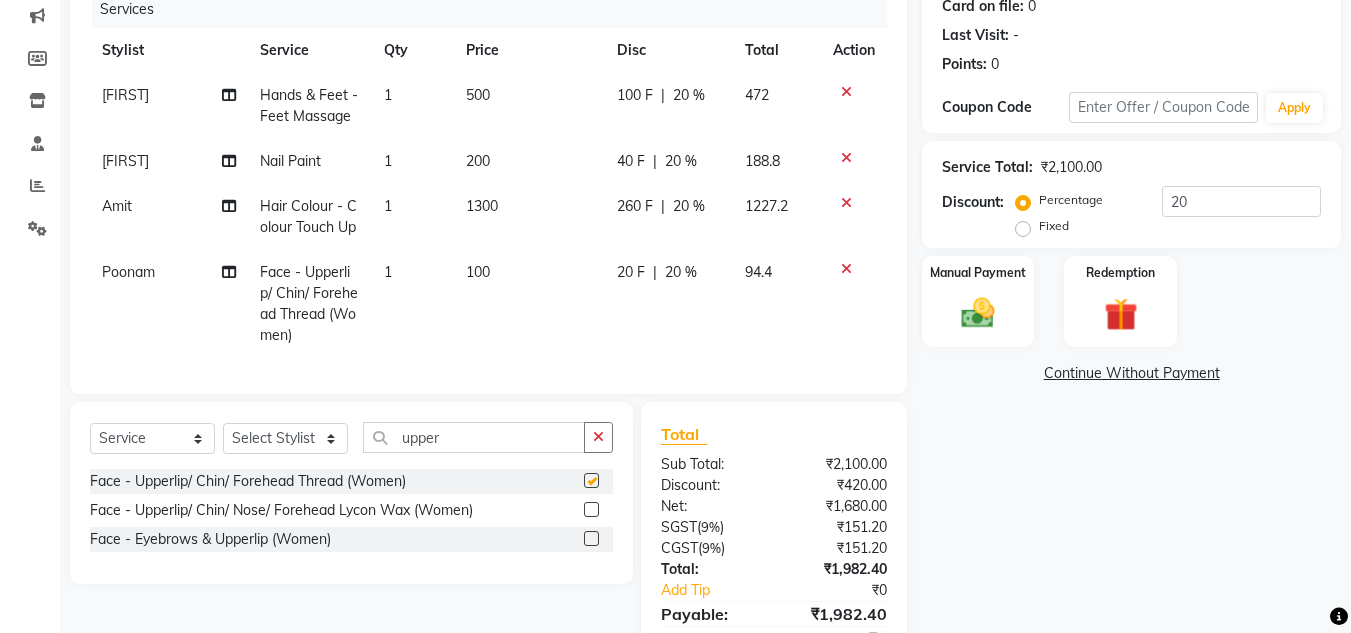checkbox on "false" 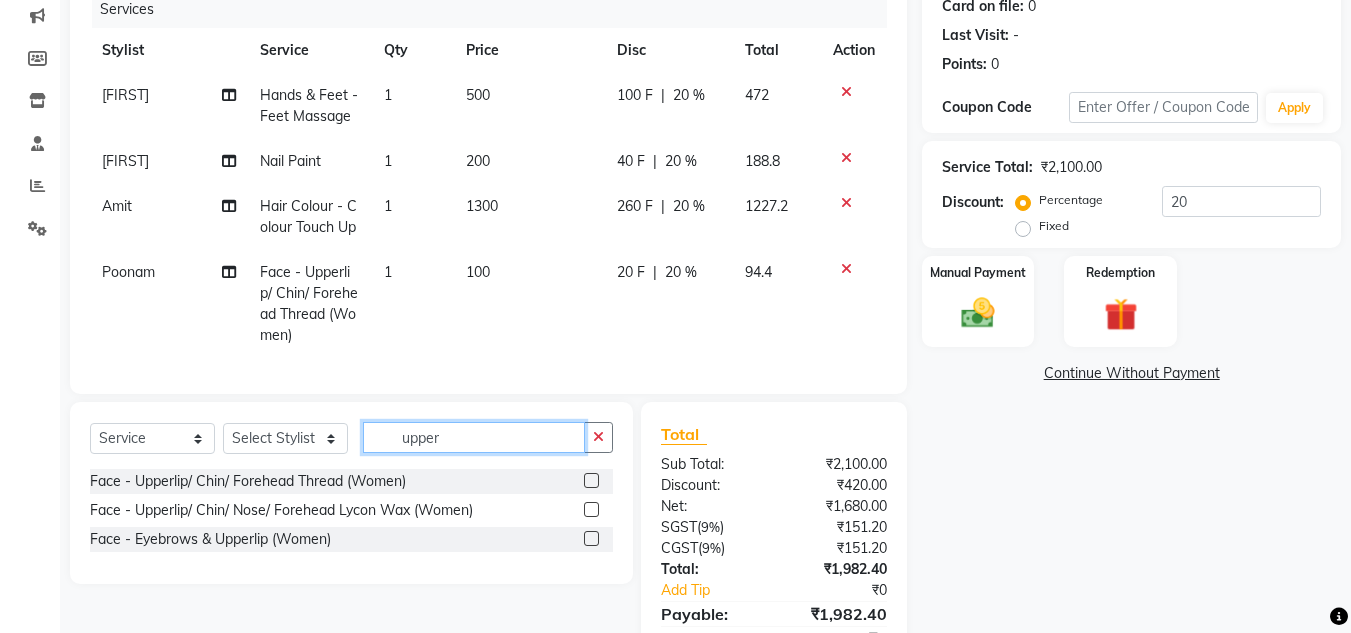 click on "upper" 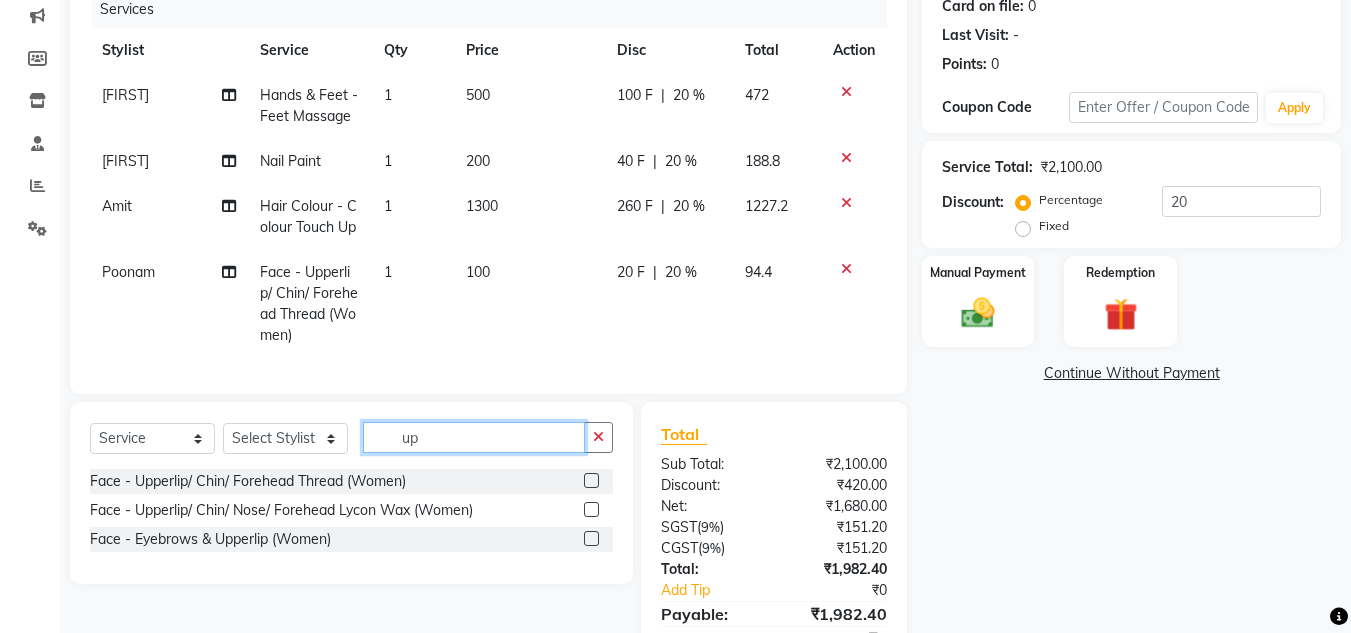 type on "u" 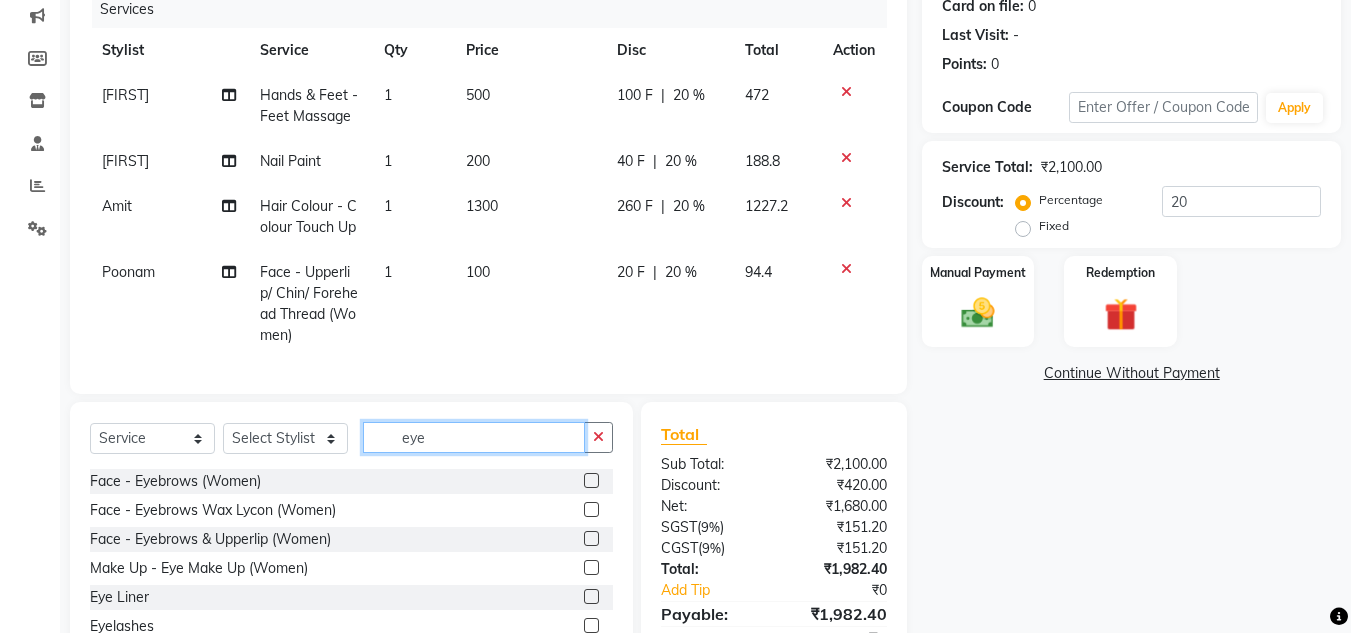 type on "eye" 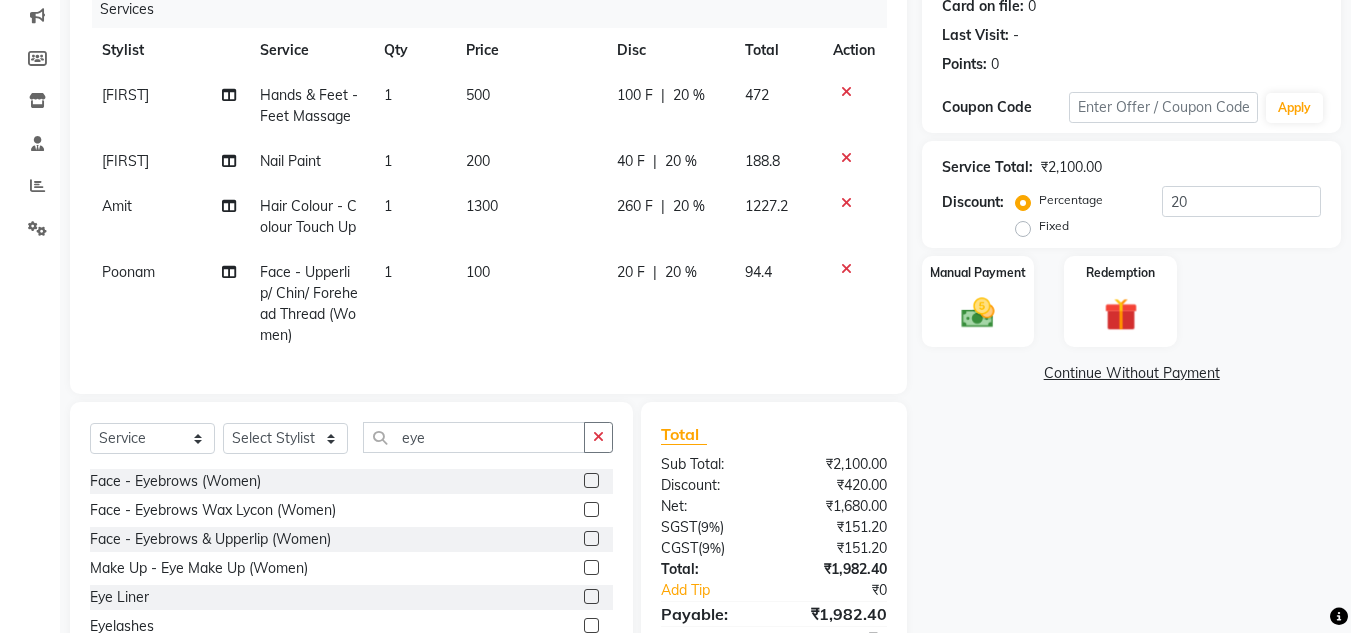 click 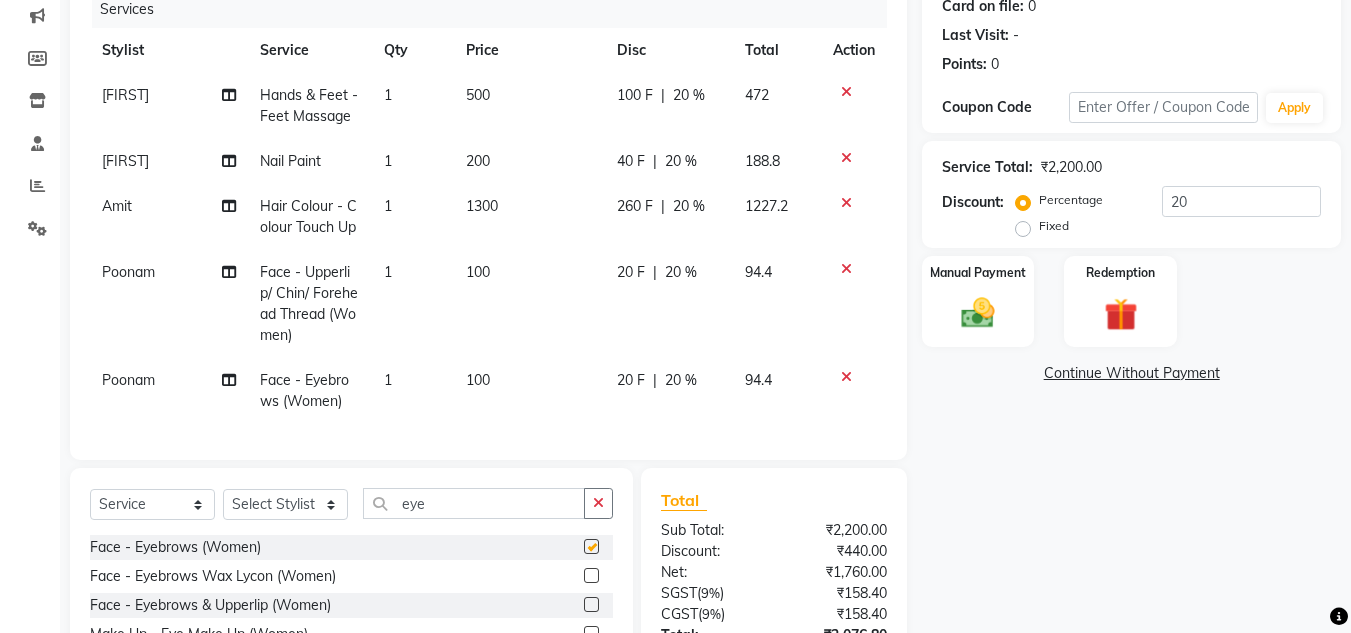 checkbox on "false" 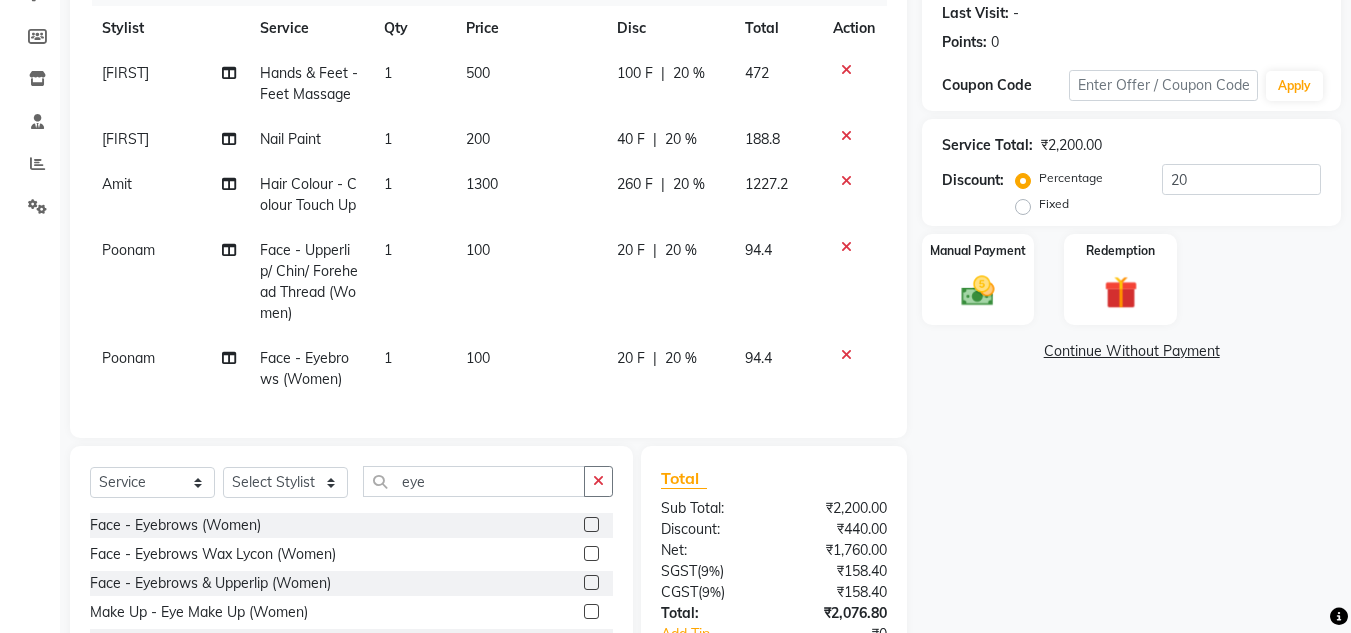 scroll, scrollTop: 280, scrollLeft: 0, axis: vertical 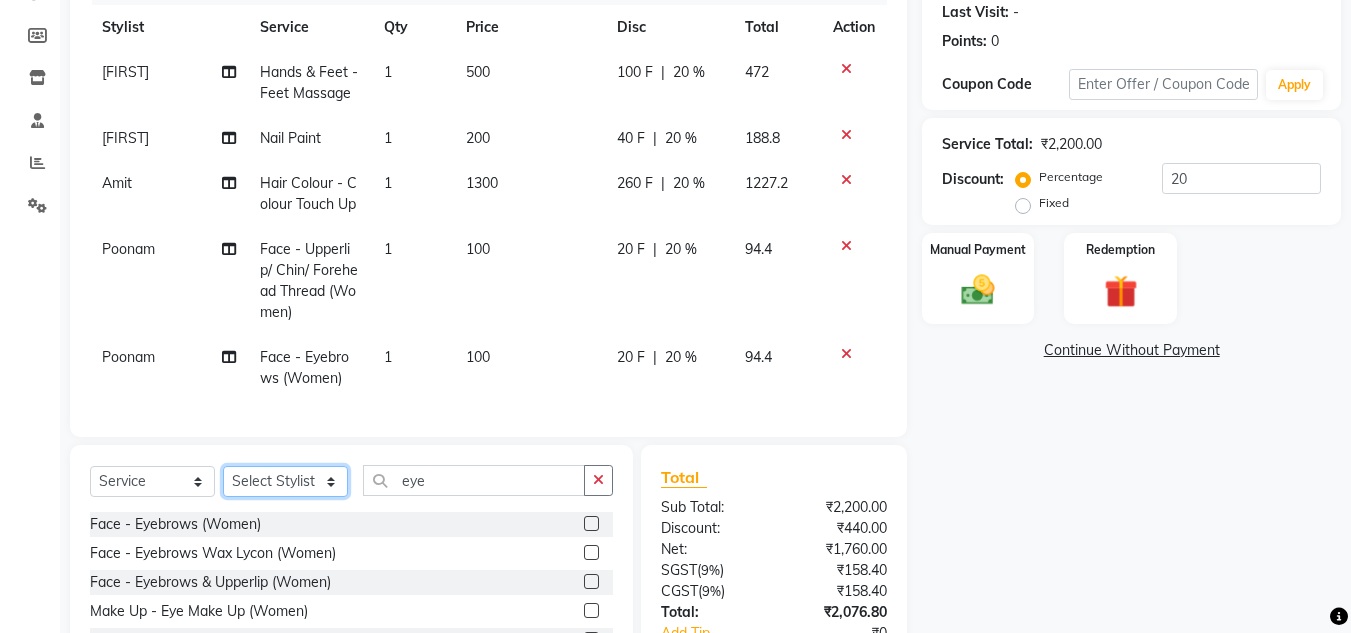 click on "Select Stylist Amit Bharti Devesh Farman Harsh  Jaikesh Manager Manoj Nitin Nails owner id Poonam Rihan" 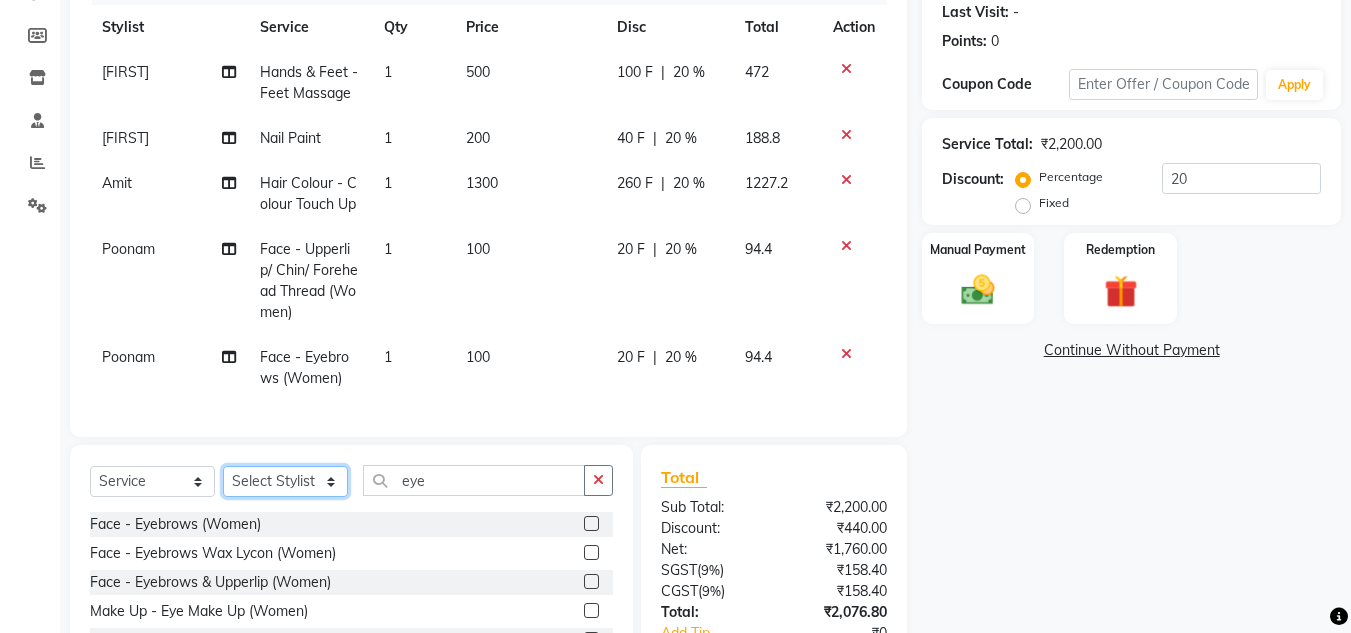 select on "86637" 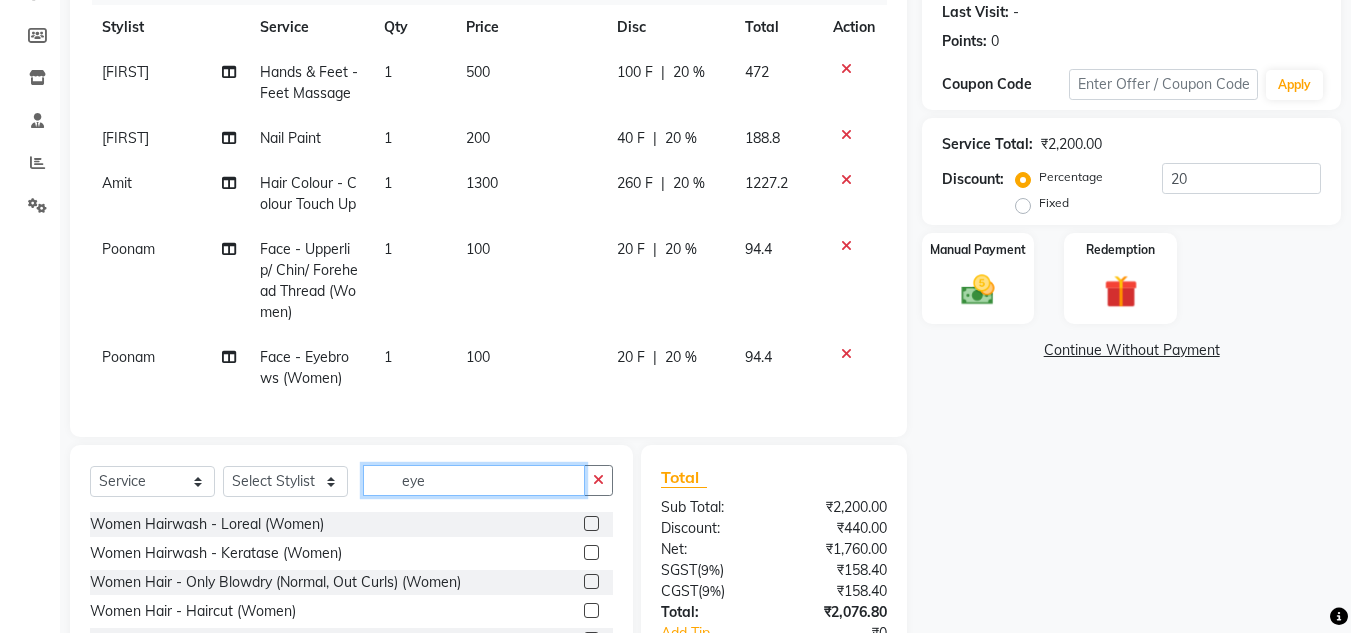 click on "eye" 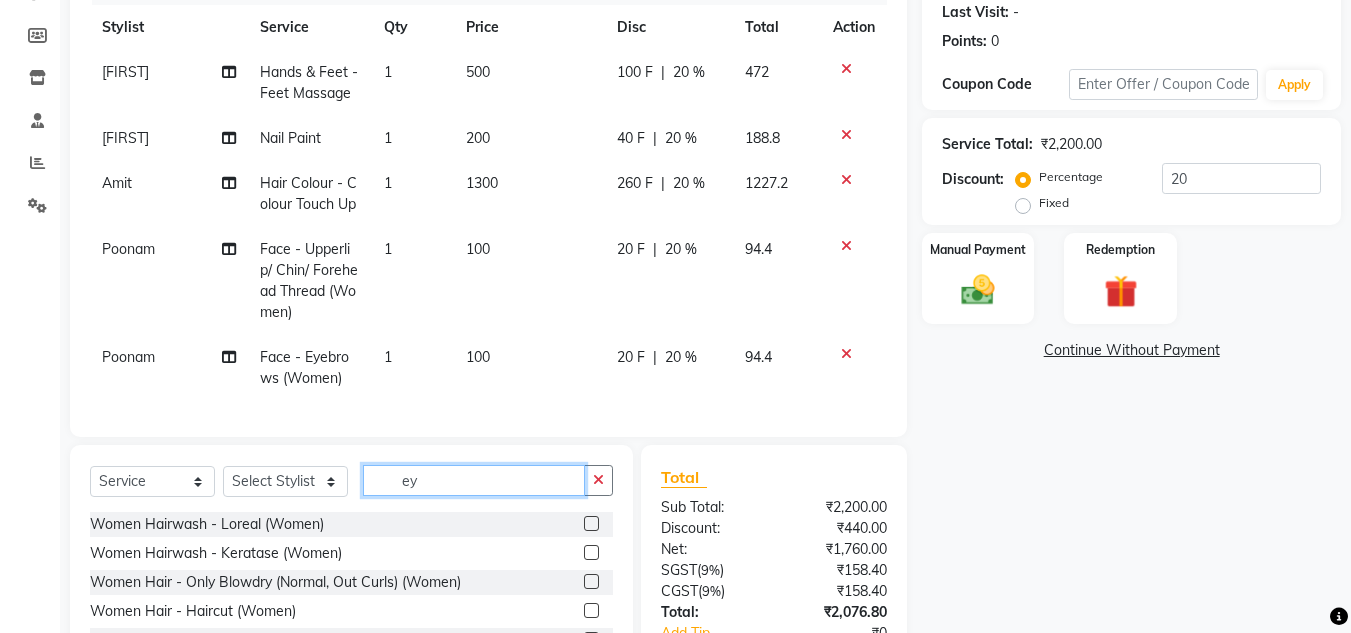 type on "e" 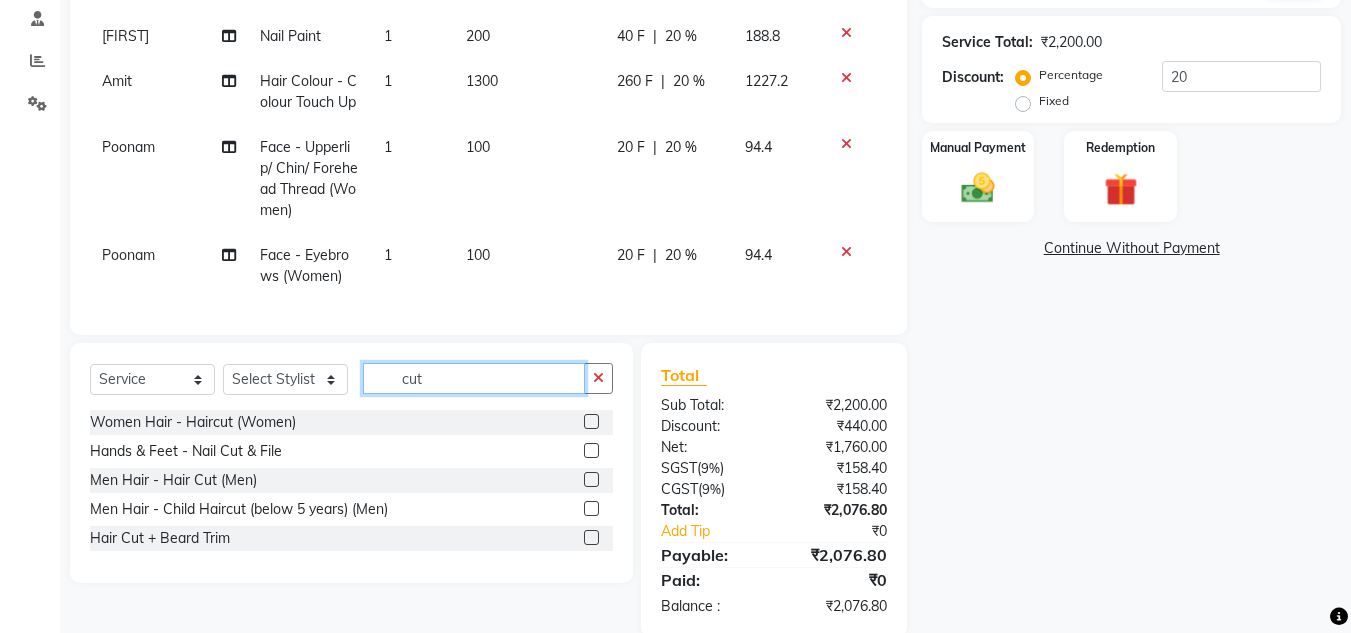 scroll, scrollTop: 391, scrollLeft: 0, axis: vertical 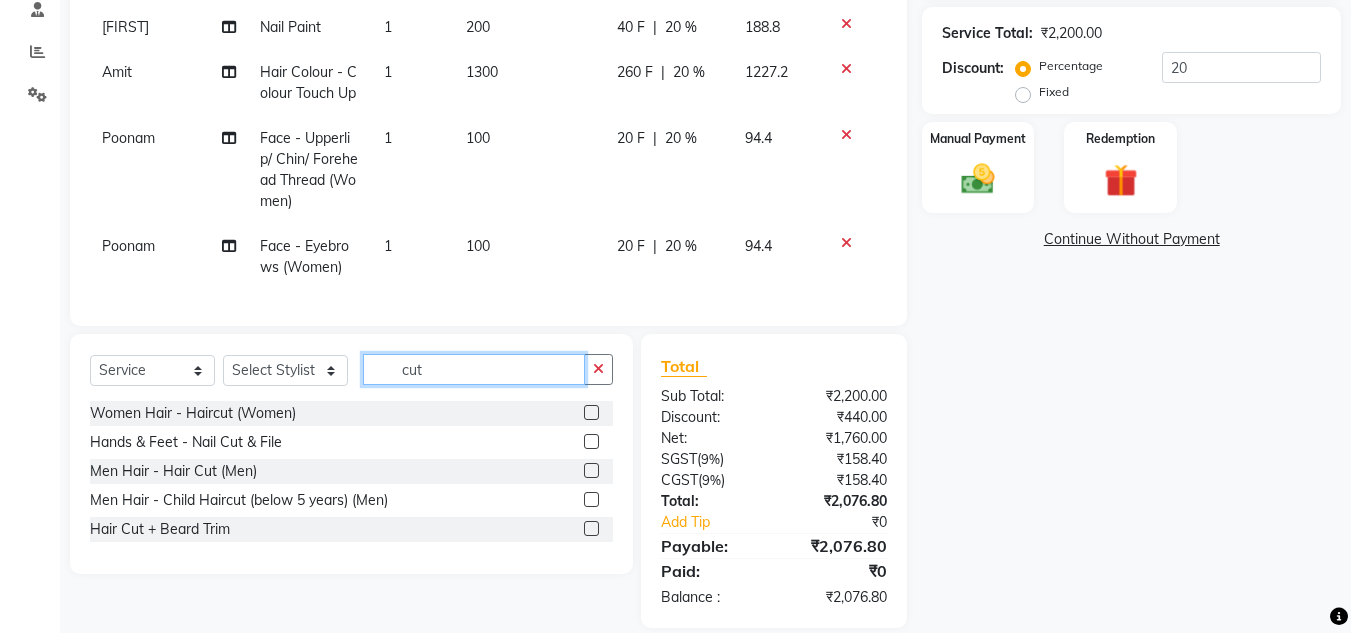 type on "cut" 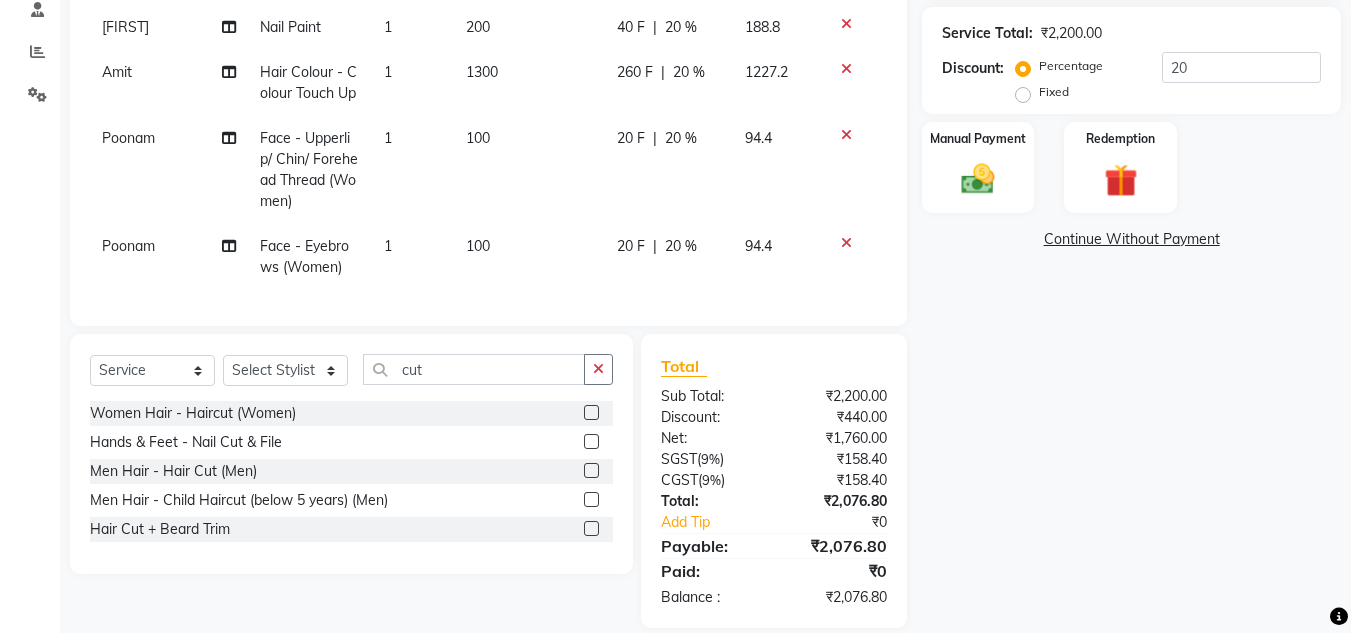 click 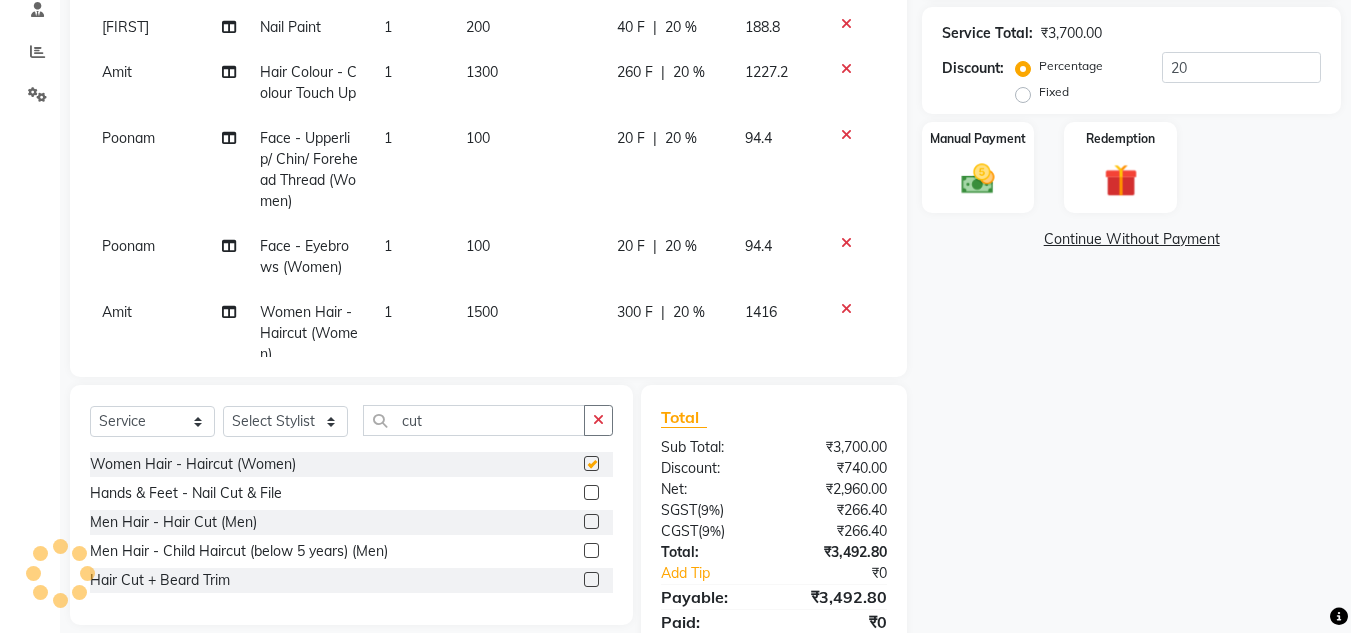 checkbox on "false" 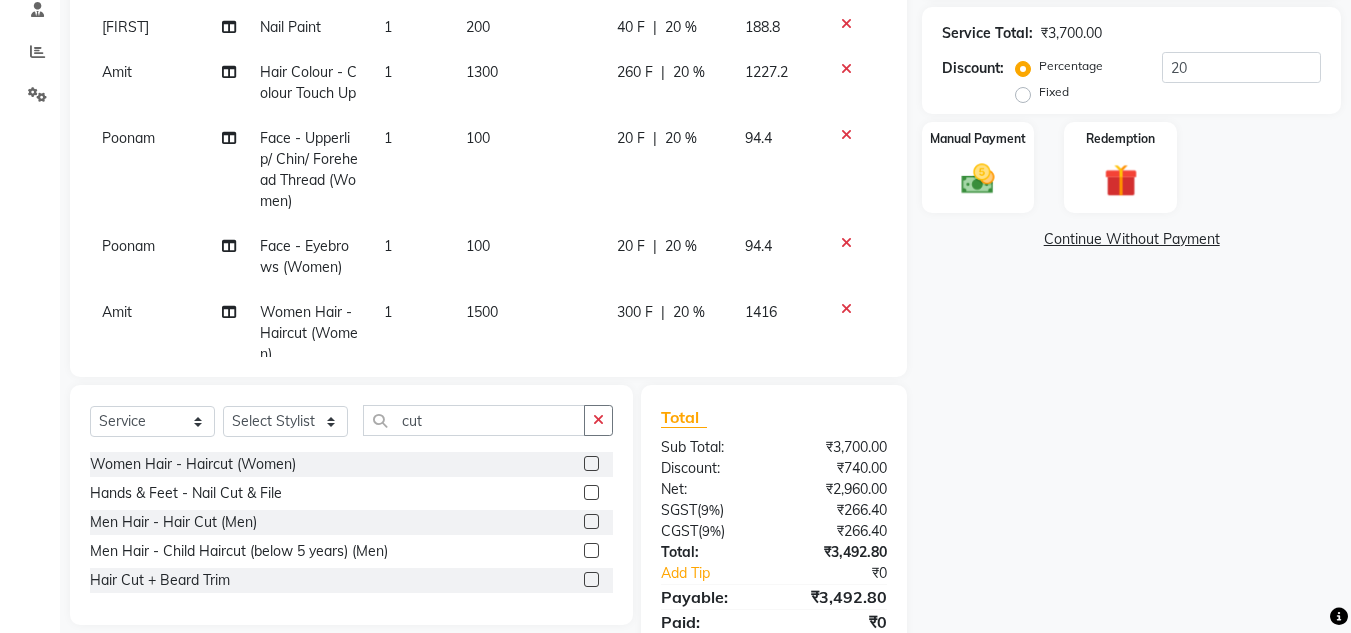 scroll, scrollTop: 93, scrollLeft: 0, axis: vertical 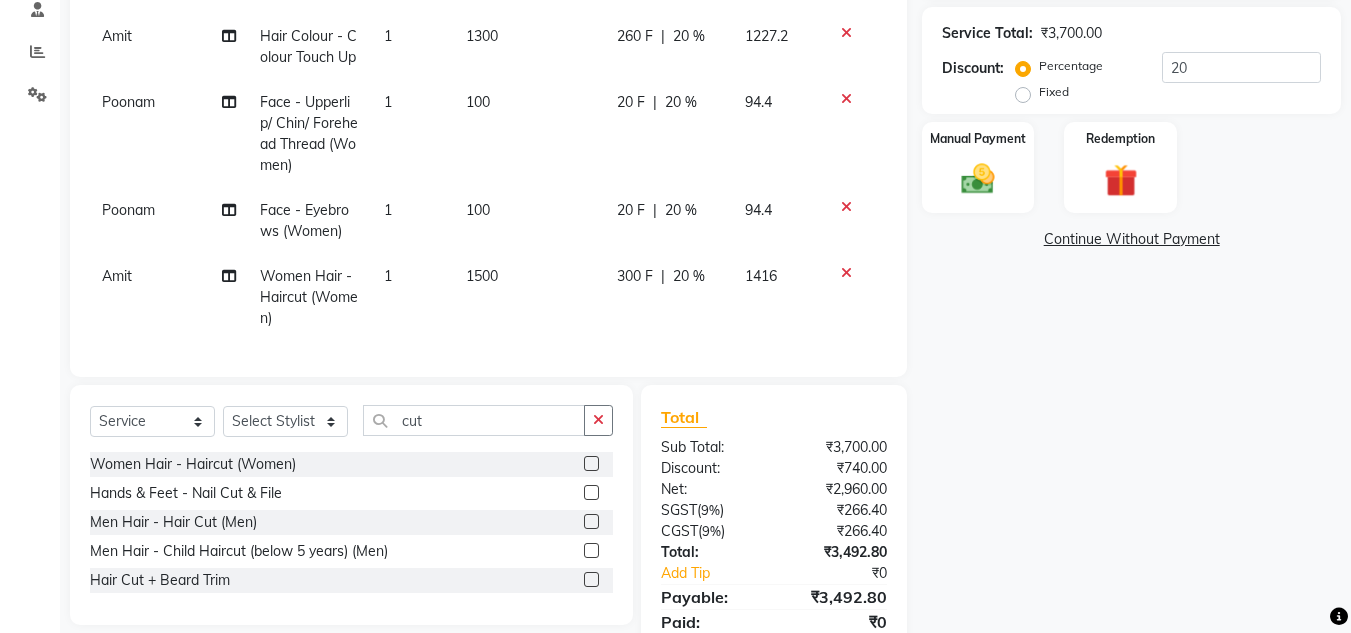click on "1500" 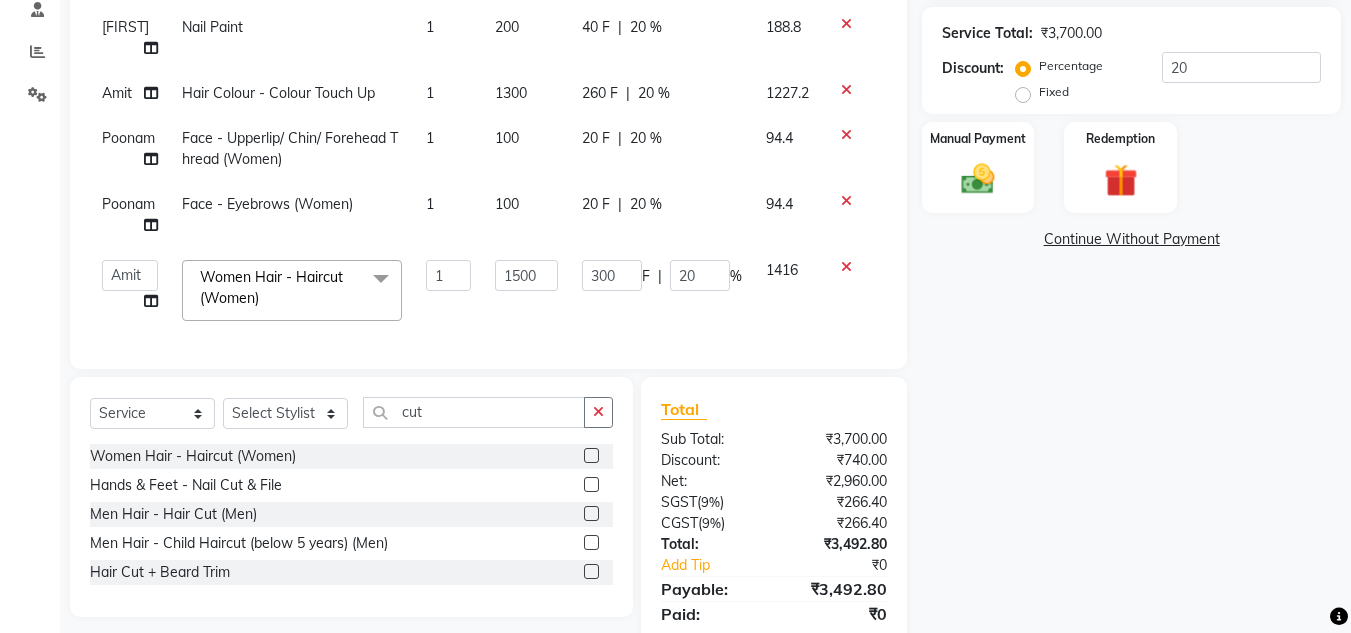 scroll, scrollTop: 0, scrollLeft: 0, axis: both 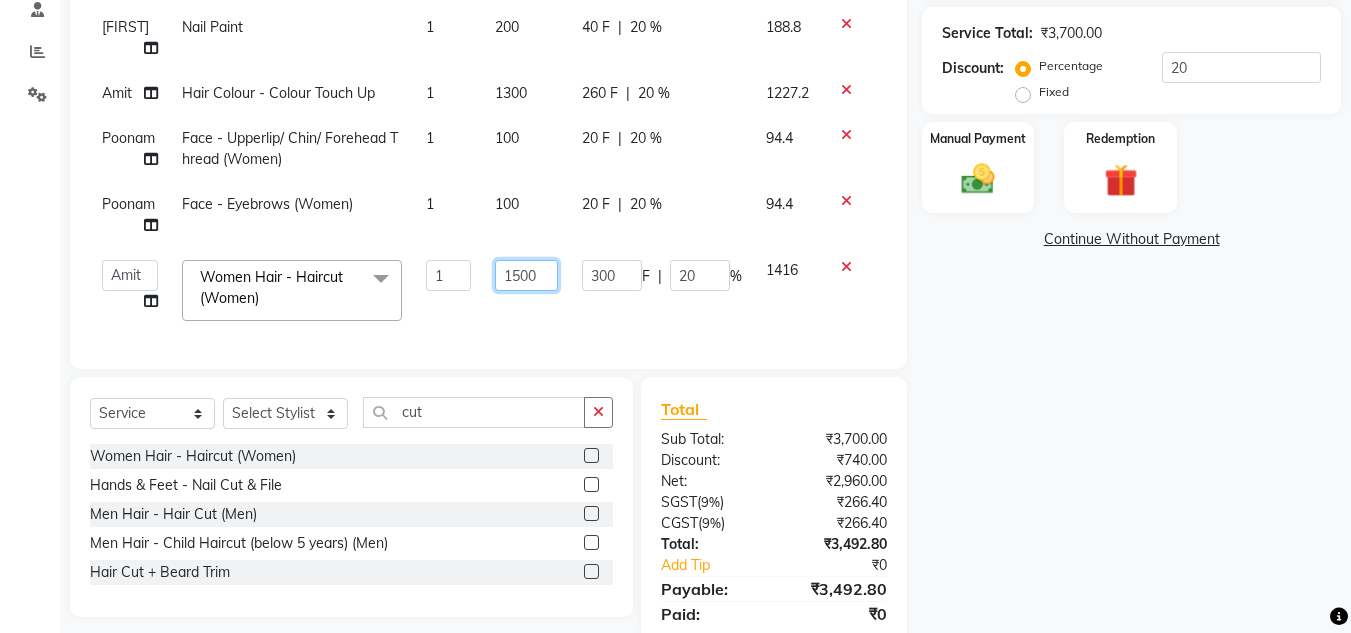 click on "1500" 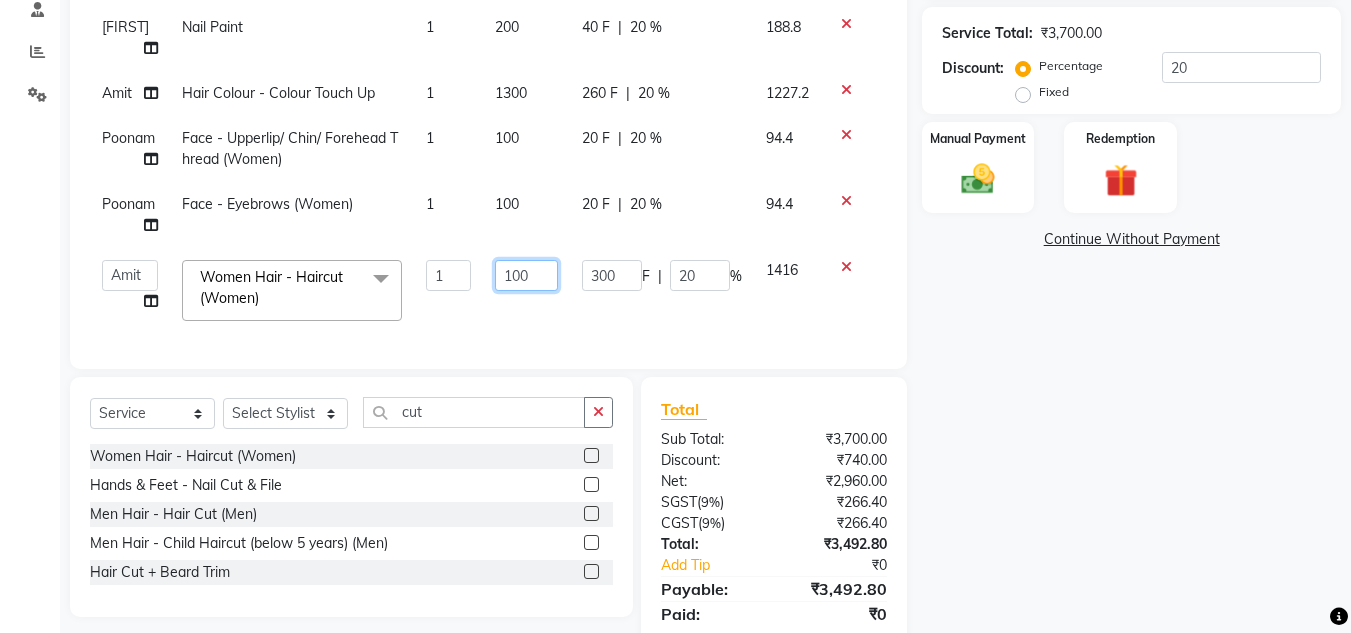 type on "1000" 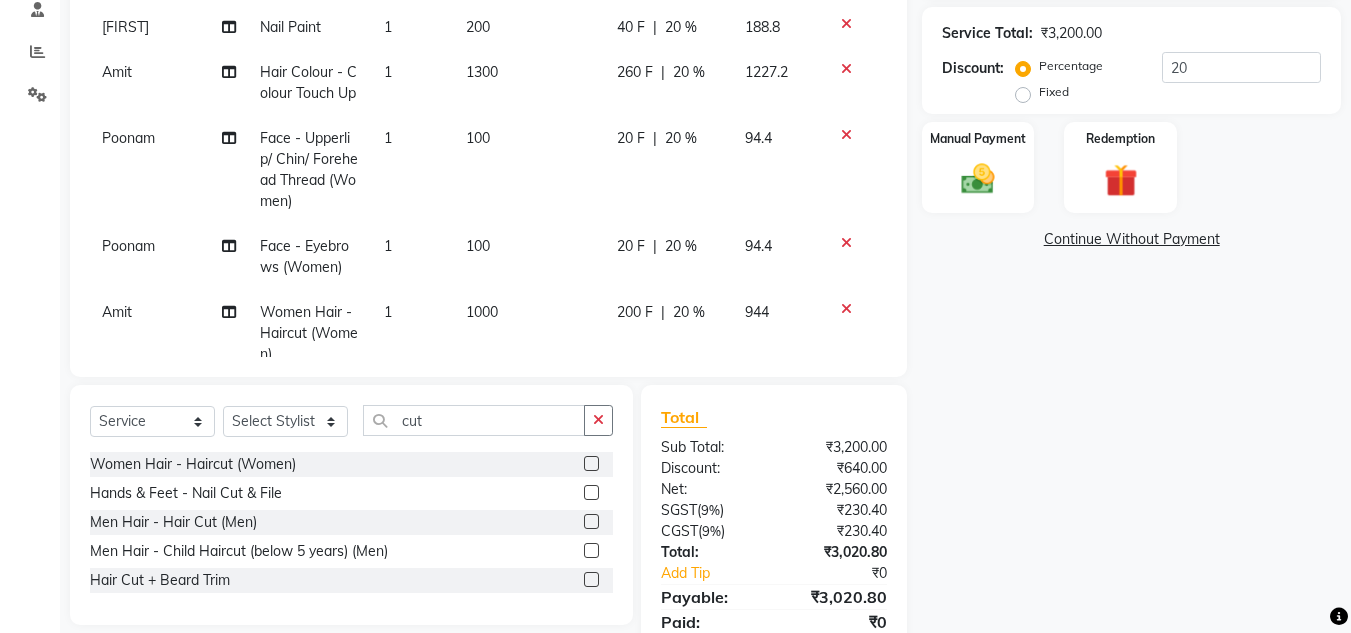 click on "Devesh Hands & Feet - Feet Massage 1 500 100 F | 20 % 472 Devesh Nail Paint 1 200 40 F | 20 % 188.8 Amit Hair Colour - Colour Touch Up 1 1300 260 F | 20 % 1227.2 Poonam Face - Upperlip/ Chin/ Forehead Thread (Women) 1 100 20 F | 20 % 94.4 Poonam Face - Eyebrows (Women) 1 100 20 F | 20 % 94.4 Amit Women Hair  - Haircut (Women) 1 1000 200 F | 20 % 944" 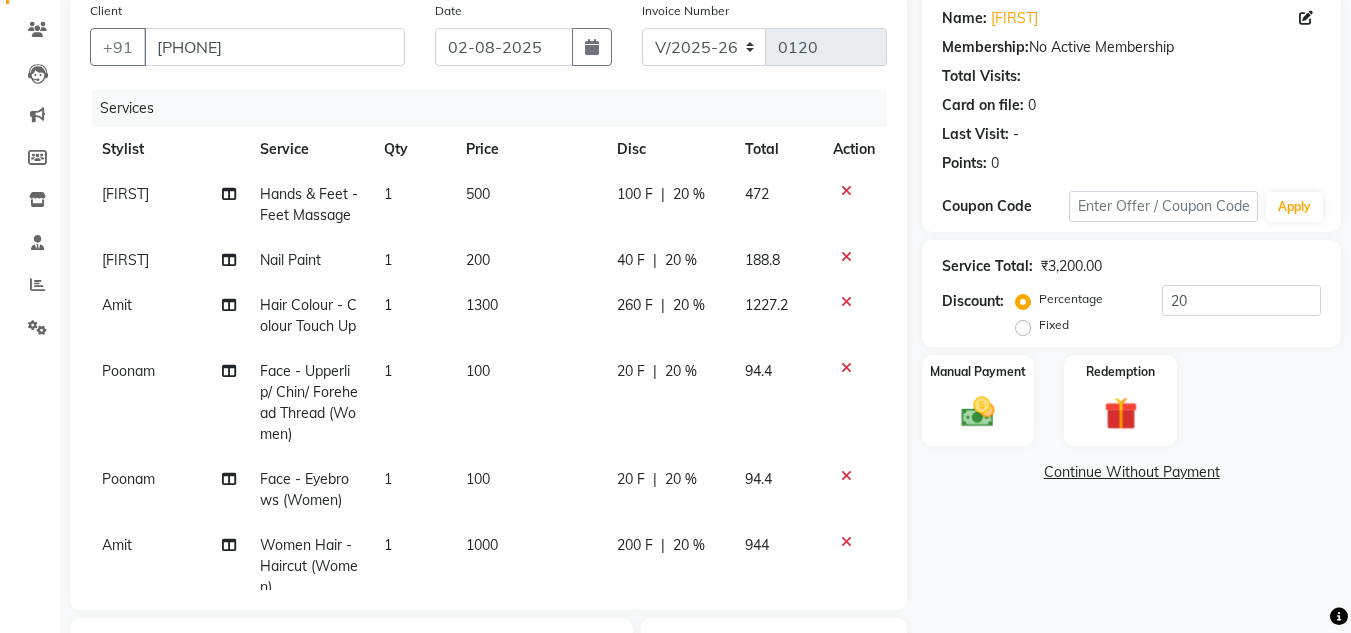 scroll, scrollTop: 157, scrollLeft: 0, axis: vertical 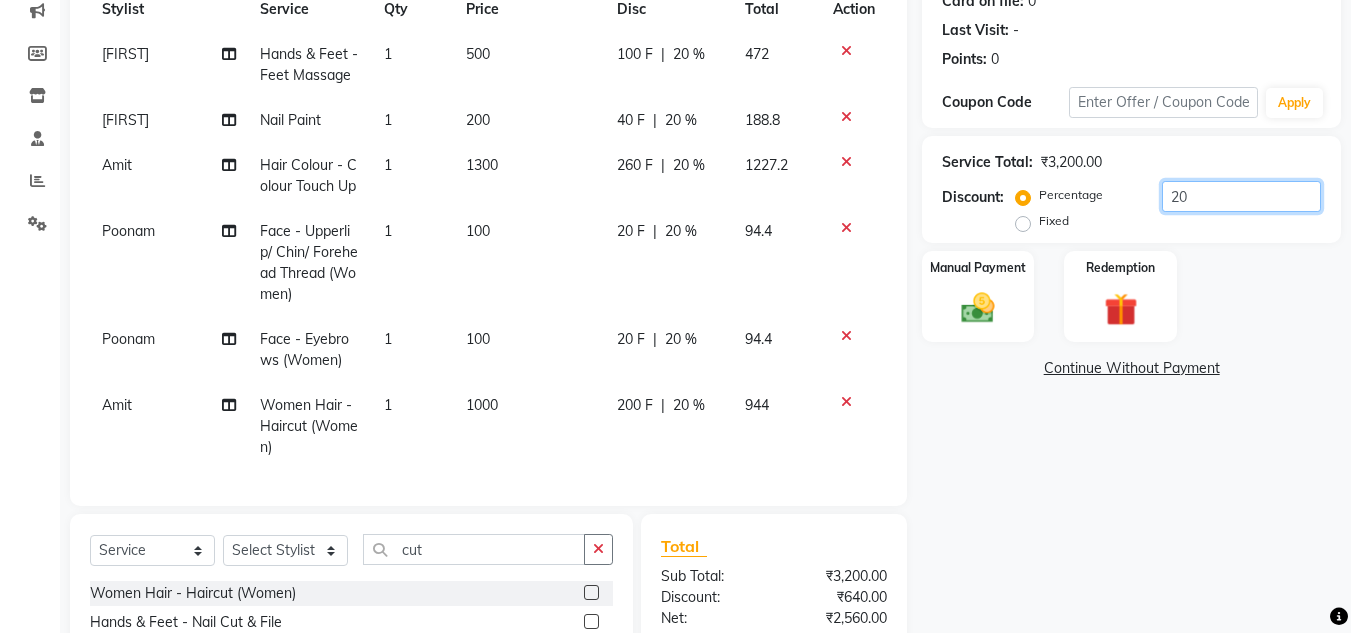 click on "20" 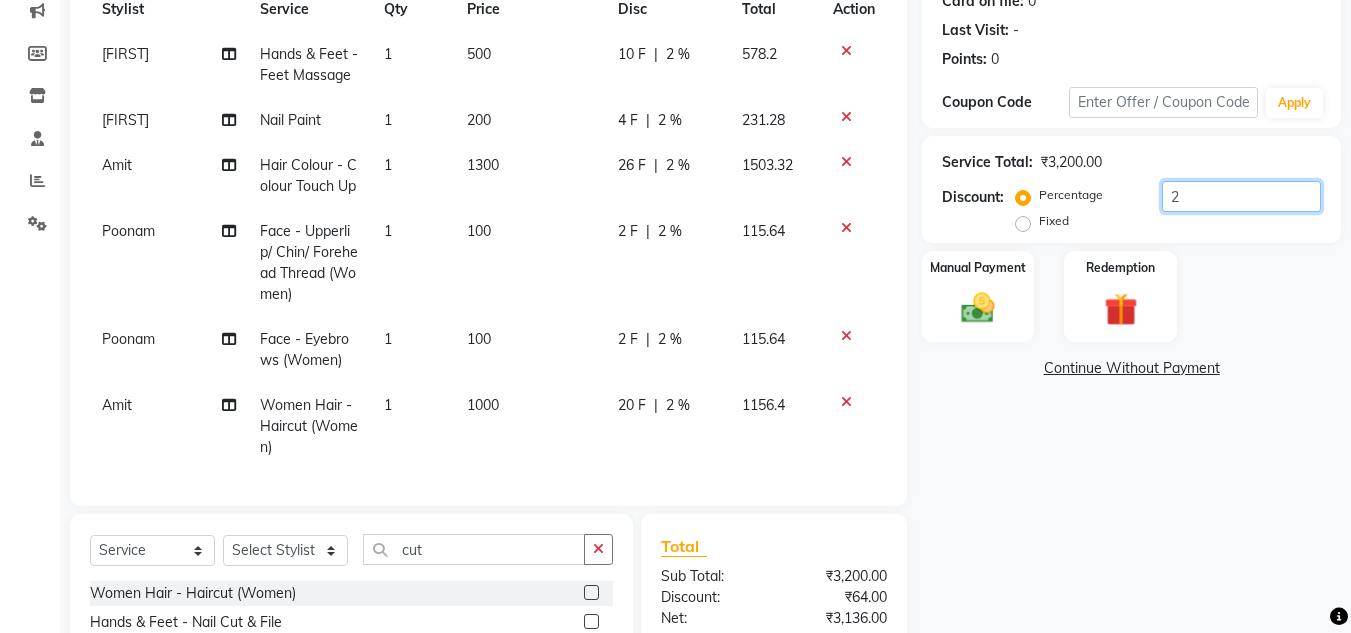 scroll, scrollTop: 51, scrollLeft: 0, axis: vertical 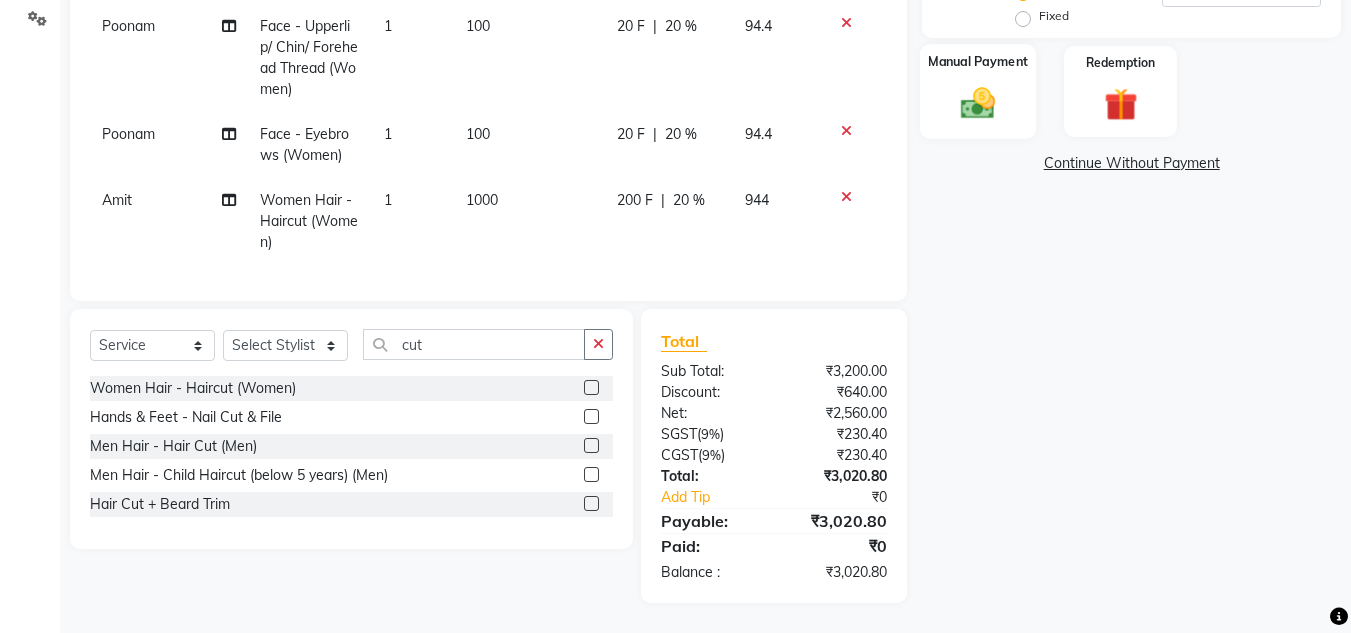 click 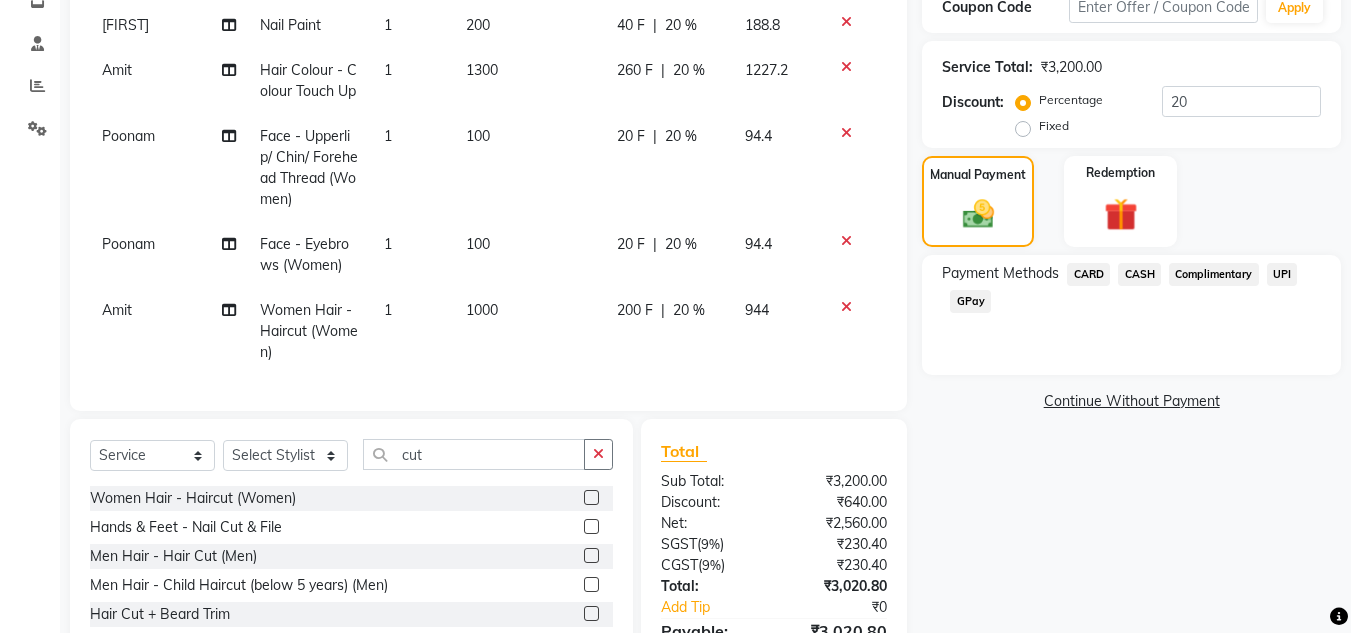 scroll, scrollTop: 361, scrollLeft: 0, axis: vertical 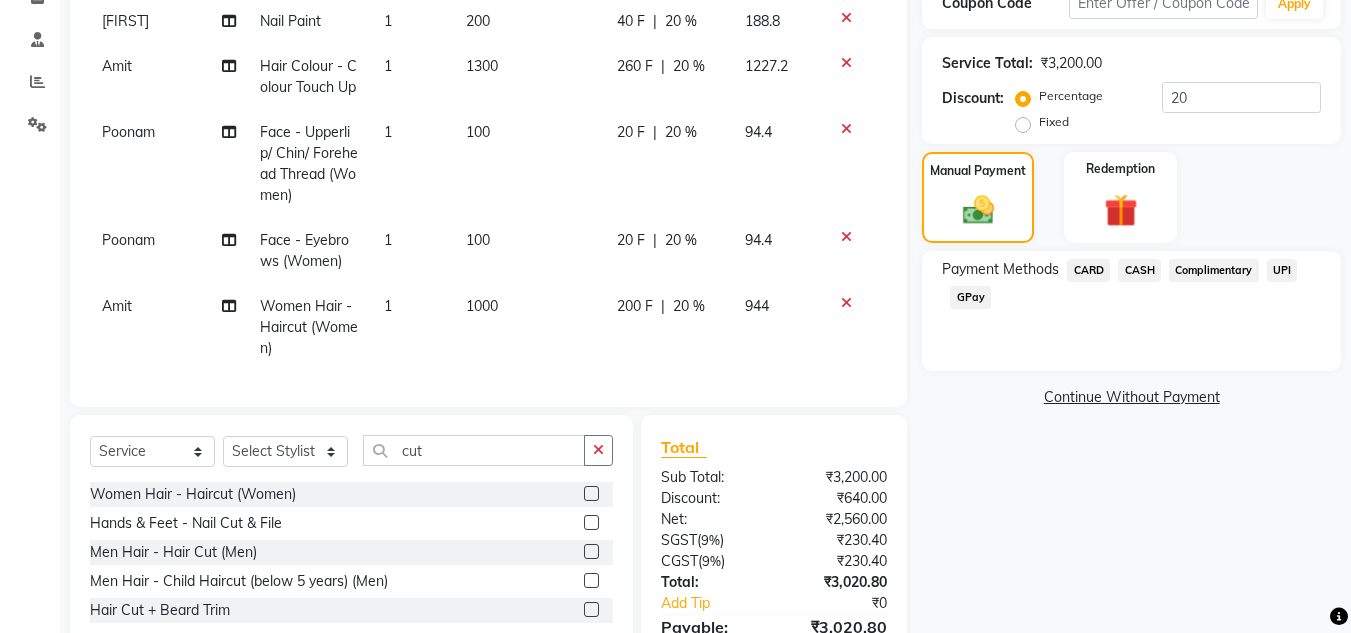 click on "CASH" 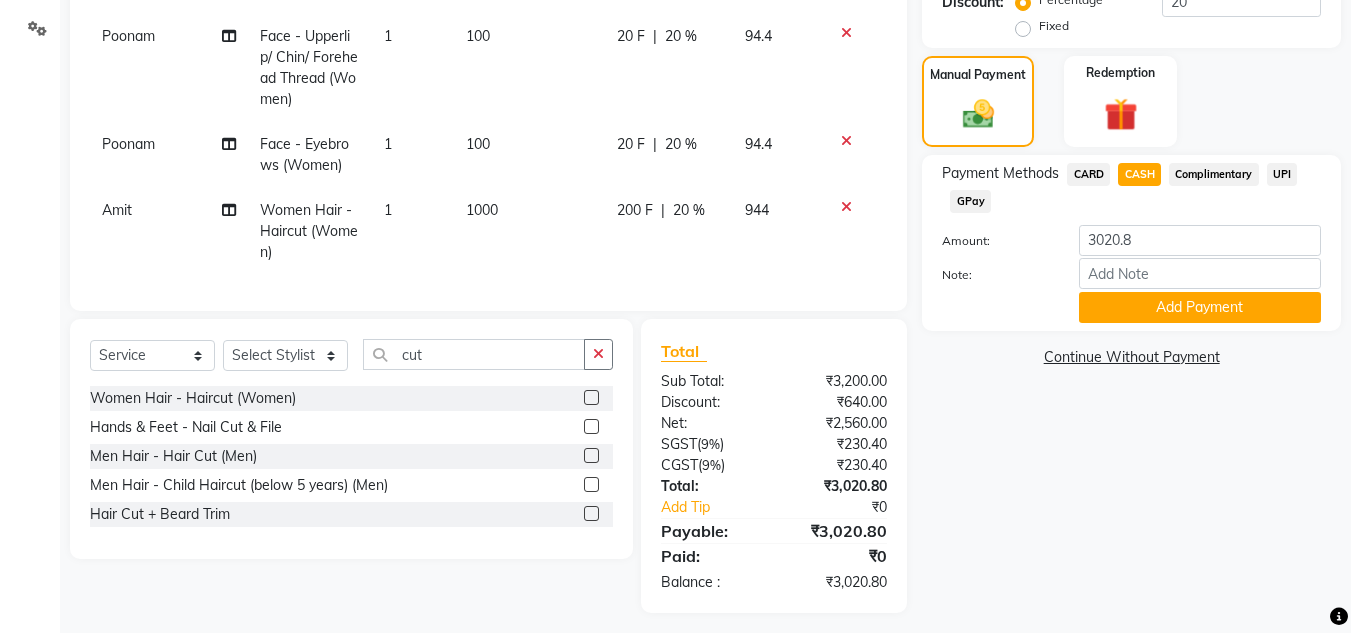 scroll, scrollTop: 459, scrollLeft: 0, axis: vertical 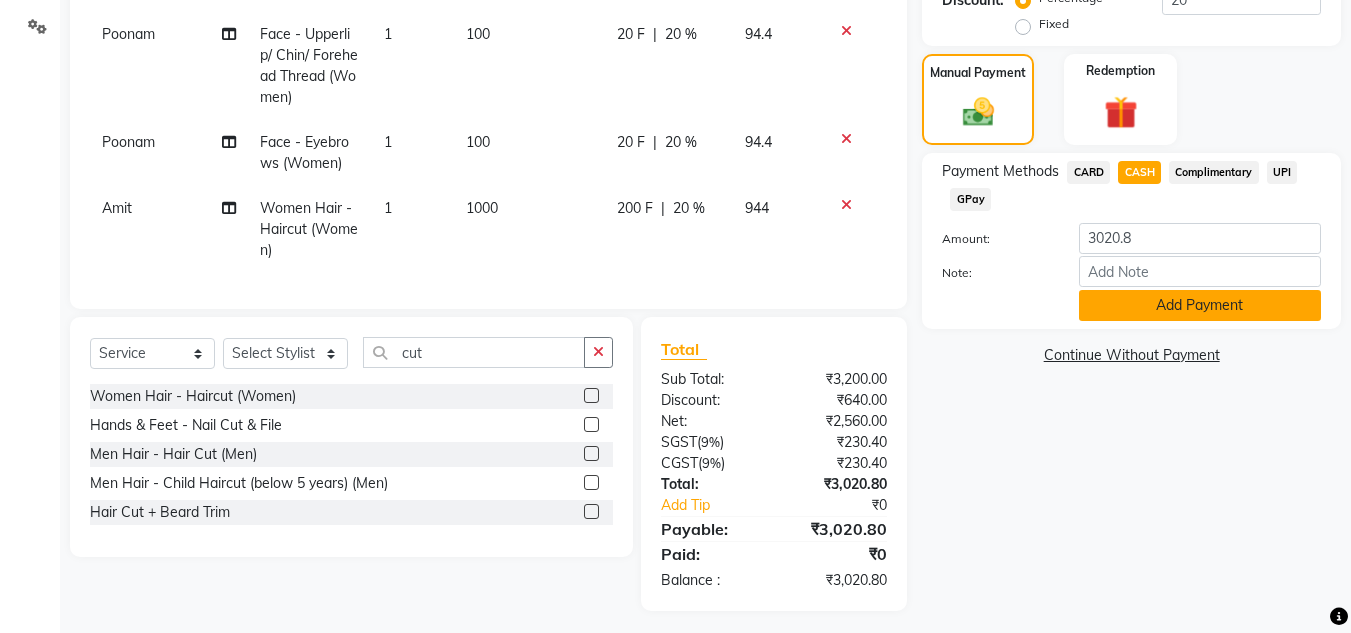 click on "Add Payment" 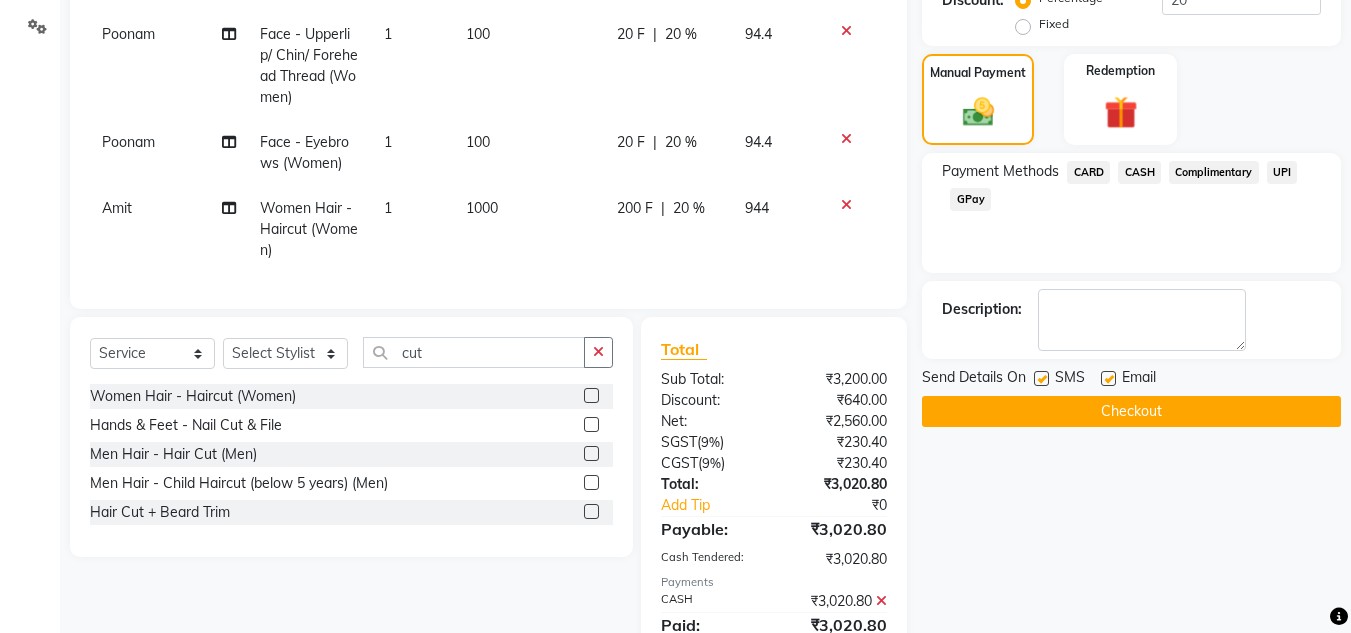 scroll, scrollTop: 538, scrollLeft: 0, axis: vertical 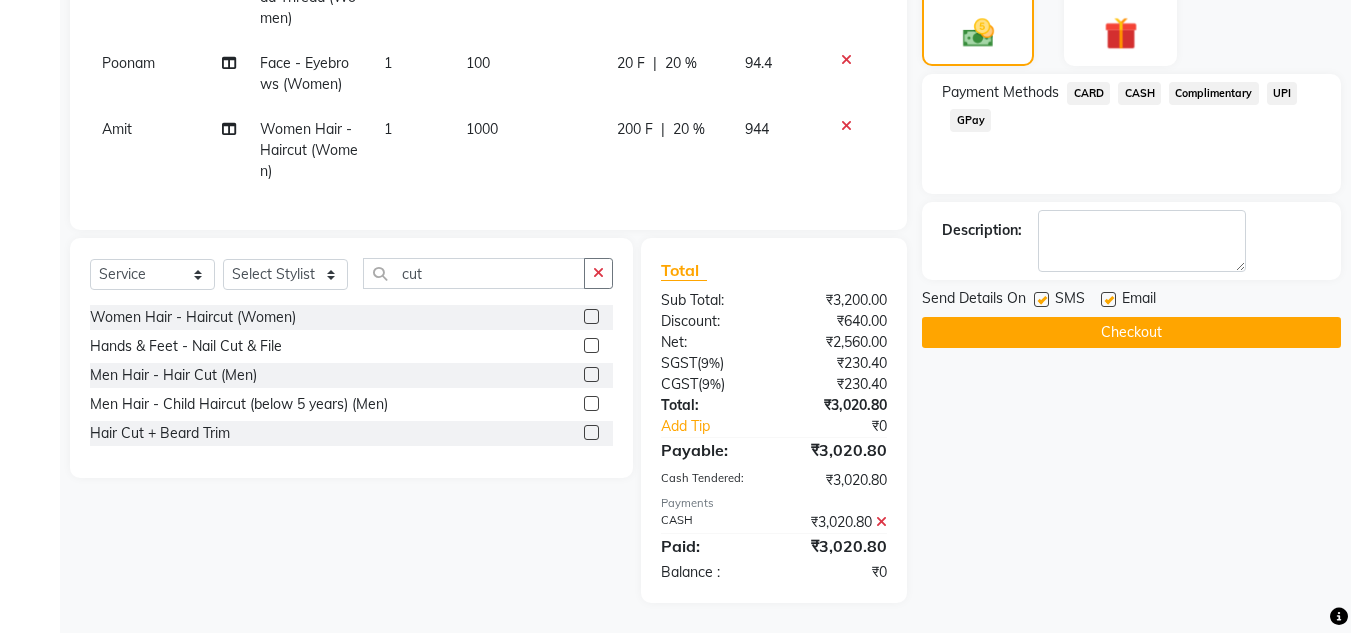click on "Checkout" 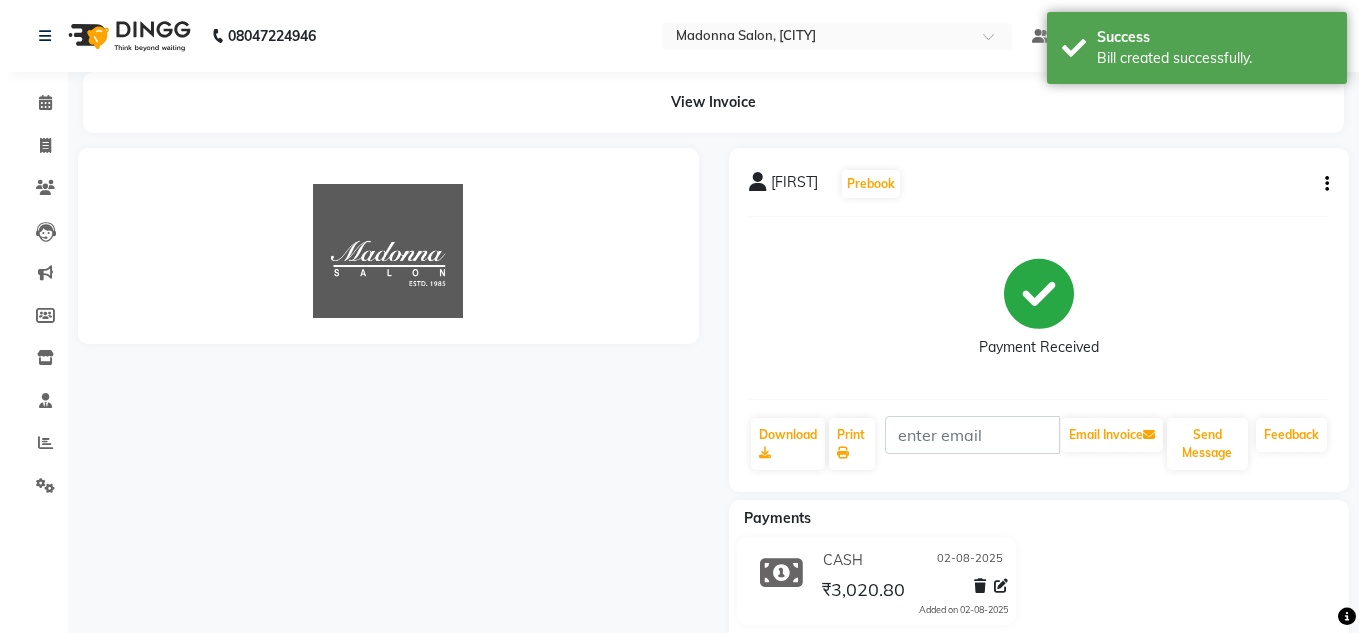 scroll, scrollTop: 0, scrollLeft: 0, axis: both 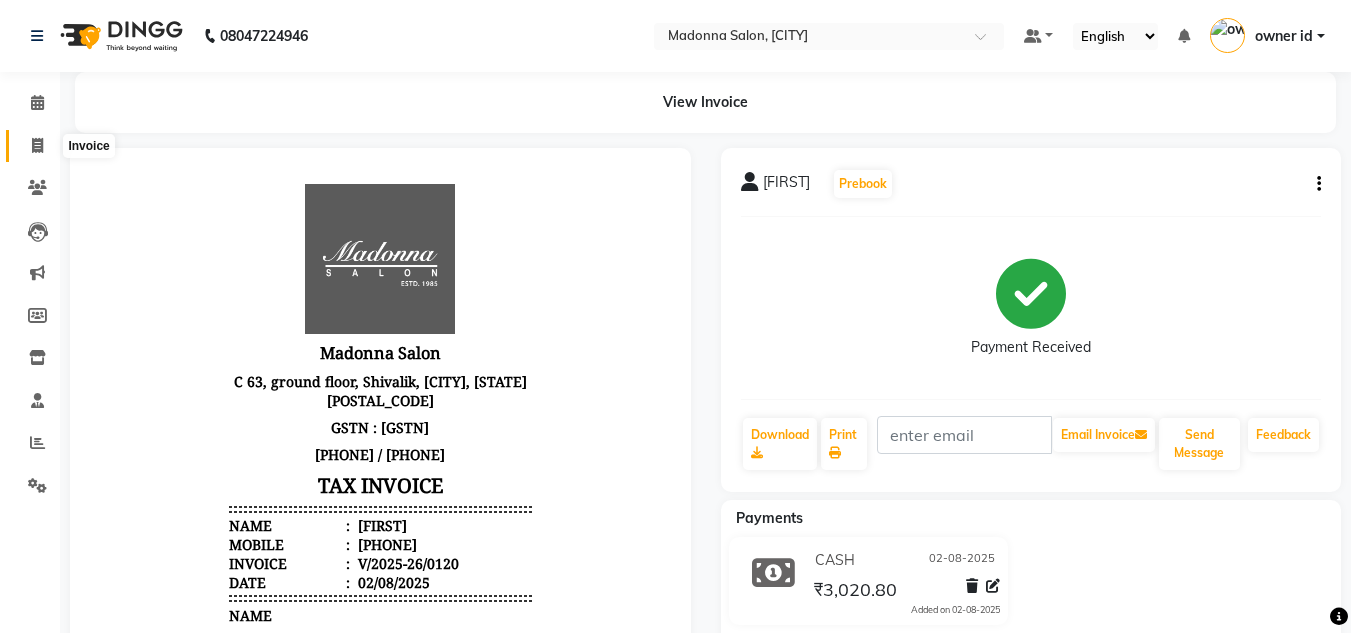 click 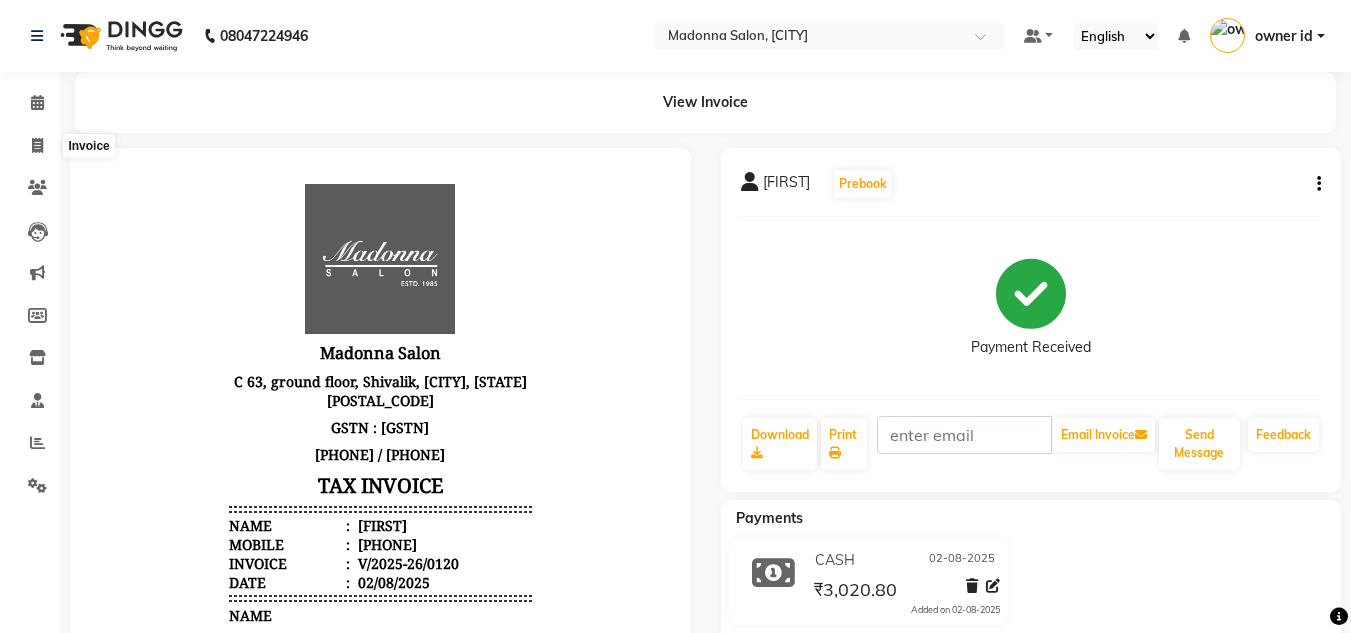 select on "service" 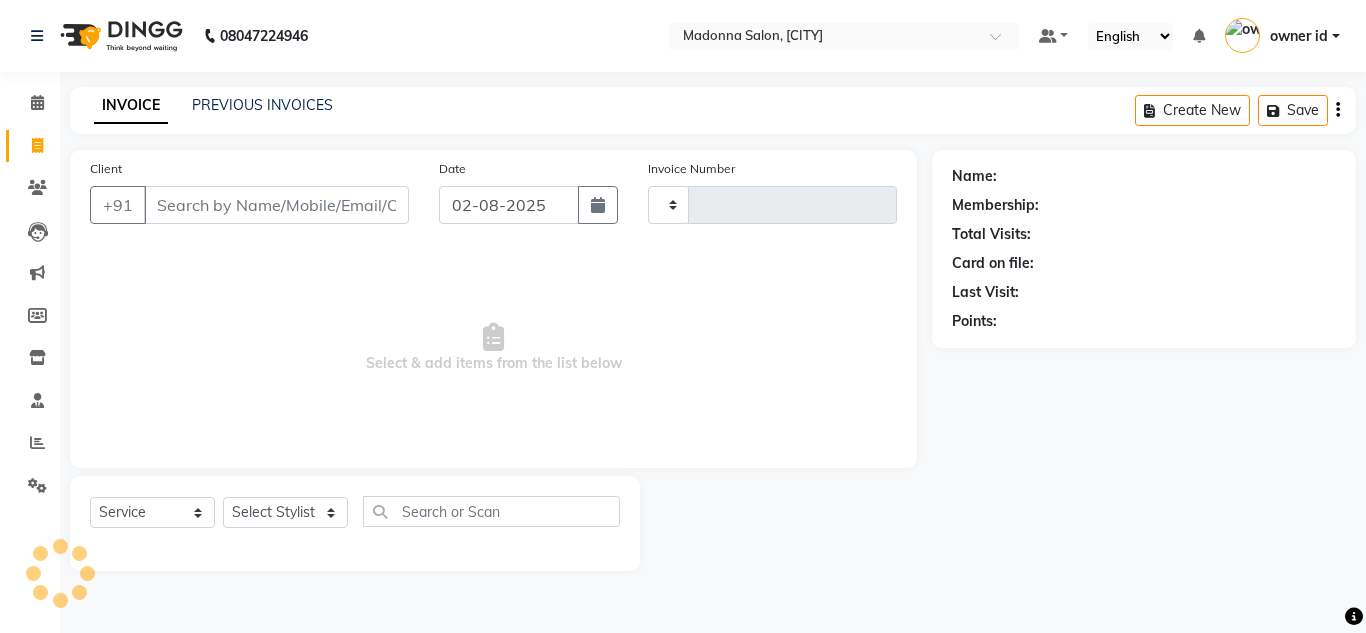 type on "0121" 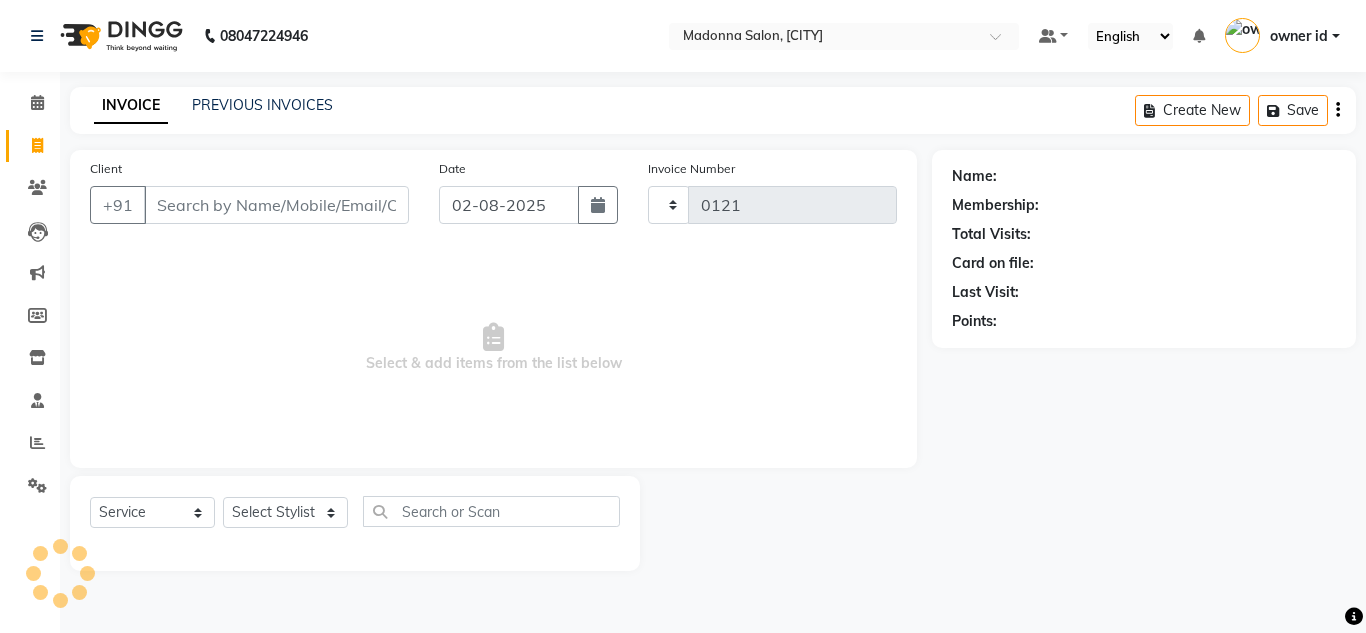 select on "8641" 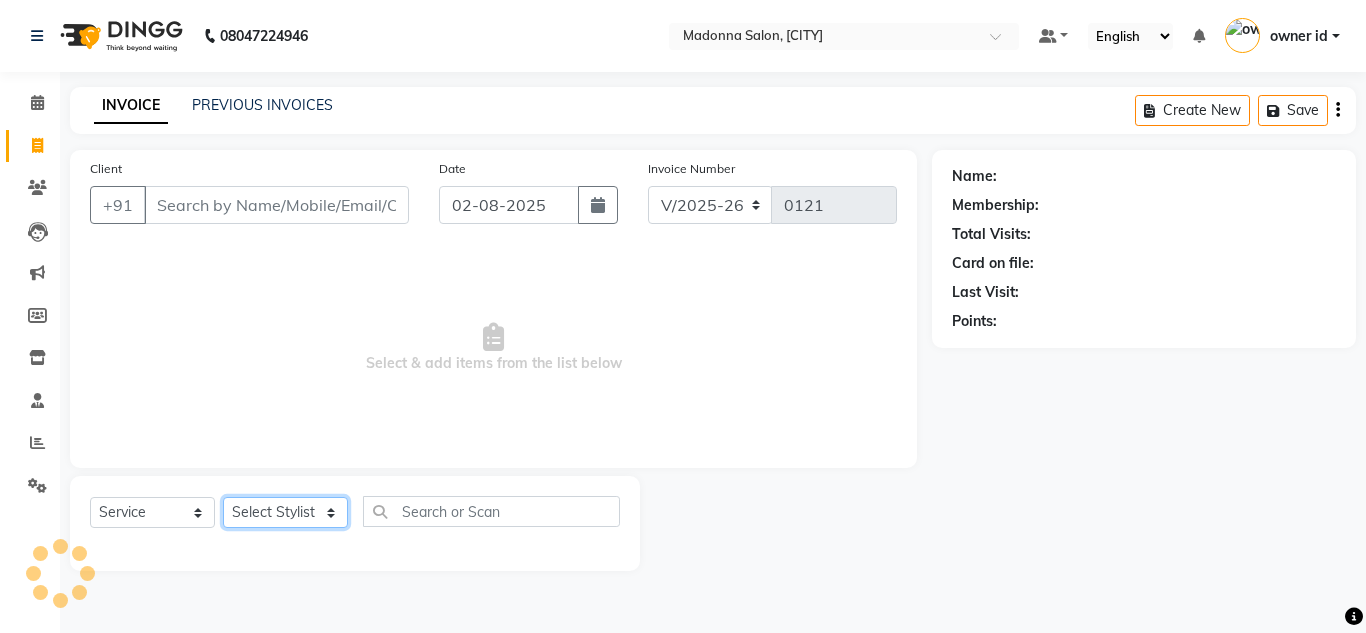 click on "Select Stylist" 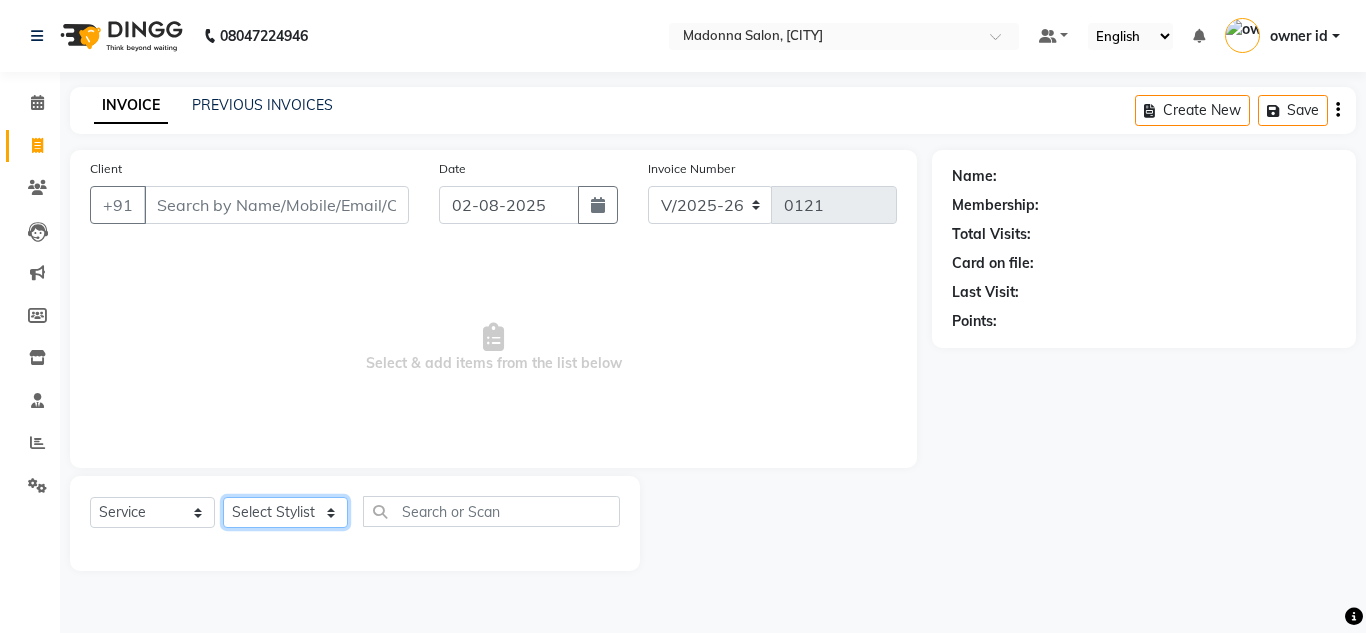 select on "86780" 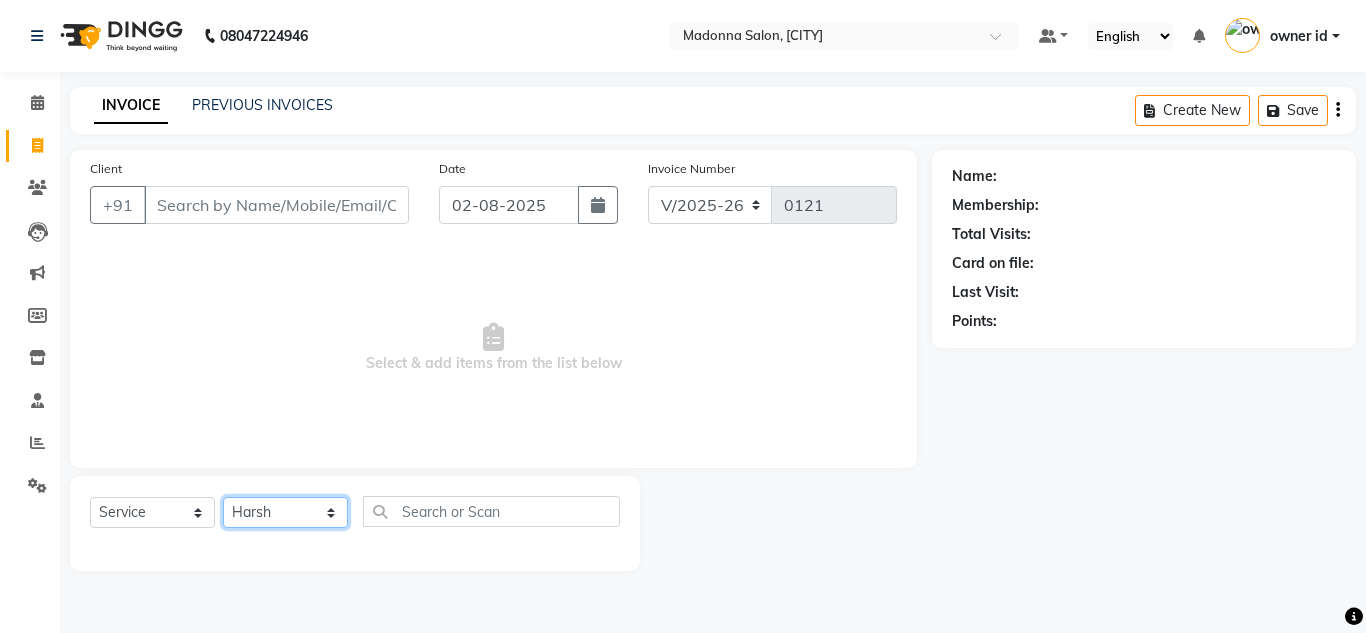 click on "Select Stylist Amit Bharti Devesh Farman Harsh  Jaikesh Manager Manoj Nitin Nails owner id Poonam Rihan" 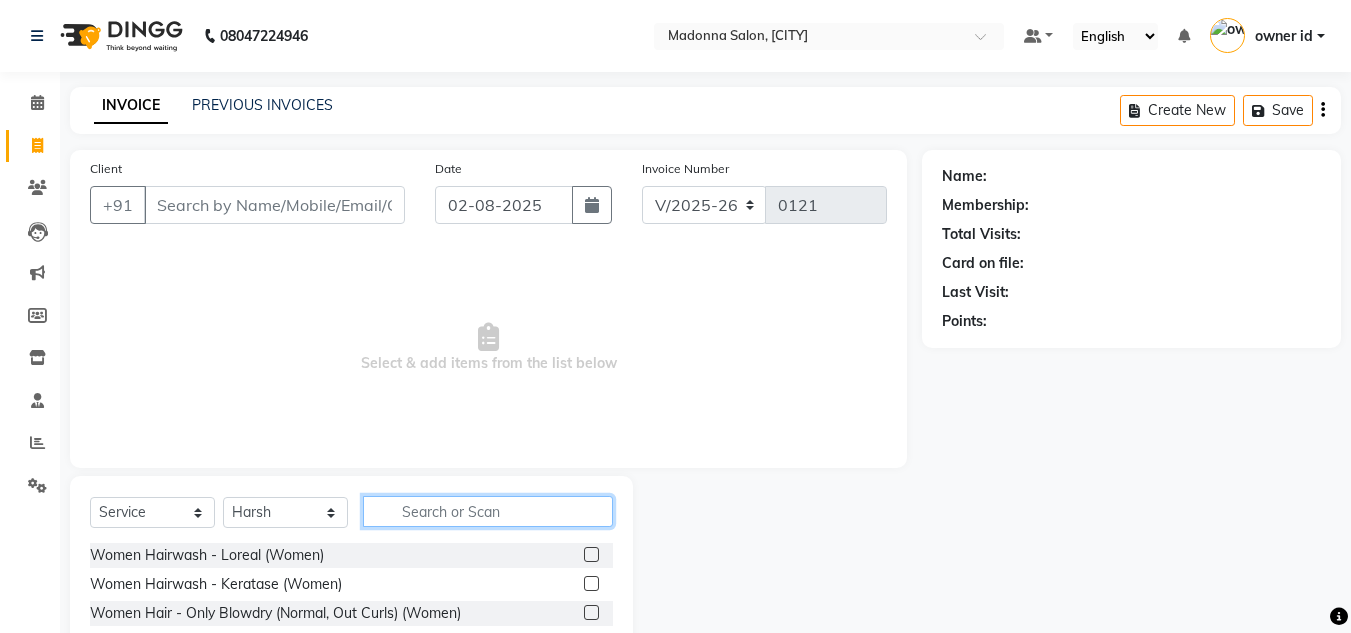 click 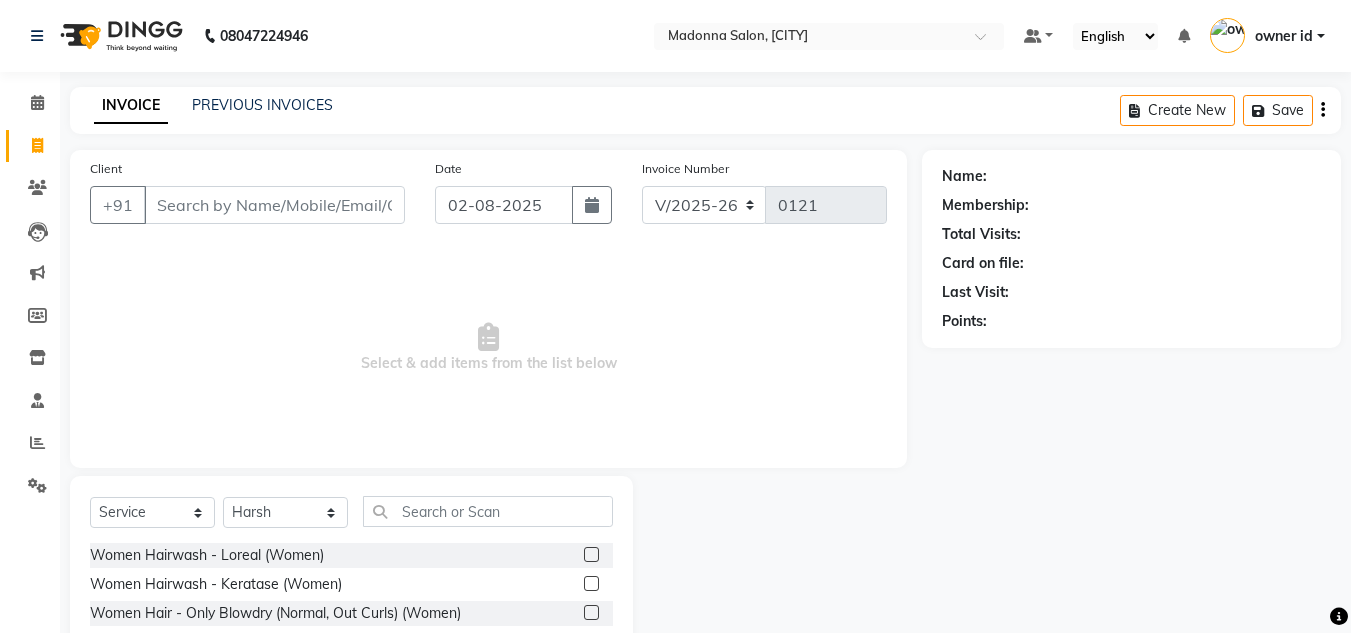 click 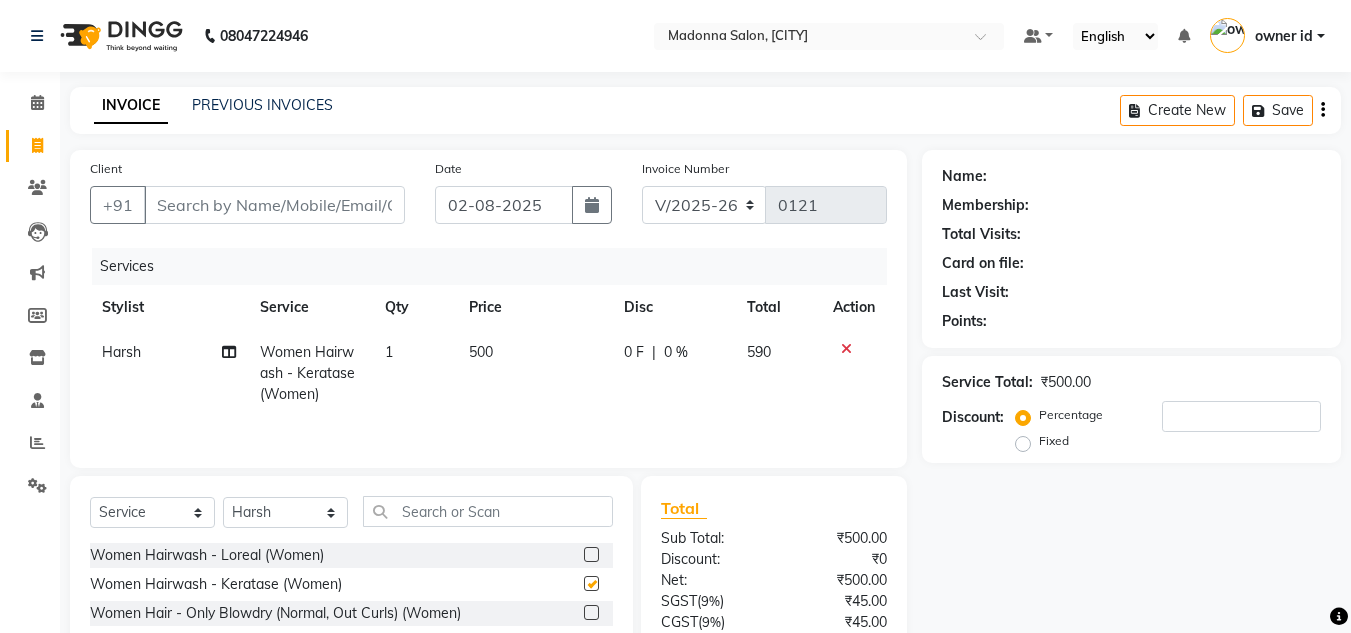 checkbox on "false" 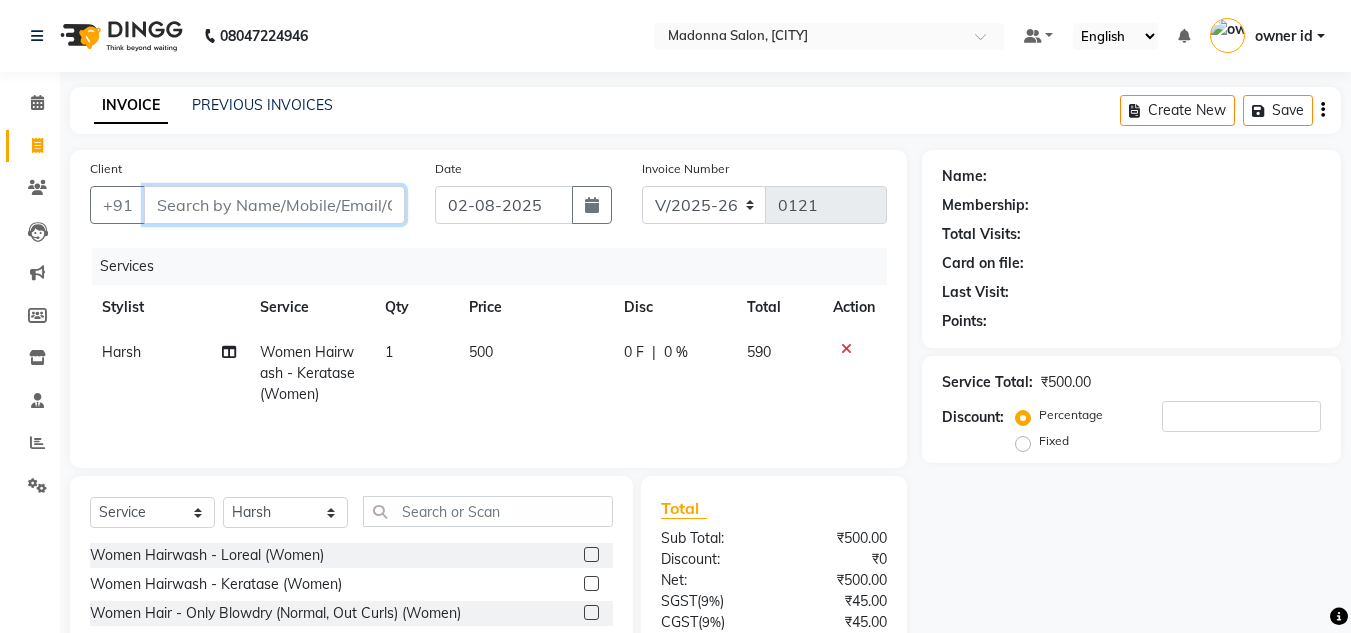 click on "Client" at bounding box center [274, 205] 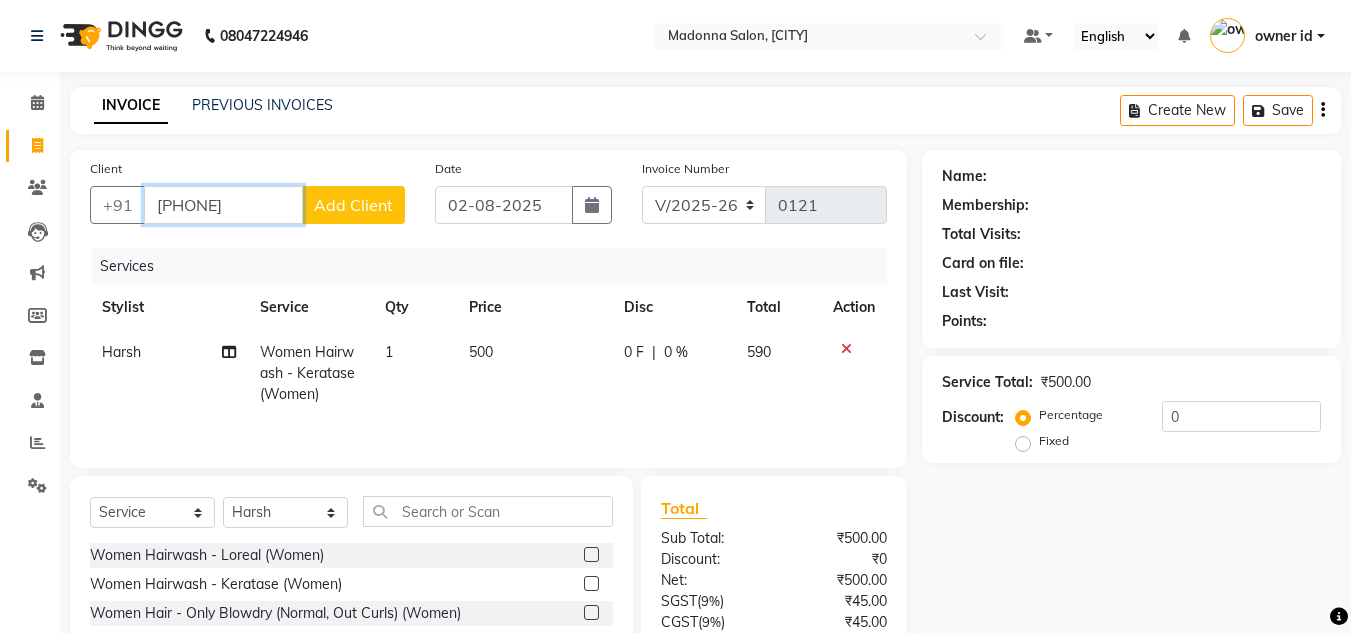 type on "9999974858" 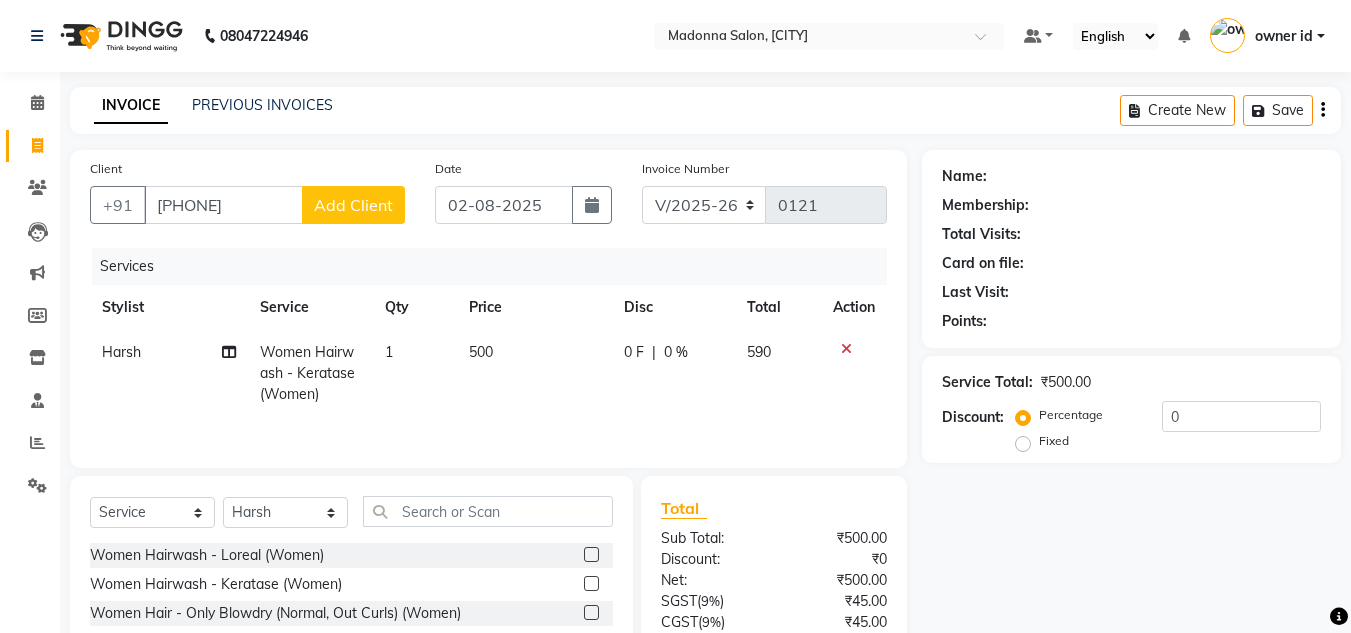click on "Add Client" 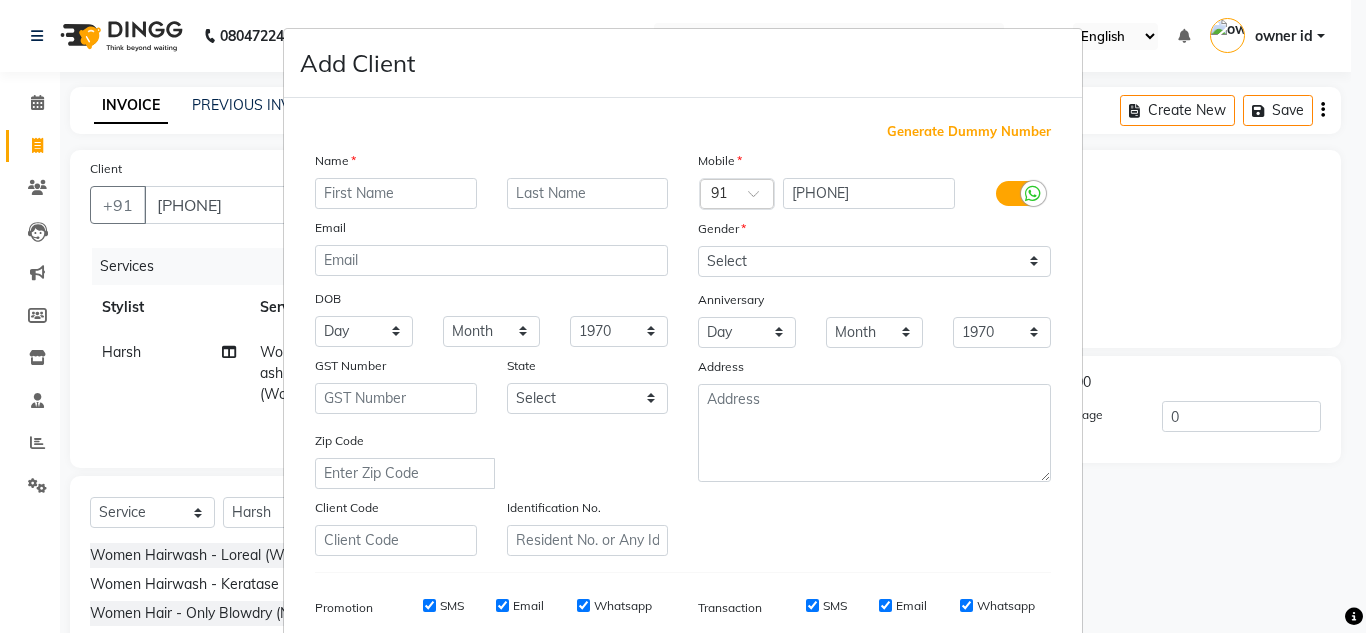 click at bounding box center [396, 193] 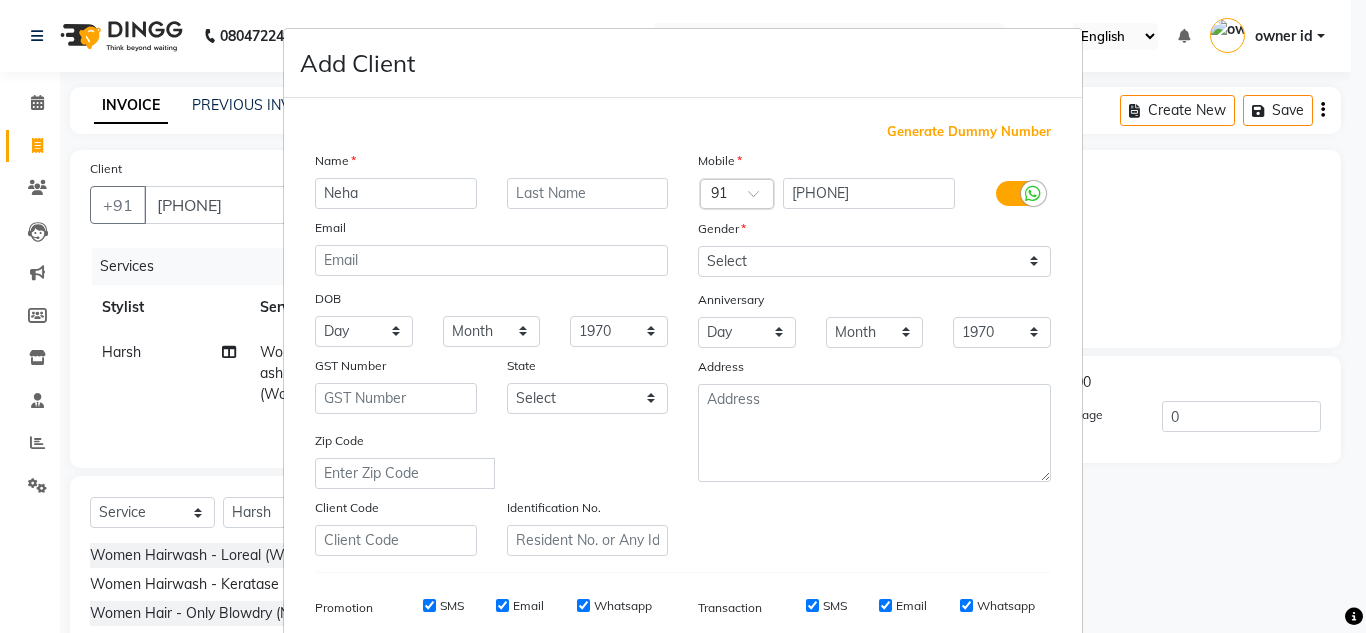 type on "Neha" 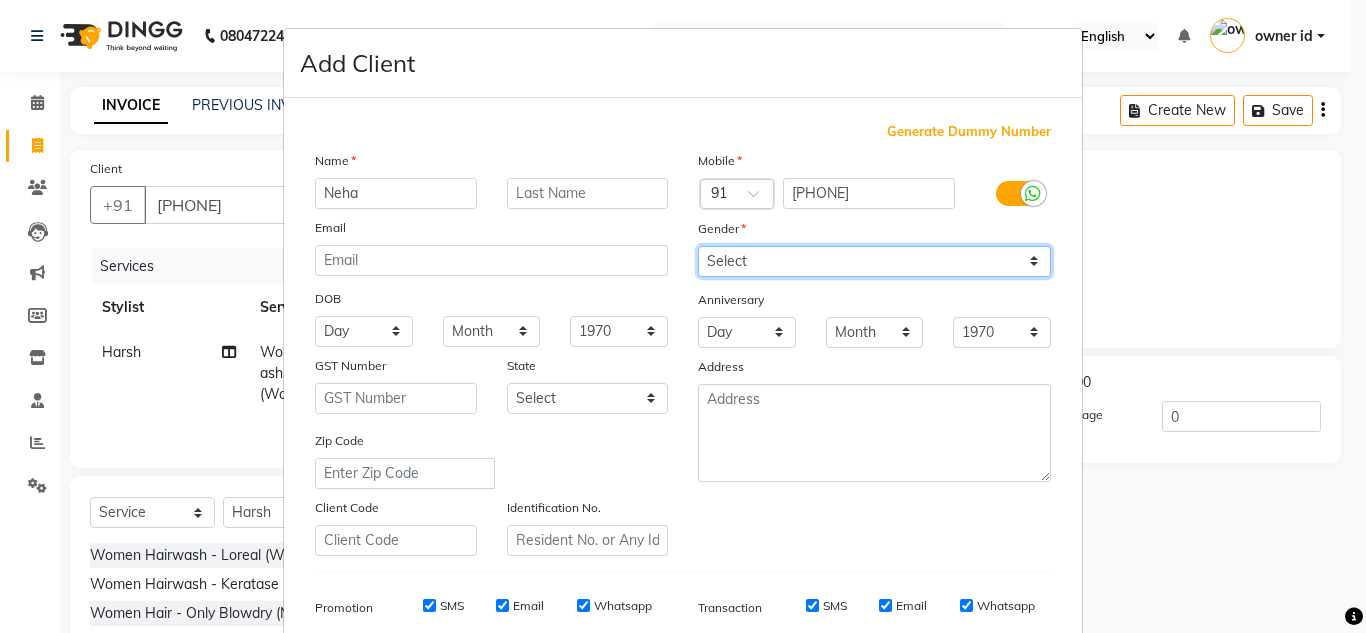 click on "Select Male Female Other Prefer Not To Say" at bounding box center (874, 261) 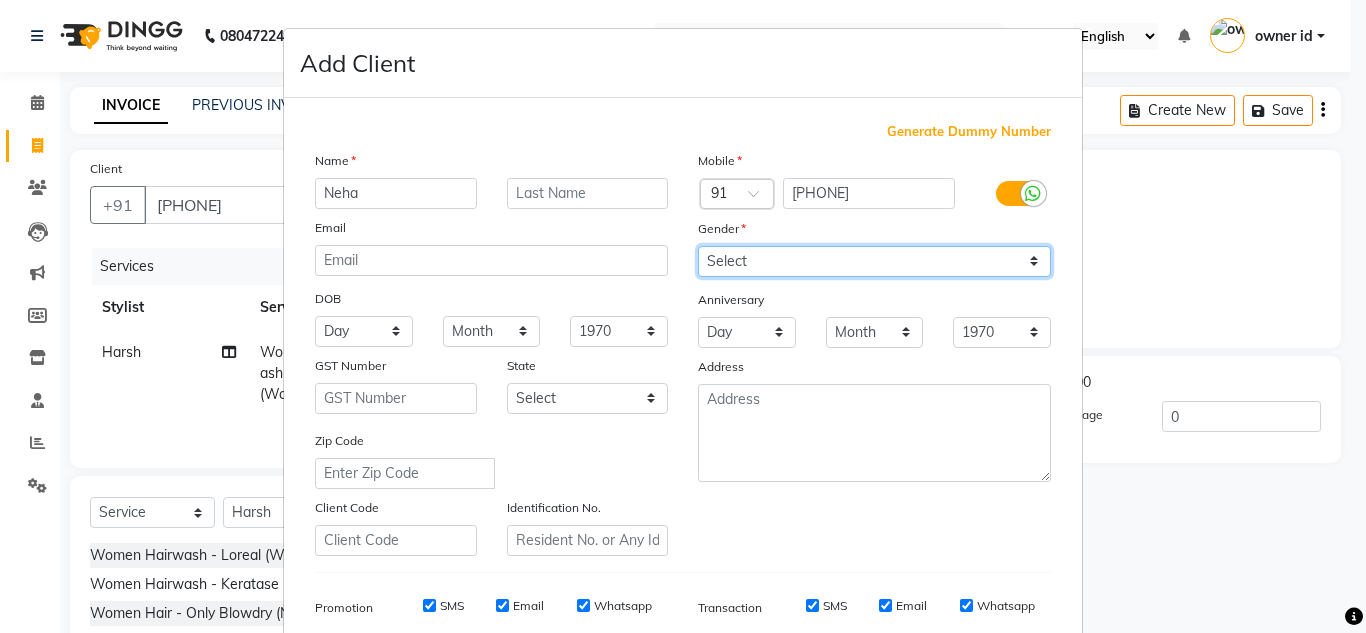 select on "female" 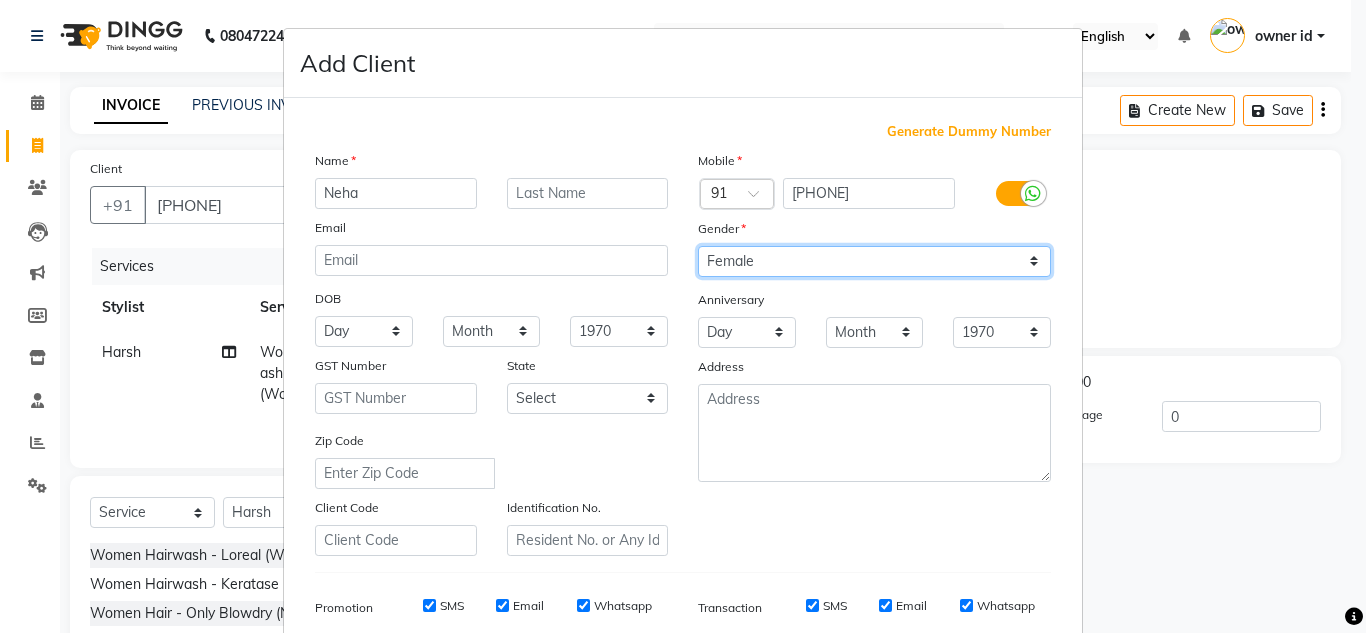 click on "Select Male Female Other Prefer Not To Say" at bounding box center [874, 261] 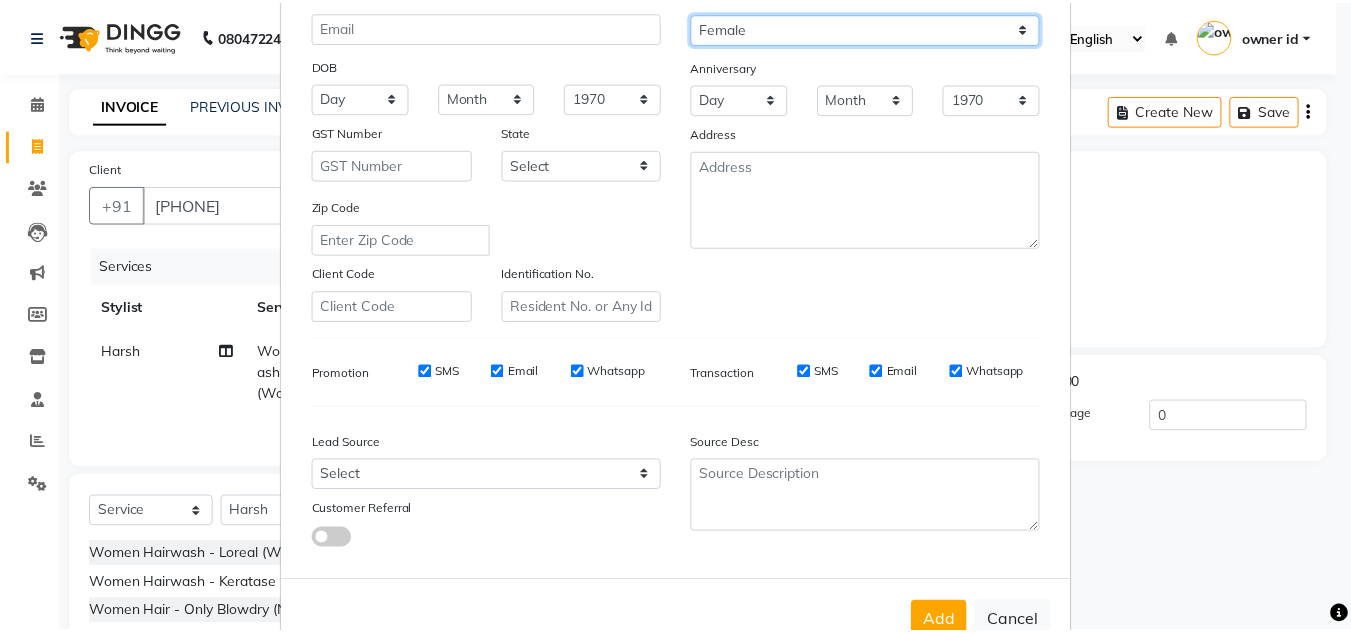 scroll, scrollTop: 290, scrollLeft: 0, axis: vertical 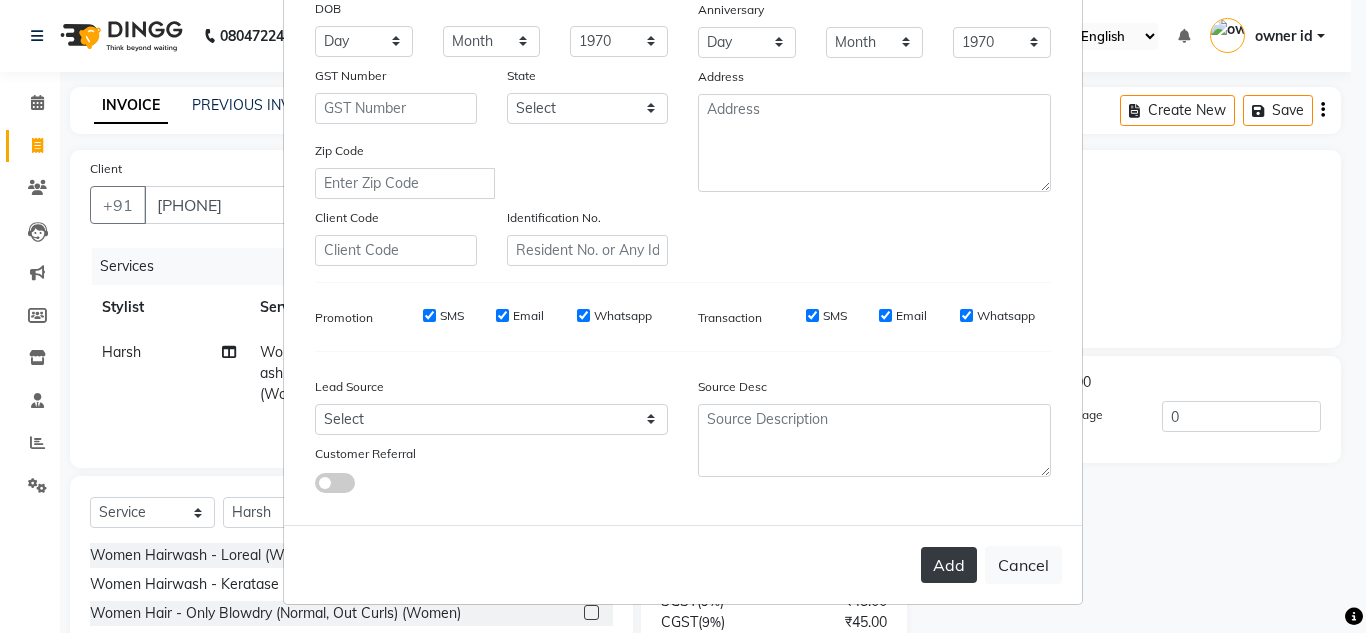 click on "Add" at bounding box center (949, 565) 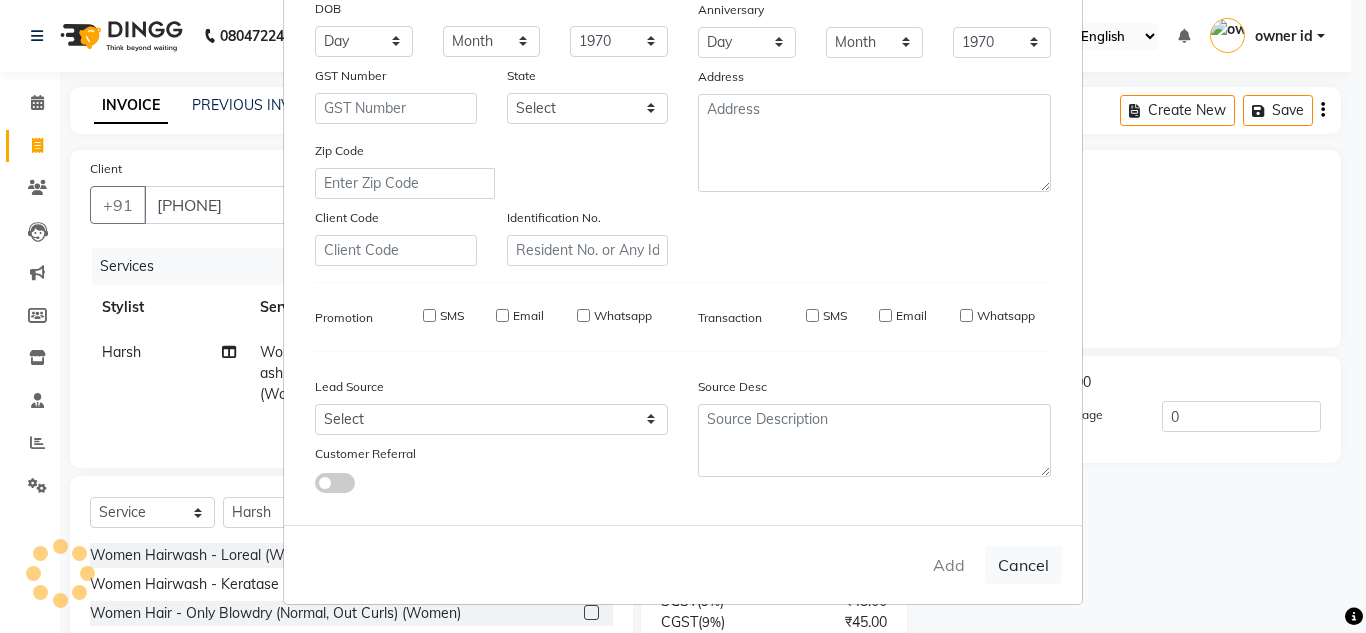 type 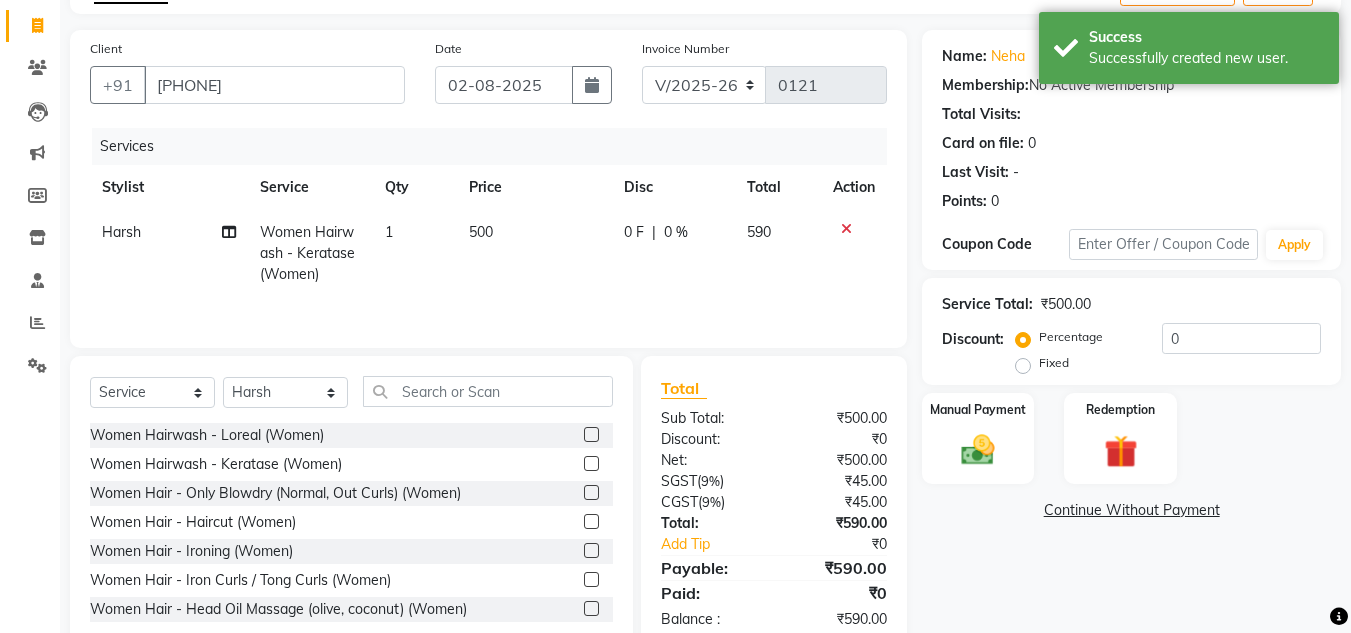 scroll, scrollTop: 119, scrollLeft: 0, axis: vertical 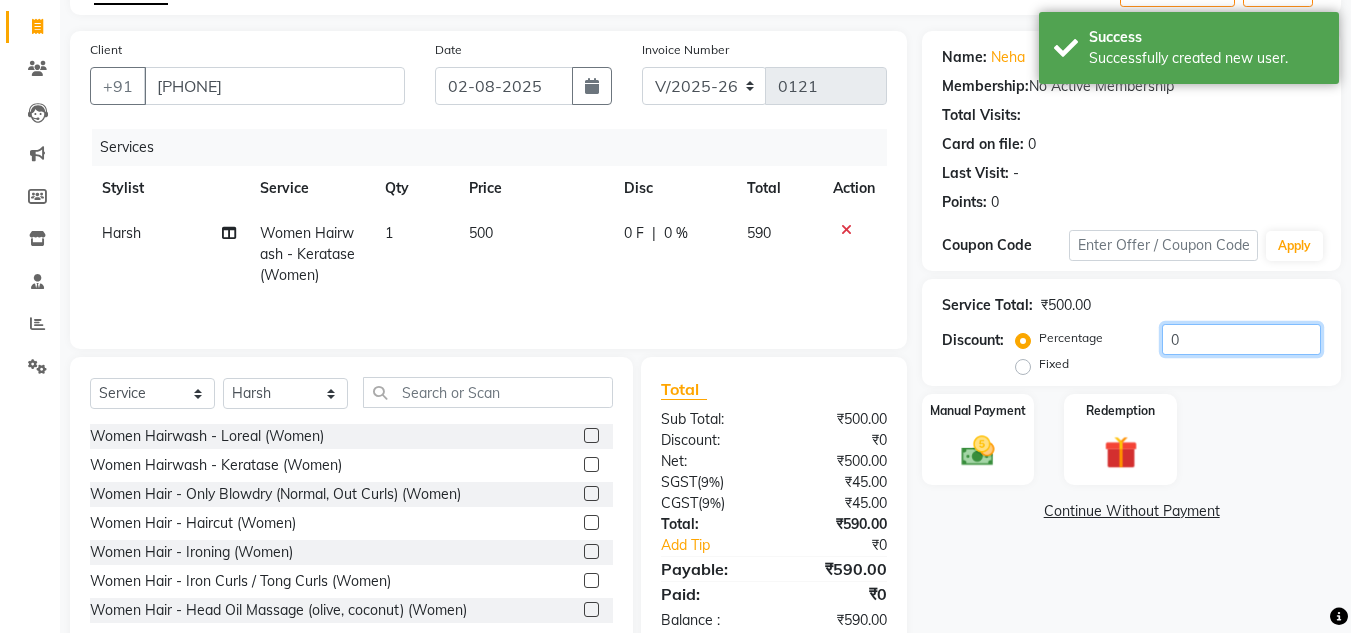 click on "0" 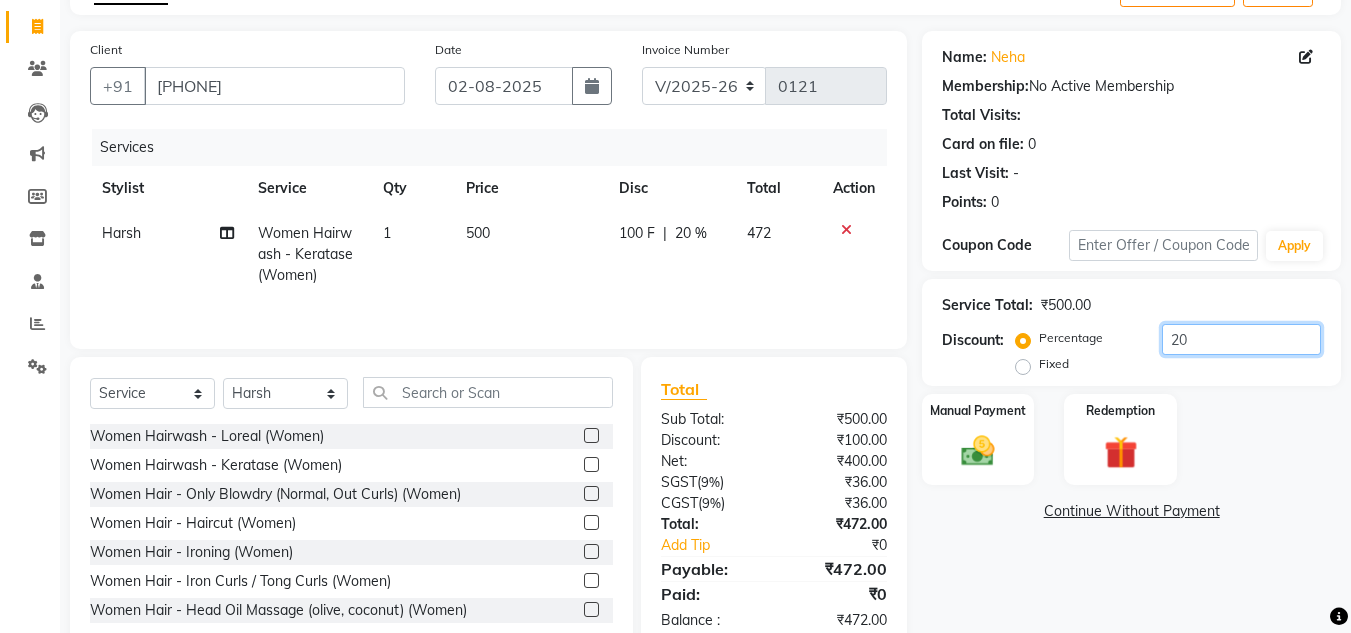 scroll, scrollTop: 168, scrollLeft: 0, axis: vertical 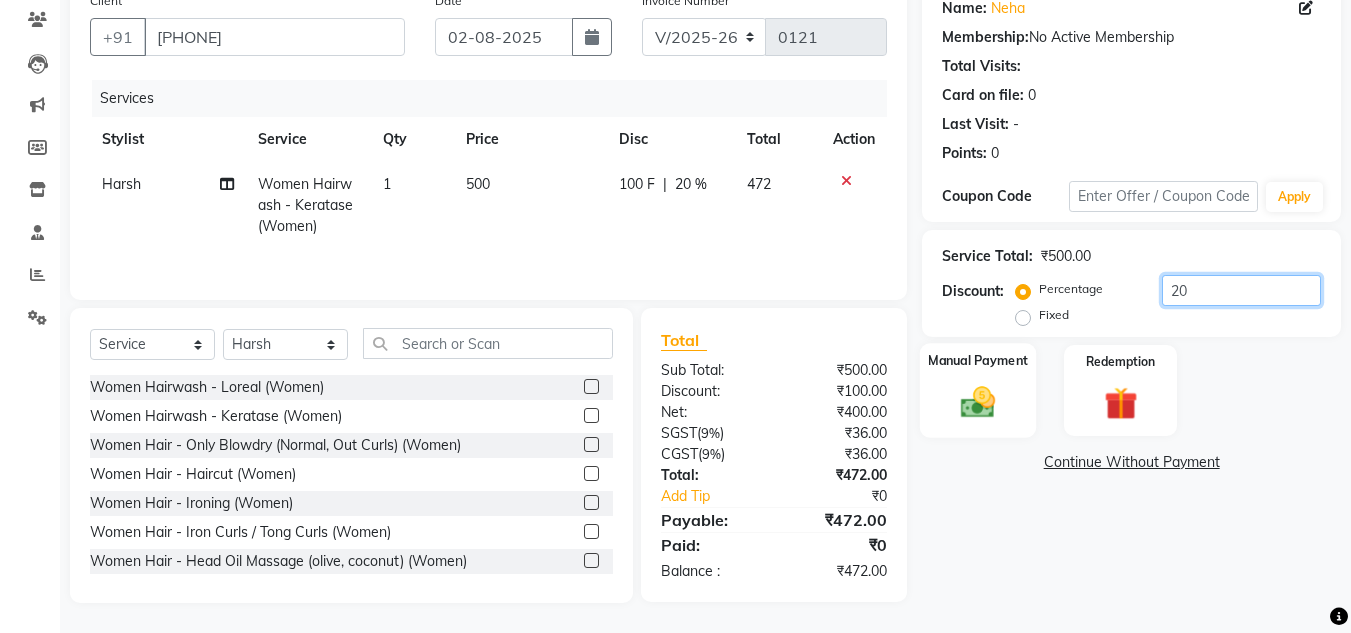 type on "20" 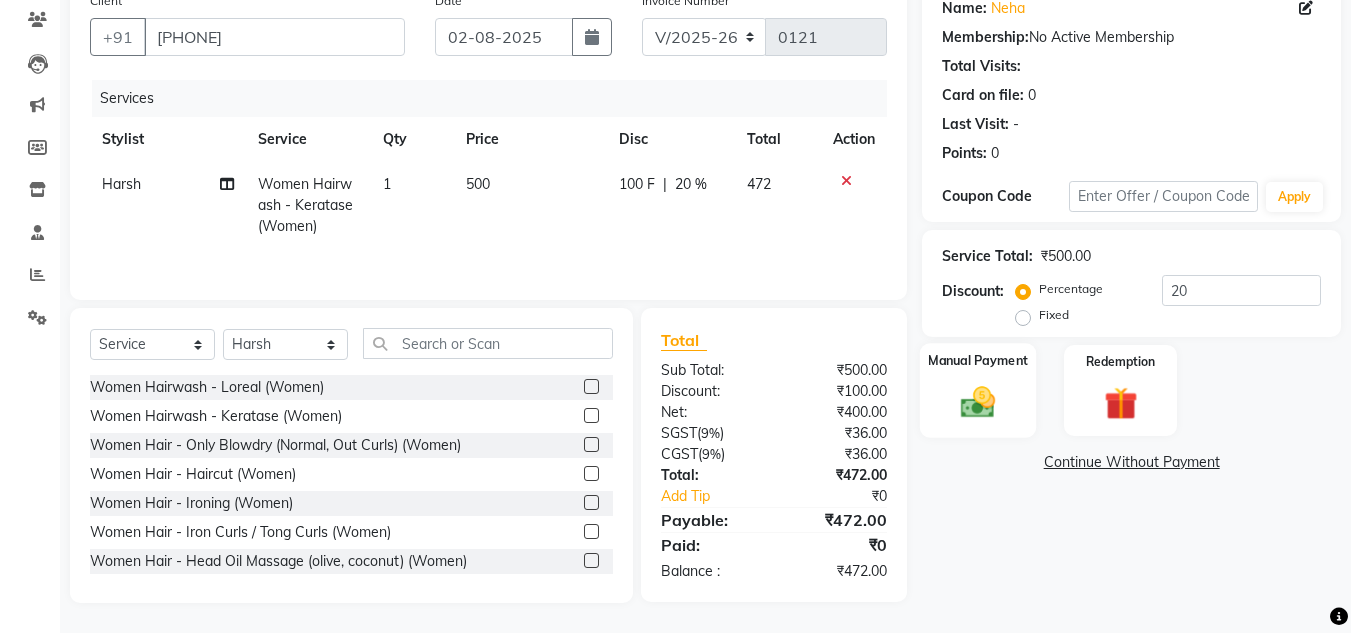 click 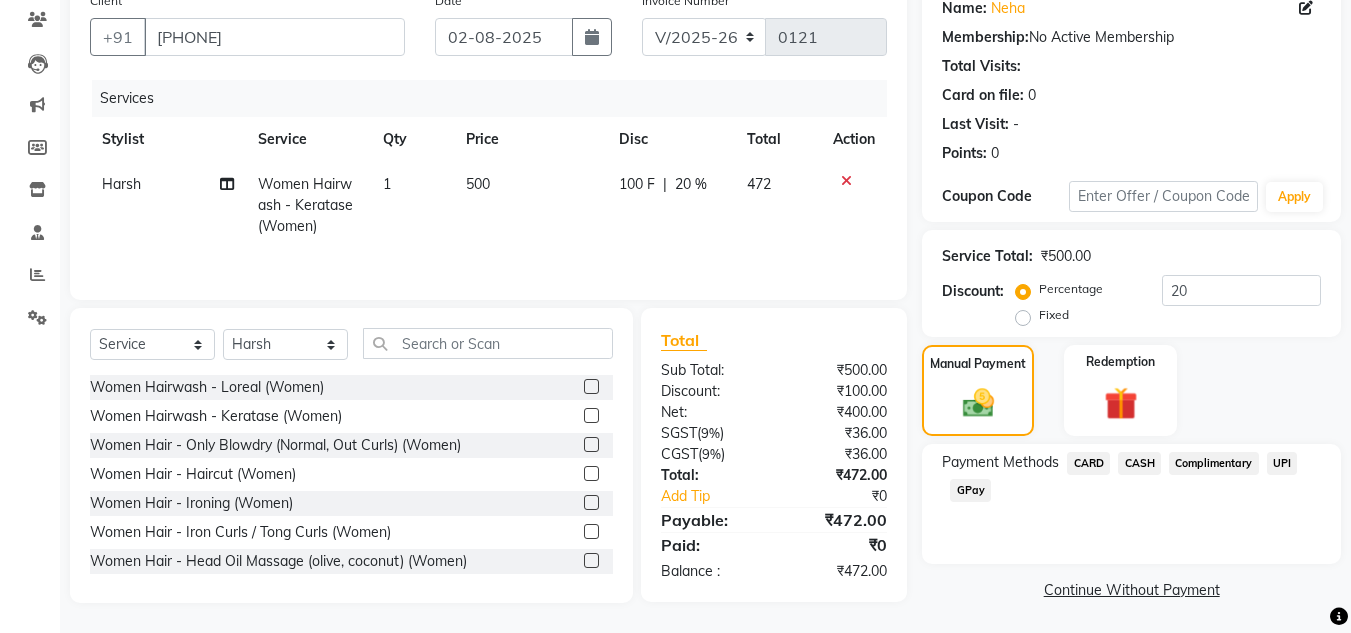 click on "CARD" 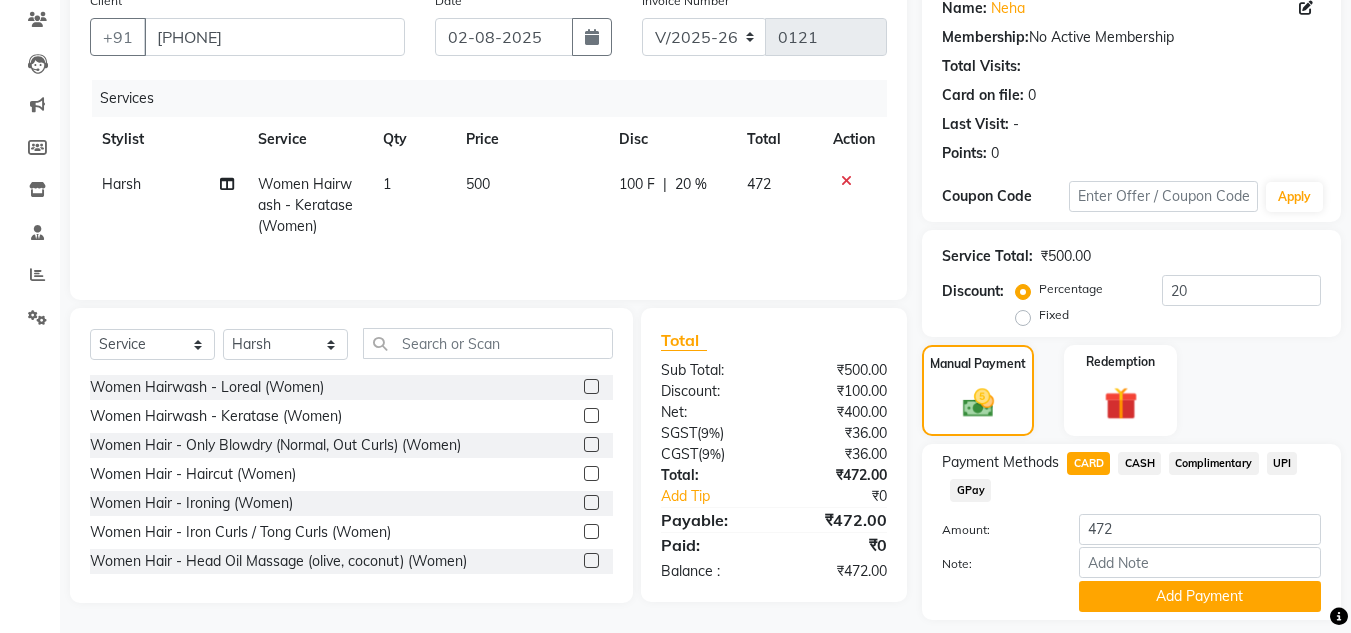 scroll, scrollTop: 226, scrollLeft: 0, axis: vertical 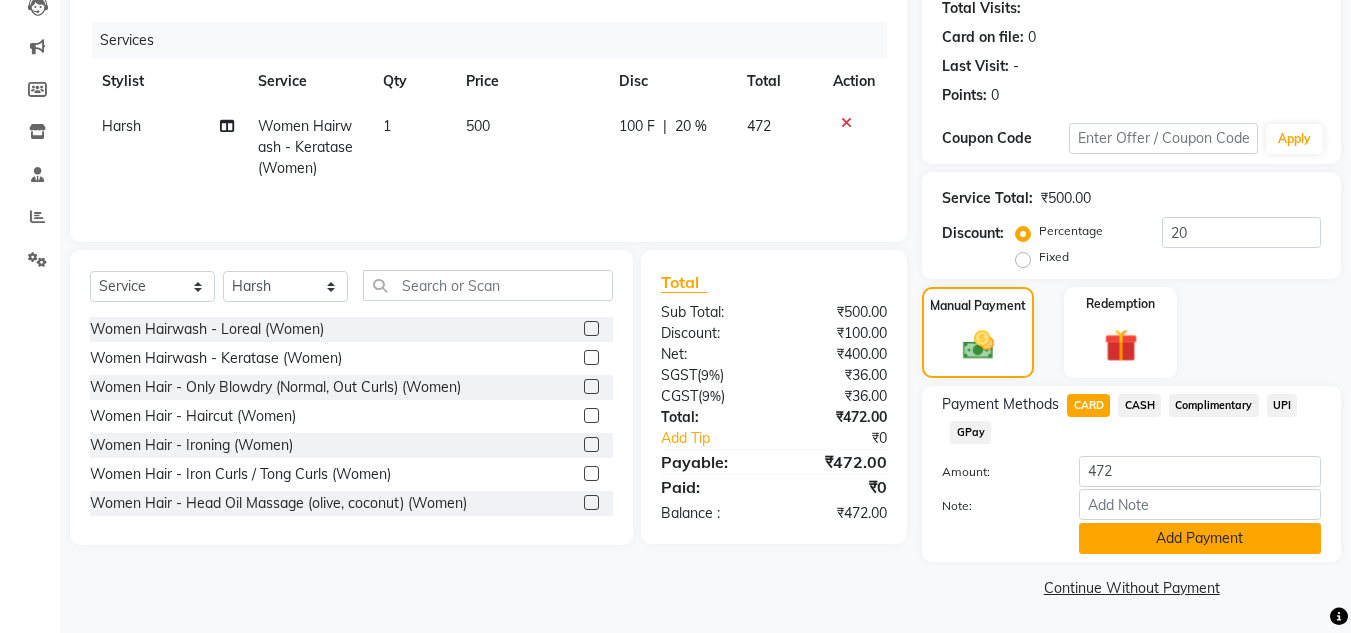 click on "Add Payment" 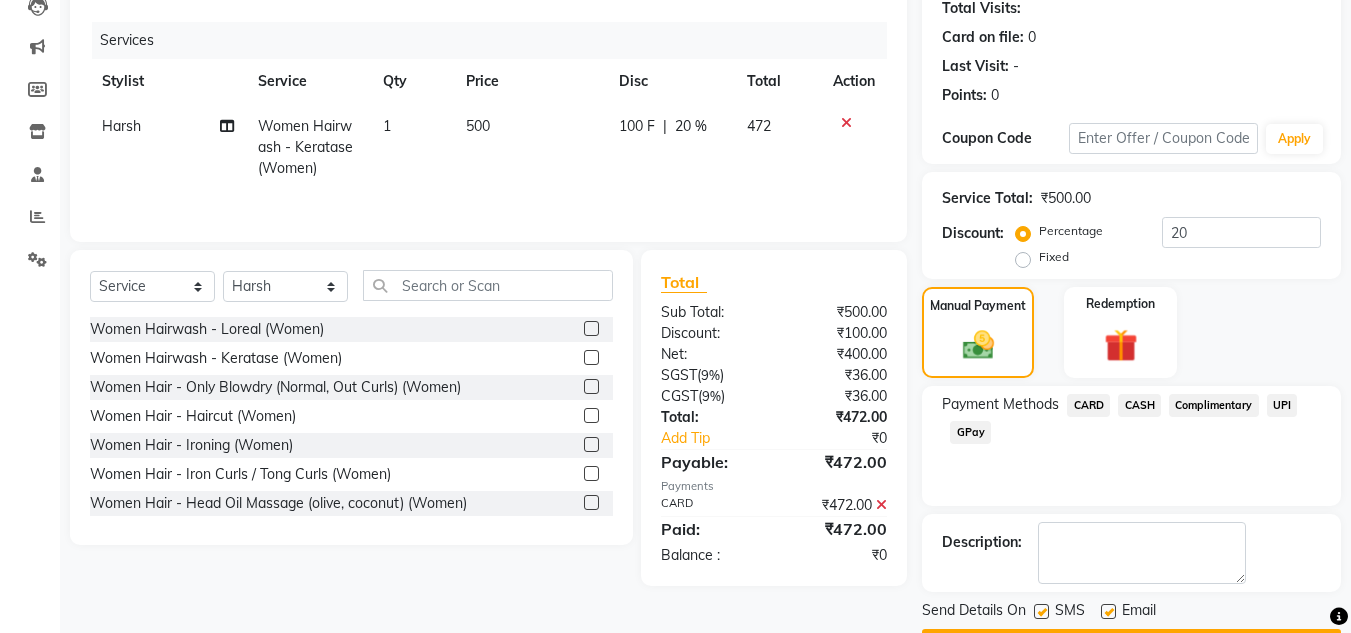 scroll, scrollTop: 283, scrollLeft: 0, axis: vertical 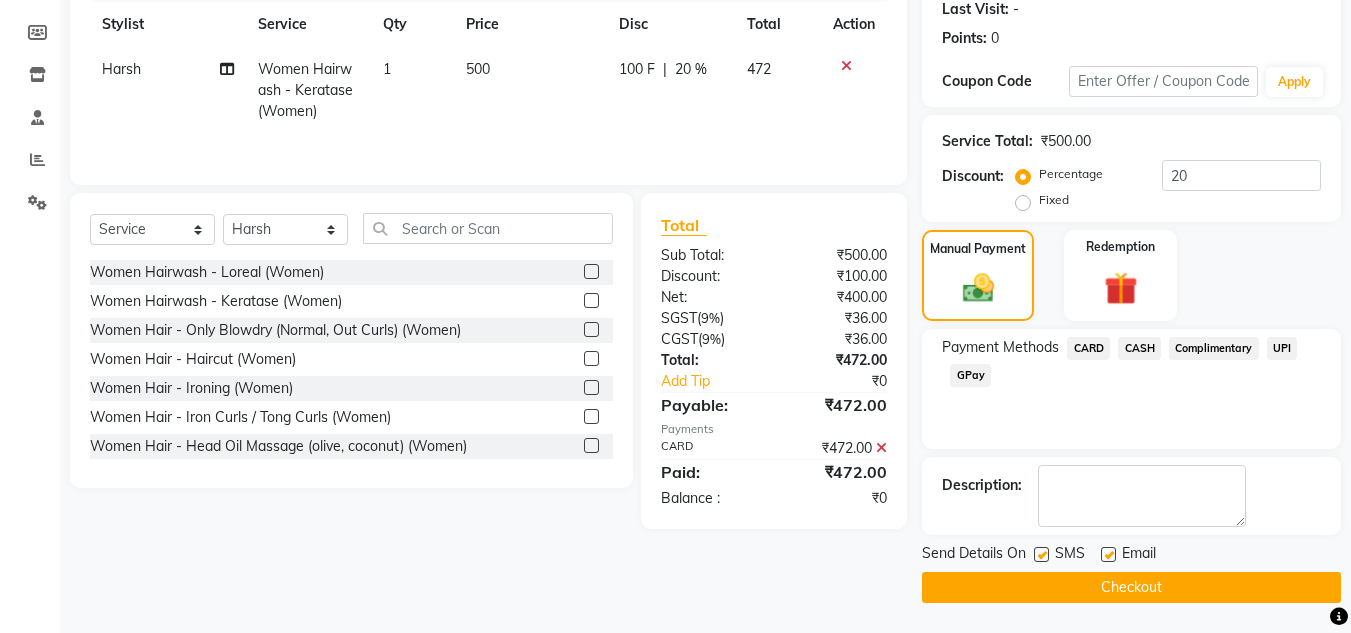 click on "Checkout" 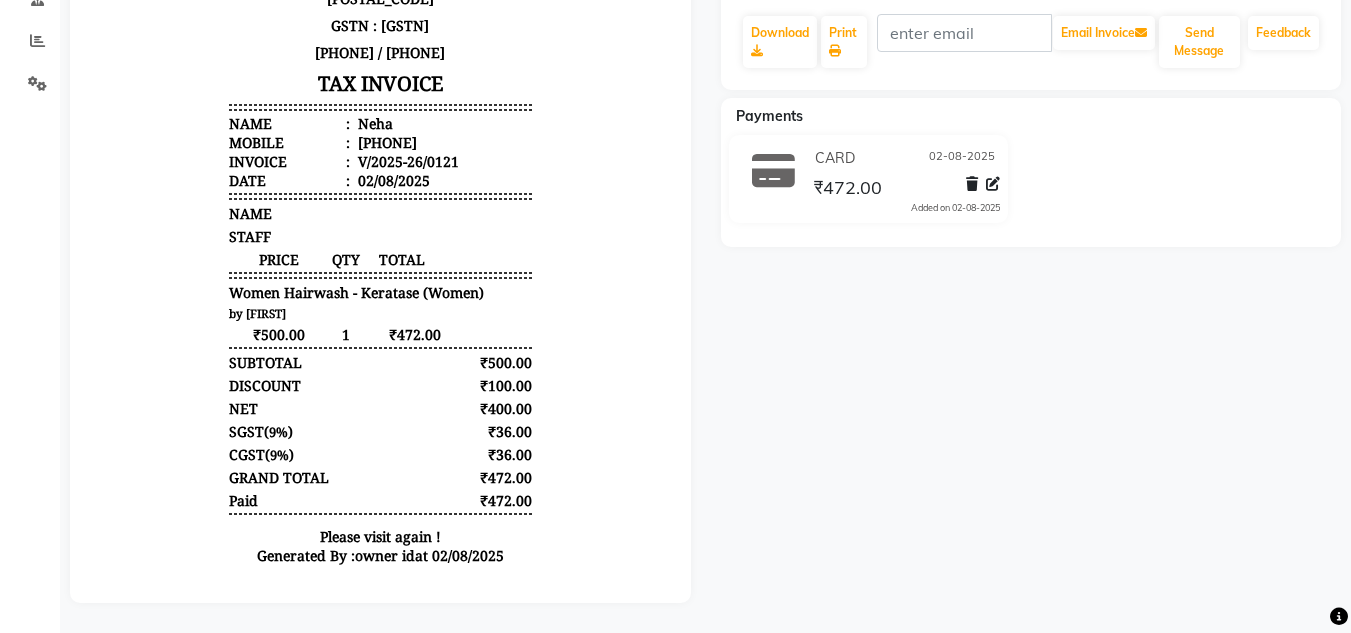 scroll, scrollTop: 0, scrollLeft: 0, axis: both 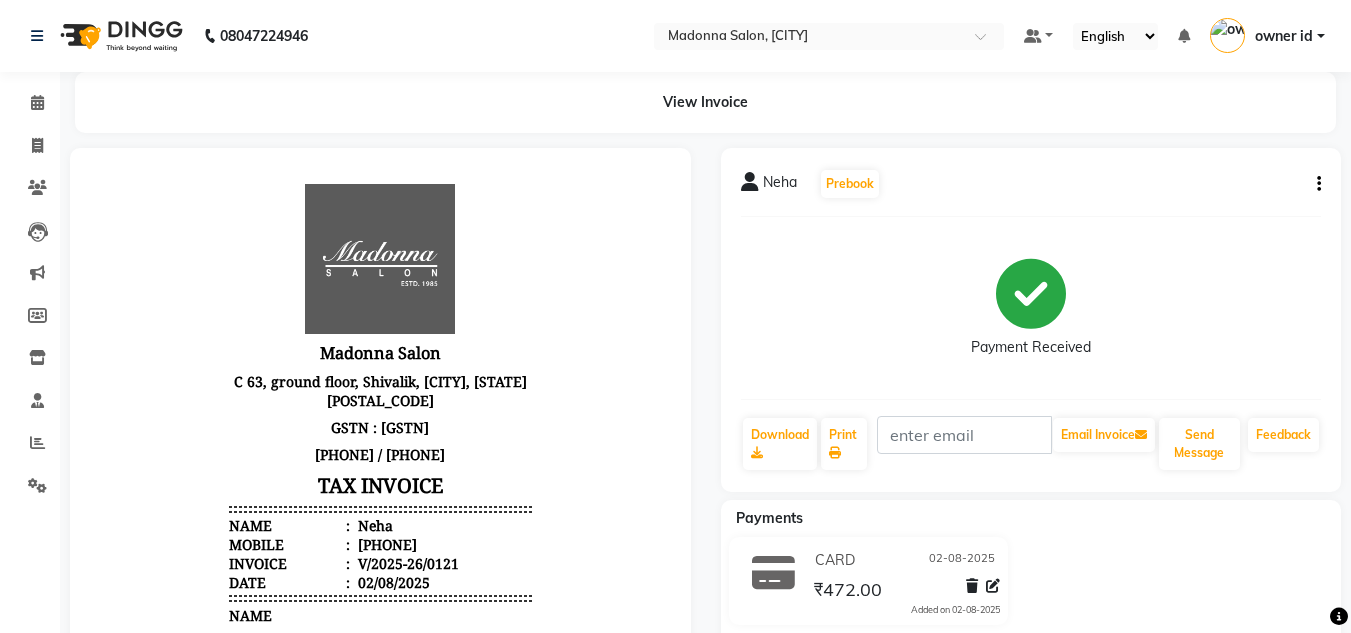 click 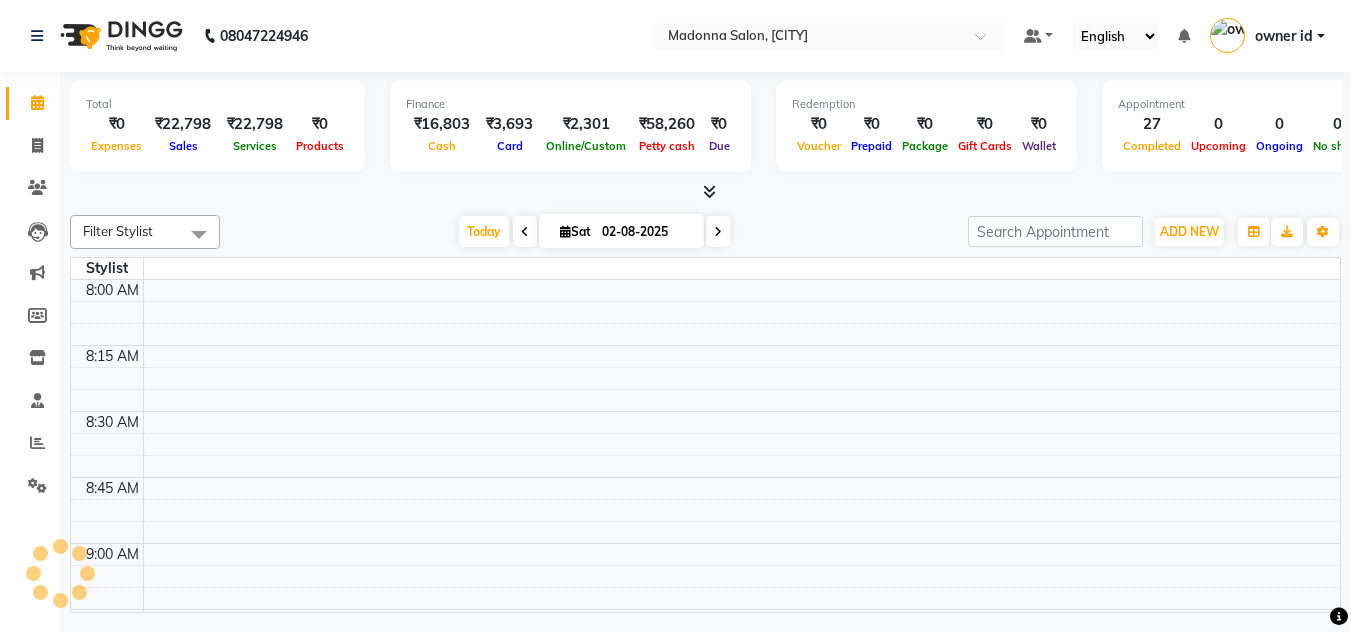 scroll, scrollTop: 0, scrollLeft: 0, axis: both 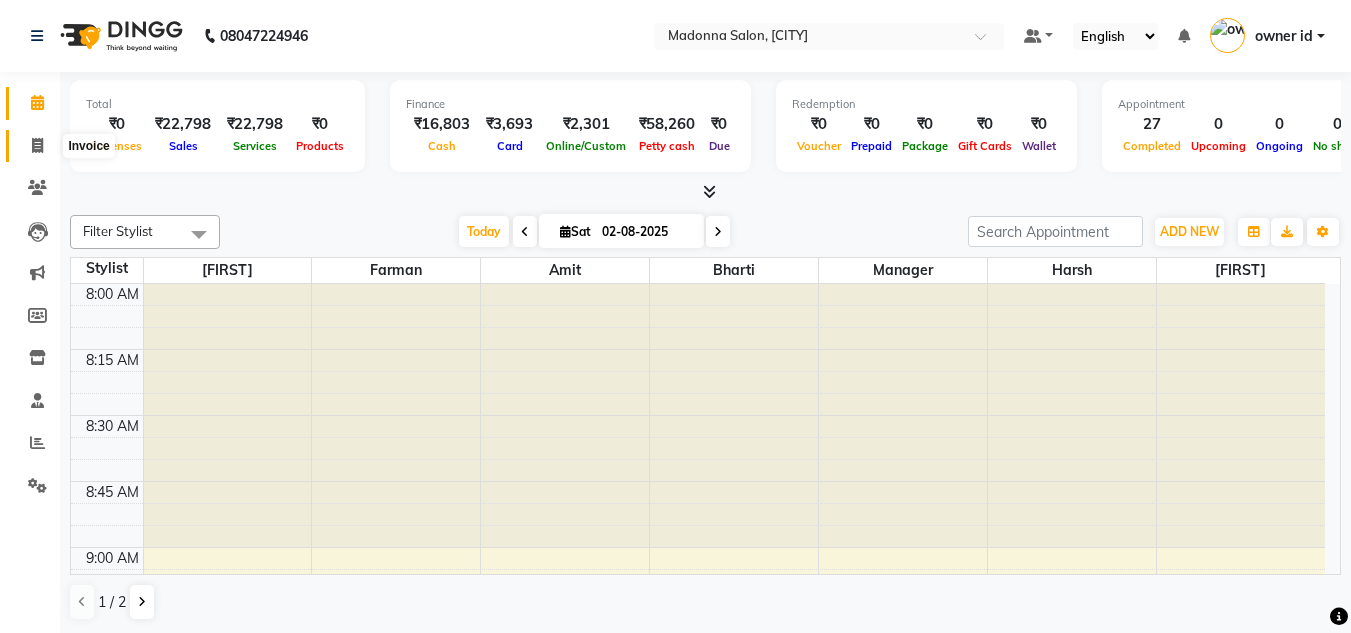 click 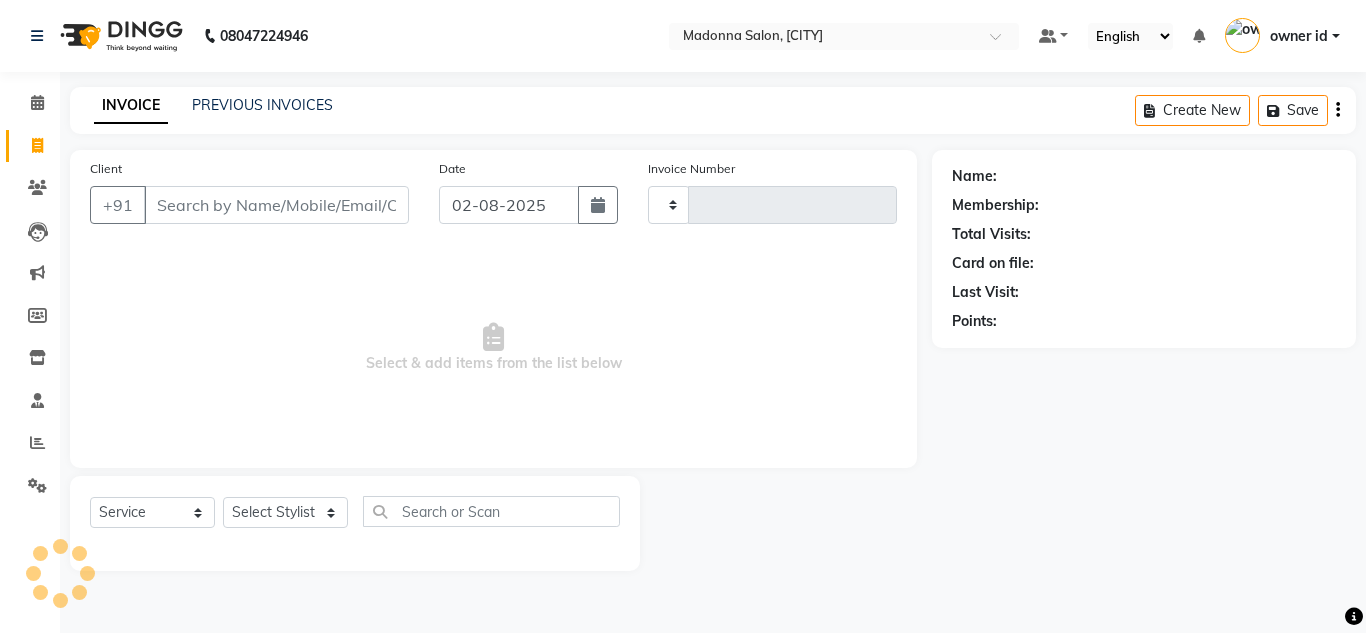 type on "0122" 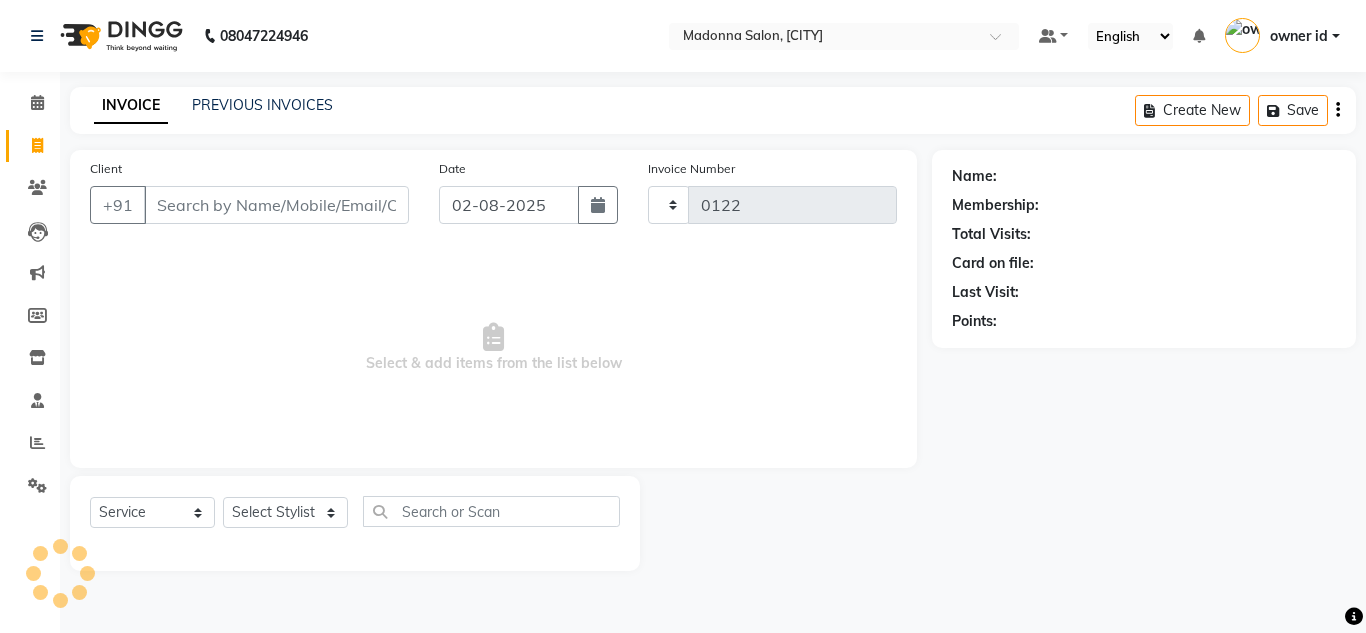 select on "8641" 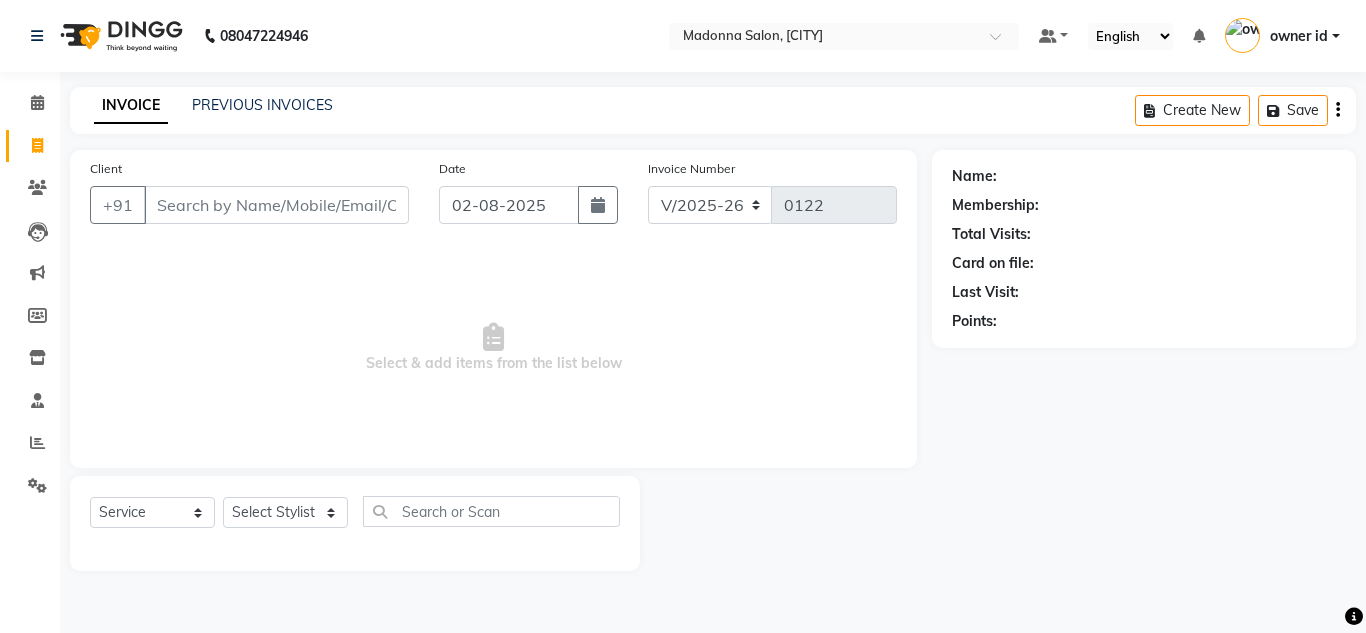 click on "Client" at bounding box center (276, 205) 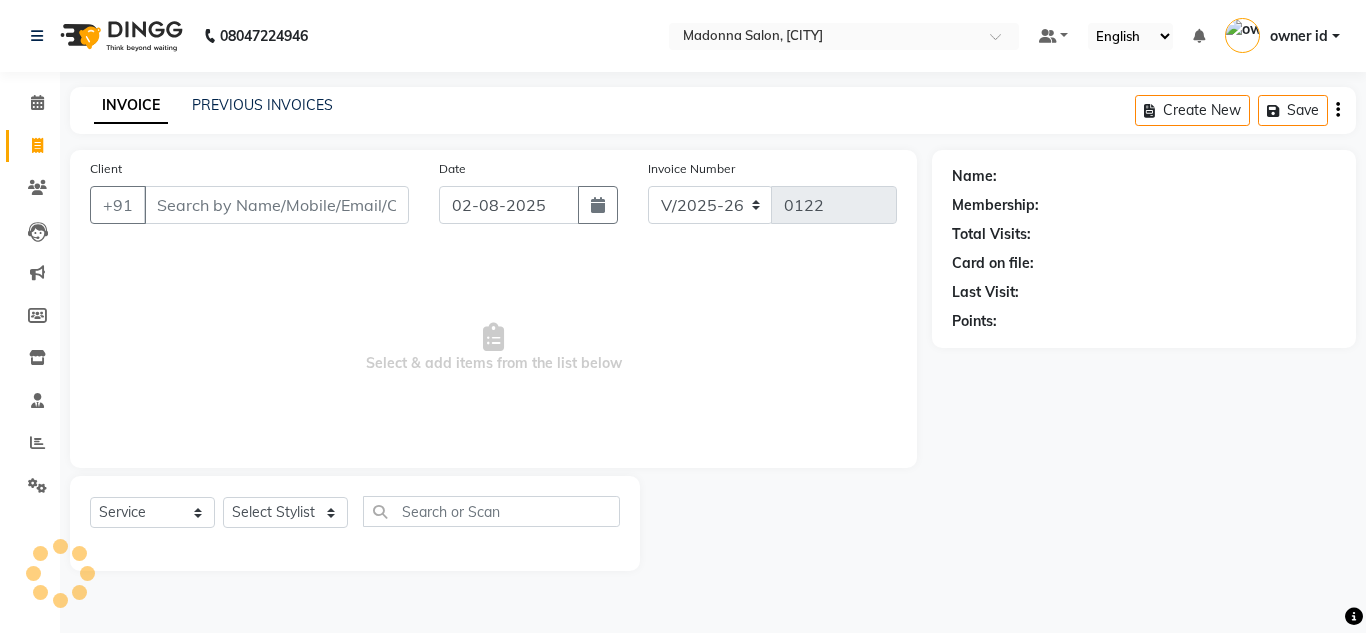 click on "Select & add items from the list below" at bounding box center [493, 348] 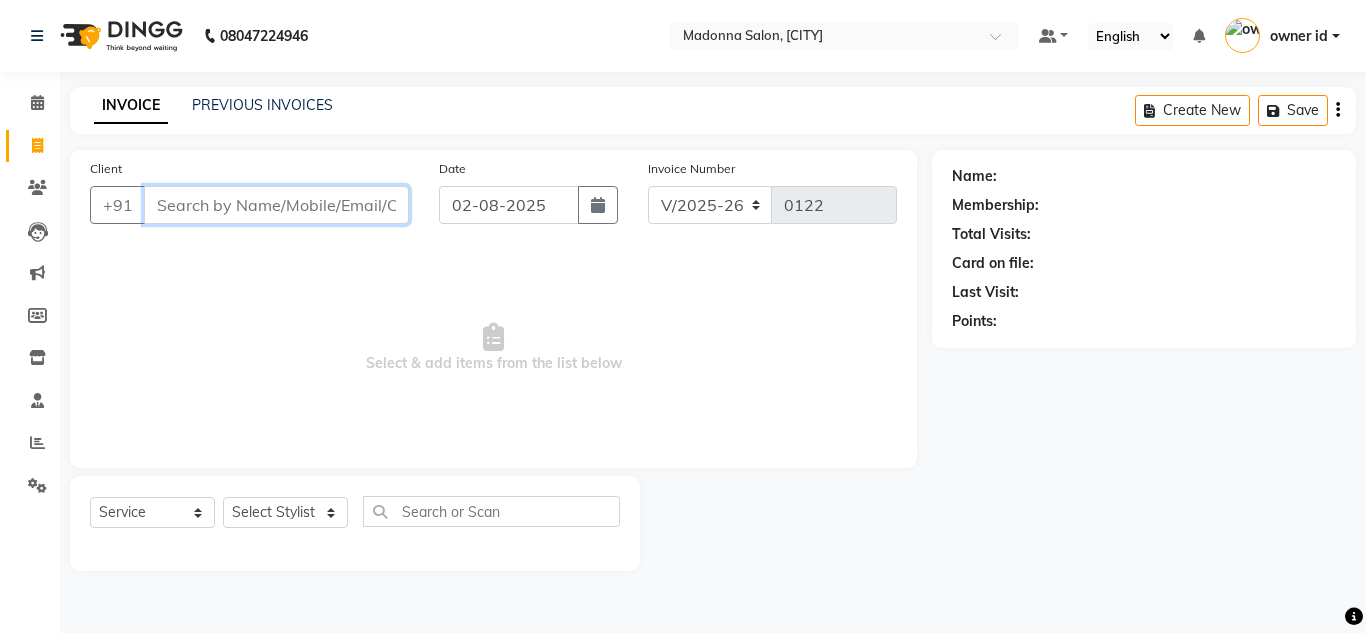 click on "Client" at bounding box center (276, 205) 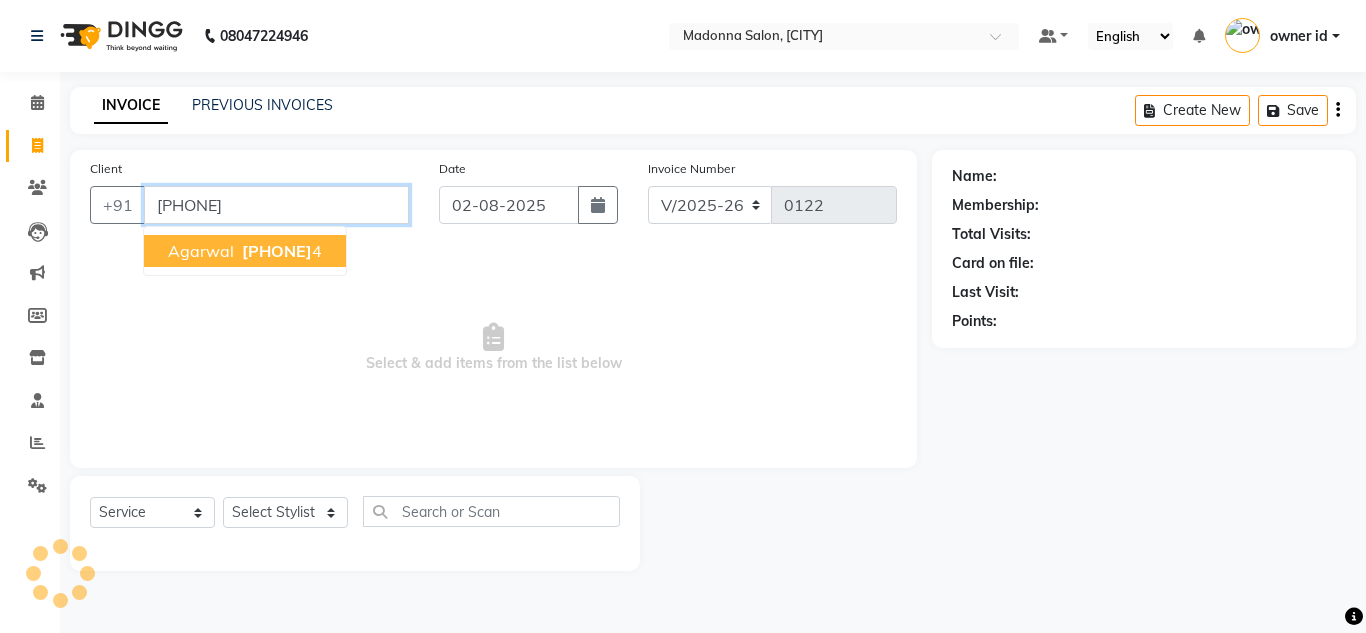 type on "9810150674" 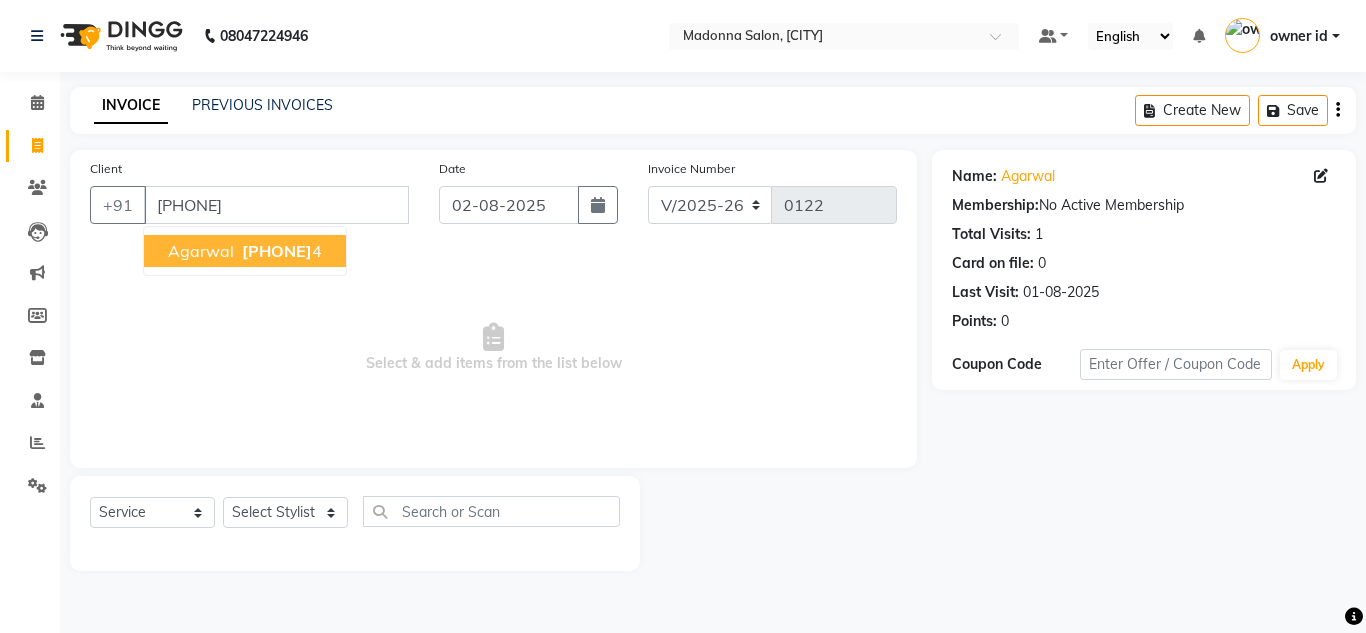 click on "981015067" at bounding box center (277, 251) 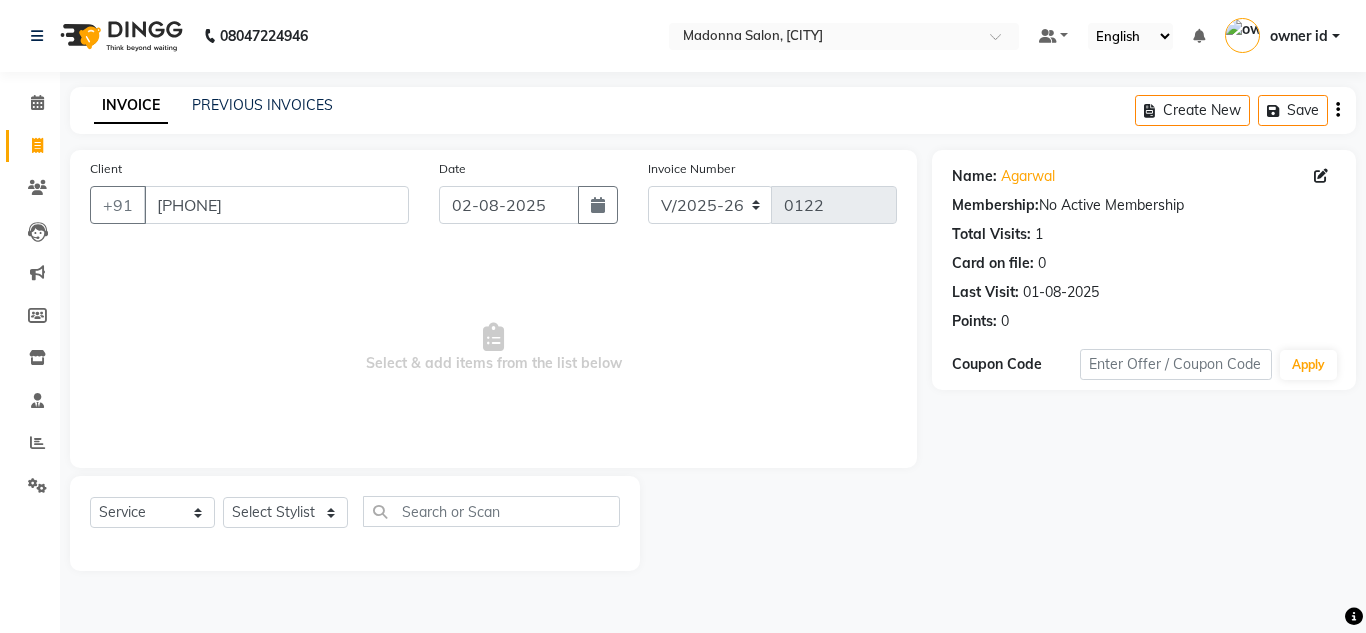click on "Create New   Save" 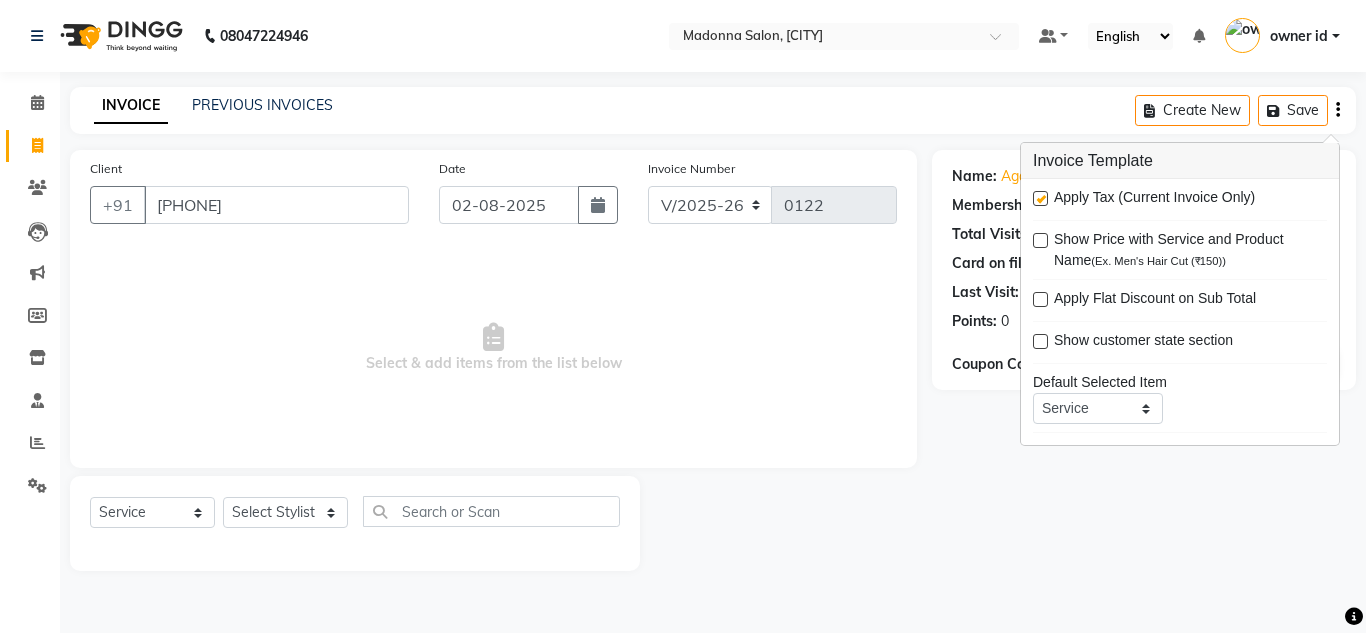 click on "Select & add items from the list below" at bounding box center (493, 348) 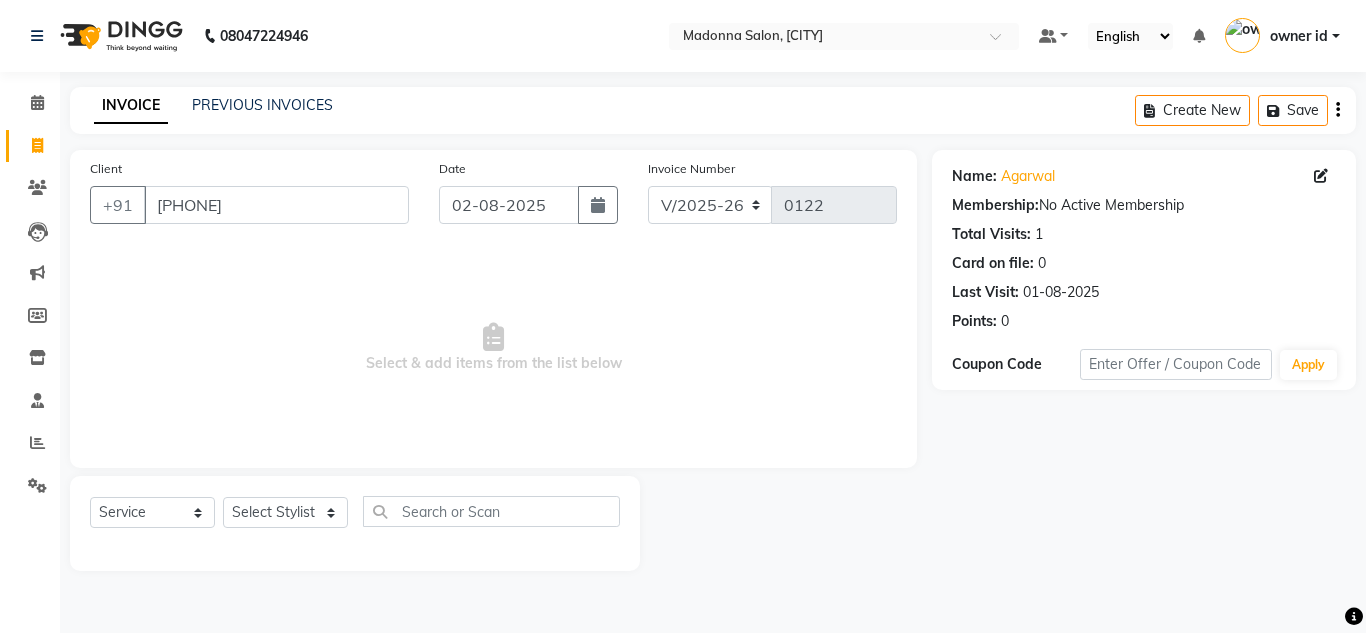 click 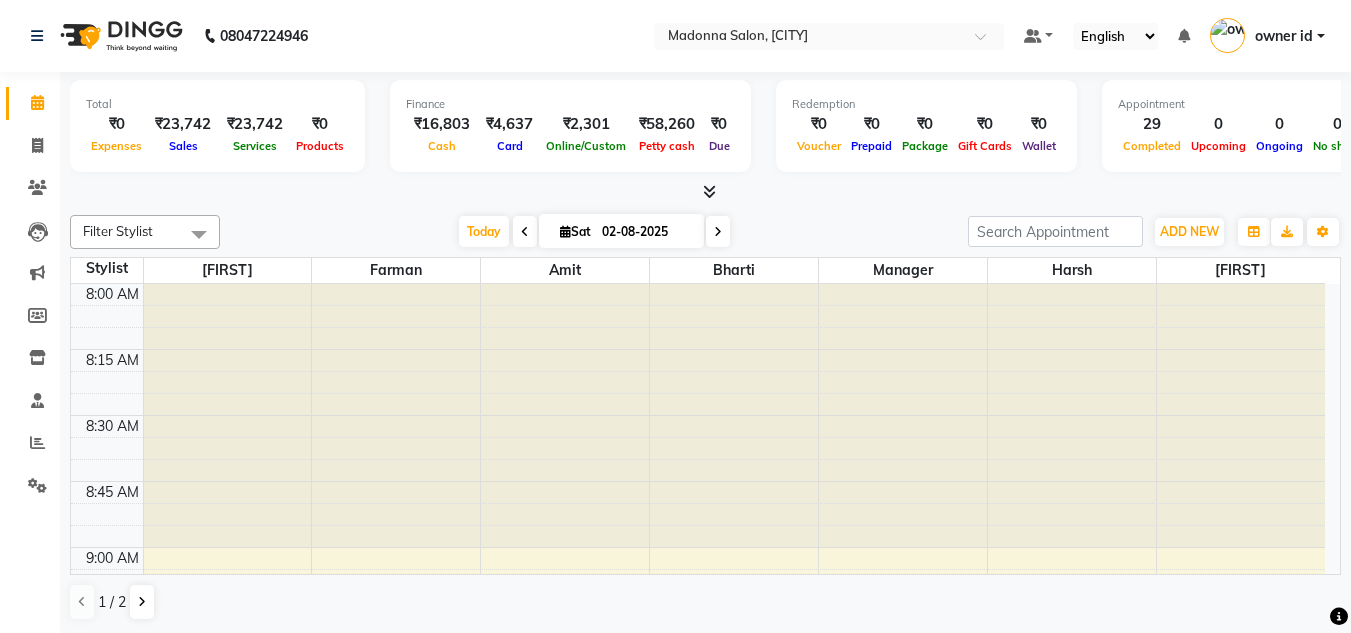 scroll, scrollTop: 0, scrollLeft: 0, axis: both 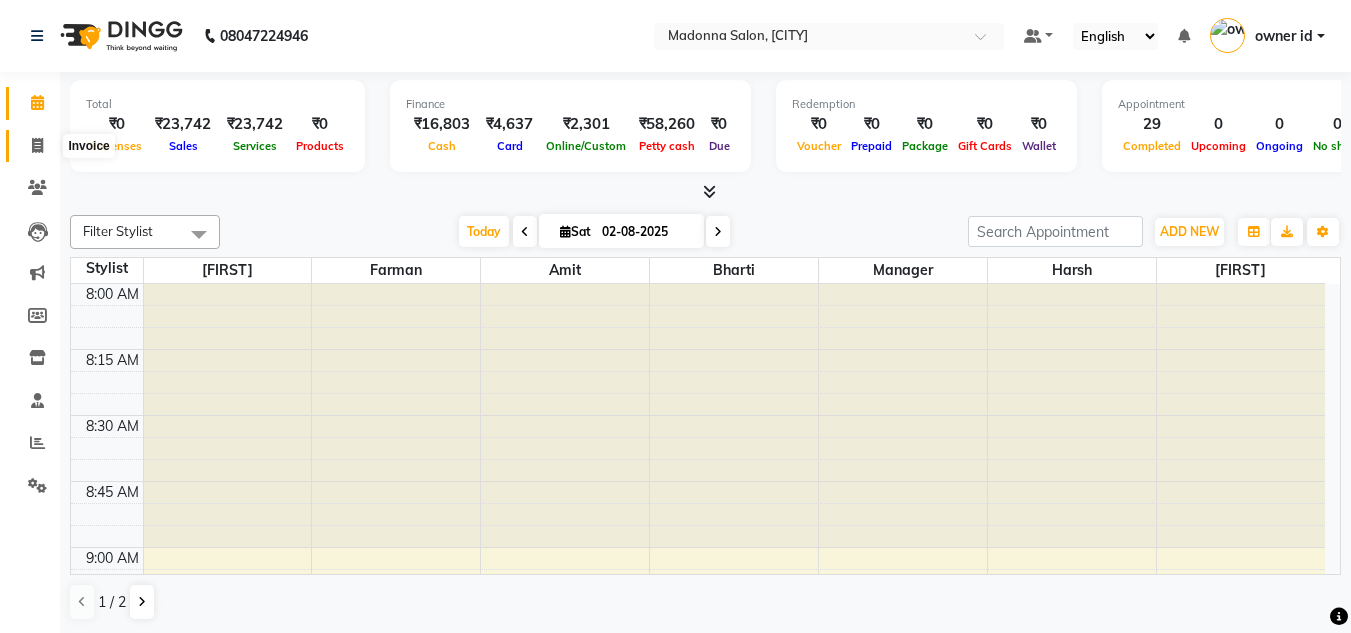 click 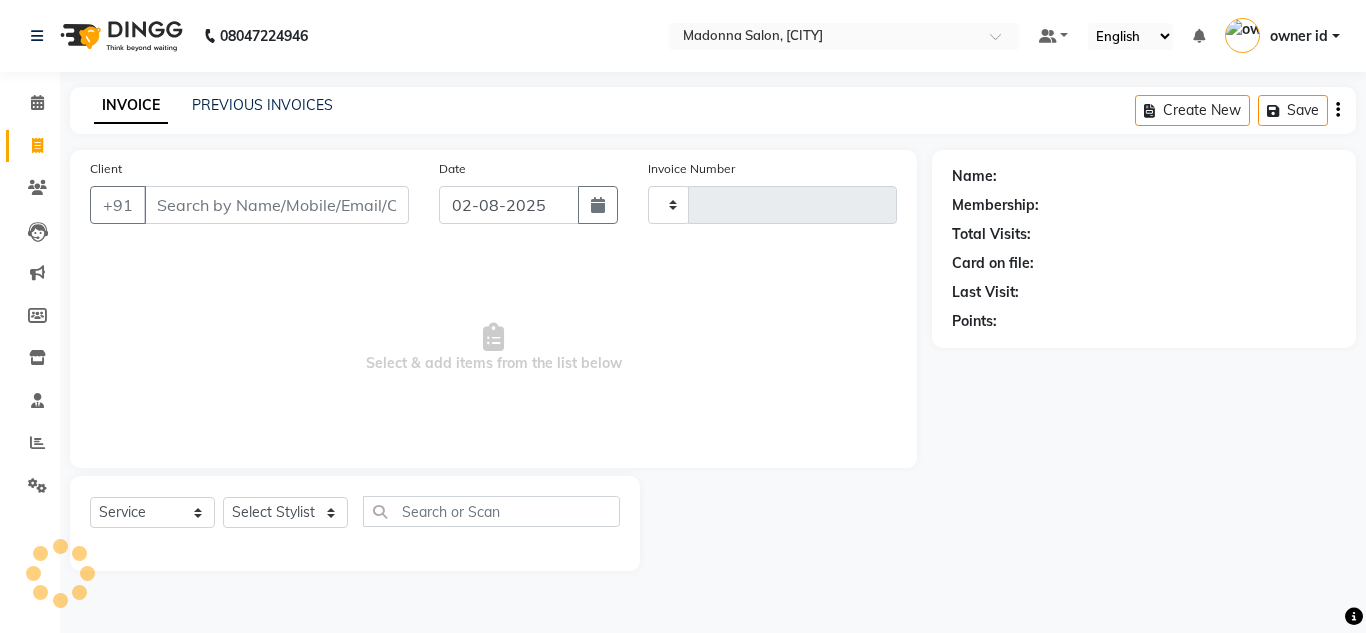 type on "0123" 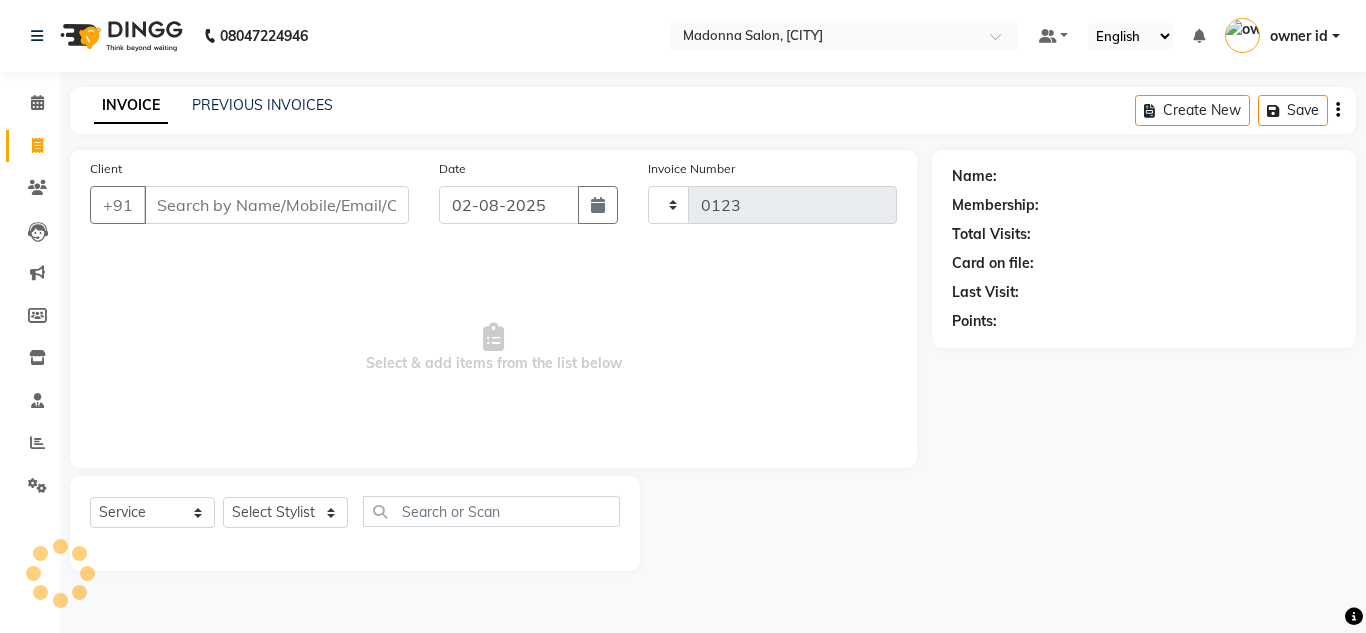 select on "8641" 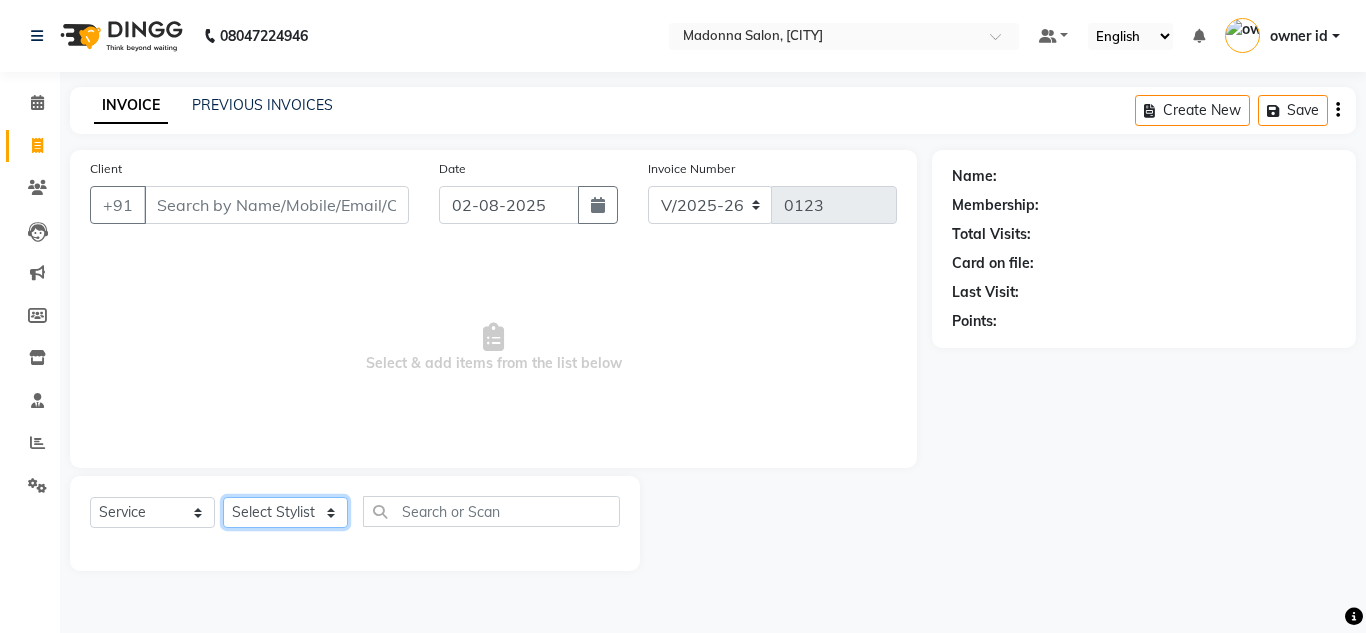 click on "Select Stylist Amit Bharti Devesh Farman Harsh  Jaikesh Manager Manoj Nitin Nails owner id Poonam Rihan" 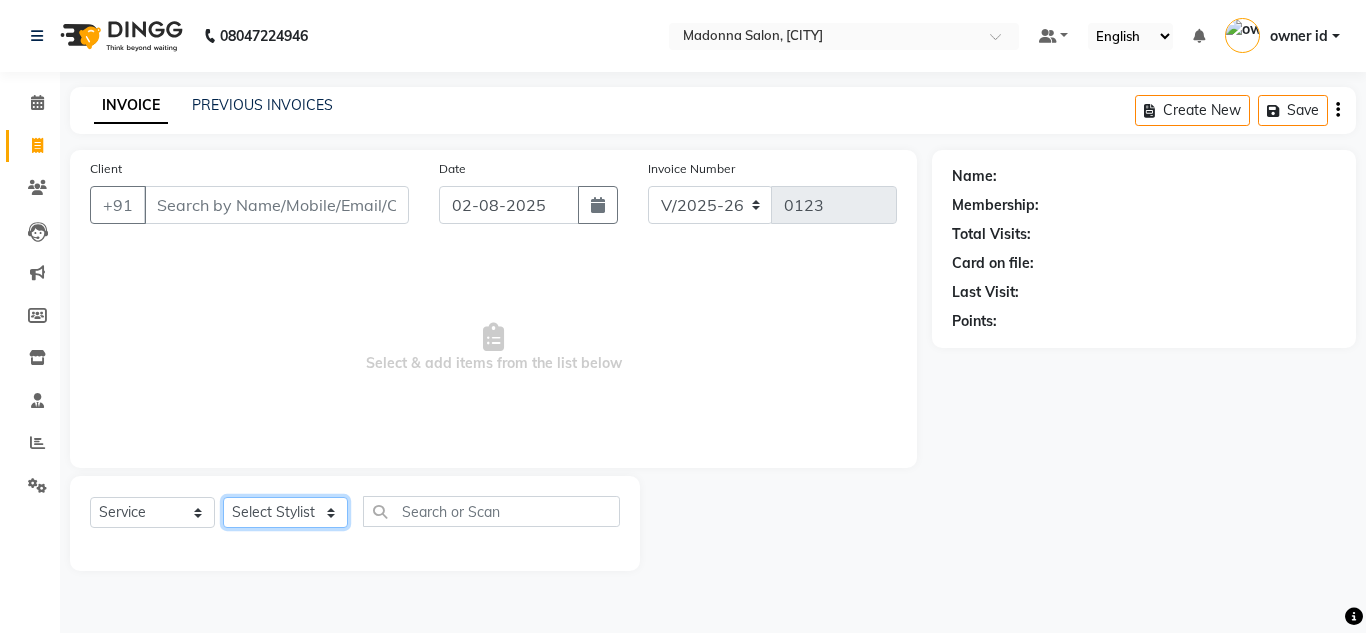select on "86632" 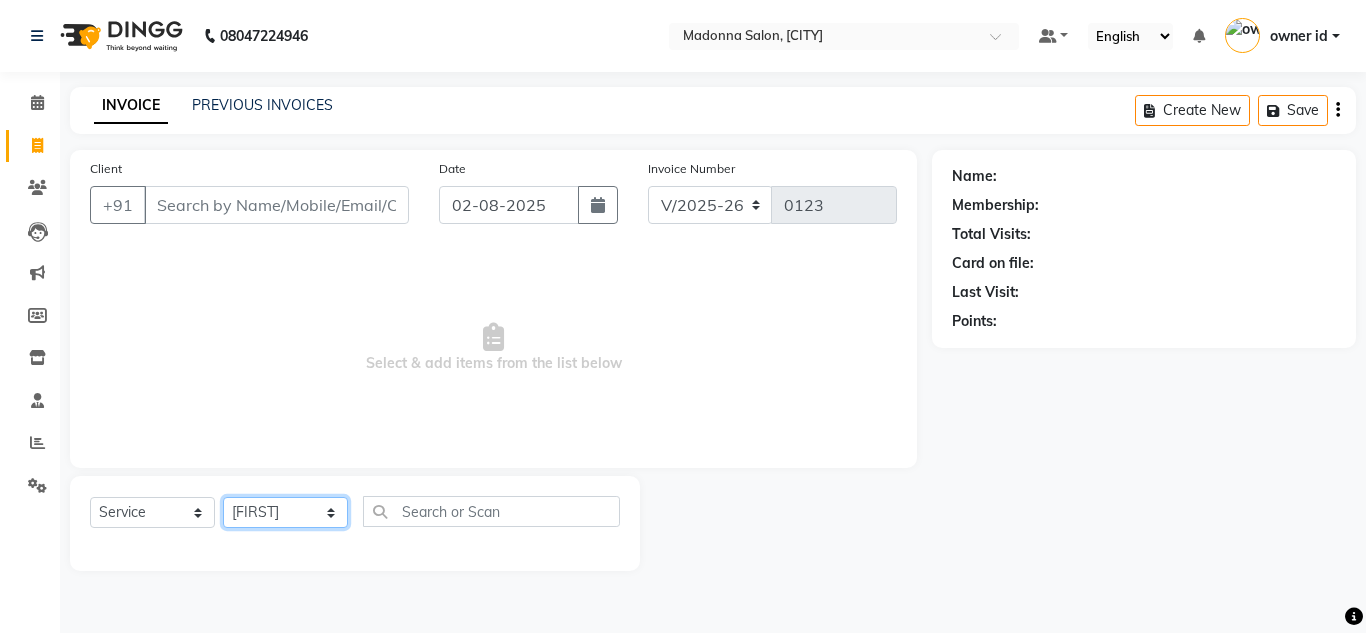 click on "Select Stylist Amit Bharti Devesh Farman Harsh  Jaikesh Manager Manoj Nitin Nails owner id Poonam Rihan" 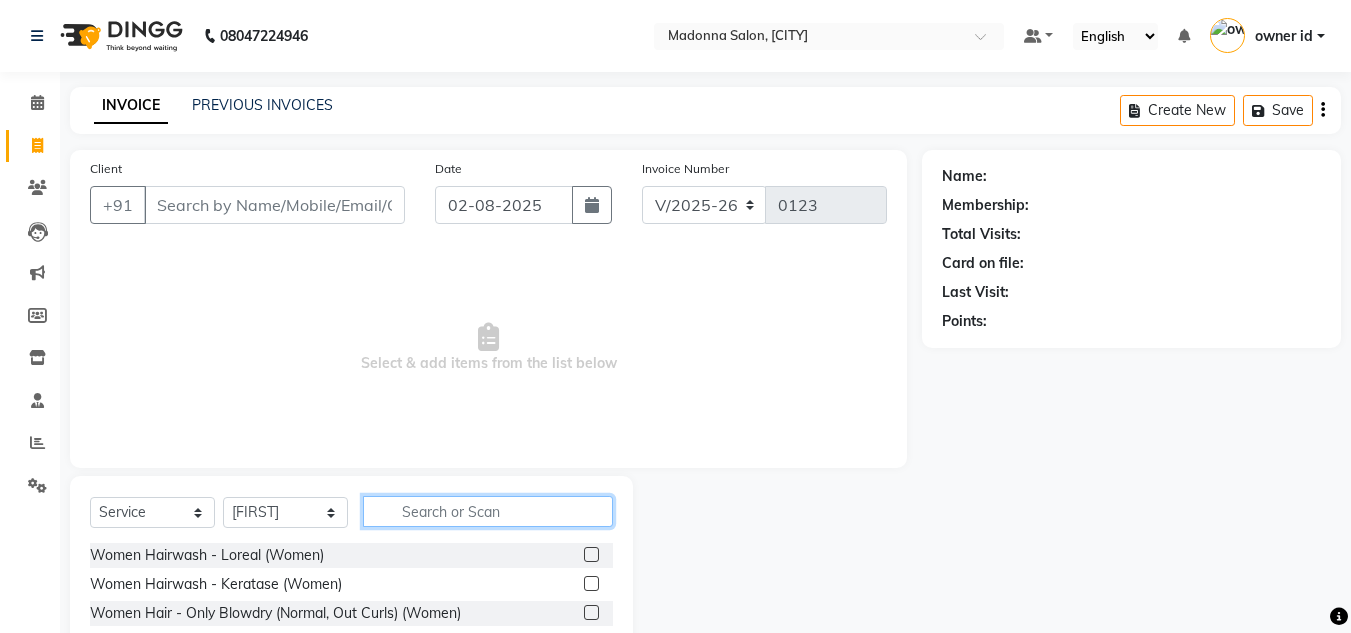 click 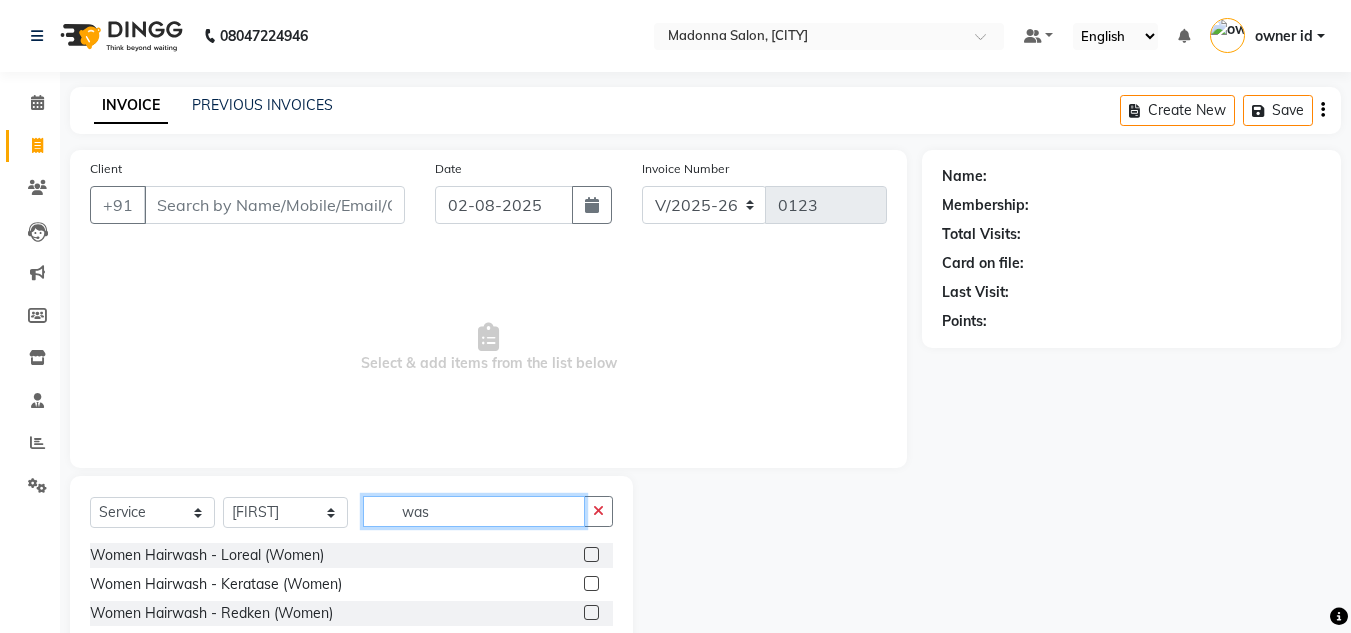 type on "was" 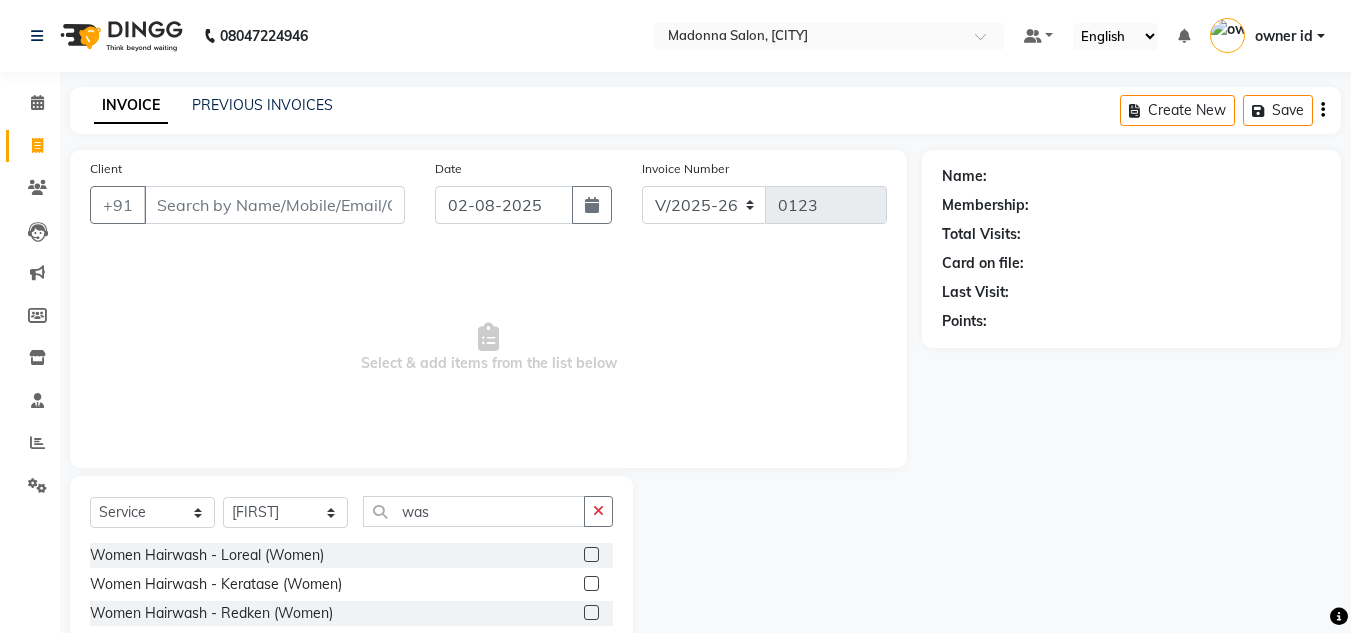 click 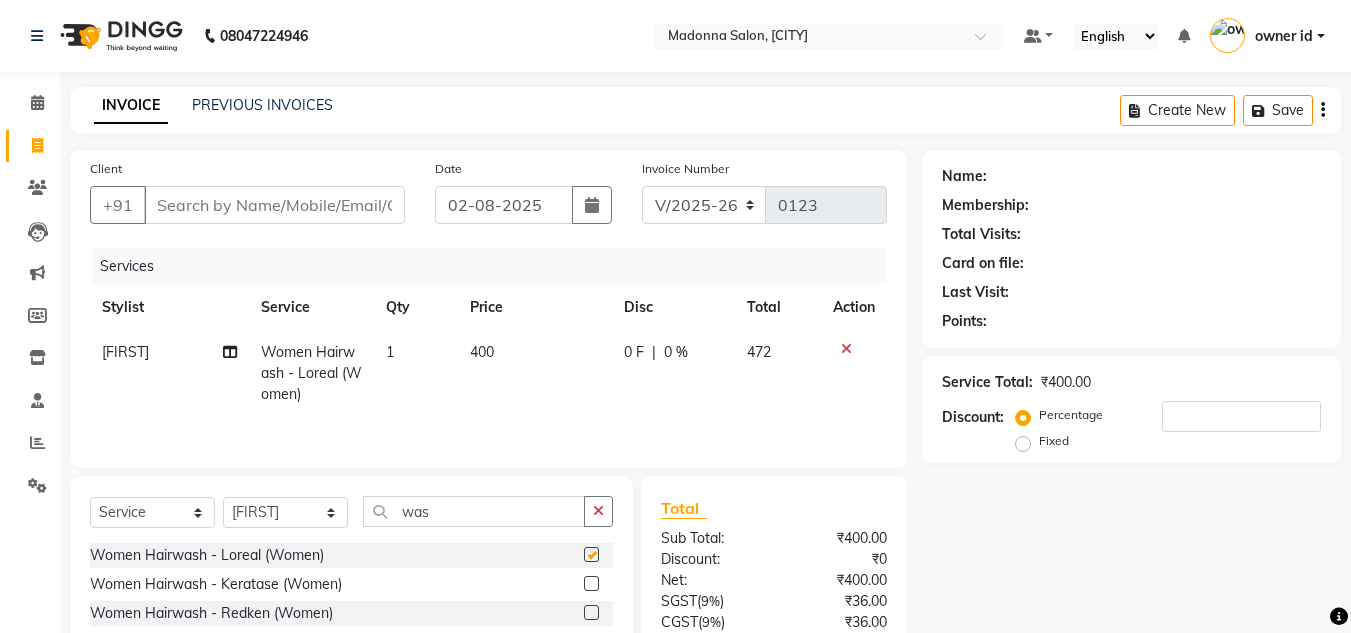 checkbox on "false" 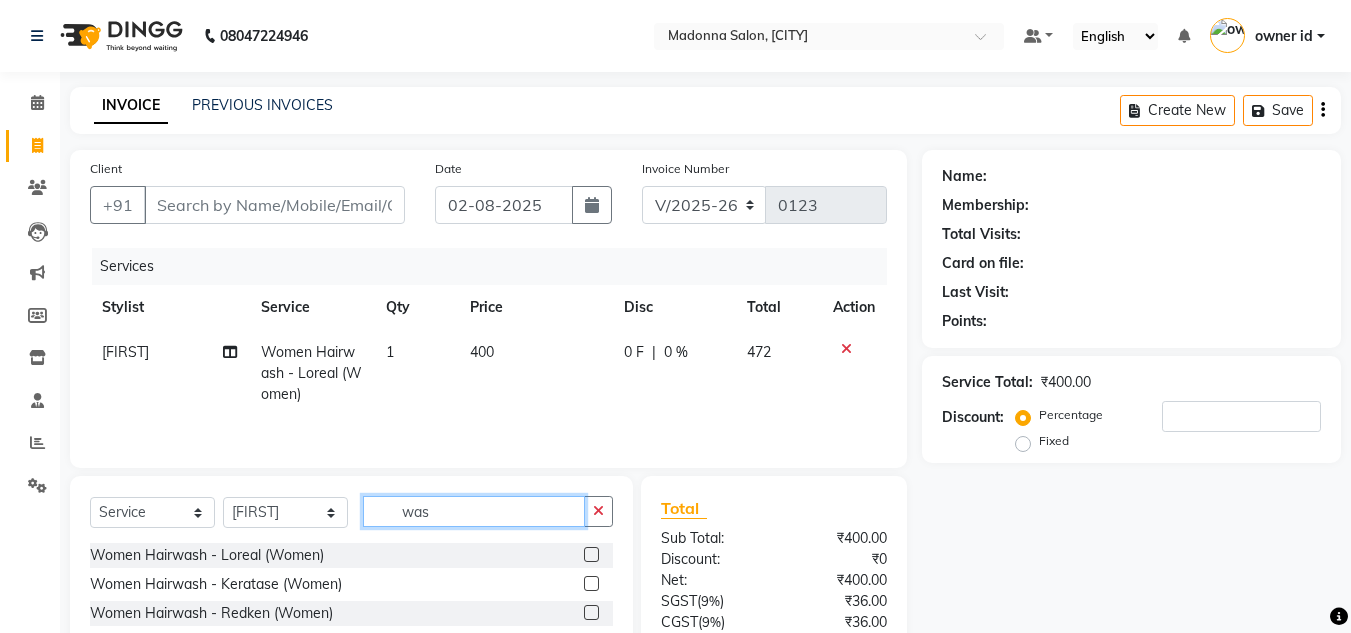 click on "was" 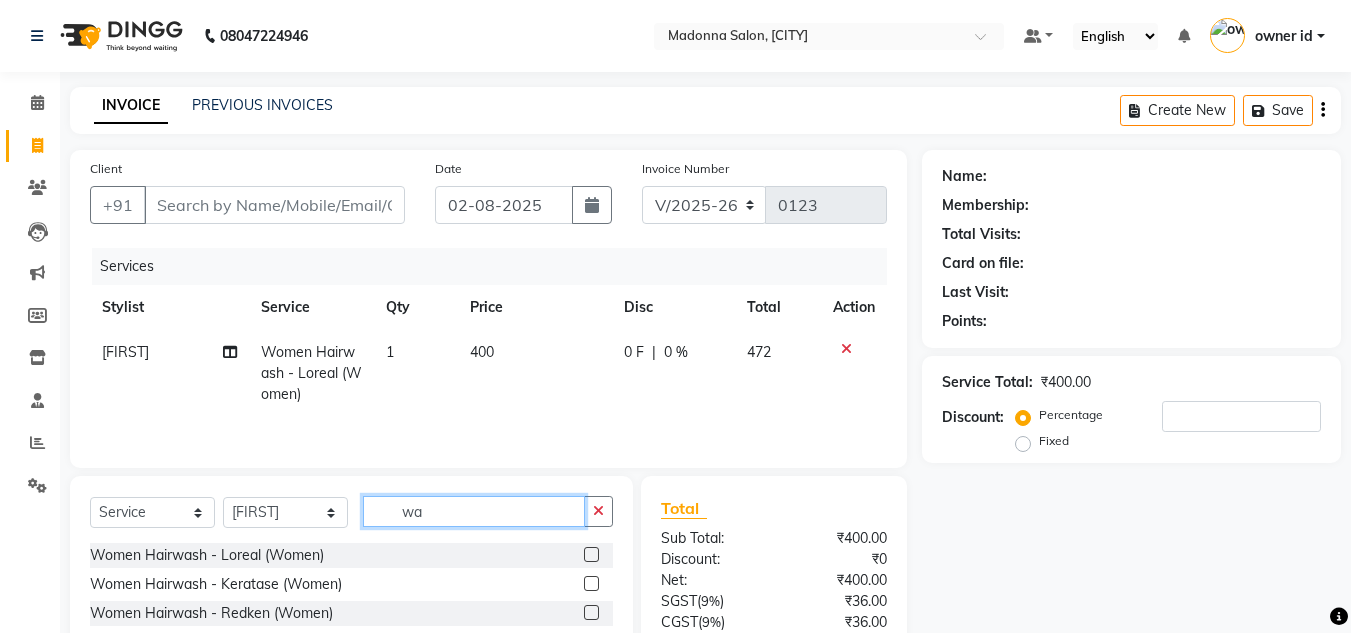 type on "w" 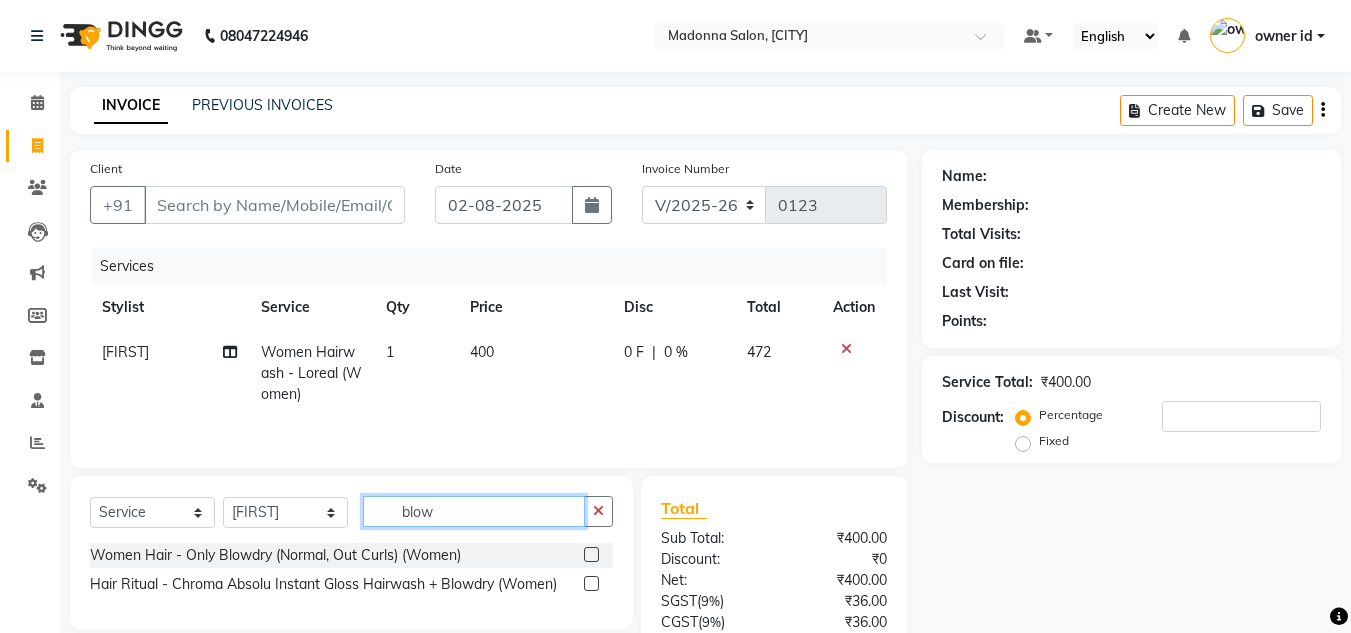 type on "blow" 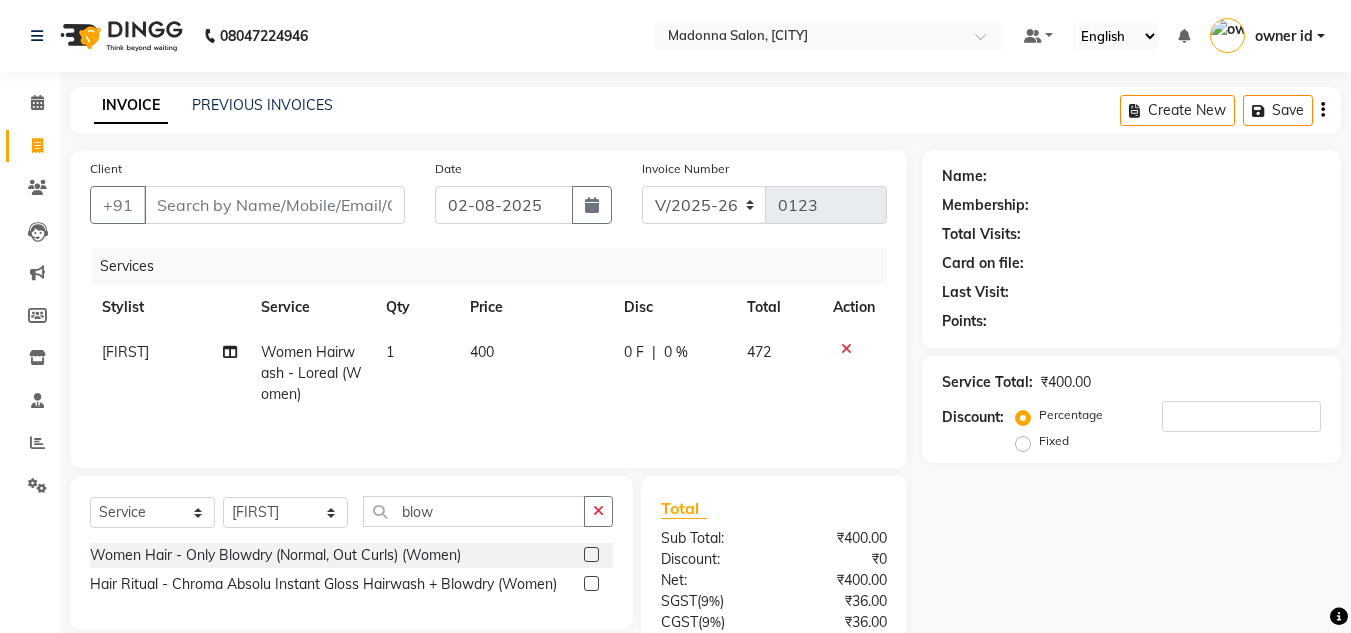 click 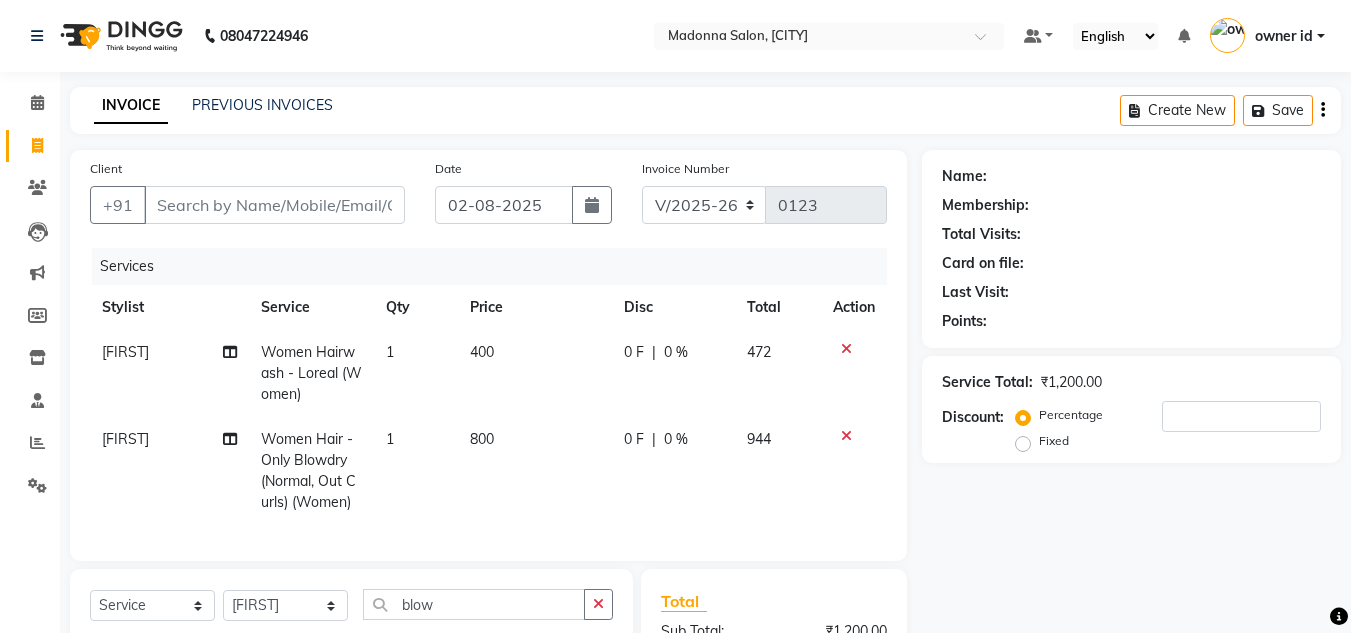 checkbox on "false" 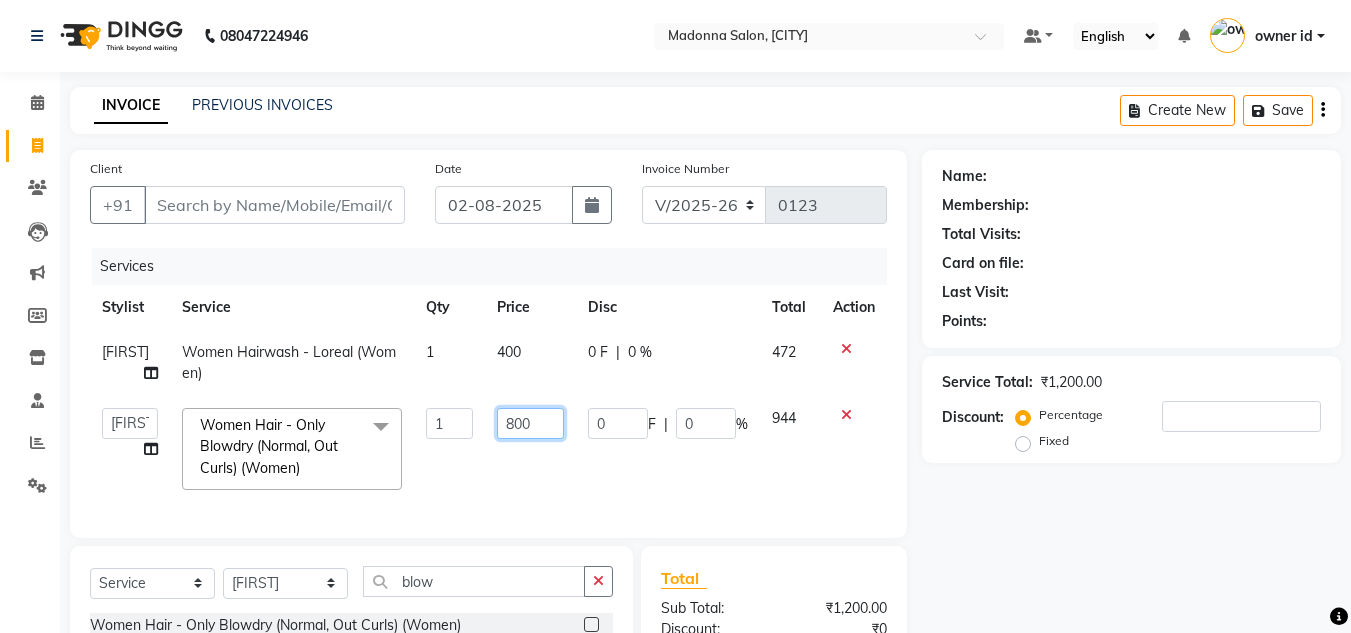 click on "800" 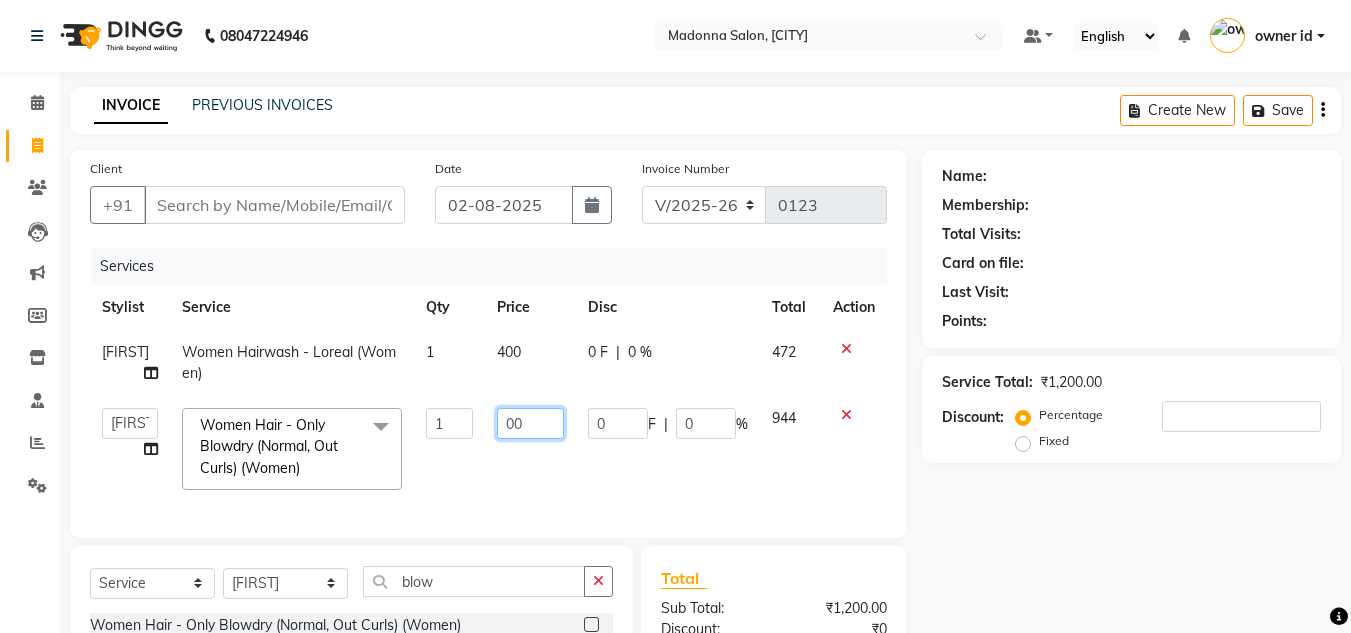 type on "600" 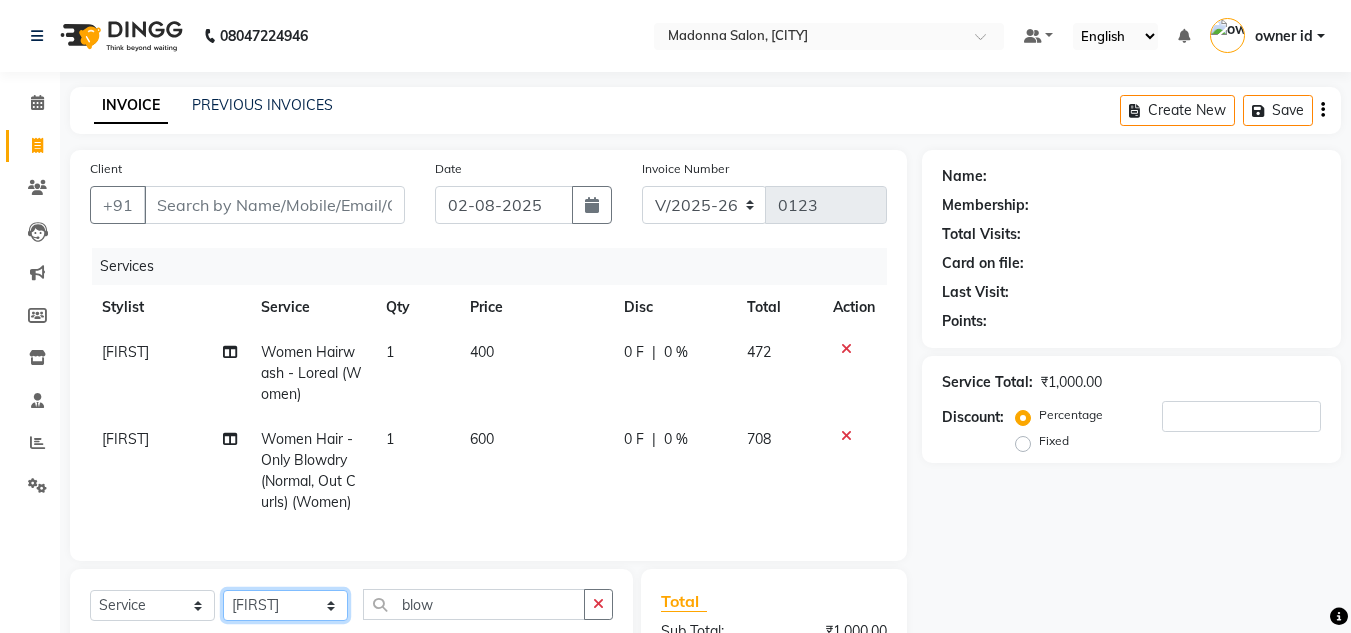 scroll, scrollTop: 3, scrollLeft: 0, axis: vertical 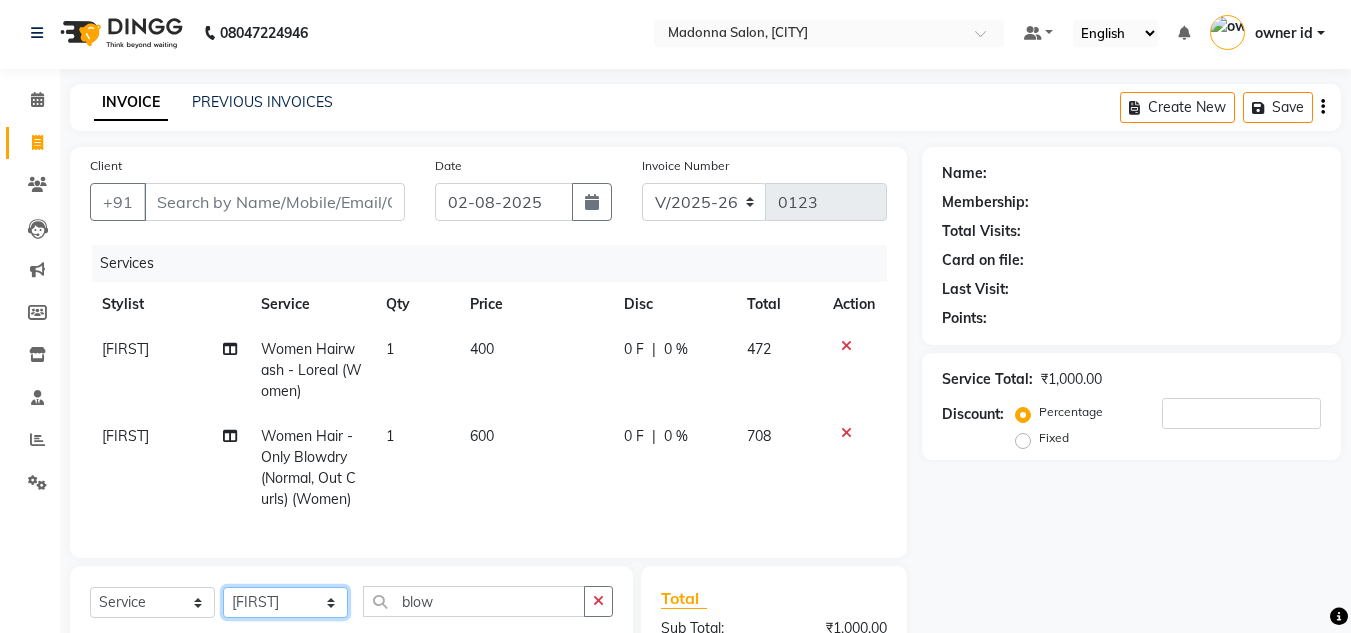 click on "Select Stylist Amit Bharti Devesh Farman Harsh  Jaikesh Manager Manoj Nitin Nails owner id Poonam Rihan" 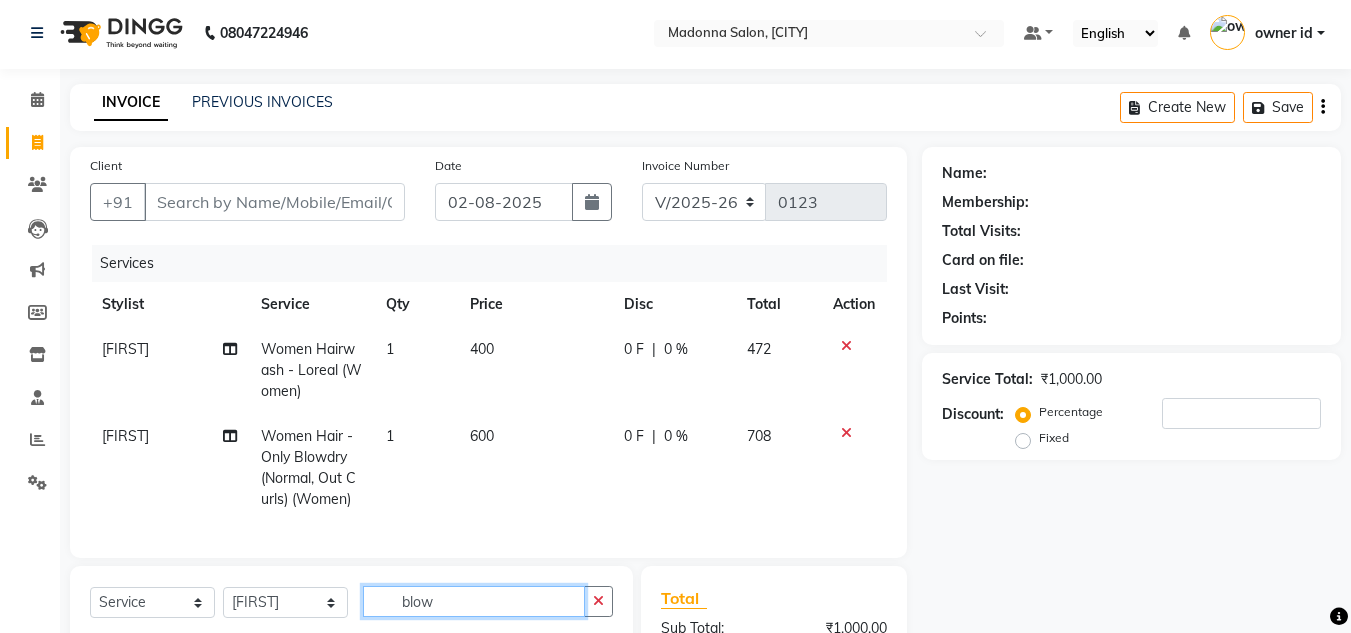 click on "blow" 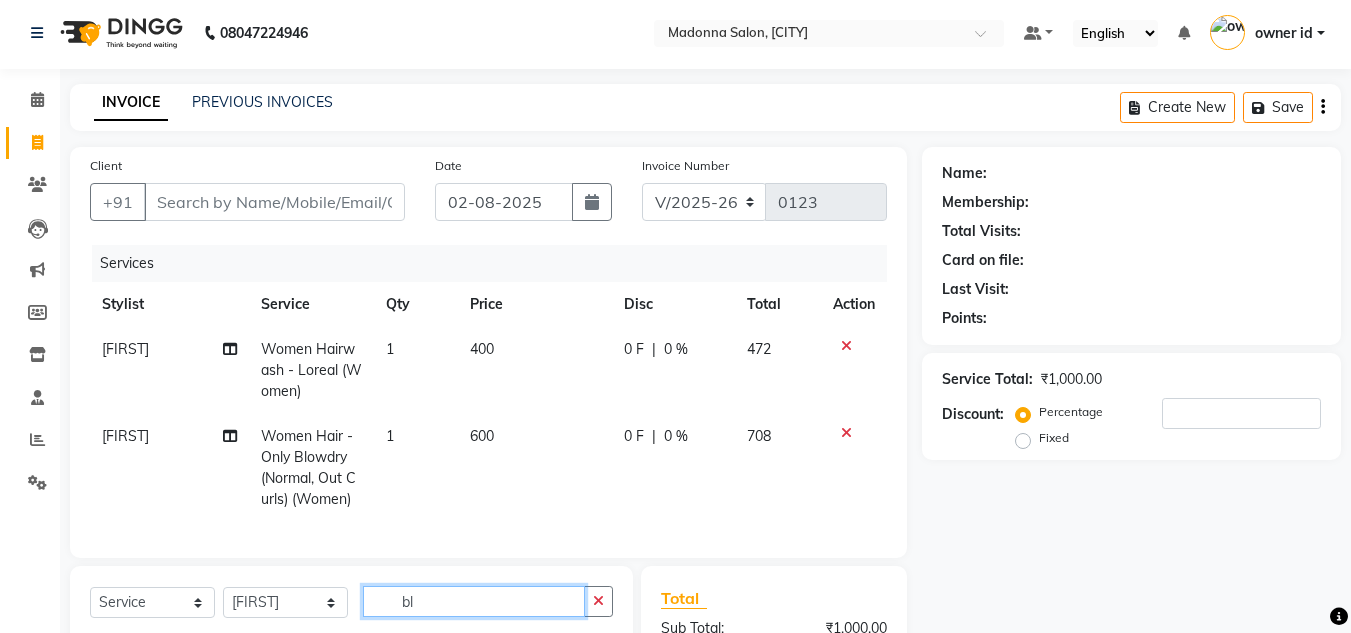 type on "b" 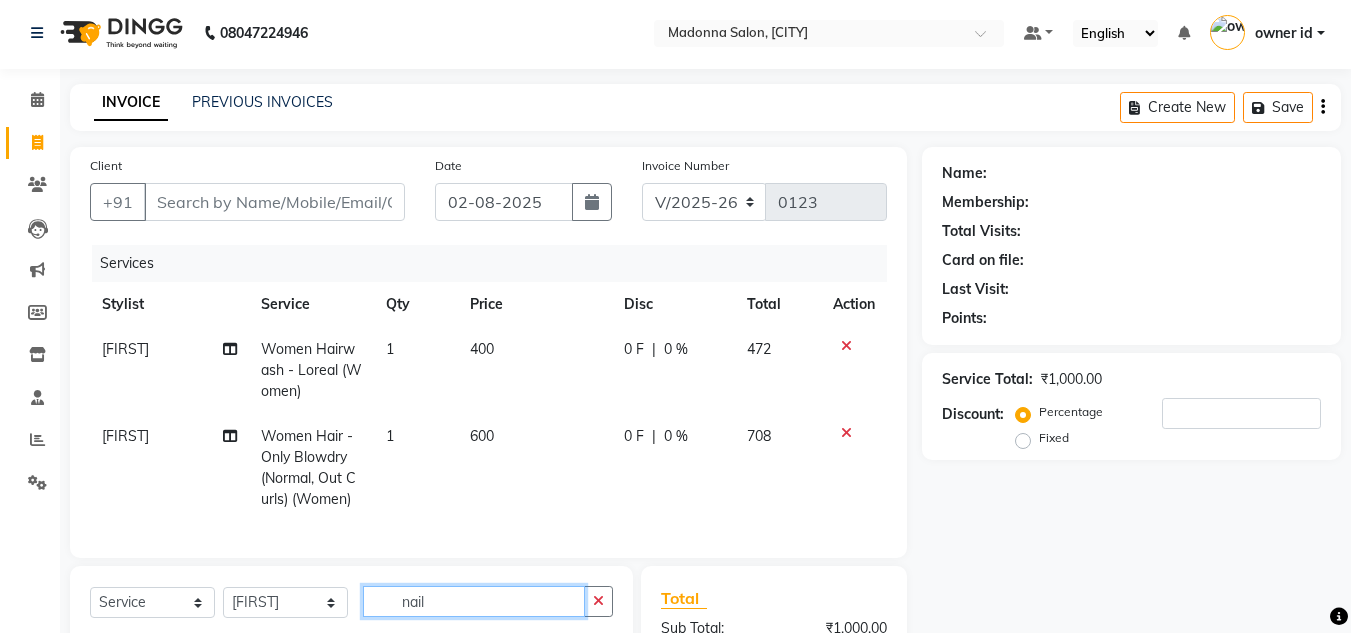 scroll, scrollTop: 173, scrollLeft: 0, axis: vertical 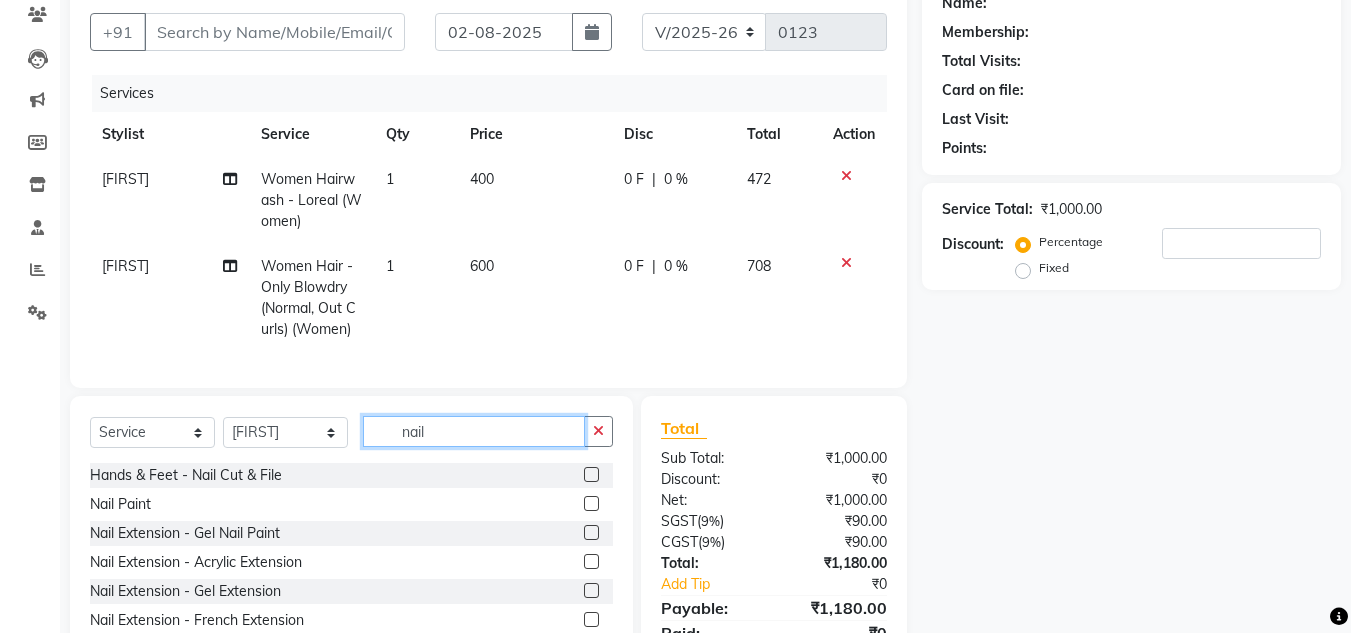 type on "nail" 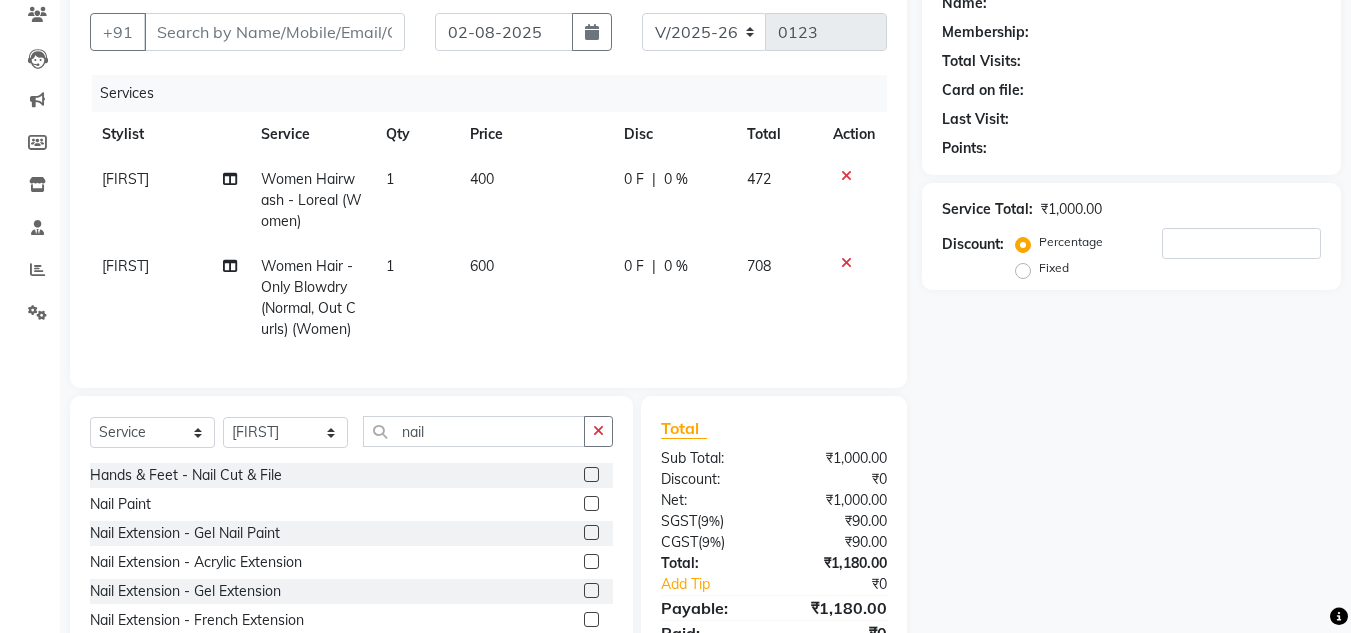 click 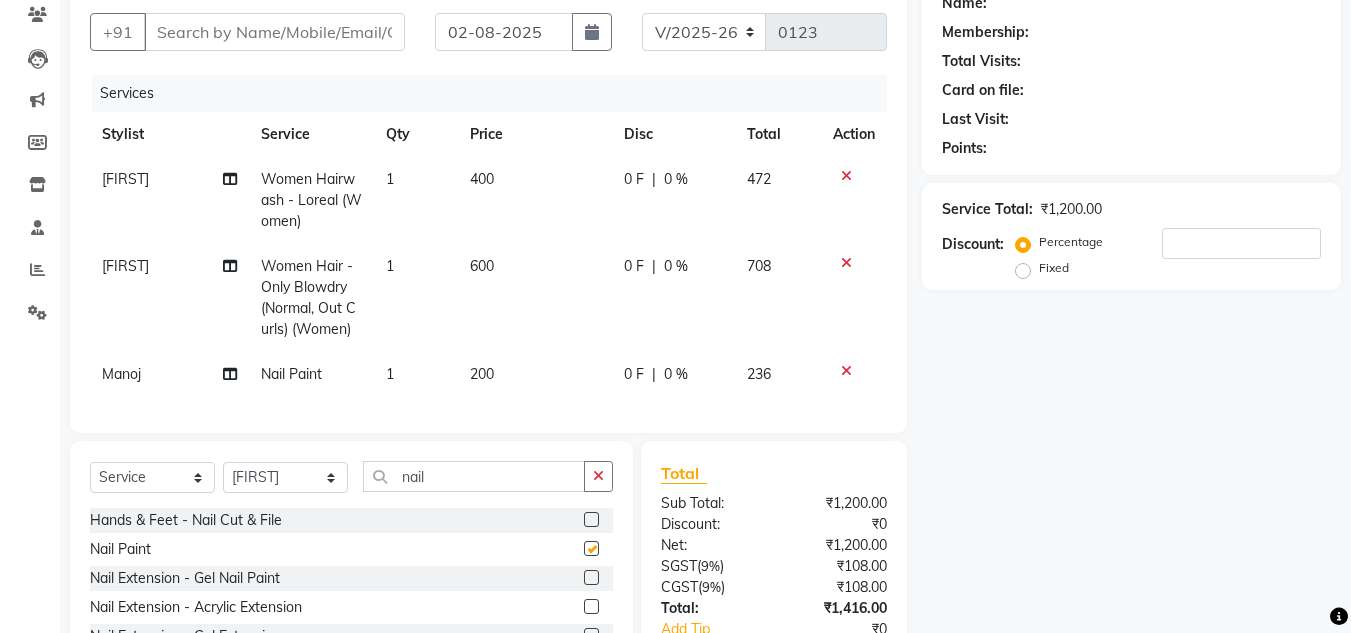 checkbox on "false" 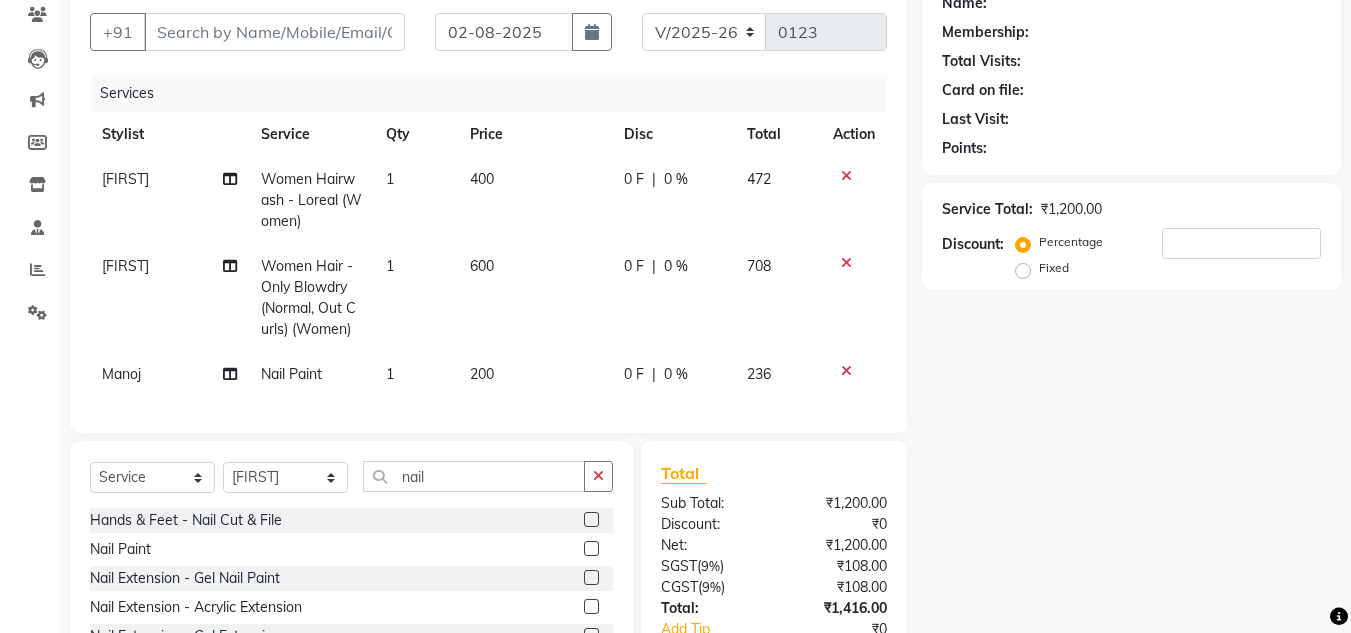 click on "1" 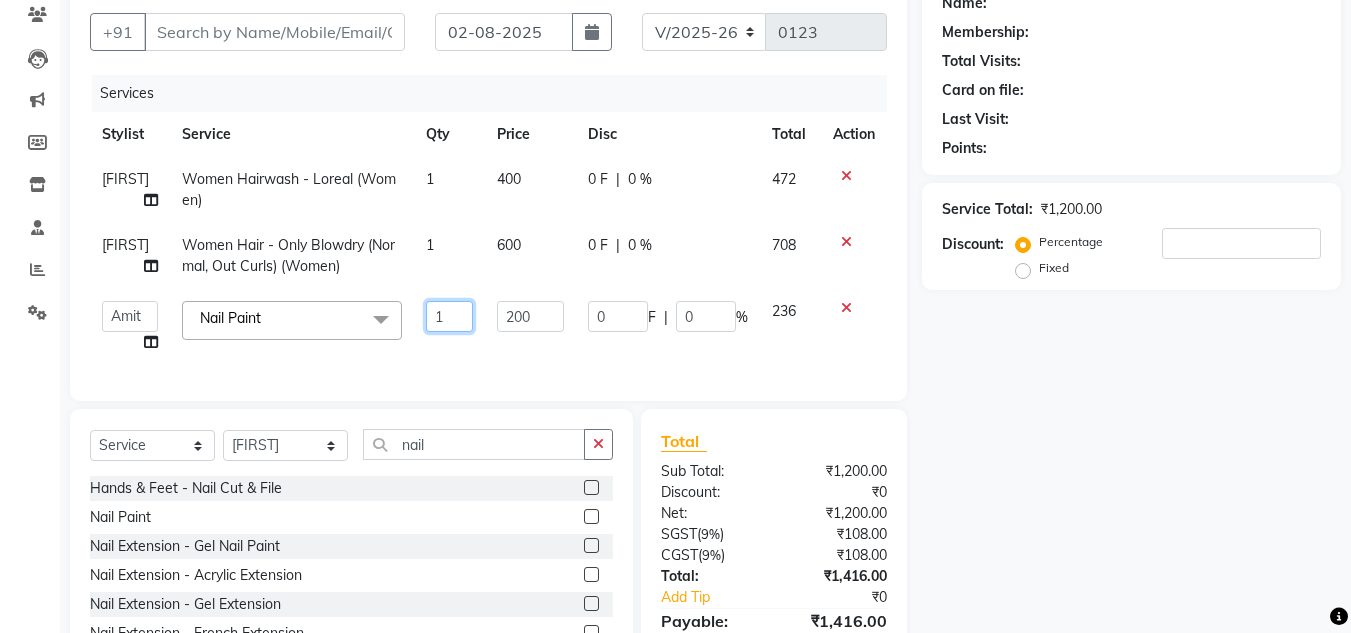 click on "1" 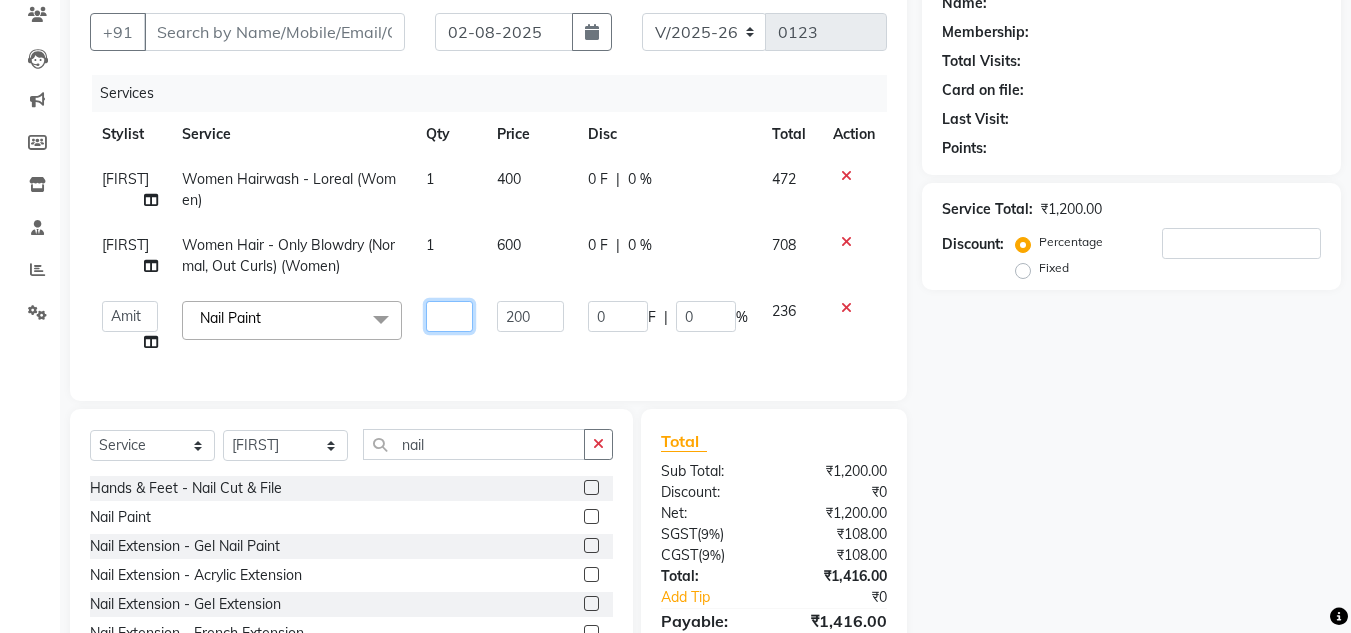 type on "2" 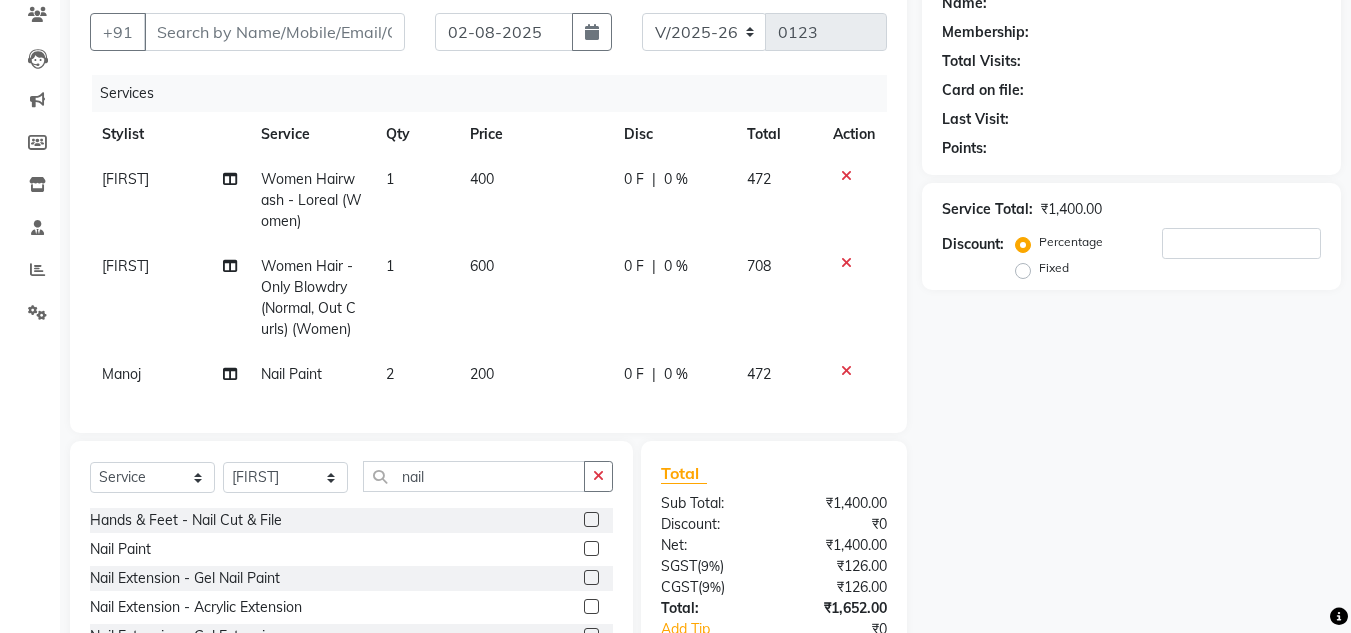click on "Manoj Nail Paint 2 200 0 F | 0 % 472" 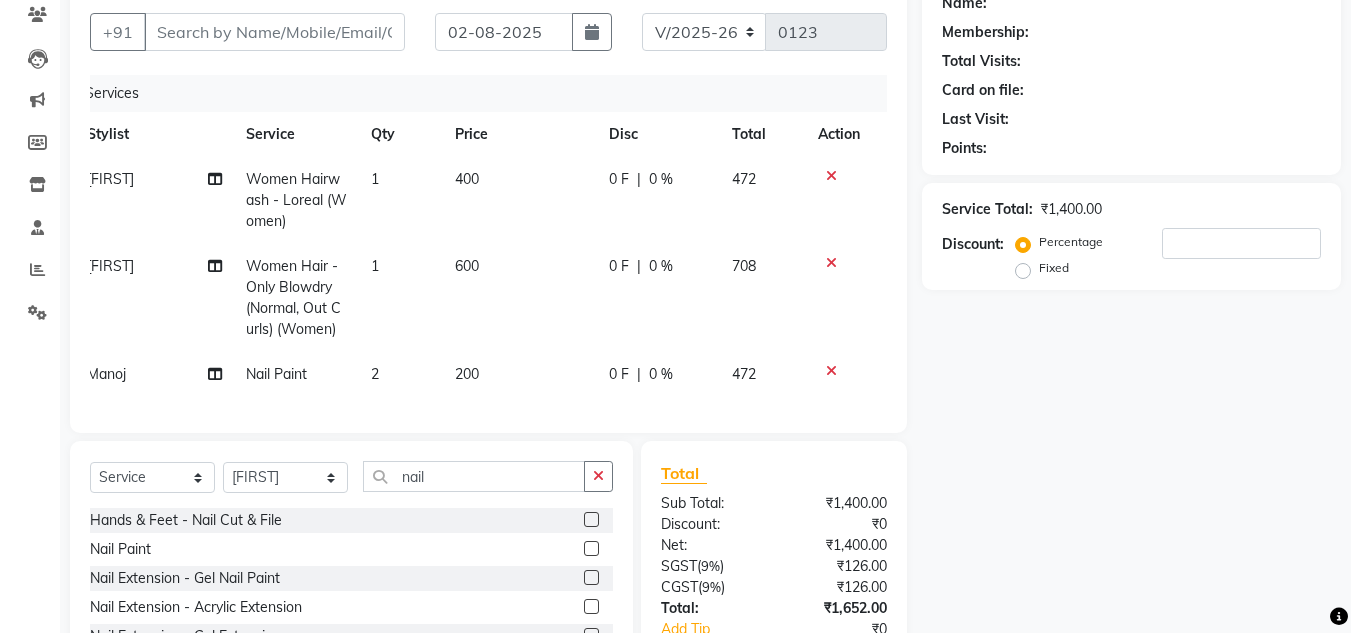 scroll, scrollTop: 321, scrollLeft: 0, axis: vertical 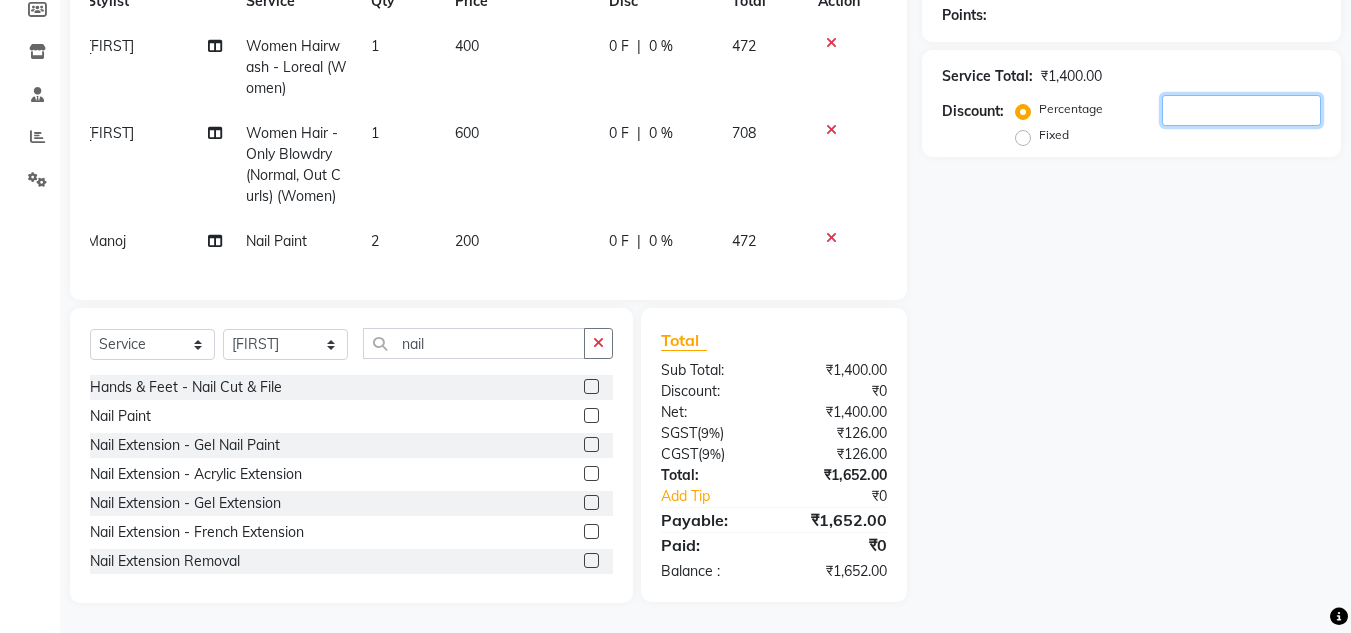 click 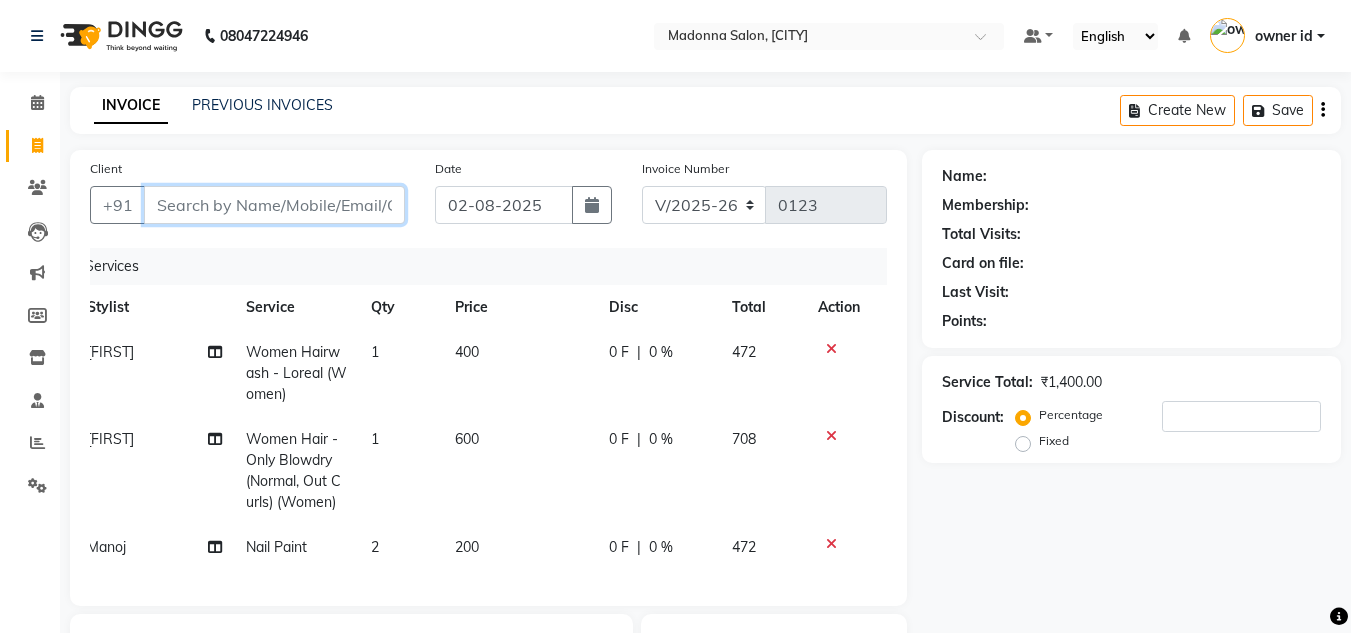 click on "Client" at bounding box center (274, 205) 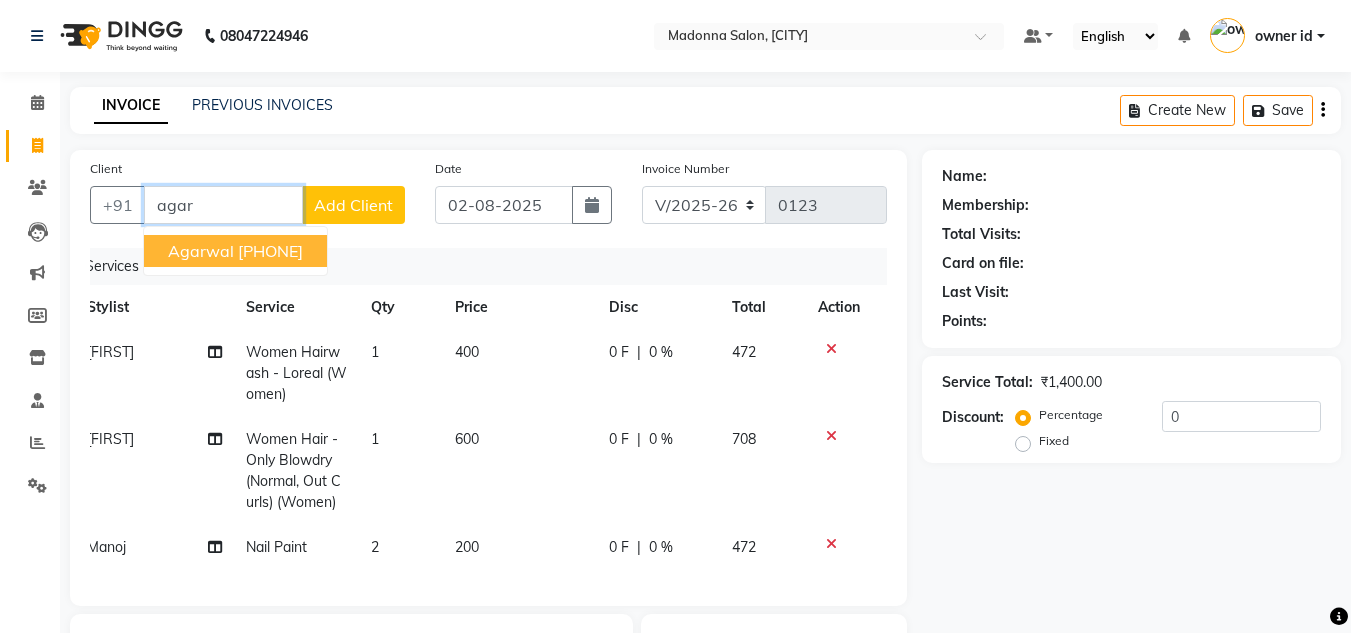 click on "[PHONE]" at bounding box center (270, 251) 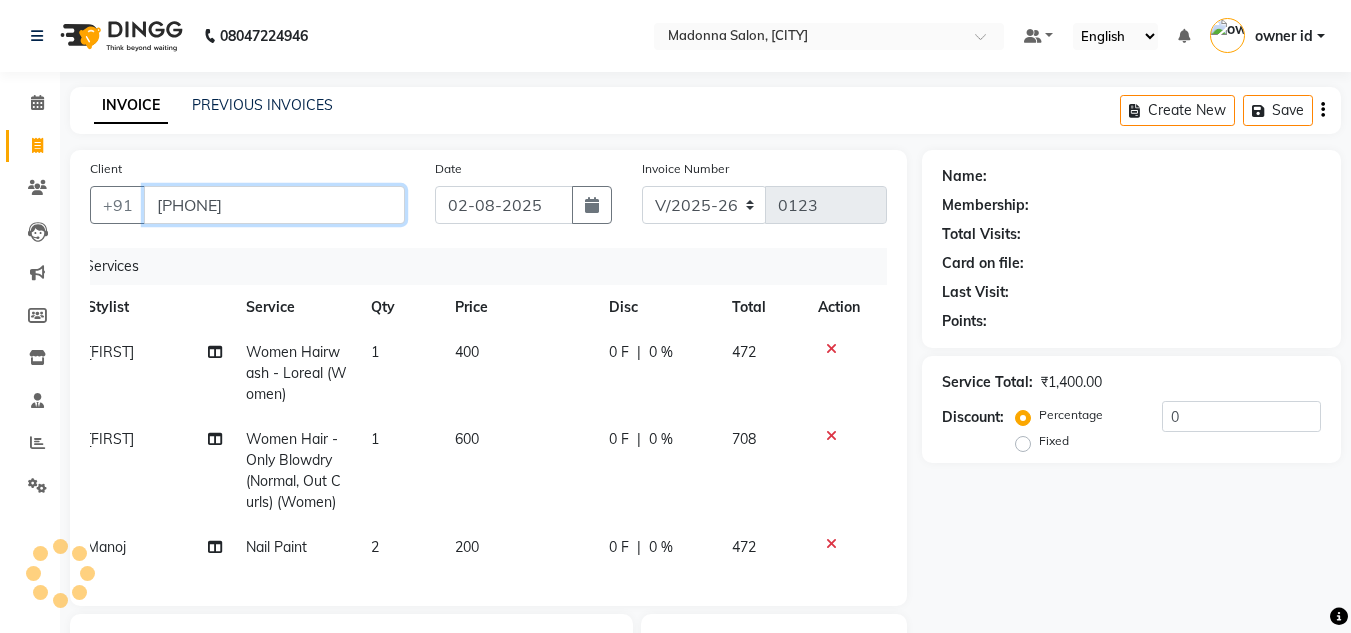 type on "[PHONE]" 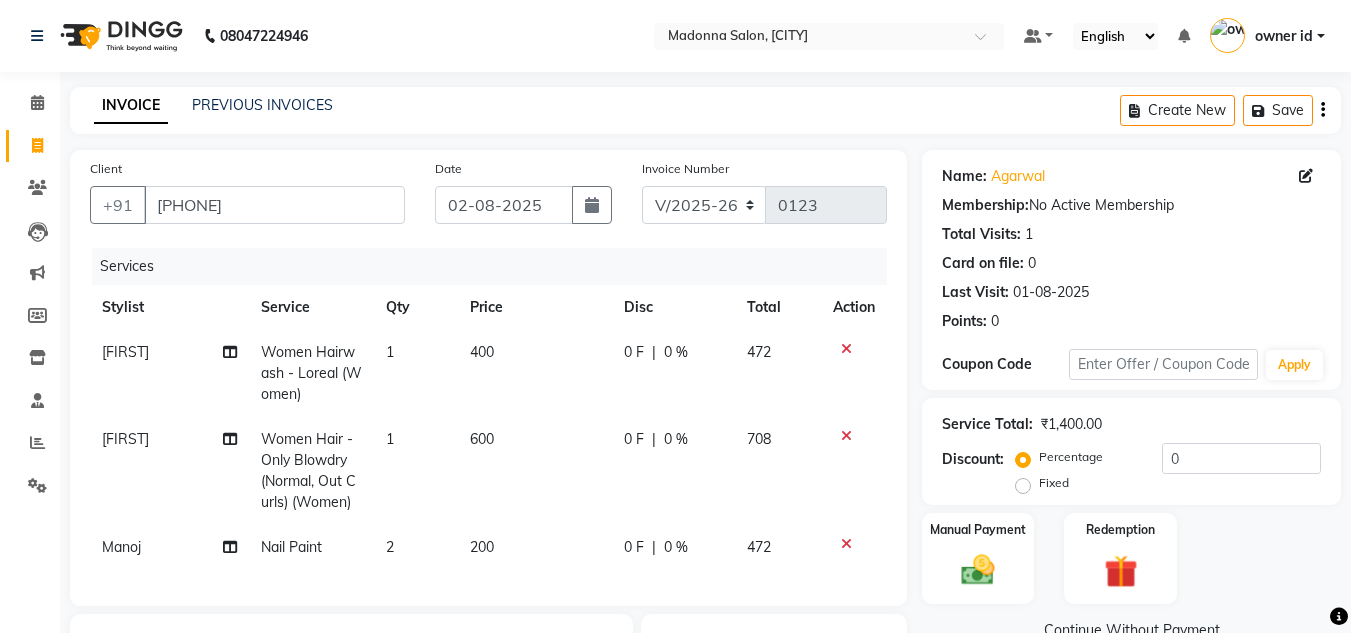 scroll, scrollTop: 0, scrollLeft: 15, axis: horizontal 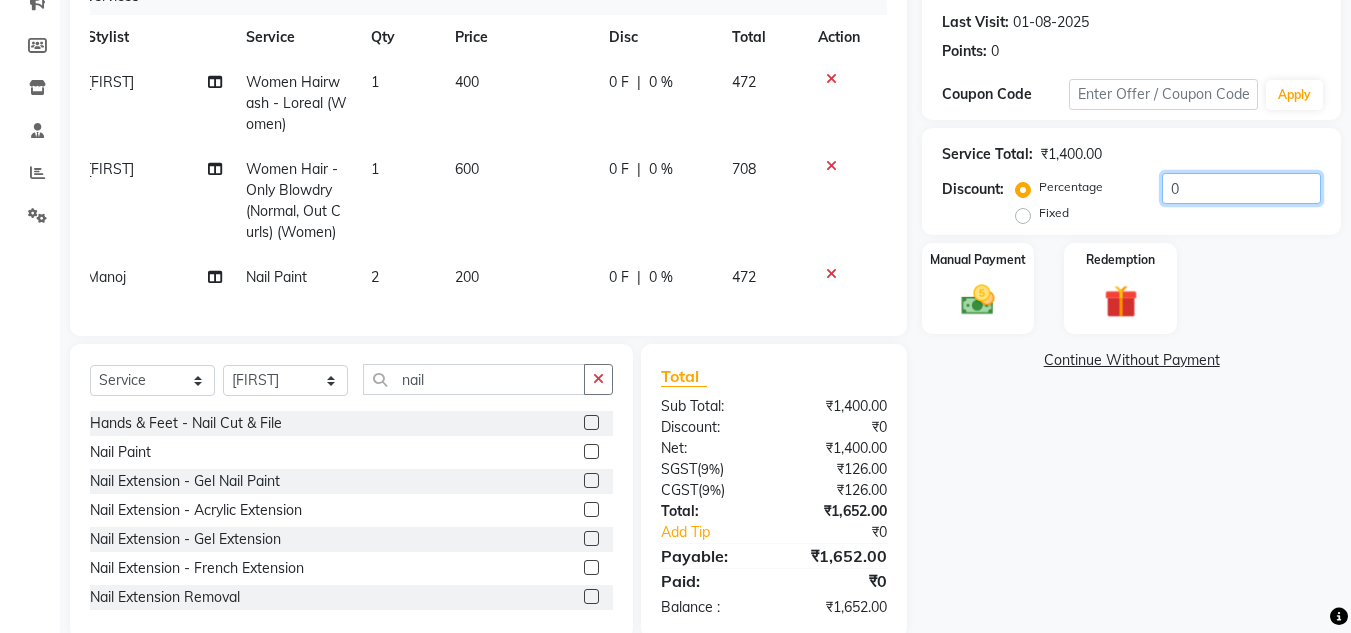 click on "0" 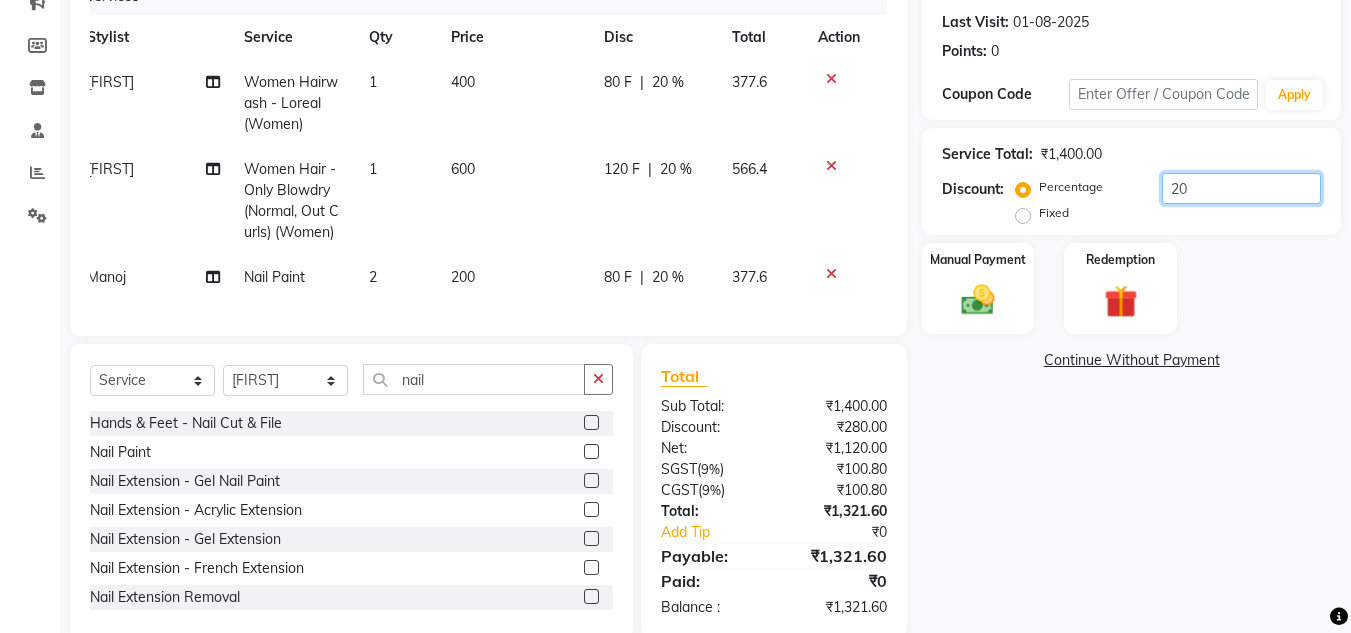 type on "20" 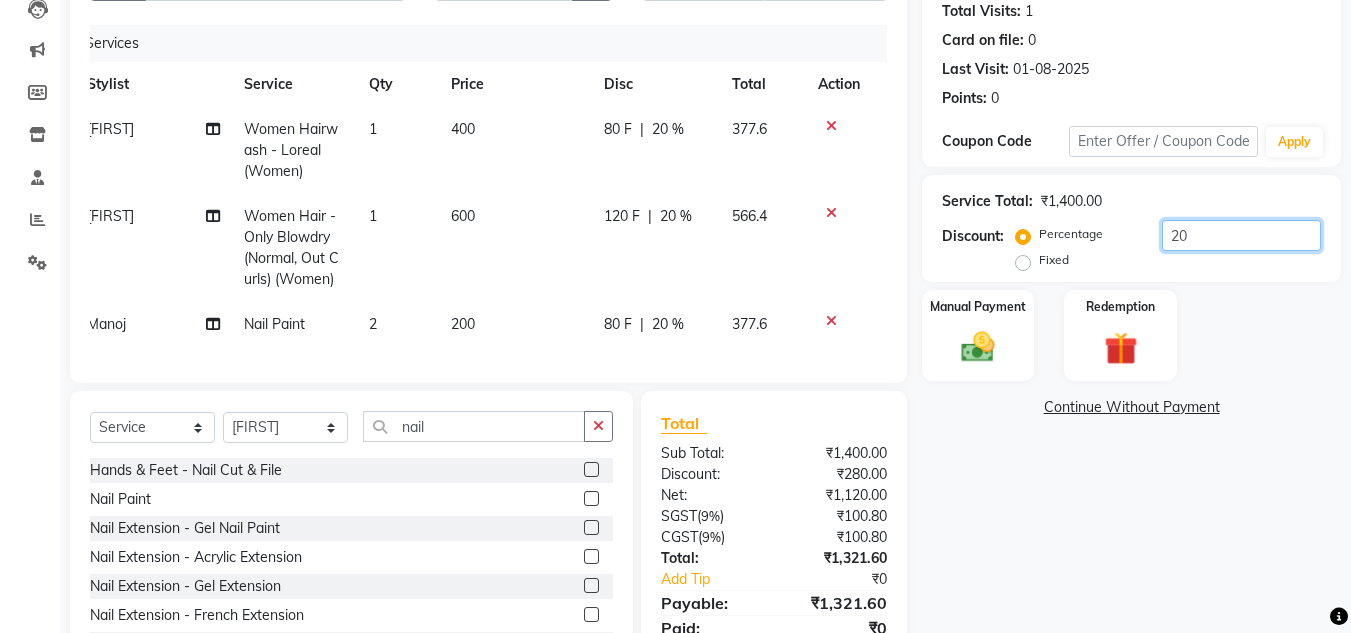 scroll, scrollTop: 211, scrollLeft: 0, axis: vertical 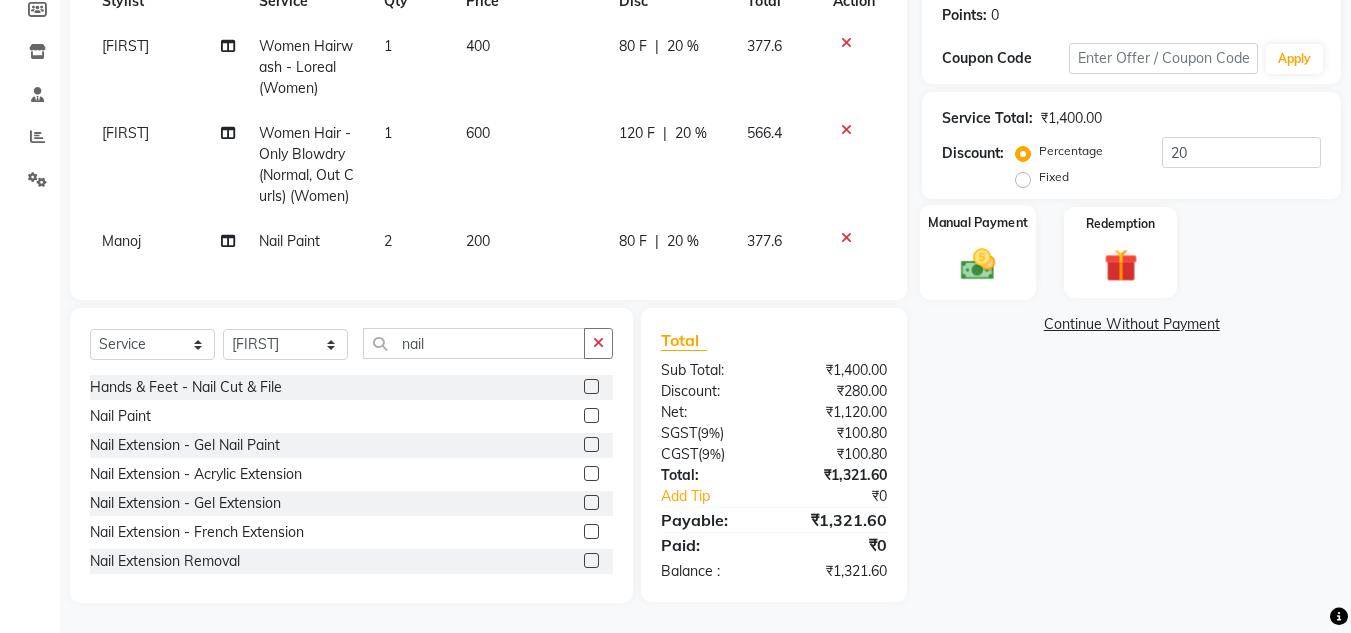 click 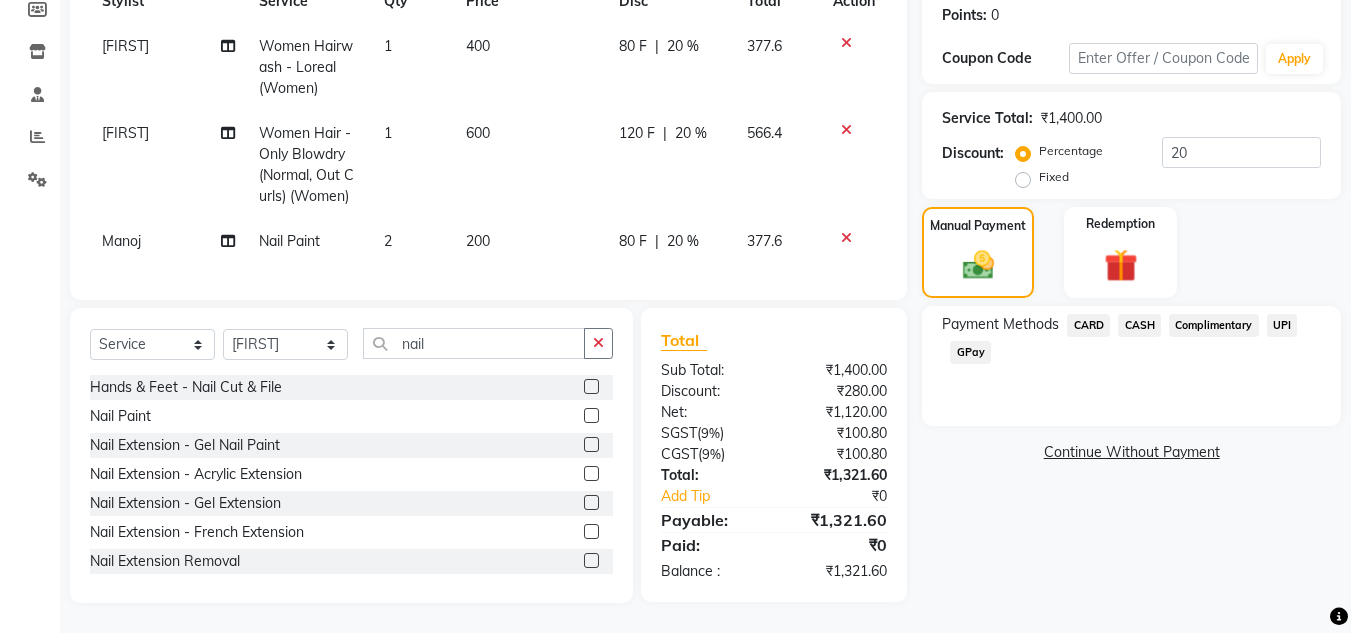 click on "CASH" 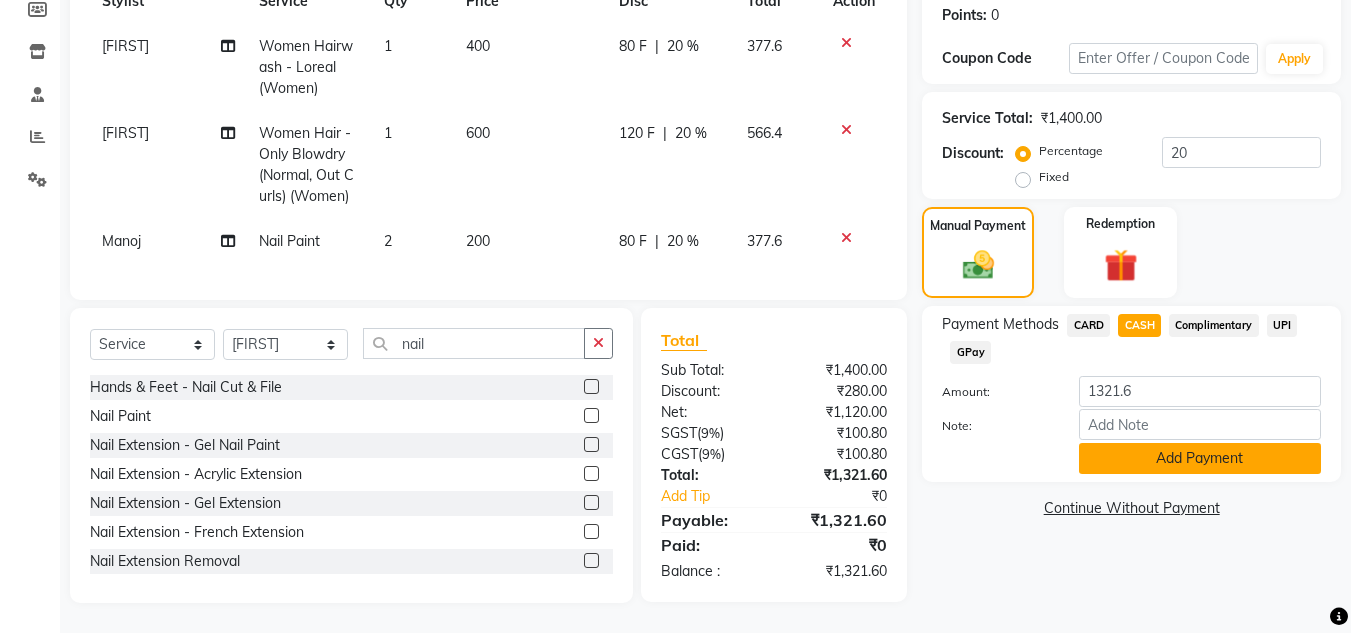 click on "Add Payment" 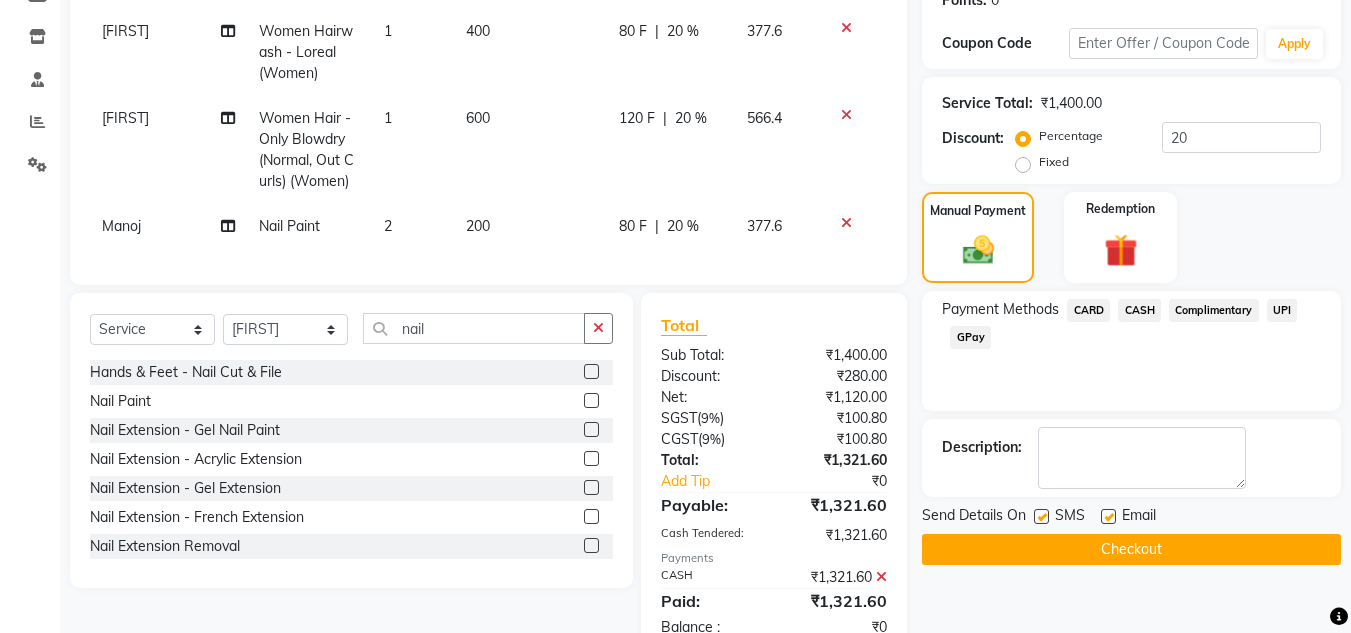 scroll, scrollTop: 391, scrollLeft: 0, axis: vertical 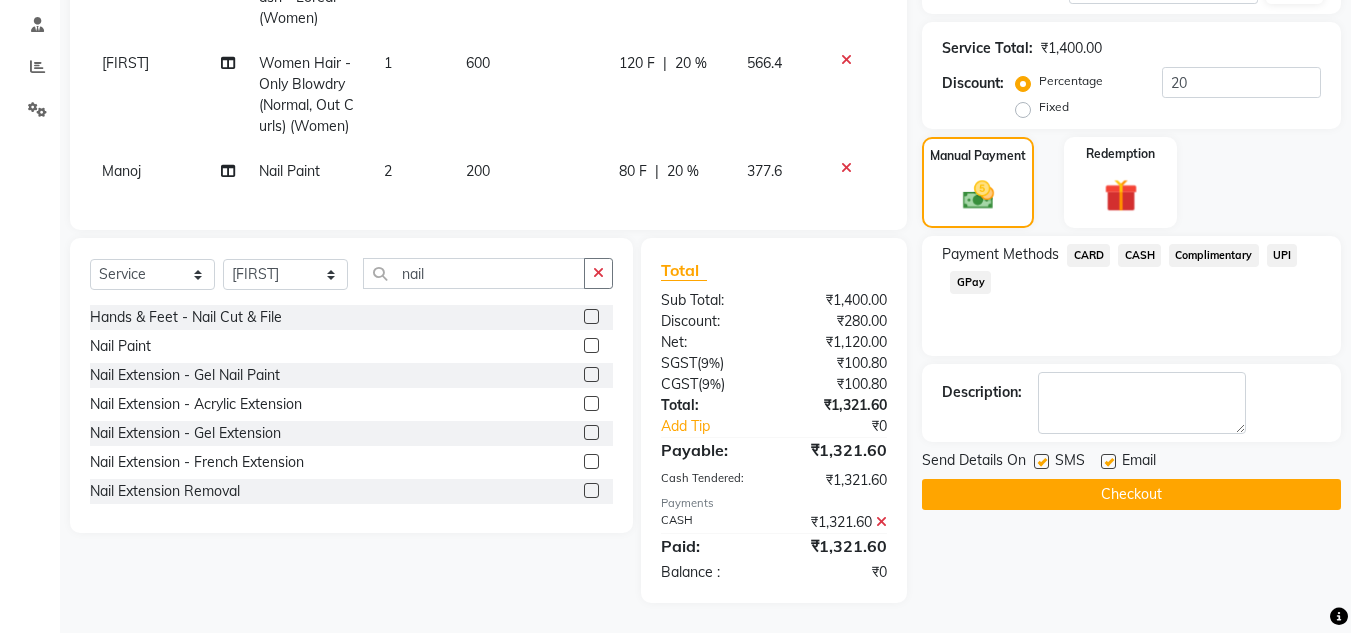 click on "Checkout" 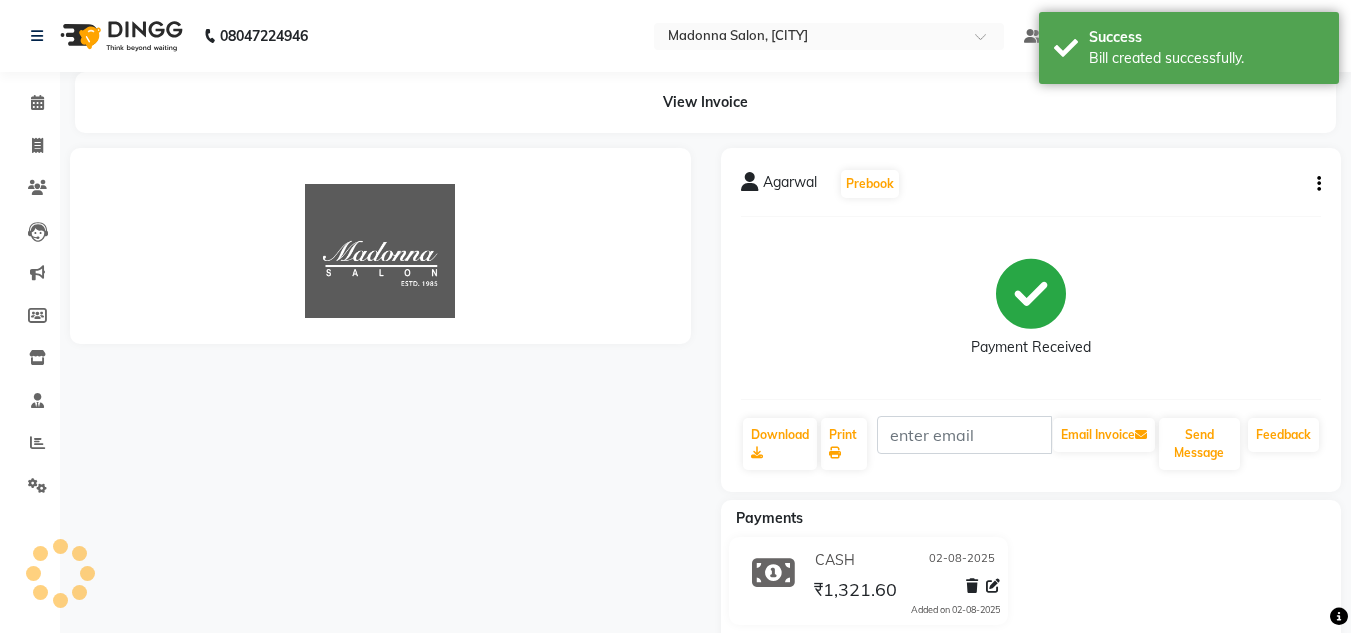 scroll, scrollTop: 0, scrollLeft: 0, axis: both 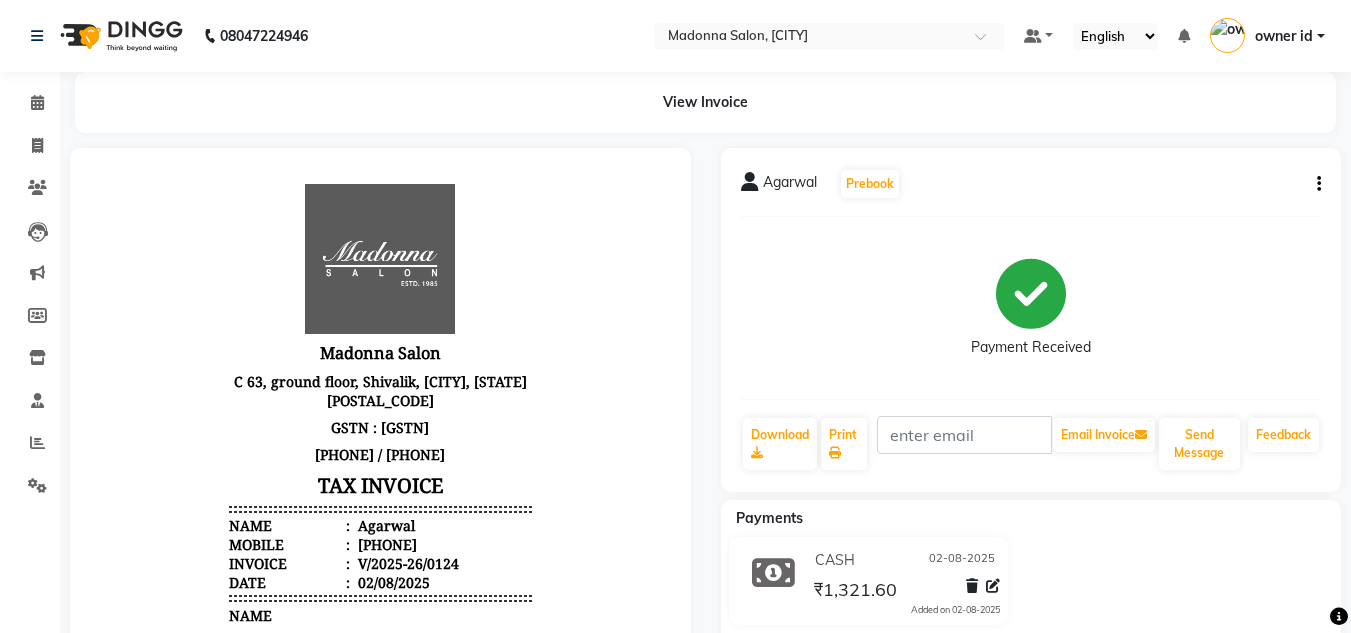 click 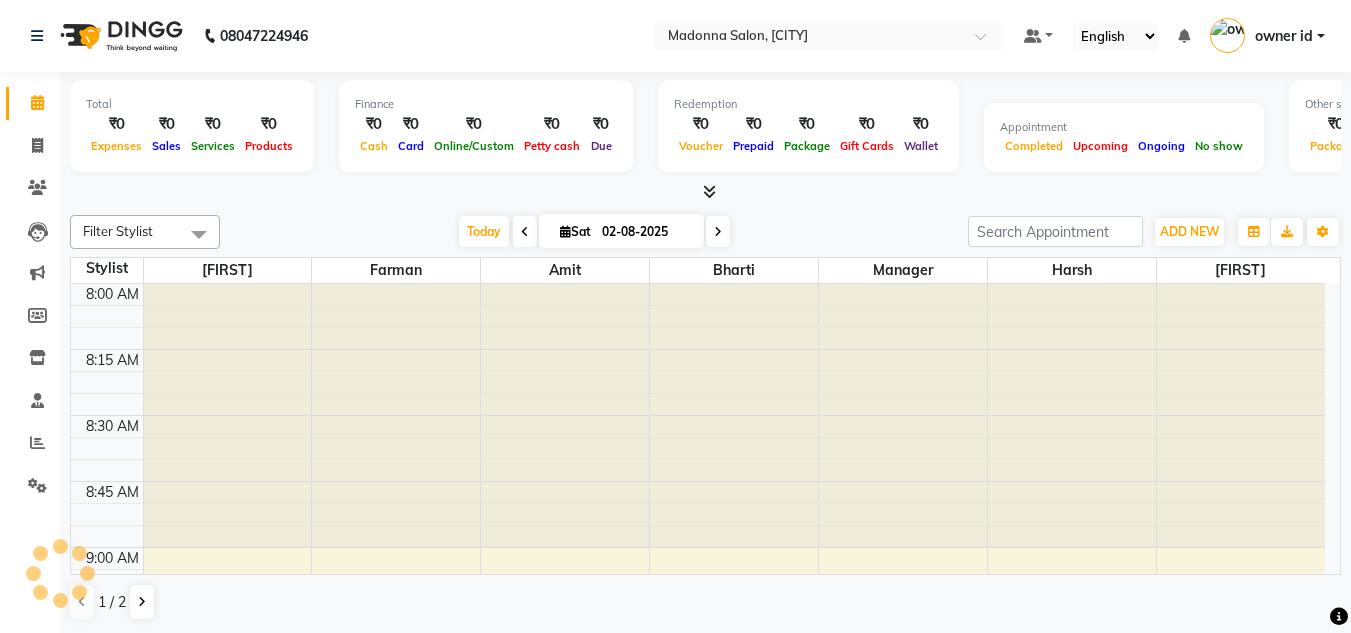 scroll, scrollTop: 0, scrollLeft: 0, axis: both 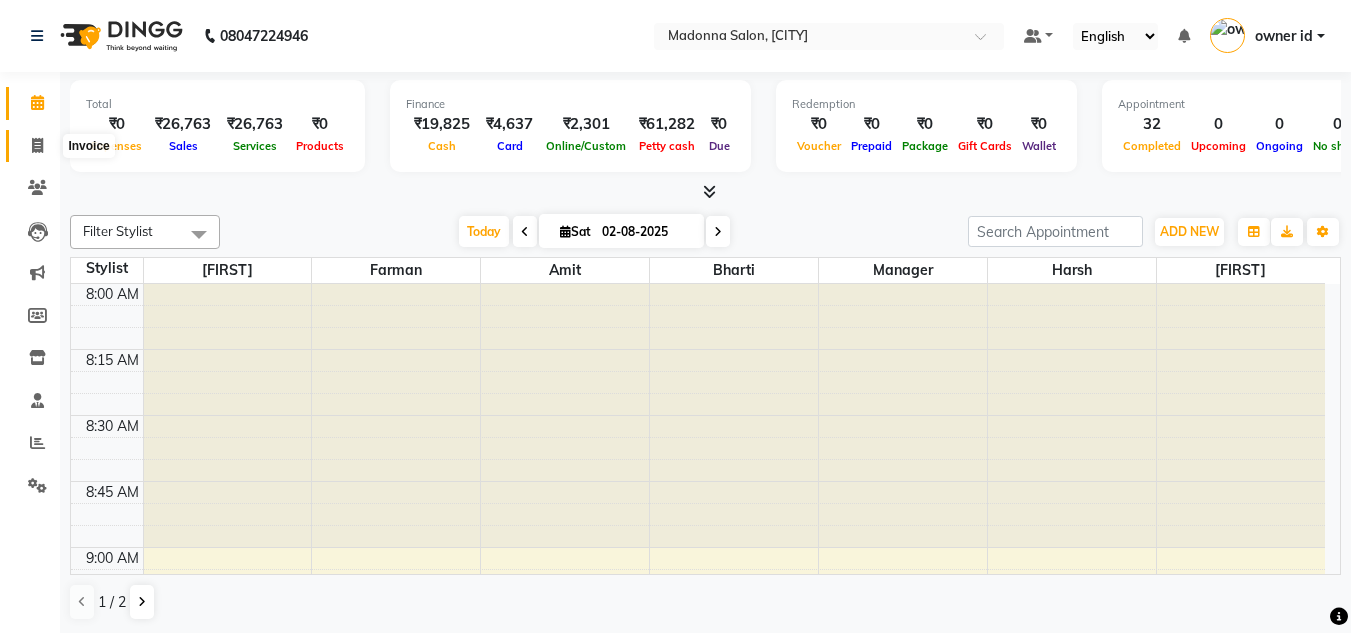 click 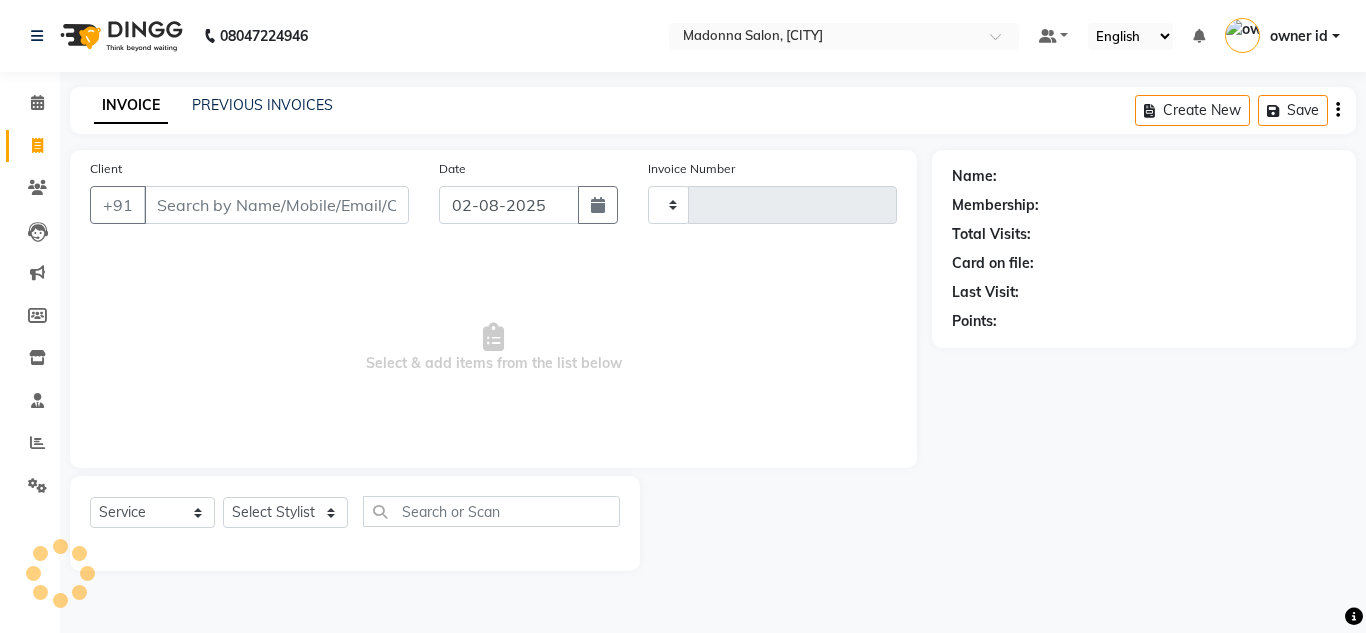type on "0125" 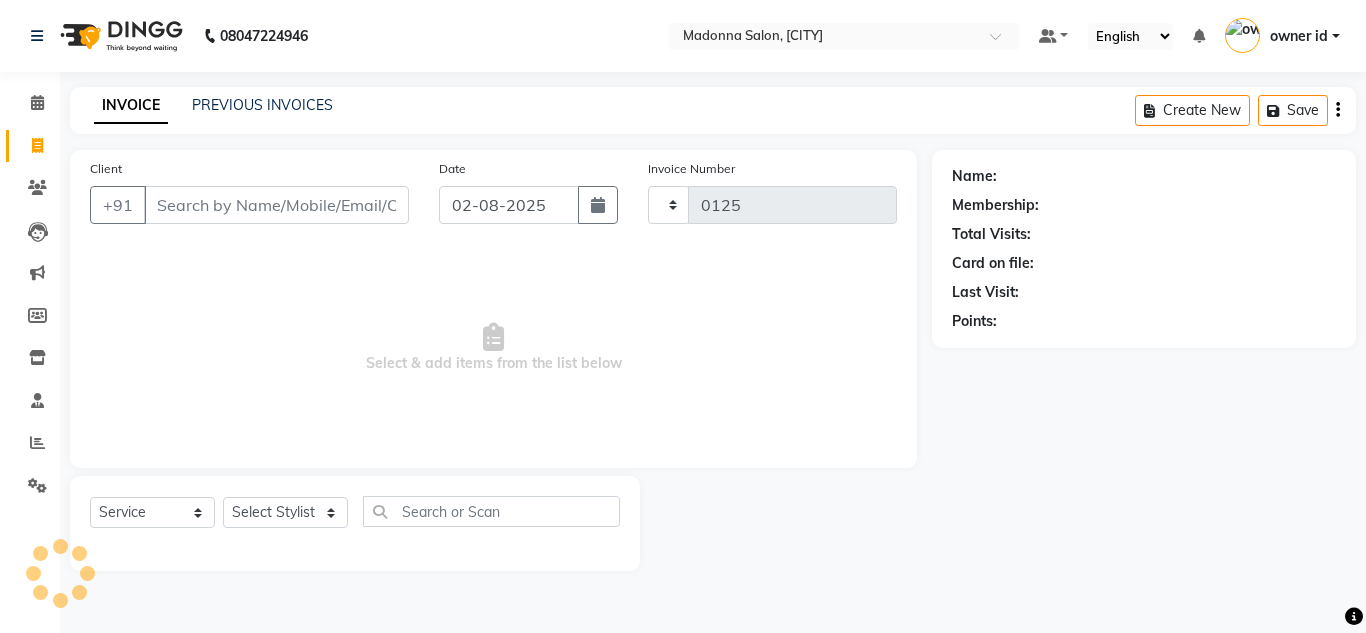 select on "8641" 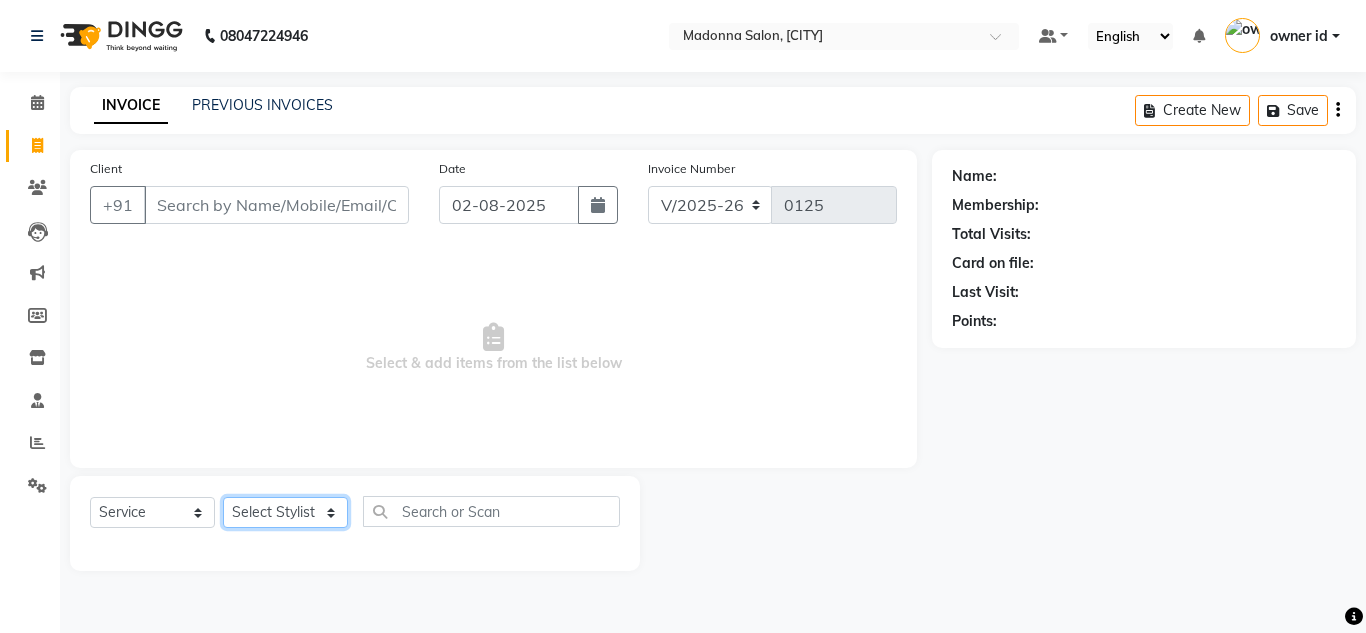 click on "Select Stylist Amit Bharti Devesh Farman Harsh  Jaikesh Manager Manoj Nitin Nails owner id Poonam Rihan" 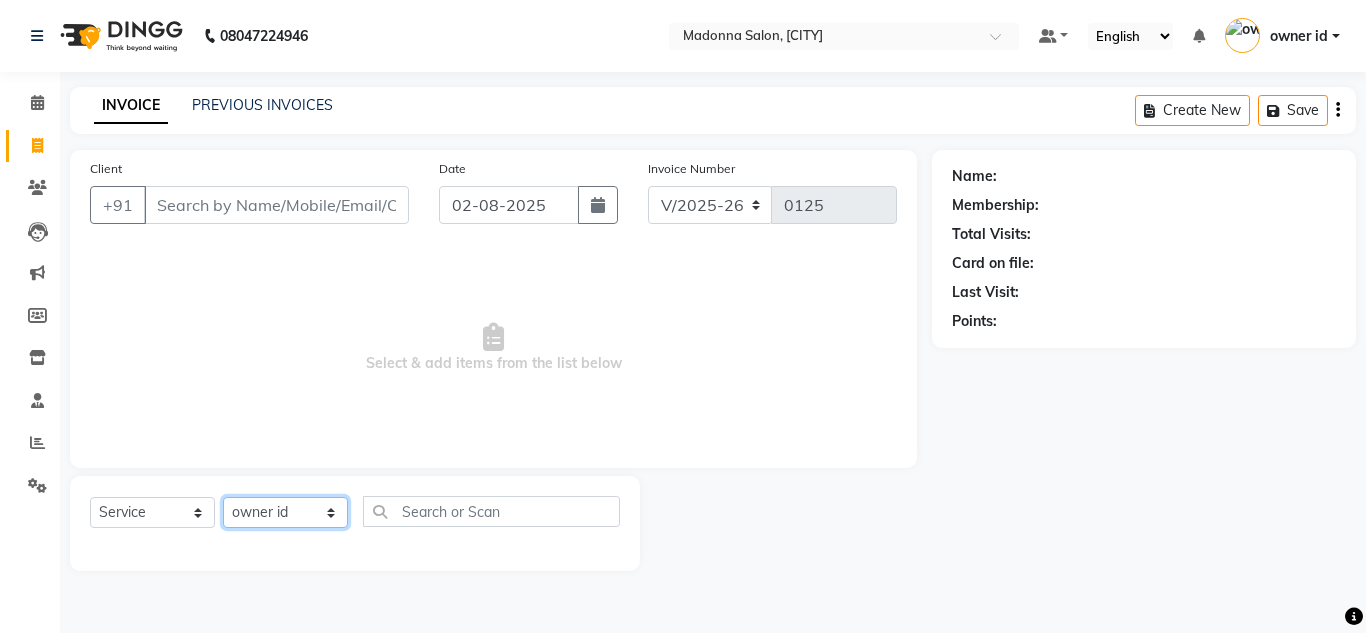 click on "Select Stylist Amit Bharti Devesh Farman Harsh  Jaikesh Manager Manoj Nitin Nails owner id Poonam Rihan" 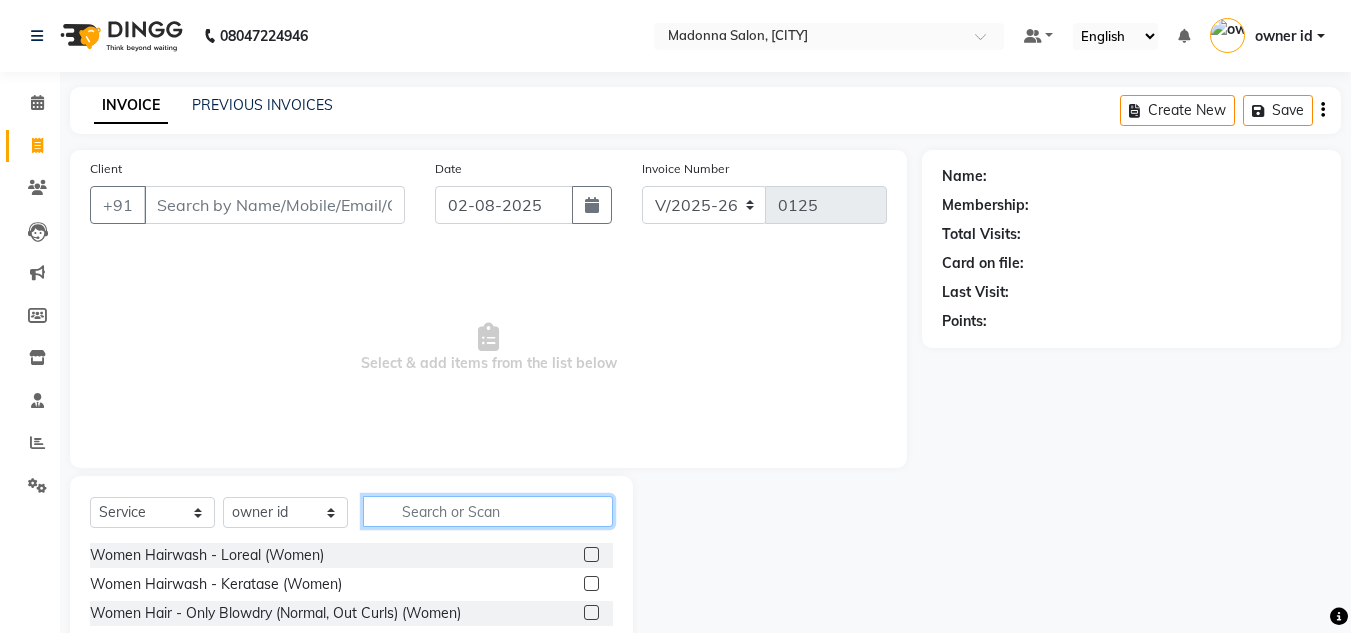 click 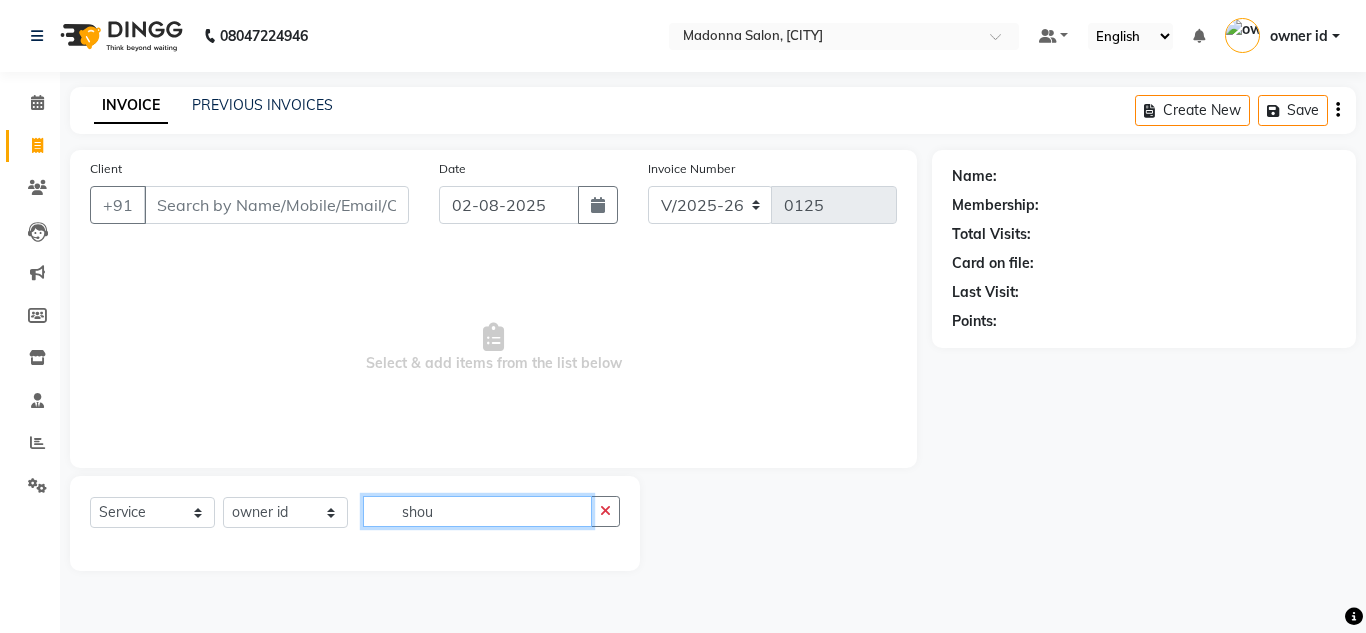 type on "shou" 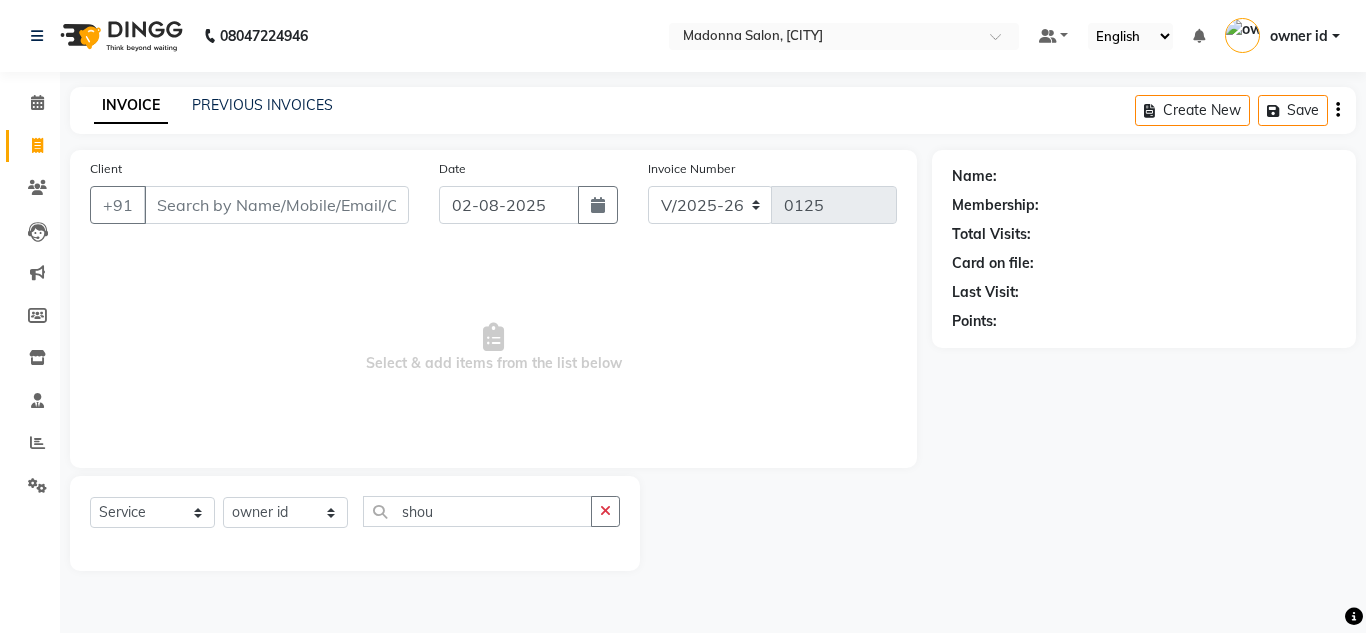 click 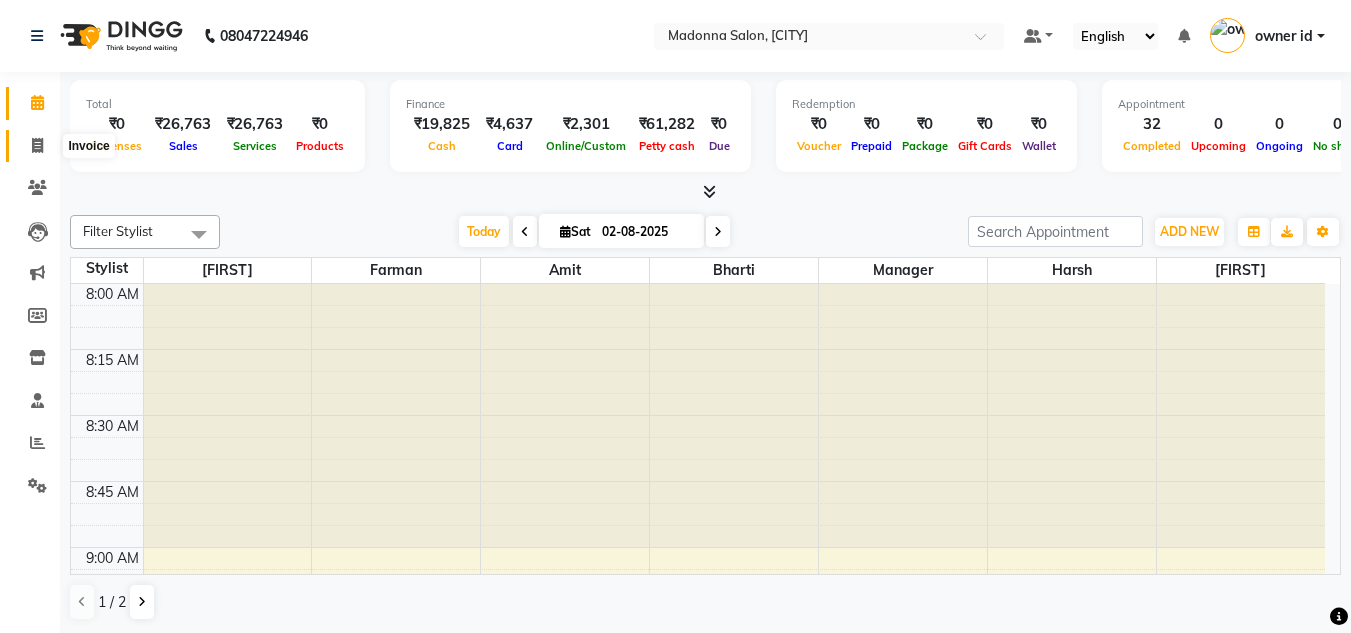 click 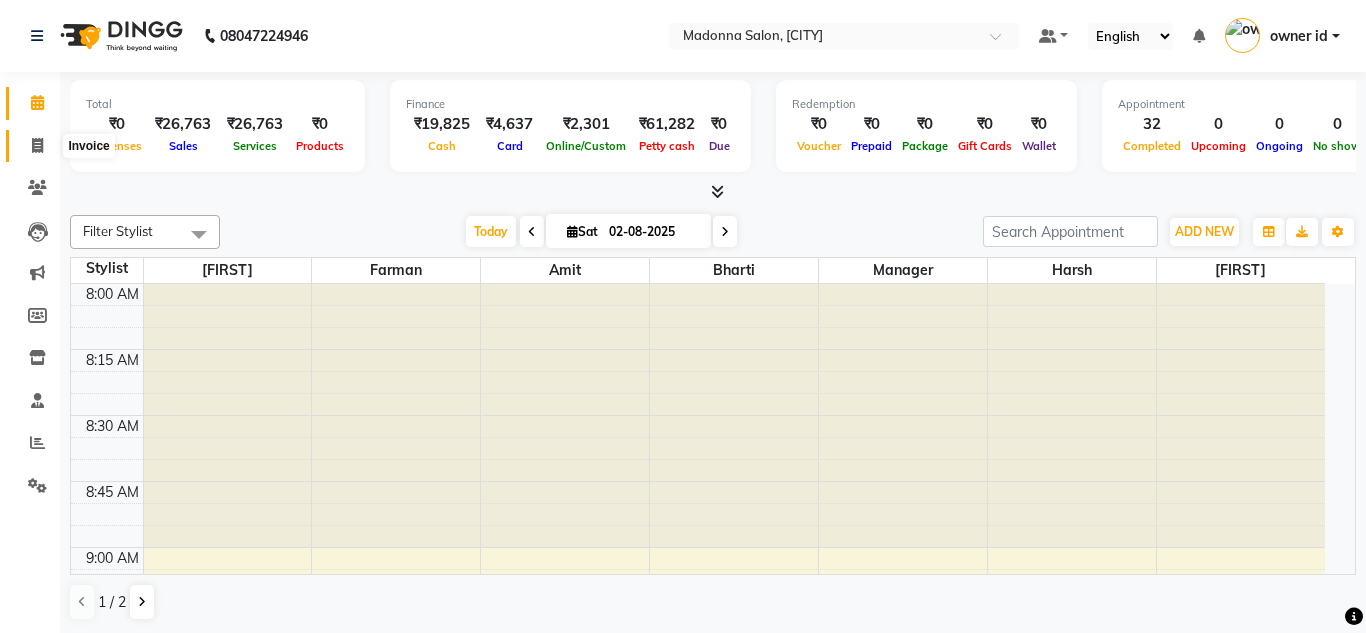 select on "8641" 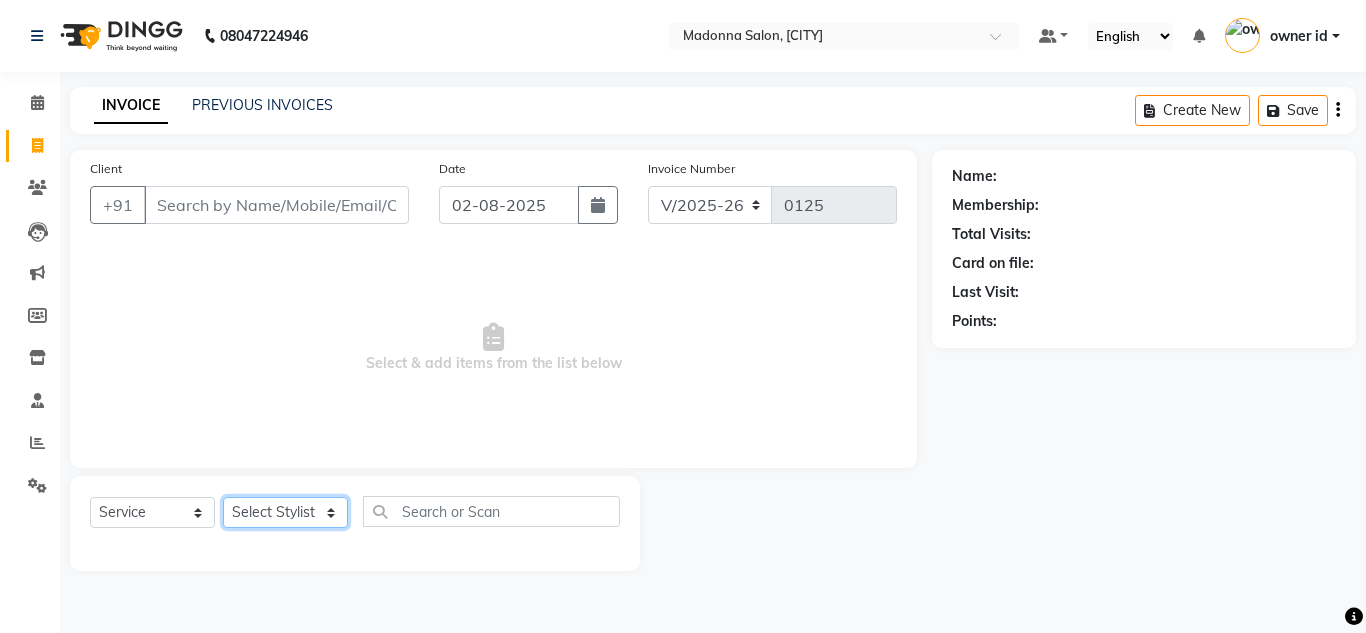 click on "Select Stylist Amit Bharti Devesh Farman Harsh  Jaikesh Manager Manoj Nitin Nails owner id Poonam Rihan" 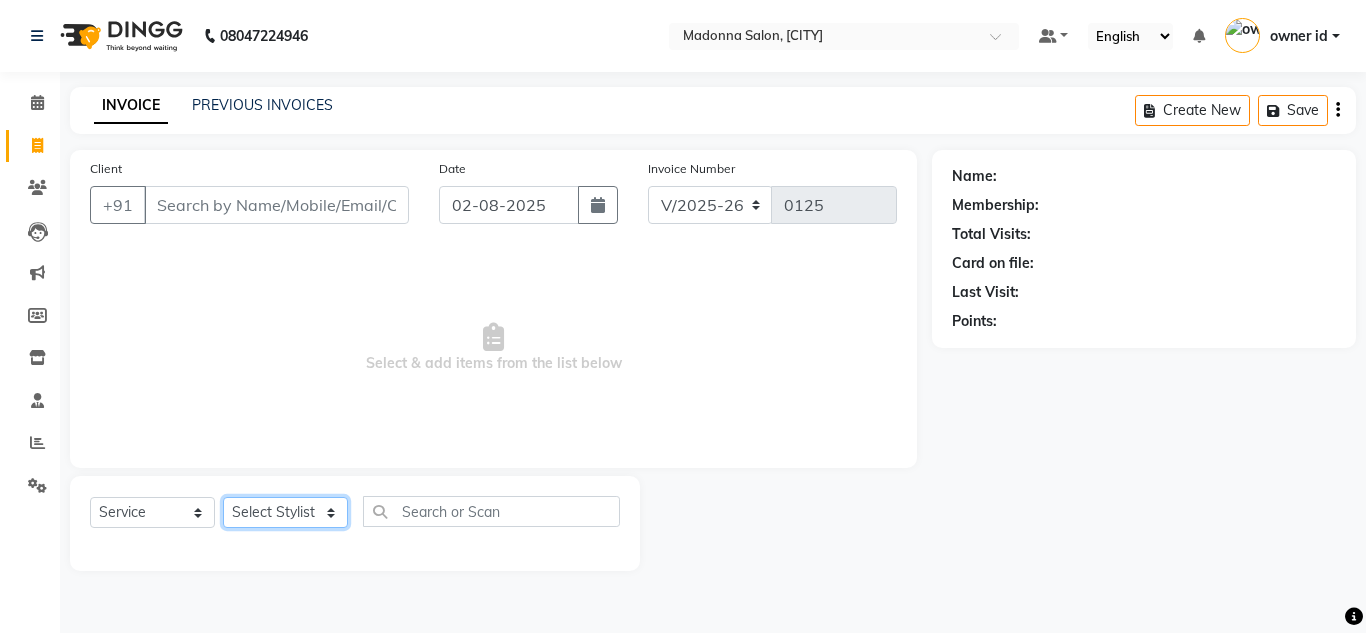 select on "86638" 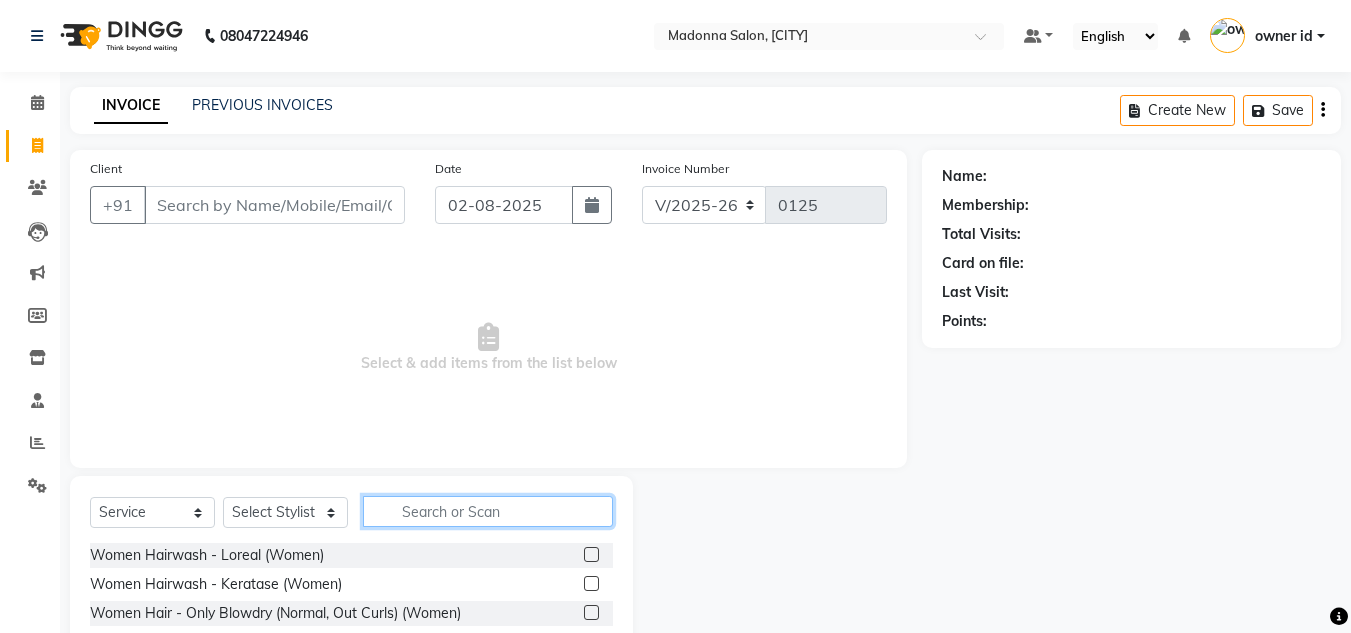 click 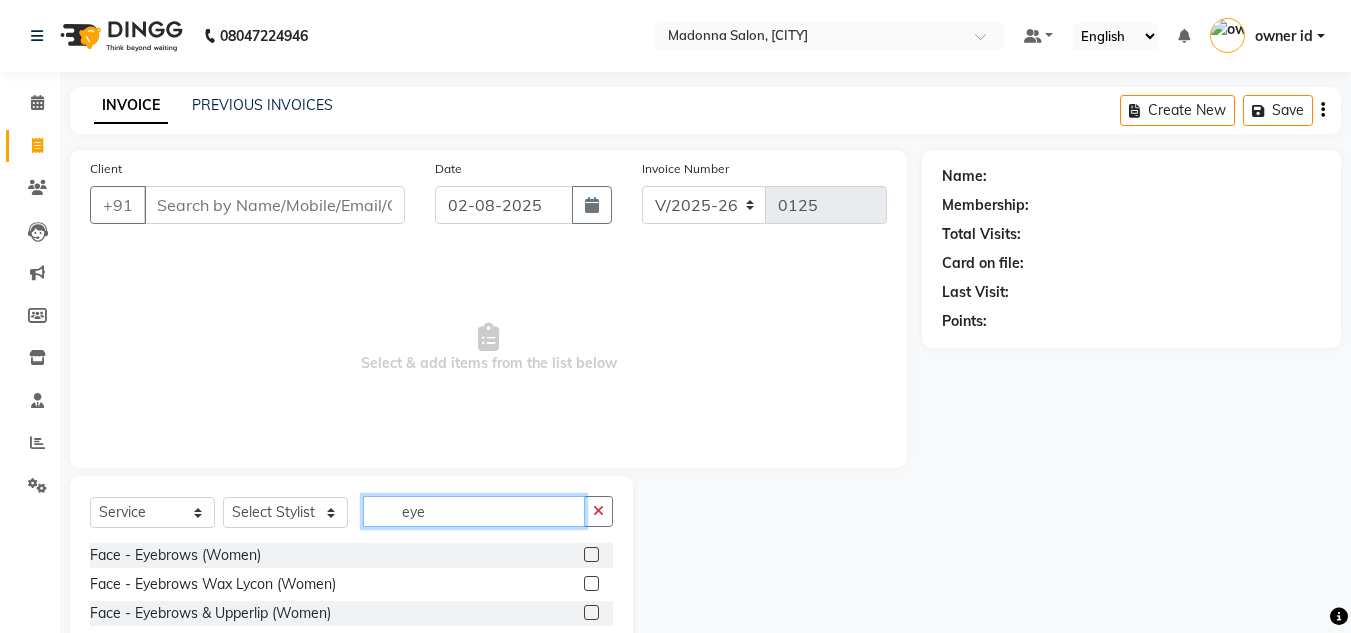 type on "eye" 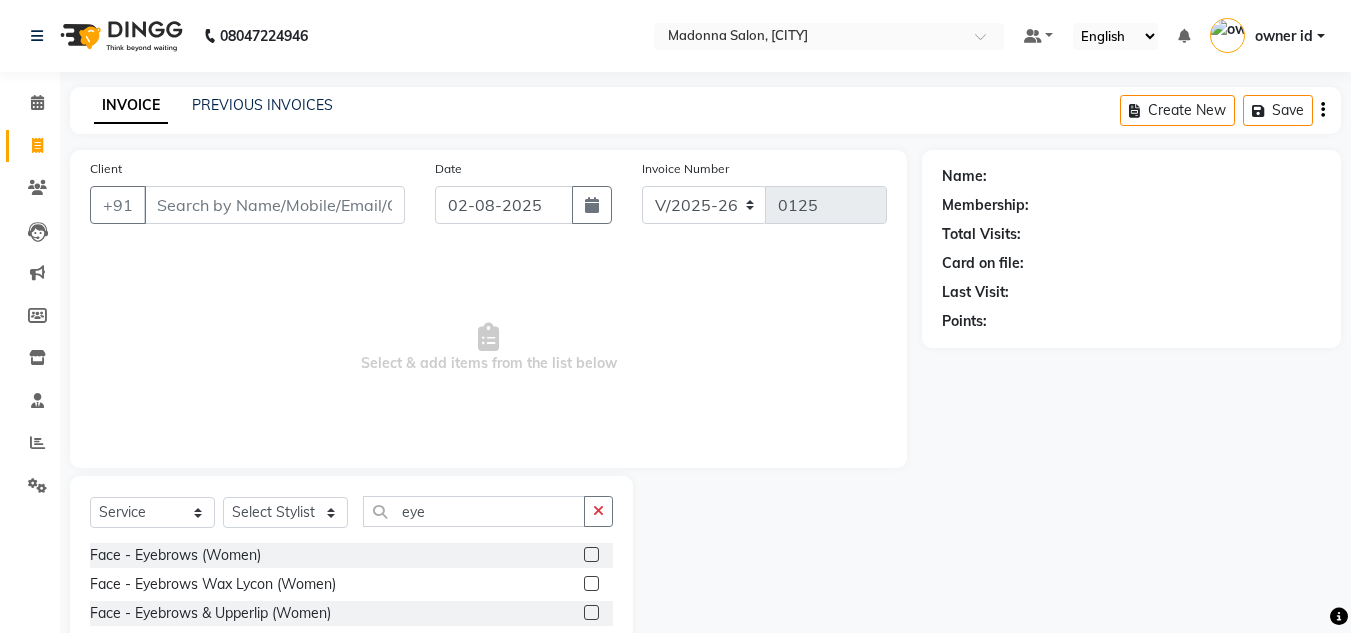 click 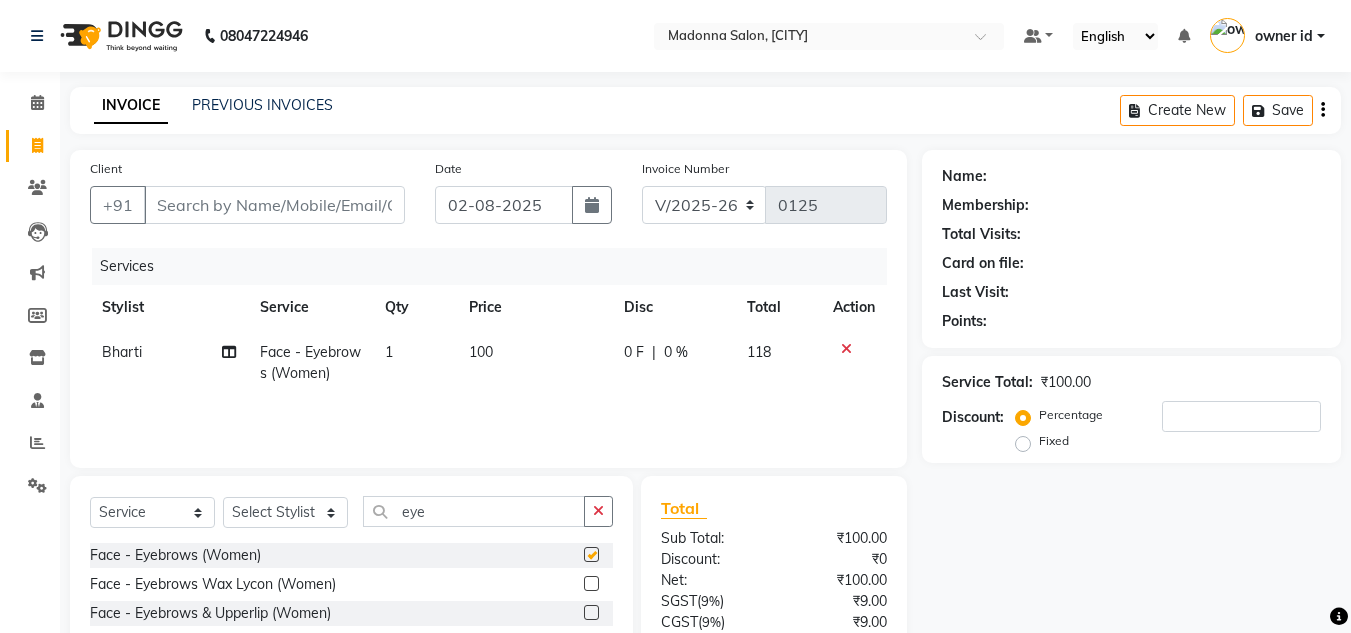 checkbox on "false" 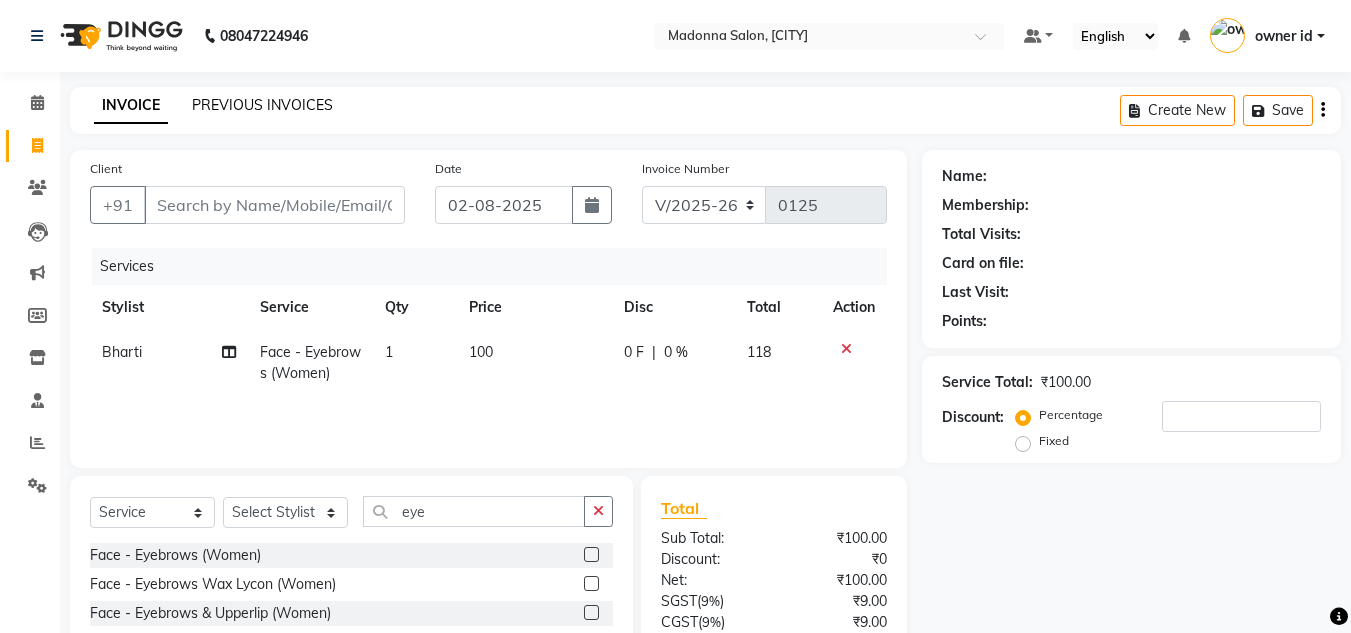 click on "PREVIOUS INVOICES" 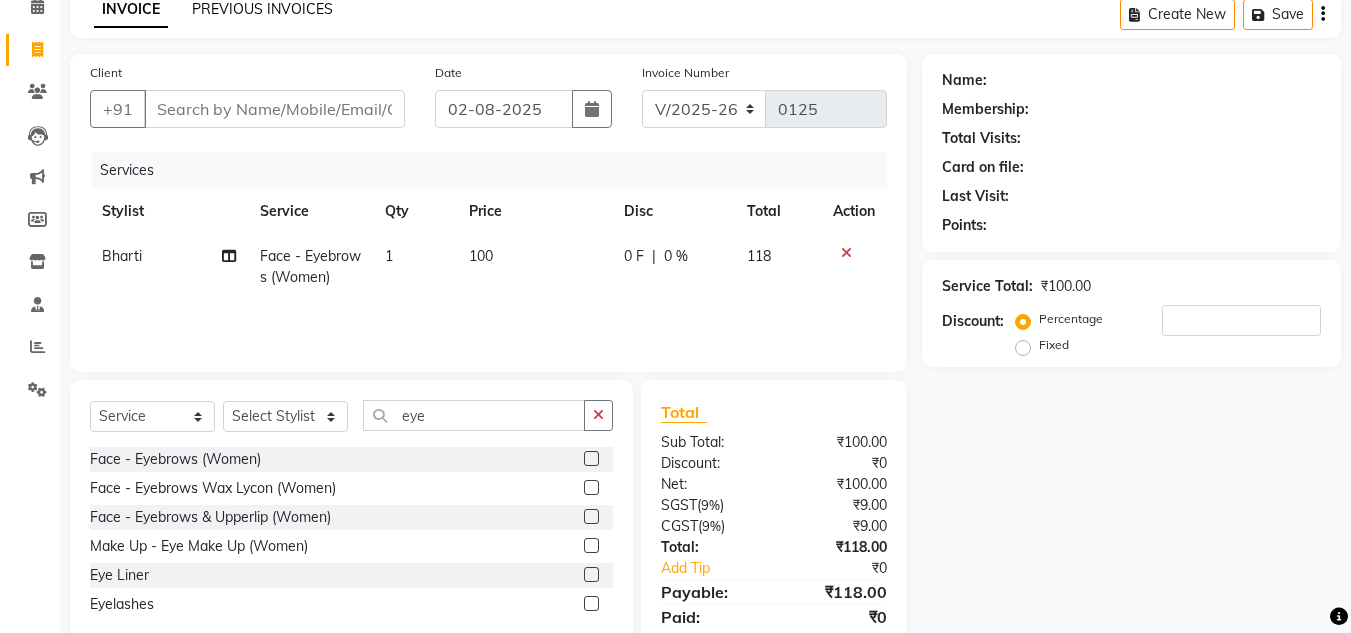scroll, scrollTop: 167, scrollLeft: 0, axis: vertical 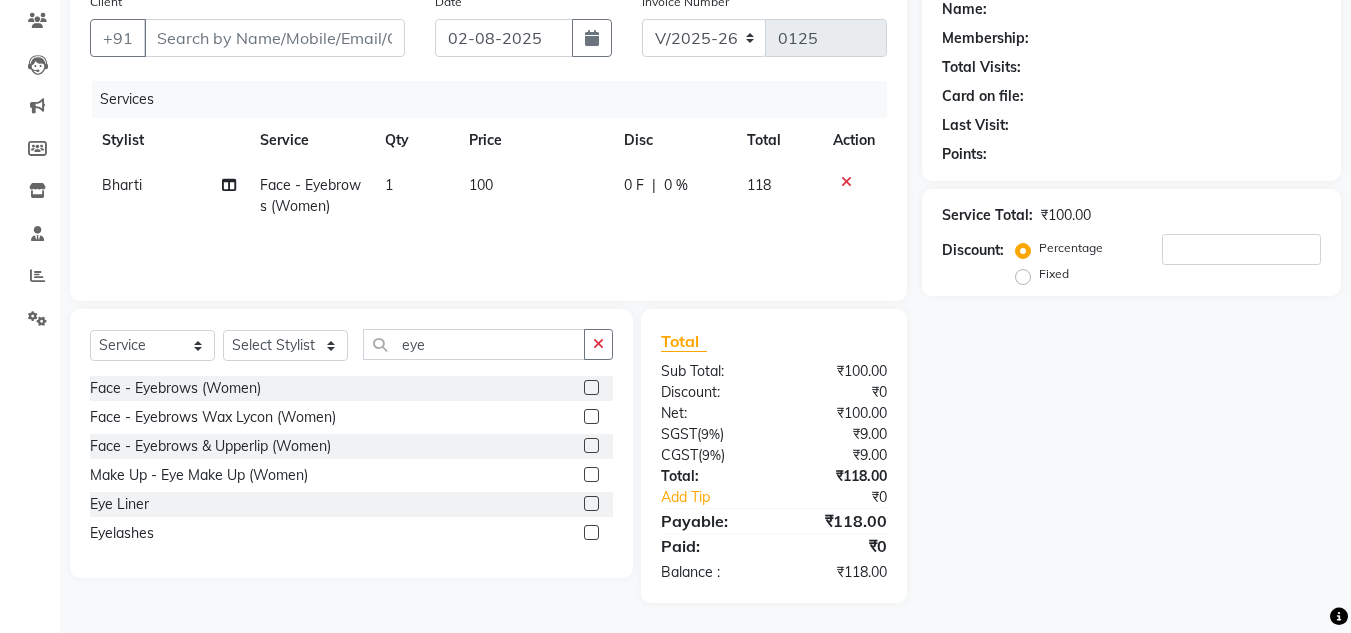 click on "Name: Membership: Total Visits: Card on file: Last Visit:  Points:  Service Total:  ₹100.00  Discount:  Percentage   Fixed" 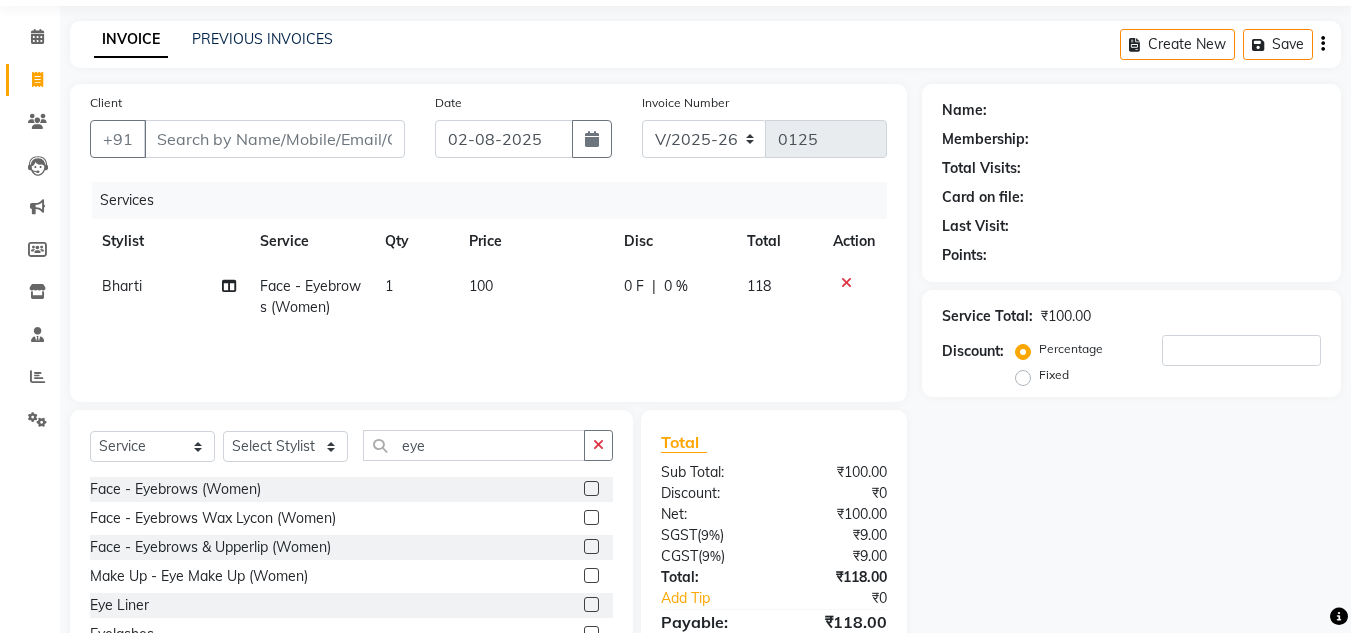 scroll, scrollTop: 0, scrollLeft: 0, axis: both 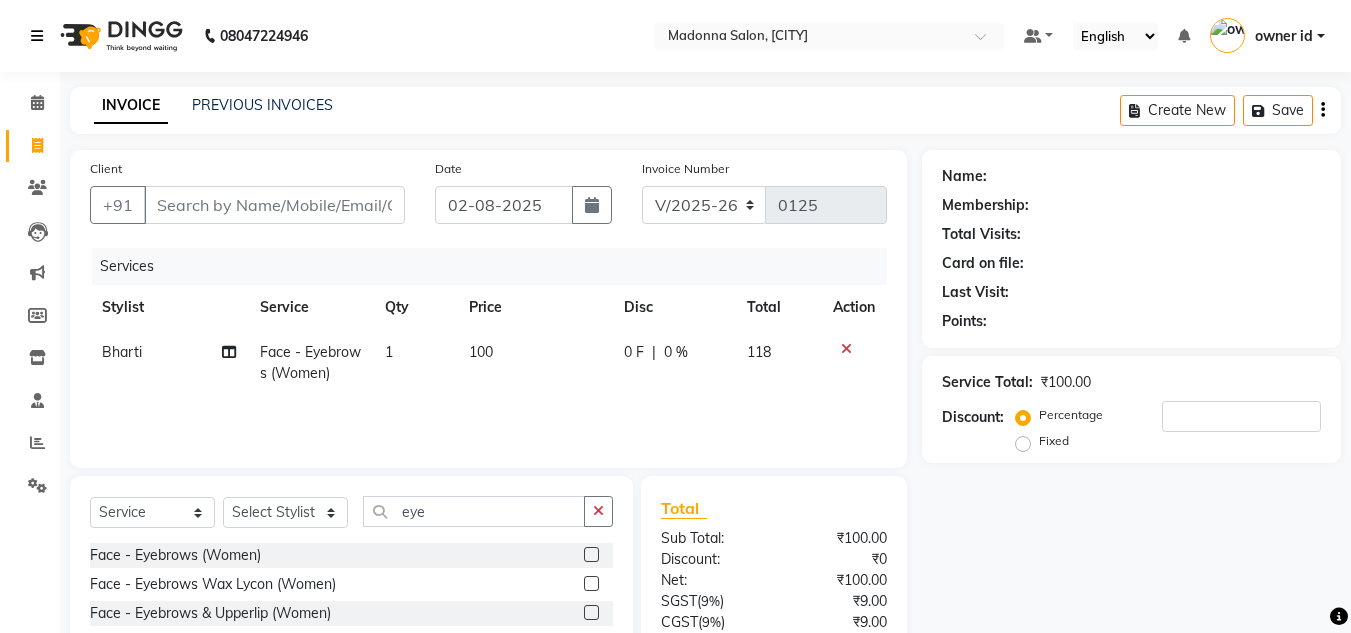 click at bounding box center (37, 36) 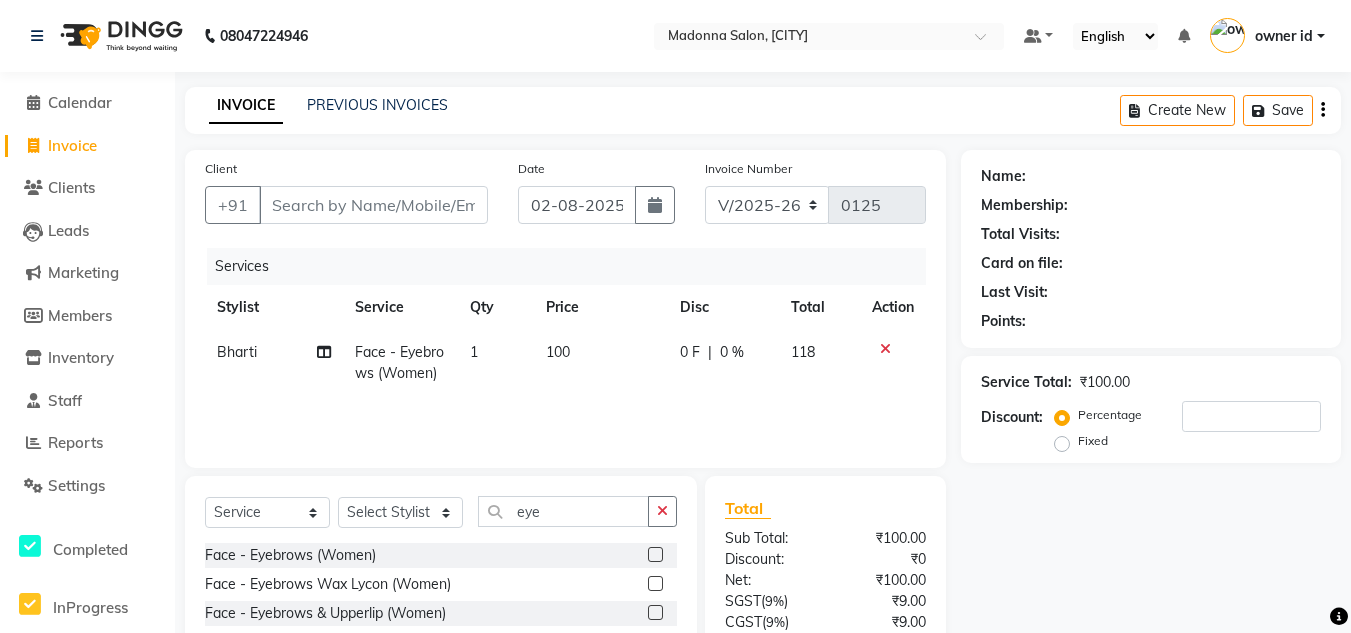 click on "Name: Membership: Total Visits: Card on file: Last Visit:  Points:" 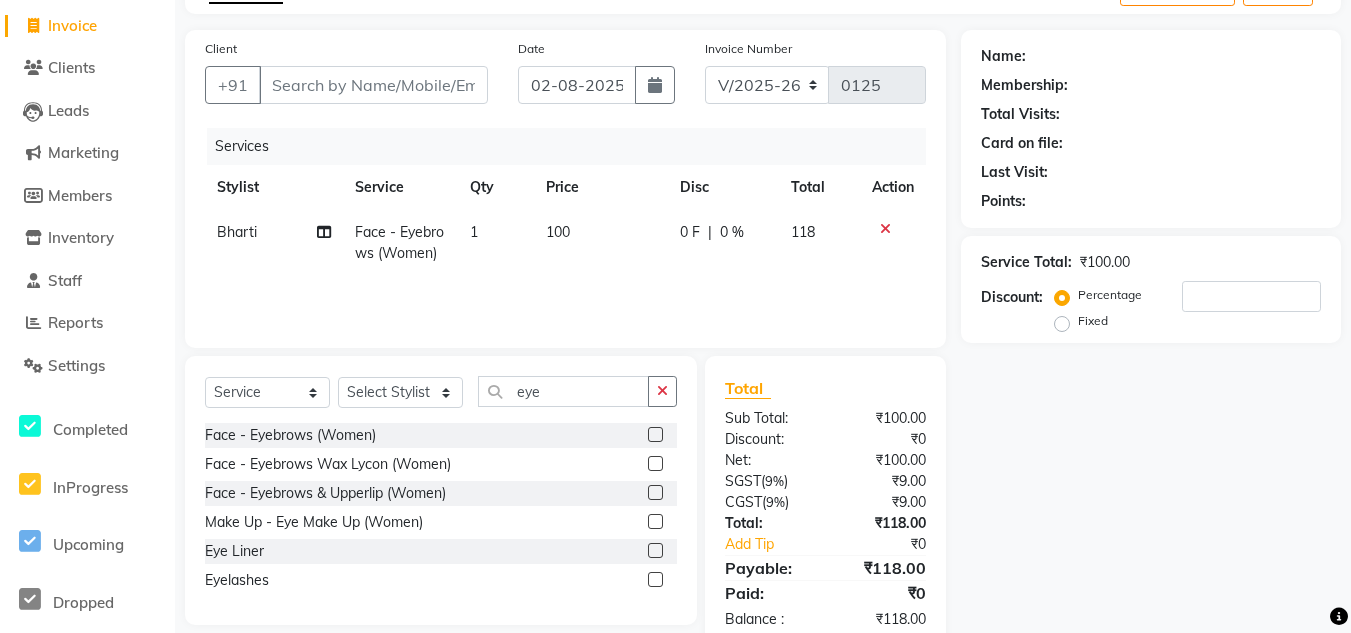 scroll, scrollTop: 160, scrollLeft: 0, axis: vertical 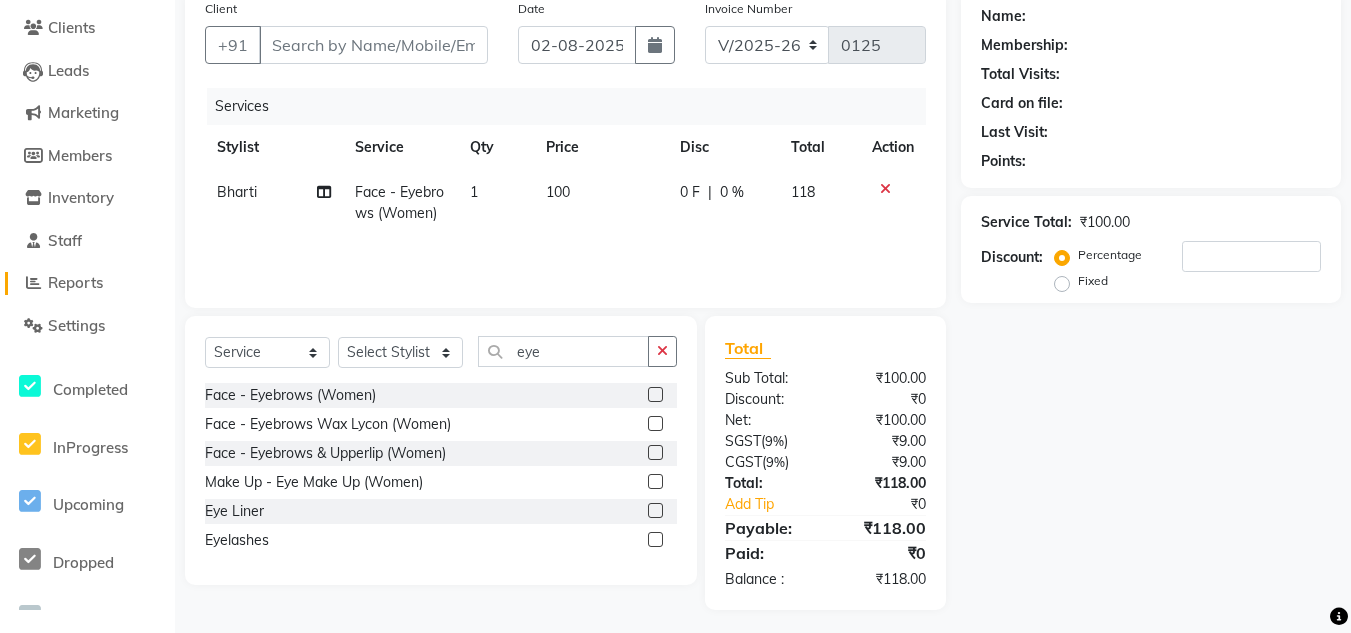 click on "Reports" 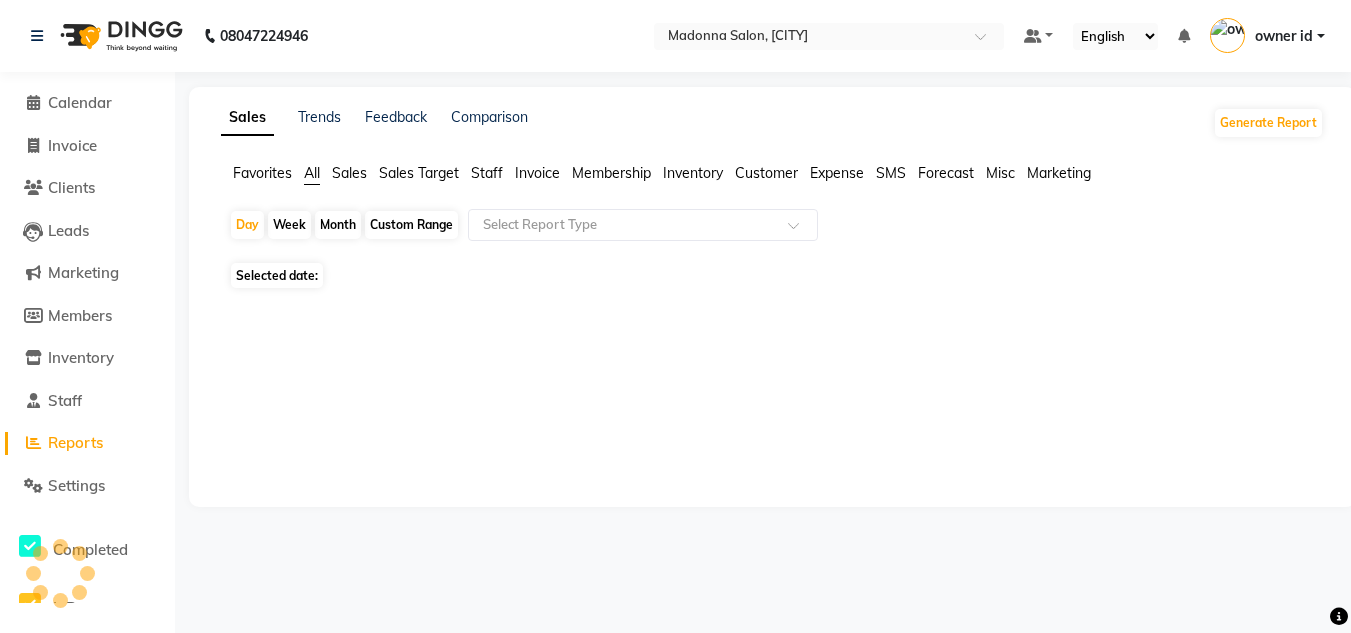 scroll, scrollTop: 0, scrollLeft: 0, axis: both 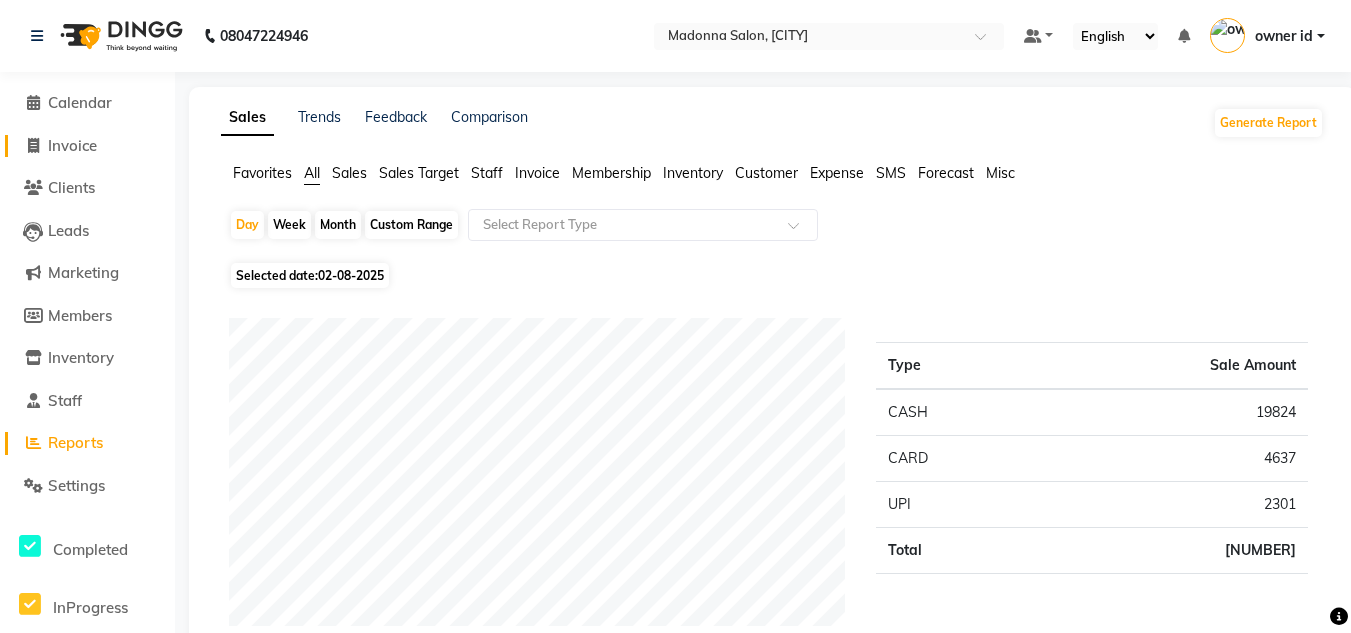 click on "Invoice" 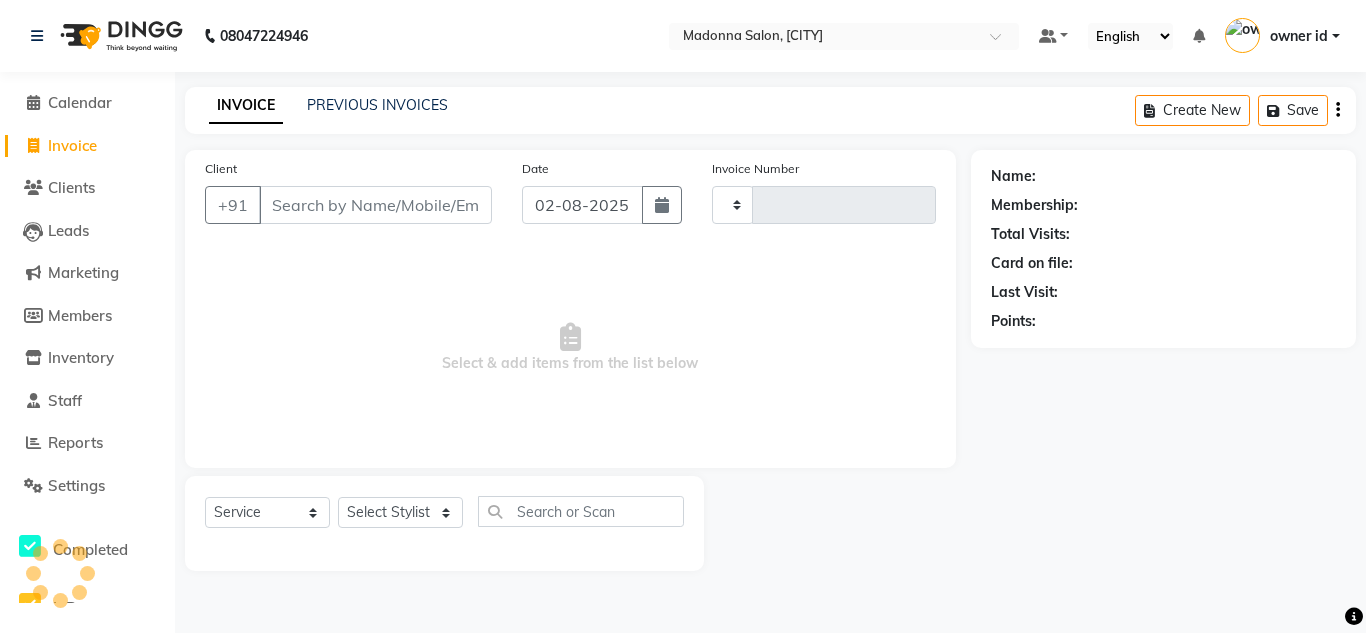 type on "0125" 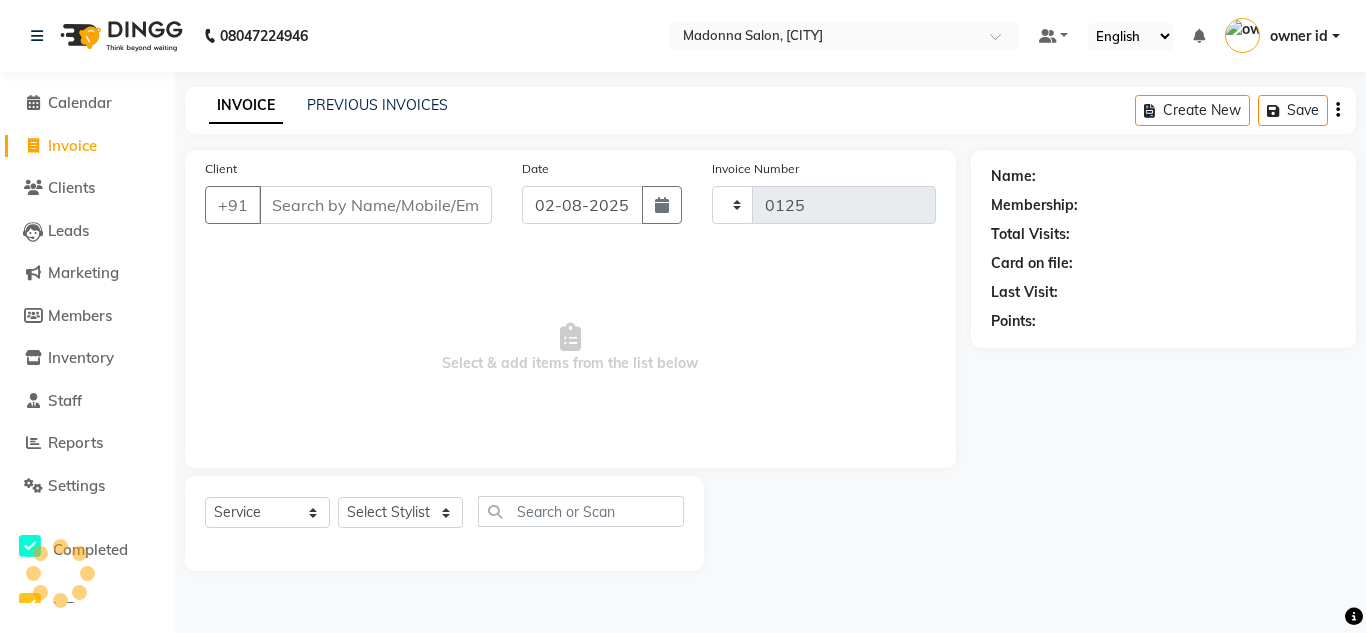 select on "8641" 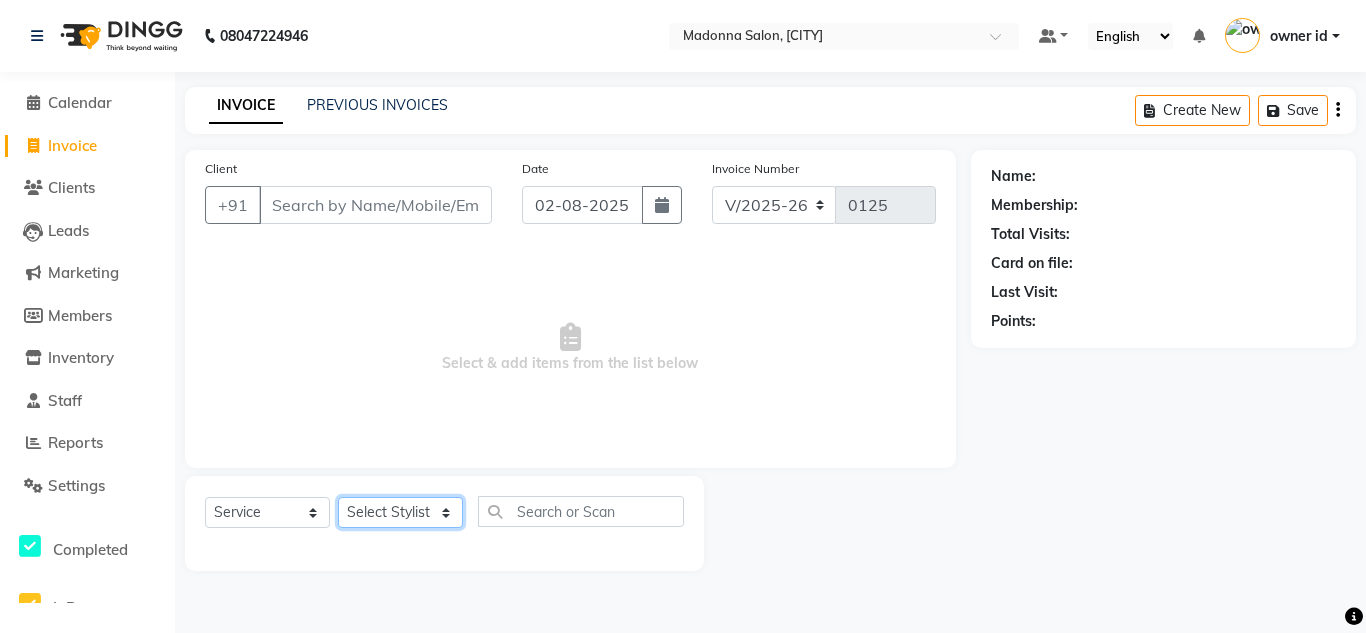 click on "Select Stylist Amit Bharti Devesh Farman Harsh  Jaikesh Manager Manoj Nitin Nails owner id Poonam Rihan" 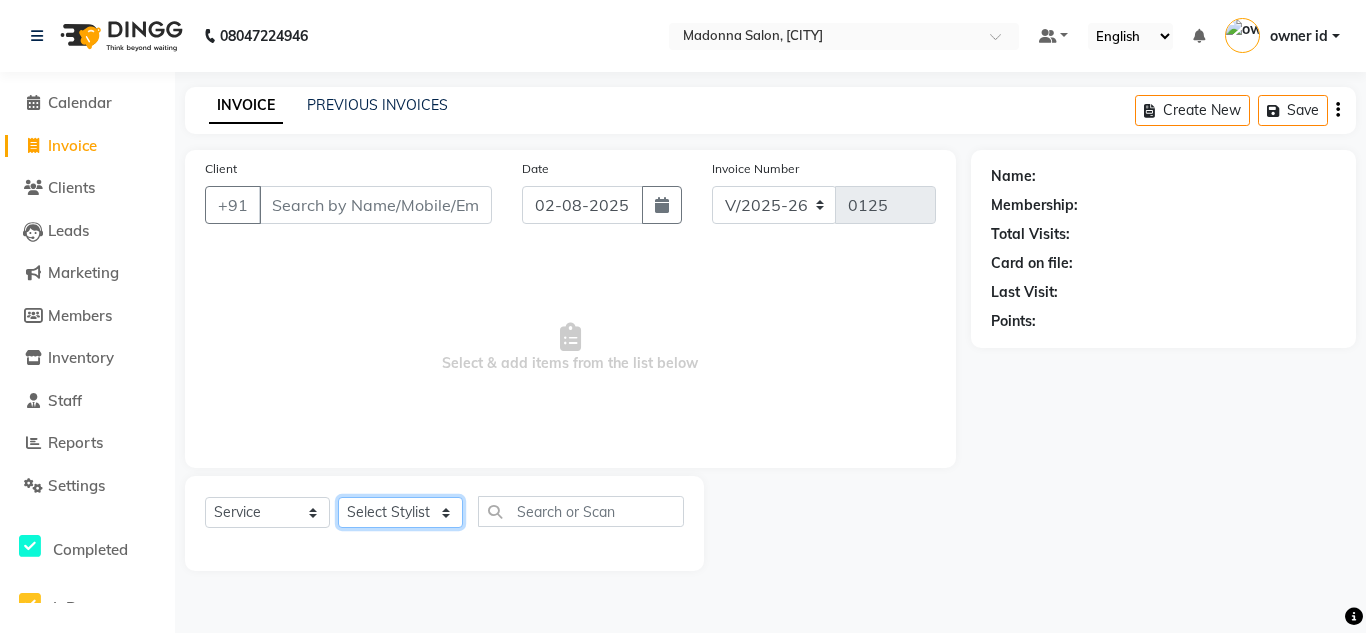 select on "86638" 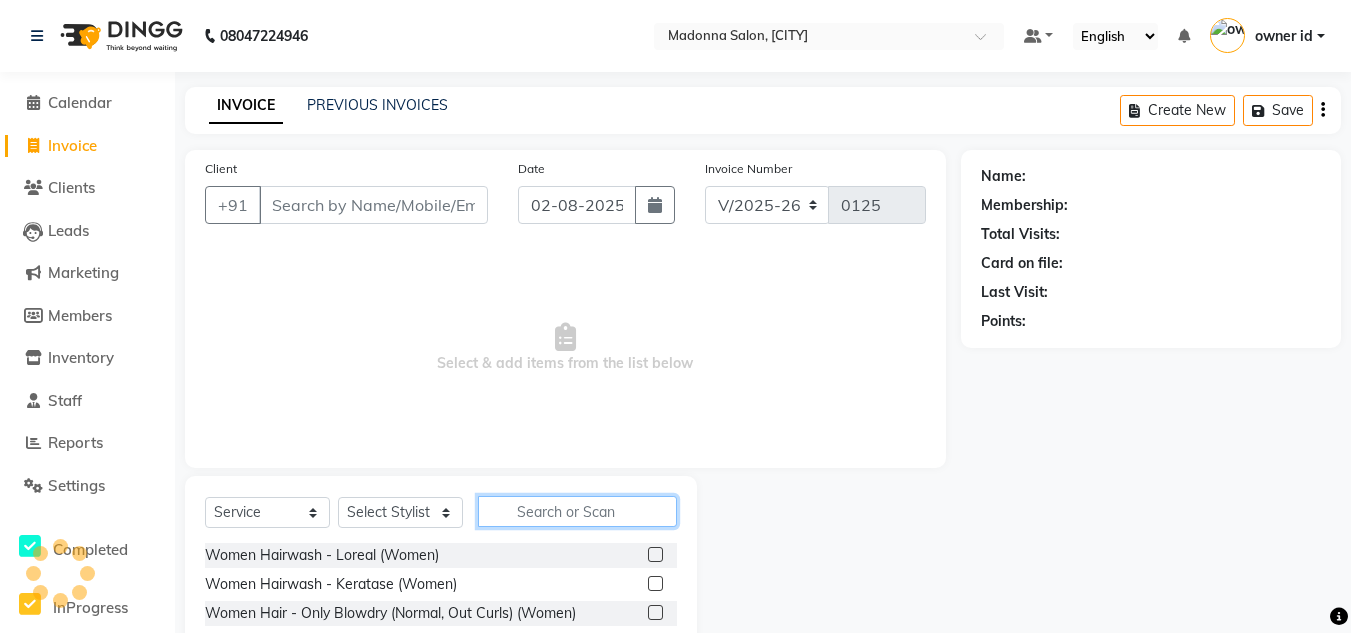 click 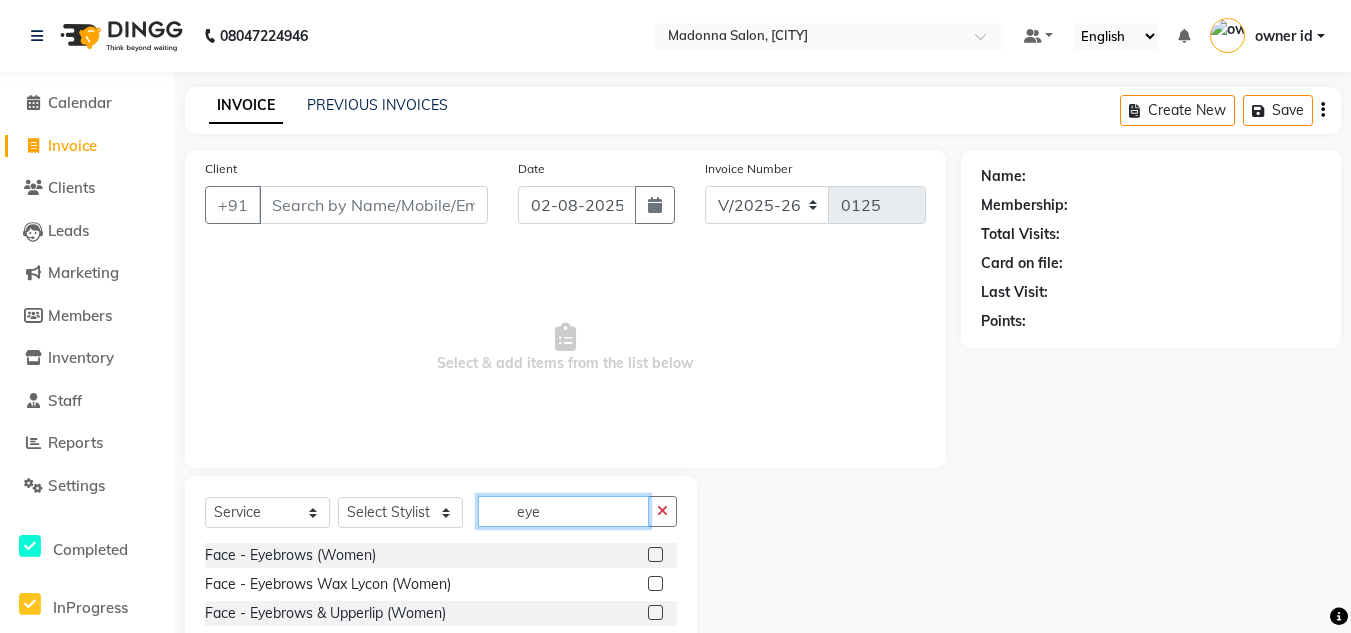 type on "eye" 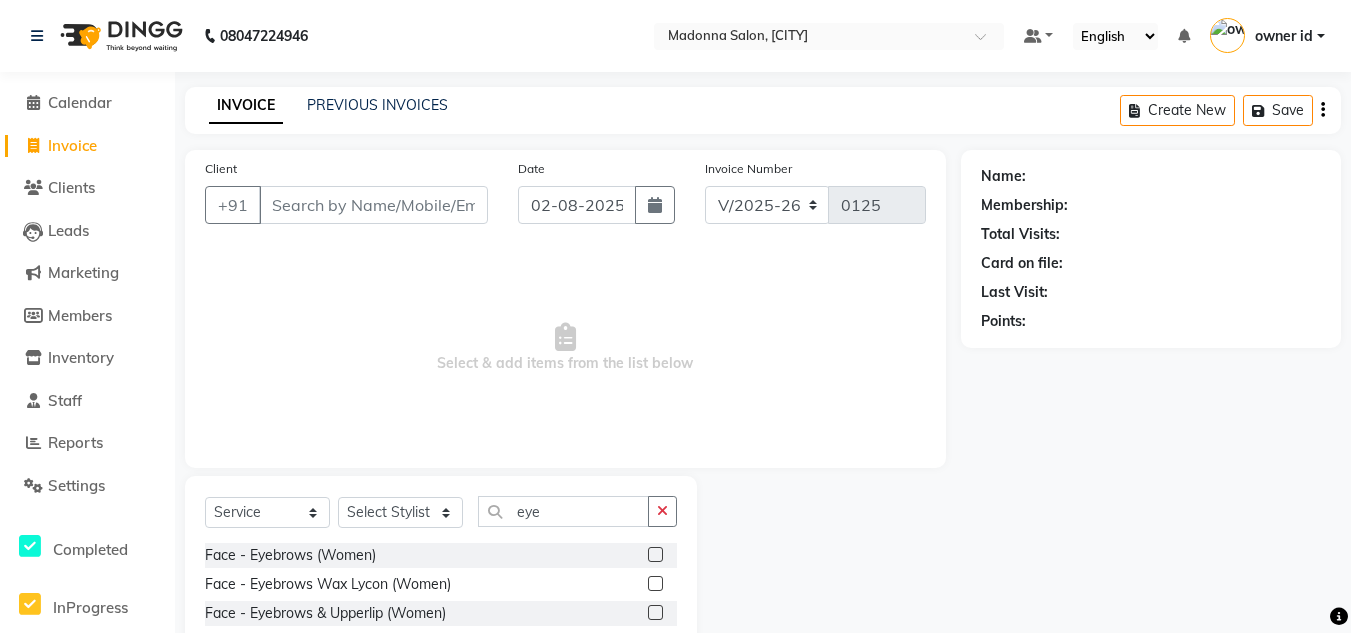 click 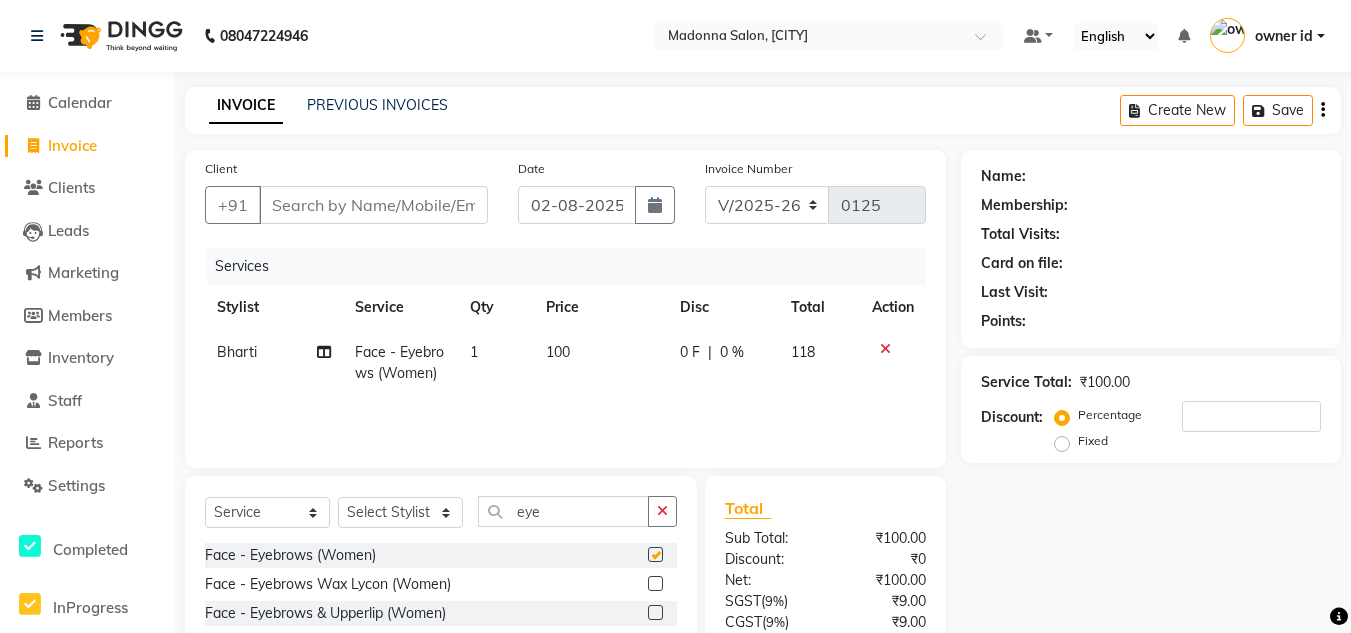 checkbox on "false" 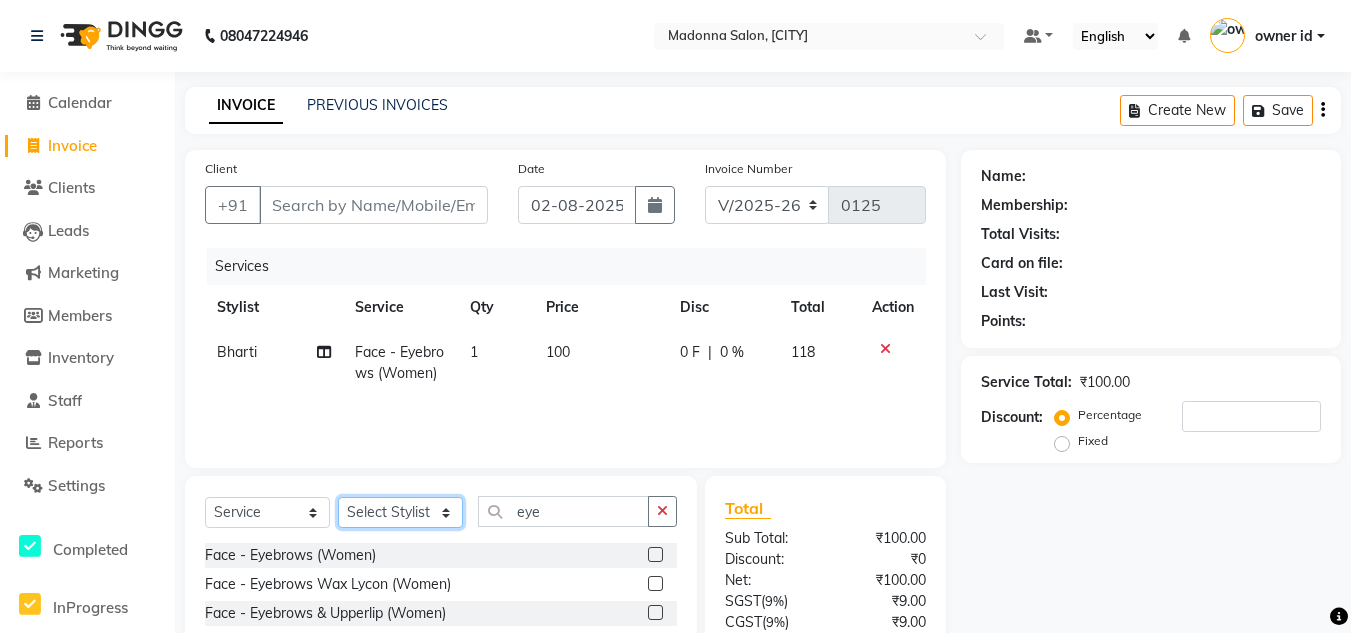 click on "Select Stylist Amit Bharti Devesh Farman Harsh  Jaikesh Manager Manoj Nitin Nails owner id Poonam Rihan" 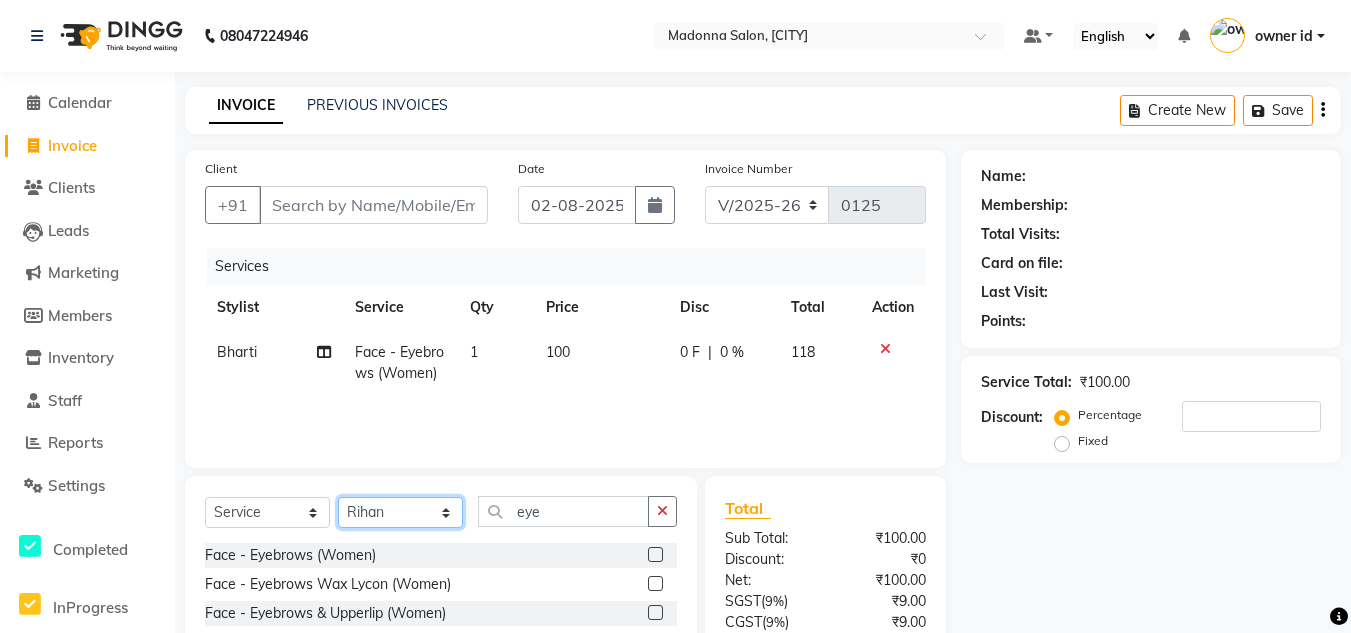 click on "Select Stylist Amit Bharti Devesh Farman Harsh  Jaikesh Manager Manoj Nitin Nails owner id Poonam Rihan" 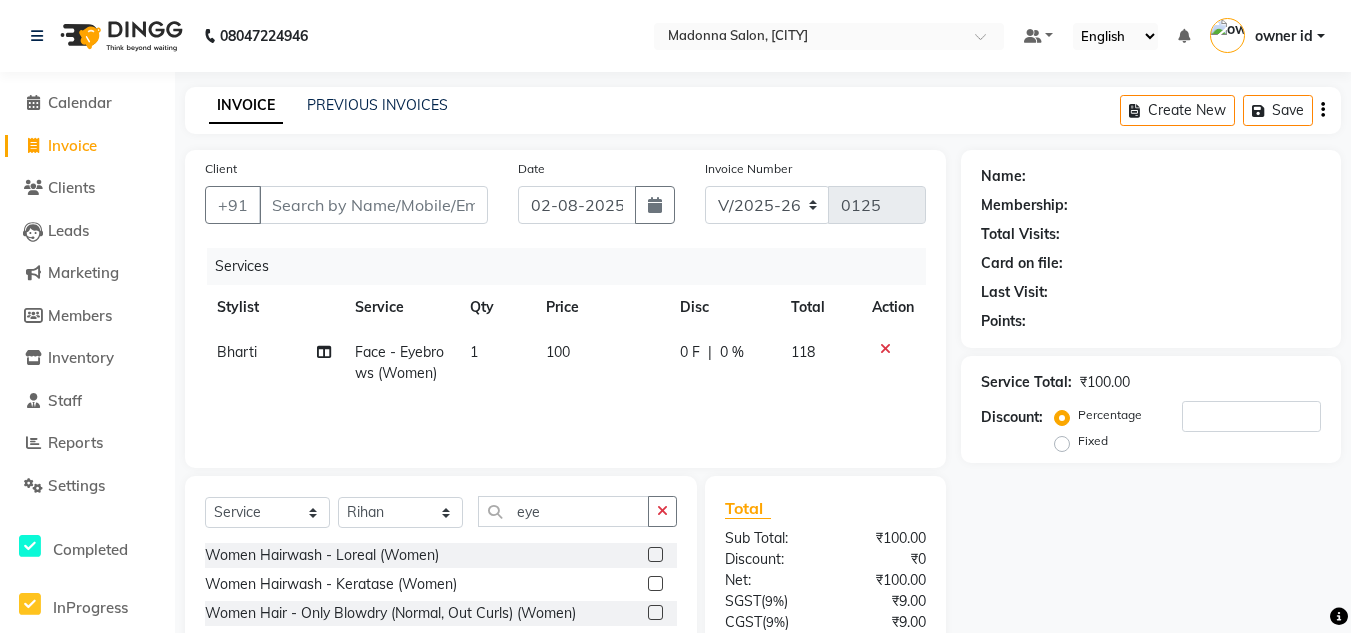 click on "Select  Service  Product  Membership  Package Voucher Prepaid Gift Card  Select Stylist Amit Bharti Devesh Farman Harsh  Jaikesh Manager Manoj Nitin Nails owner id Poonam Rihan eye Women Hairwash  - Loreal  (Women)  Women Hairwash - Keratase  (Women)  Women Hair  - Only Blowdry (Normal, Out Curls) (Women)  Women Hair  - Haircut (Women)  Women Hair  - Ironing (Women)  Women Hair  - Iron Curls / Tong Curls (Women)  Women Hair  - Head Oil Massage (olive, coconut) (Women)  Women Hair  - Head Oil Massage Bringraj (base olive oil) (Women)  Women Hair  - Head Massage Elixir  (Women)  Women Hair  - Olaplex Treatment (Women)  Pedicure - Foot logic  Menicure - Foot logic  Women Hairwash - Redken  (Women)  Women Hair  - Head Oil Massage (Almond) (Women)  NIL  Treatment Shampoo  Hair Ritual - Chroma Absolu Instant Gloss Hairwash + Blowdry (Women)  Hair Ritual - K - Fusio Scrub Instant Detox Ritual (Women)  Hair Ritual - K - Express Ritual (Fusio Dose Plus Ritual with Add on Masque)  Hair Ritual - K - Experience Ritual" 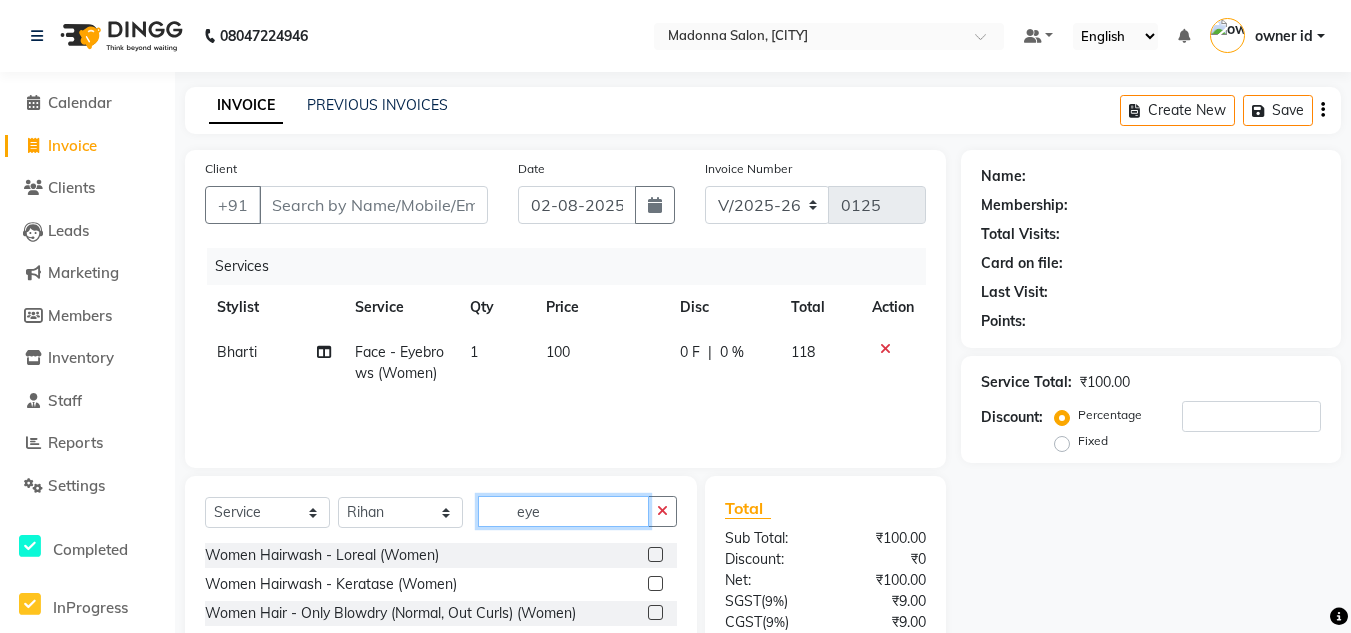 click on "eye" 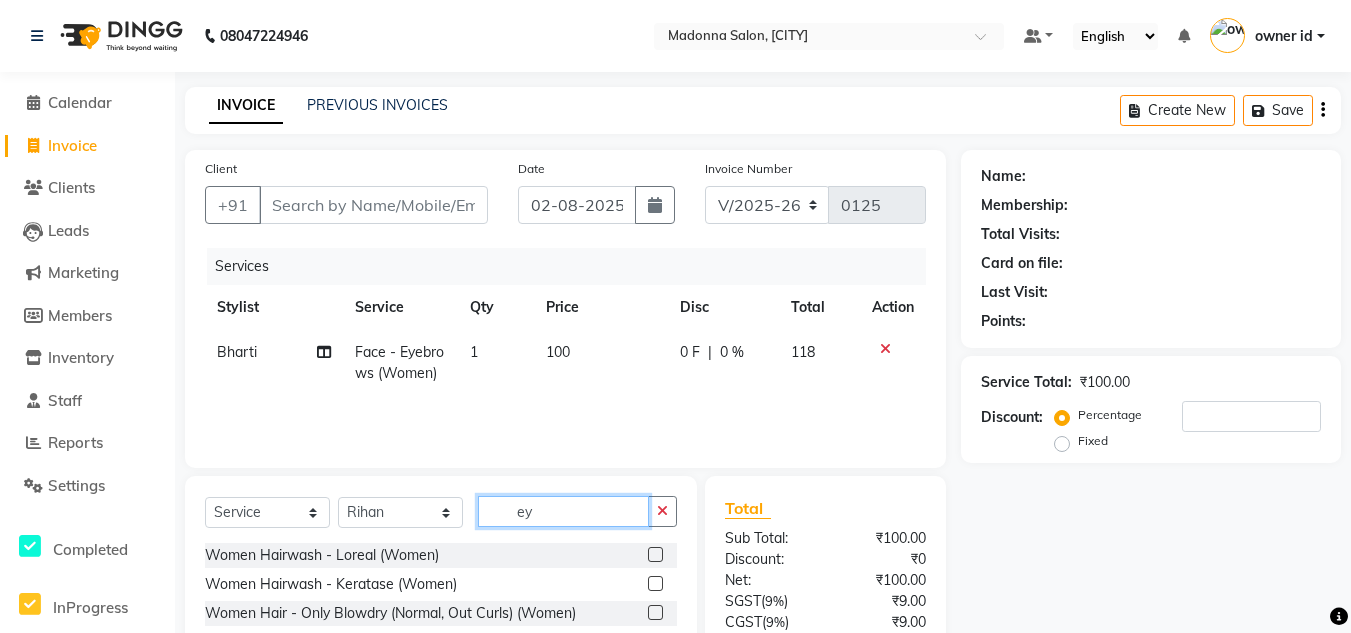 type on "e" 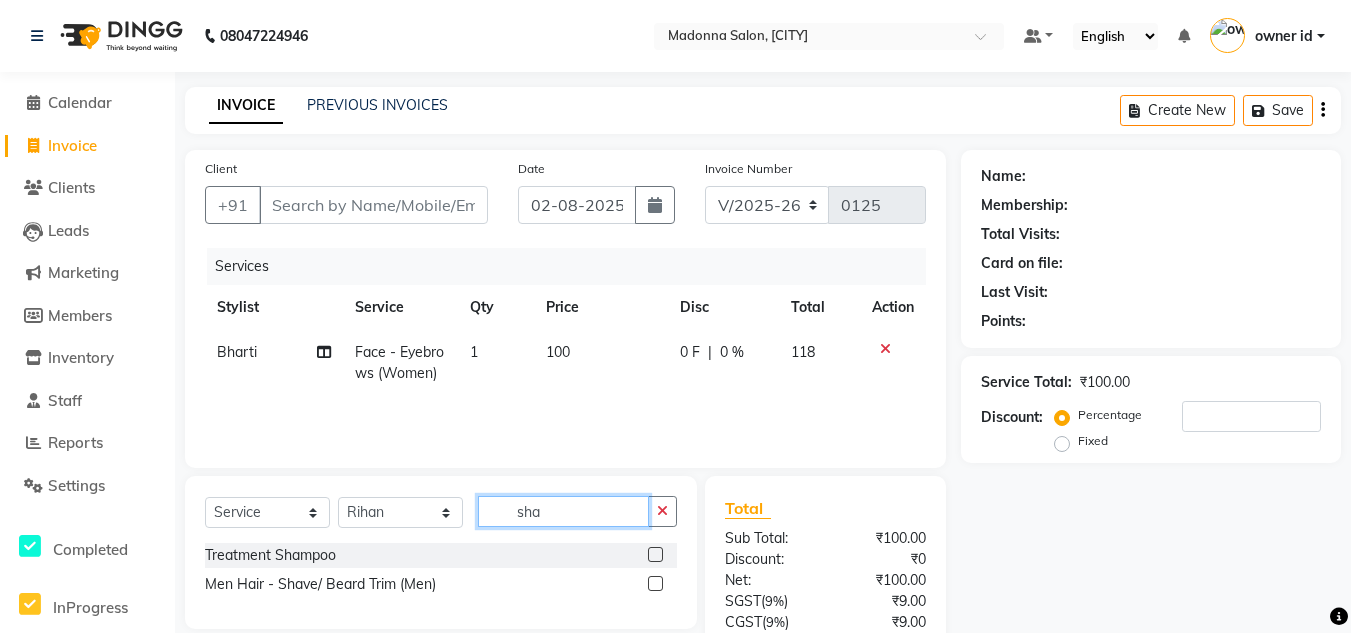 type on "sha" 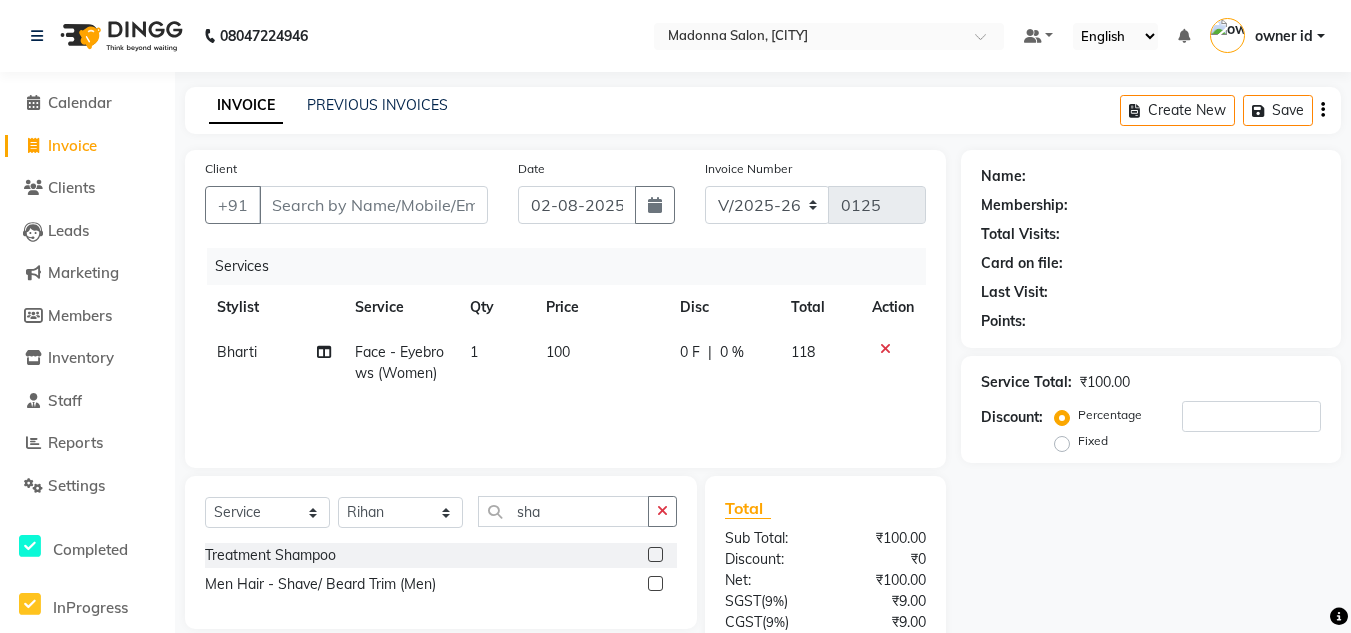 click 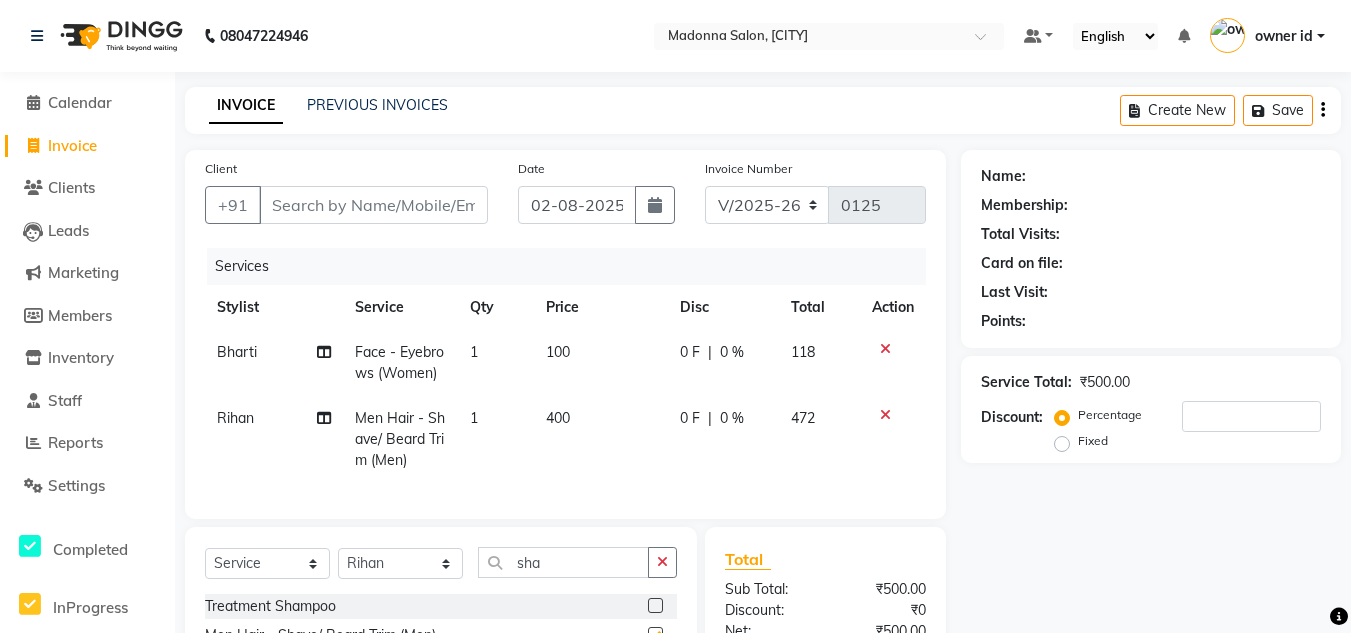 checkbox on "false" 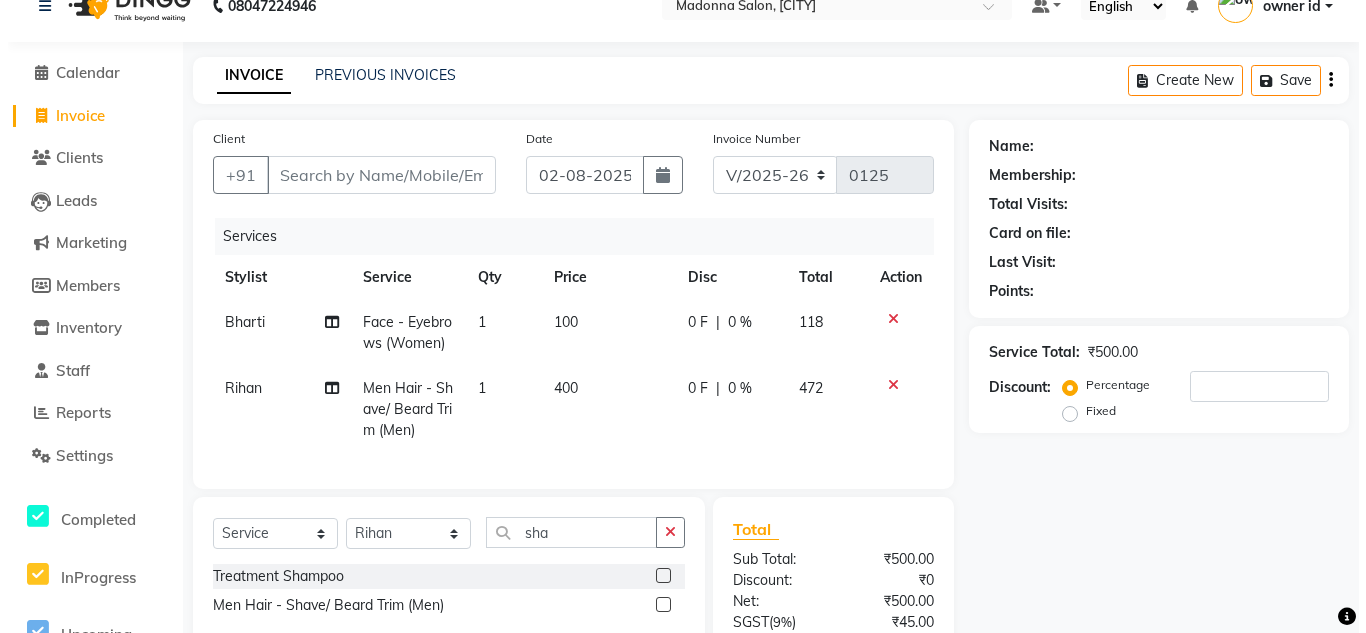 scroll, scrollTop: 0, scrollLeft: 0, axis: both 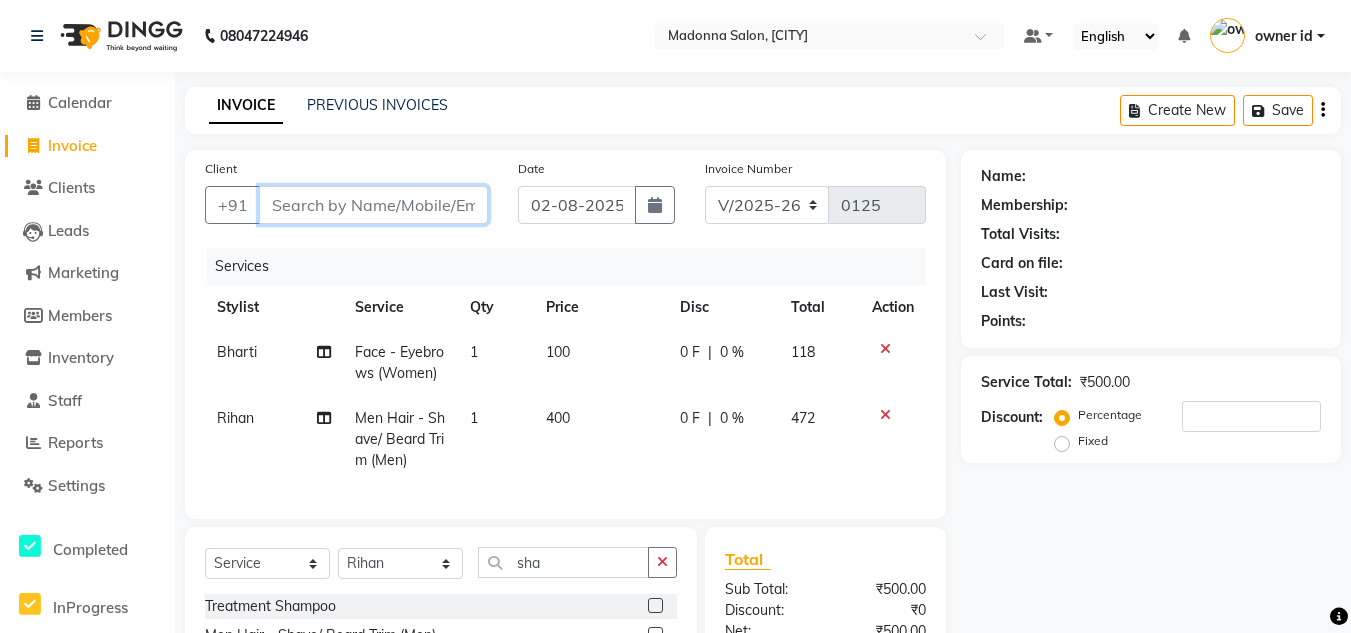 click on "Client" at bounding box center [373, 205] 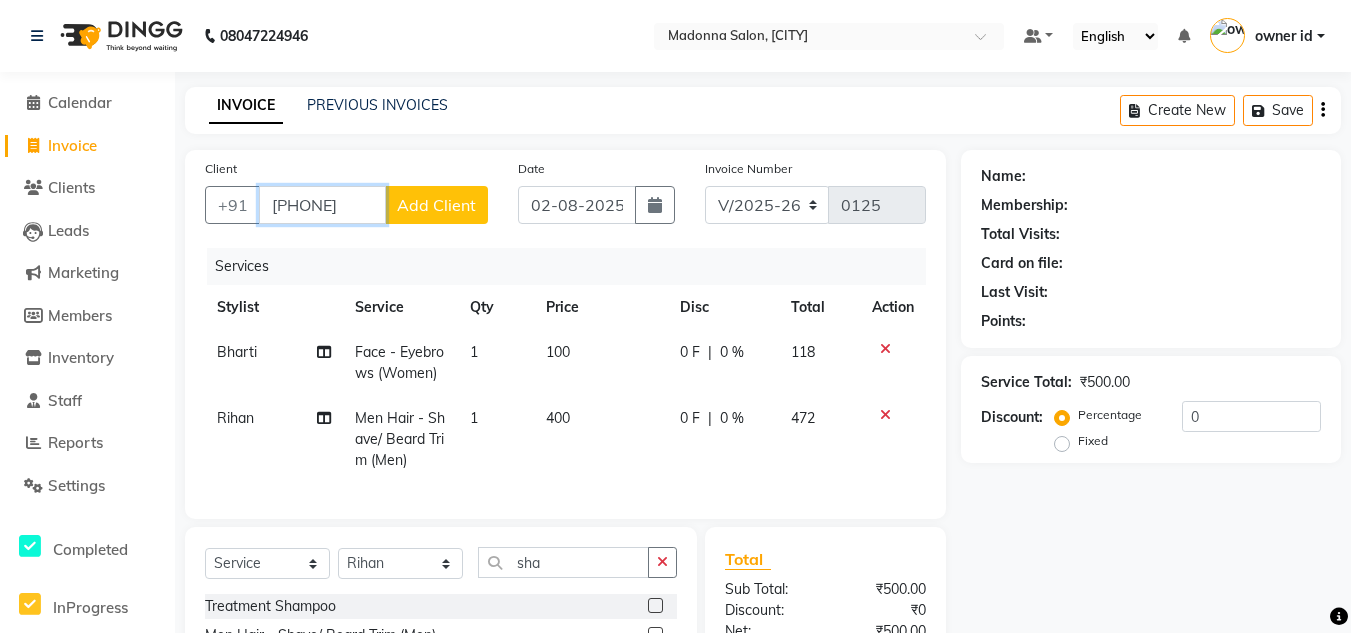 type on "[PHONE]" 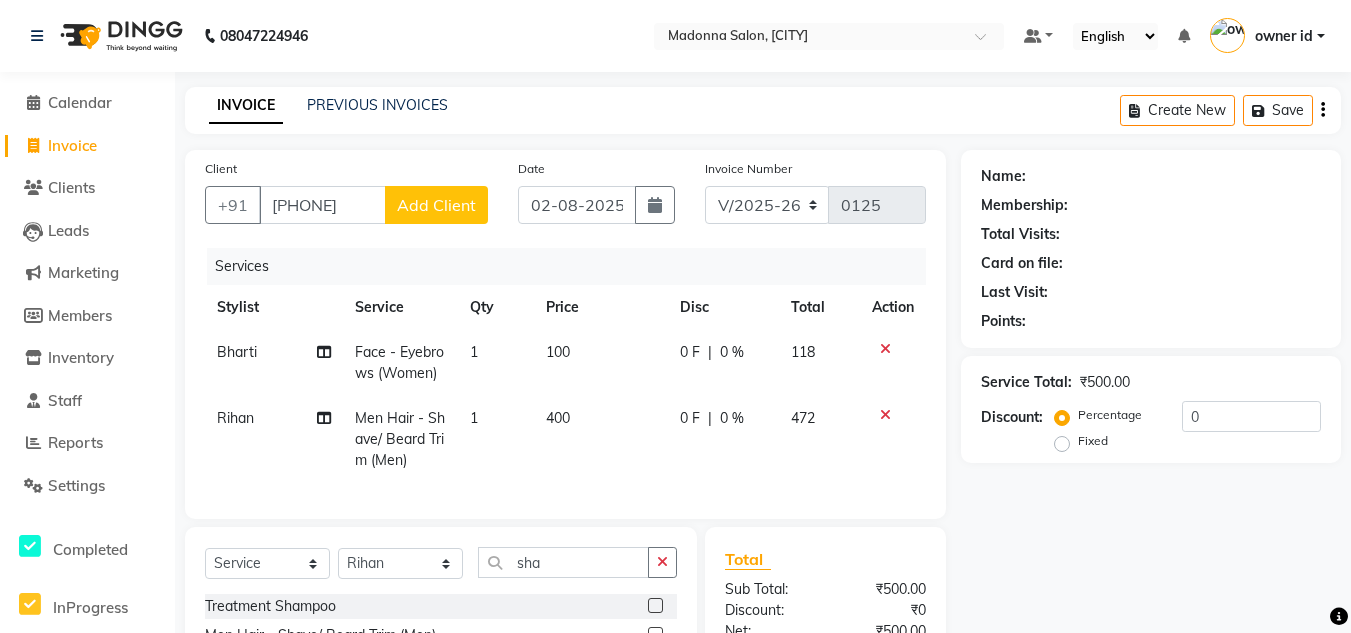 click on "Add Client" 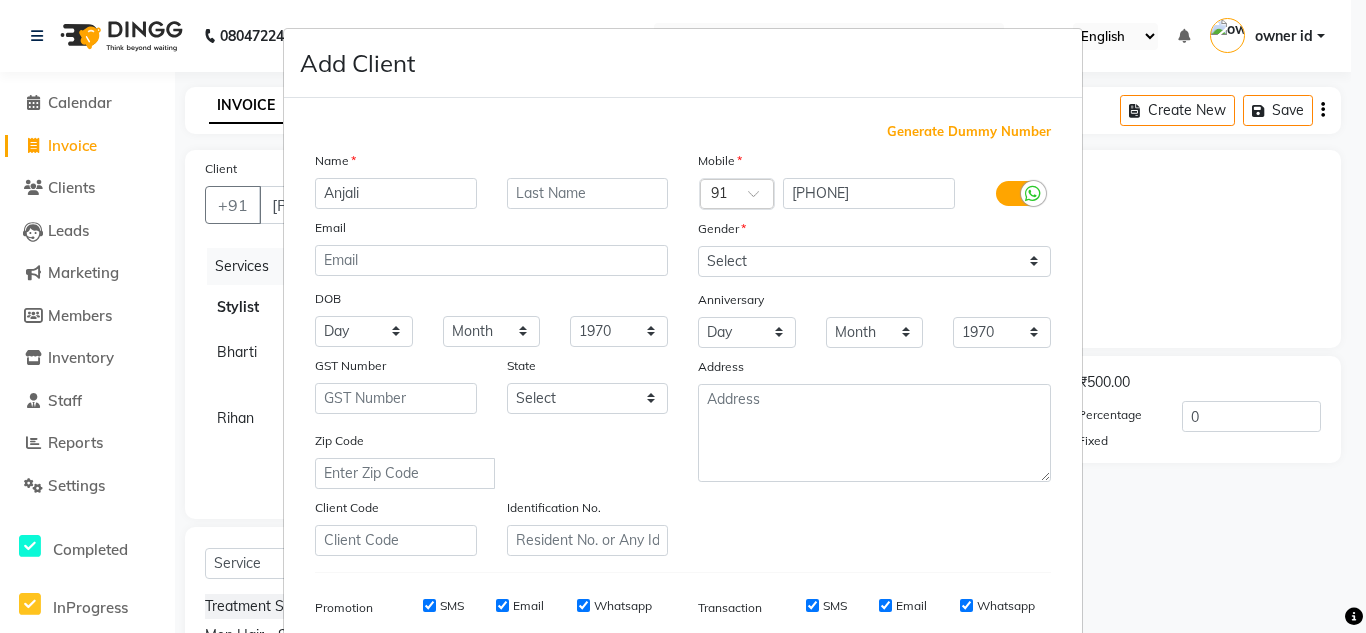 type on "Anjali" 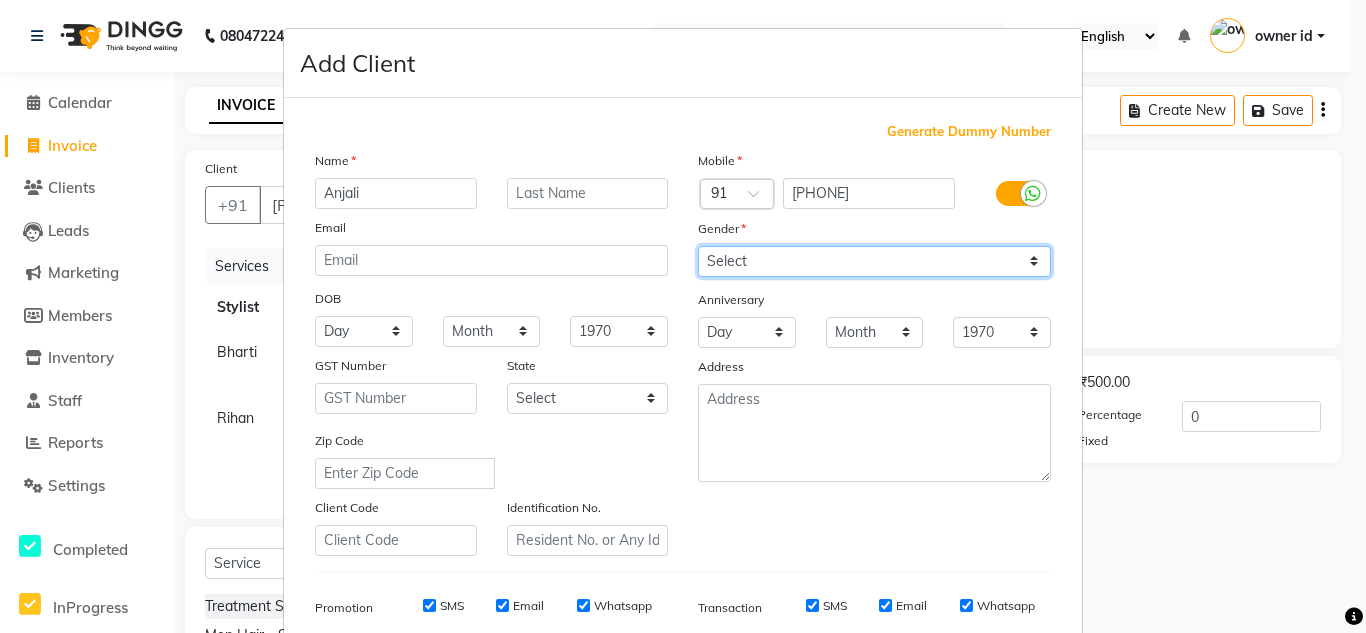click on "Select Male Female Other Prefer Not To Say" at bounding box center [874, 261] 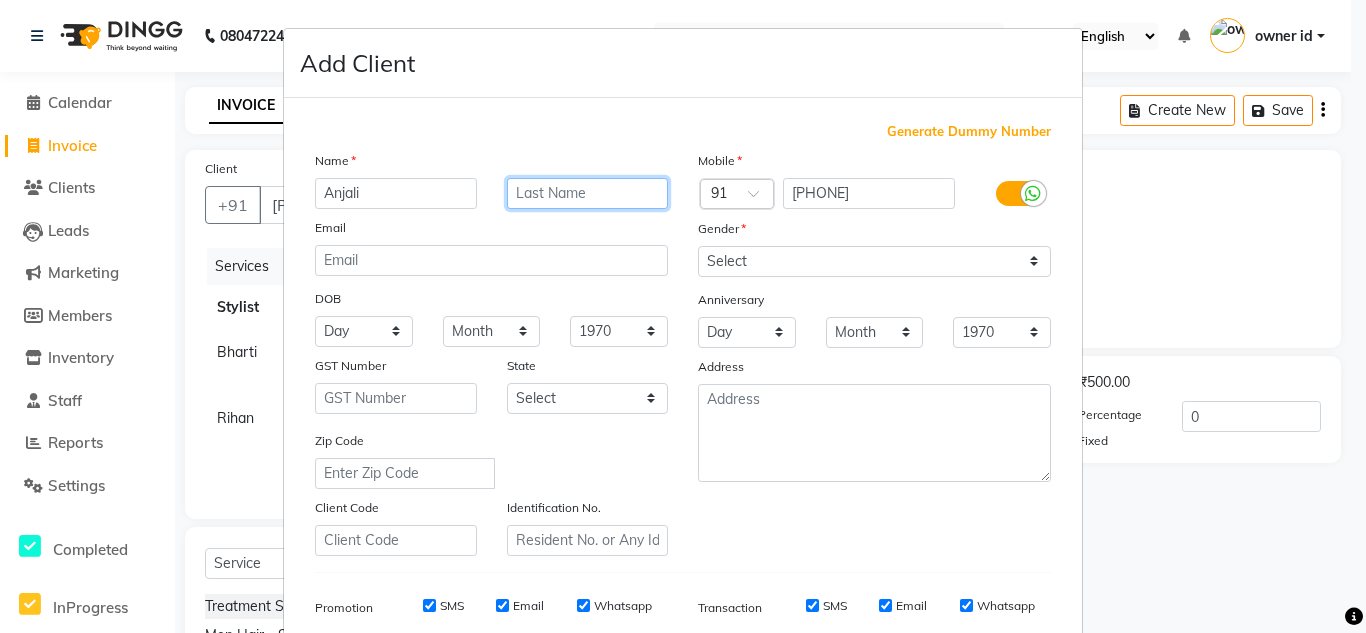 click at bounding box center [588, 193] 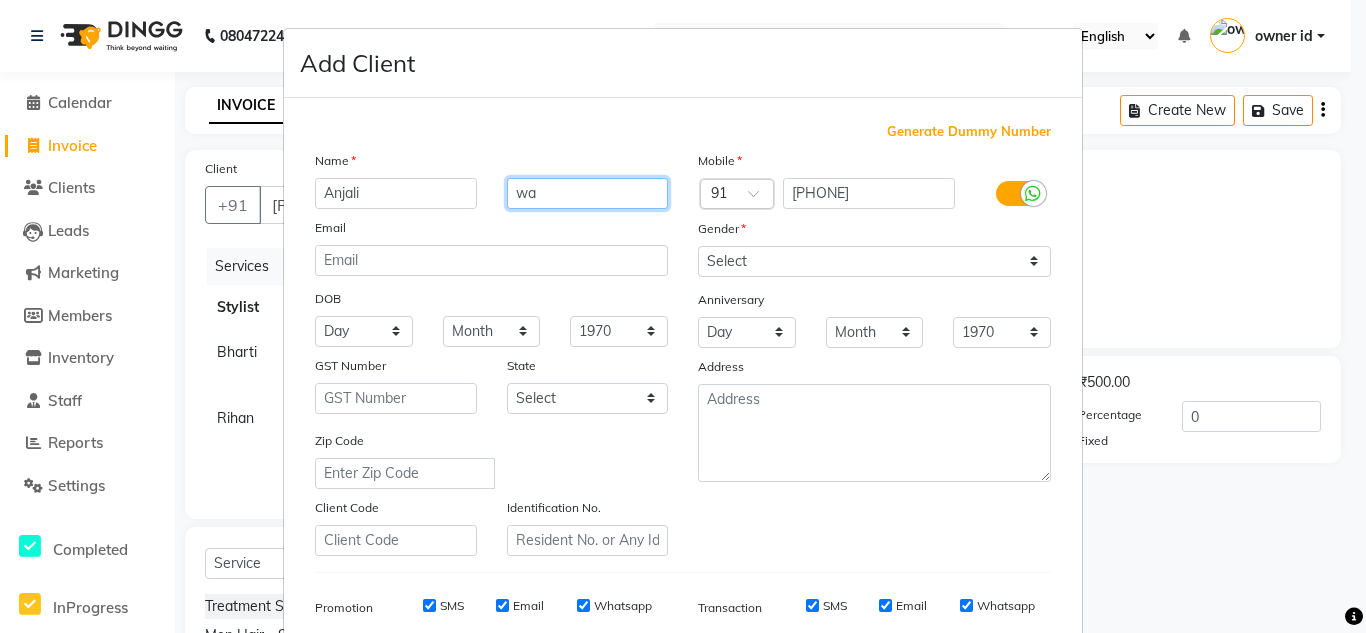 type on "w" 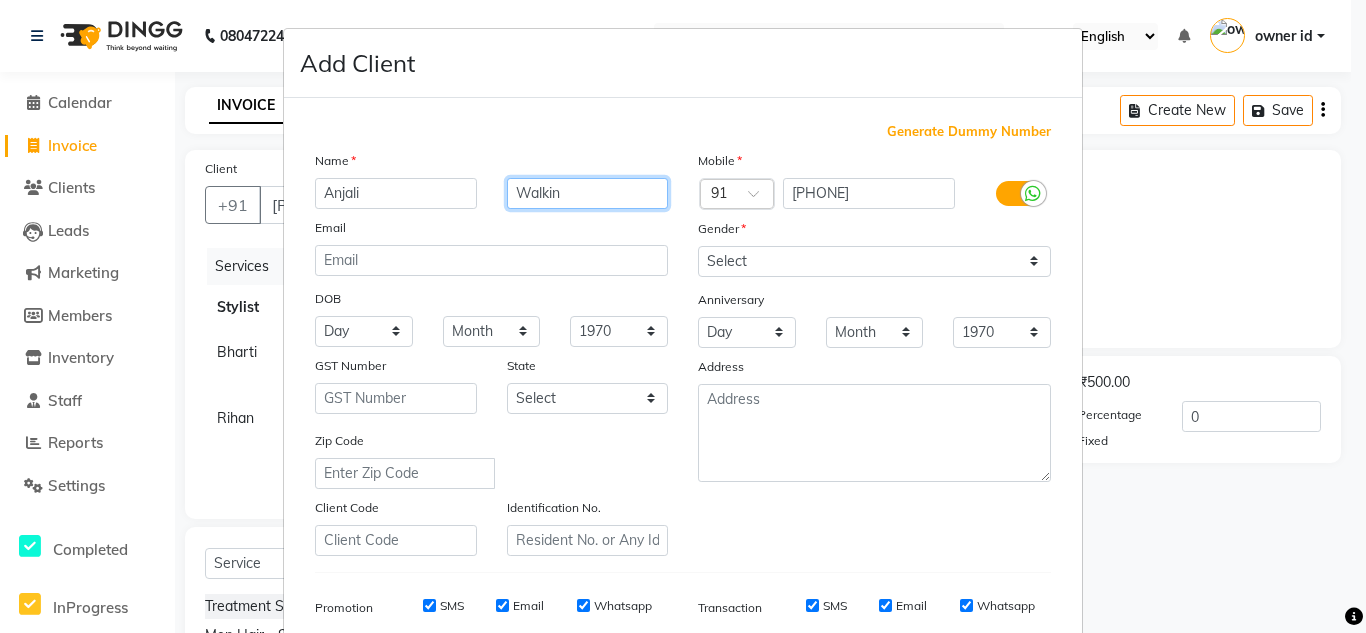 type on "Walkin" 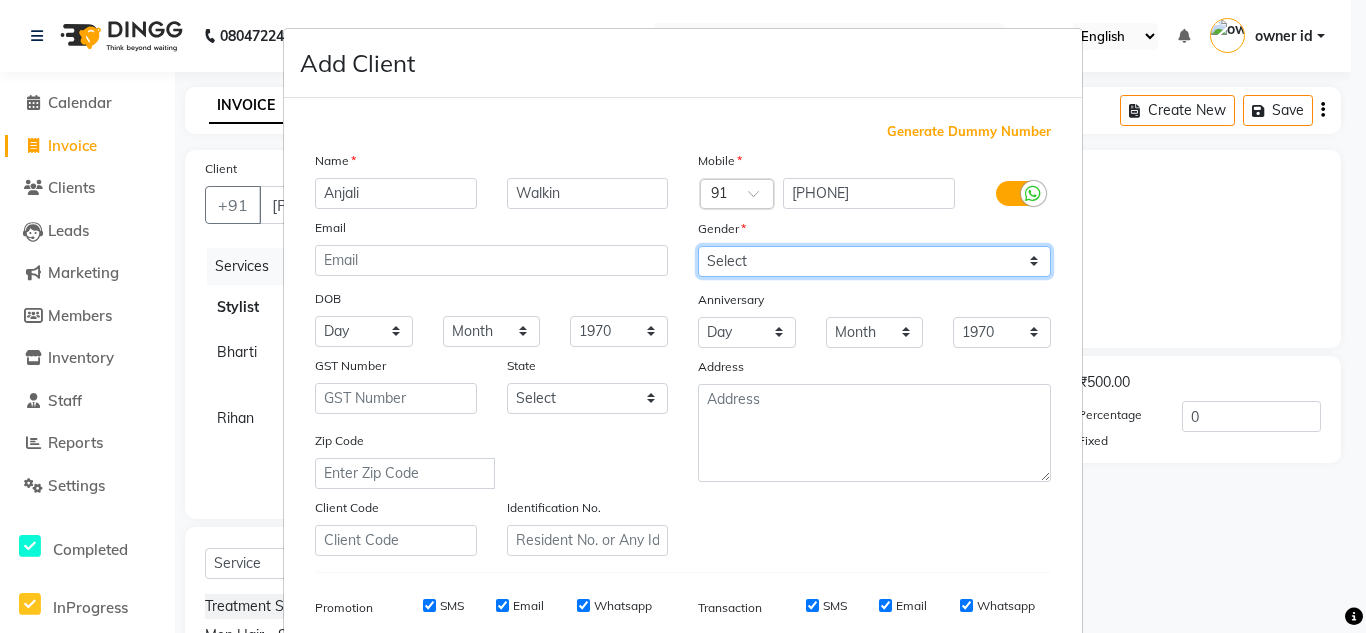 click on "Select Male Female Other Prefer Not To Say" at bounding box center [874, 261] 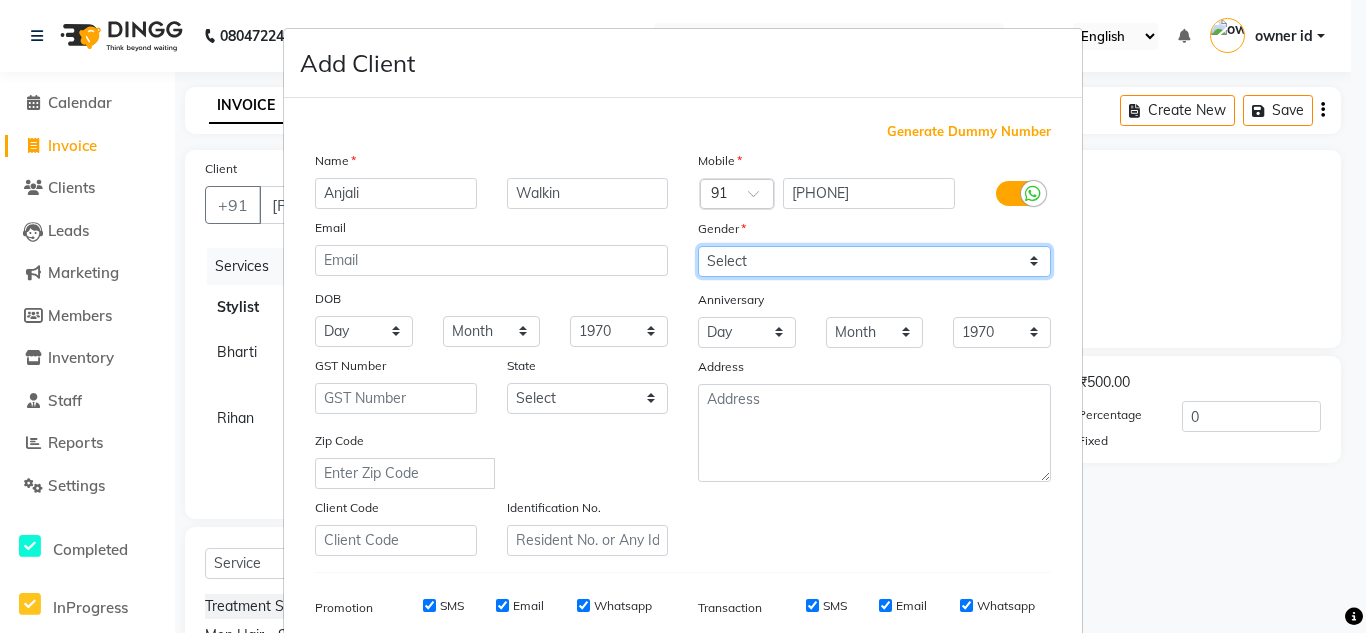 select on "female" 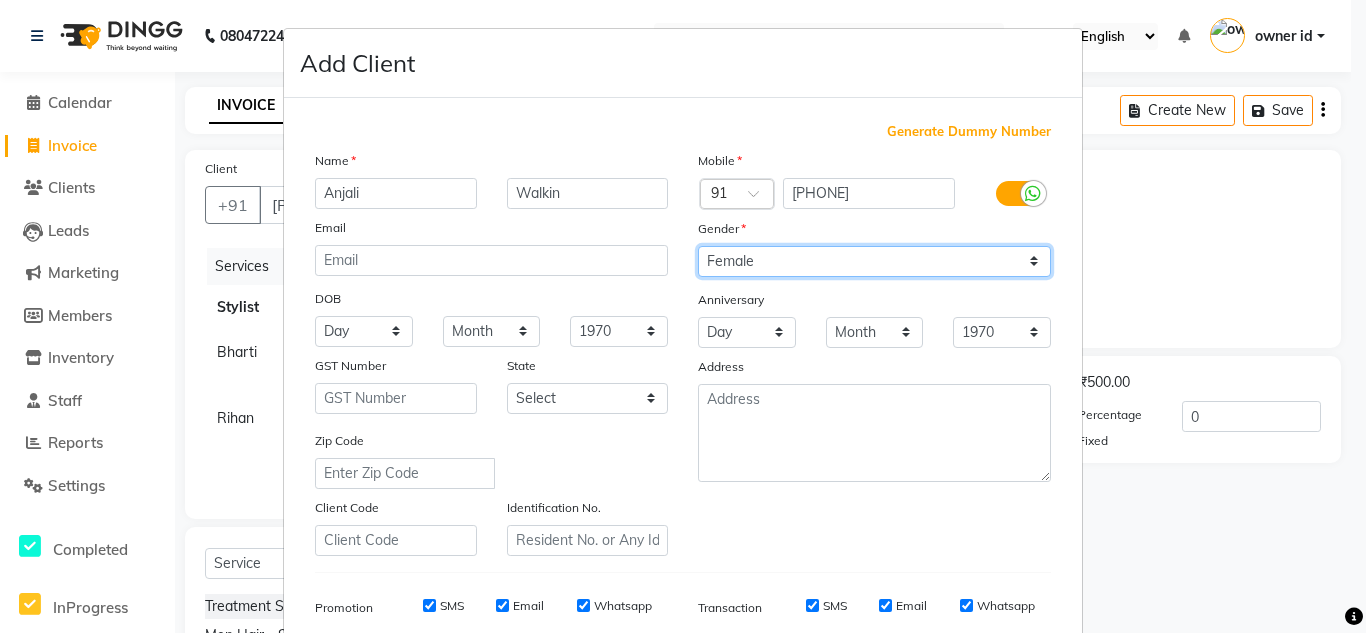 click on "Select Male Female Other Prefer Not To Say" at bounding box center (874, 261) 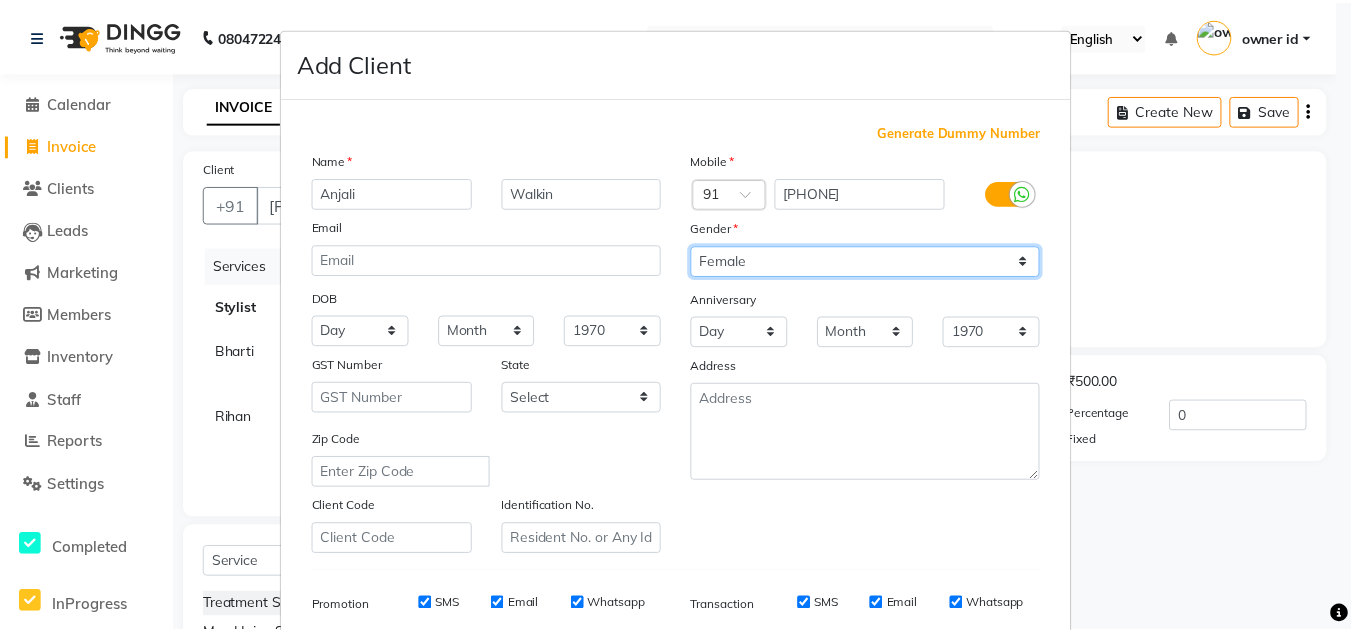 scroll, scrollTop: 290, scrollLeft: 0, axis: vertical 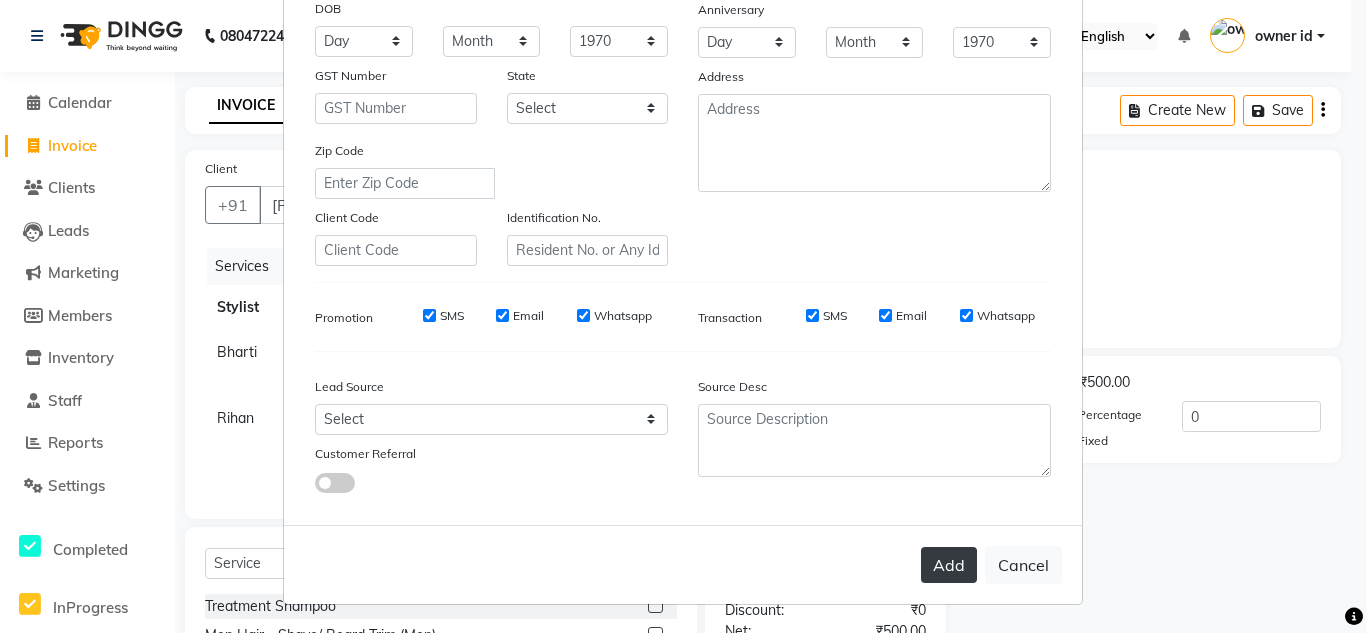 click on "Add" at bounding box center (949, 565) 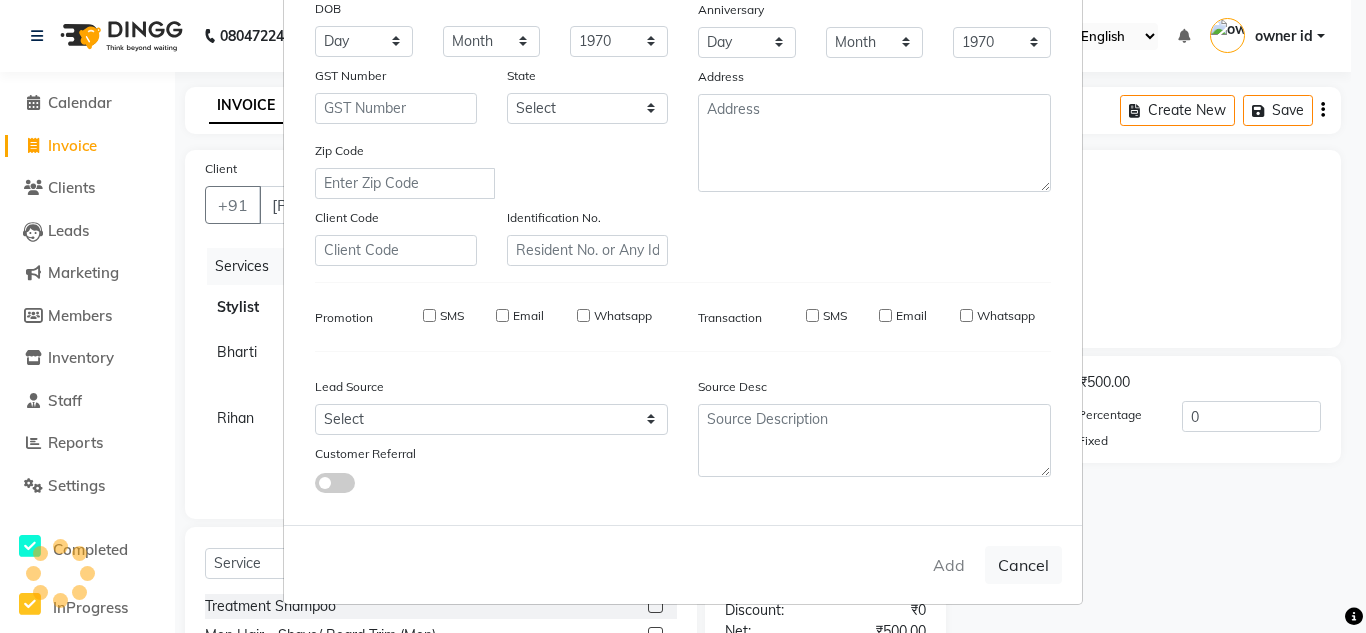 type 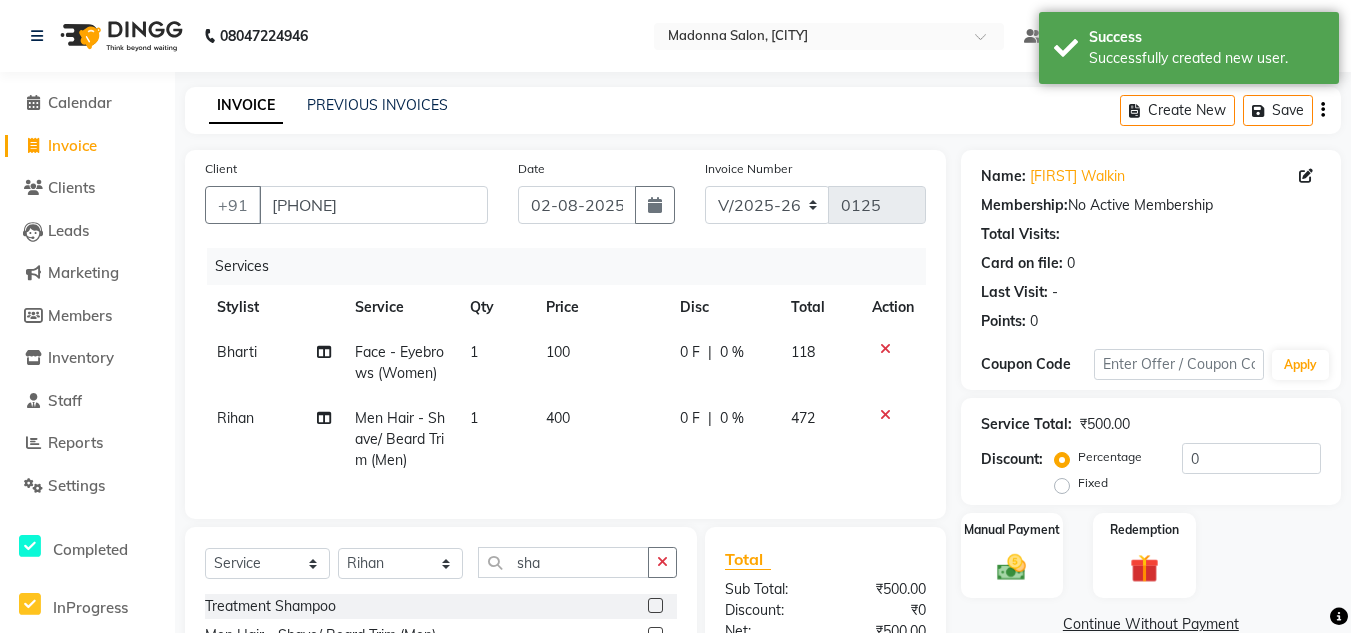 scroll, scrollTop: 233, scrollLeft: 0, axis: vertical 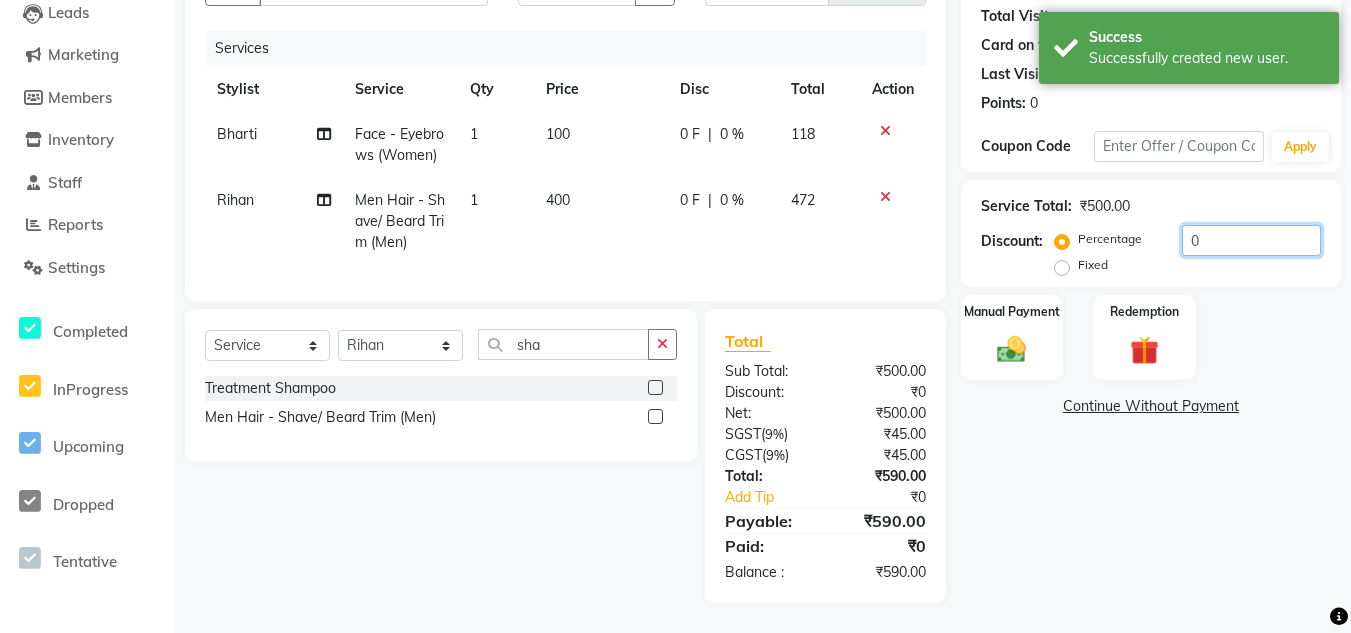 click on "0" 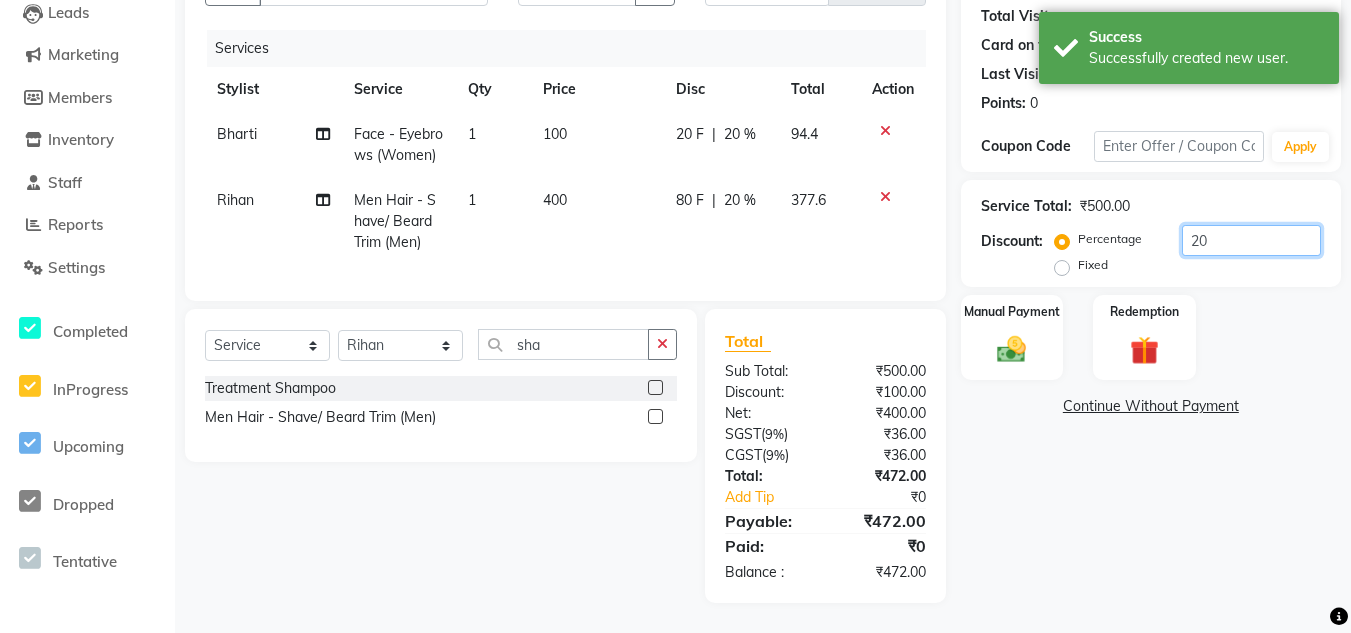 type on "20" 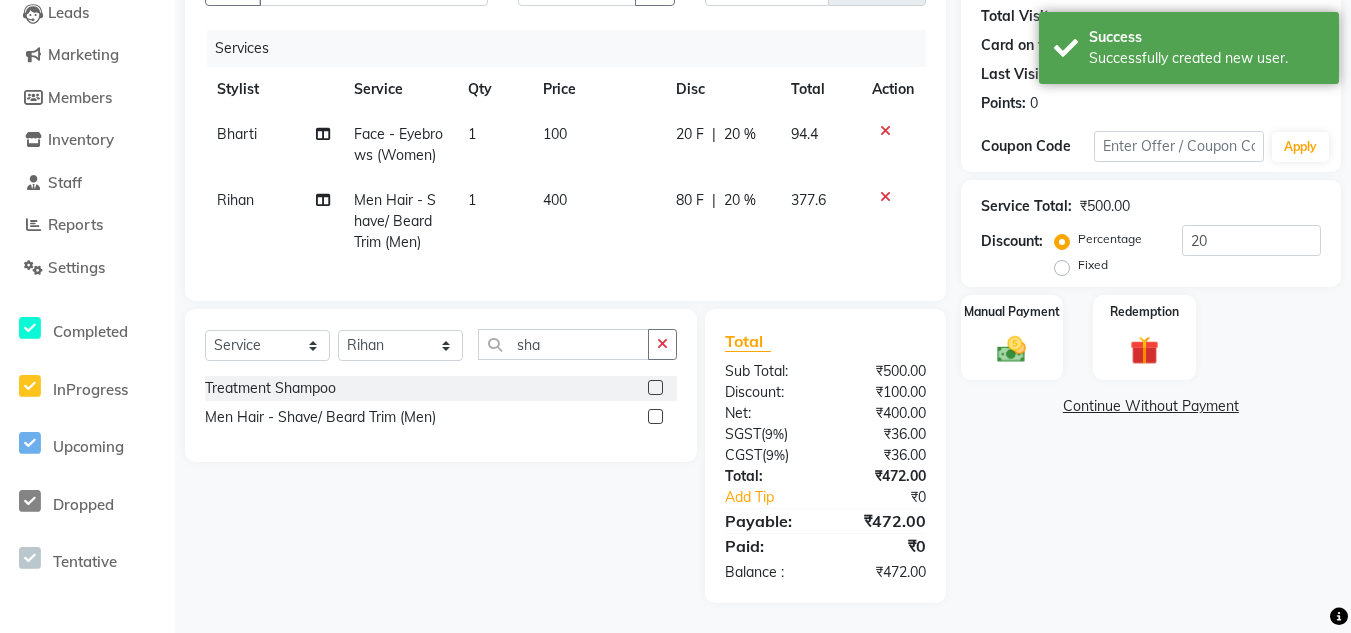 click on "Name: Anjali Walkin Membership:  No Active Membership  Total Visits:   Card on file:  0 Last Visit:   - Points:   0  Coupon Code Apply Service Total:  ₹500.00  Discount:  Percentage   Fixed  20 Manual Payment Redemption  Continue Without Payment" 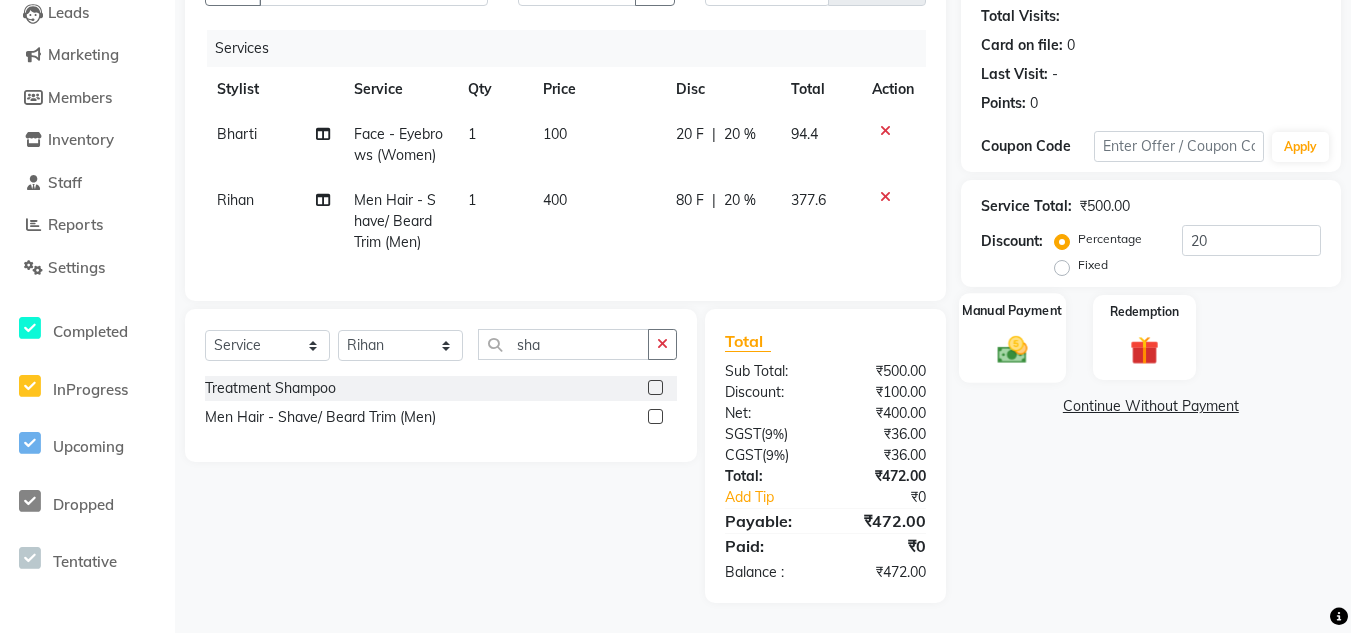 click 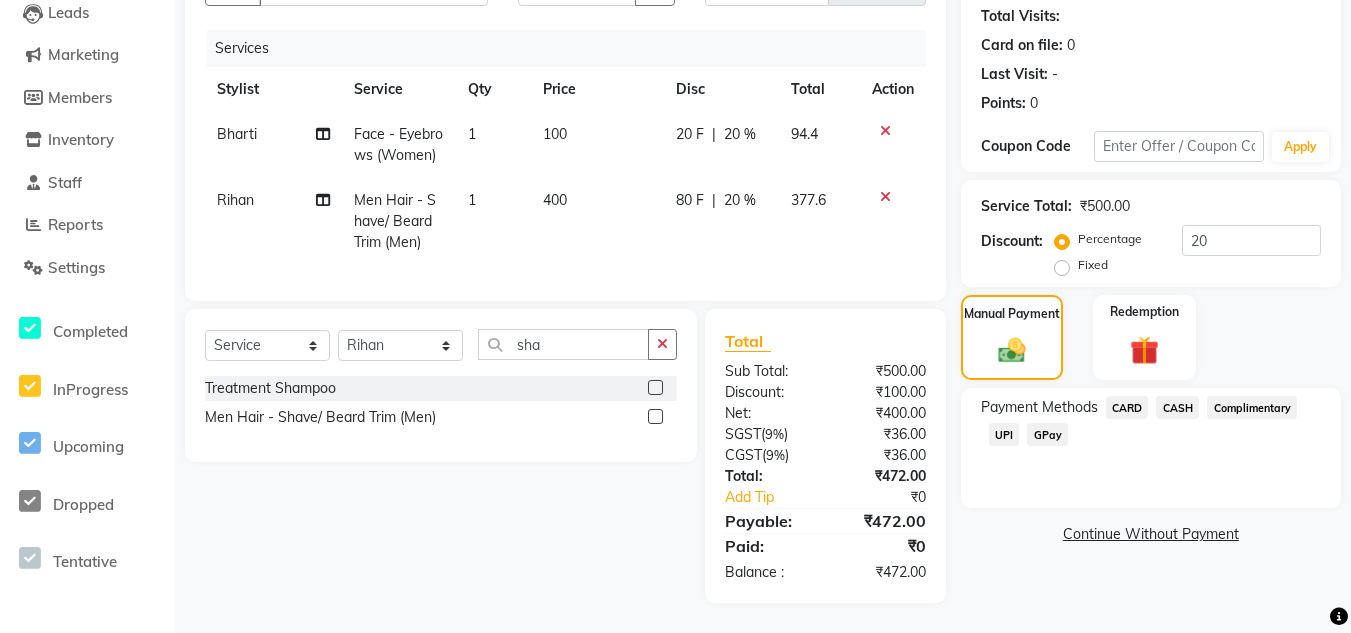click on "UPI" 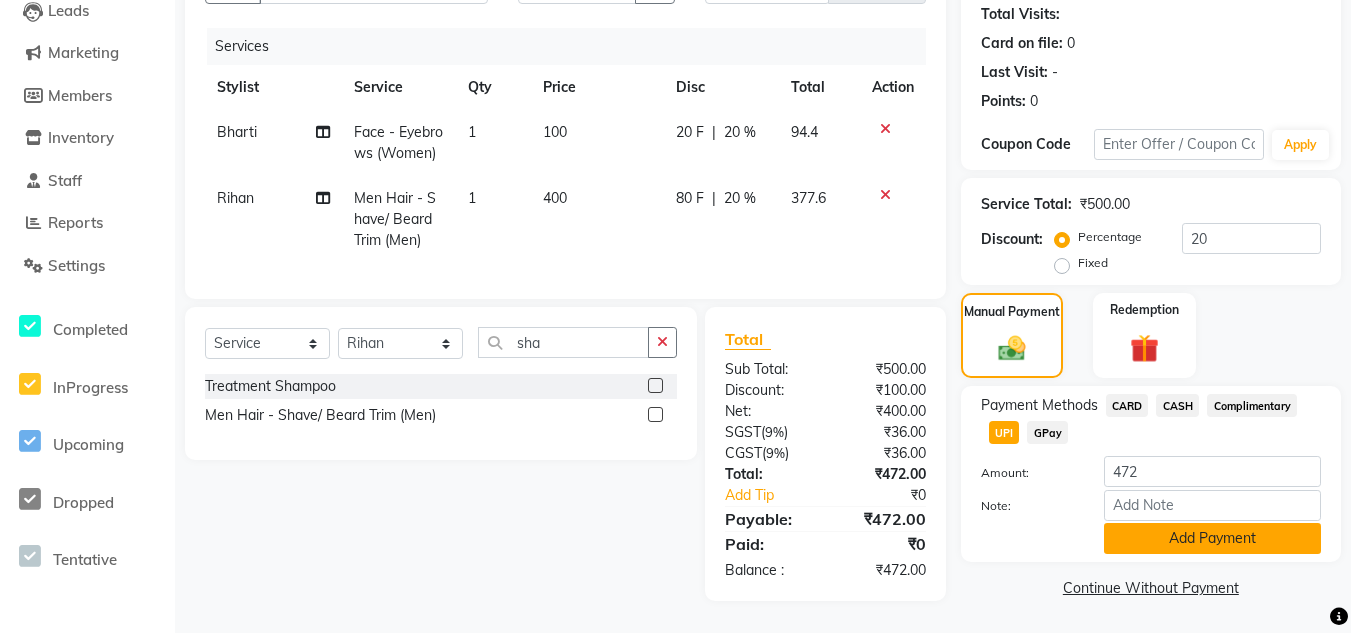 click on "Add Payment" 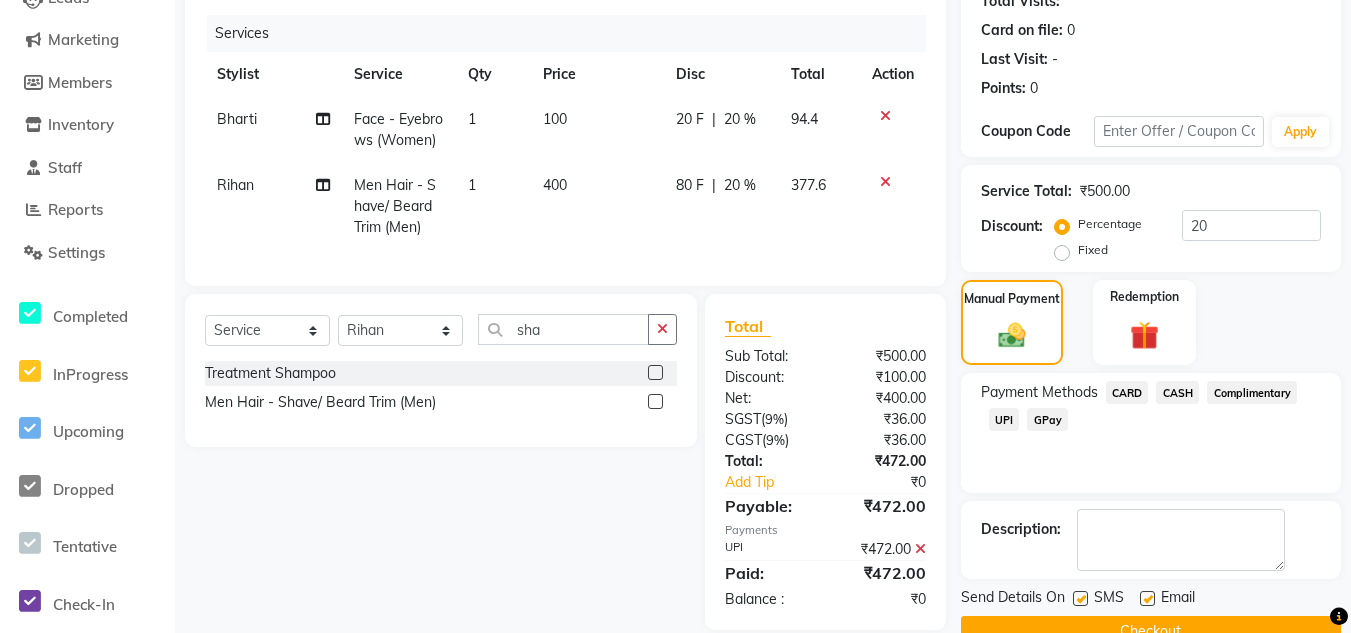scroll, scrollTop: 277, scrollLeft: 0, axis: vertical 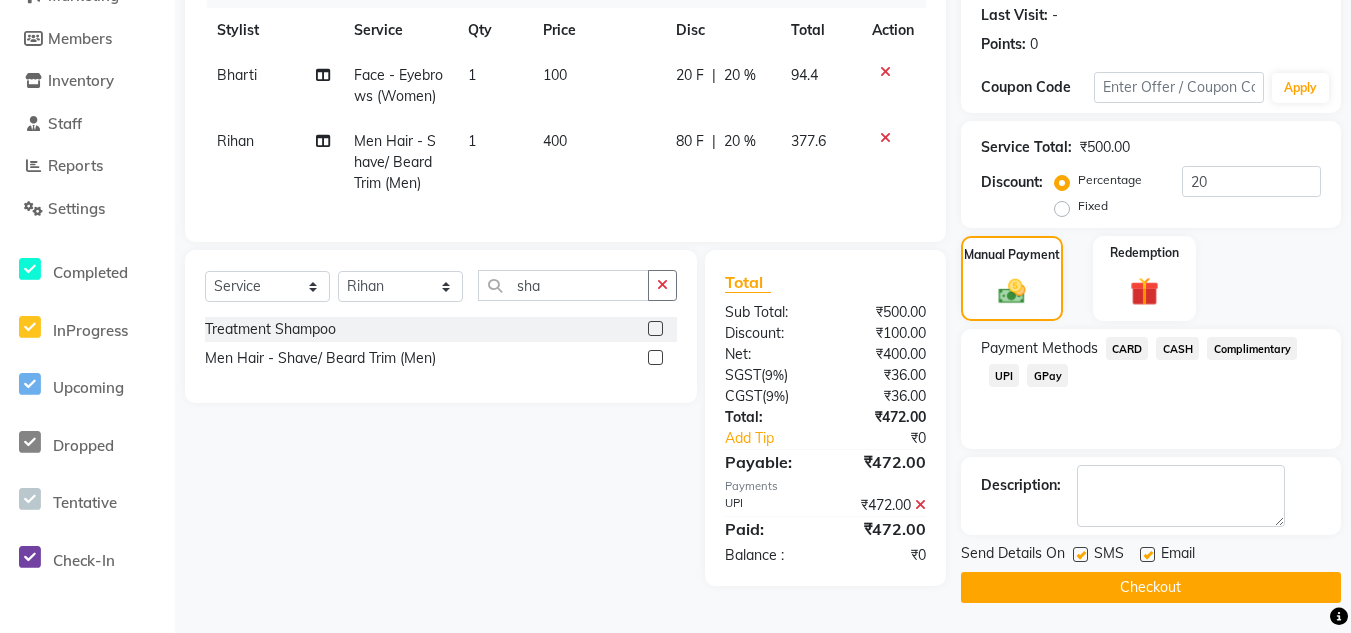 click on "Checkout" 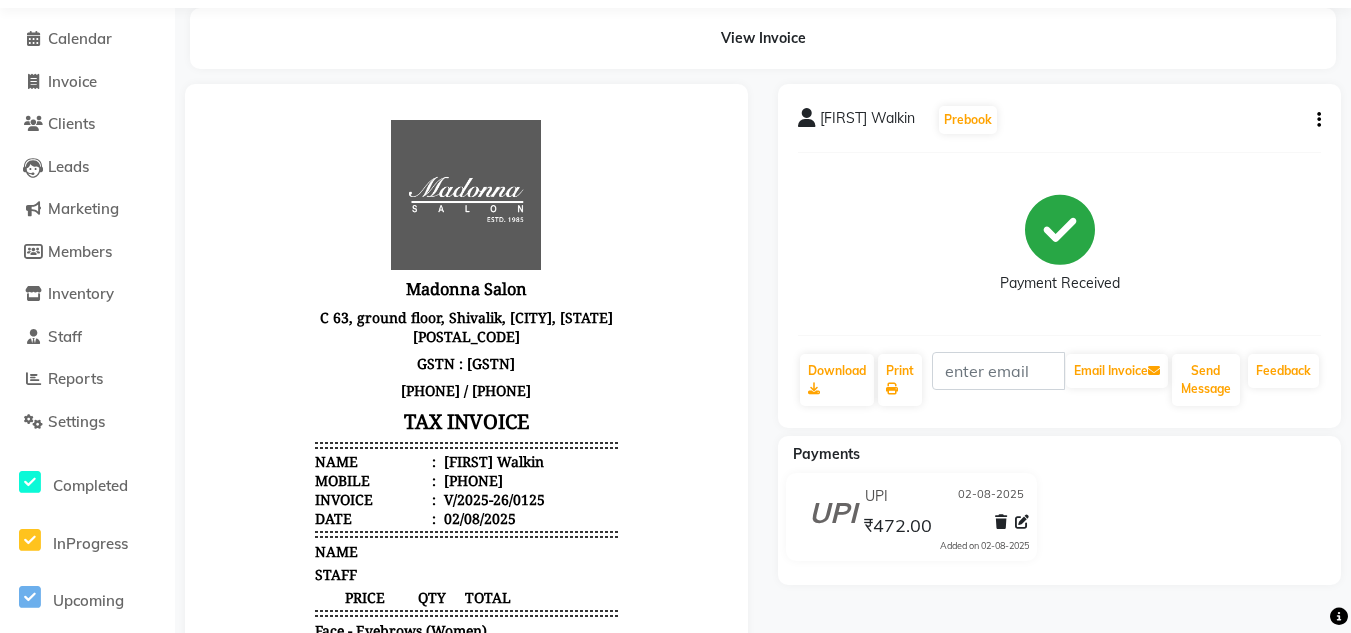 scroll, scrollTop: 0, scrollLeft: 0, axis: both 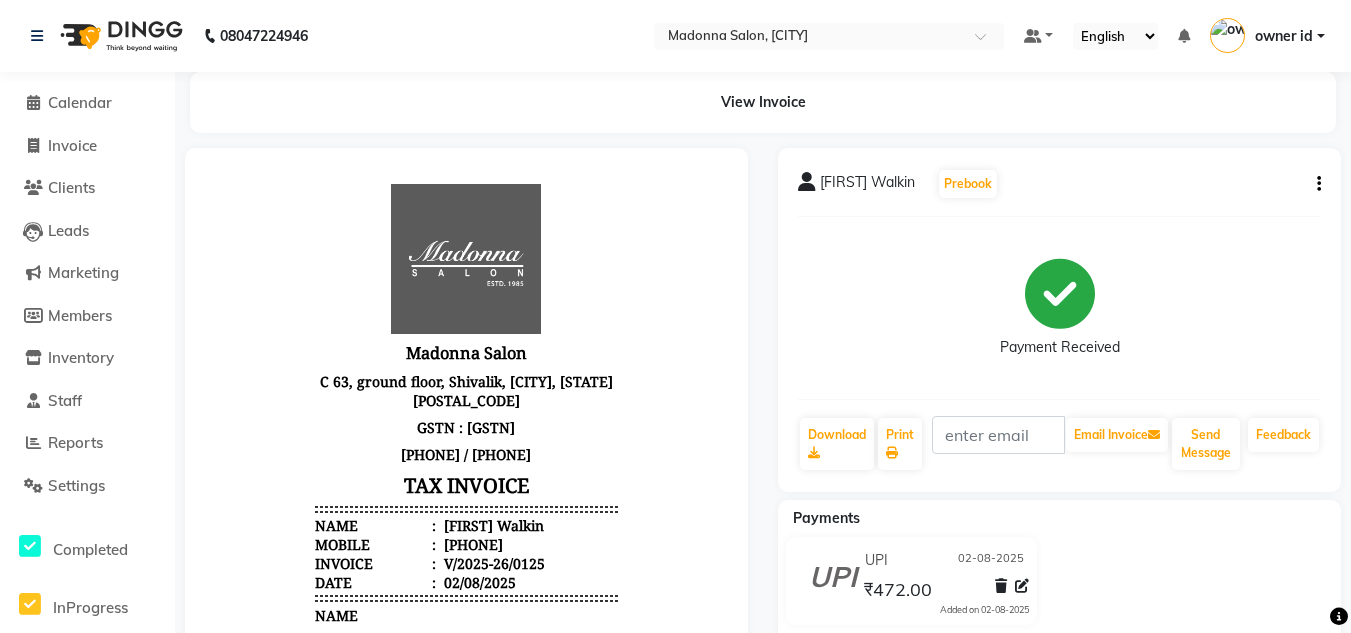 click 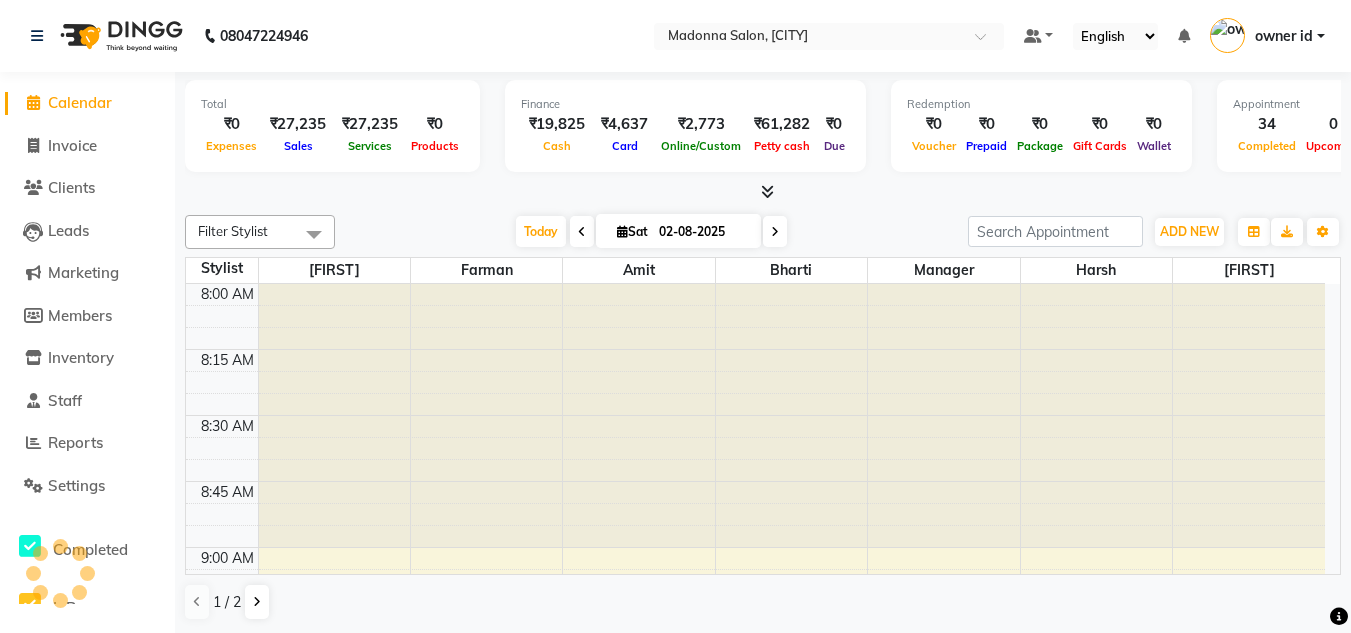 scroll, scrollTop: 2905, scrollLeft: 0, axis: vertical 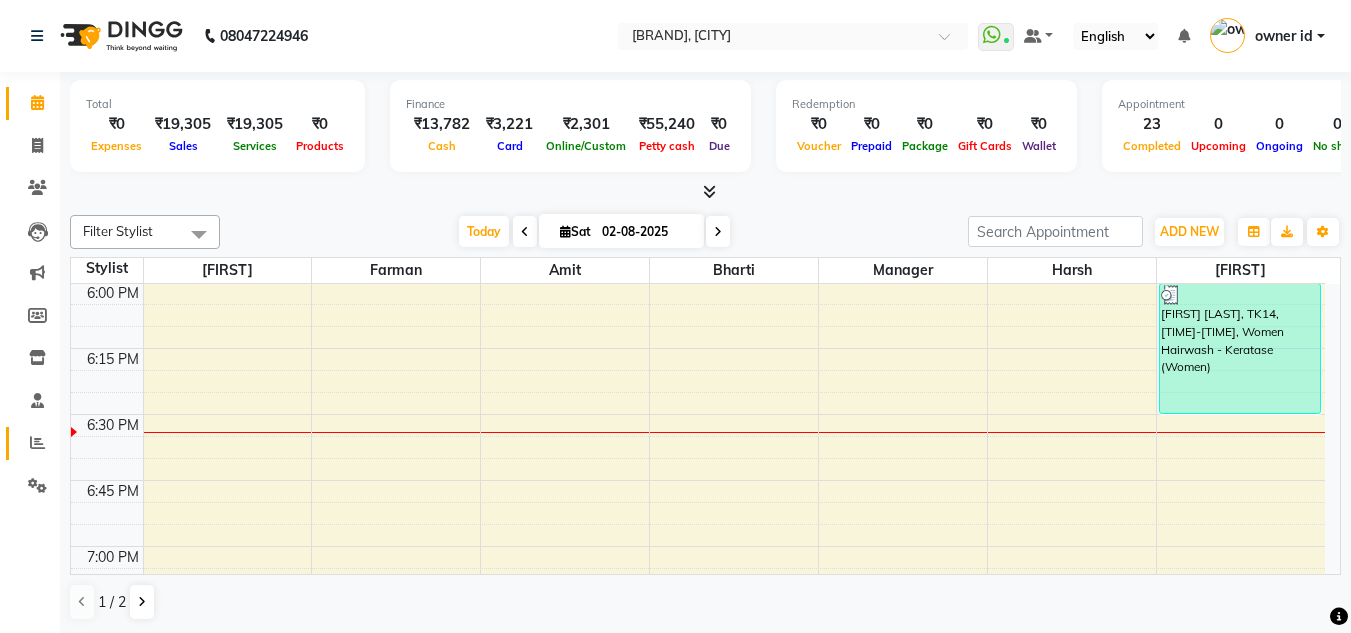 click on "Reports" 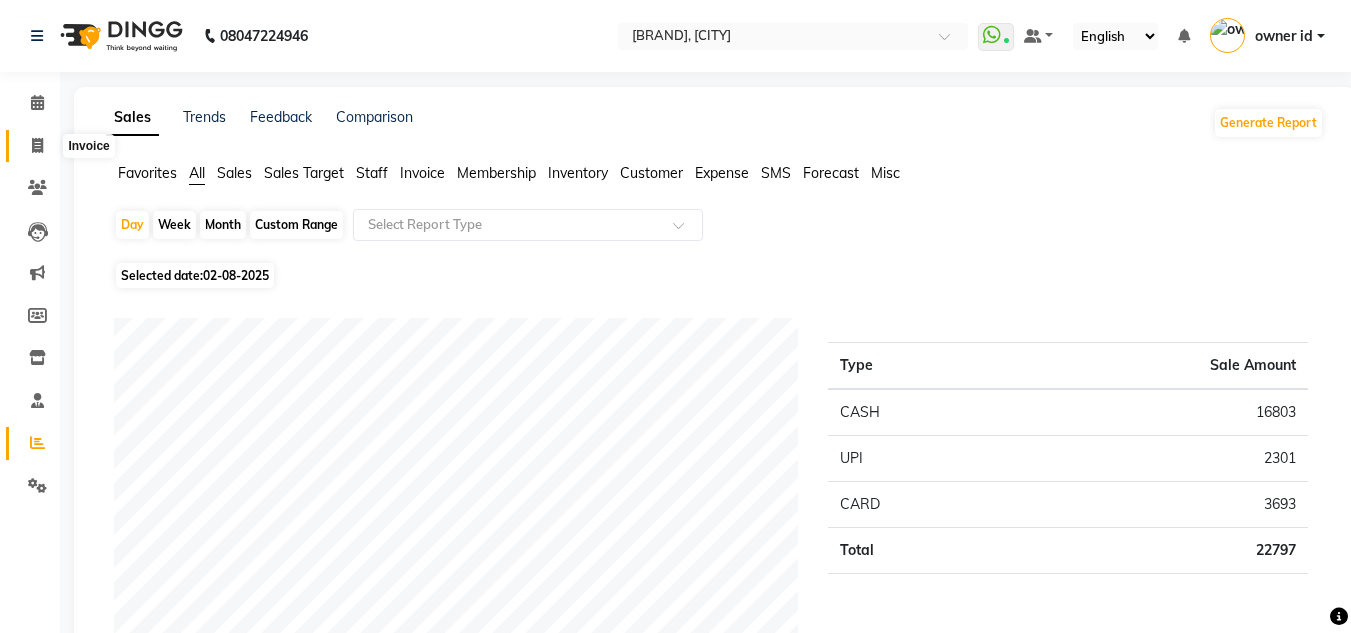 click 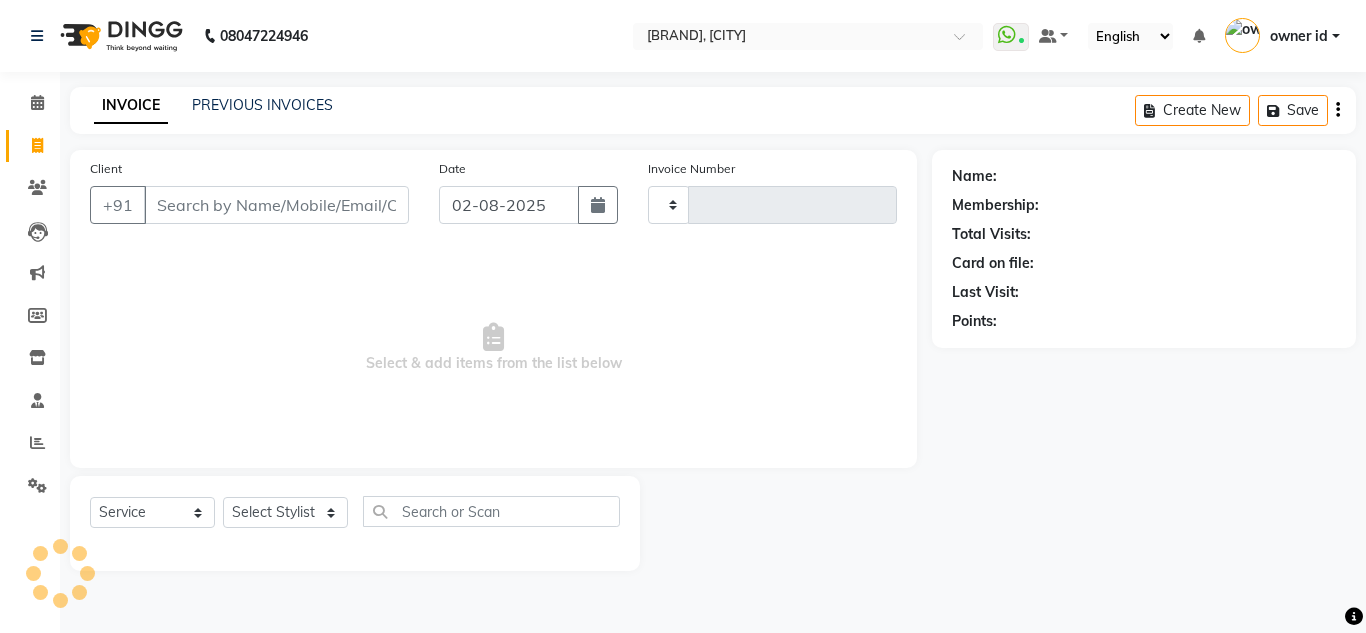 type on "0122" 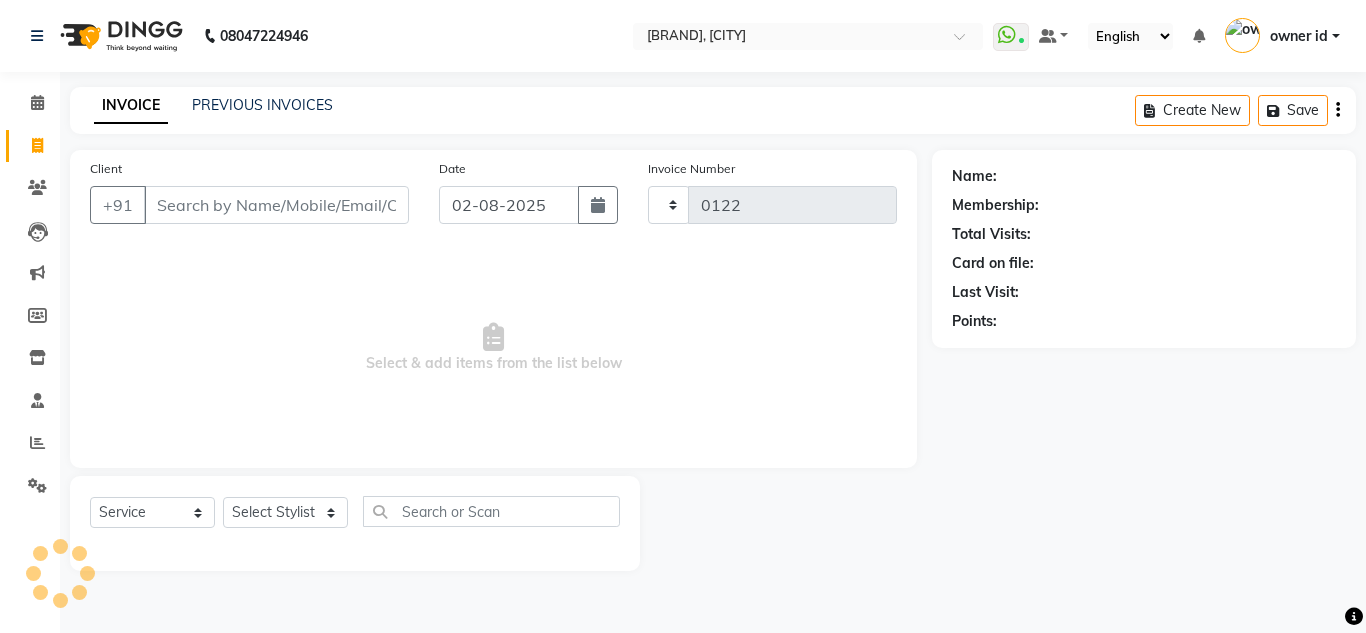 select on "8641" 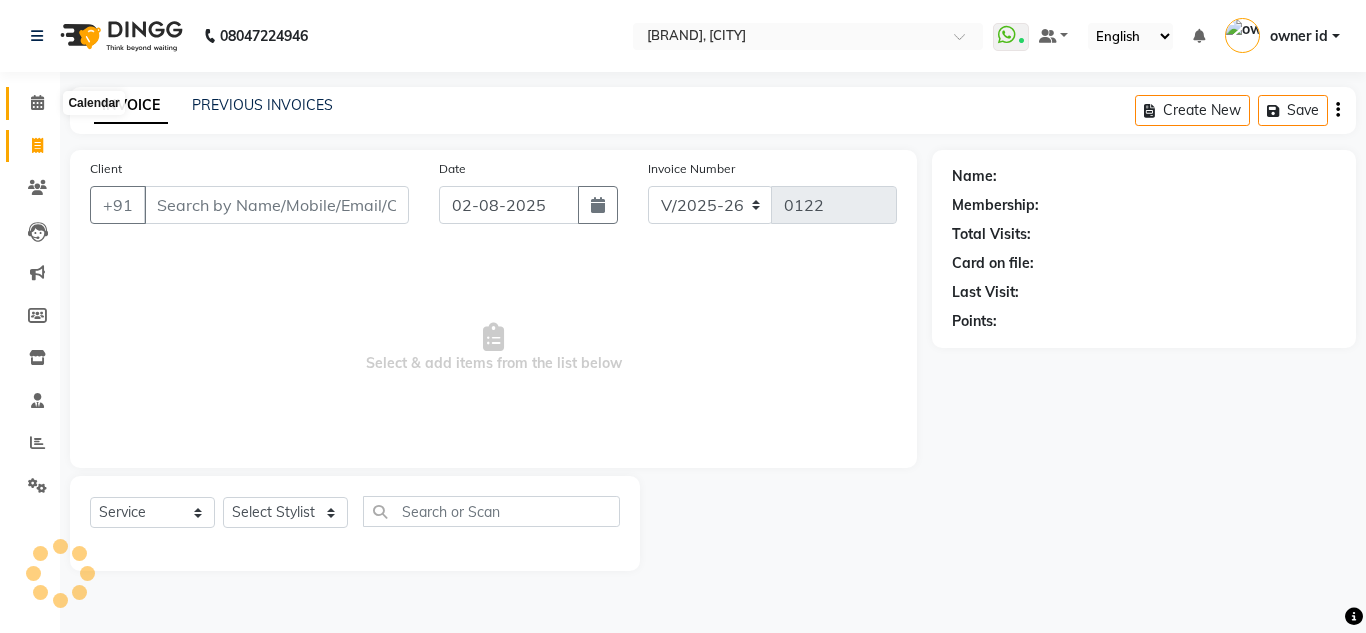 click 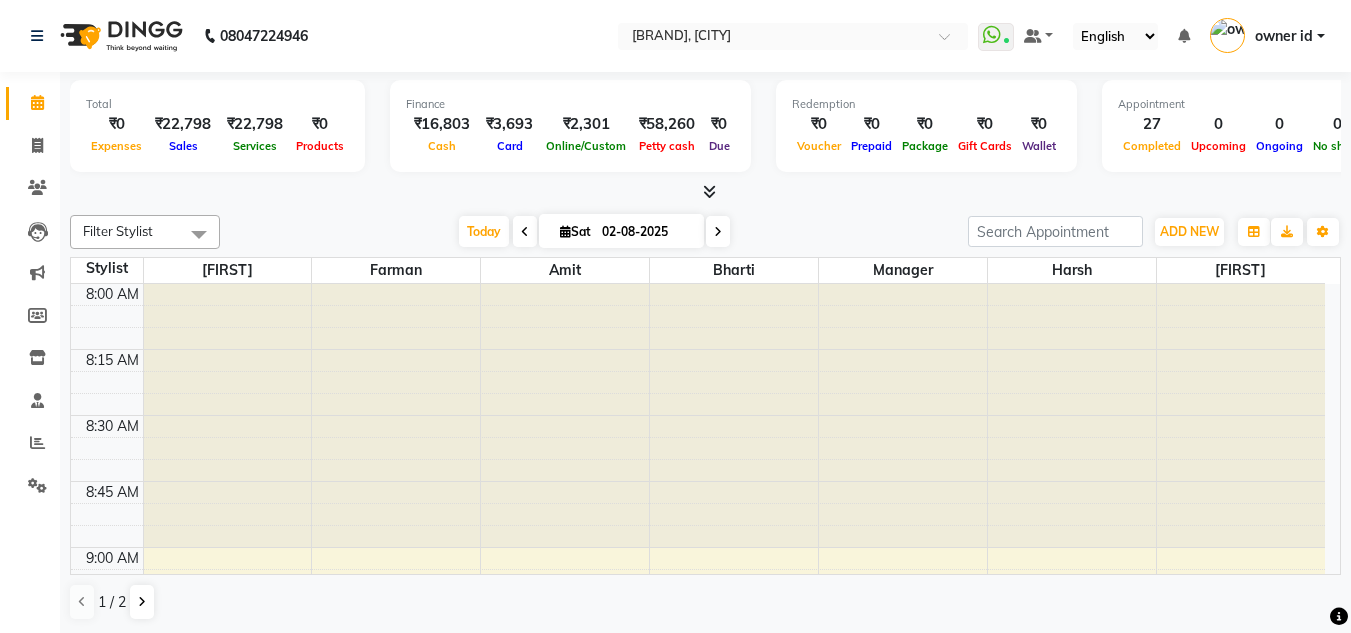 scroll, scrollTop: 0, scrollLeft: 0, axis: both 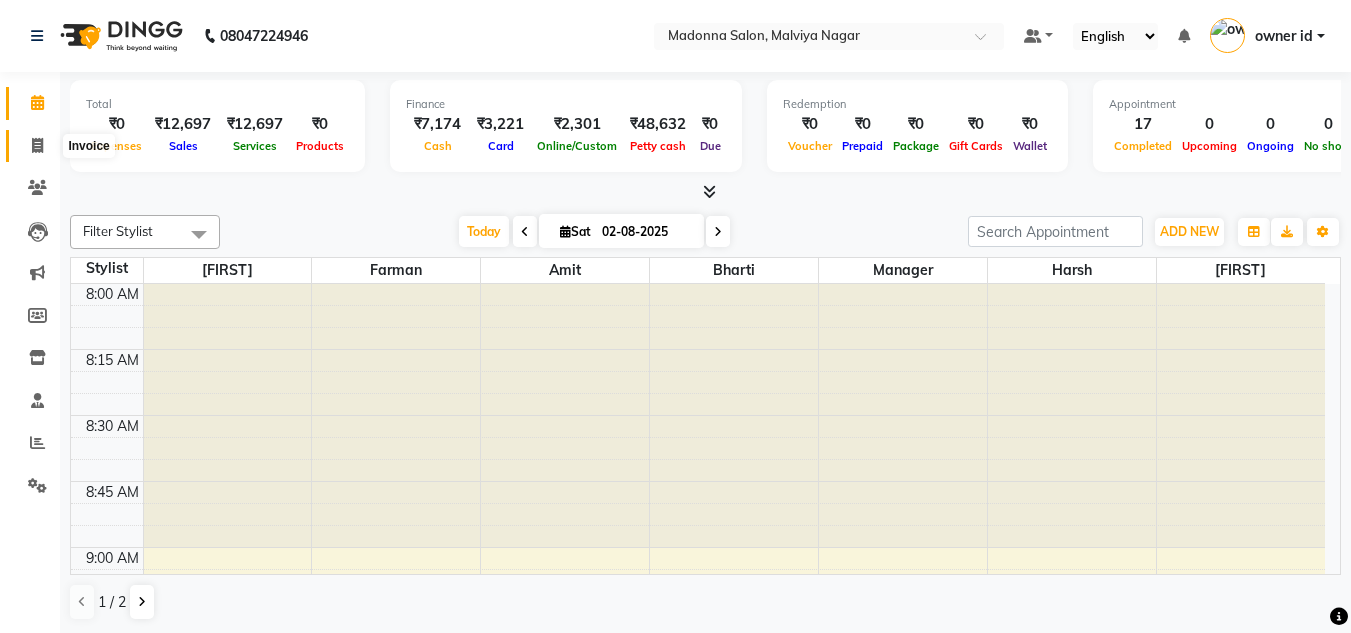 click 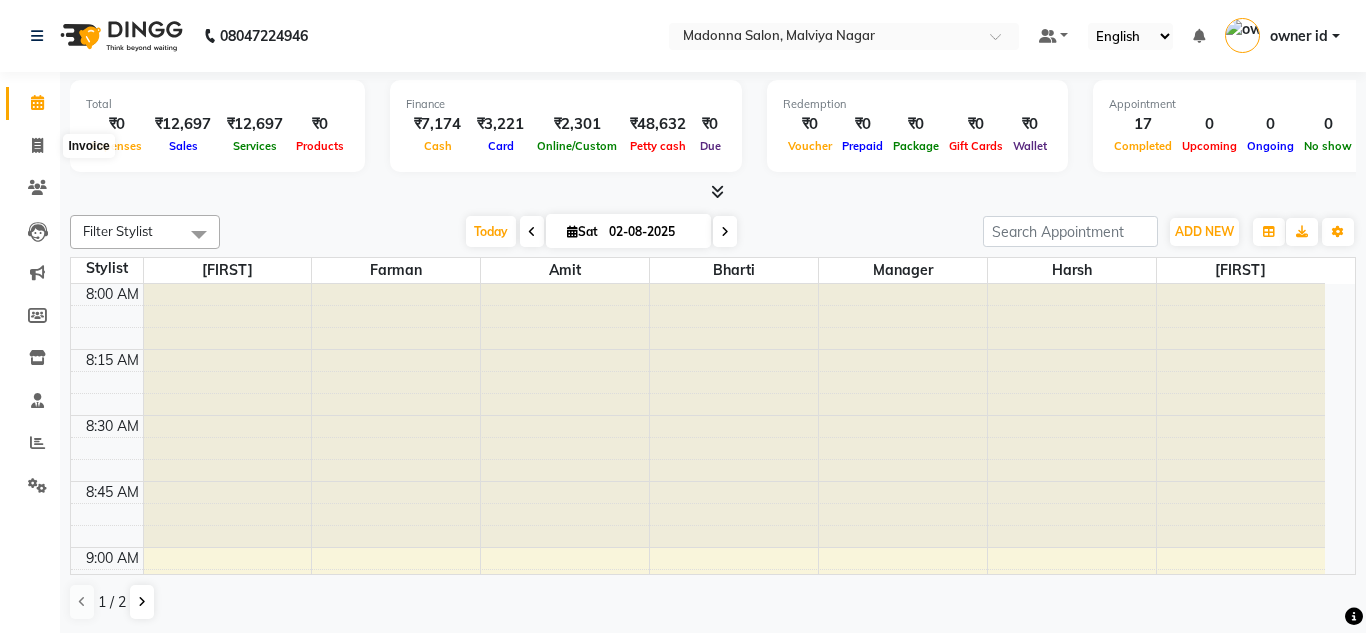 select on "8641" 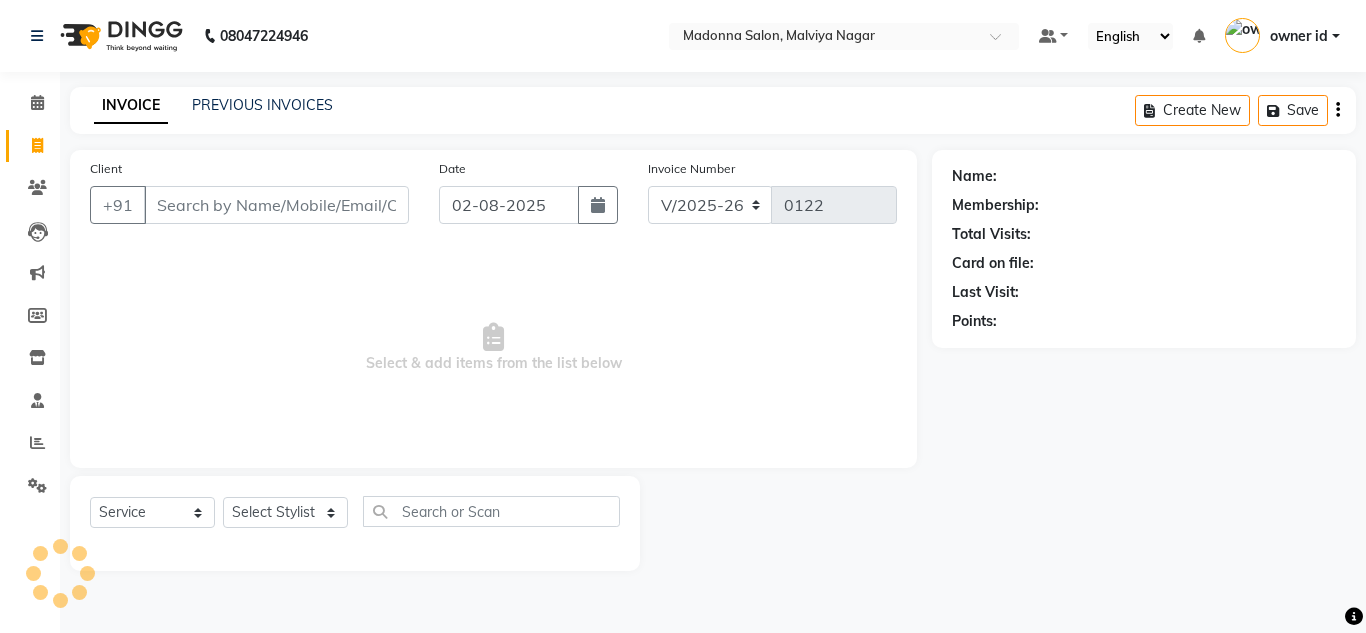 click on "Client" at bounding box center (276, 205) 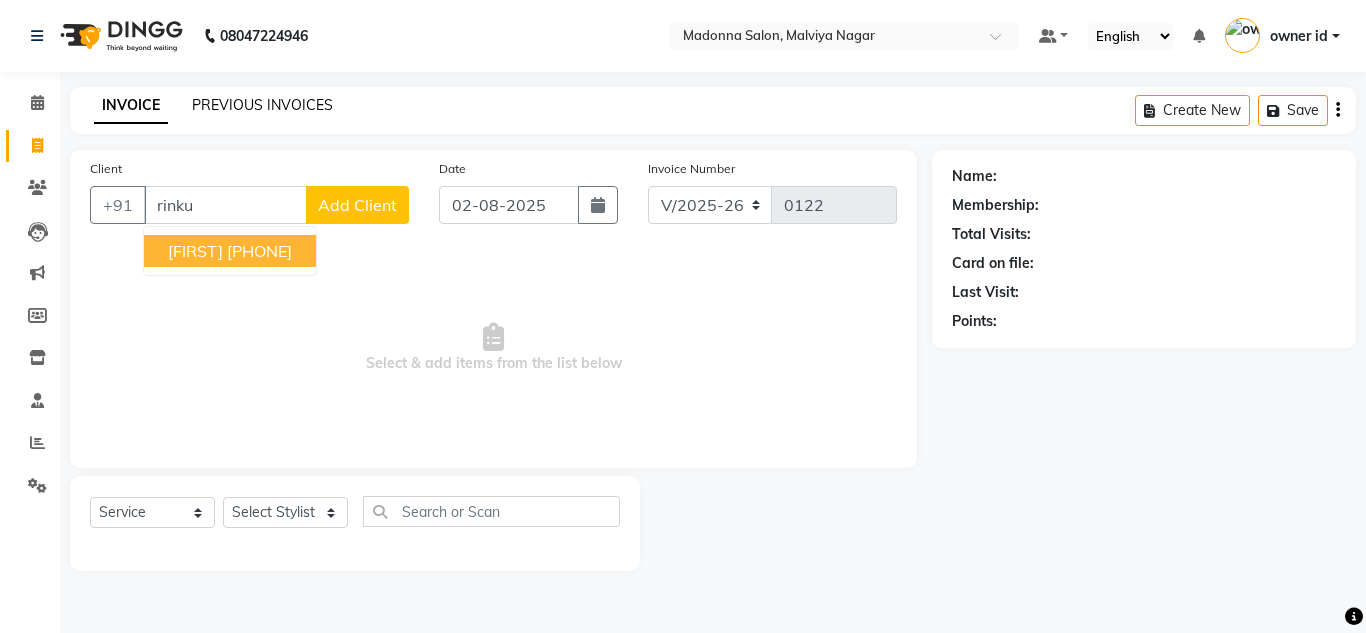type on "rinku" 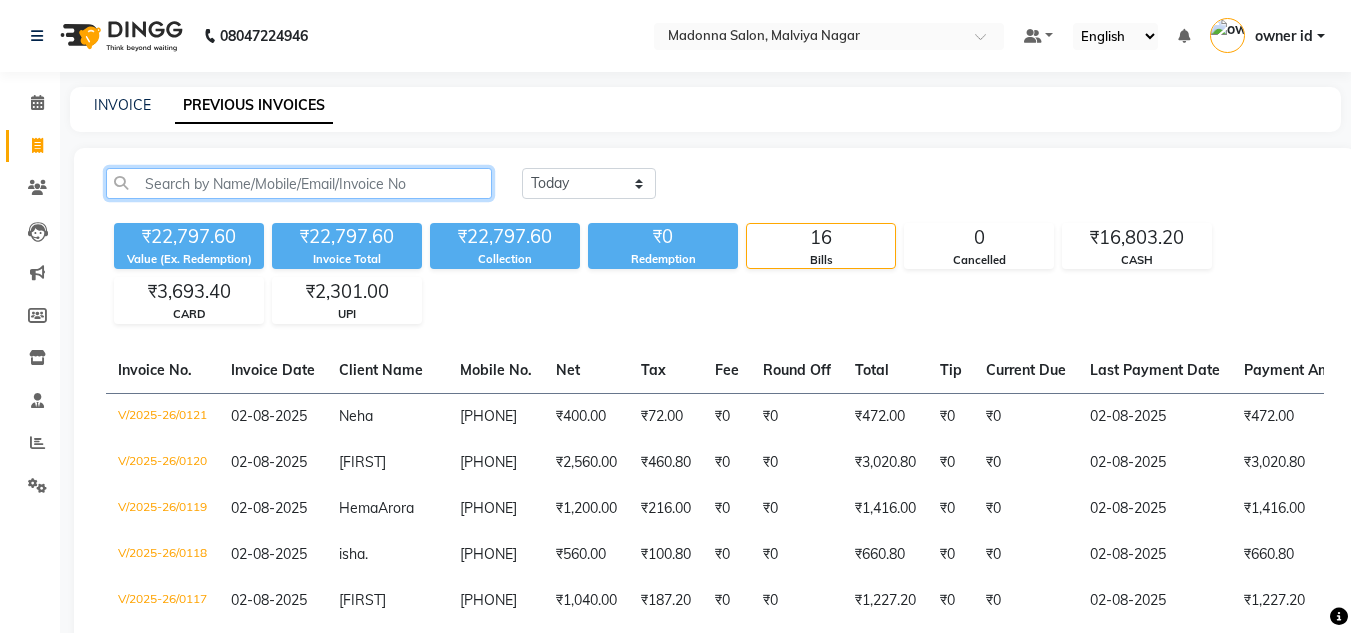 click 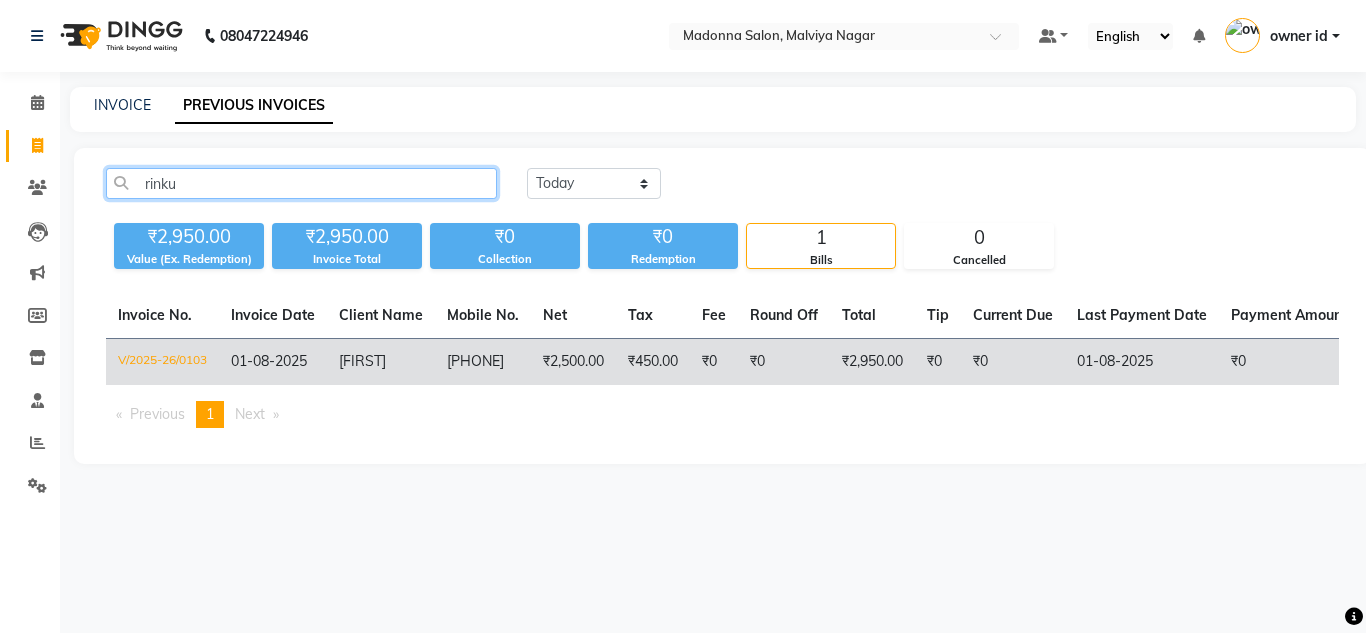 type on "rinku" 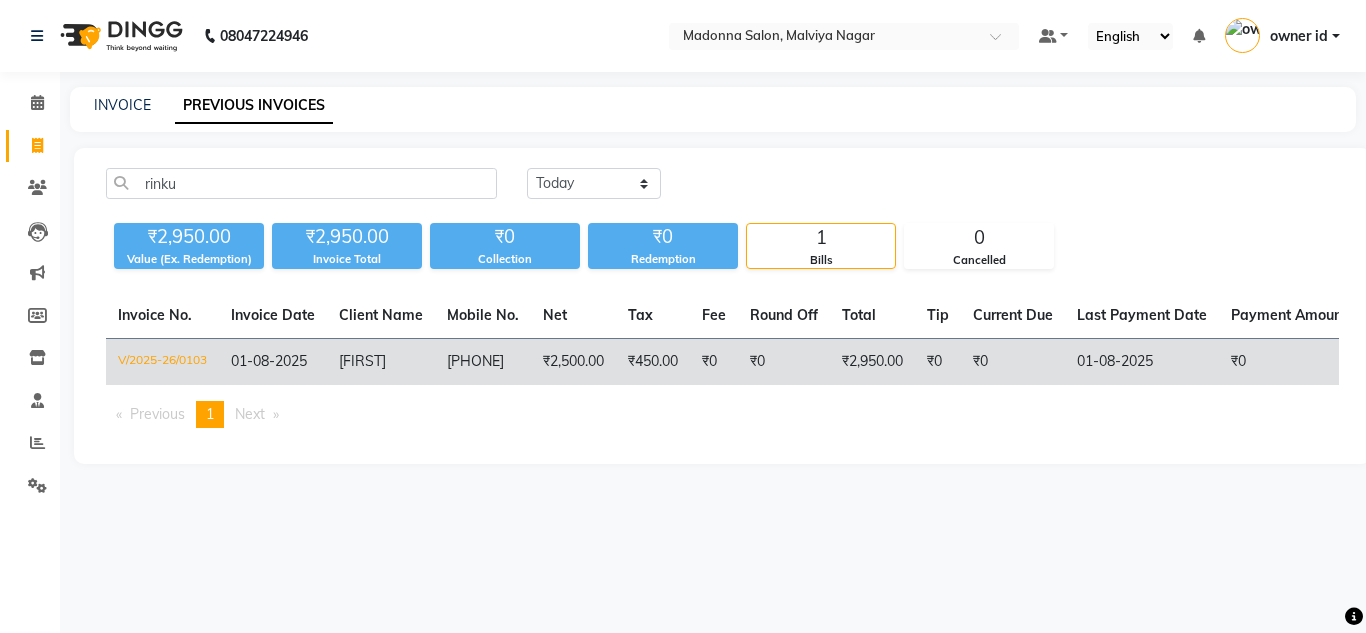click on "₹450.00" 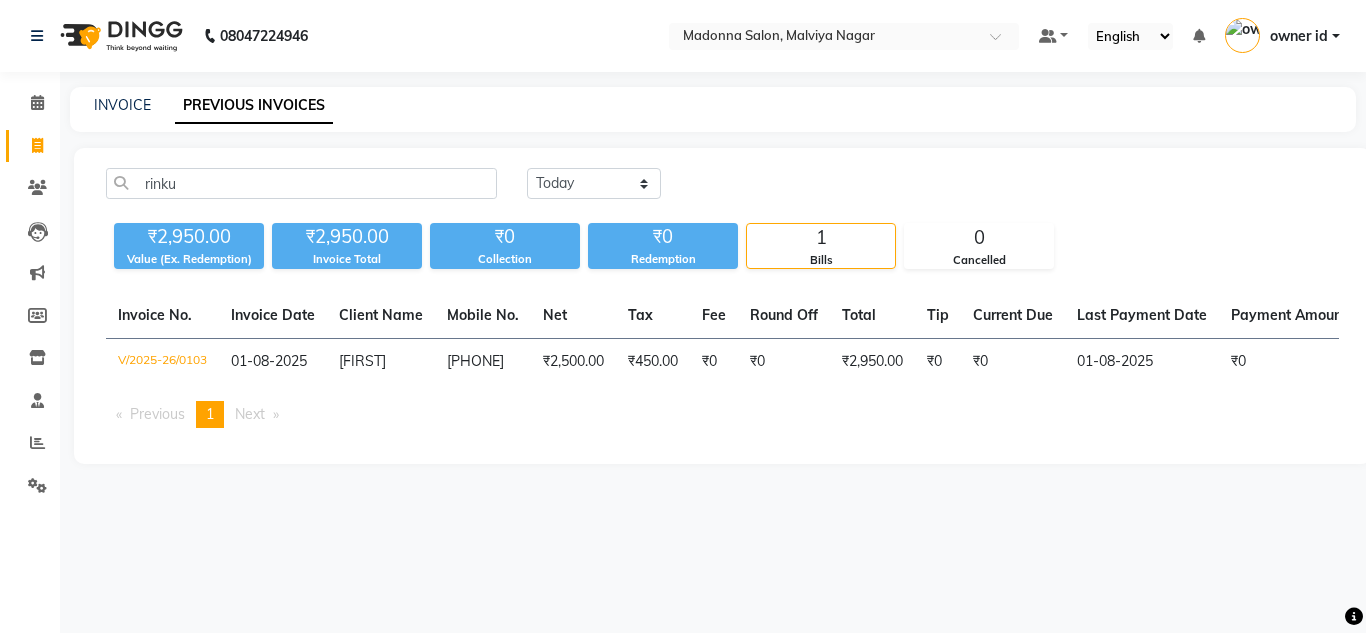 click 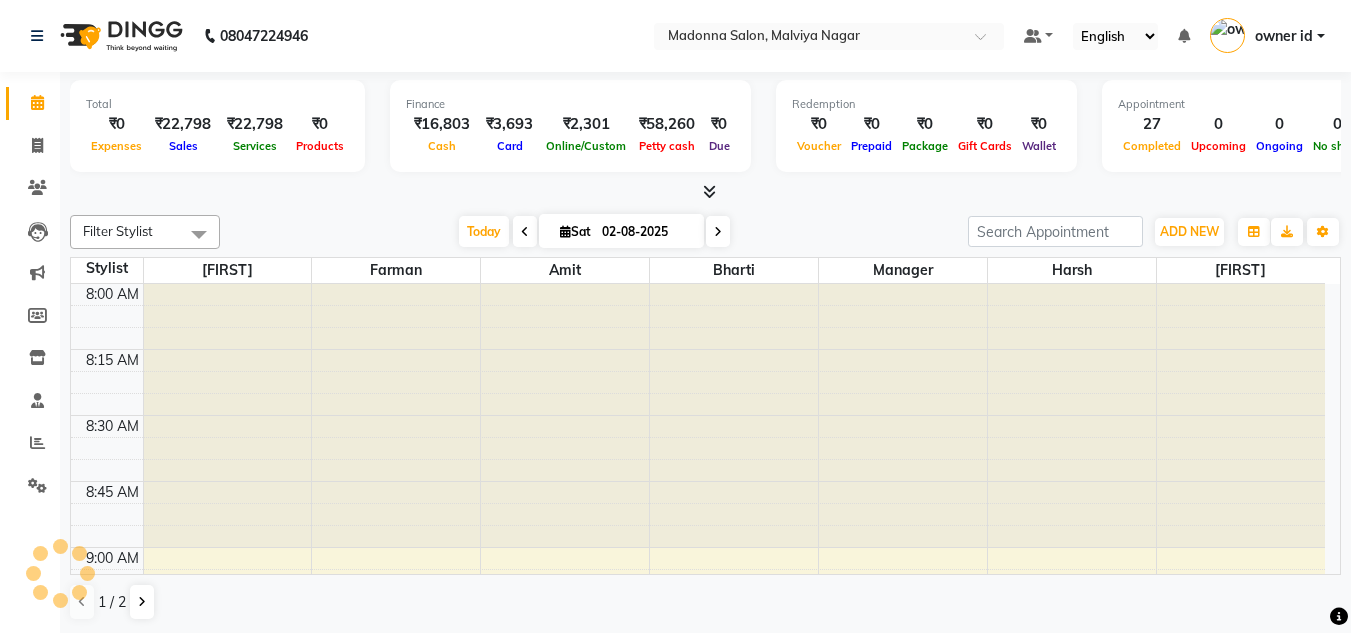 scroll, scrollTop: 0, scrollLeft: 0, axis: both 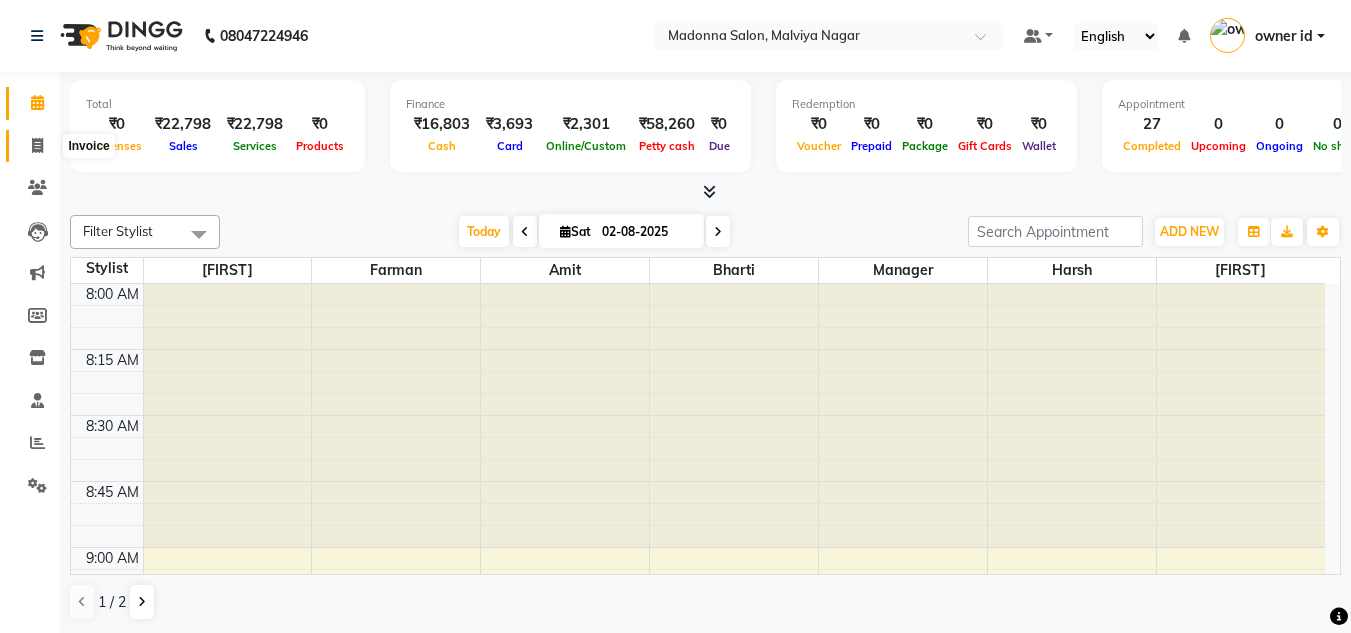 click 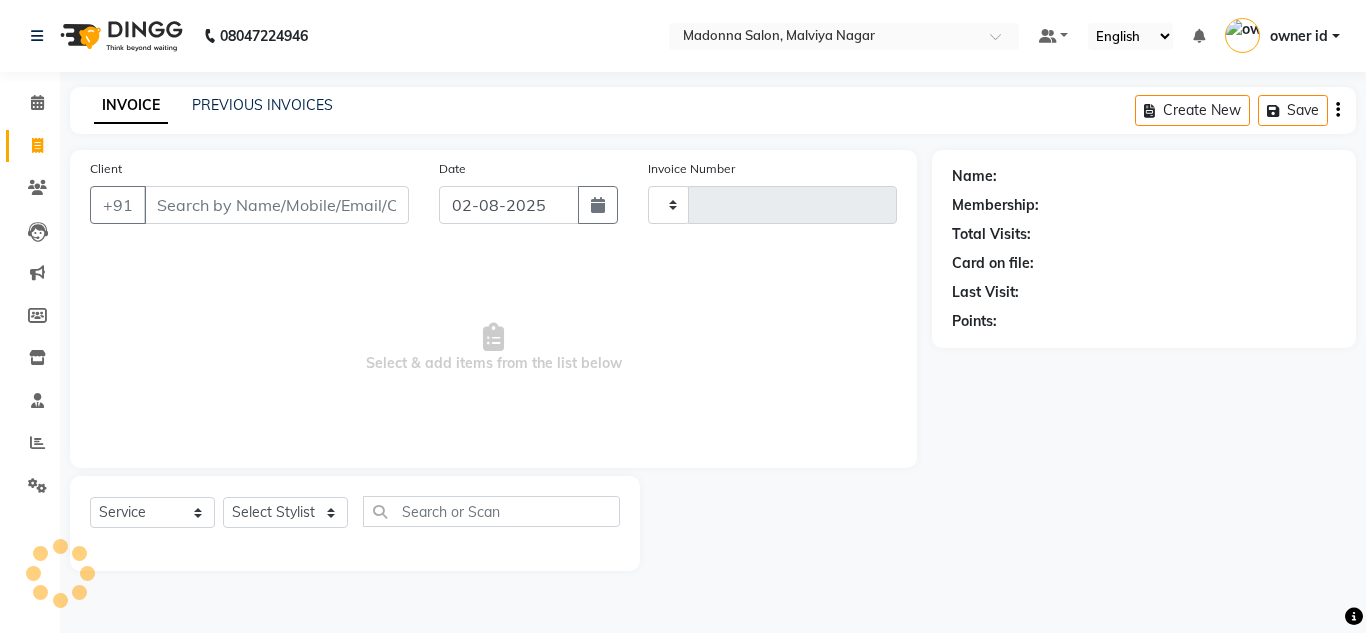 type on "0122" 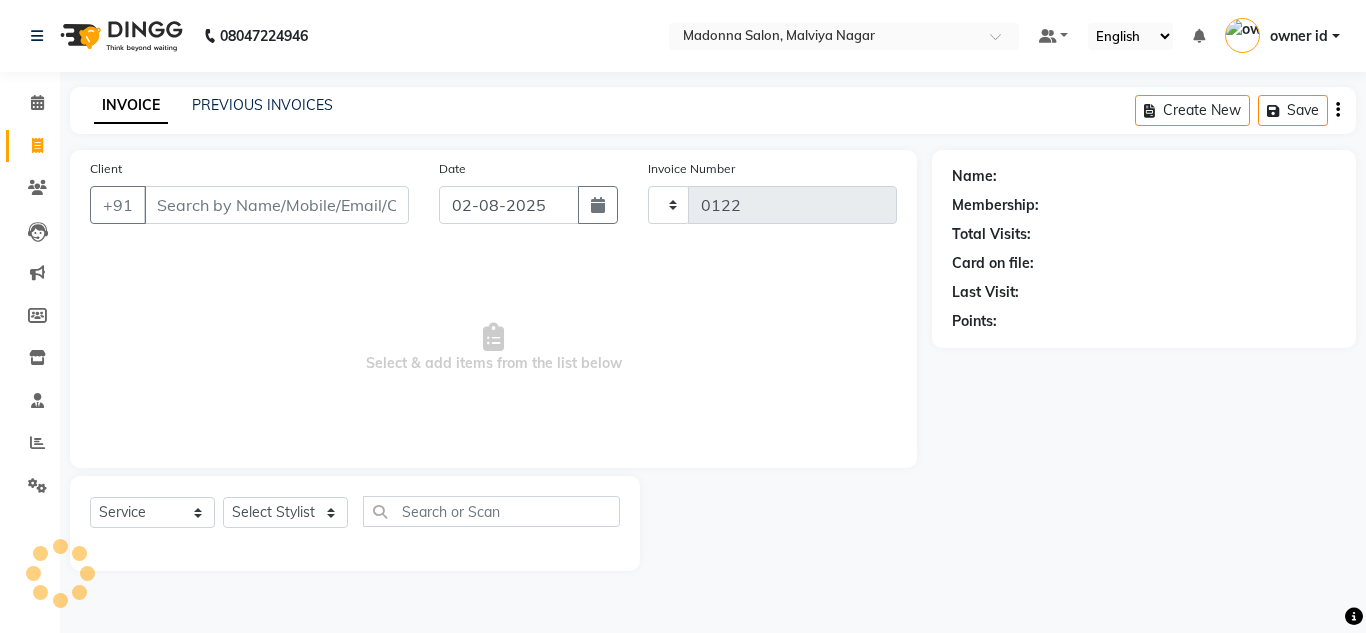 select on "8641" 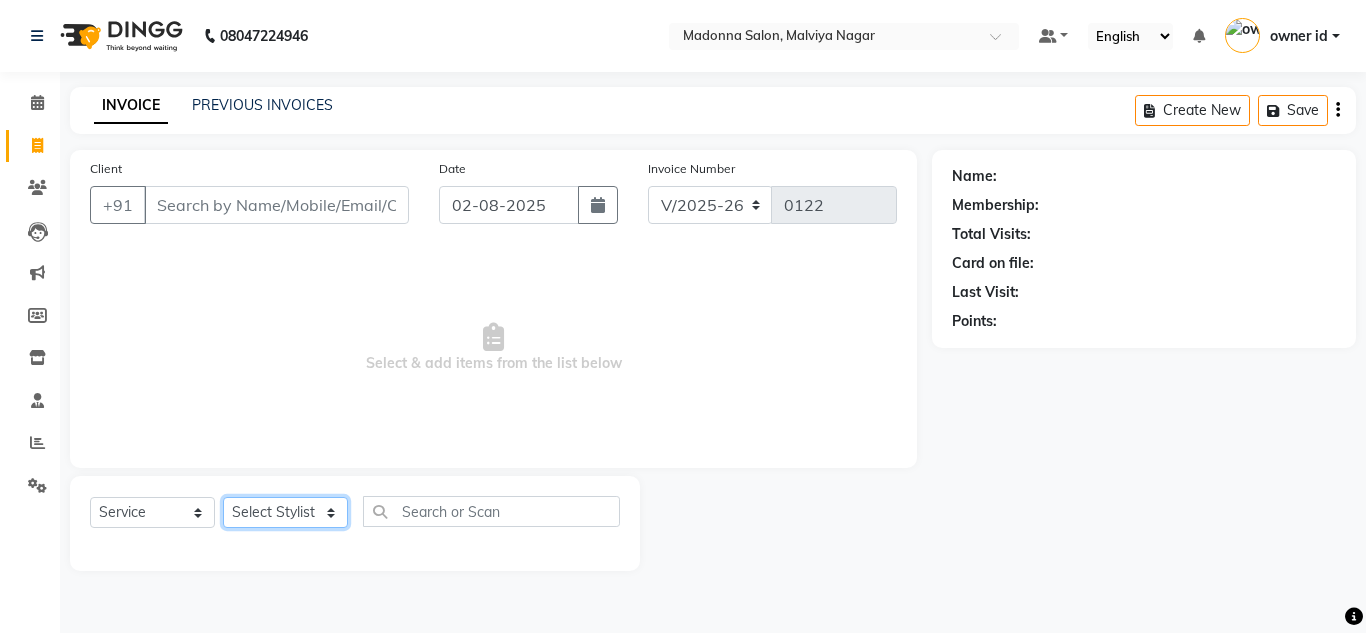 click on "Select Stylist Amit Bharti Devesh Farman Harsh  Jaikesh Manager Manoj Nitin Nails owner id Poonam Rihan" 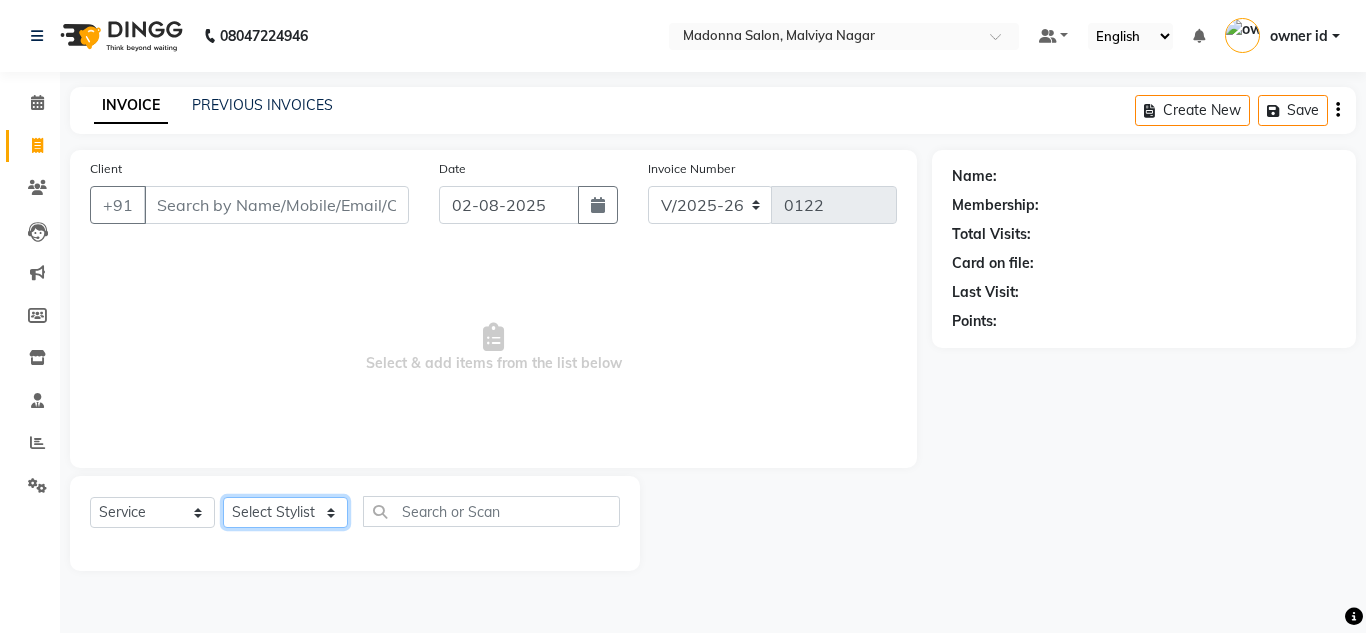 select on "86636" 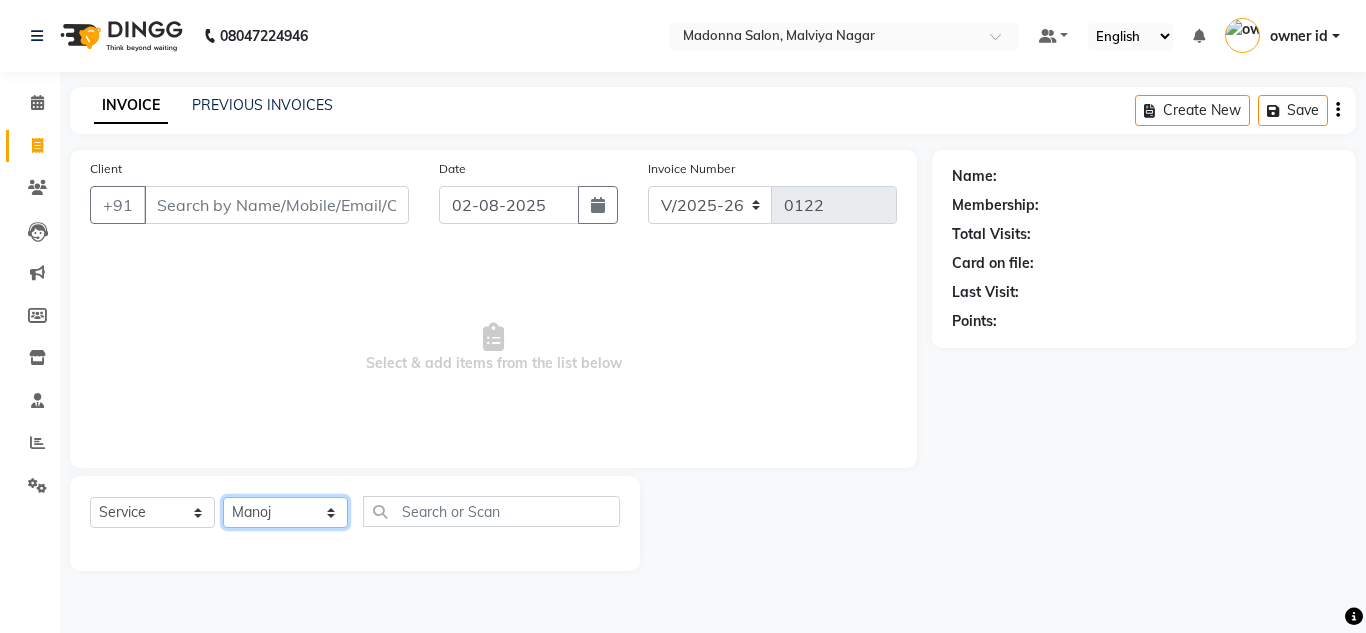 click on "Select Stylist Amit Bharti Devesh Farman Harsh  Jaikesh Manager Manoj Nitin Nails owner id Poonam Rihan" 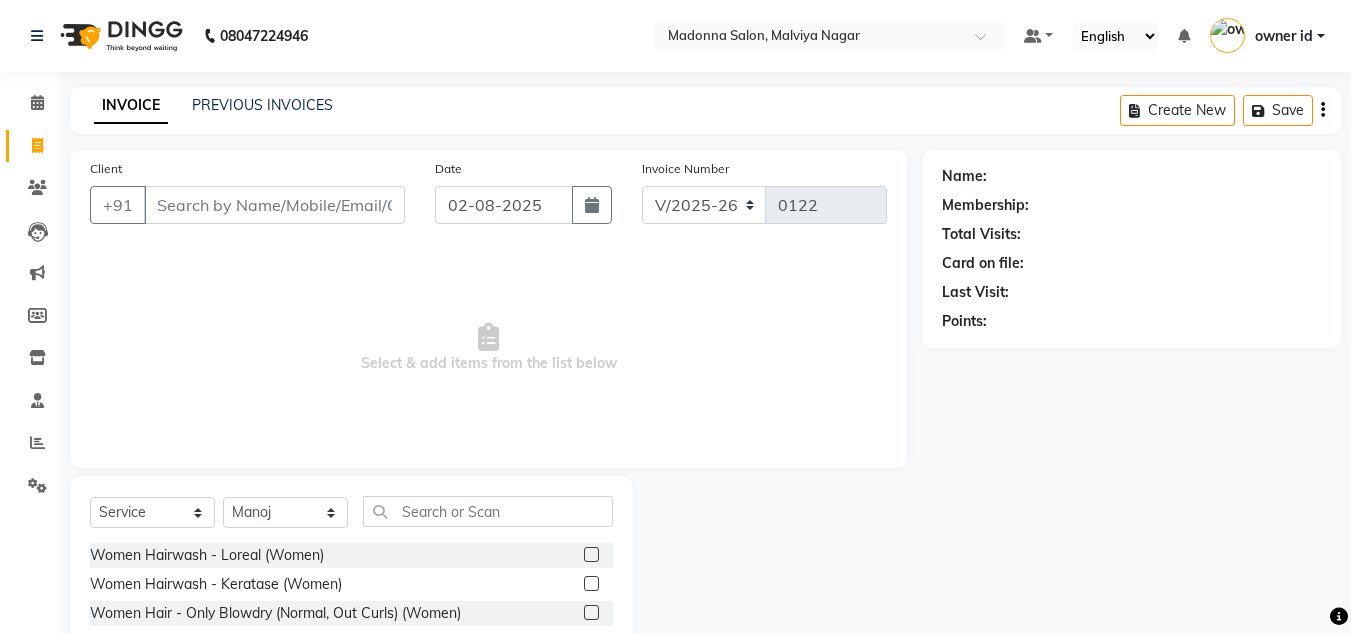 click 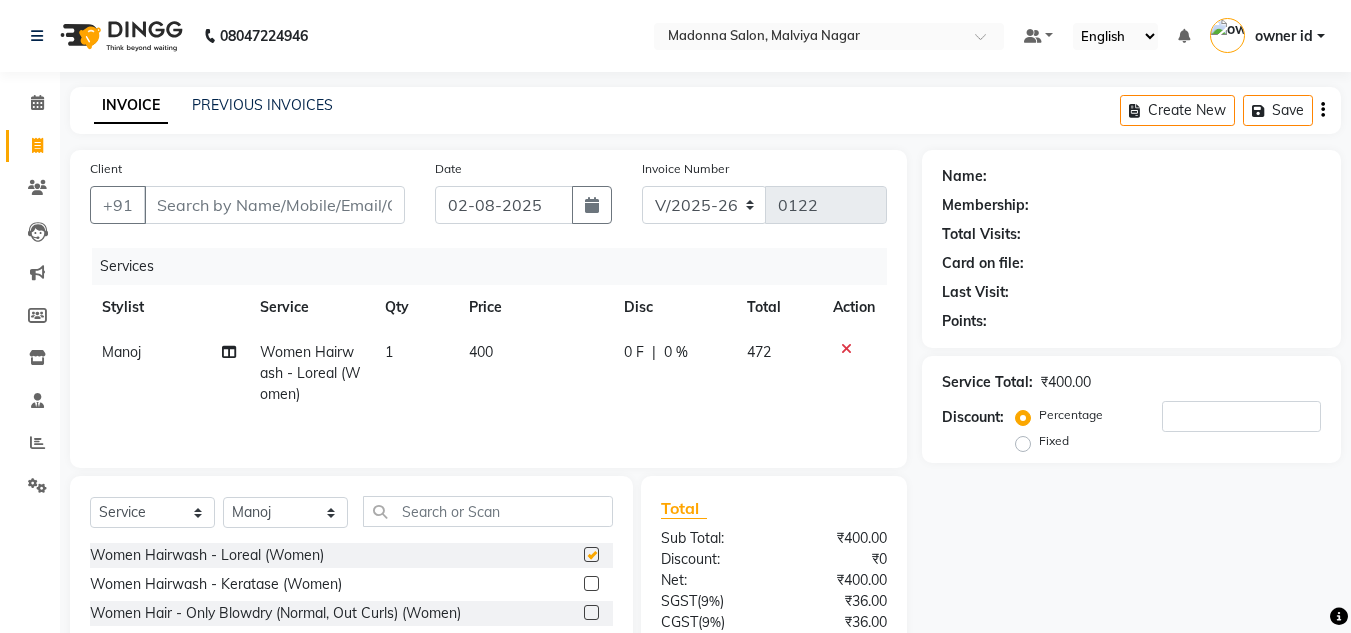 checkbox on "false" 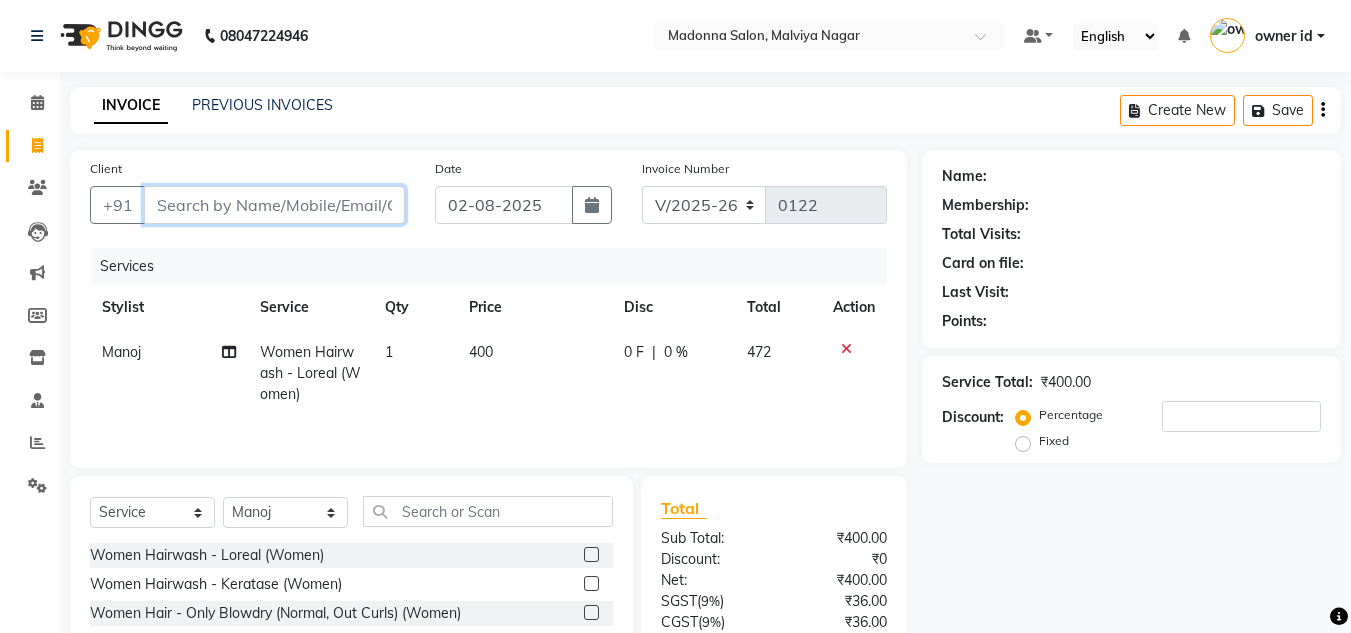 click on "Client" at bounding box center [274, 205] 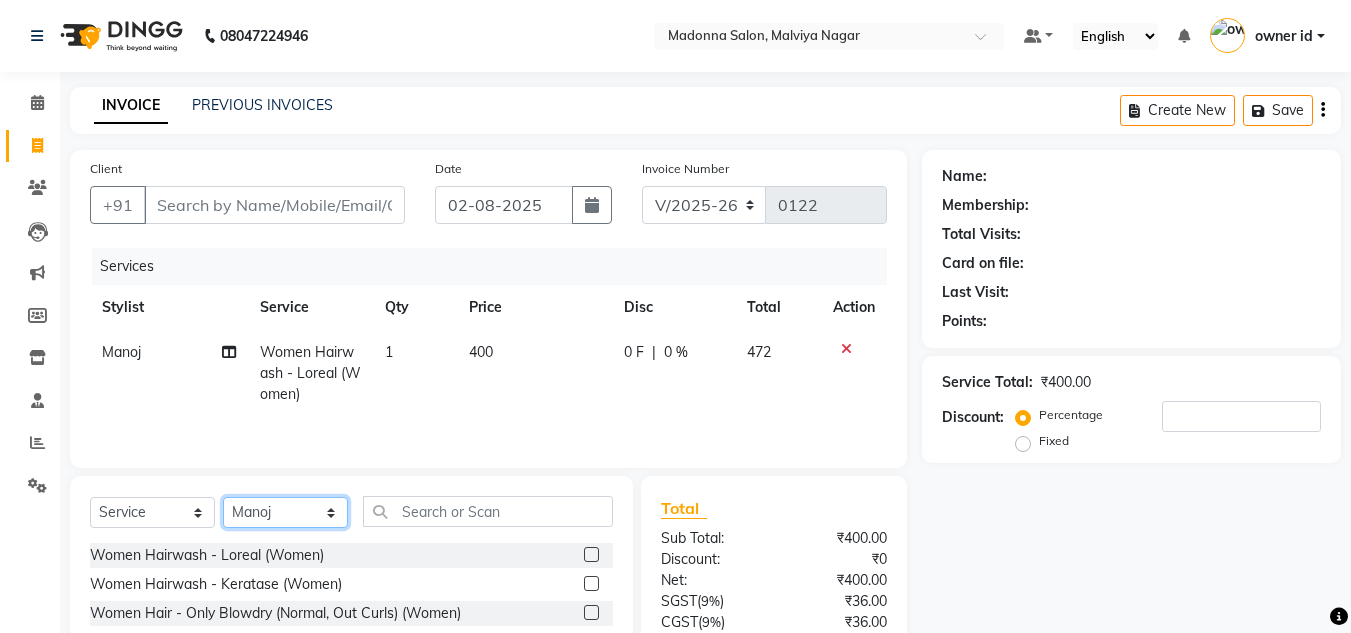click on "Select Stylist Amit Bharti Devesh Farman Harsh  Jaikesh Manager Manoj Nitin Nails owner id Poonam Rihan" 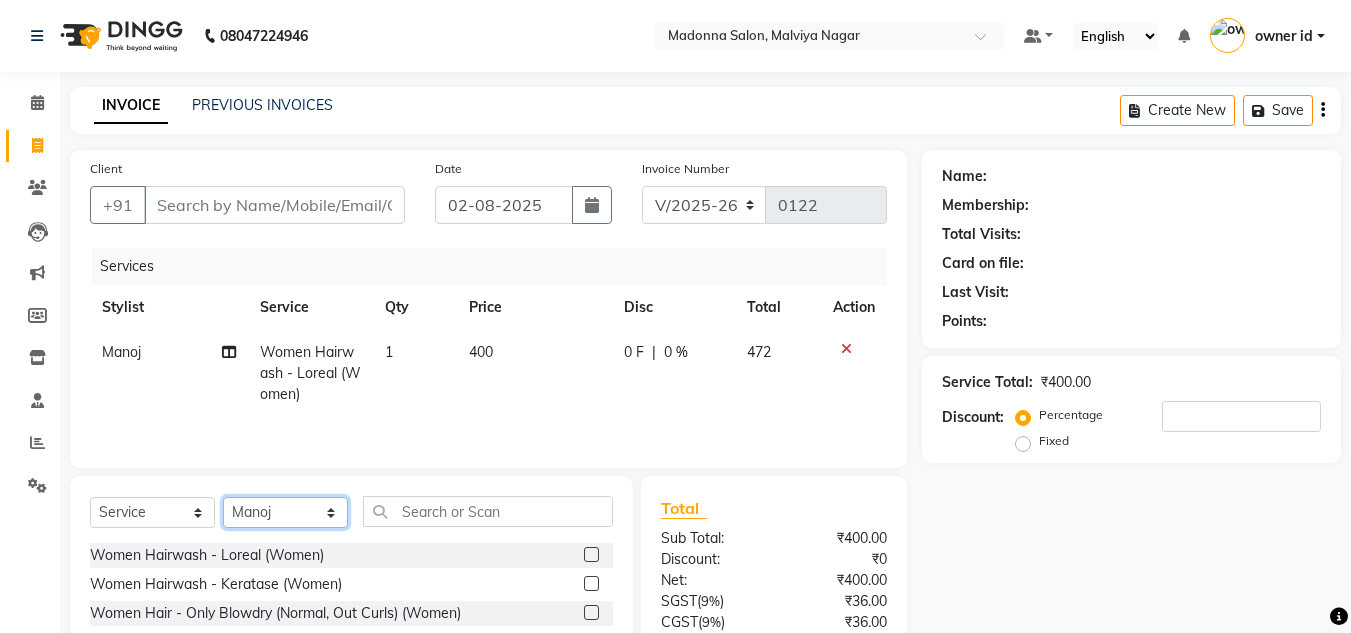 select on "86637" 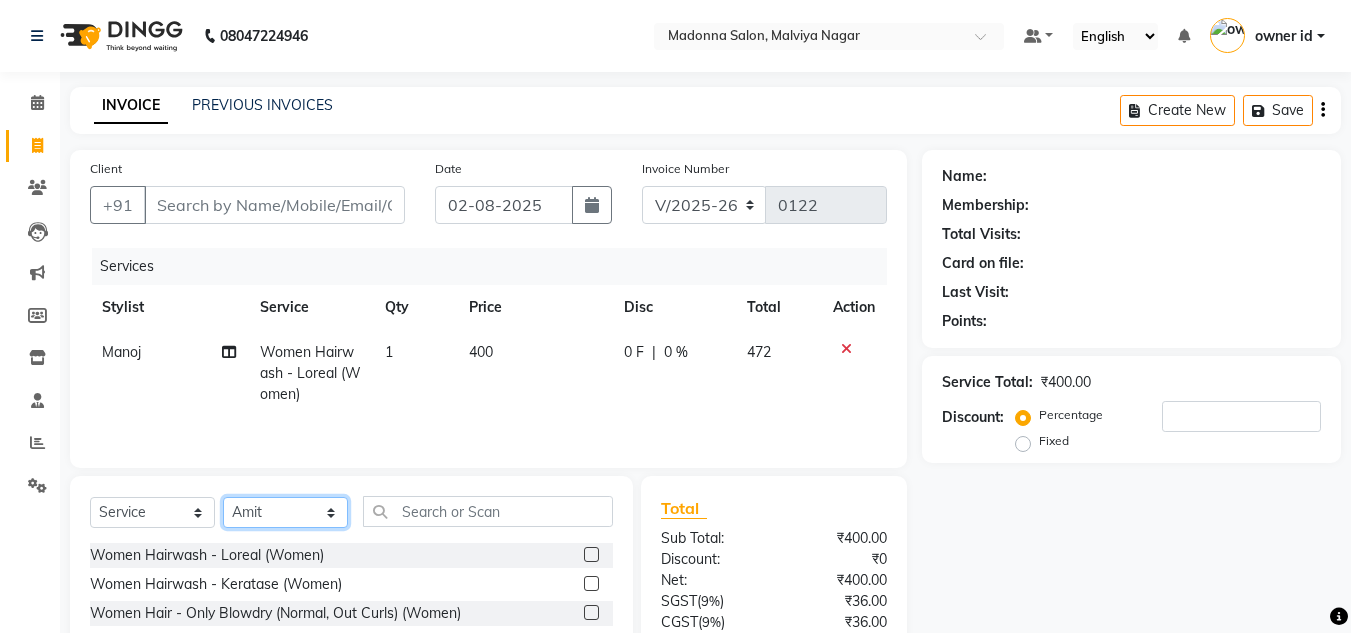 click on "Select Stylist Amit Bharti Devesh Farman Harsh  Jaikesh Manager Manoj Nitin Nails owner id Poonam Rihan" 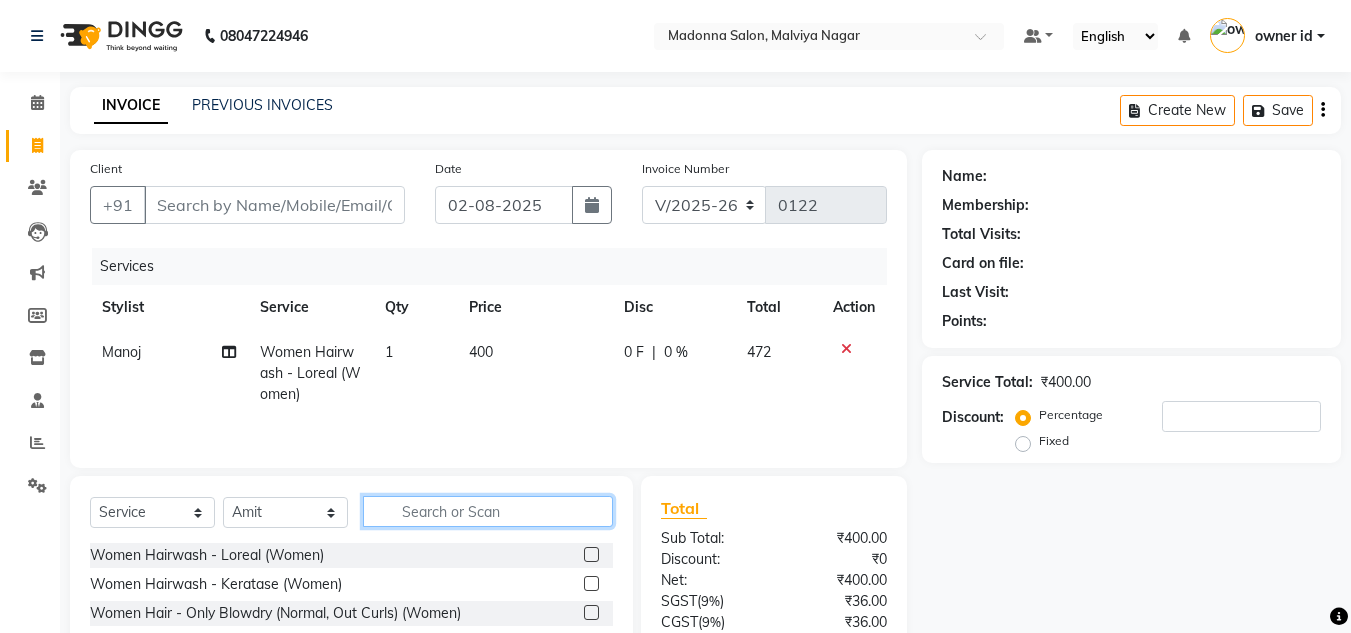 click 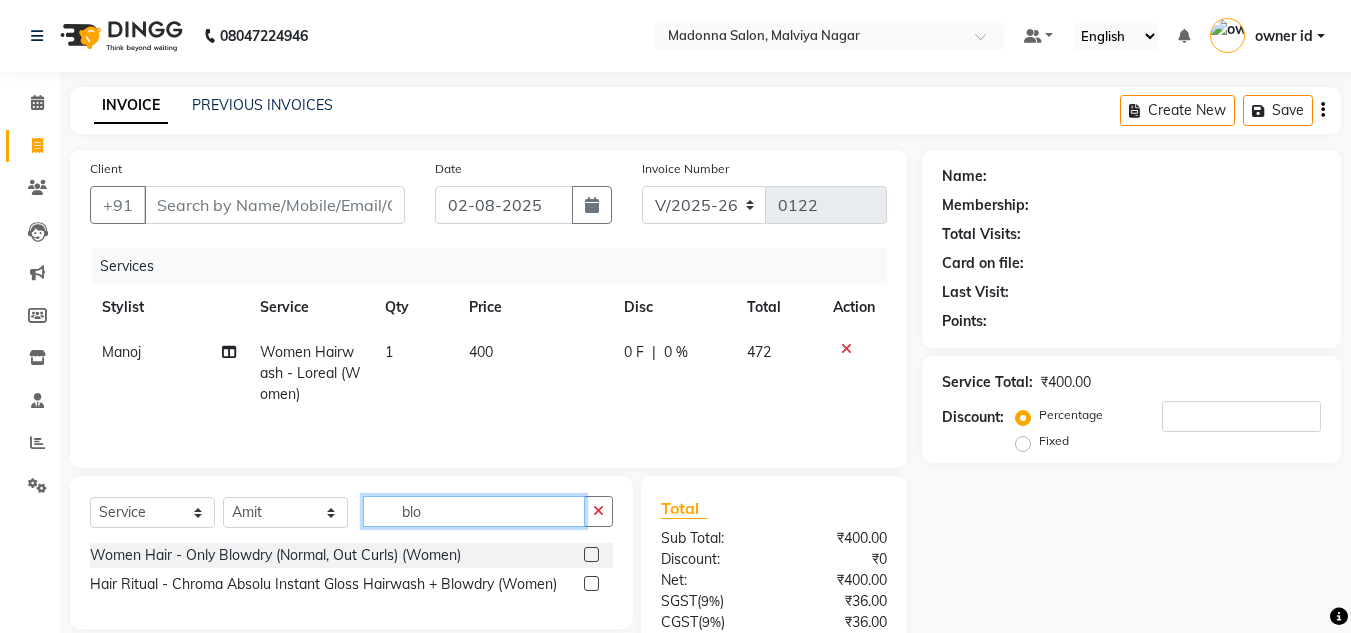 type on "blo" 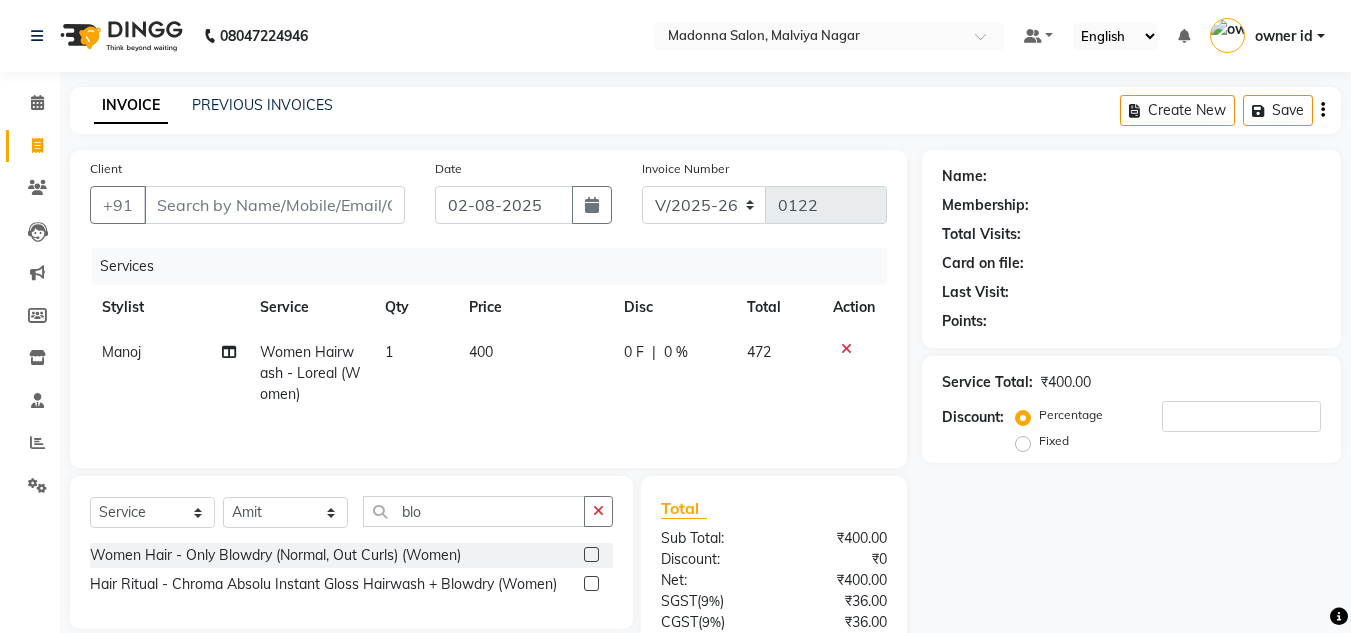 click 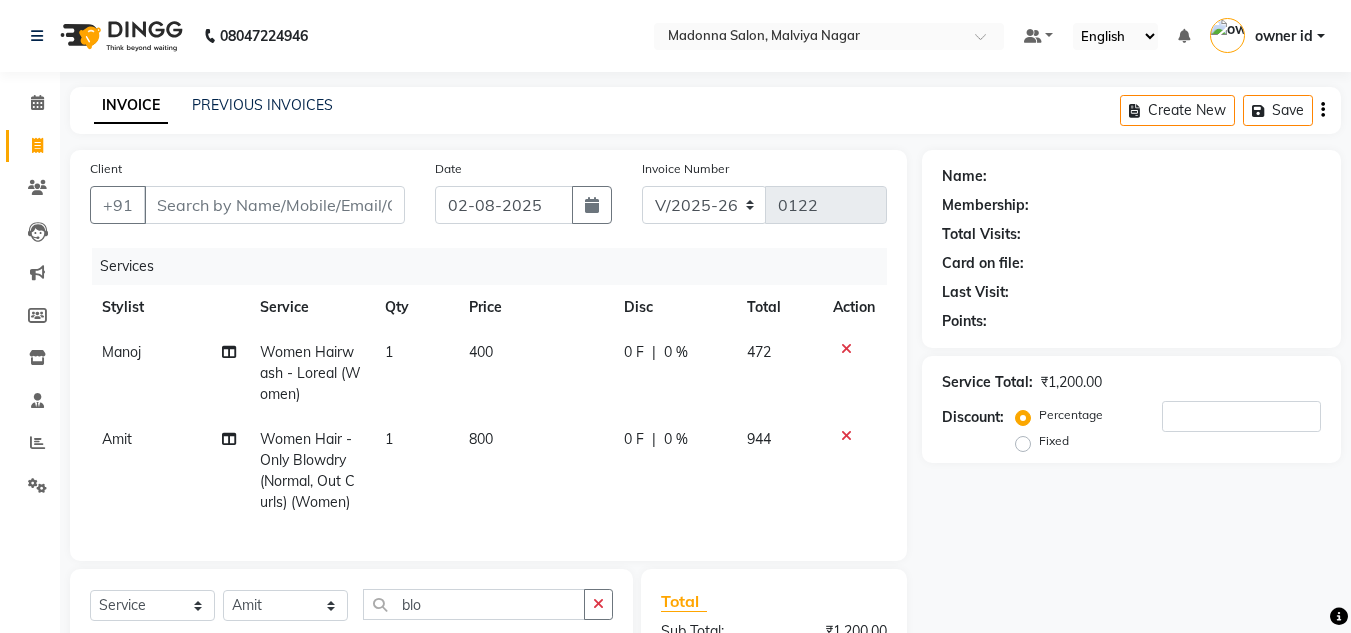 checkbox on "false" 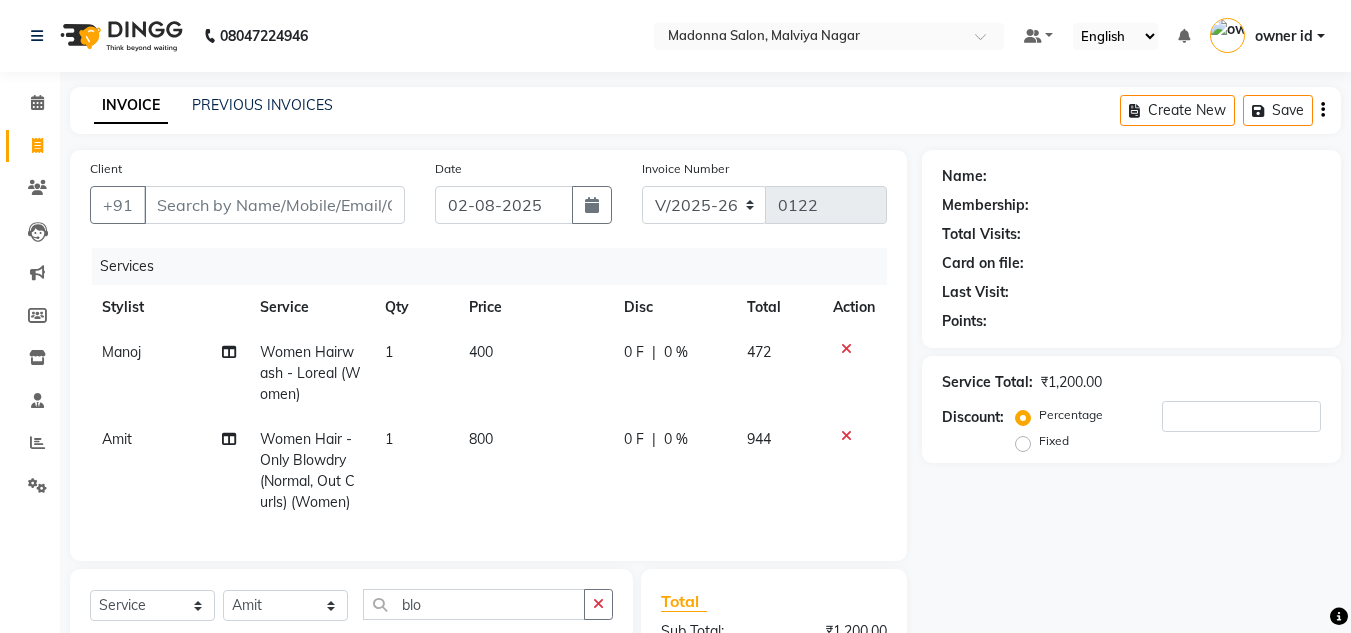 click on "800" 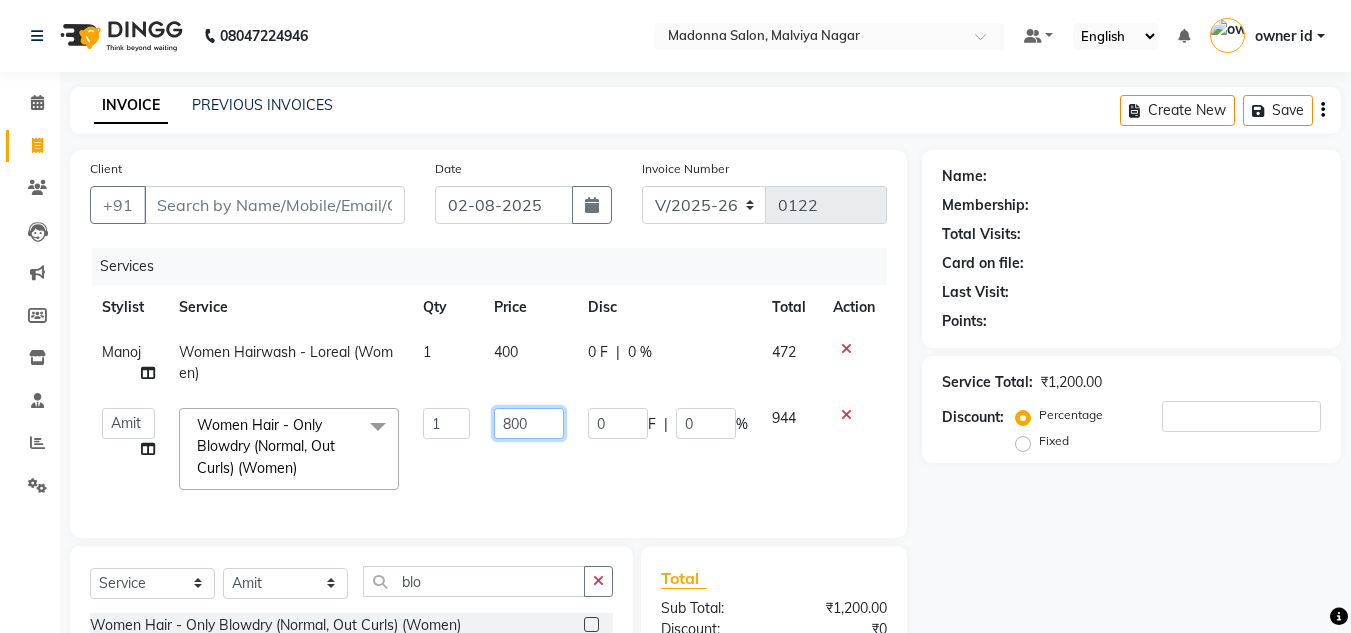 click on "800" 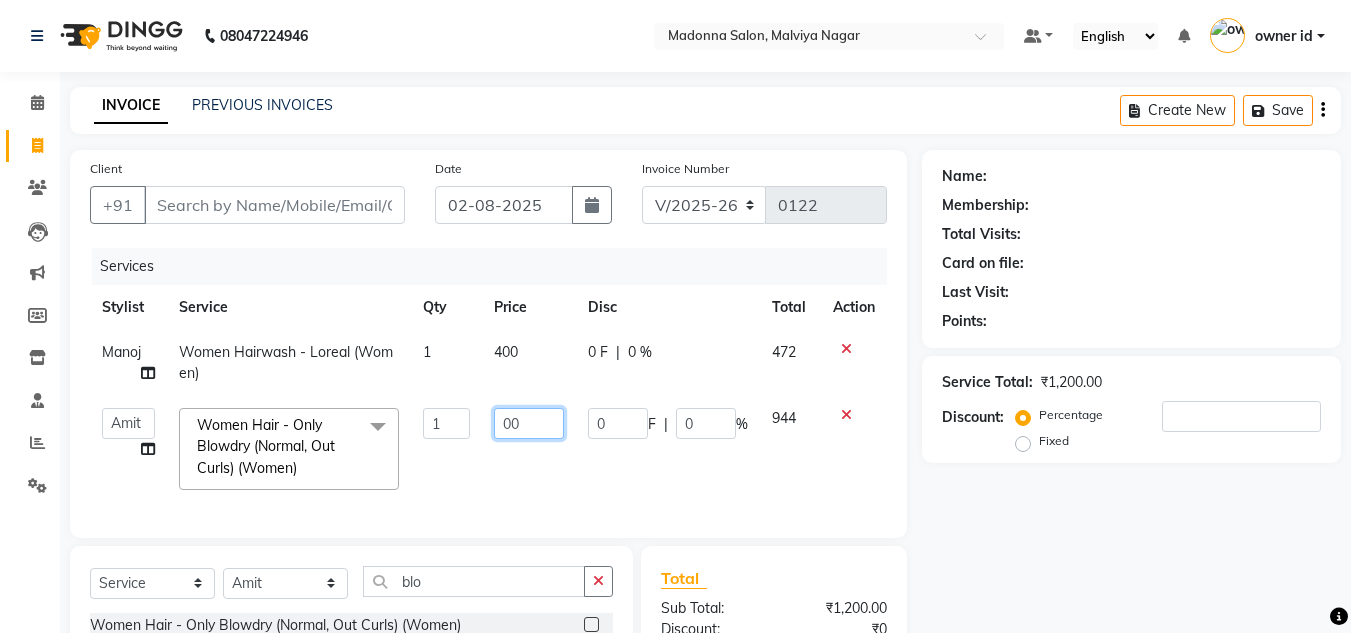 type on "600" 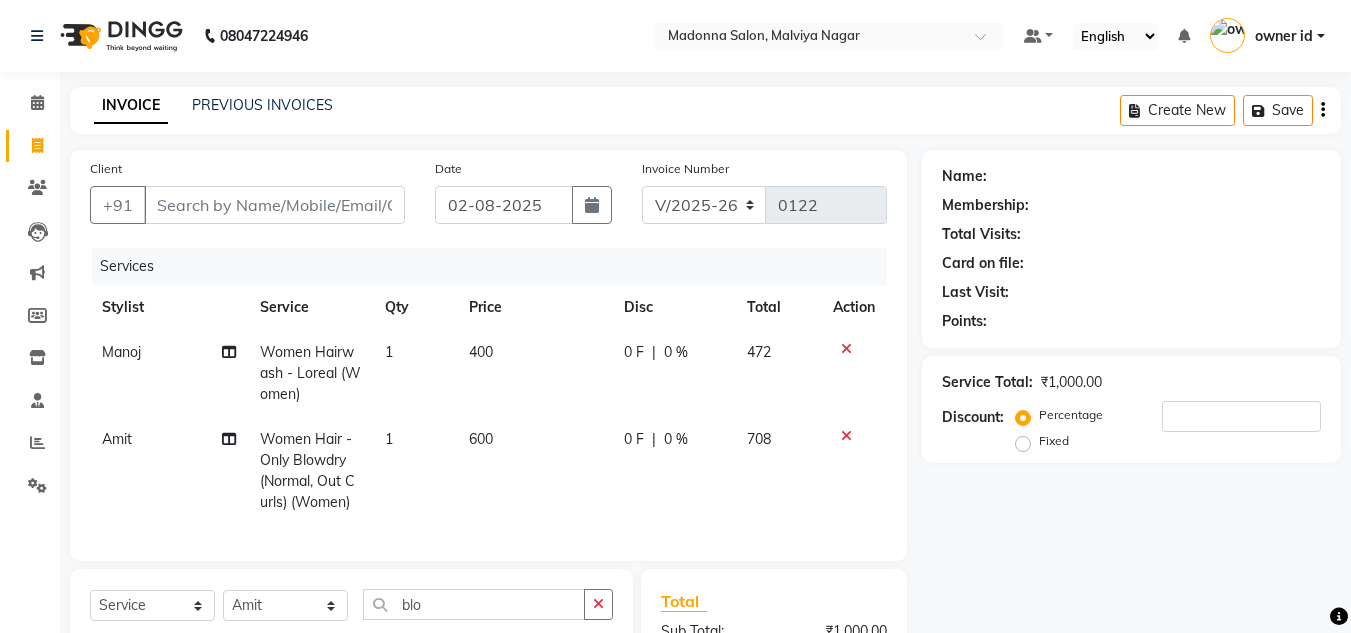 click on "Amit Women Hair  - Only Blowdry (Normal, Out Curls) (Women) 1 600 0 F | 0 % 708" 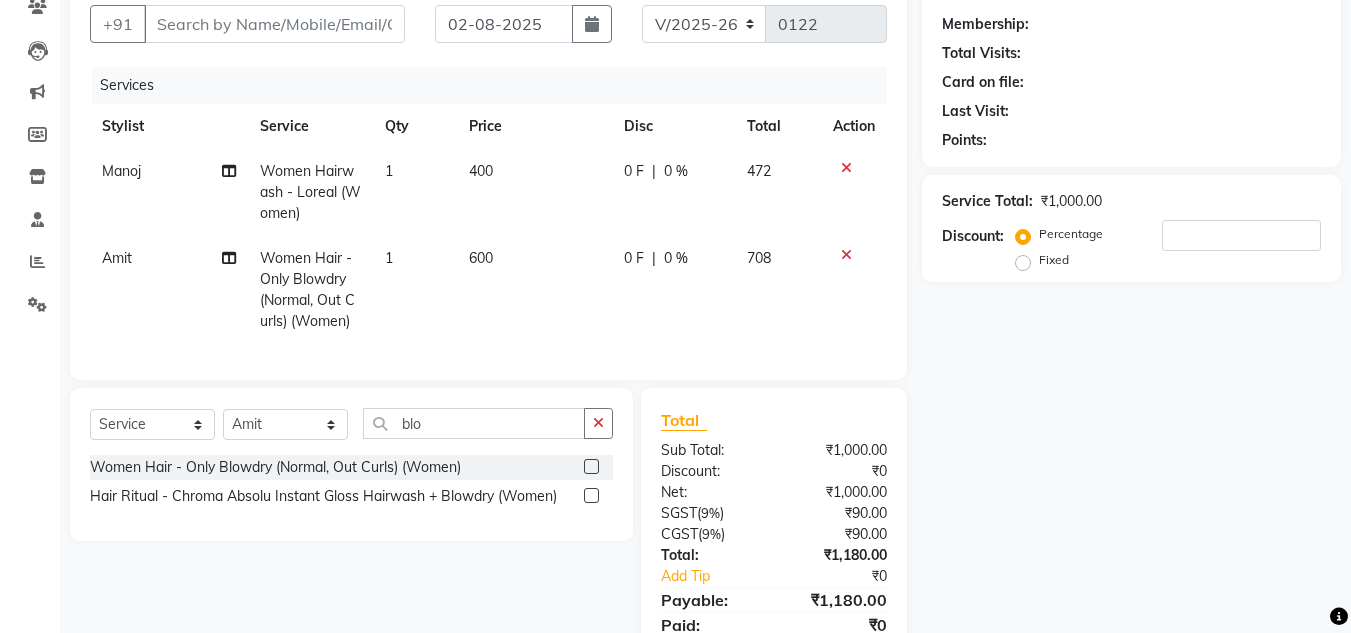 scroll, scrollTop: 0, scrollLeft: 0, axis: both 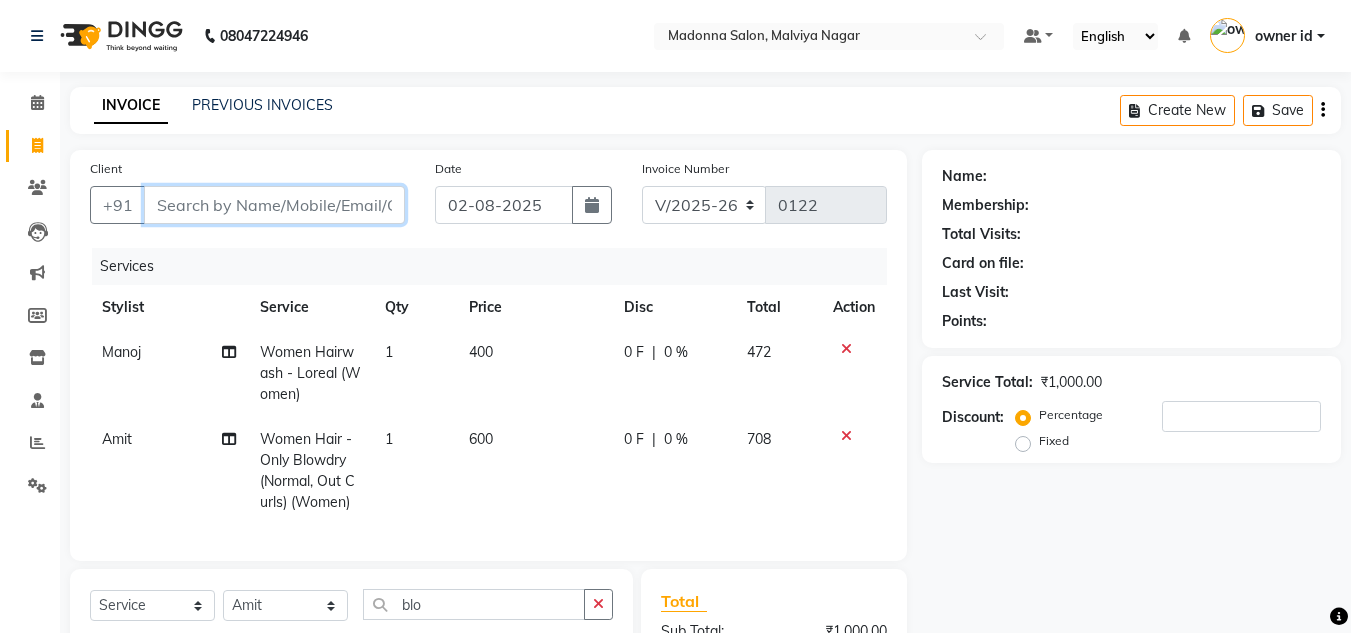 click on "Client" at bounding box center [274, 205] 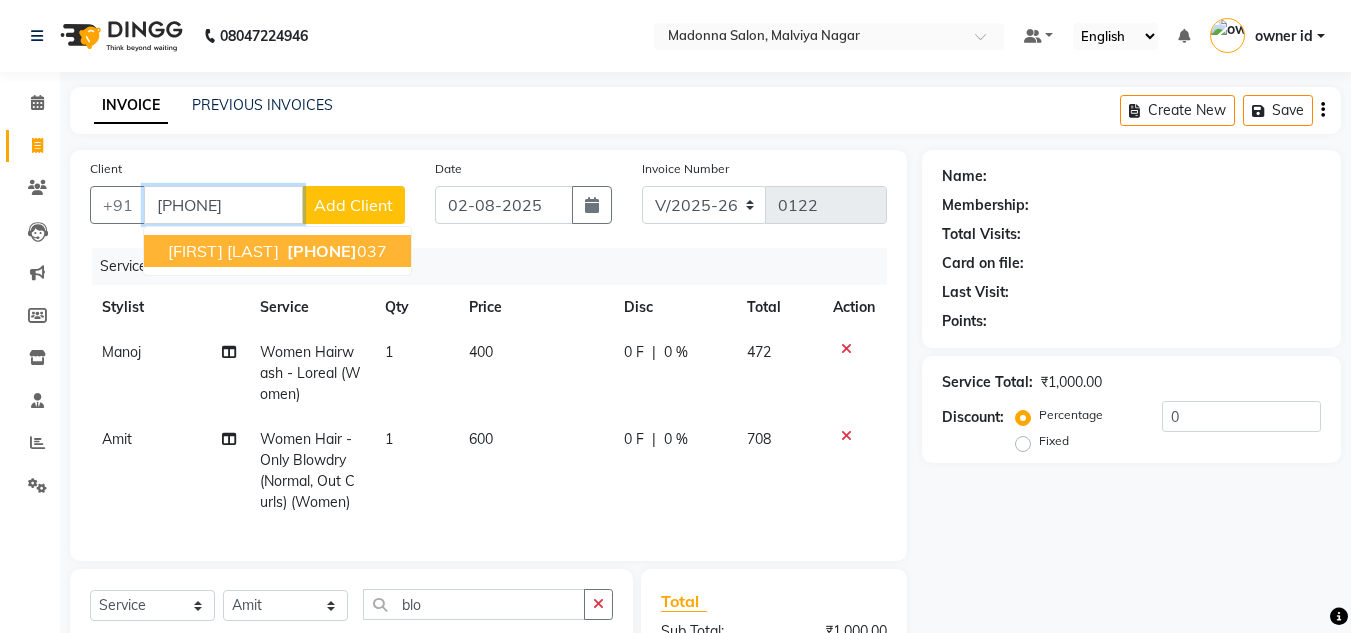 click on "9711711" at bounding box center [322, 251] 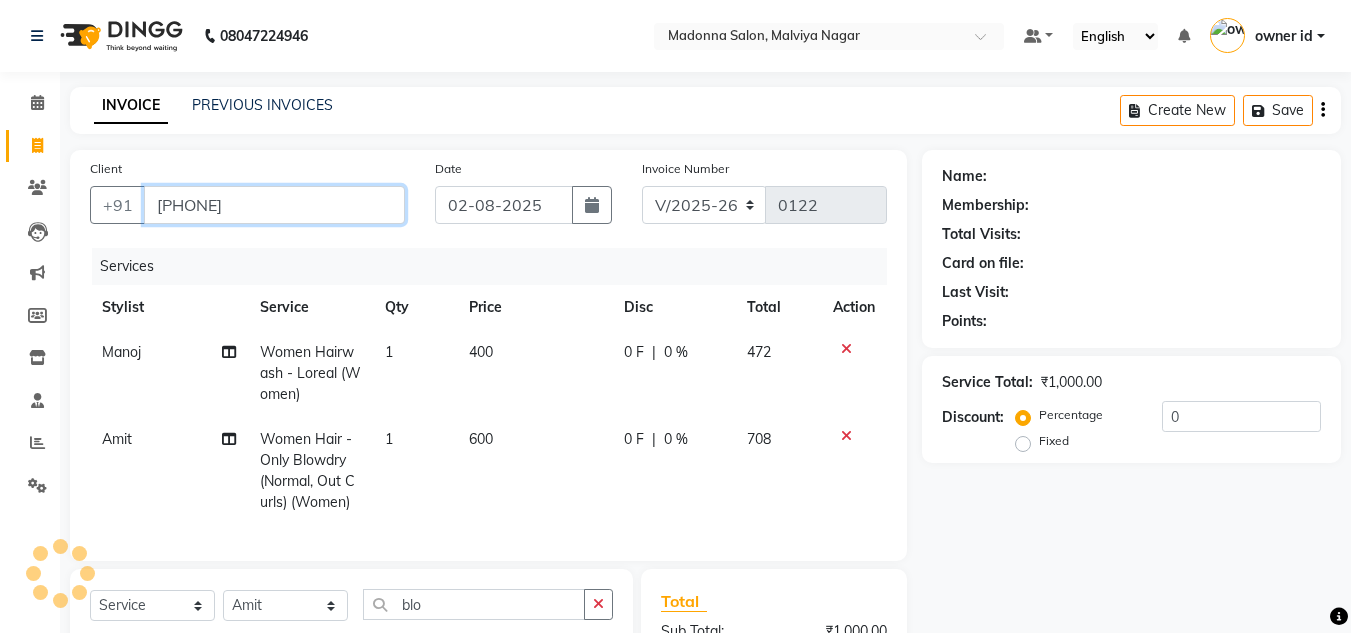 type on "9711711037" 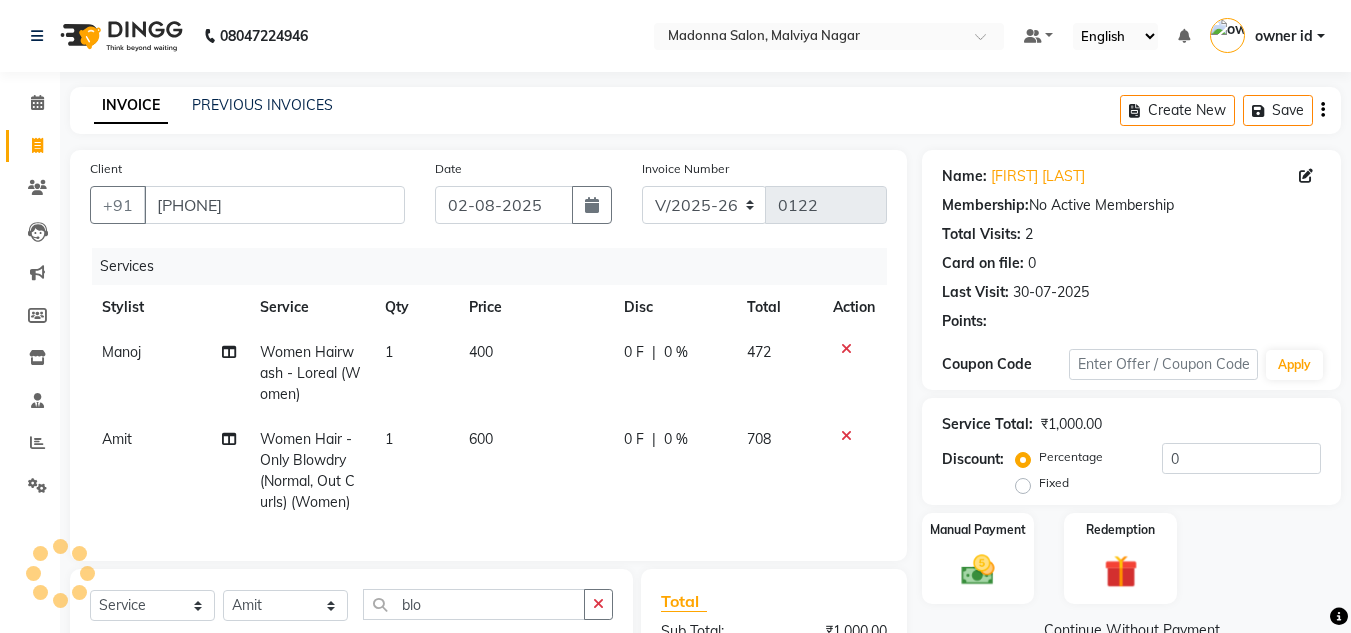 click on "Service Total:  ₹1,000.00" 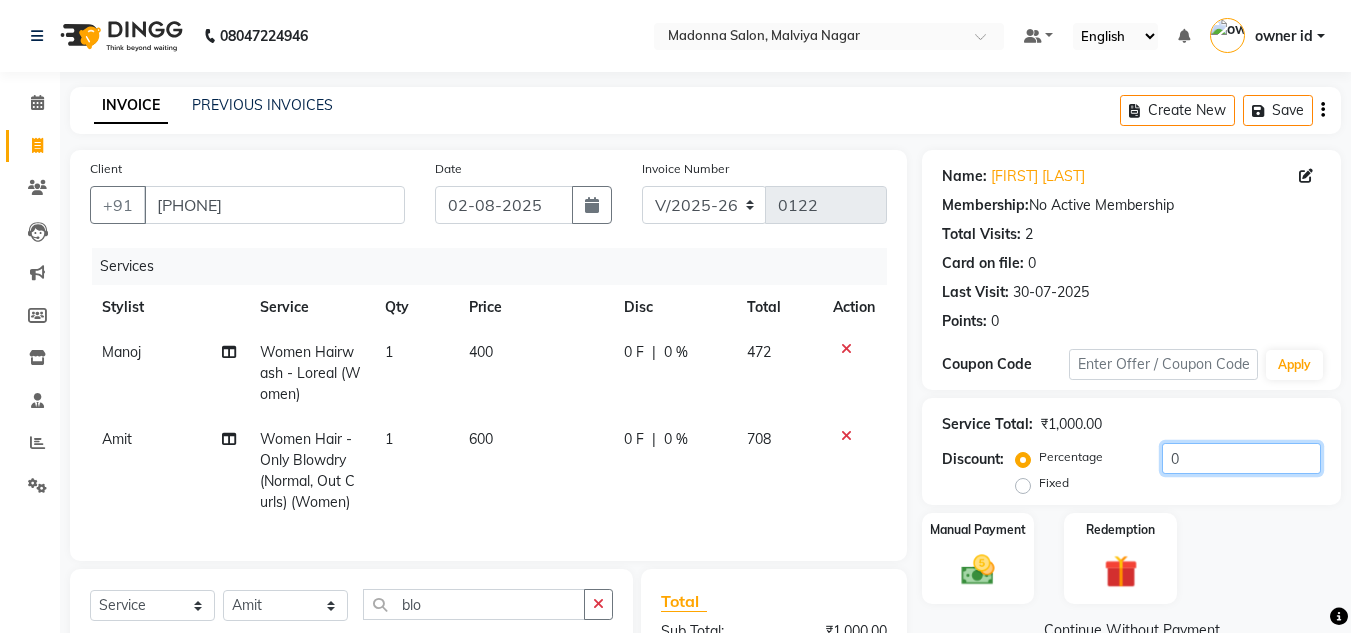 click on "0" 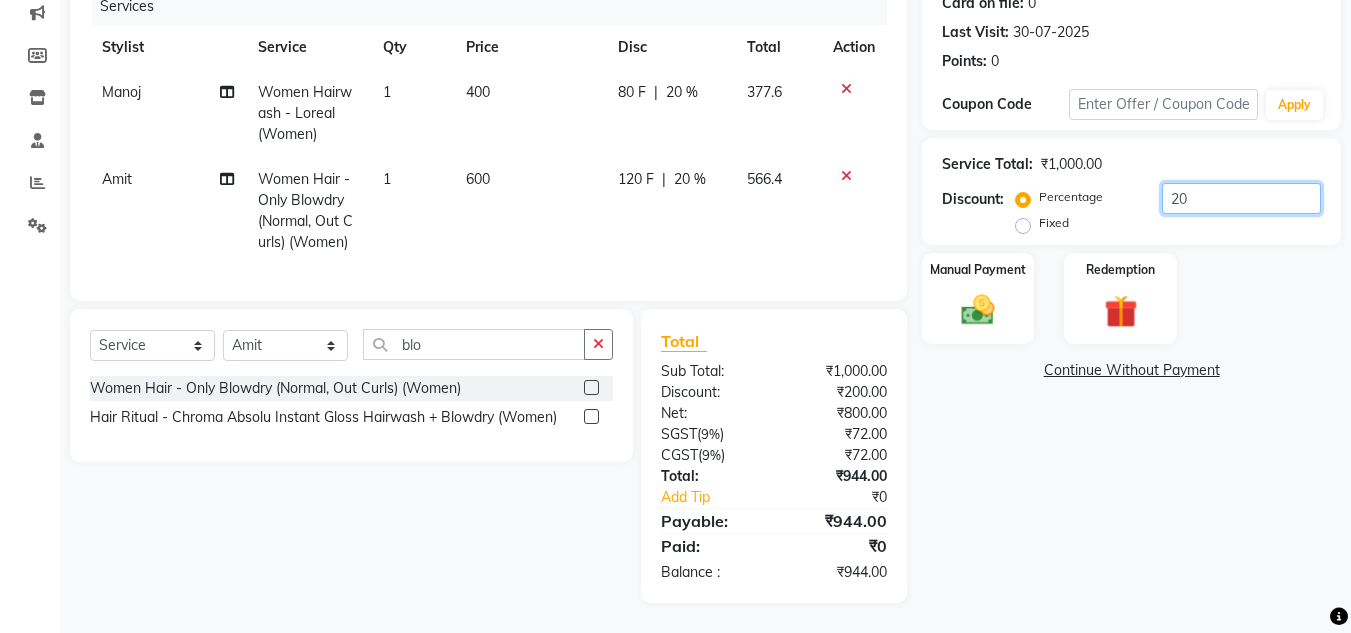 scroll, scrollTop: 0, scrollLeft: 0, axis: both 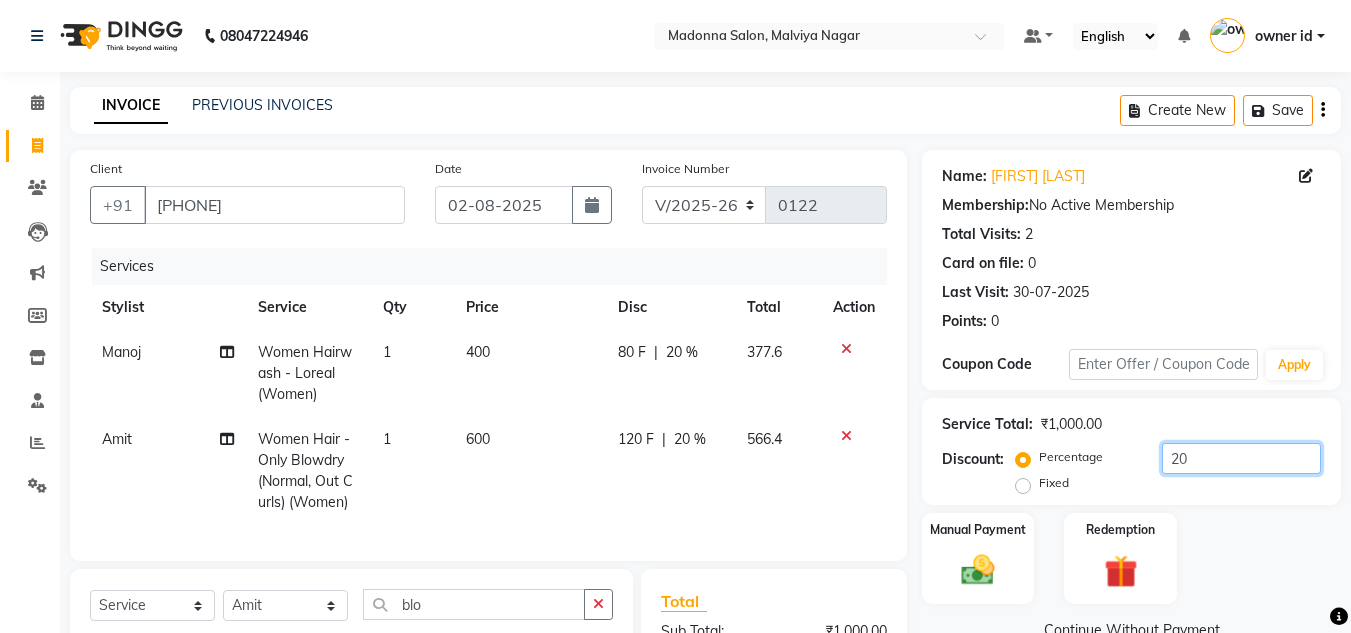 type on "20" 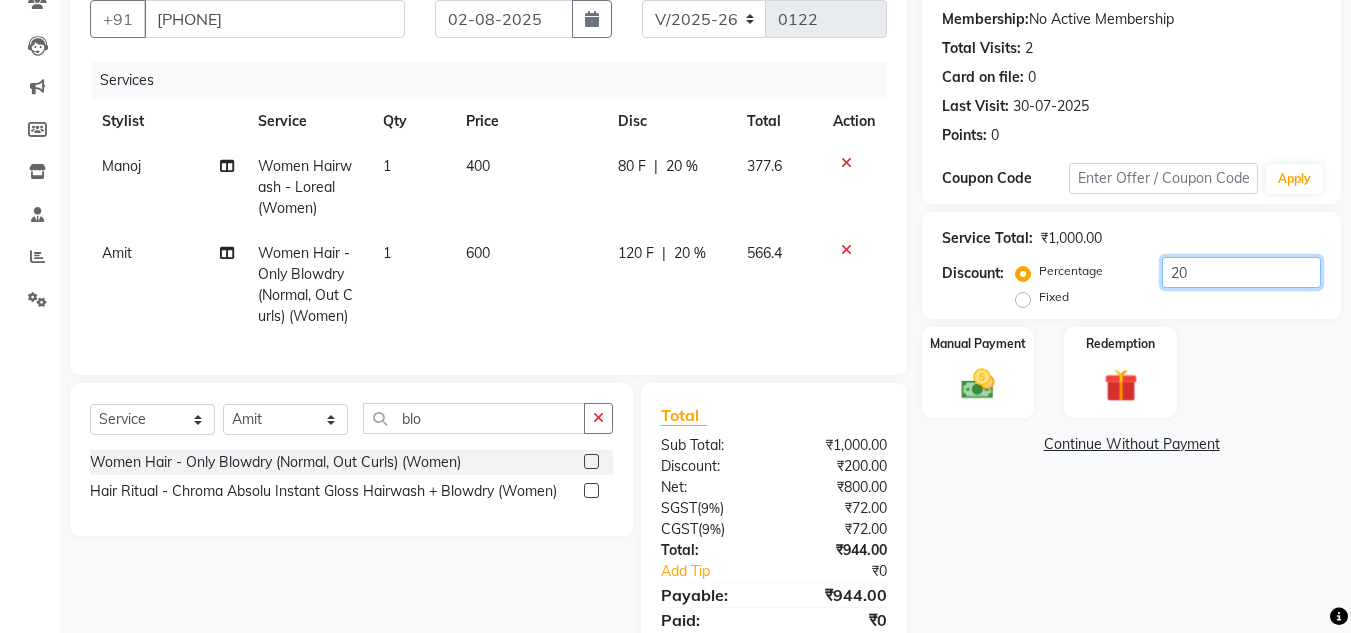 scroll, scrollTop: 275, scrollLeft: 0, axis: vertical 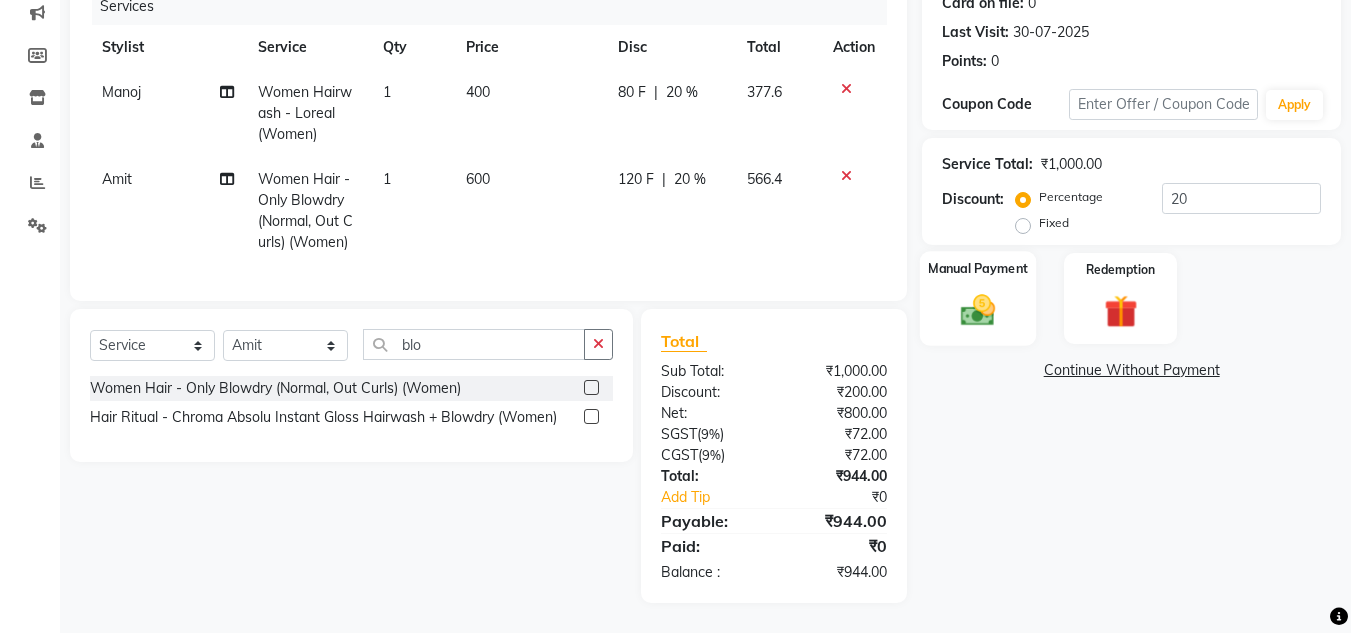click 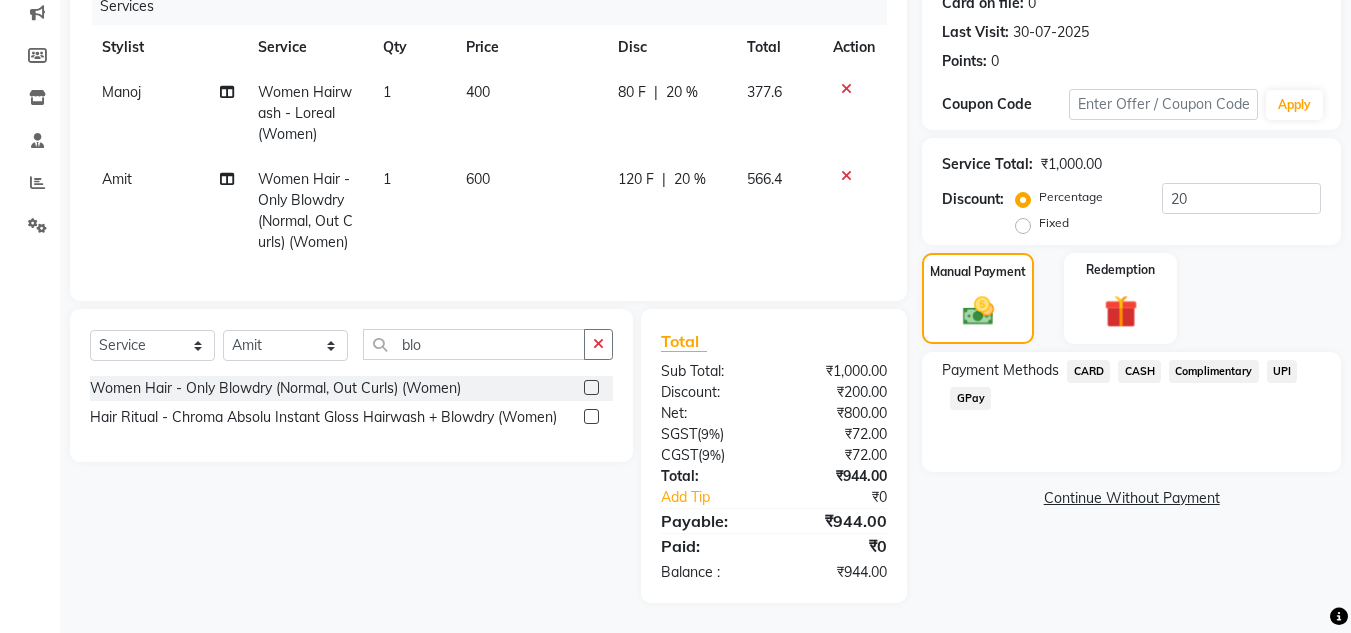 click on "CARD" 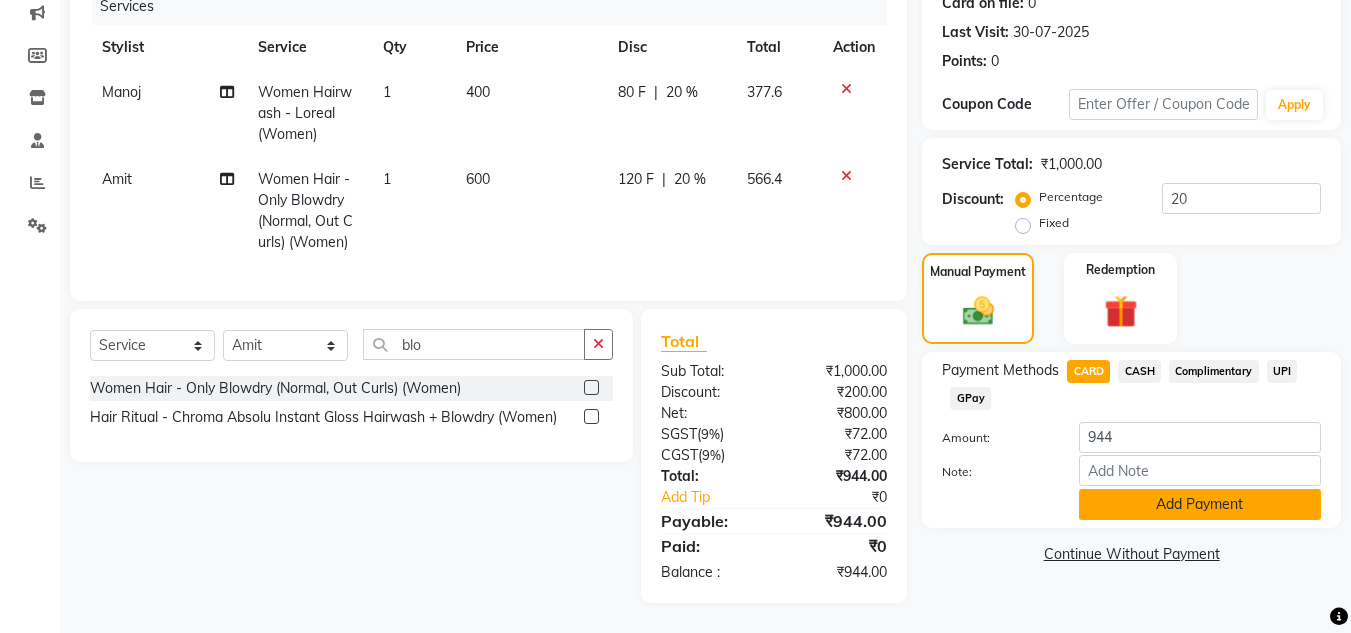 click on "Add Payment" 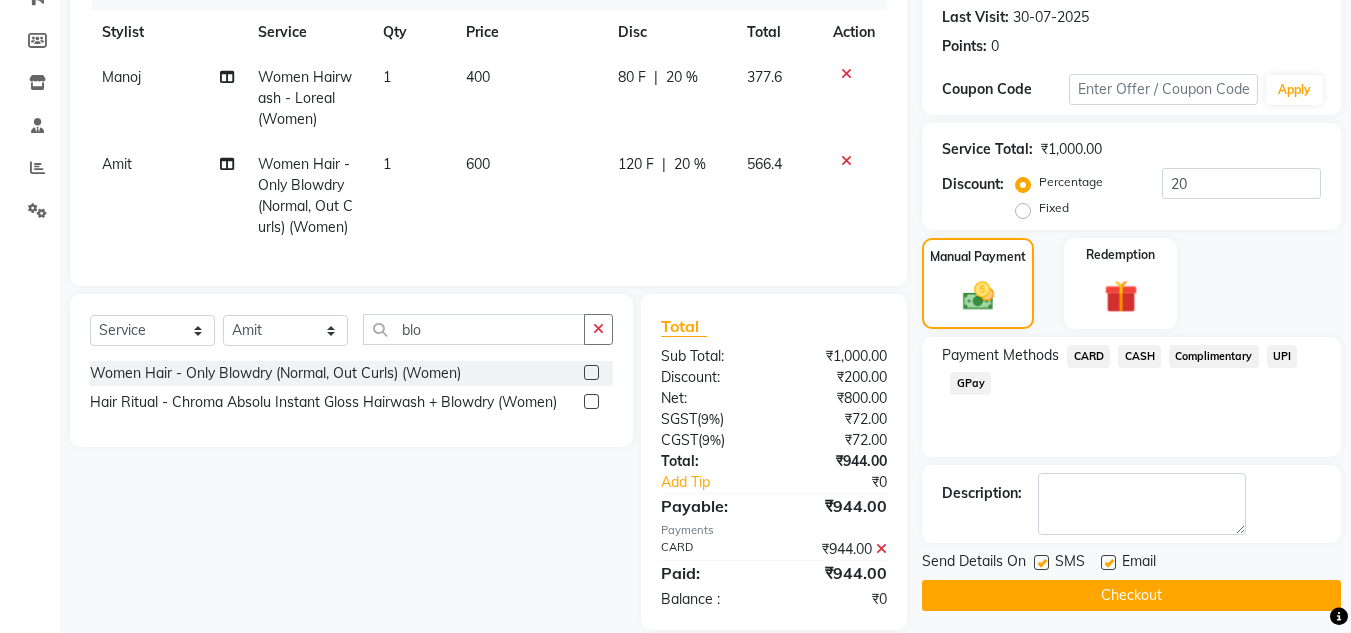scroll, scrollTop: 317, scrollLeft: 0, axis: vertical 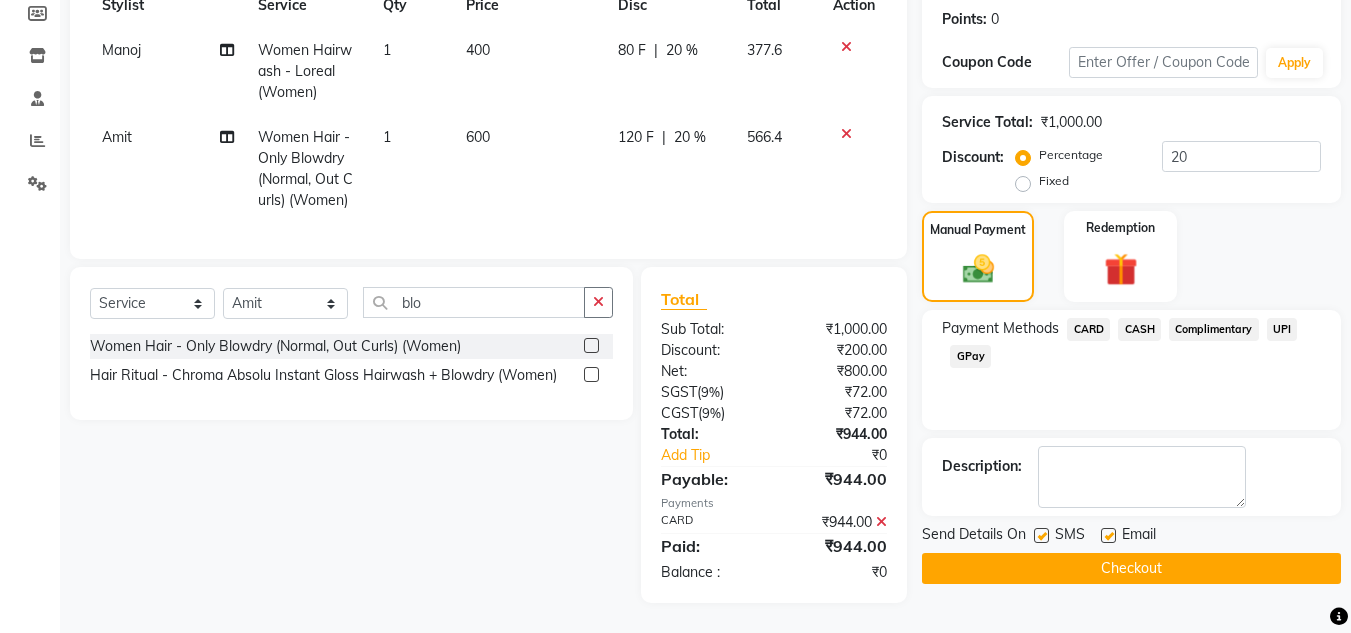 click on "Checkout" 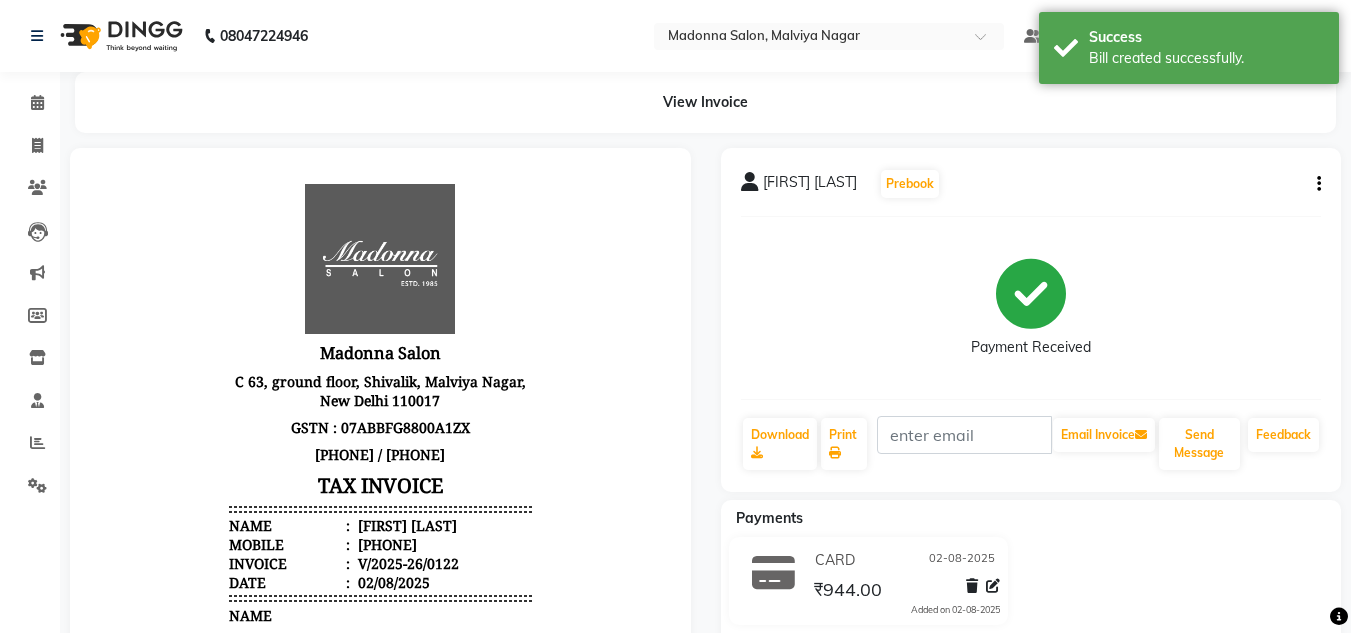 scroll, scrollTop: 0, scrollLeft: 0, axis: both 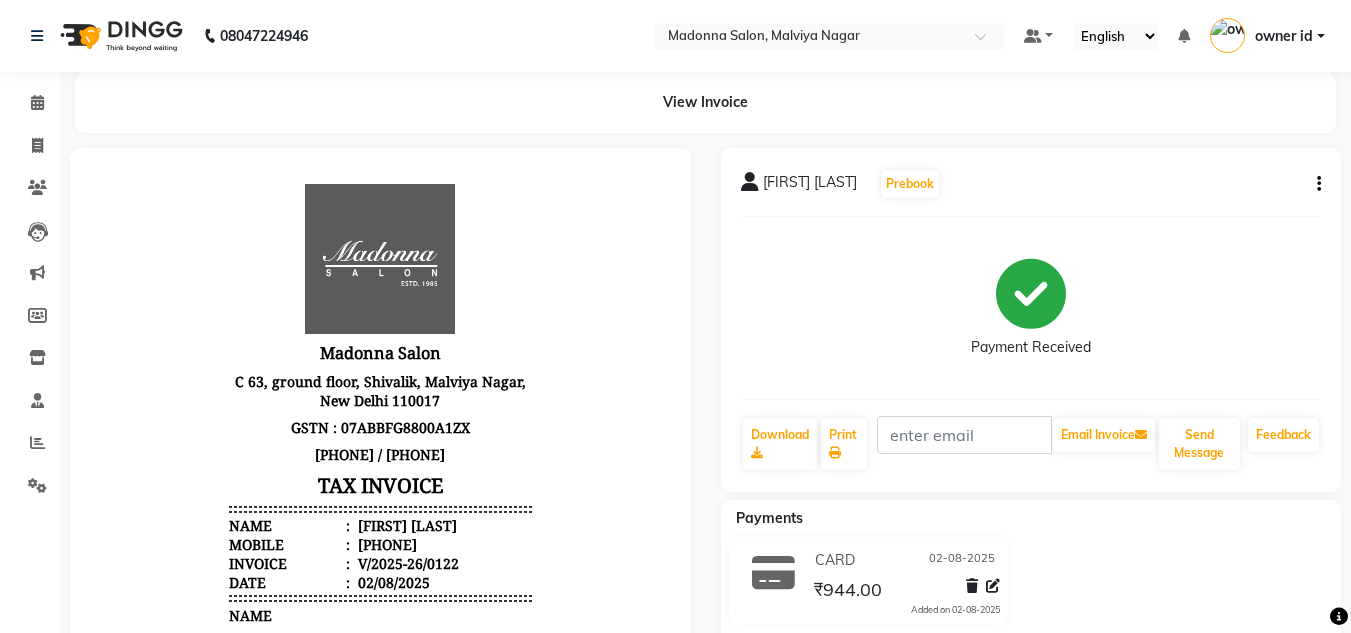 click 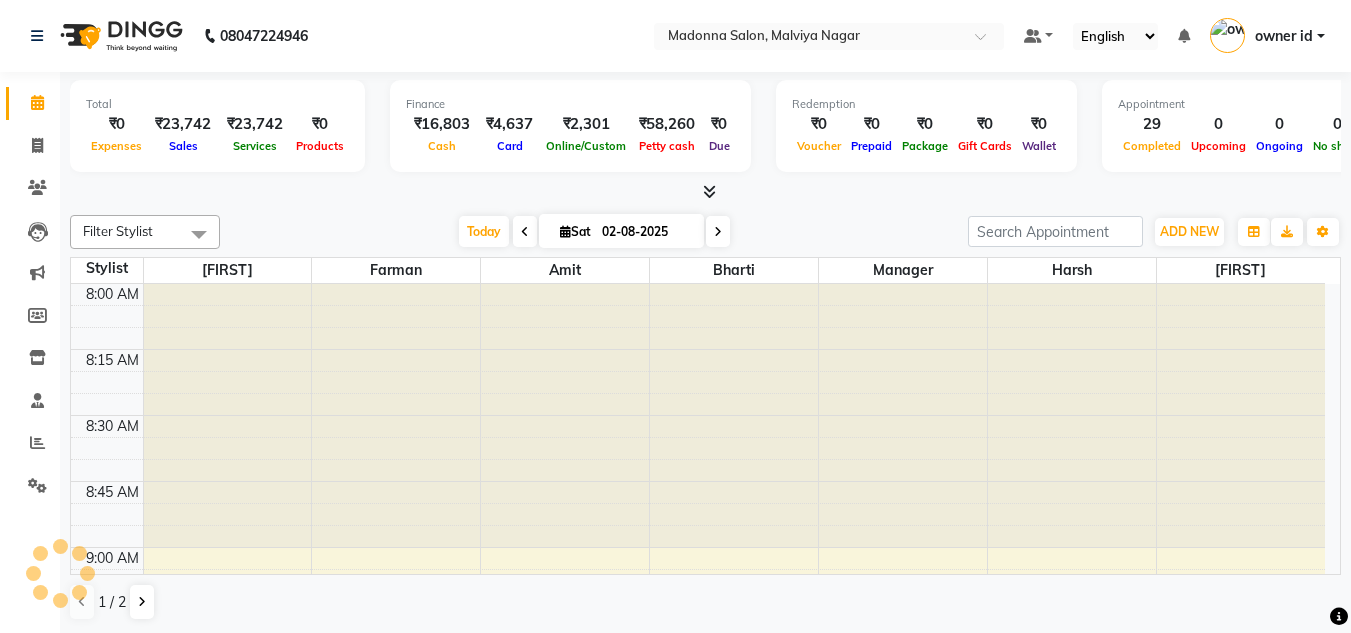 scroll, scrollTop: 0, scrollLeft: 0, axis: both 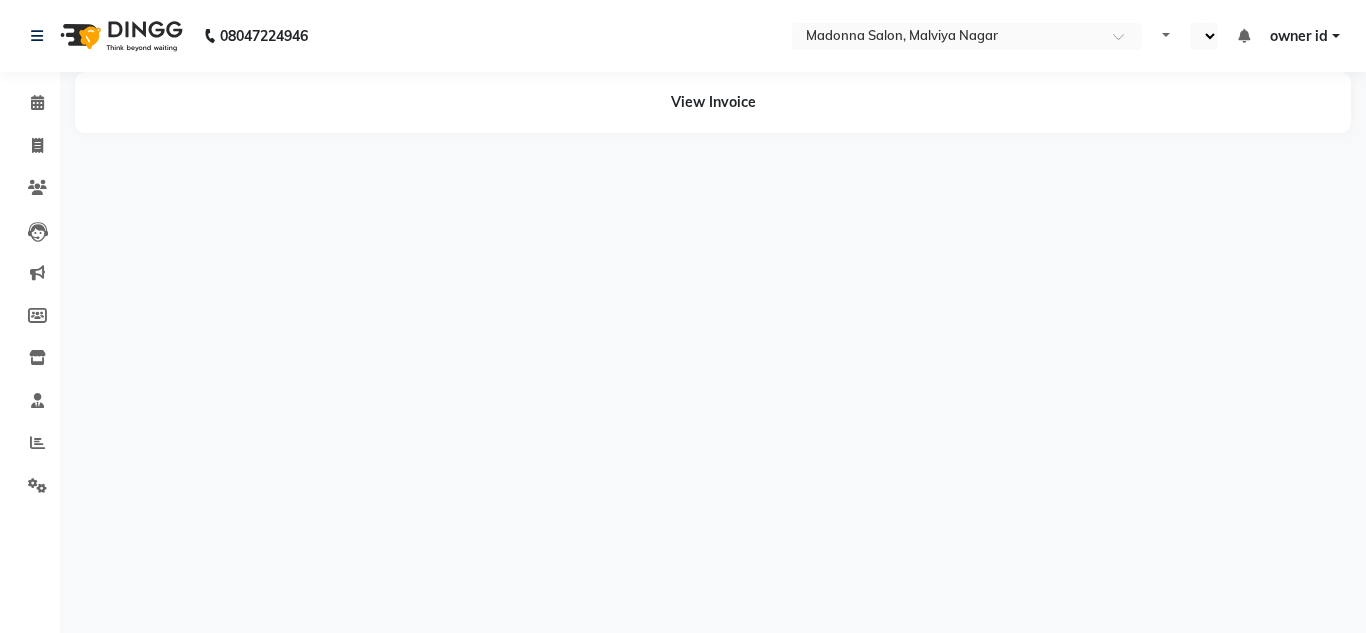 select on "en" 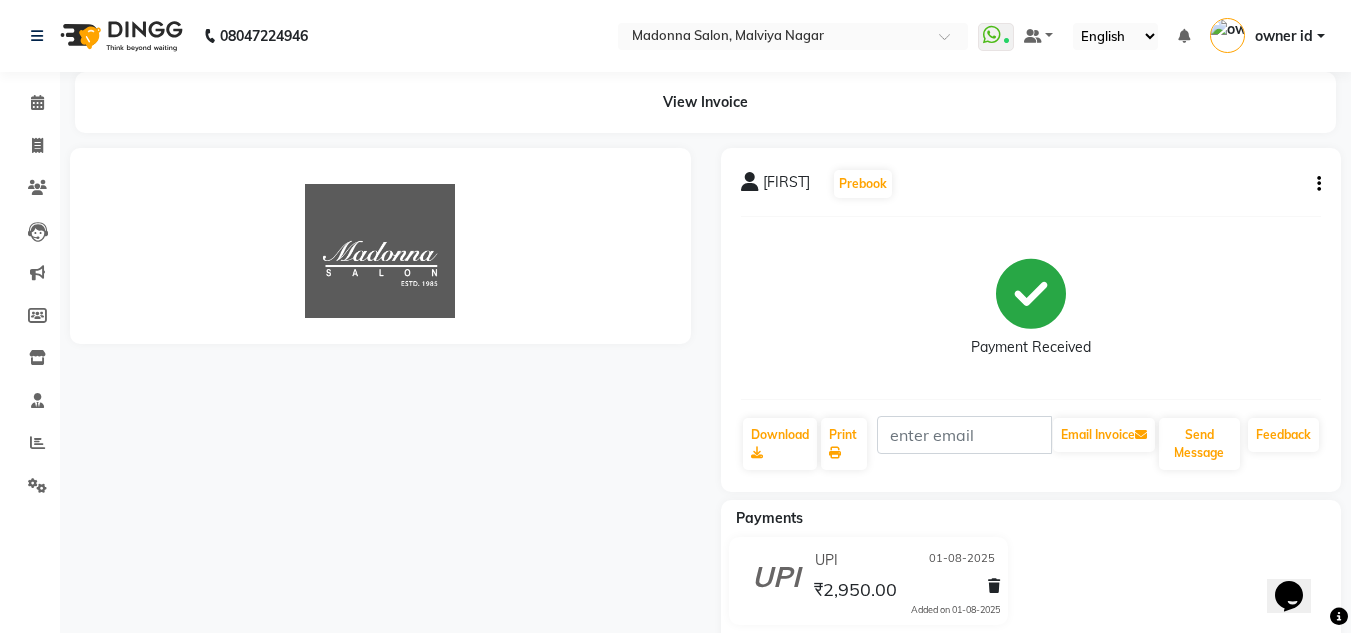 scroll, scrollTop: 0, scrollLeft: 0, axis: both 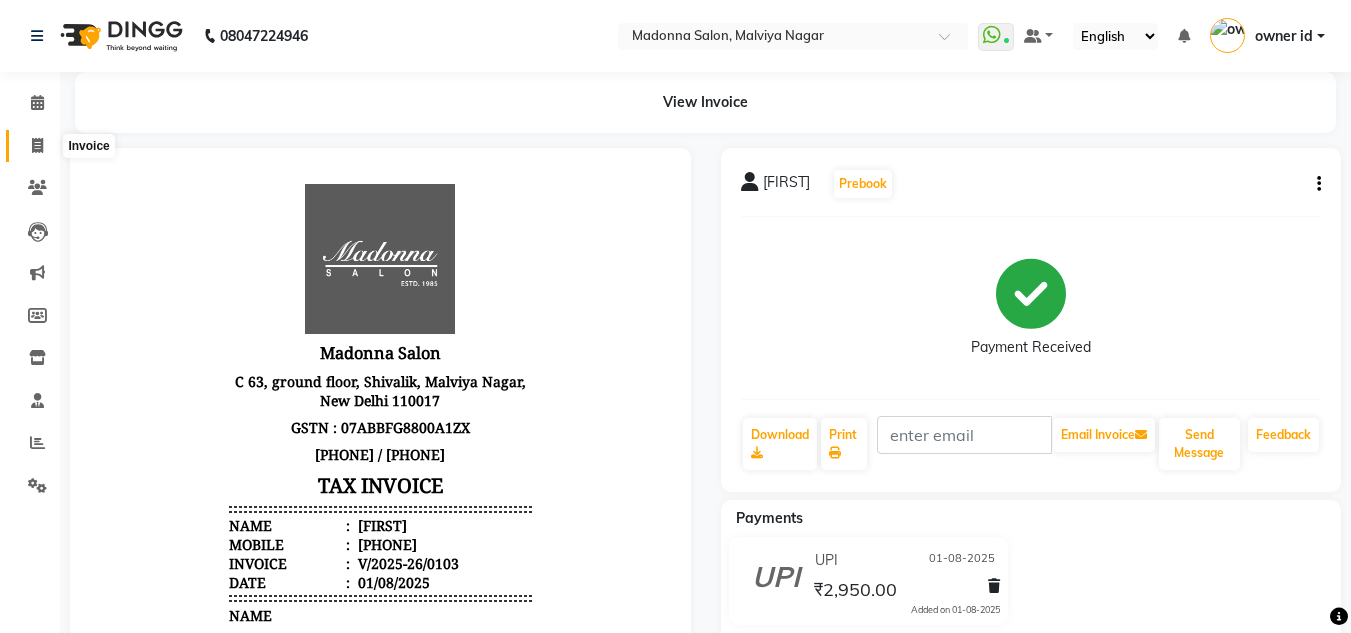 click 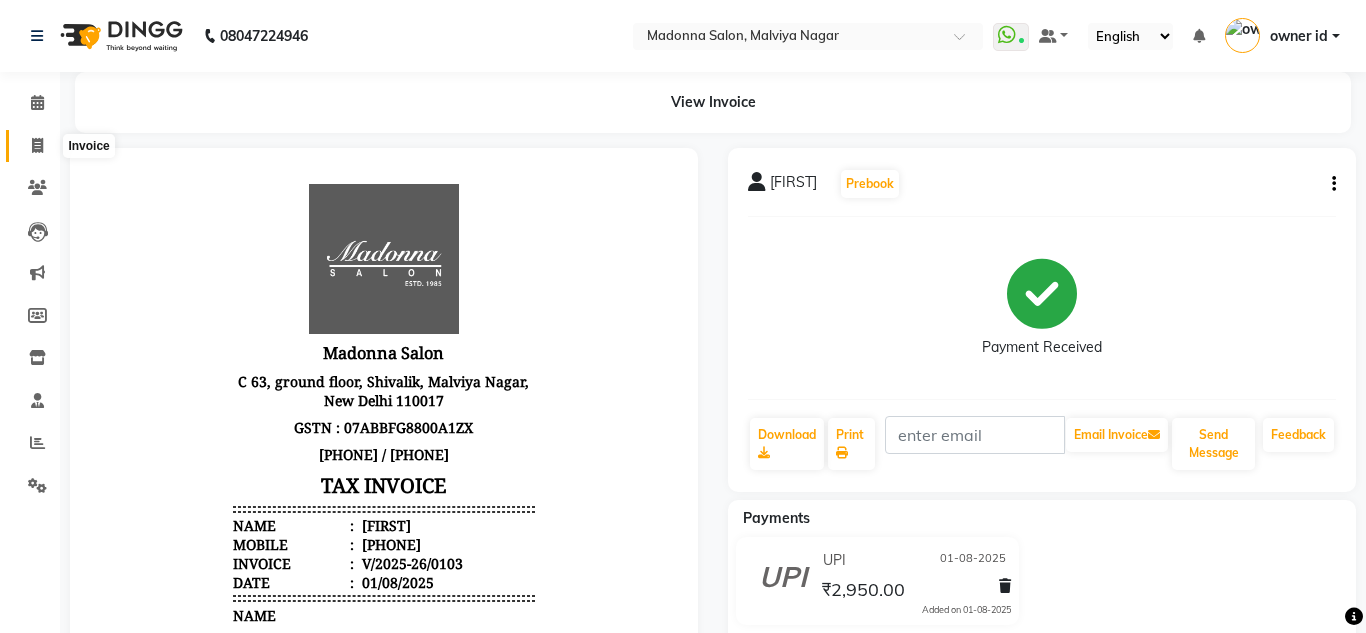 select on "8641" 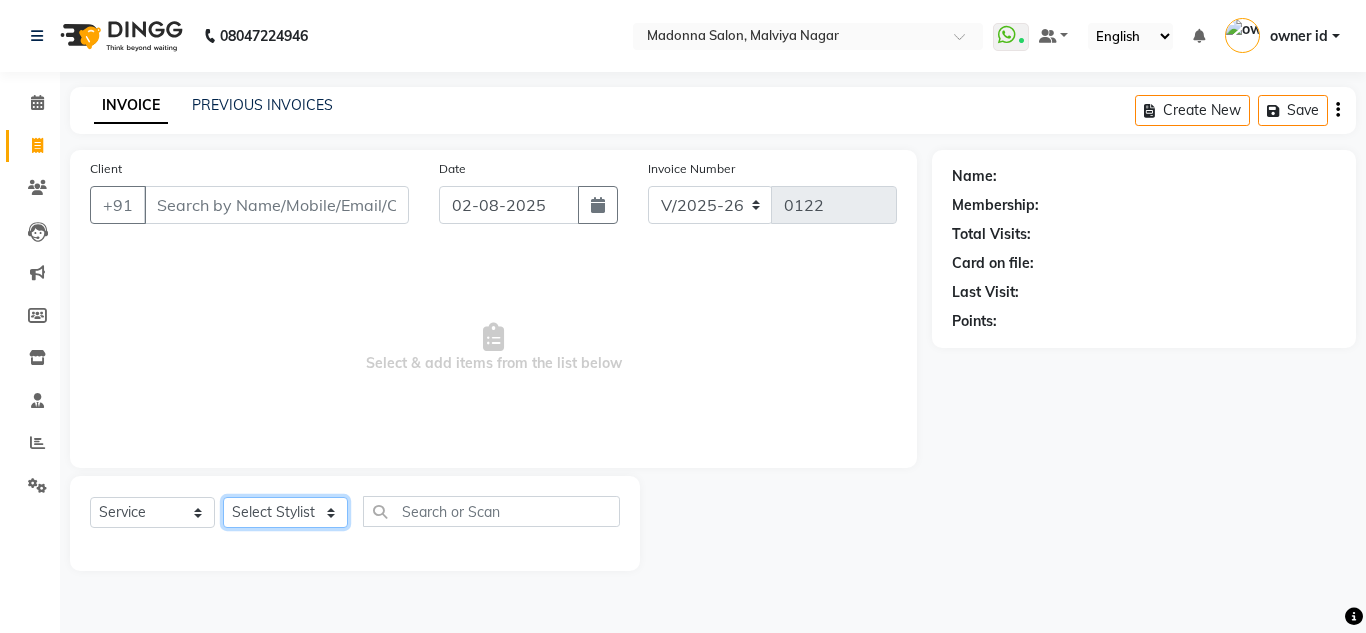 click on "Select Stylist" 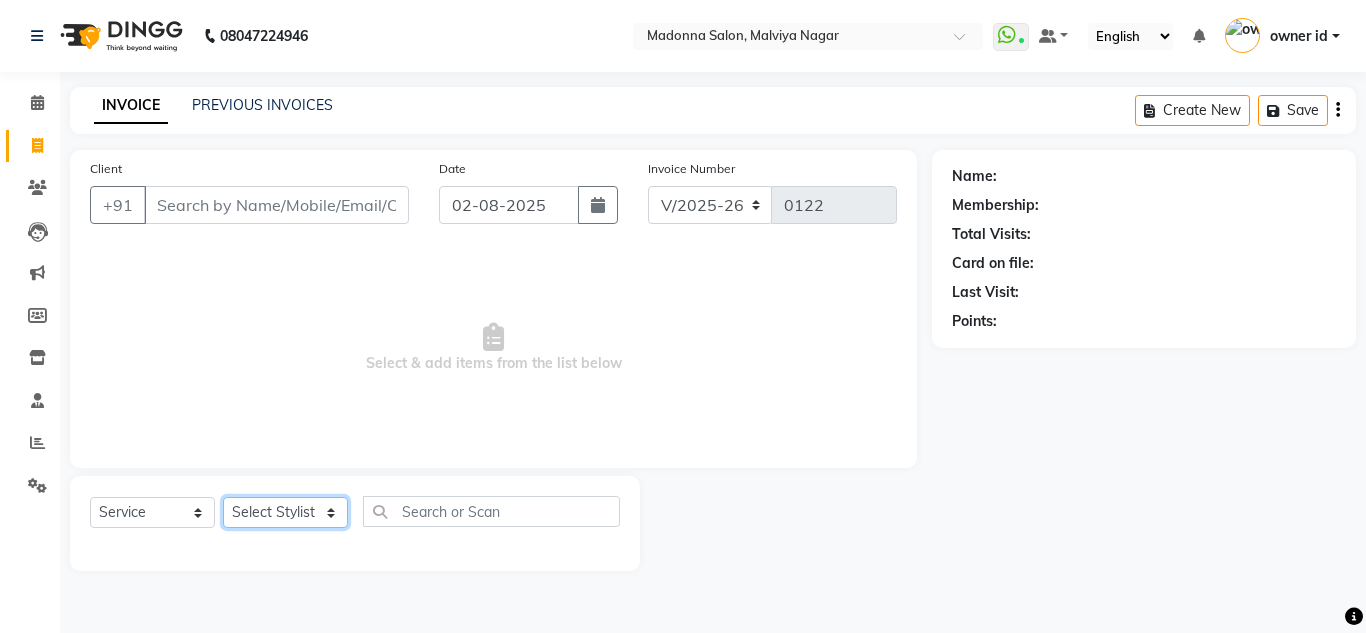 select on "[PHONE]" 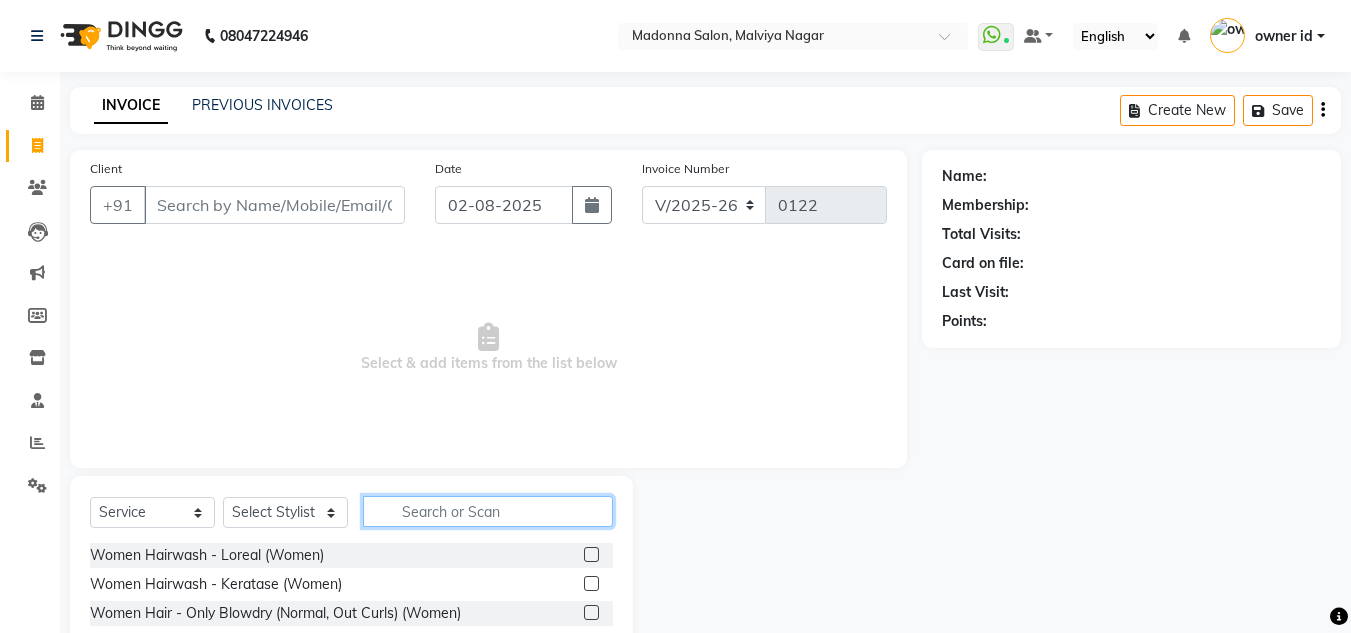 click 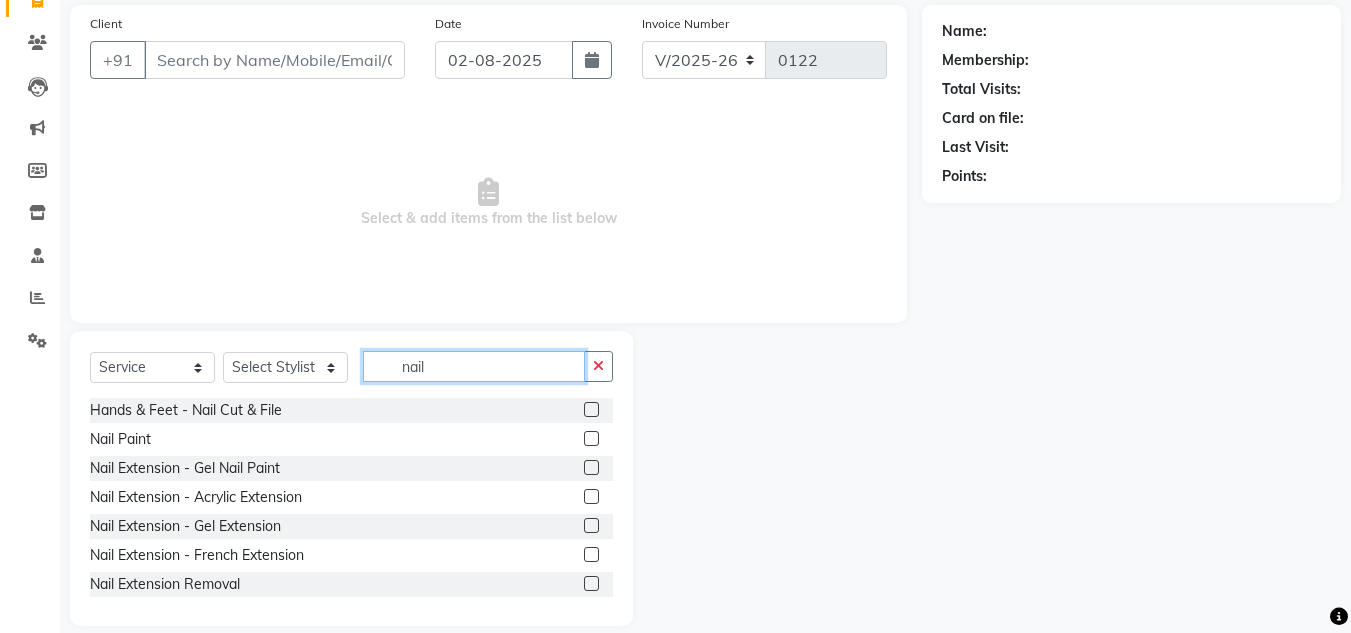 scroll, scrollTop: 168, scrollLeft: 0, axis: vertical 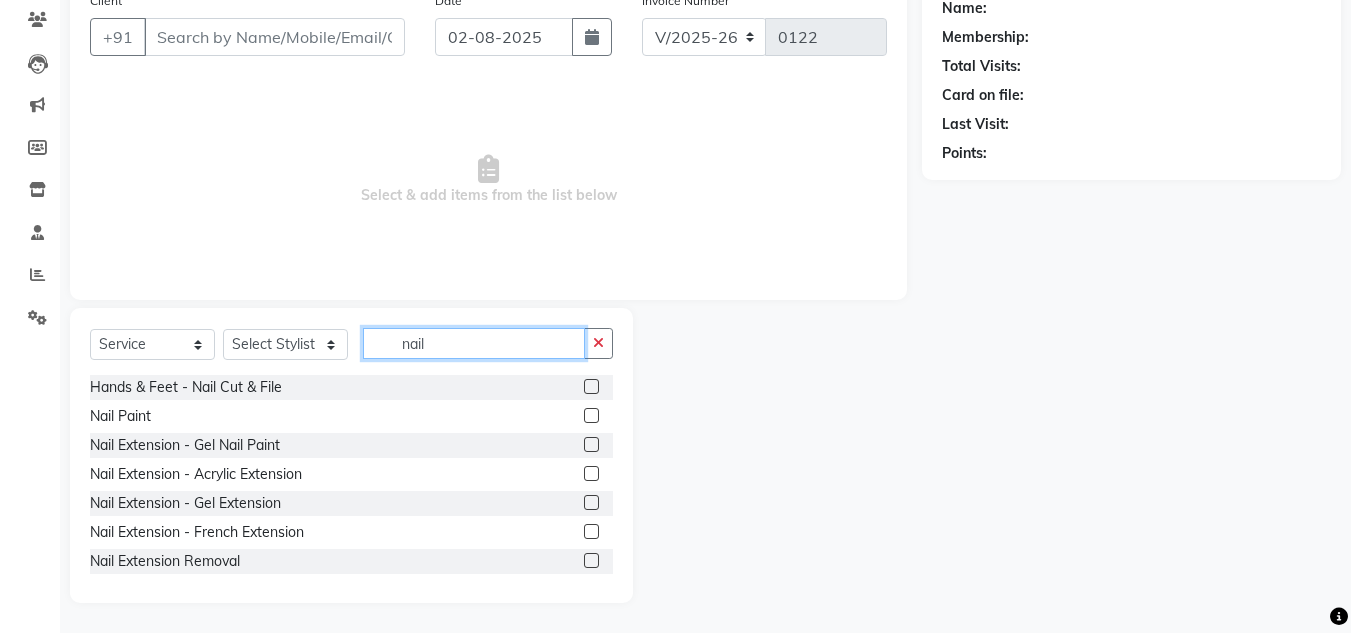 type on "nail" 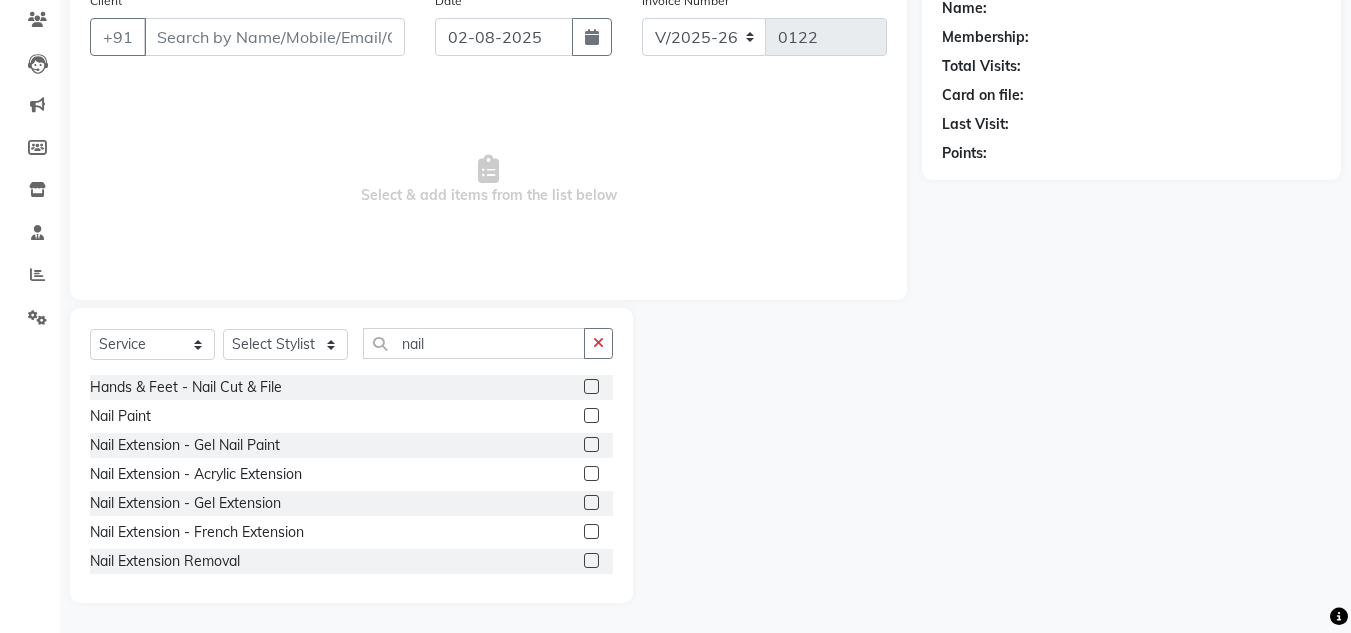 click 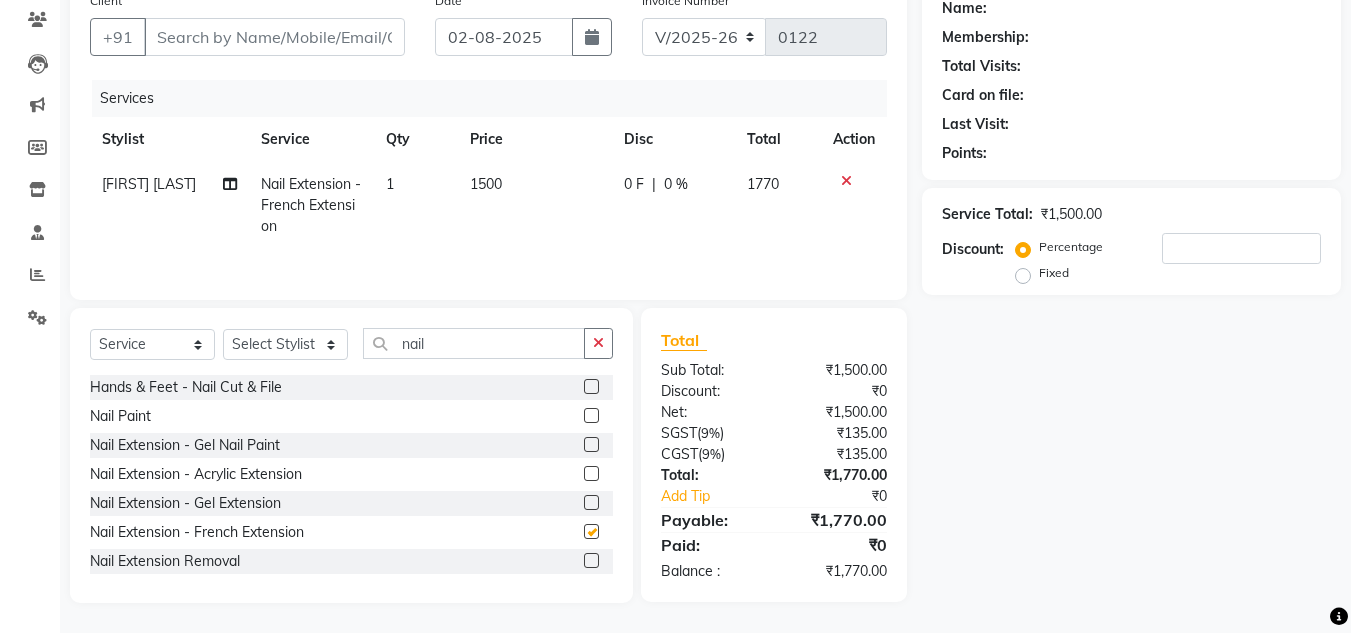 checkbox on "false" 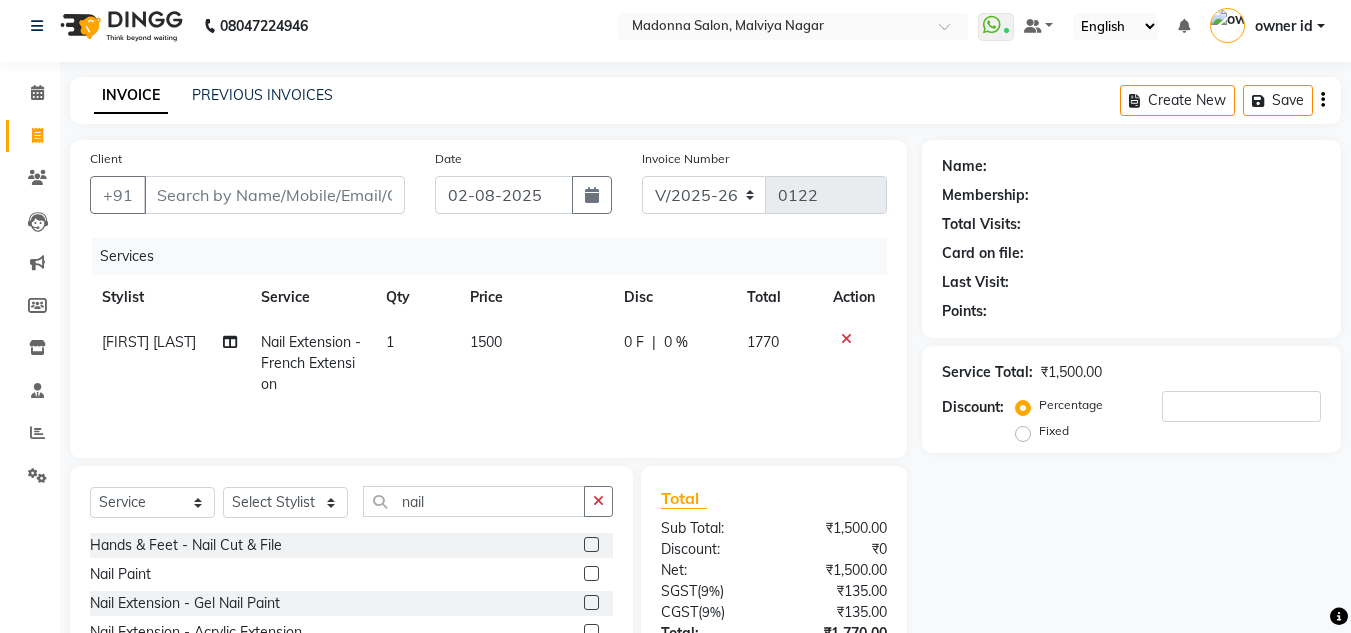 scroll, scrollTop: 168, scrollLeft: 0, axis: vertical 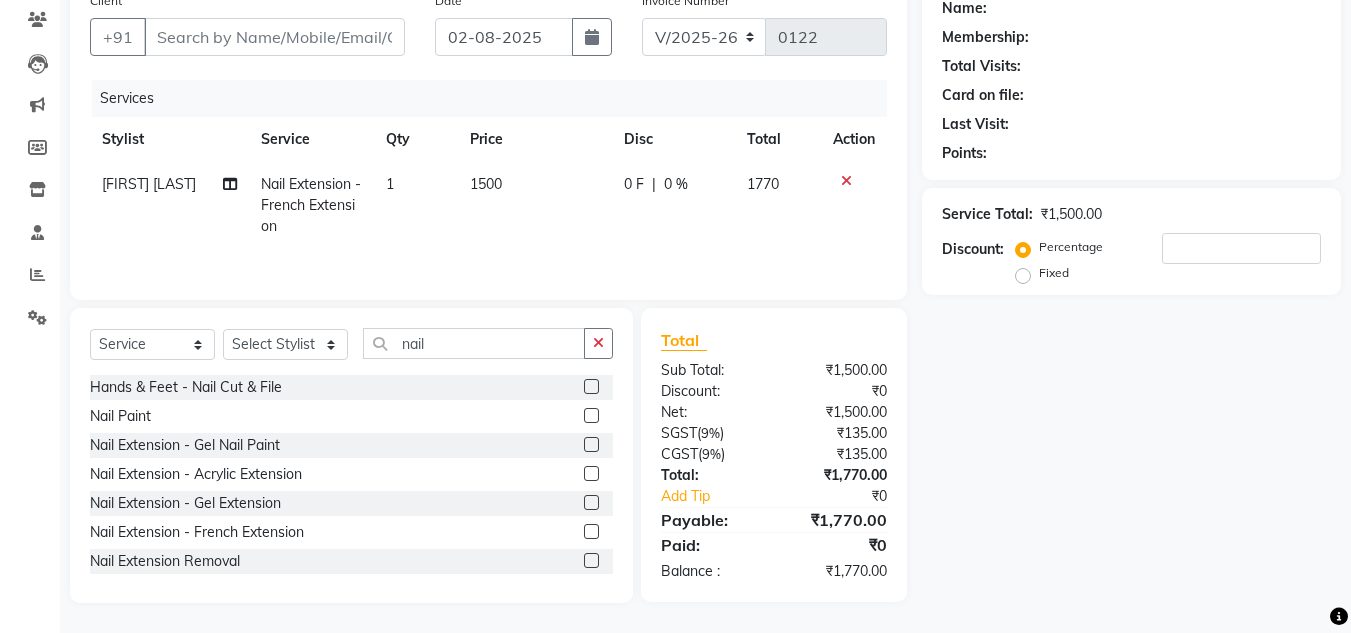 click on "Fixed" 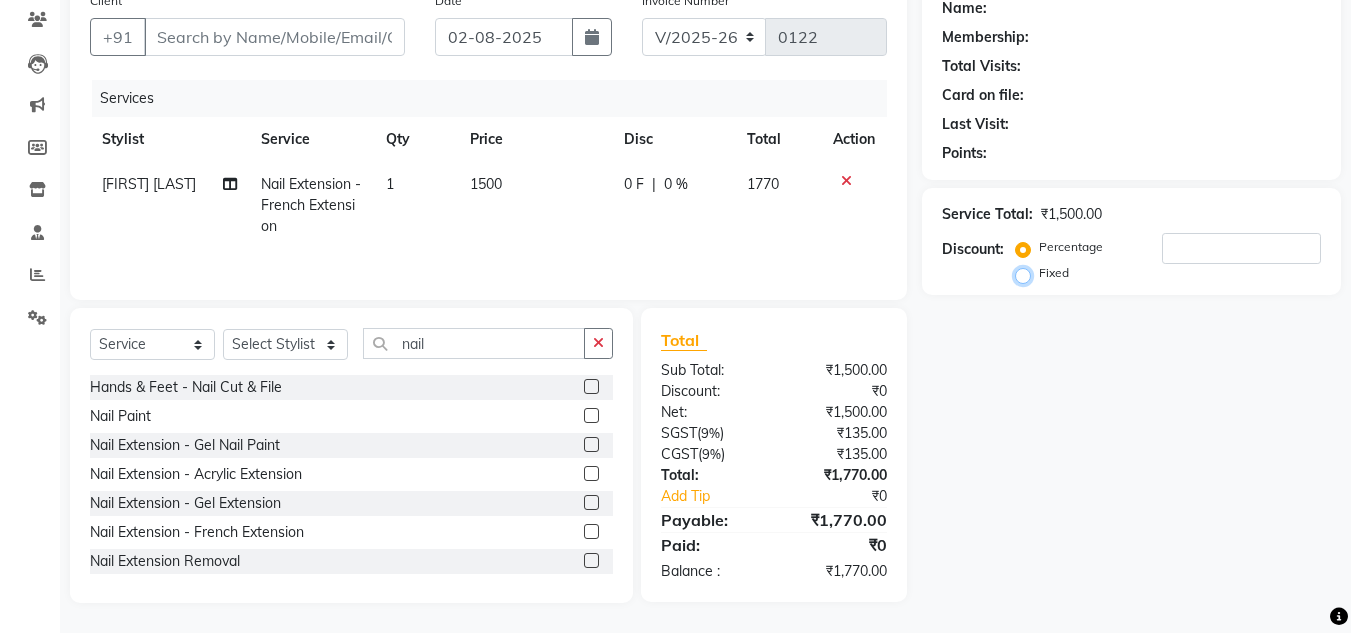 click on "Fixed" at bounding box center (1027, 273) 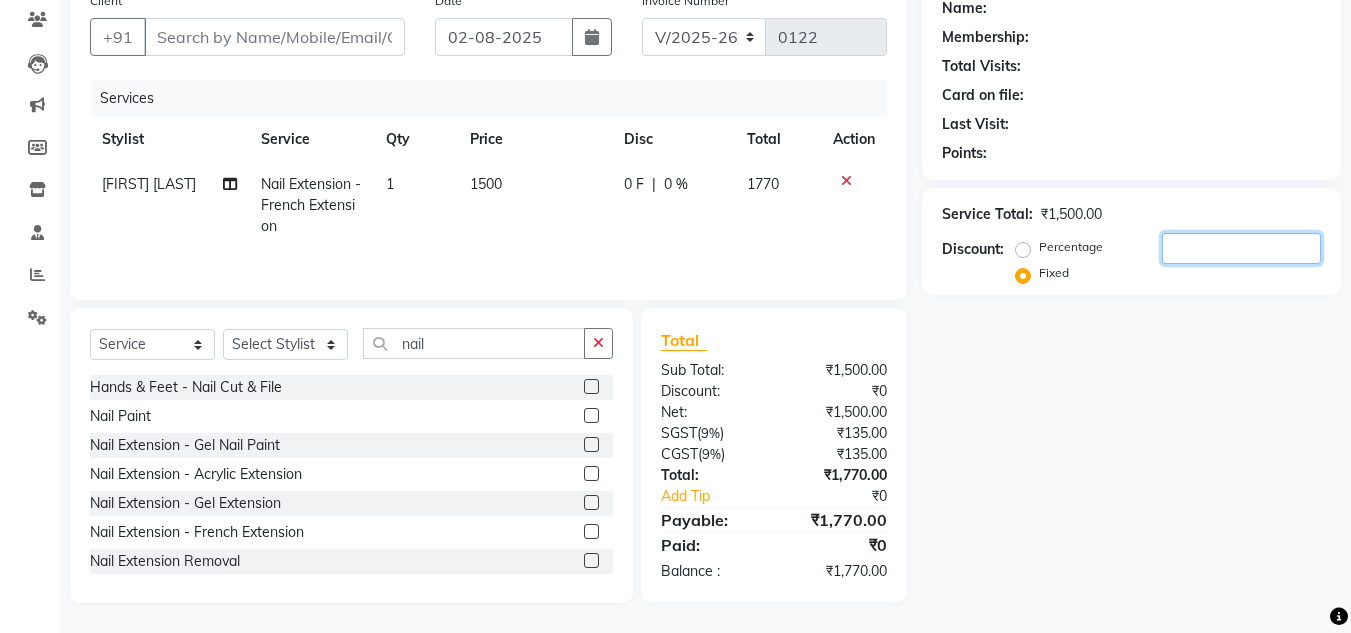 click 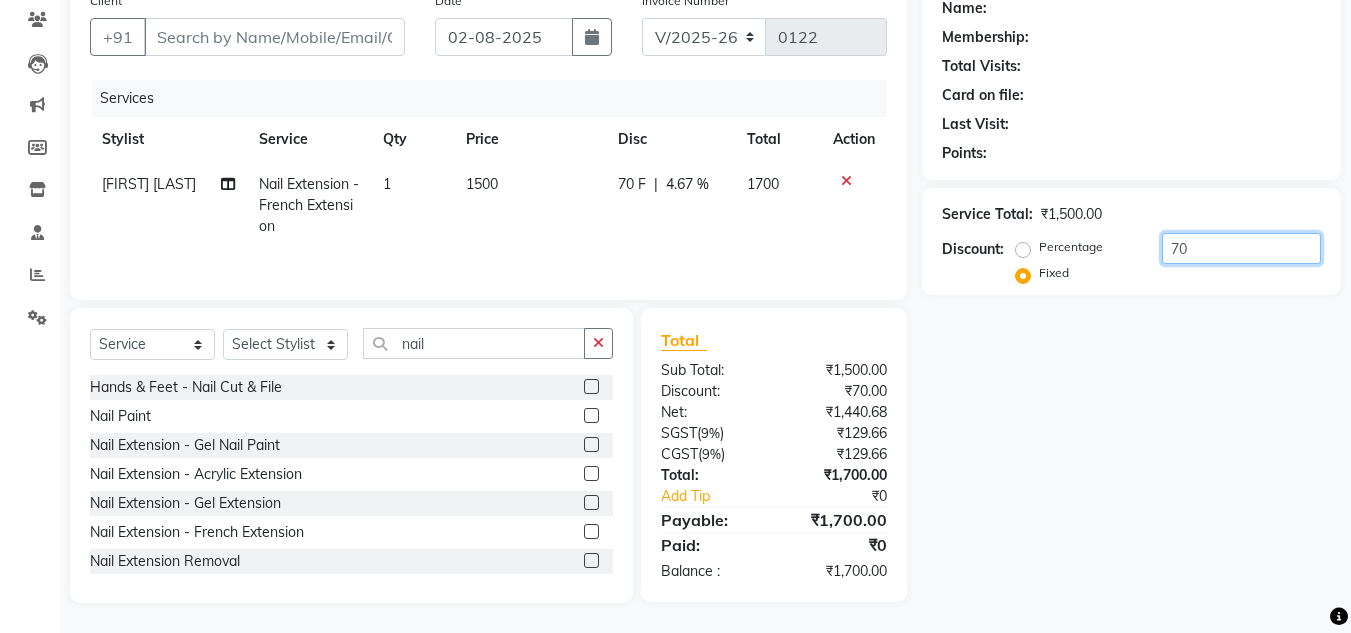 type on "70" 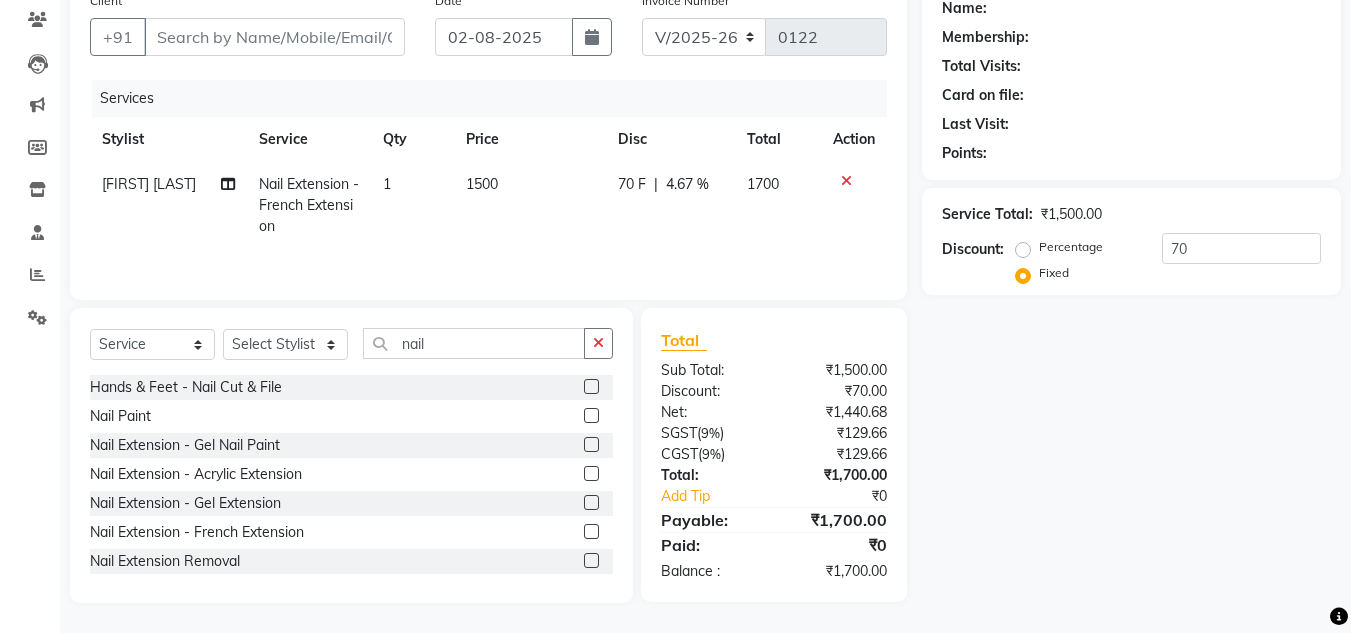 click on "Name: Membership: Total Visits: Card on file: Last Visit:  Points:  Service Total:  ₹1,500.00  Discount:  Percentage   Fixed  70" 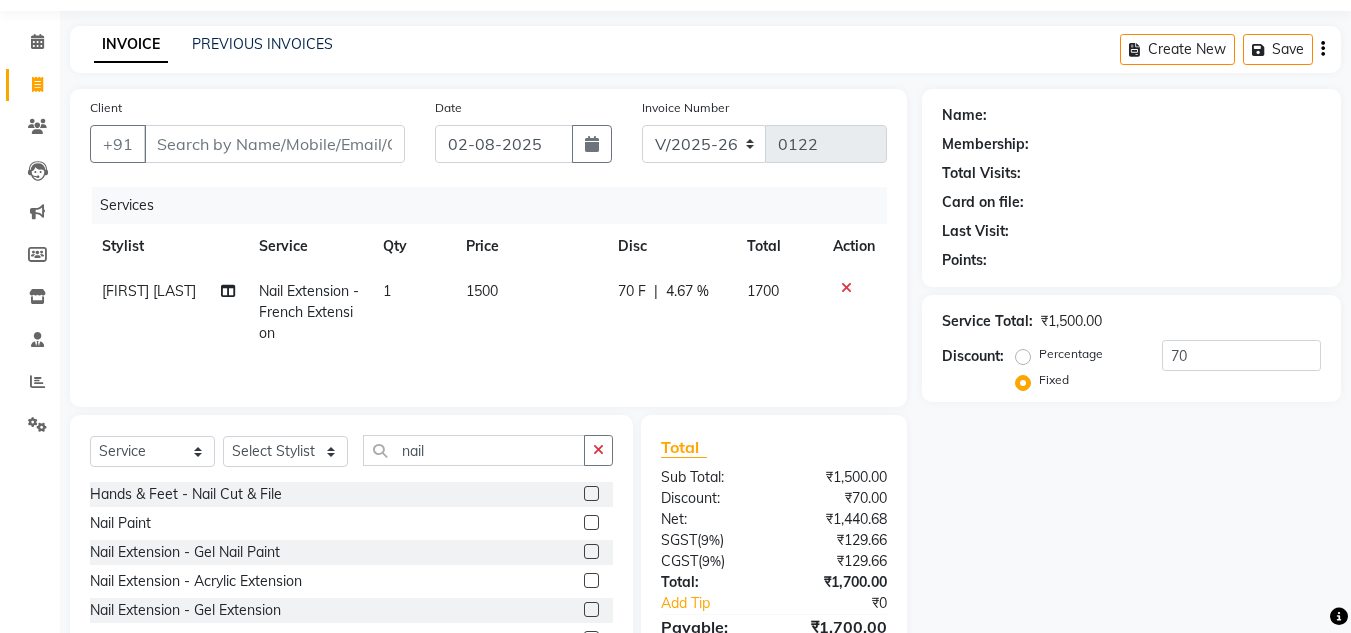 scroll, scrollTop: 0, scrollLeft: 0, axis: both 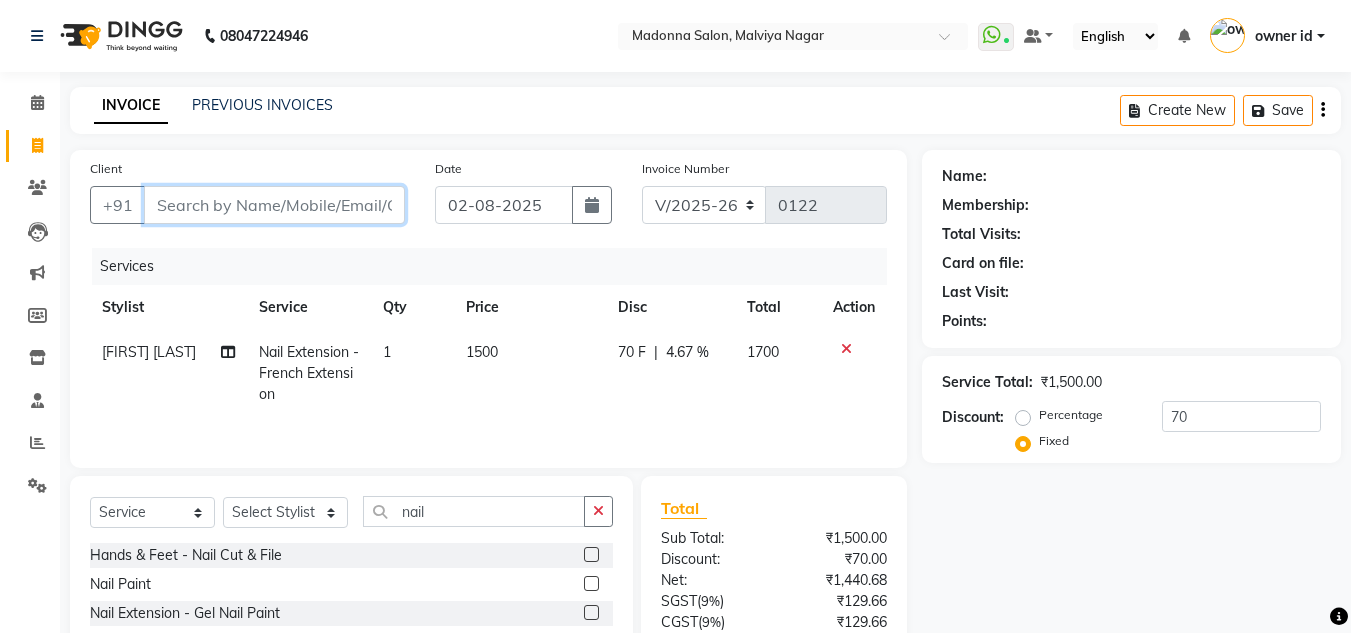 click on "Client" at bounding box center [274, 205] 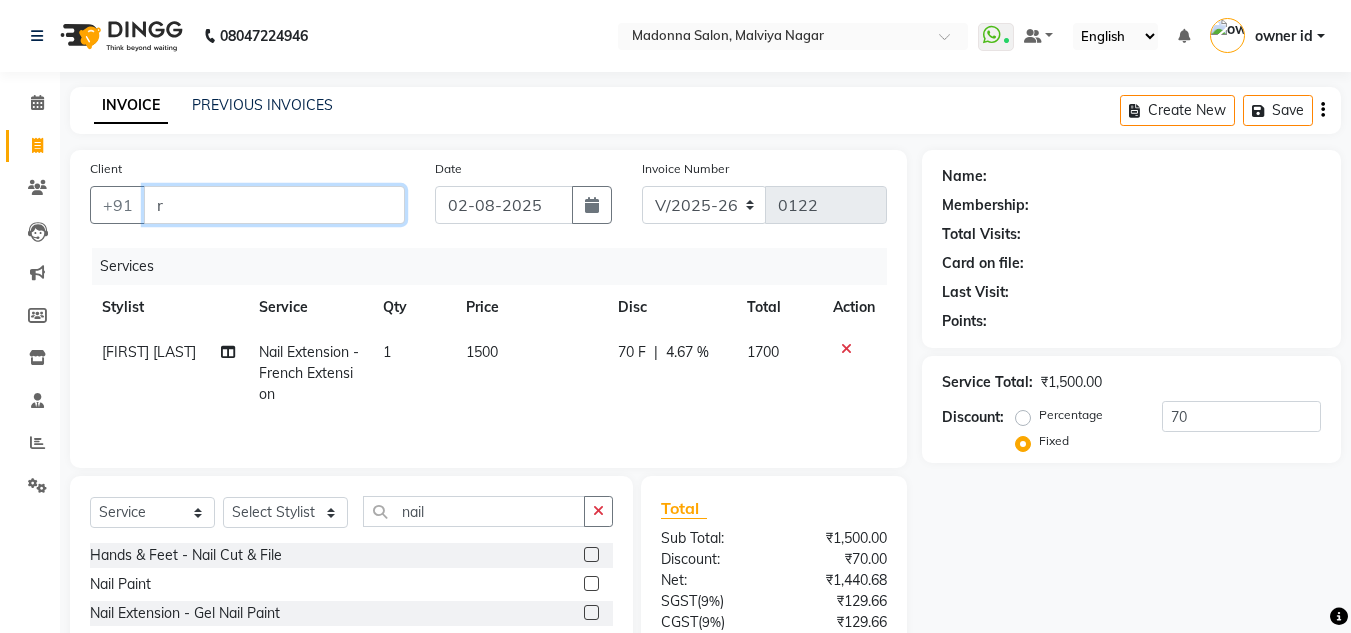 radio on "true" 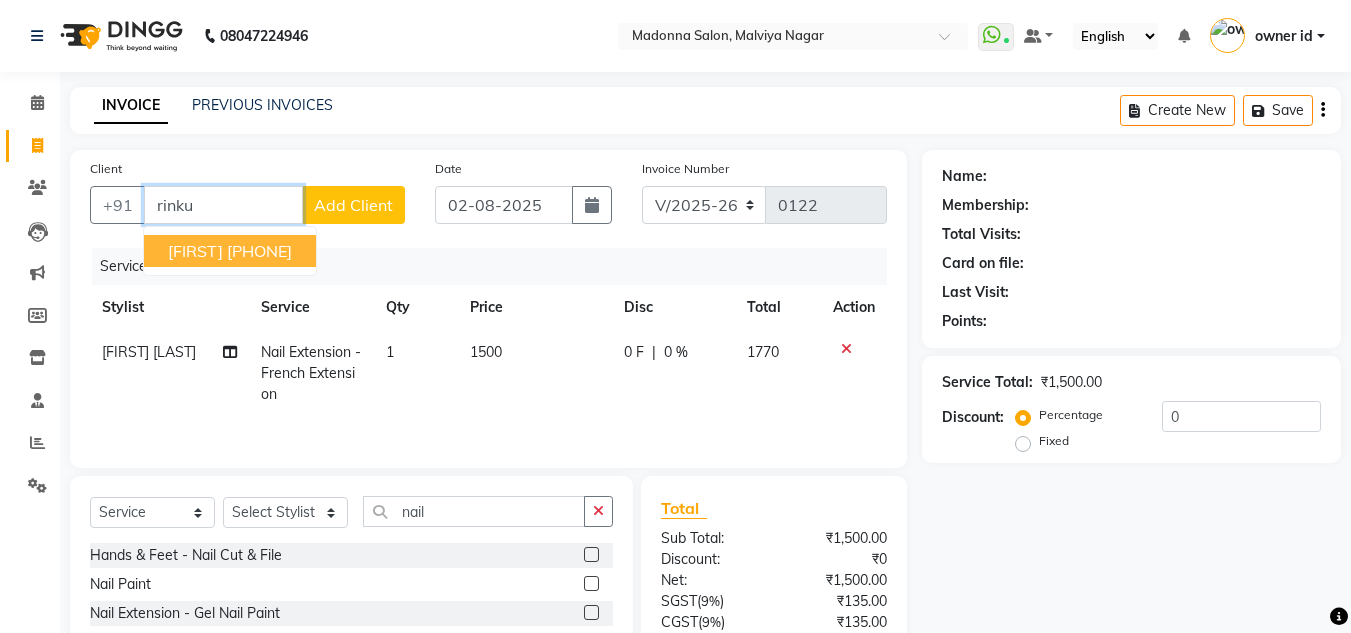 click on "[PHONE]" at bounding box center (259, 251) 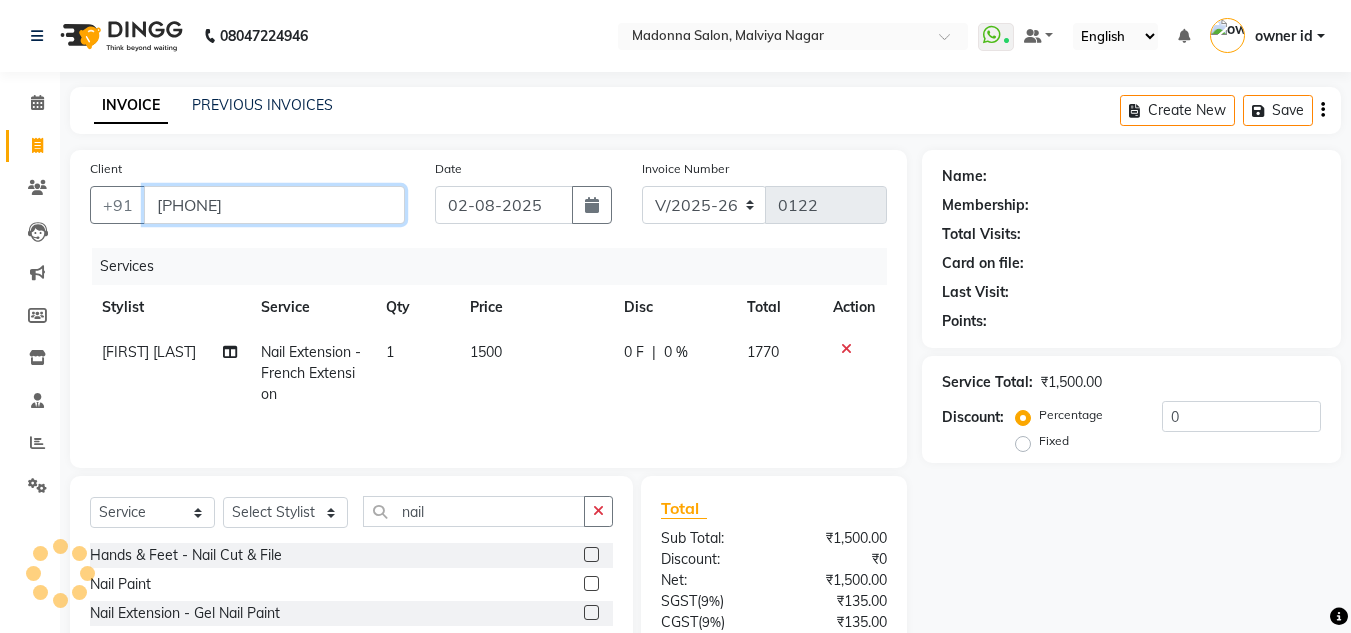 type on "[PHONE]" 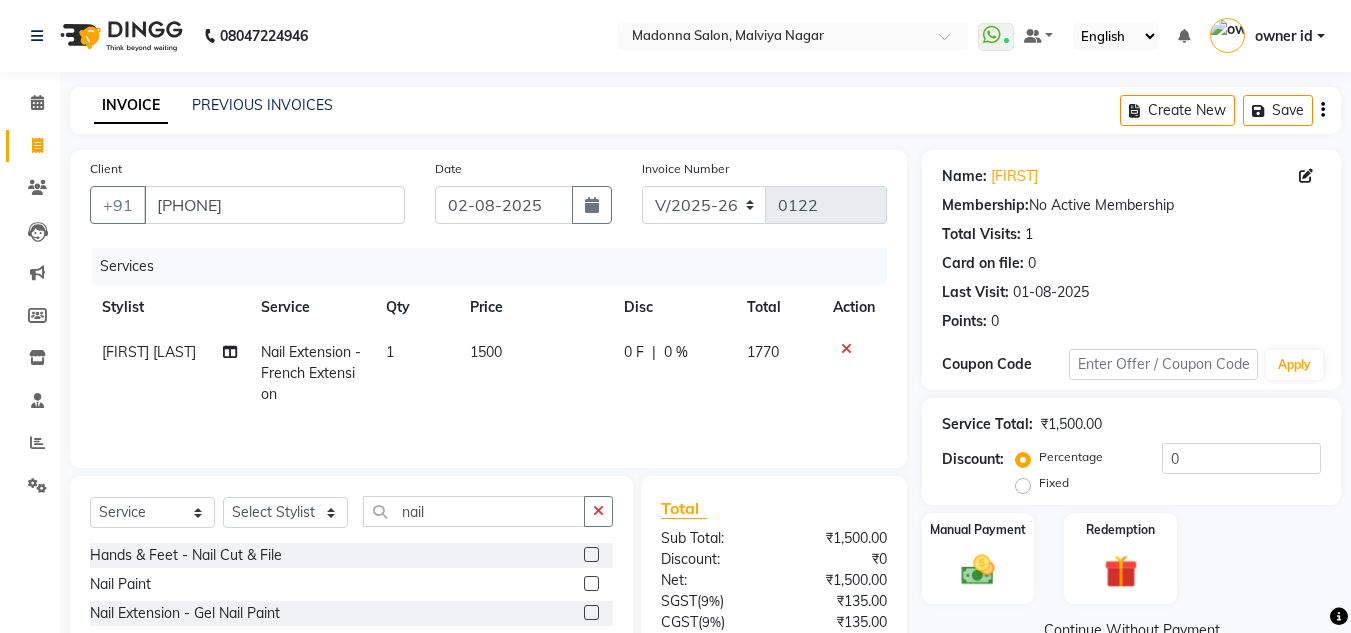 scroll, scrollTop: 168, scrollLeft: 0, axis: vertical 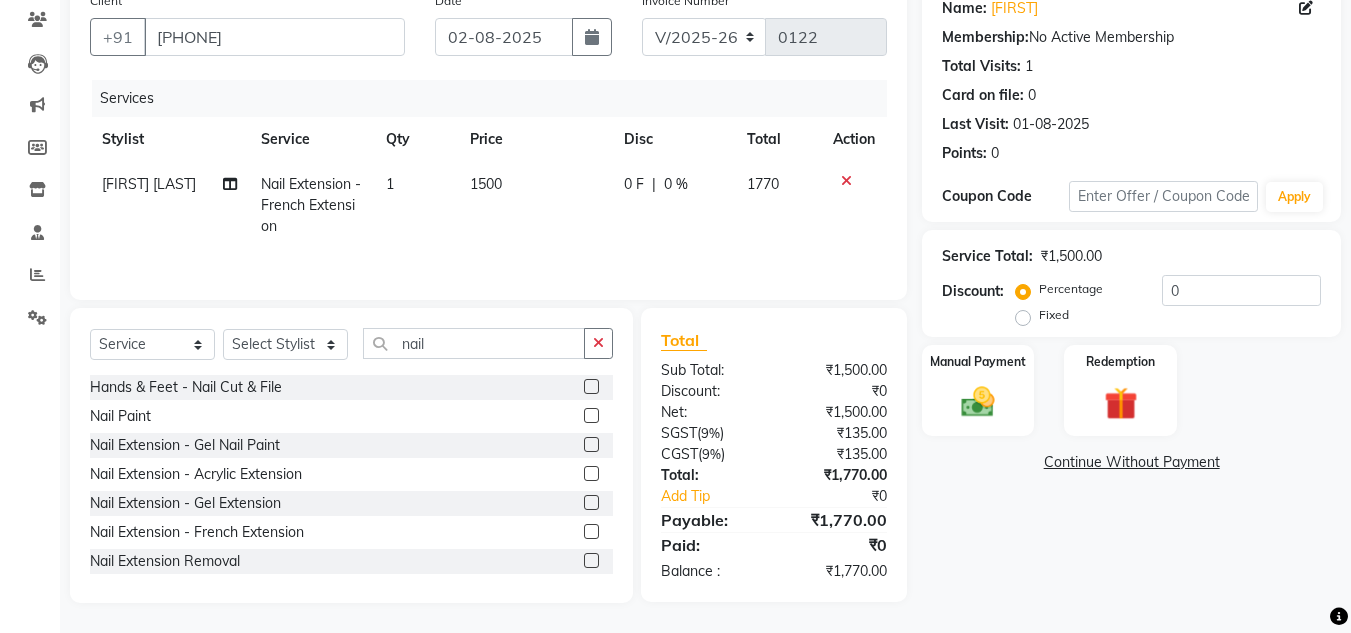 click on "Fixed" 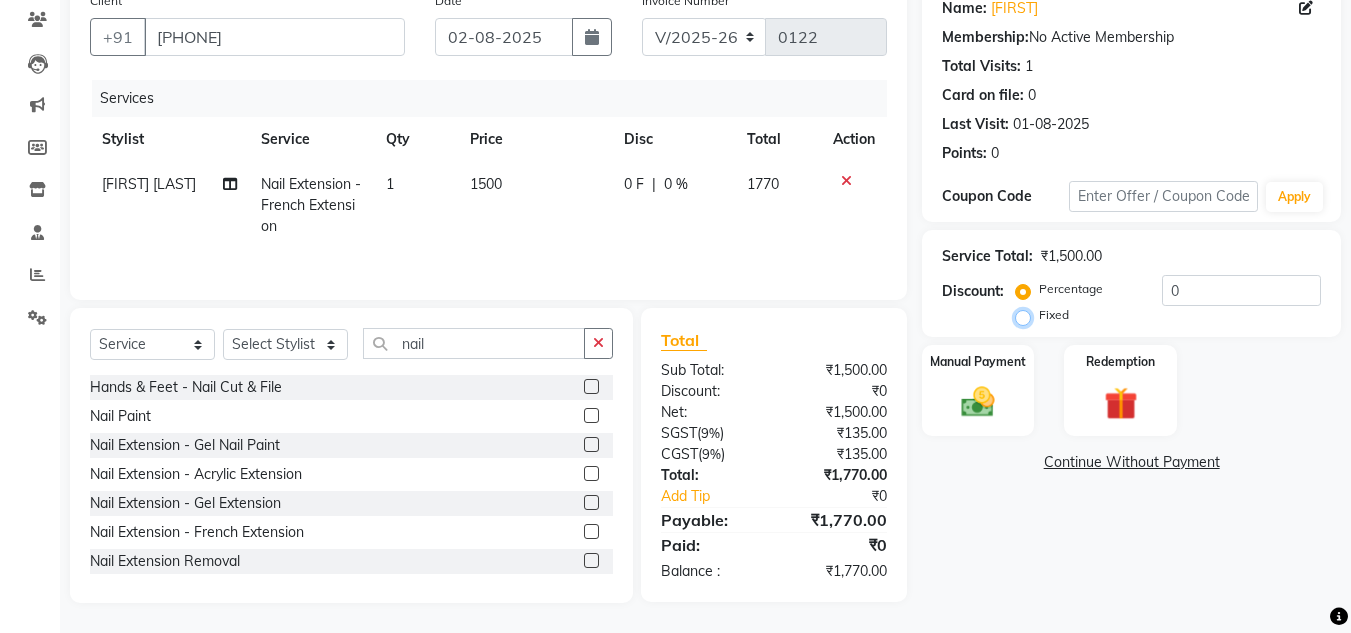 click on "Fixed" at bounding box center [1027, 315] 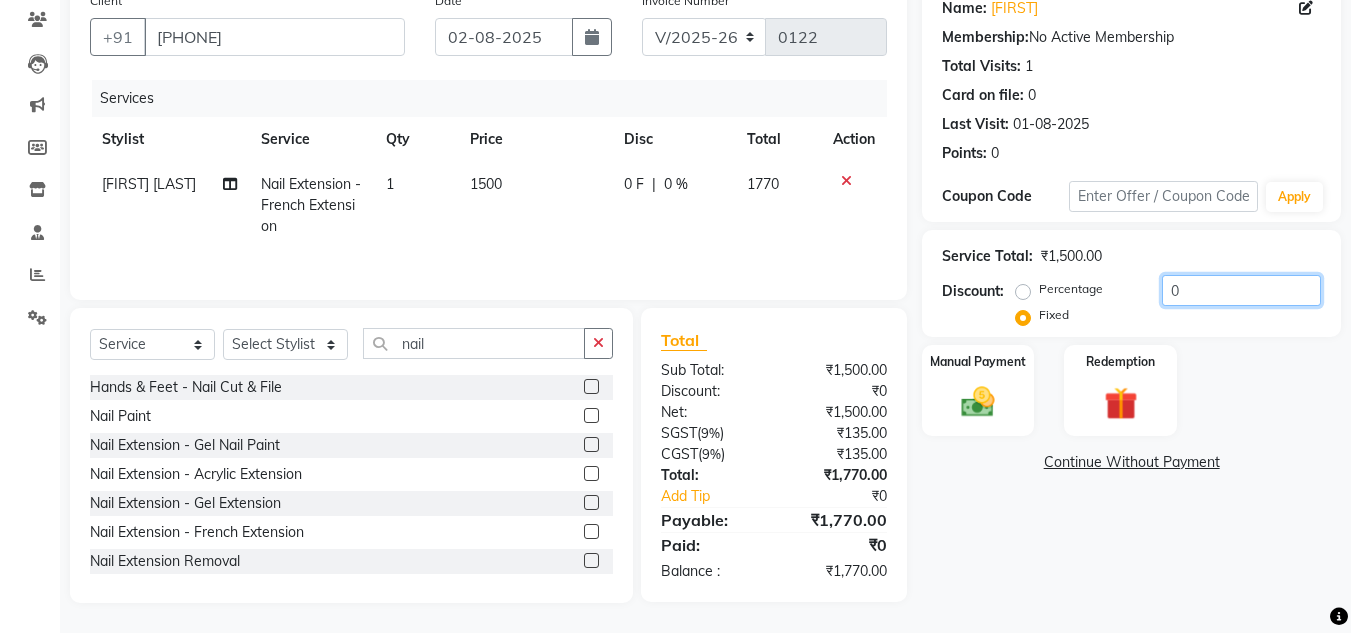 click on "0" 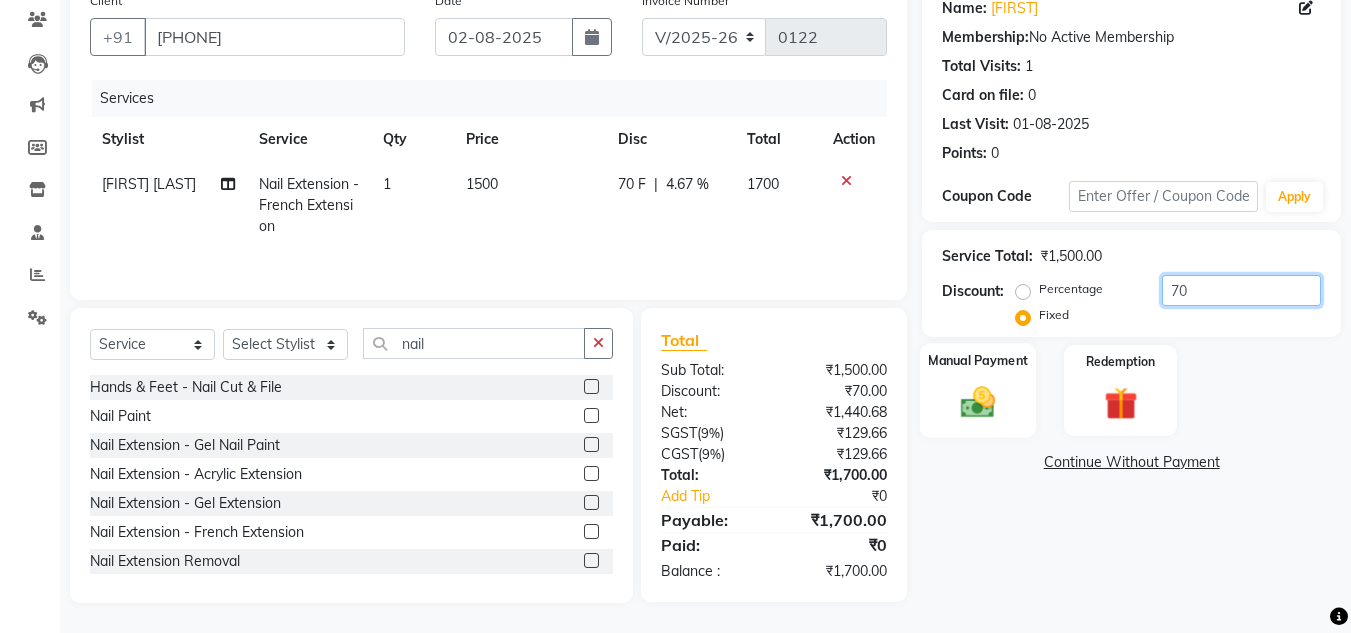 type on "70" 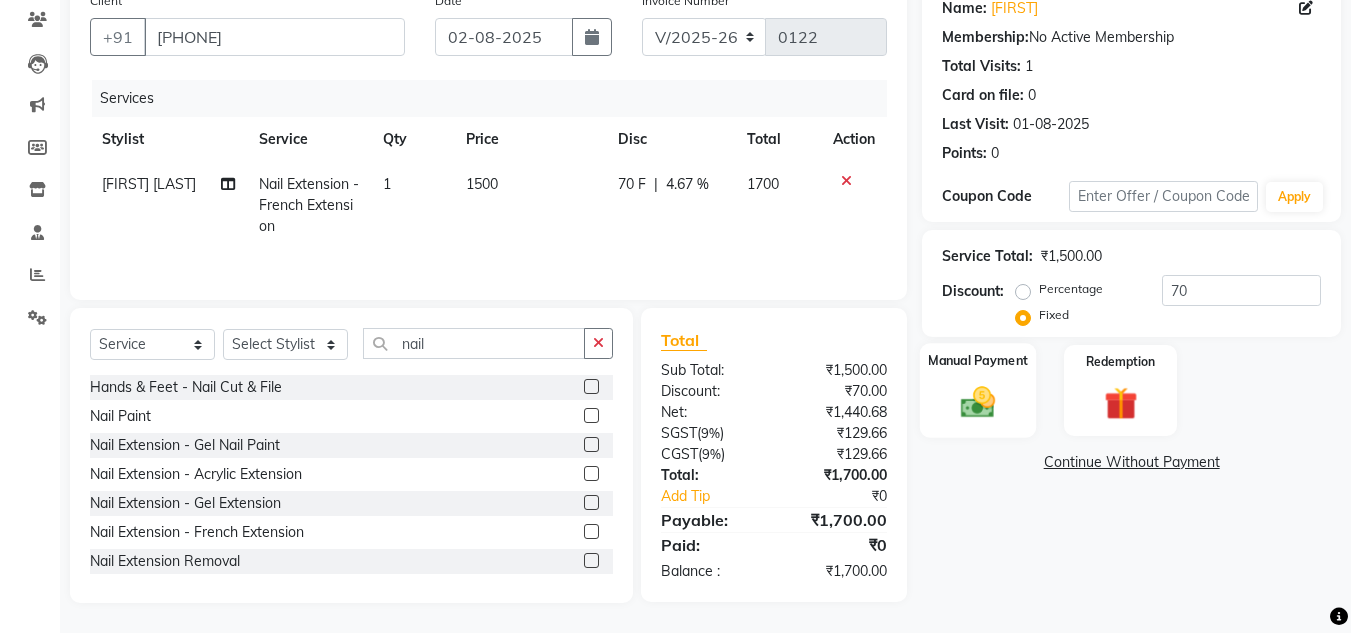 click on "Manual Payment" 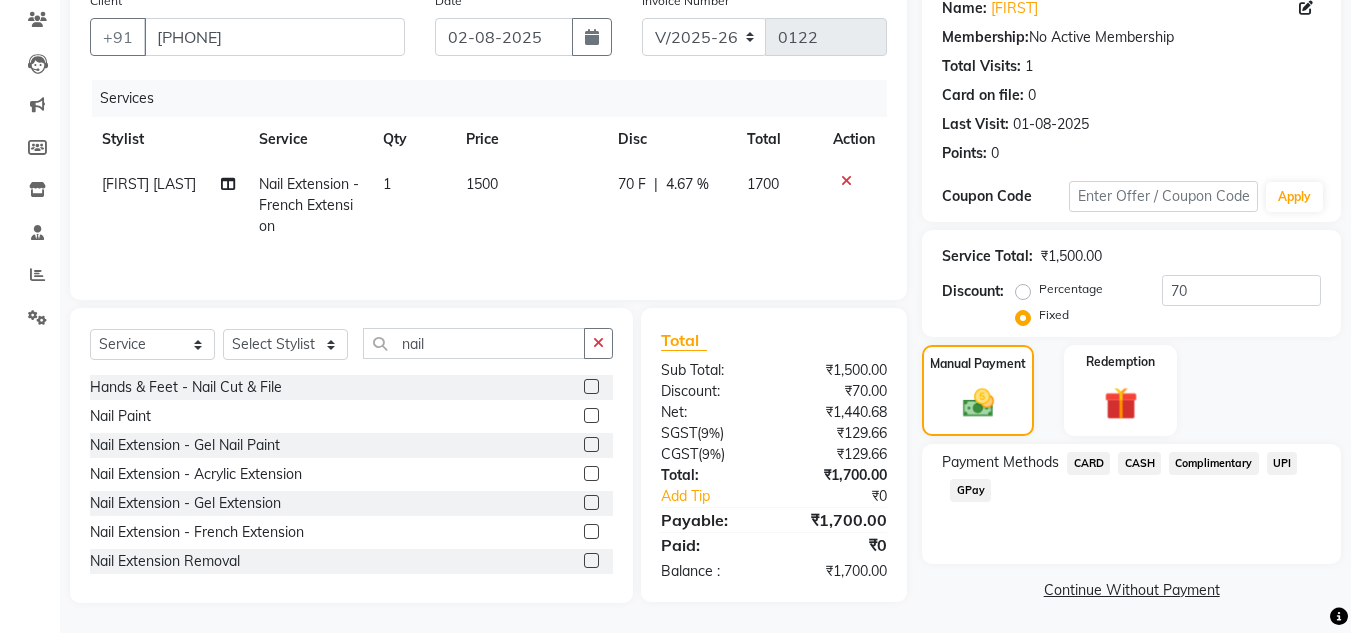 click on "CASH" 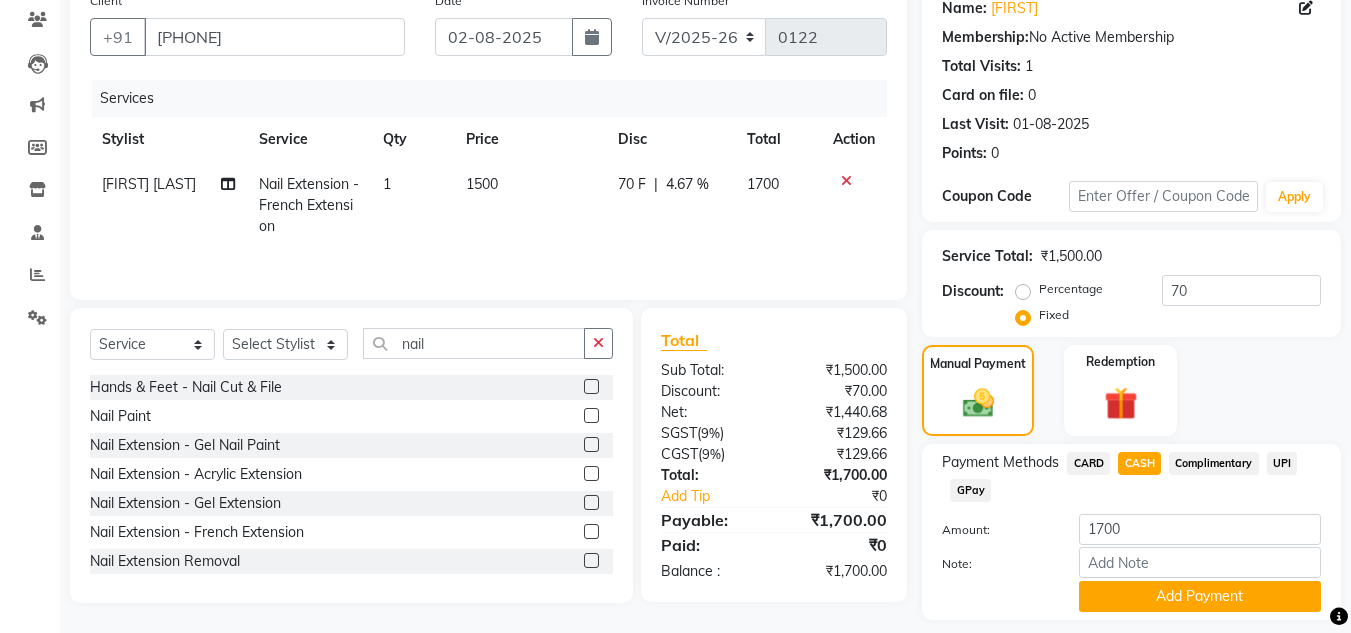scroll, scrollTop: 226, scrollLeft: 0, axis: vertical 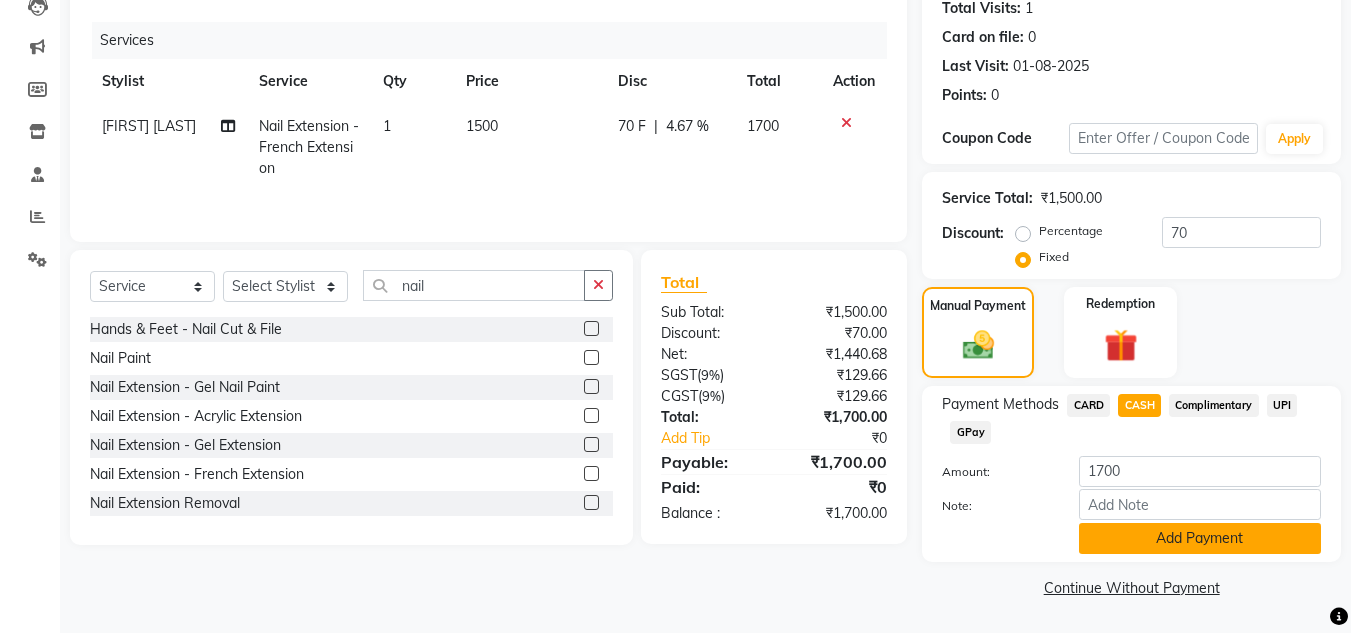 click on "Add Payment" 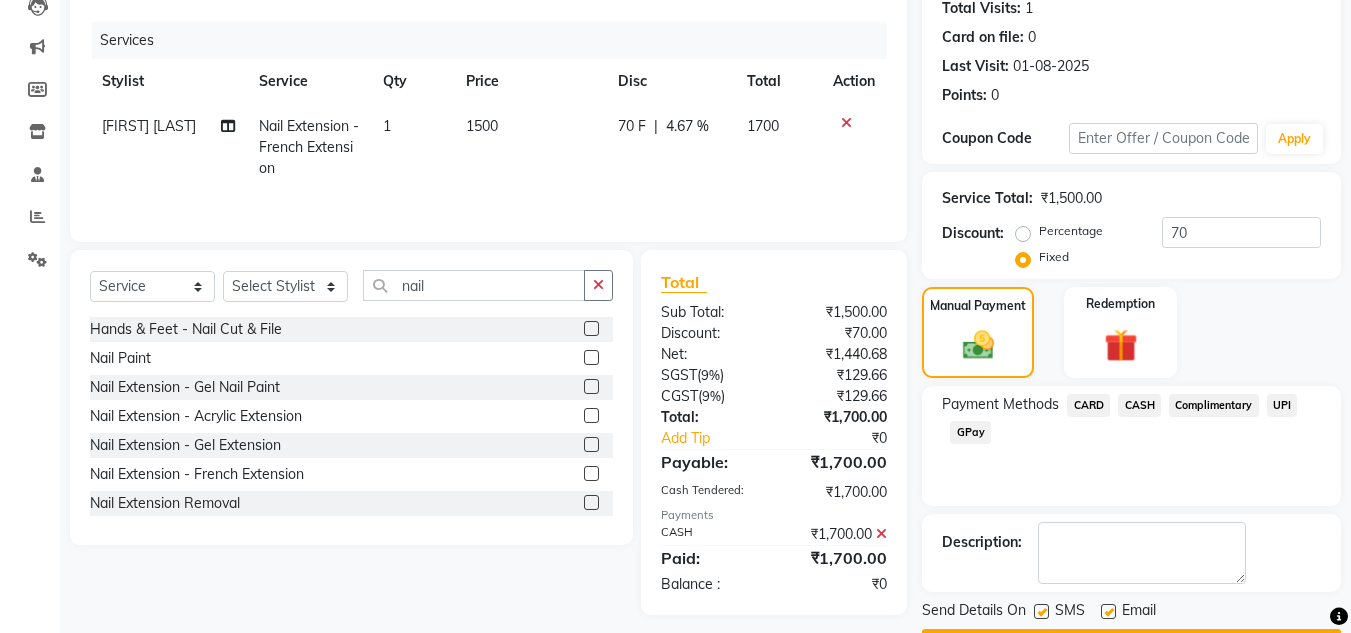 scroll, scrollTop: 283, scrollLeft: 0, axis: vertical 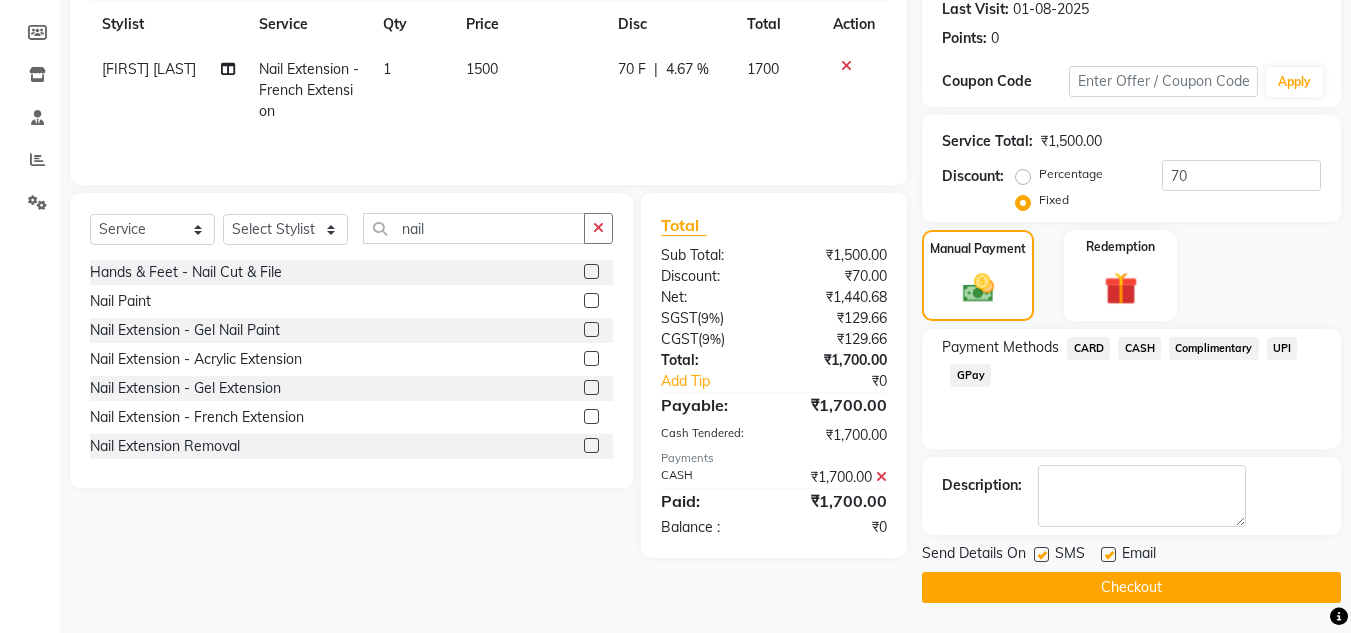 click on "Checkout" 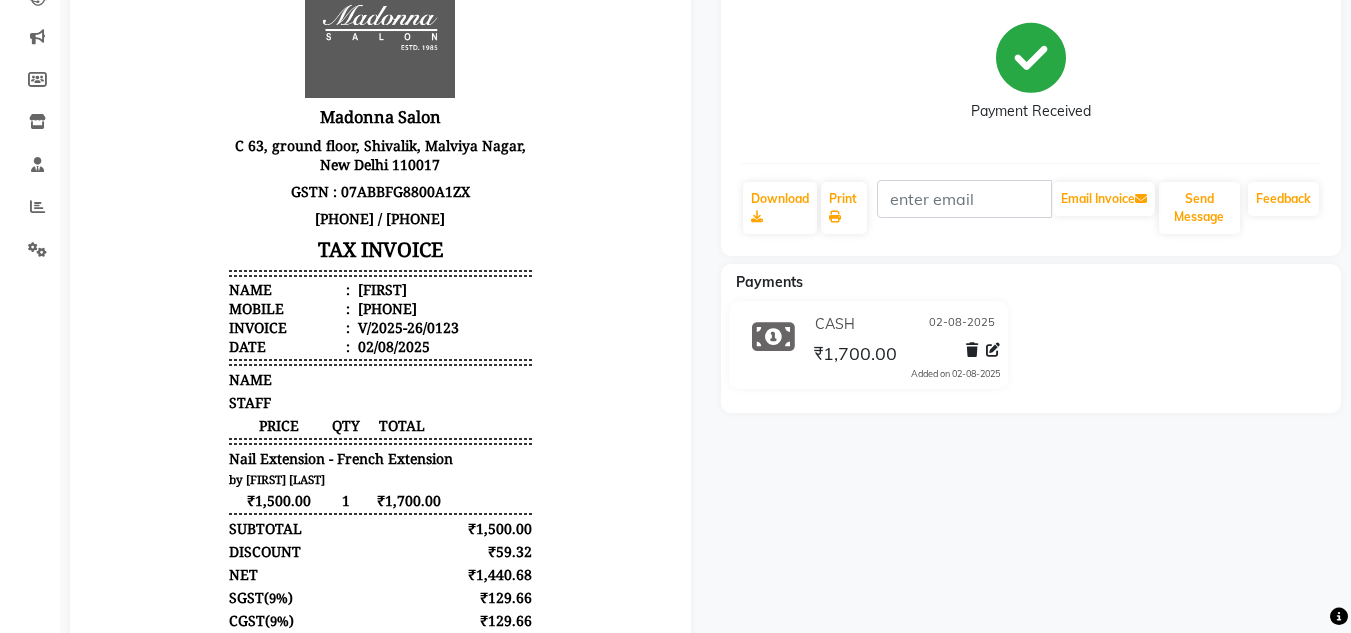 scroll, scrollTop: 224, scrollLeft: 0, axis: vertical 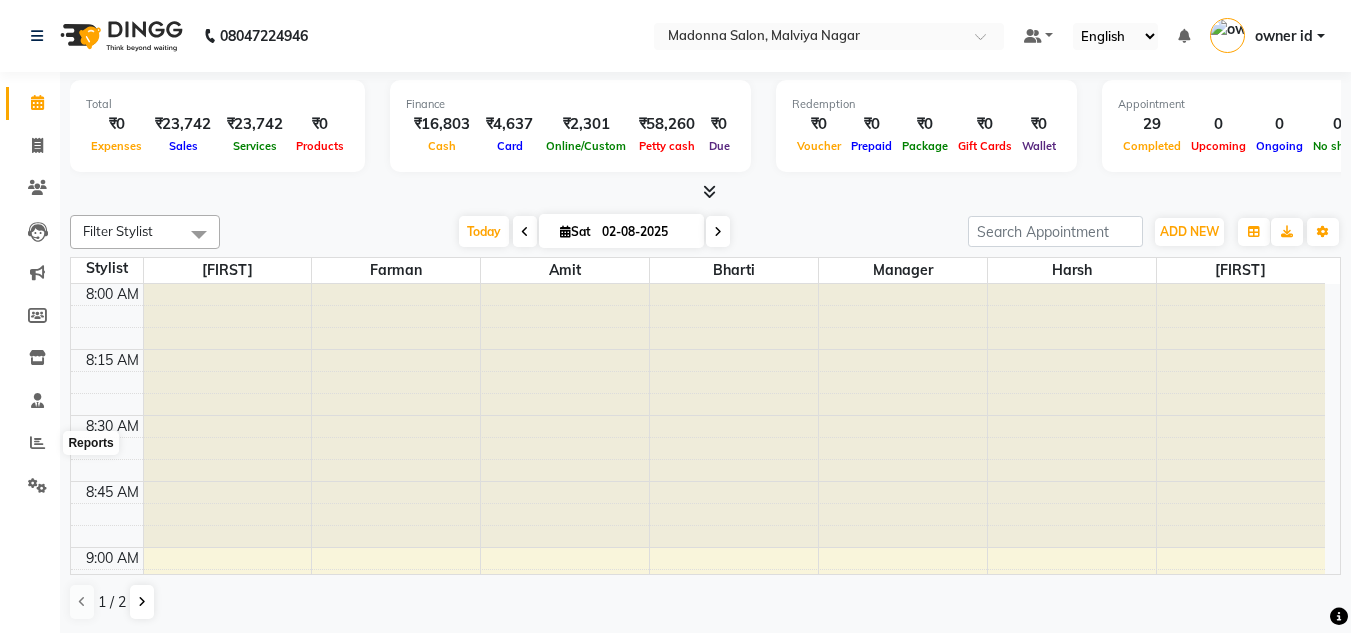 click 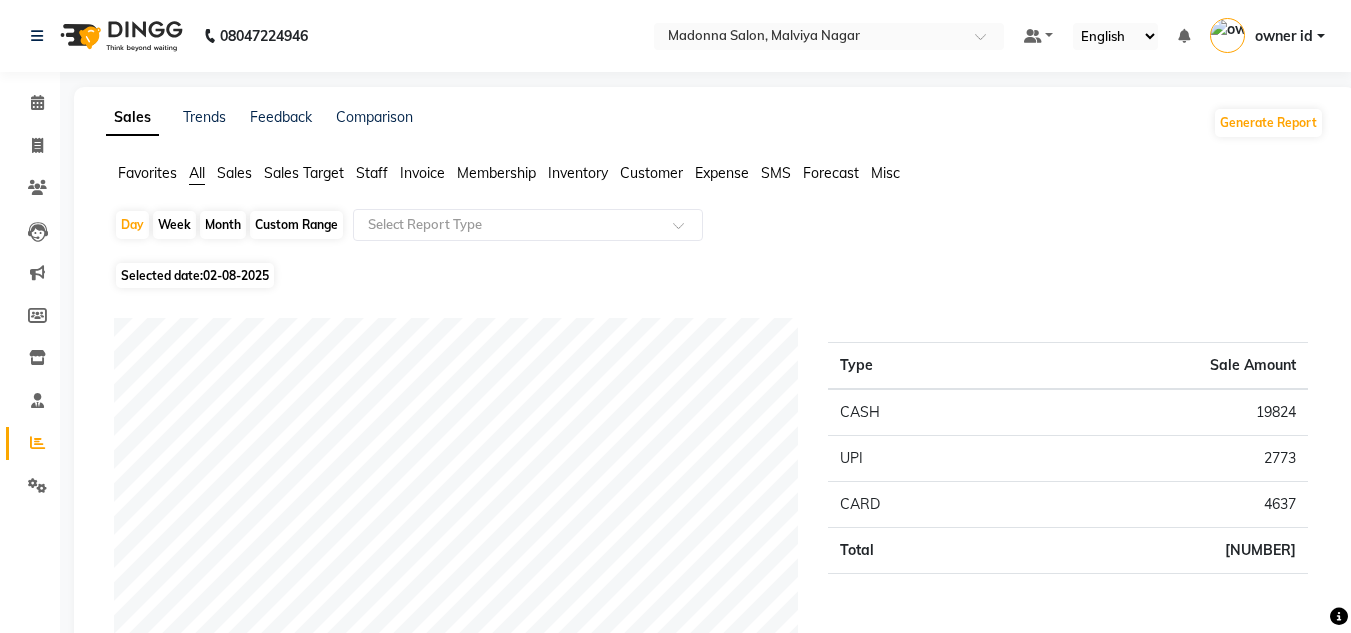 click on "Staff" 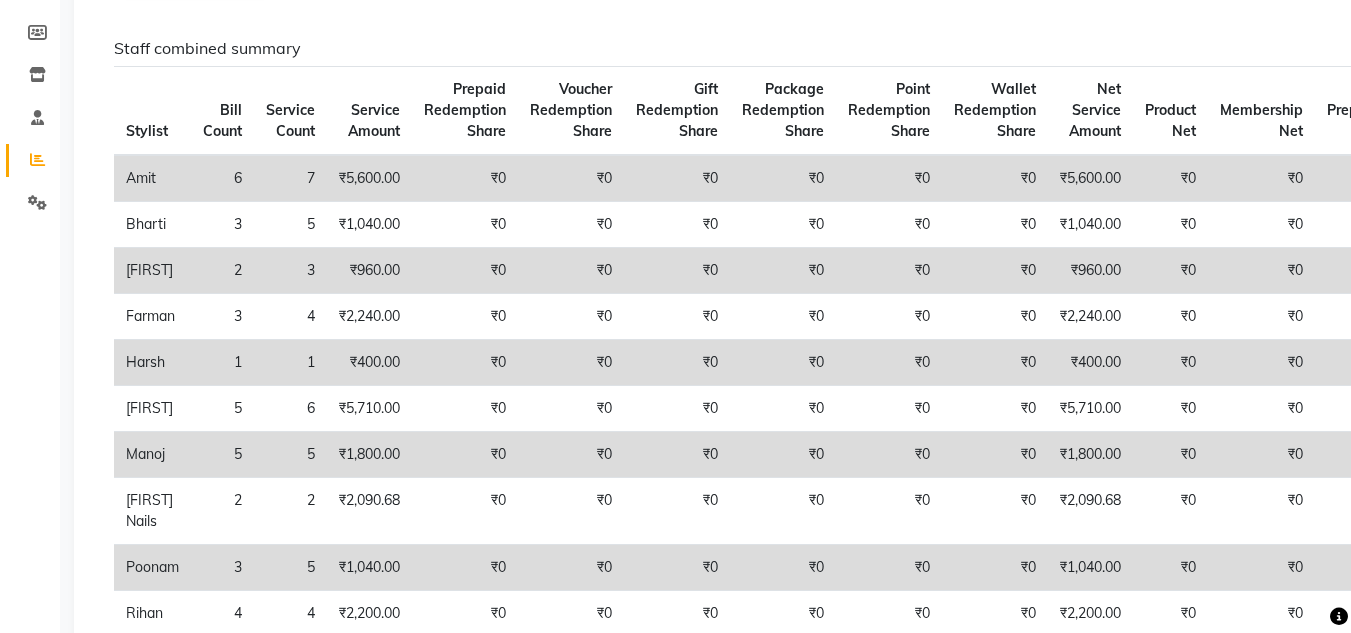 scroll, scrollTop: 0, scrollLeft: 0, axis: both 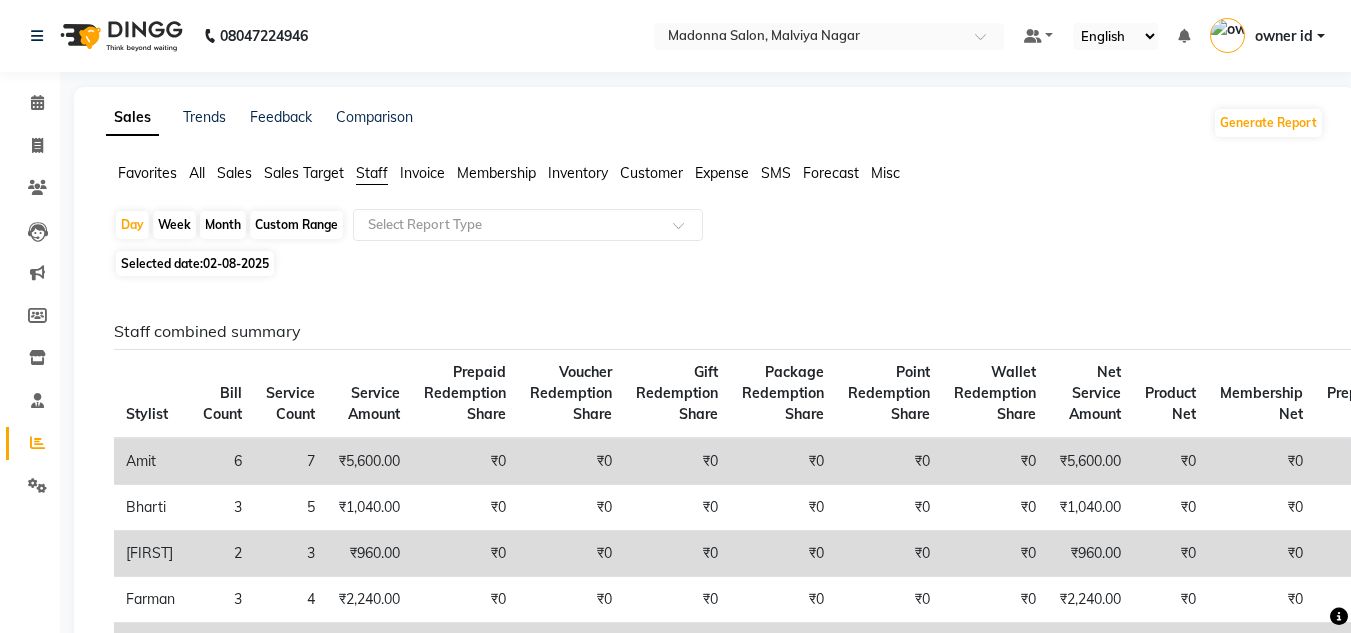 click on "Selected date:  02-08-2025" 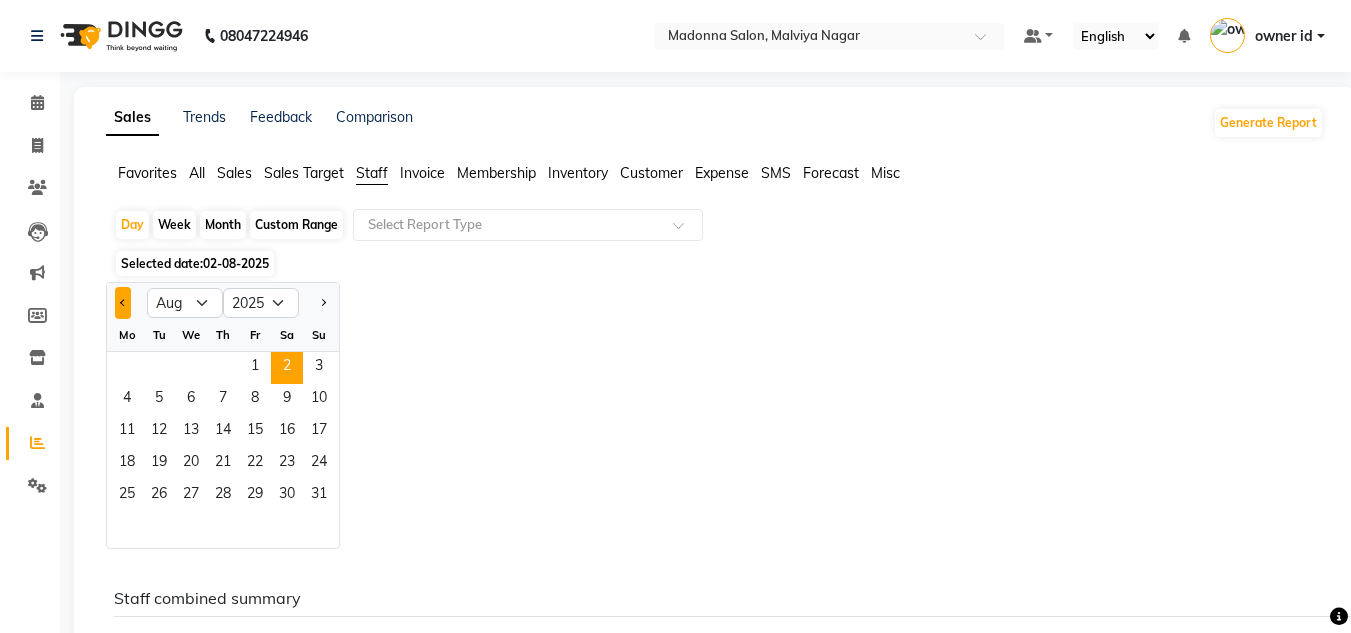 click 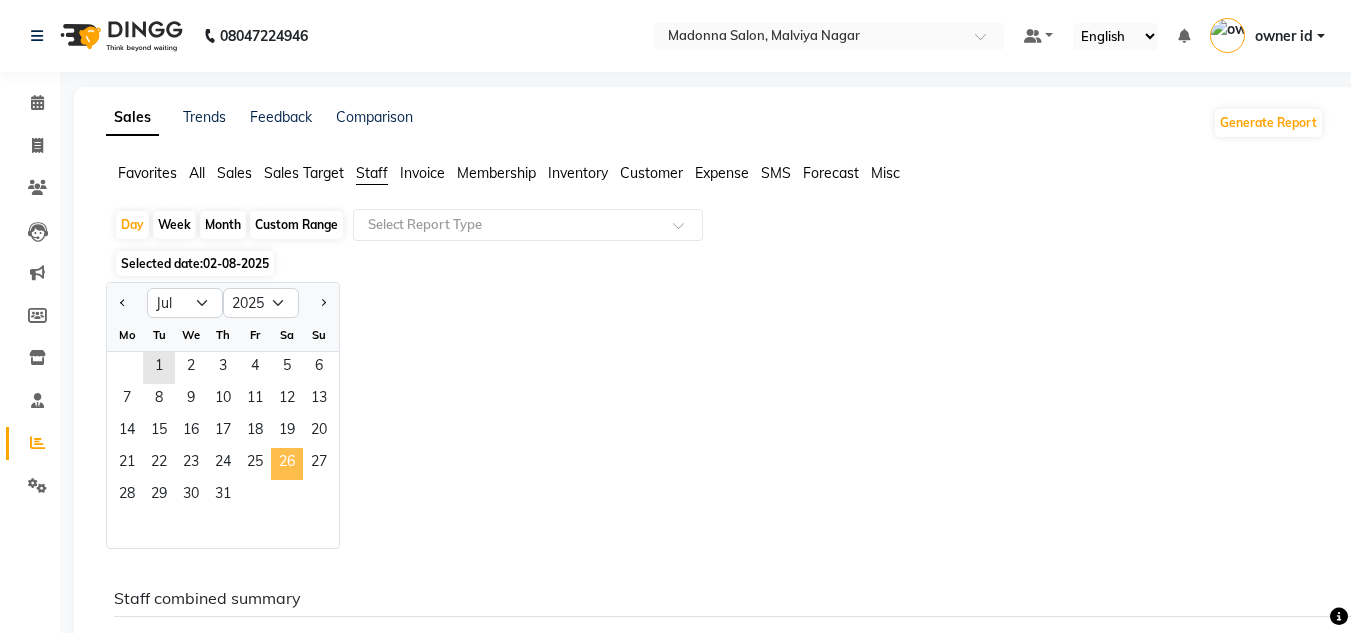 click on "26" 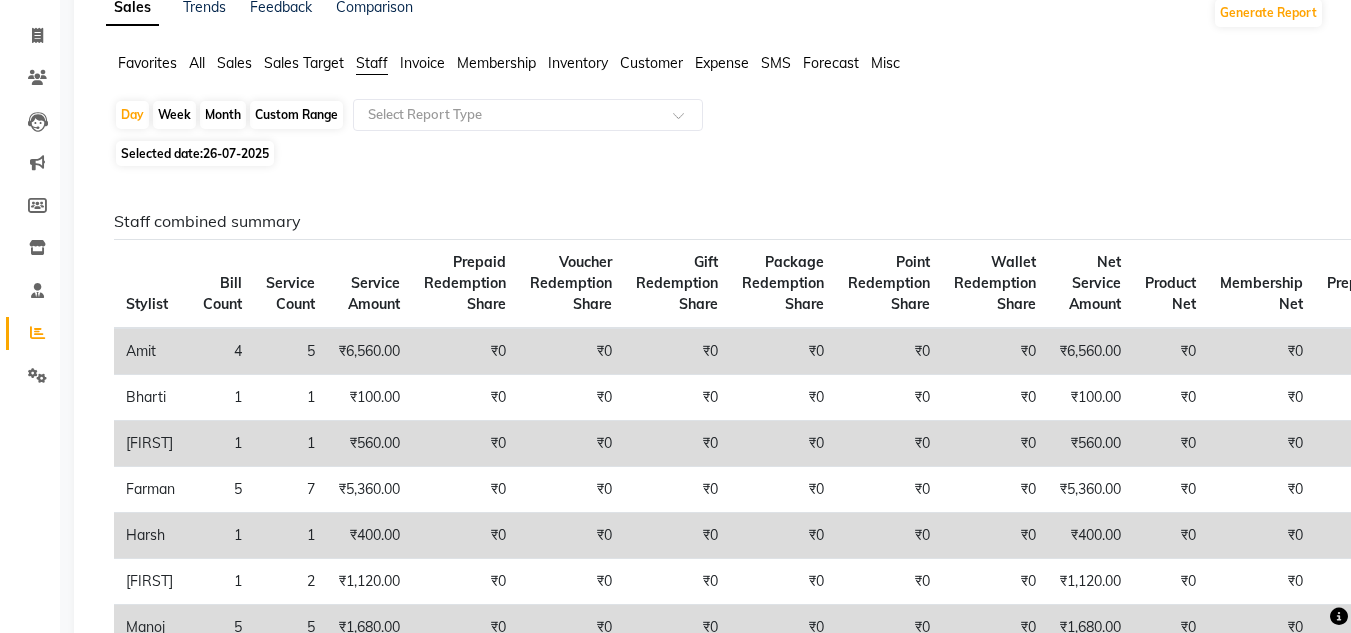 scroll, scrollTop: 0, scrollLeft: 0, axis: both 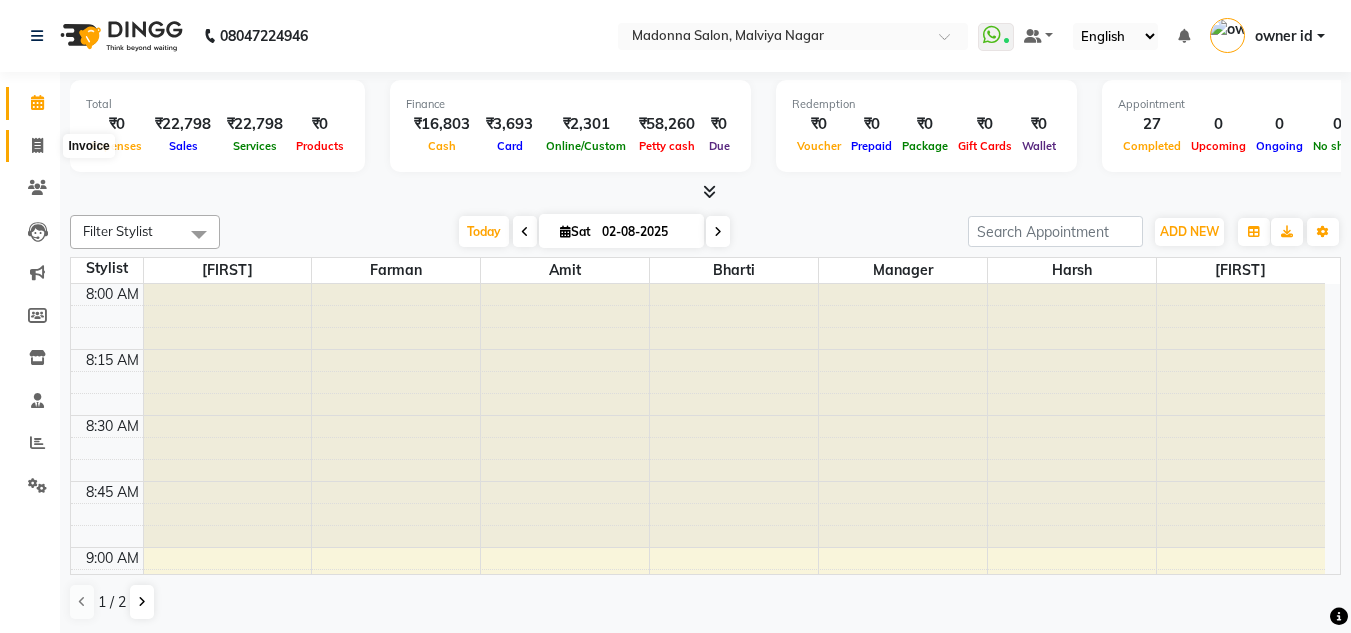 click 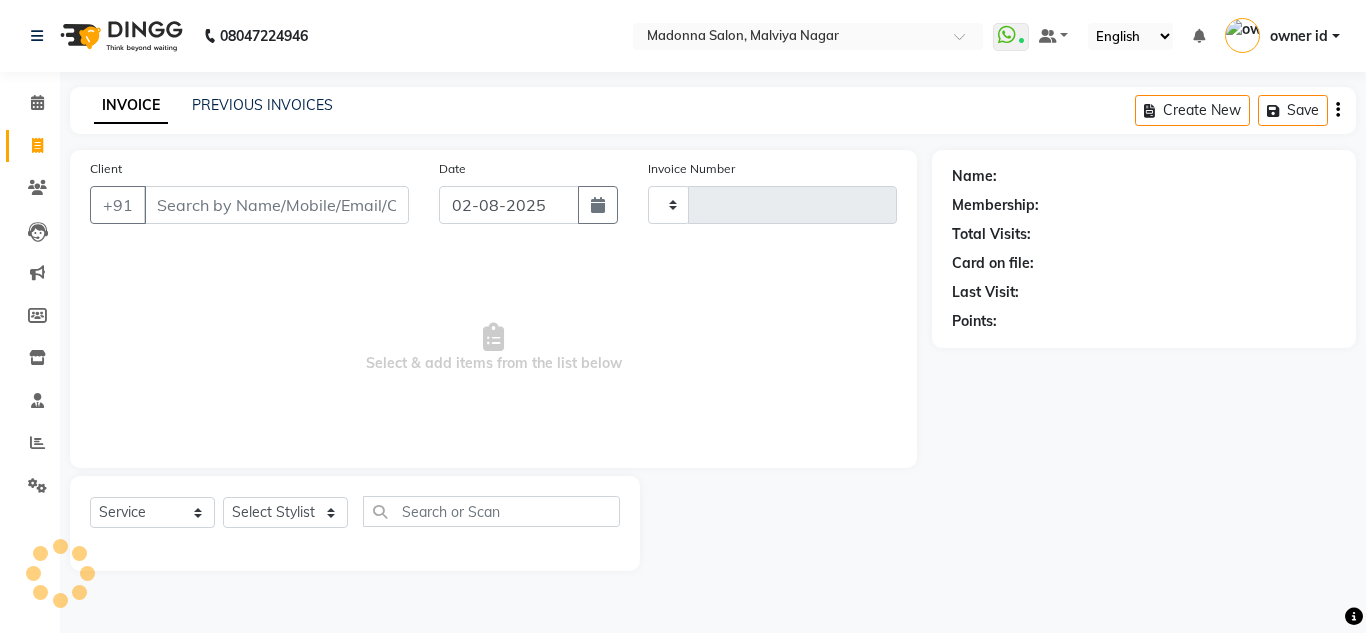 type on "0126" 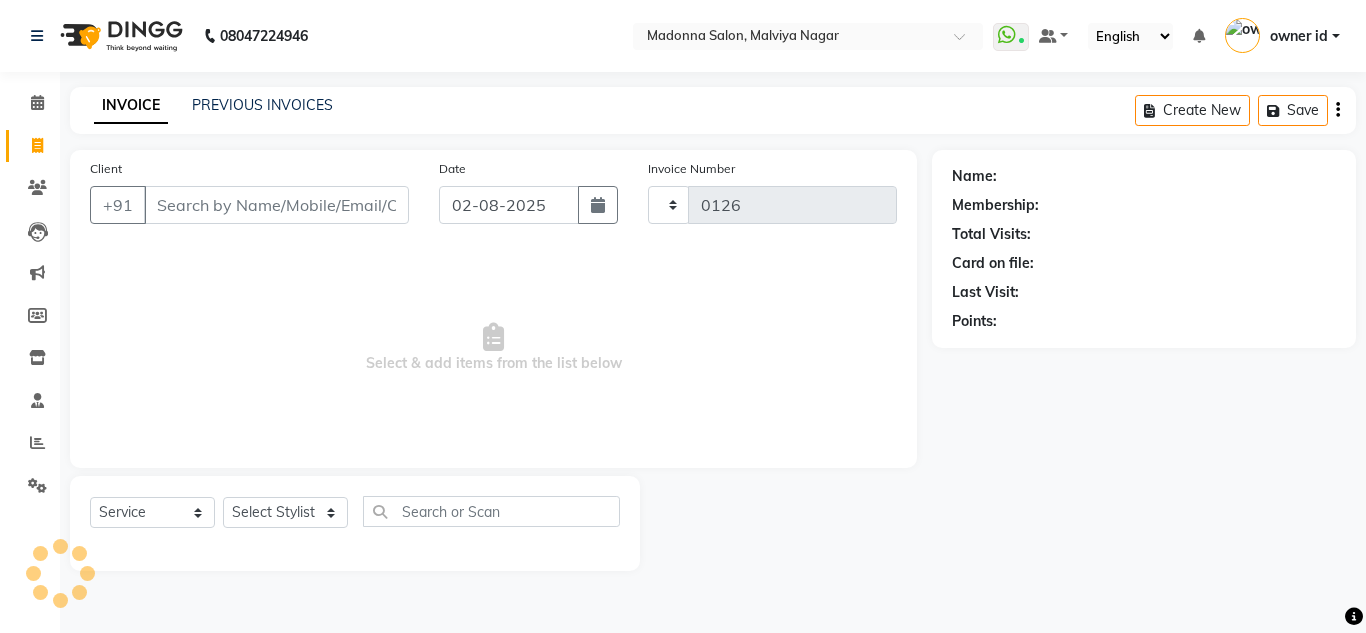 select on "8641" 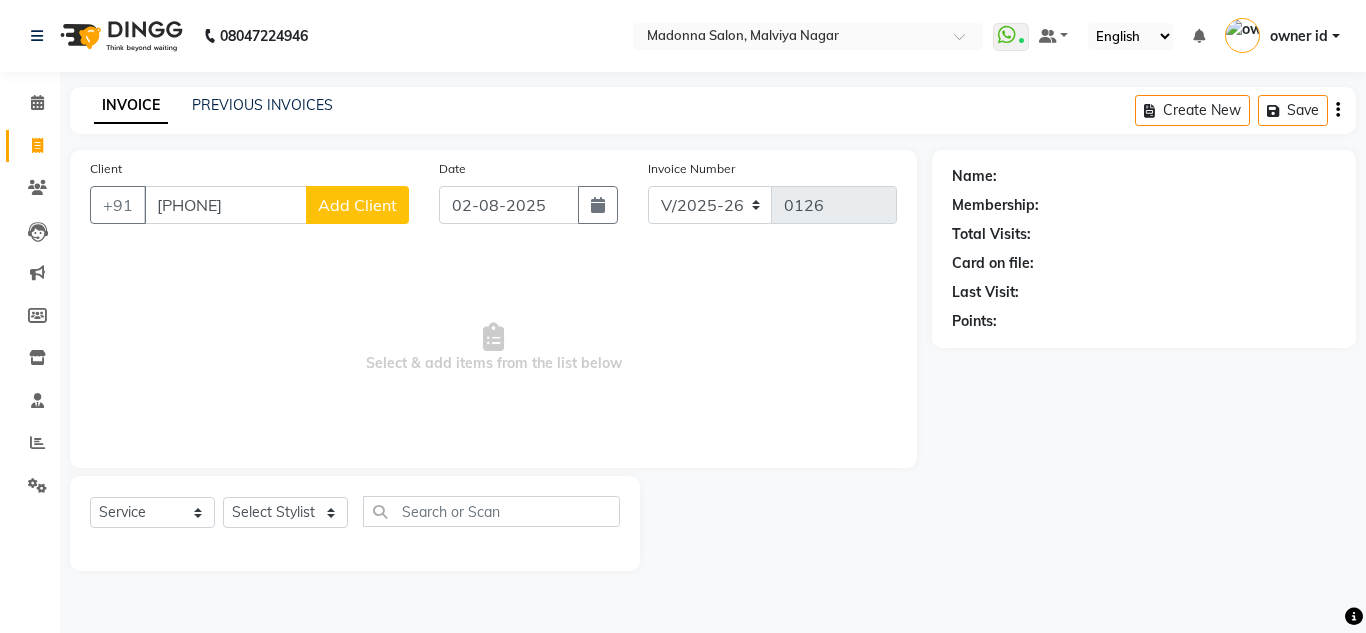 type on "[PHONE]" 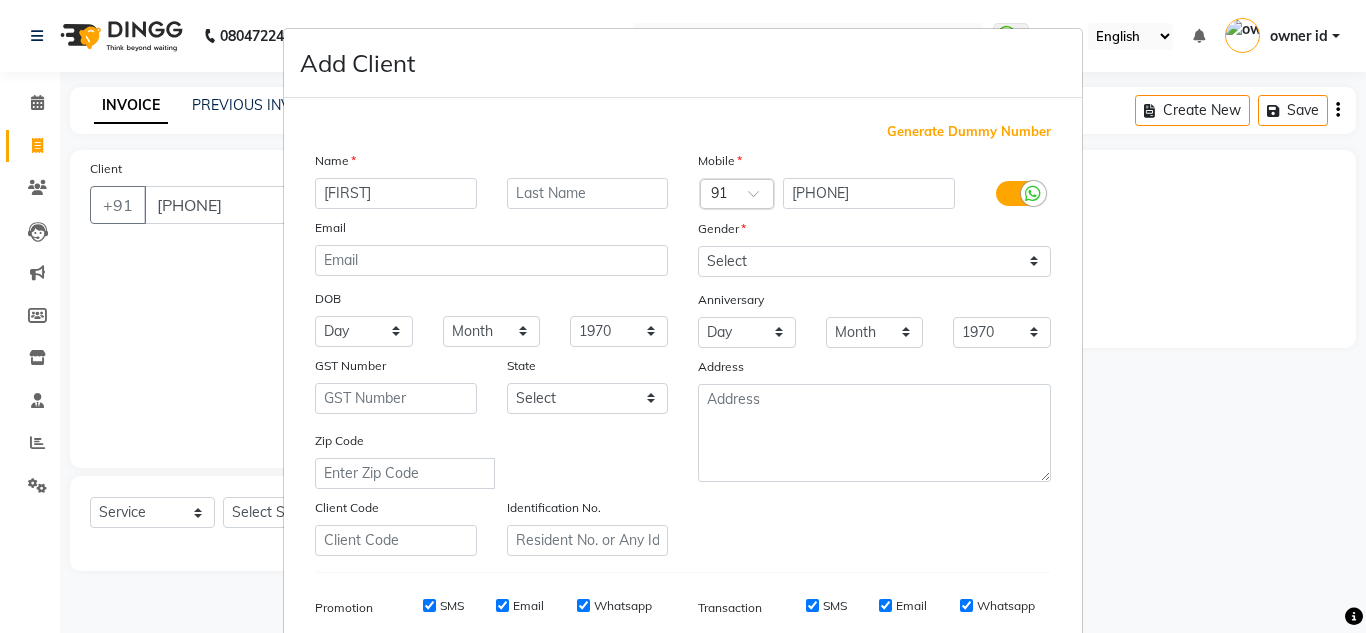 type on "[FIRST]" 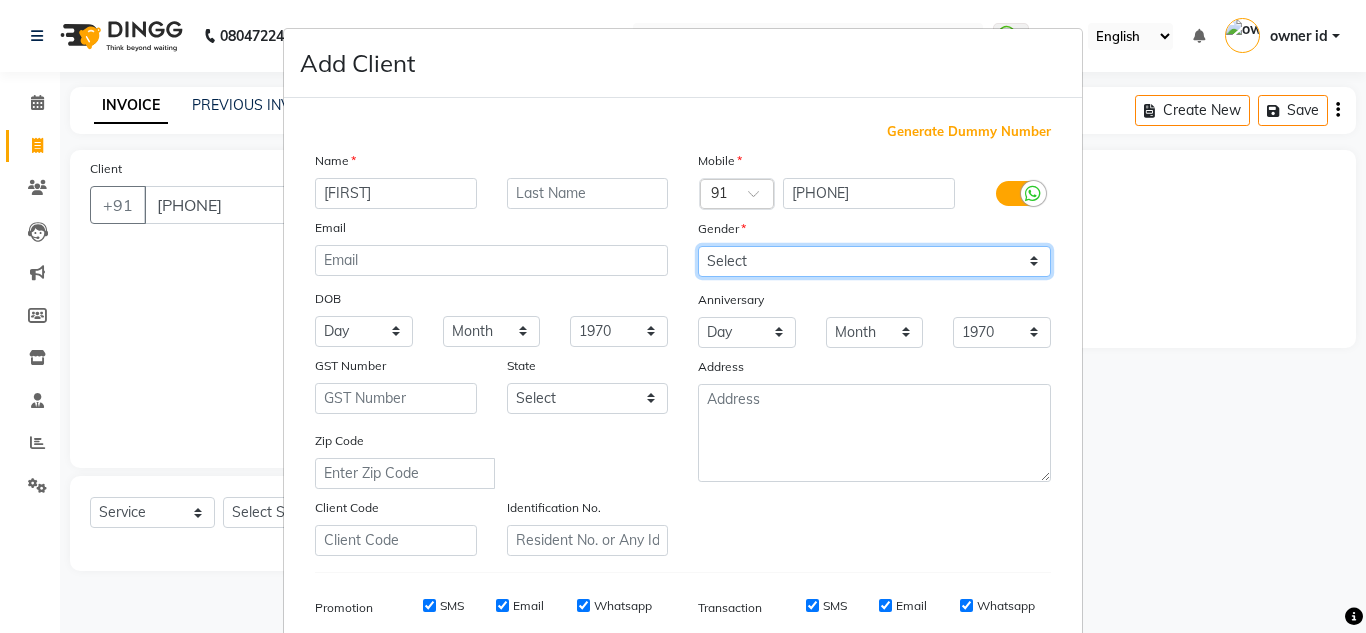 click on "Select Male Female Other Prefer Not To Say" at bounding box center (874, 261) 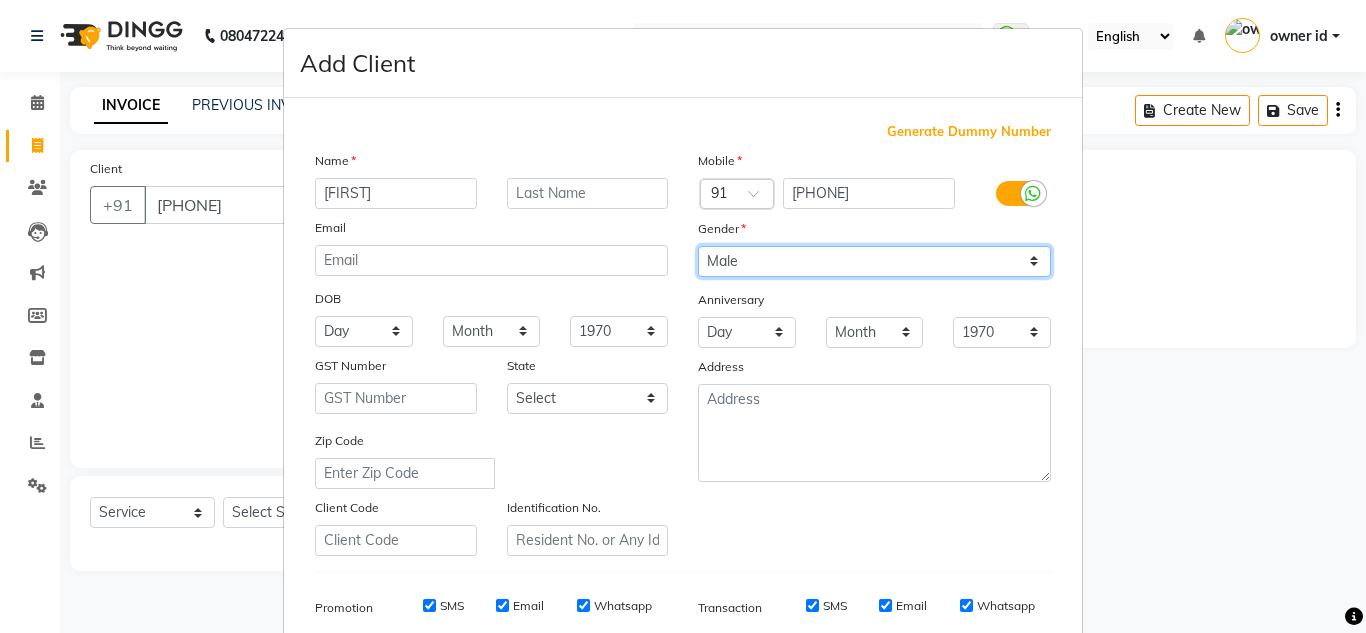 click on "Select Male Female Other Prefer Not To Say" at bounding box center (874, 261) 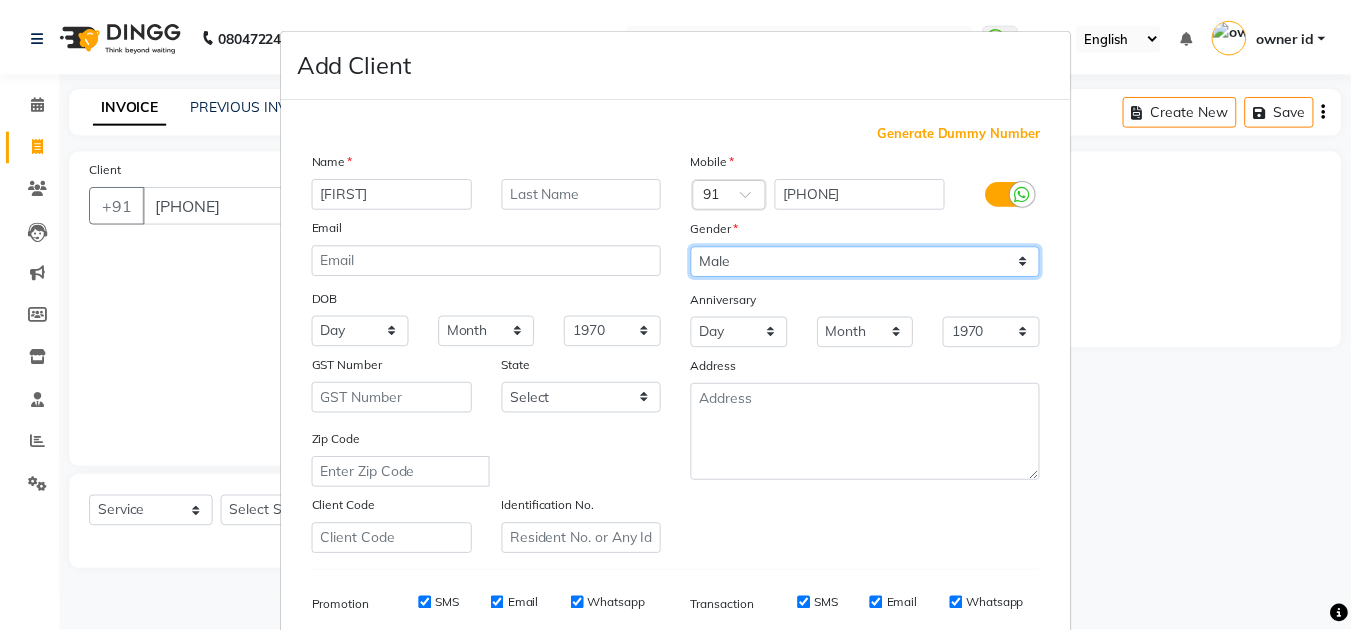 scroll, scrollTop: 290, scrollLeft: 0, axis: vertical 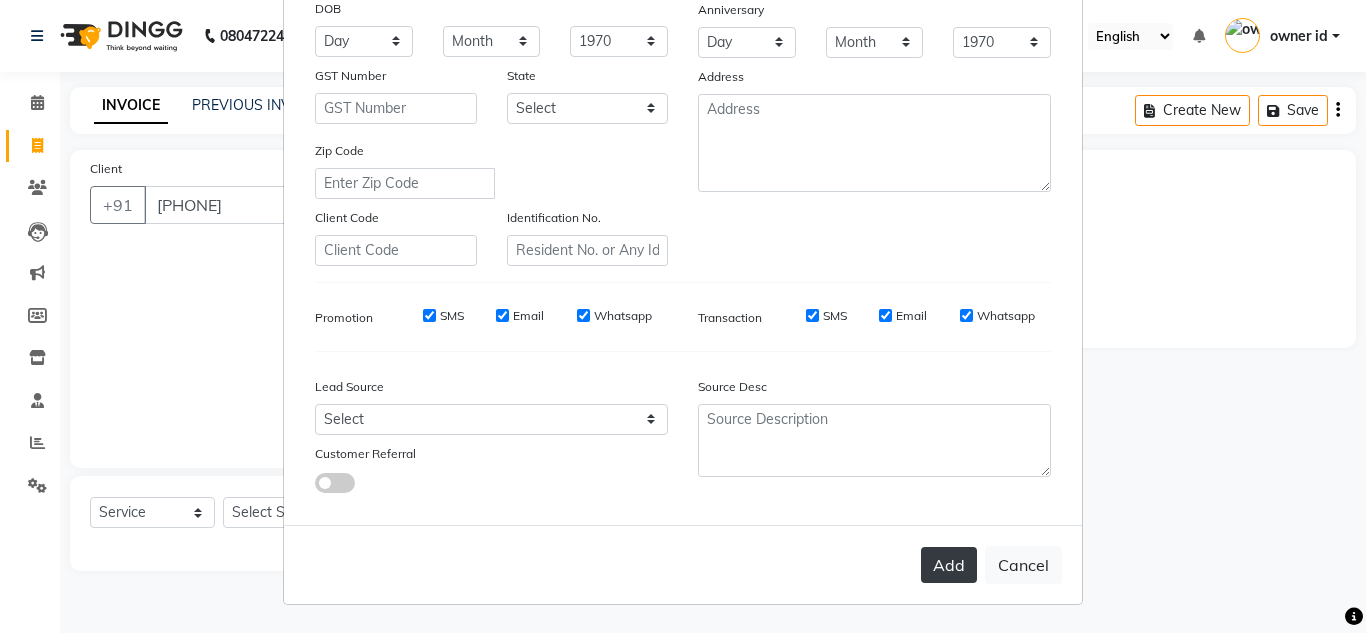 click on "Add" at bounding box center (949, 565) 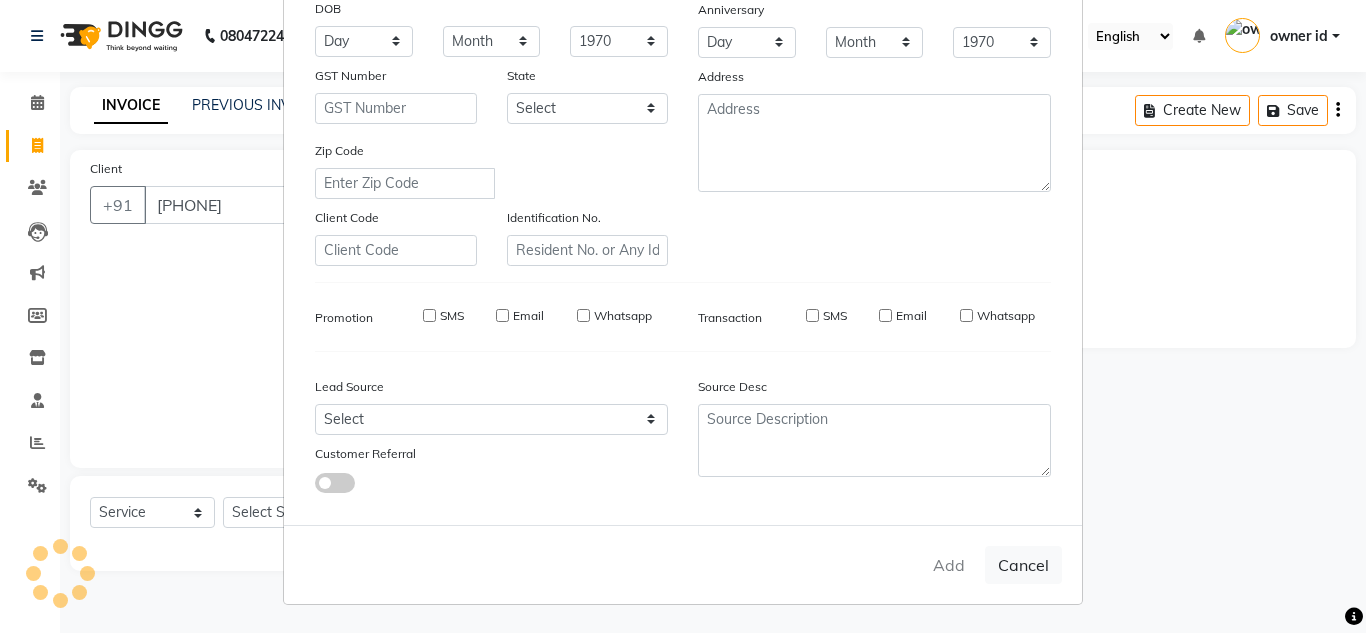 type 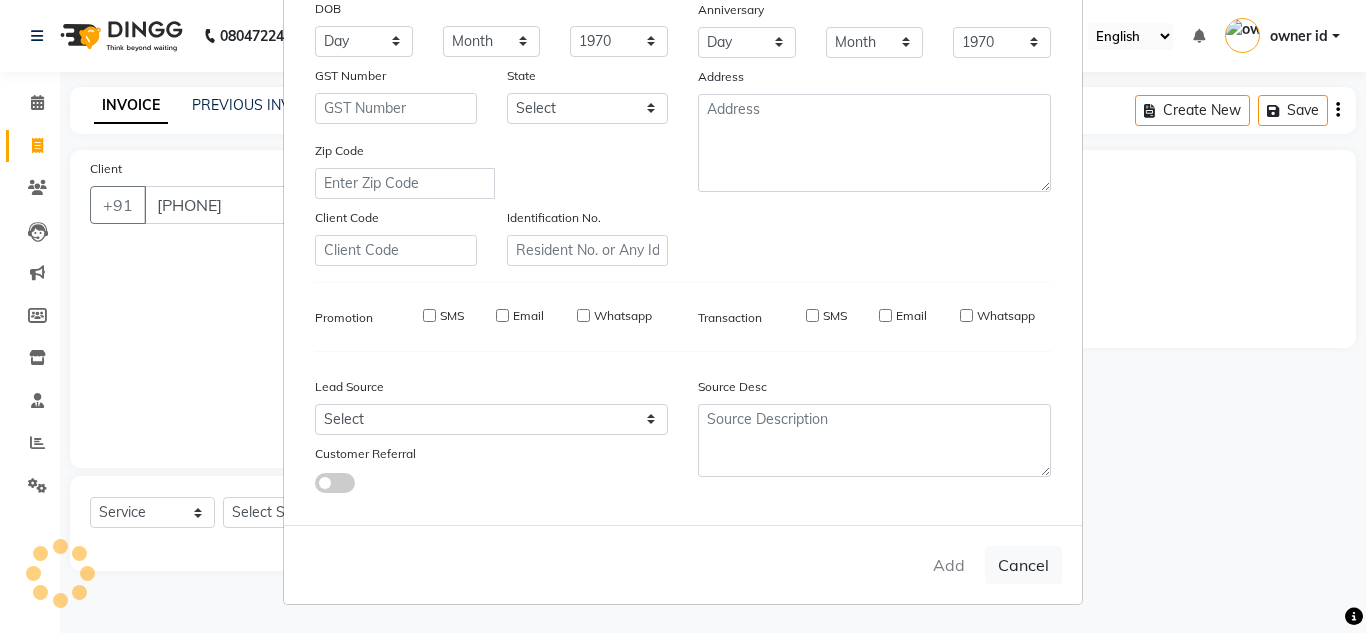 select 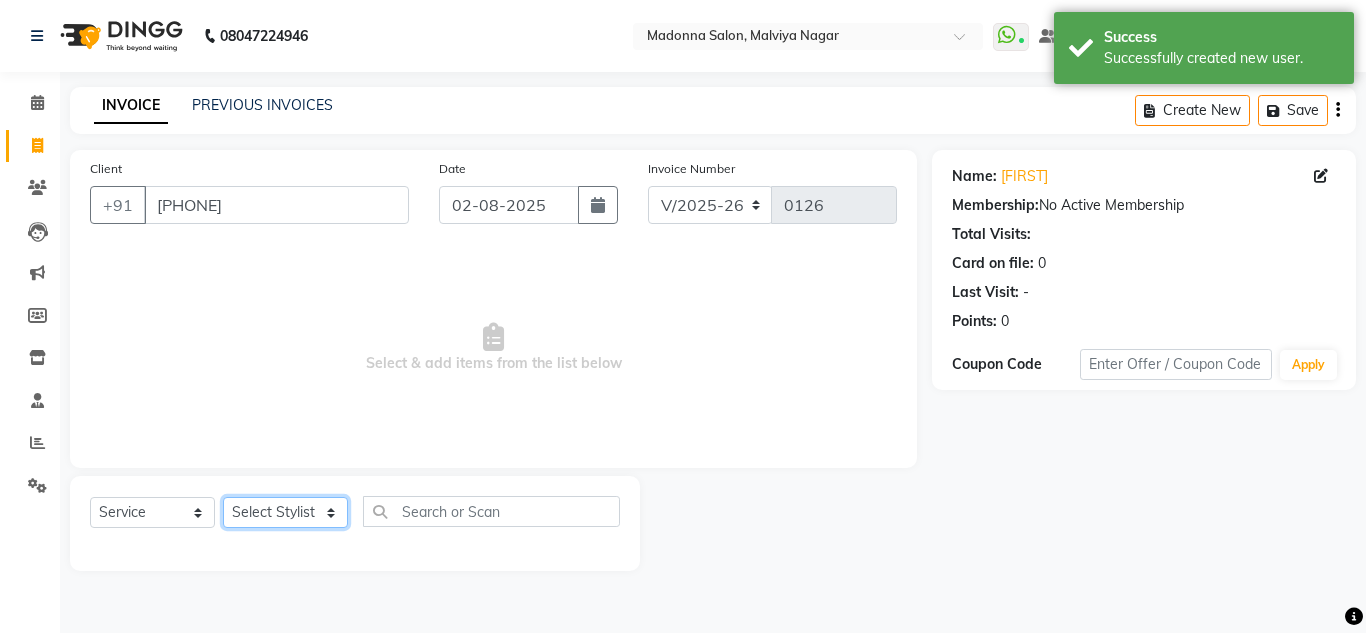 click on "Select Stylist Amit Bharti Devesh Farman Harsh  Jaikesh Manager Manoj Nitin Nails owner id Poonam Rihan" 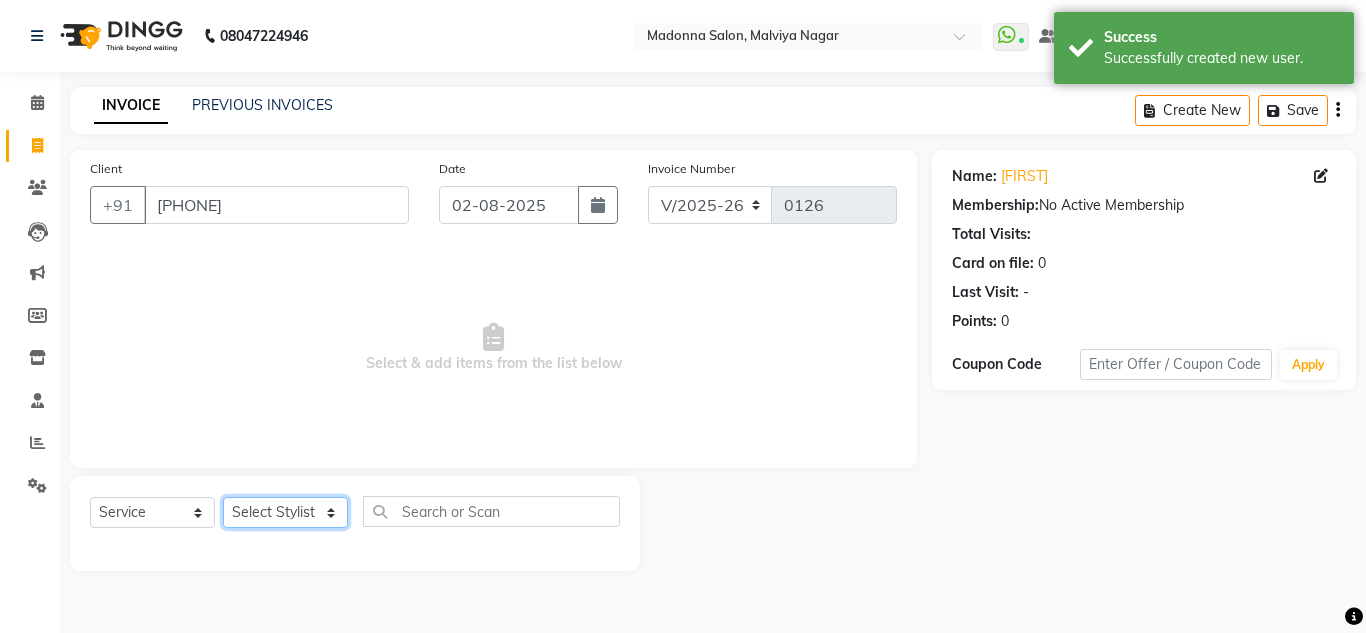 select on "86633" 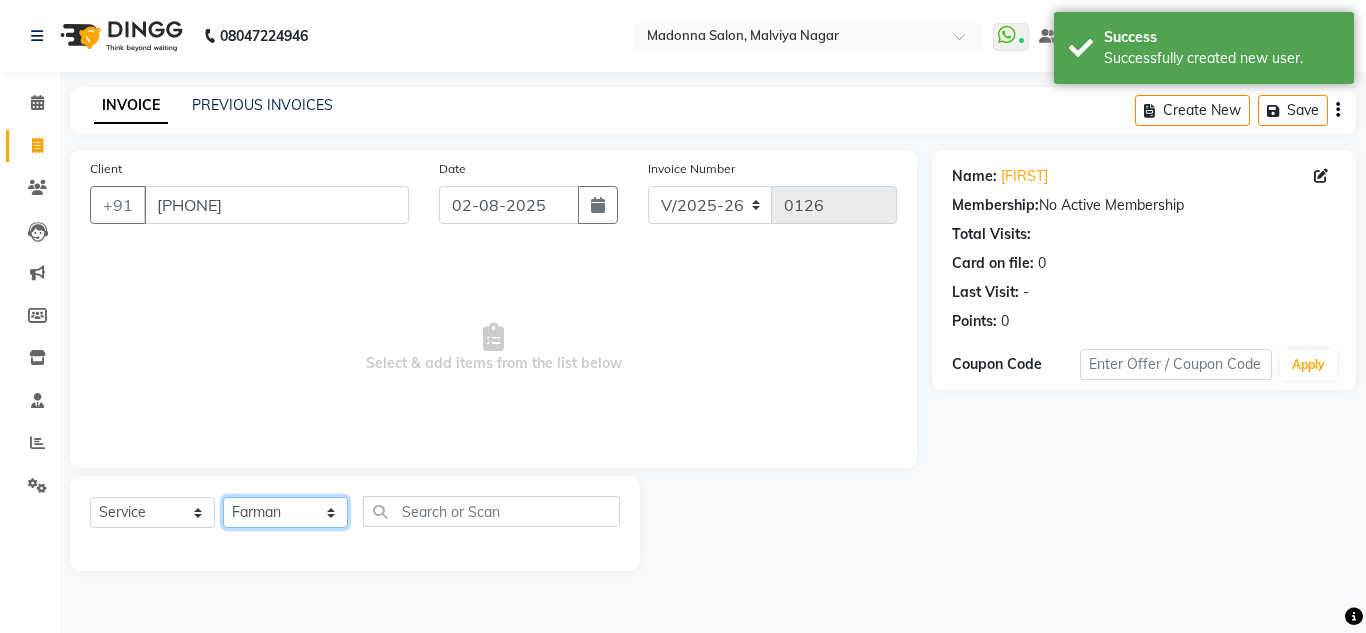 click on "Select Stylist Amit Bharti Devesh Farman Harsh  Jaikesh Manager Manoj Nitin Nails owner id Poonam Rihan" 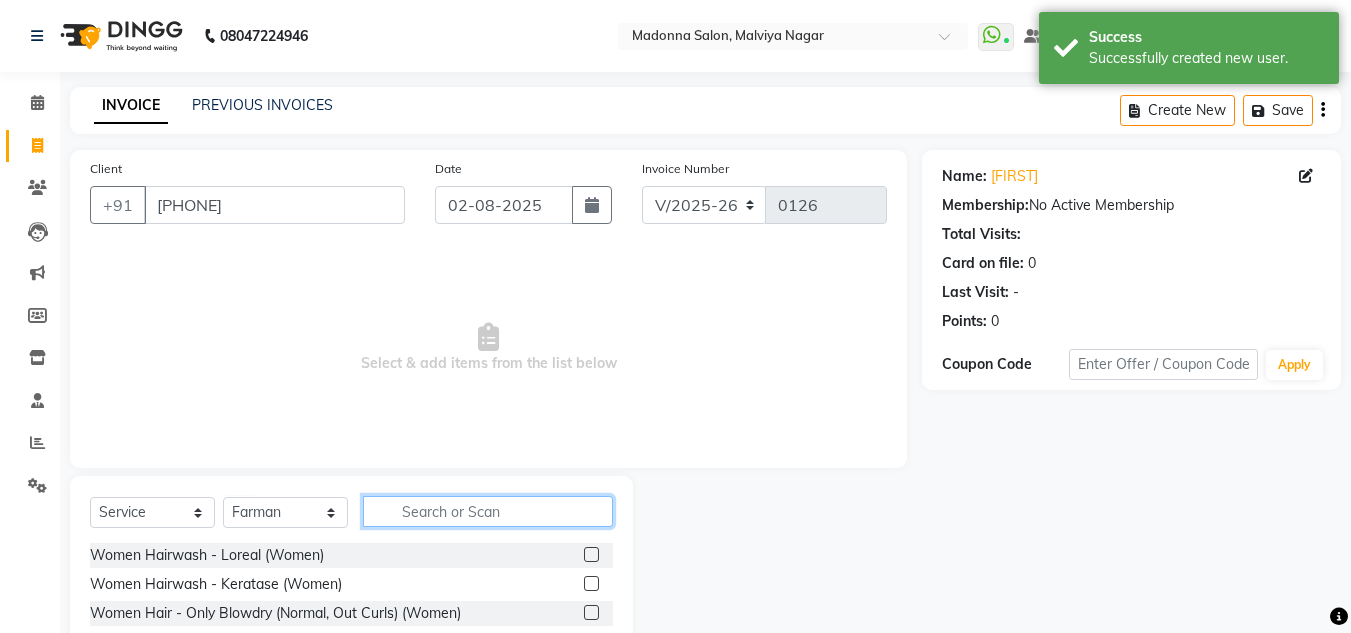 click 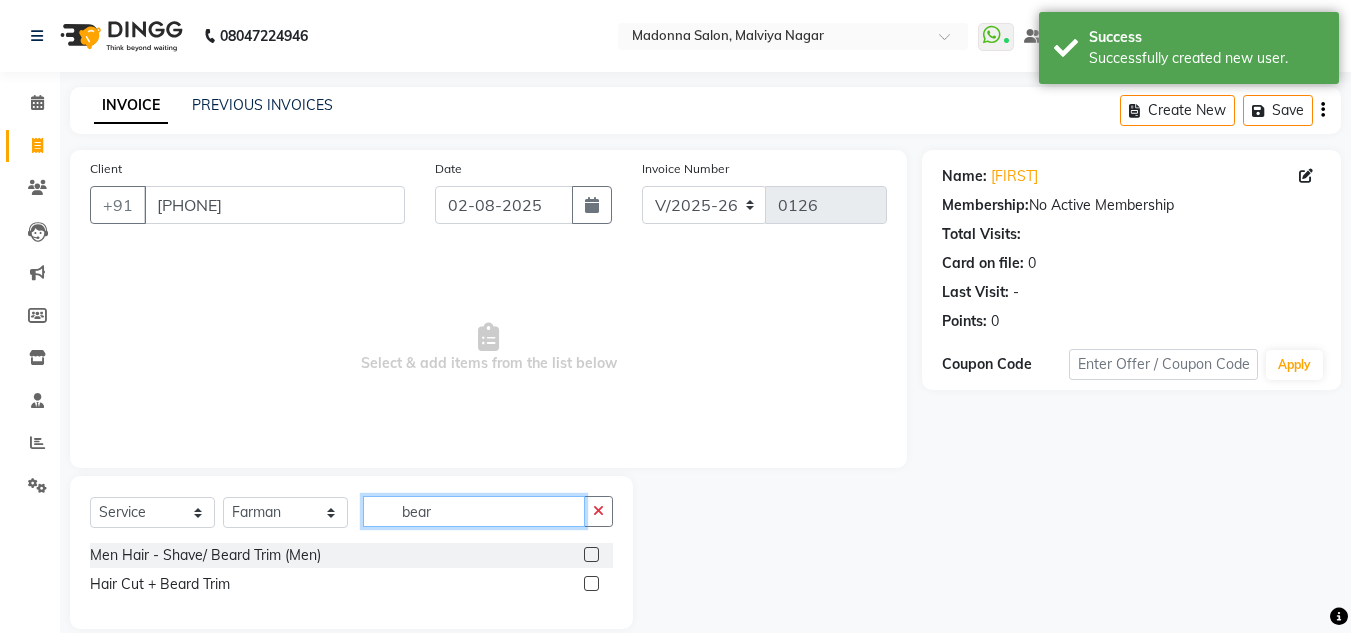 type on "bear" 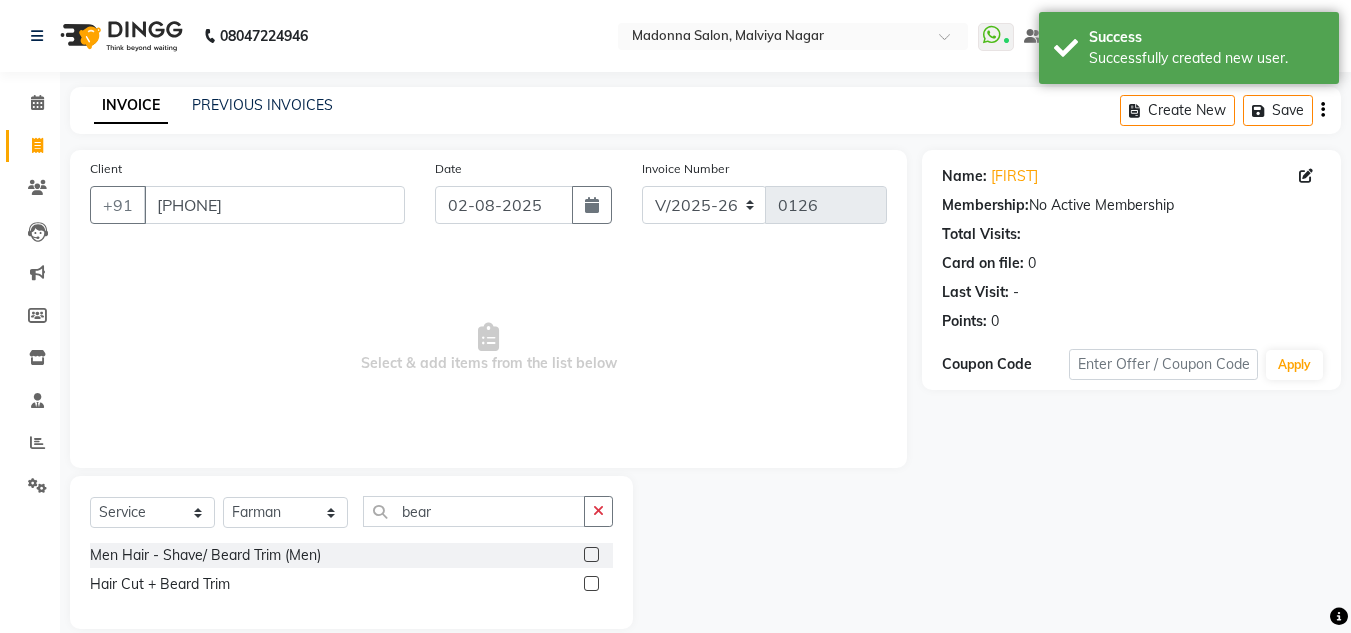 click 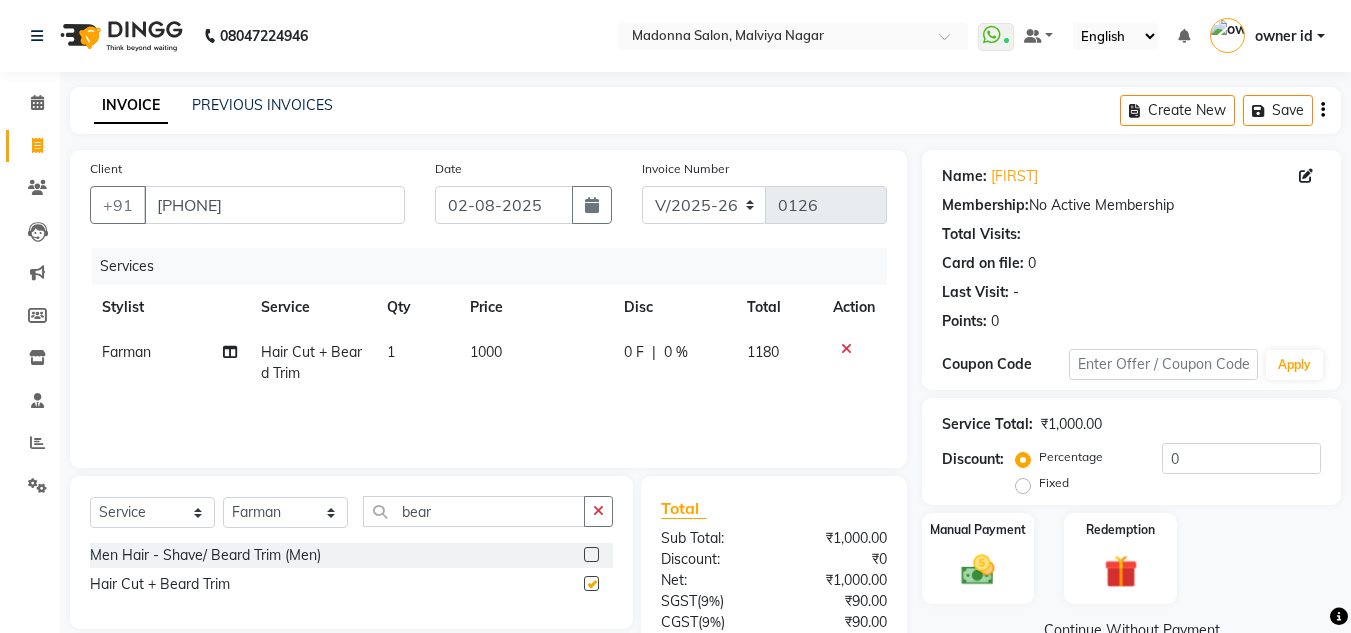 checkbox on "false" 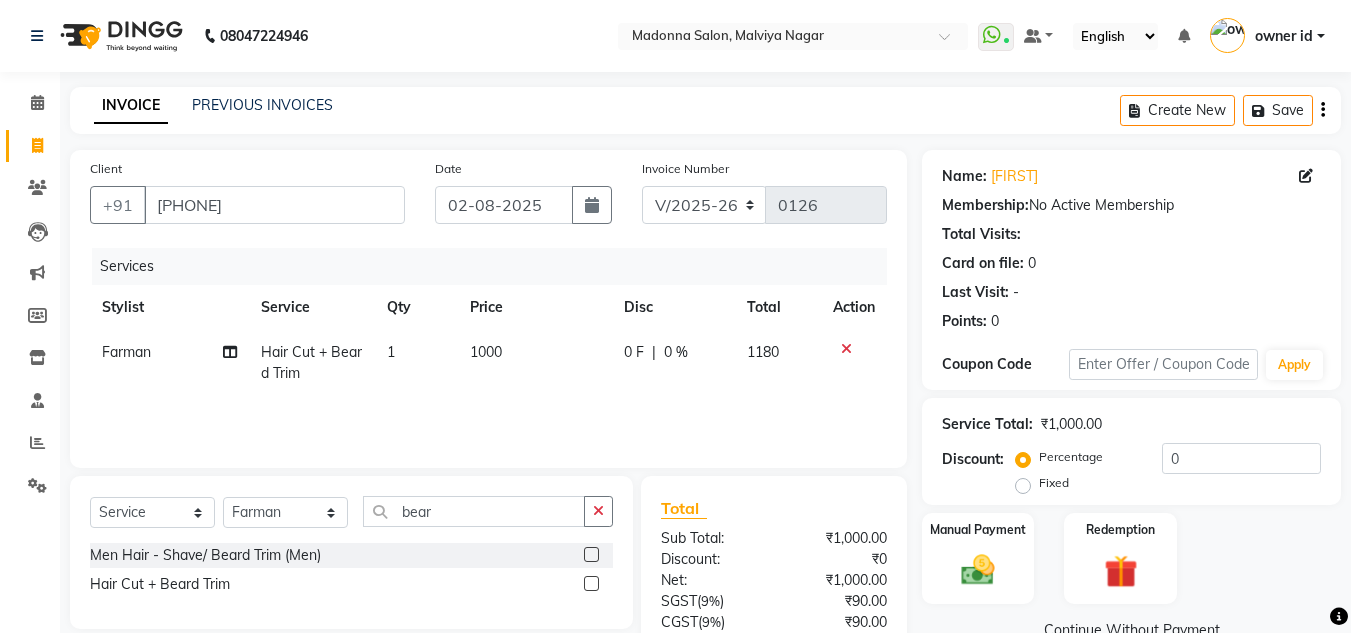 click 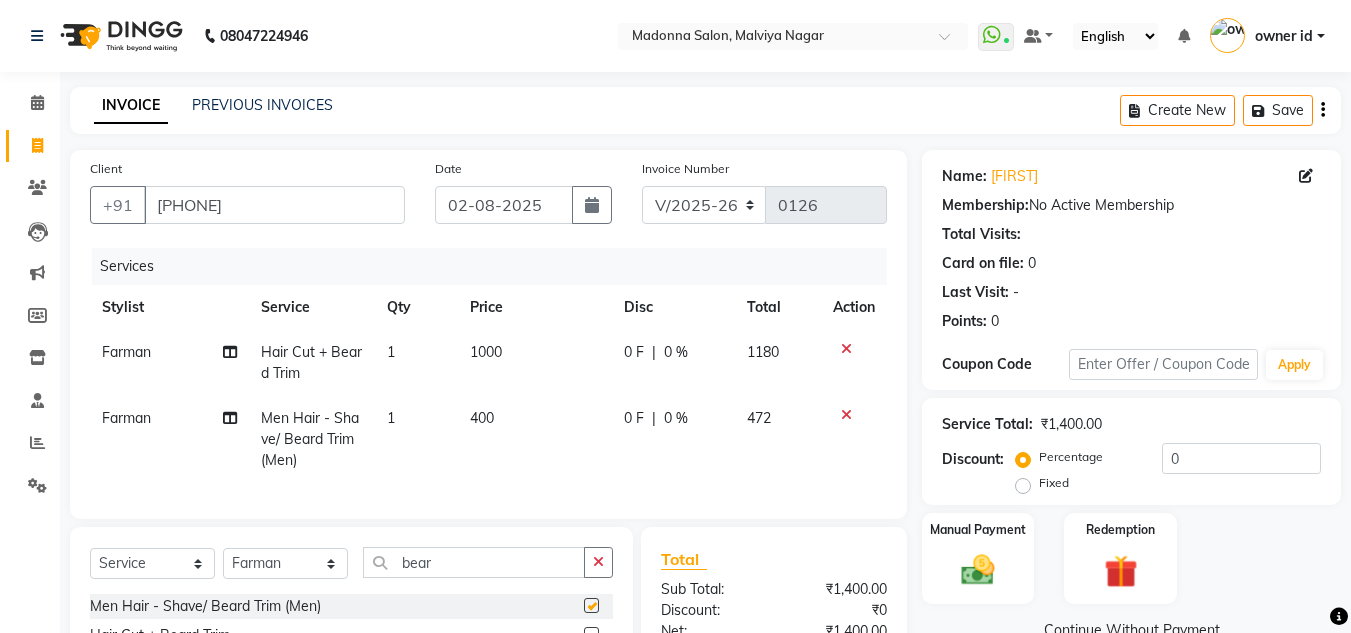 checkbox on "false" 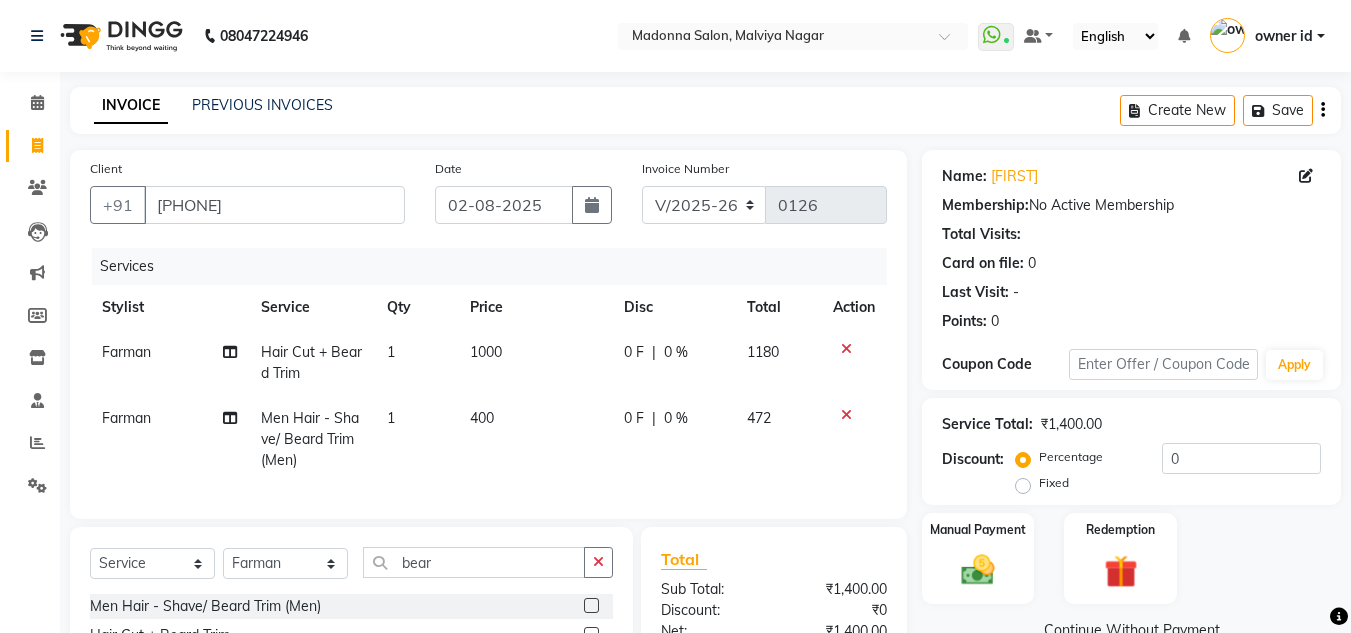 click 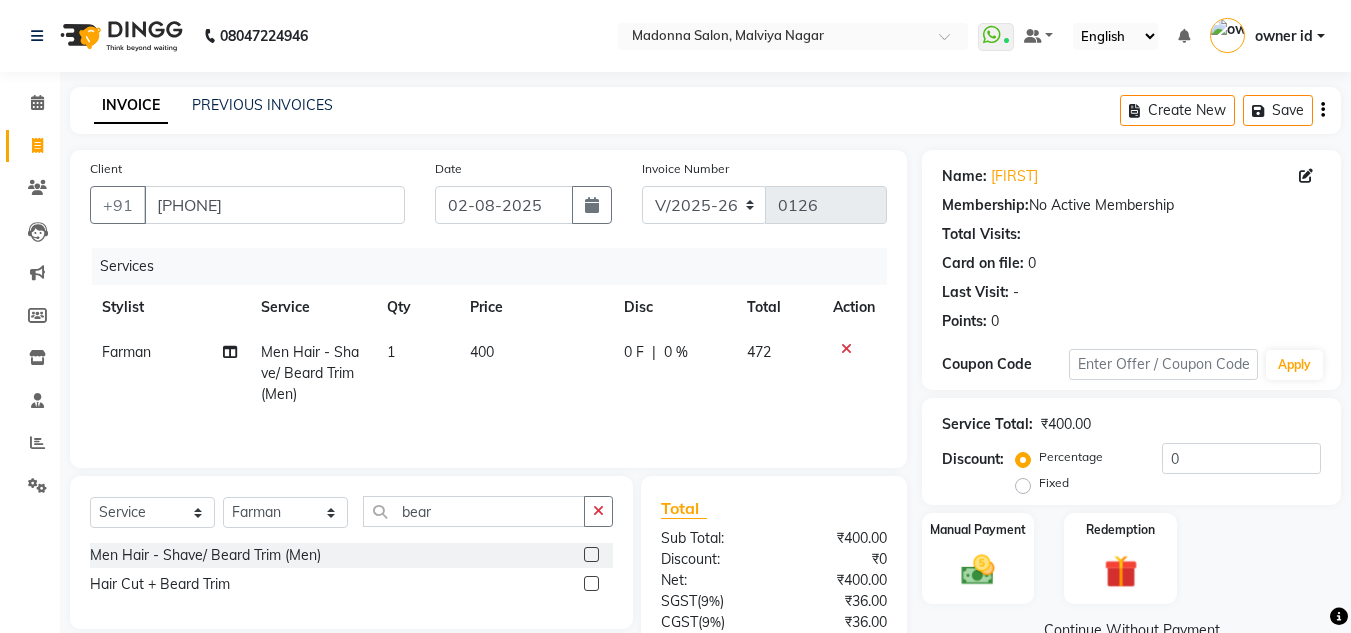 click on "400" 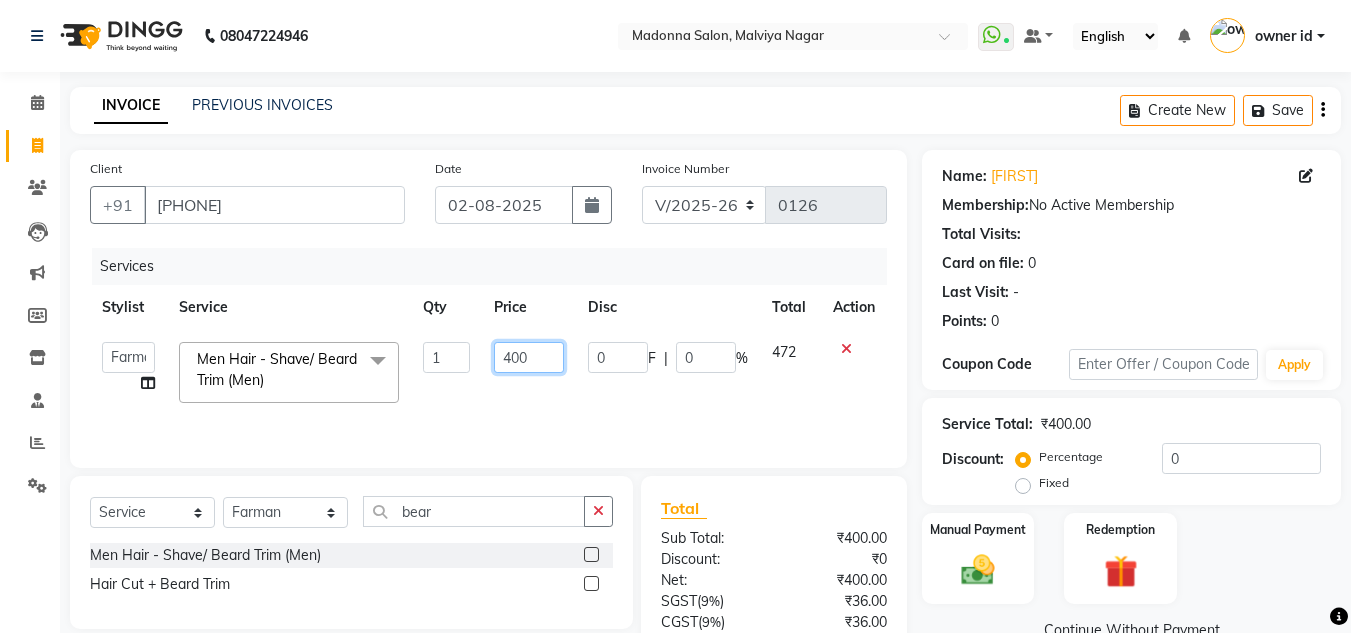 click on "400" 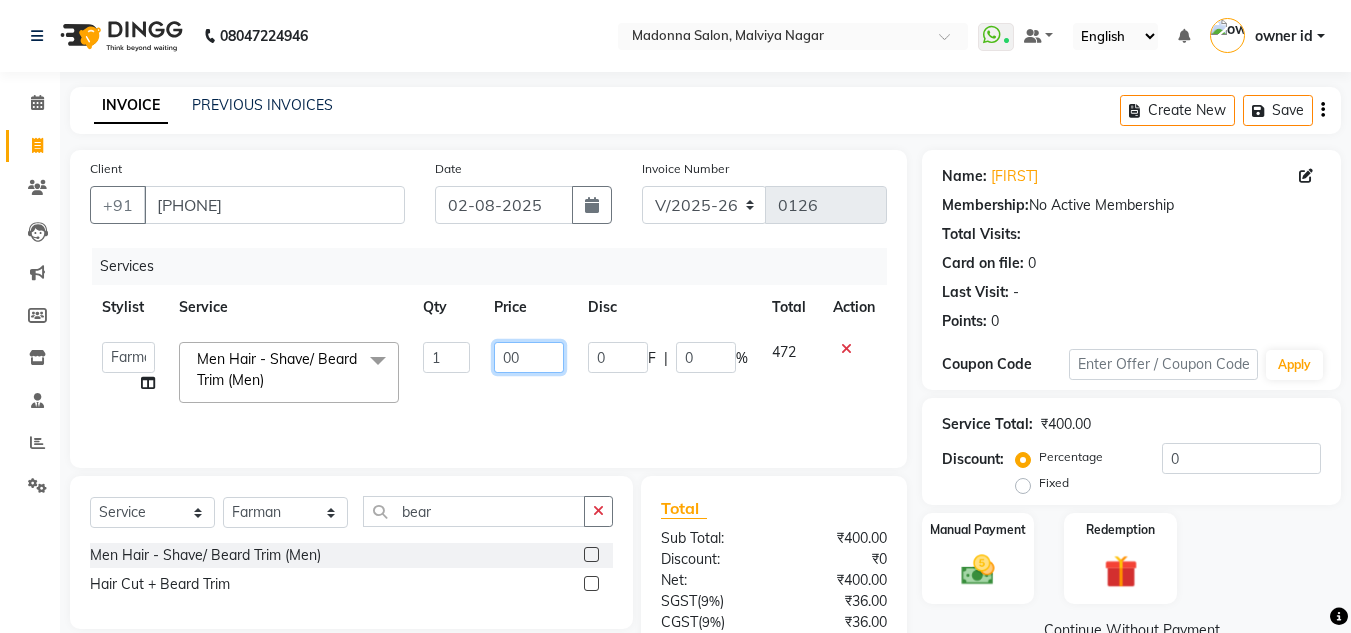 type on "500" 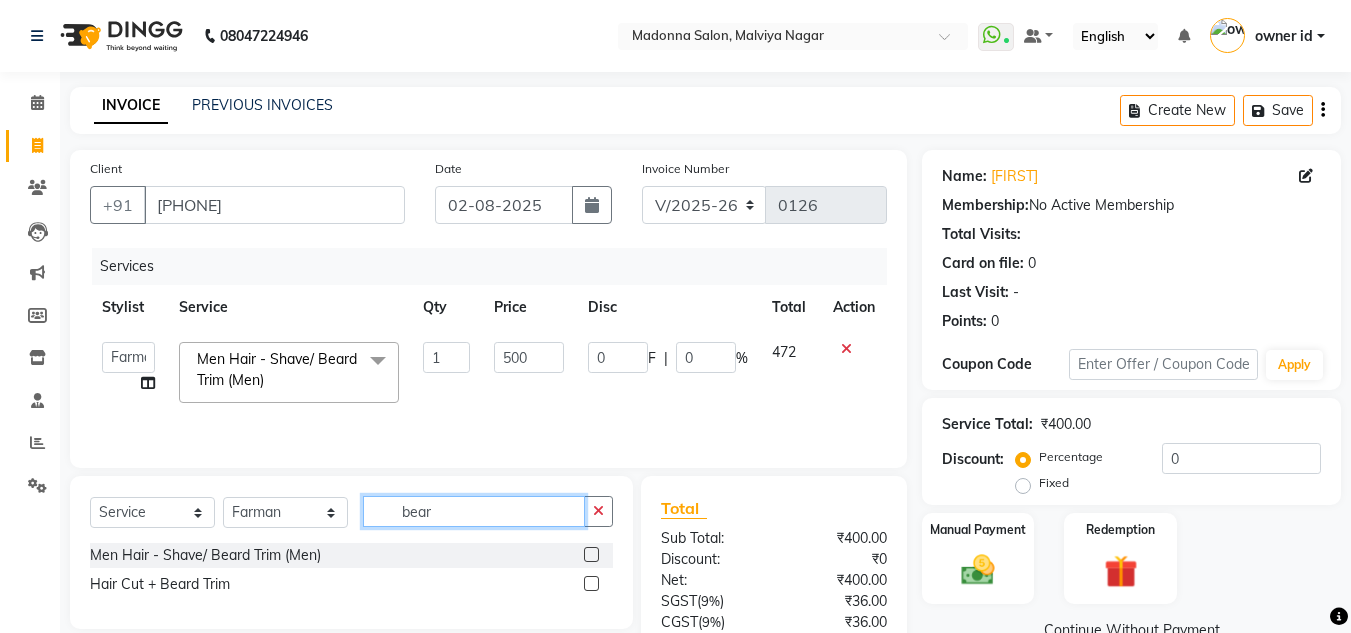 click on "bear" 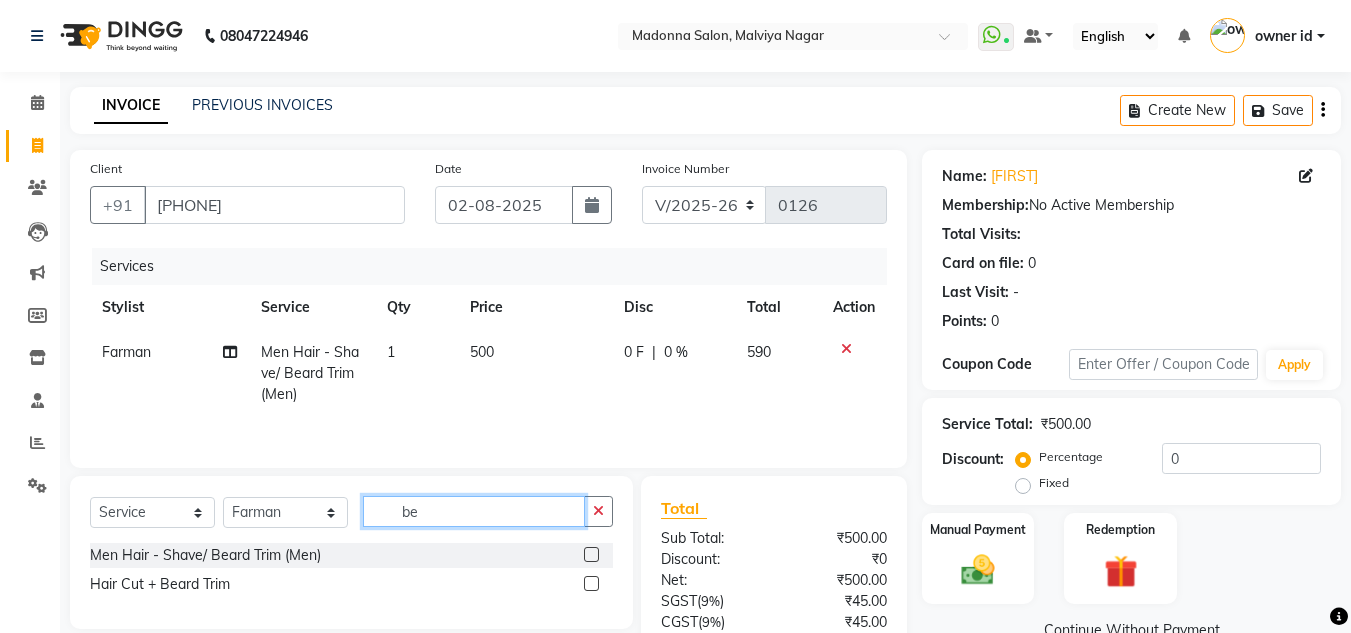 type on "b" 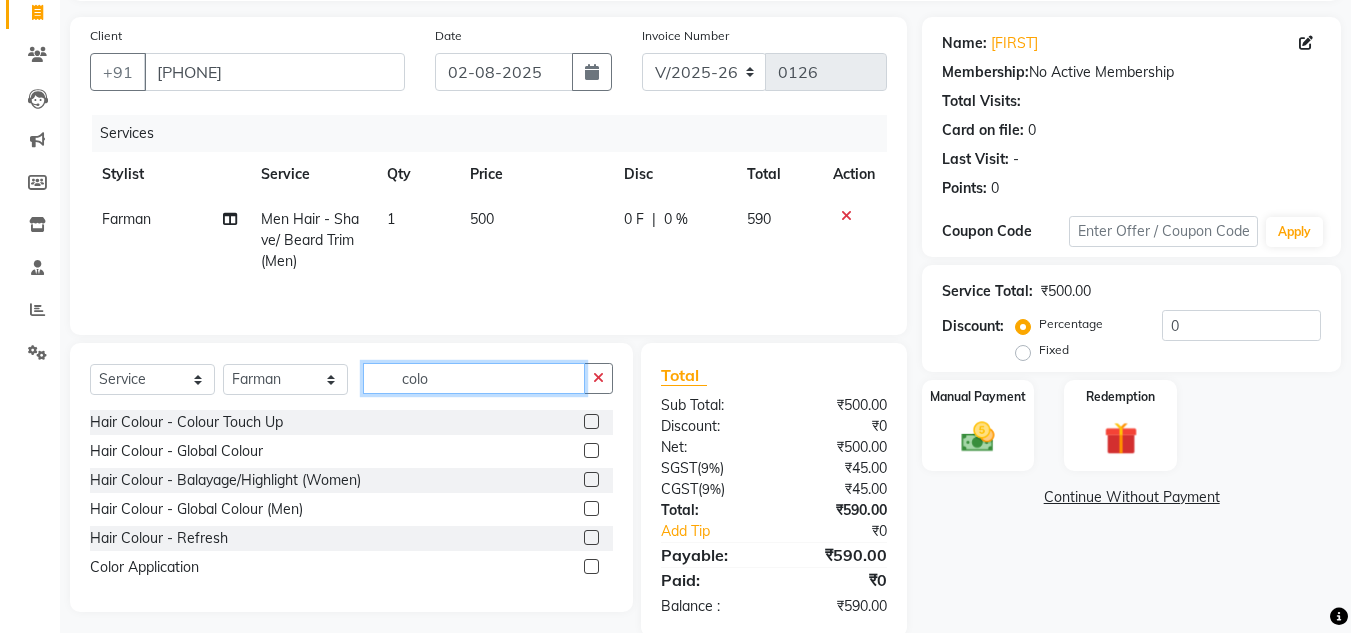 scroll, scrollTop: 134, scrollLeft: 0, axis: vertical 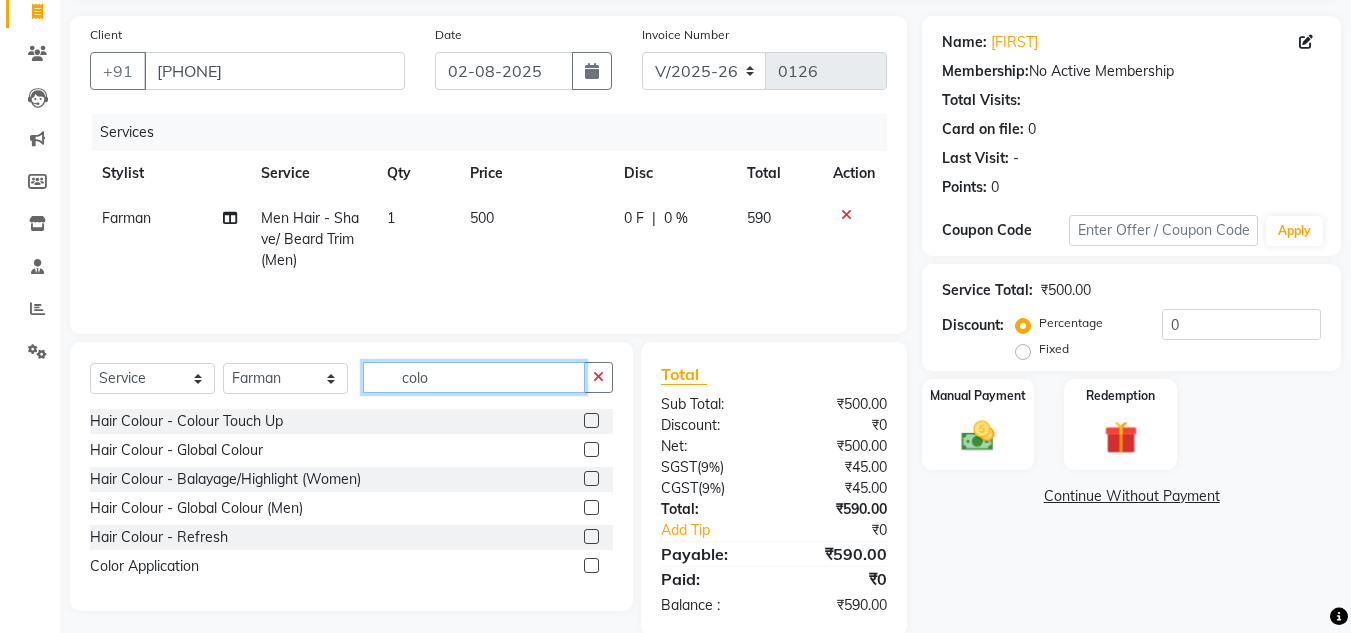 type on "colo" 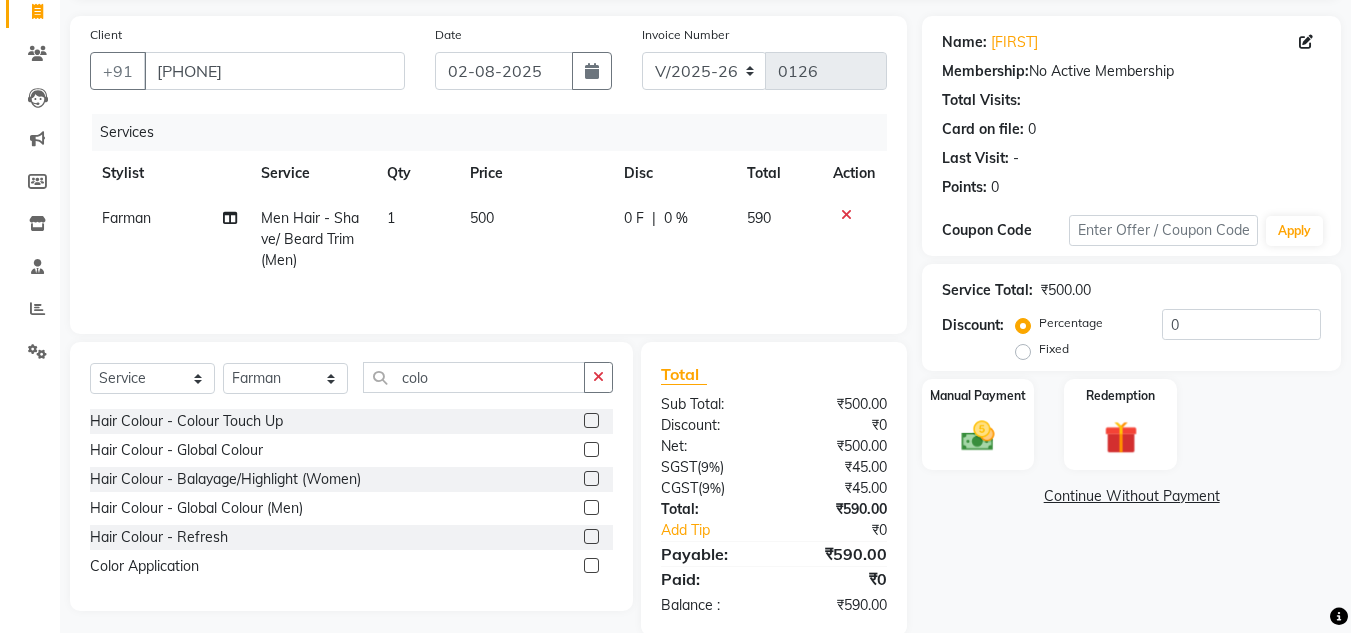 click 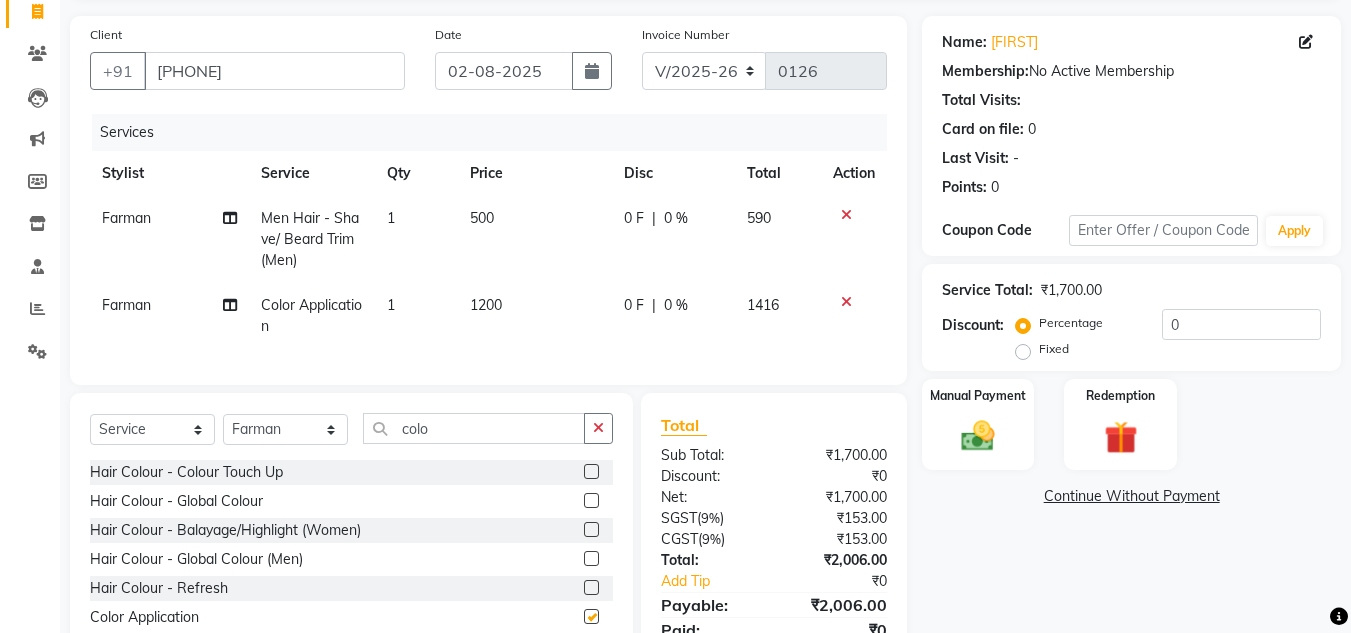 checkbox on "false" 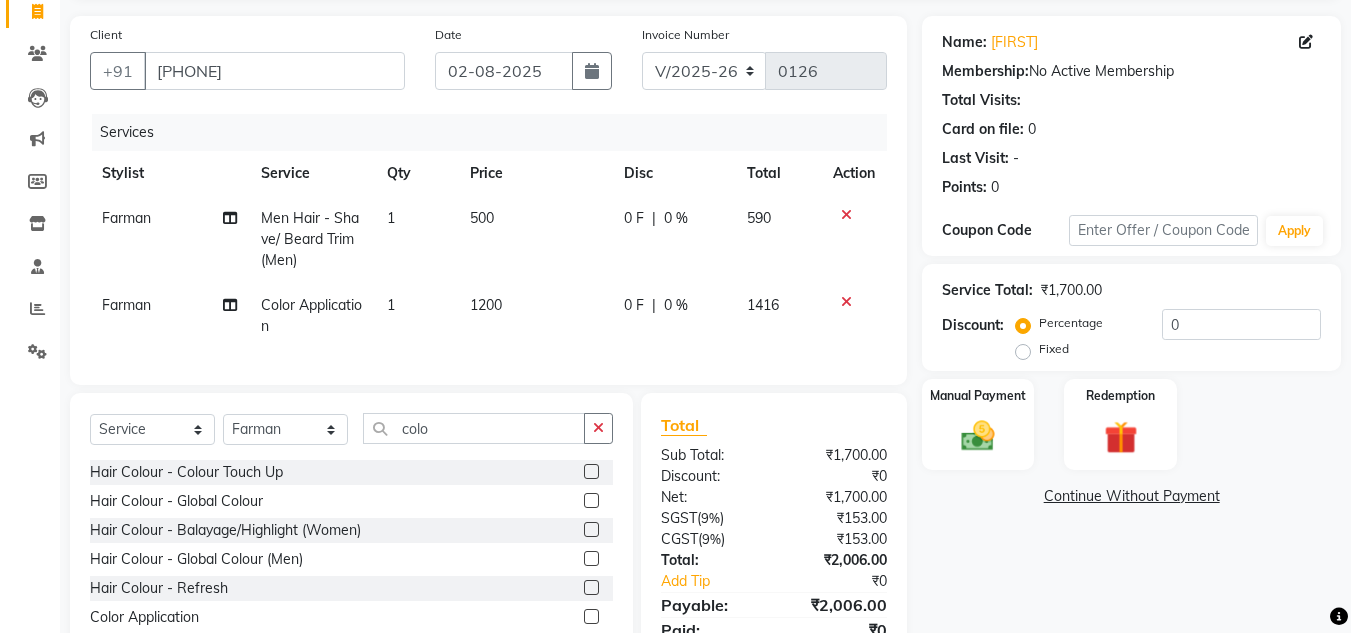 click on "1200" 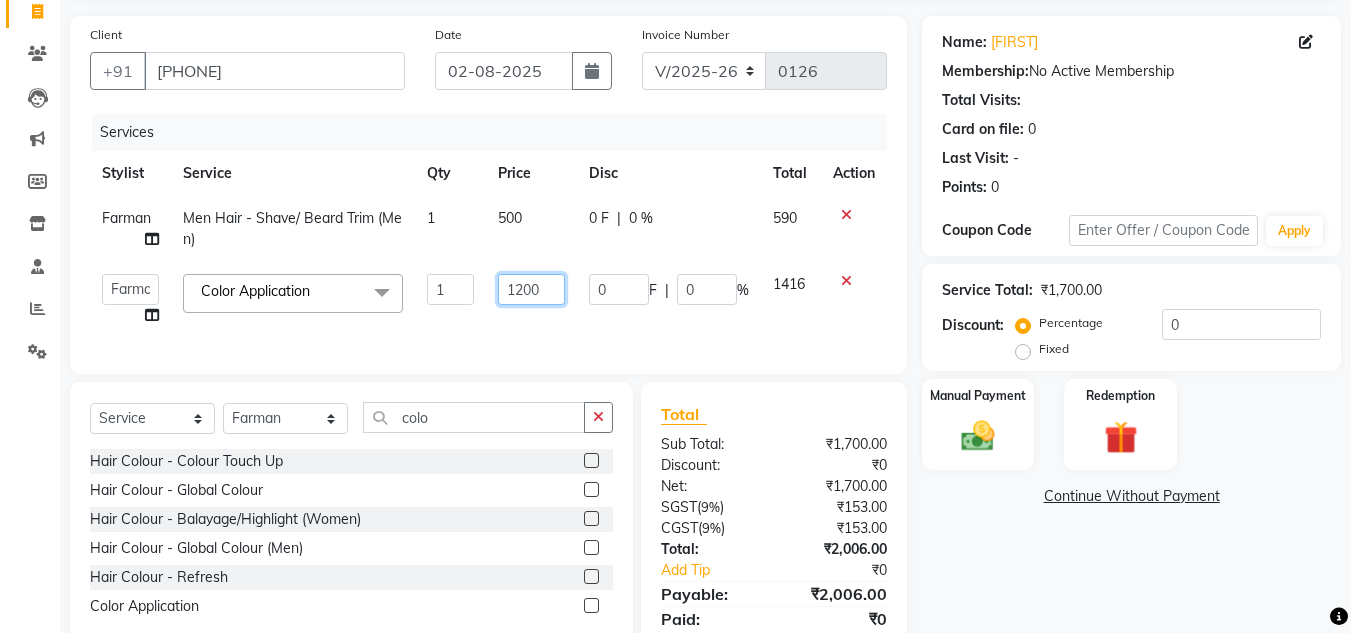 click on "1200" 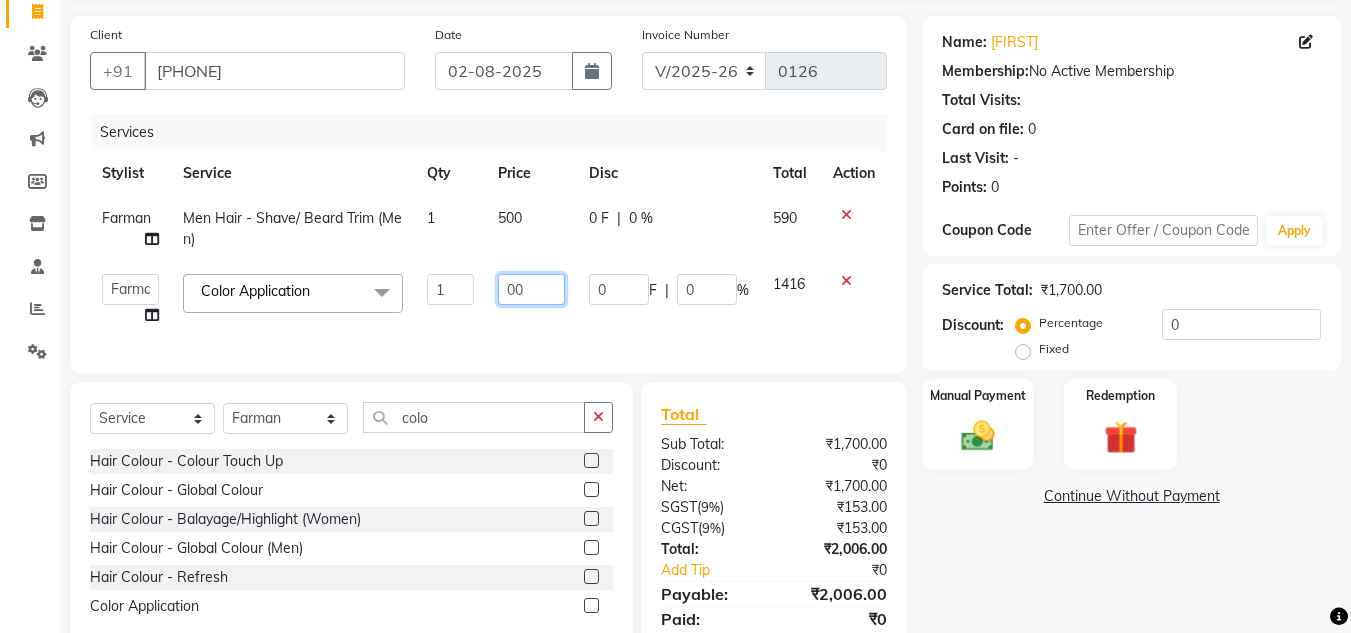 type on "700" 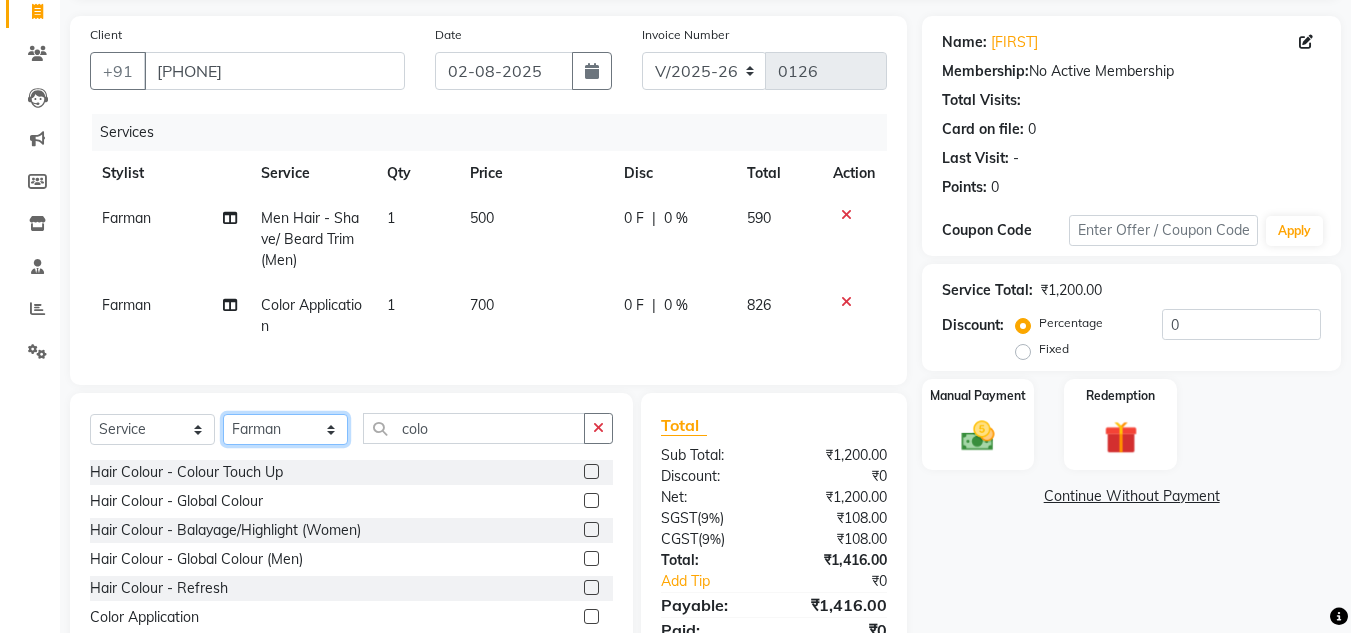 click on "Select  Service  Product  Membership  Package Voucher Prepaid Gift Card  Select Stylist Amit Bharti Devesh Farman Harsh  Jaikesh Manager Manoj Nitin Nails owner id Poonam Rihan colo Hair Colour - Colour Touch Up  Hair Colour - Global Colour  Hair Colour - Balayage/Highlight (Women)  Hair Colour - Global Colour (Men)  Hair Colour - Refresh  Color Application" 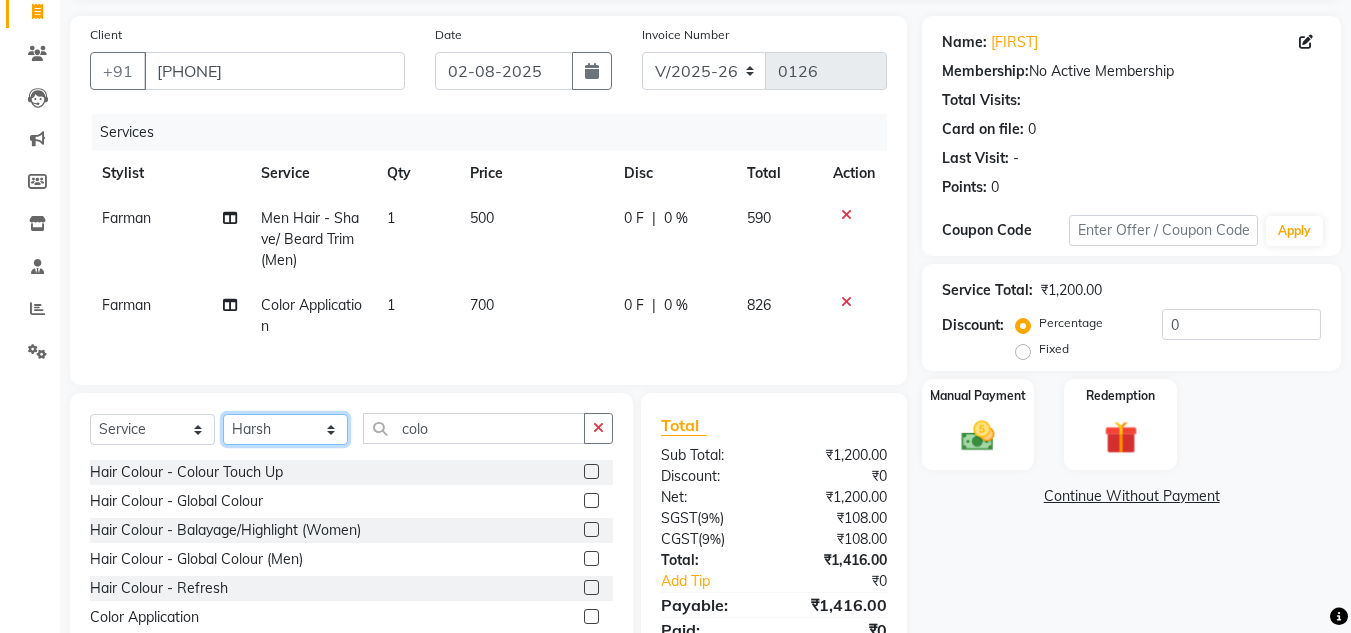 click on "Select Stylist Amit Bharti Devesh Farman Harsh  Jaikesh Manager Manoj Nitin Nails owner id Poonam Rihan" 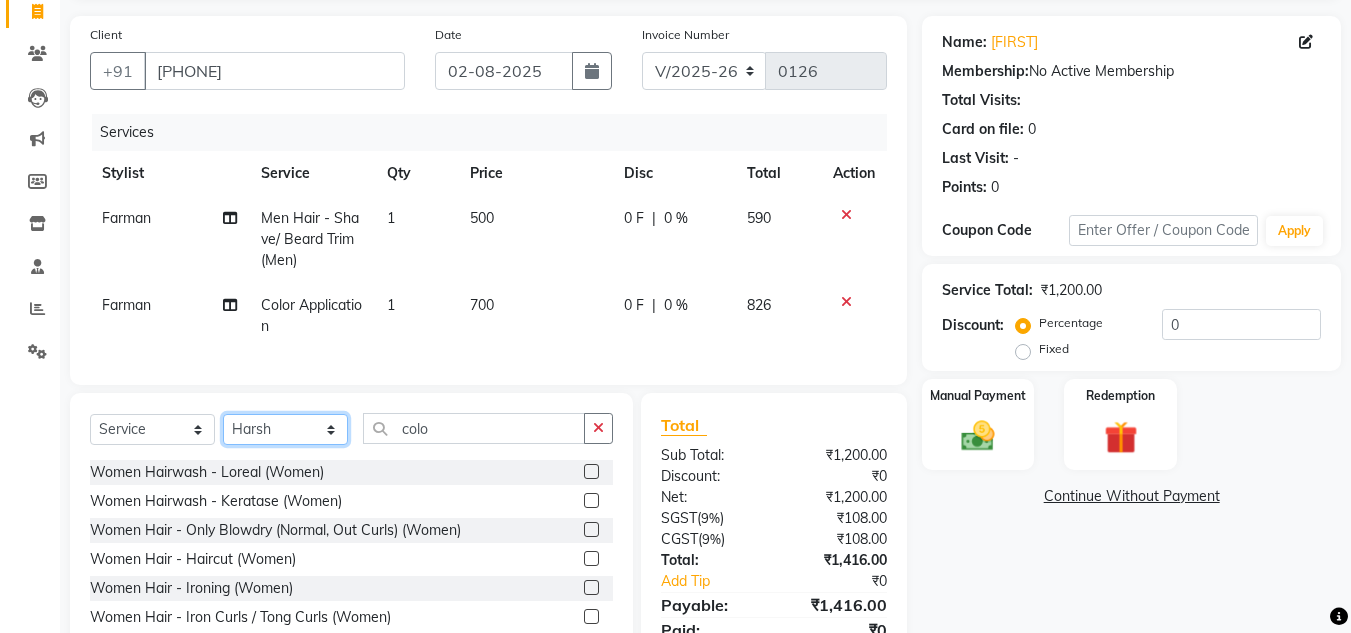 scroll, scrollTop: 234, scrollLeft: 0, axis: vertical 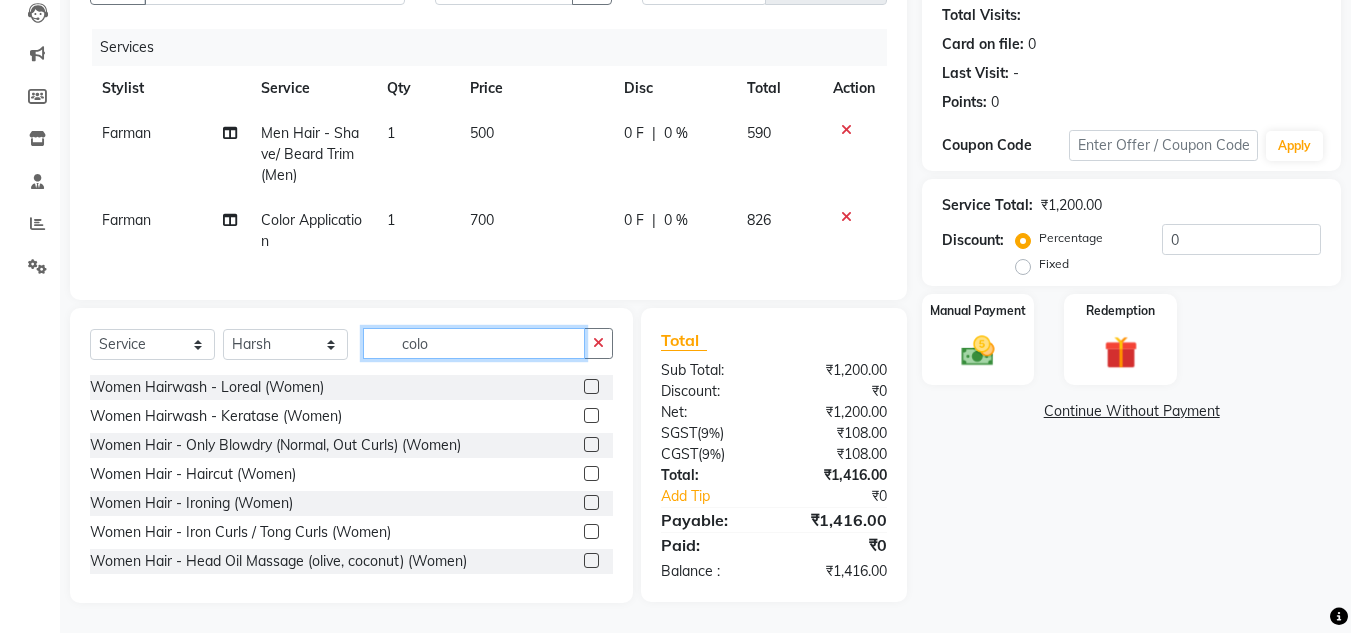 click on "colo" 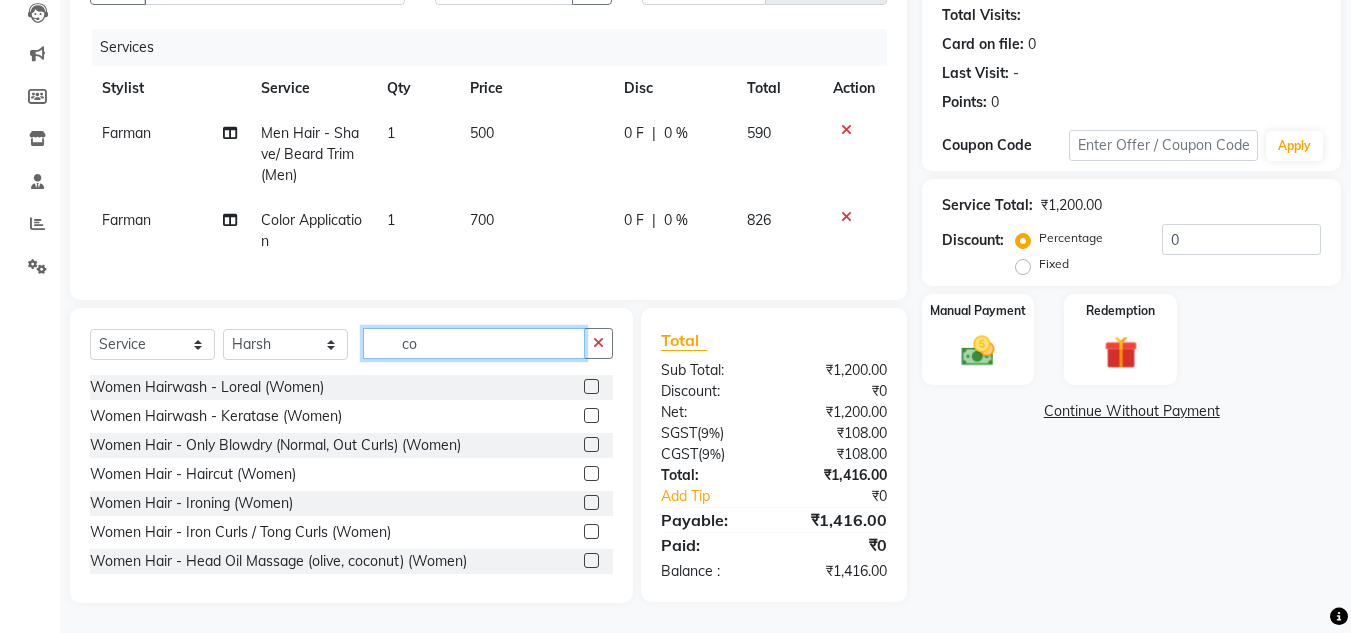 type on "c" 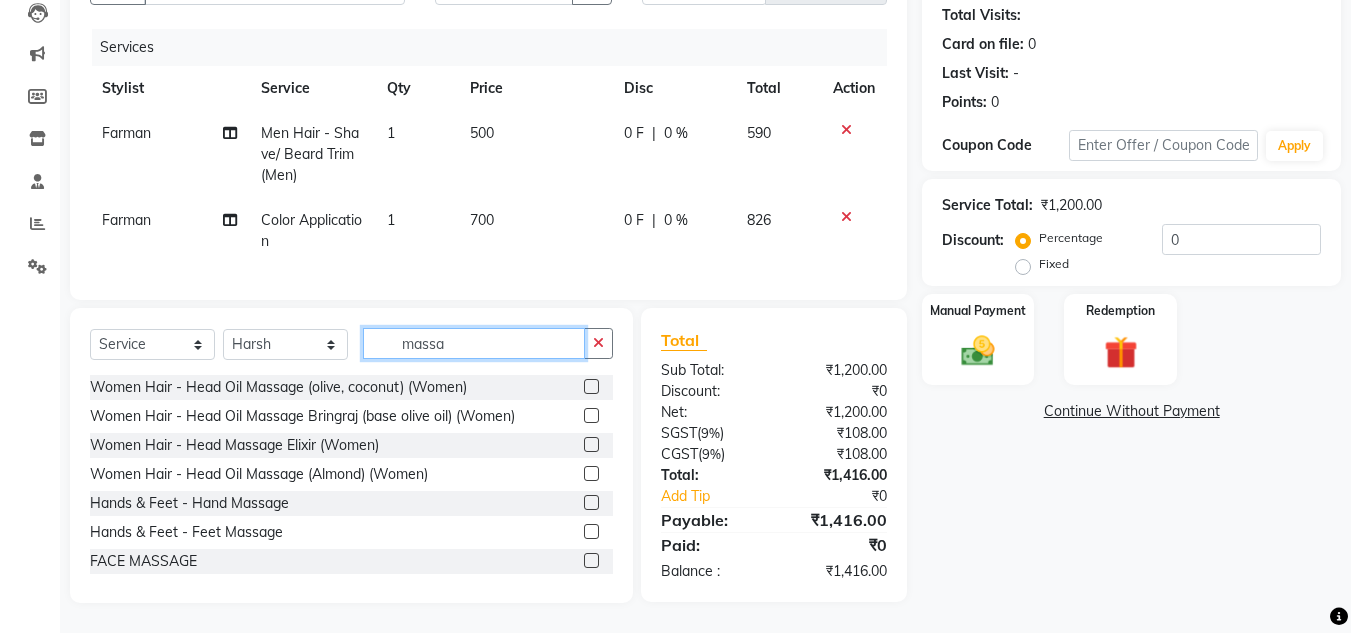 type on "massa" 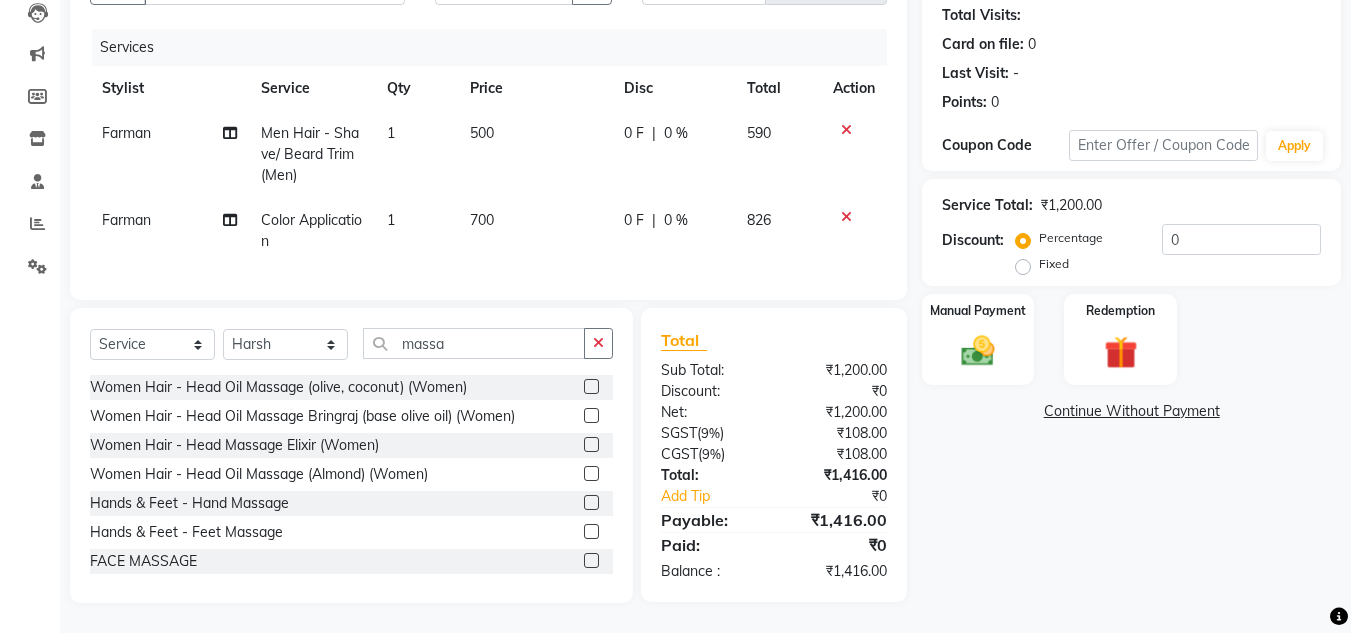 click 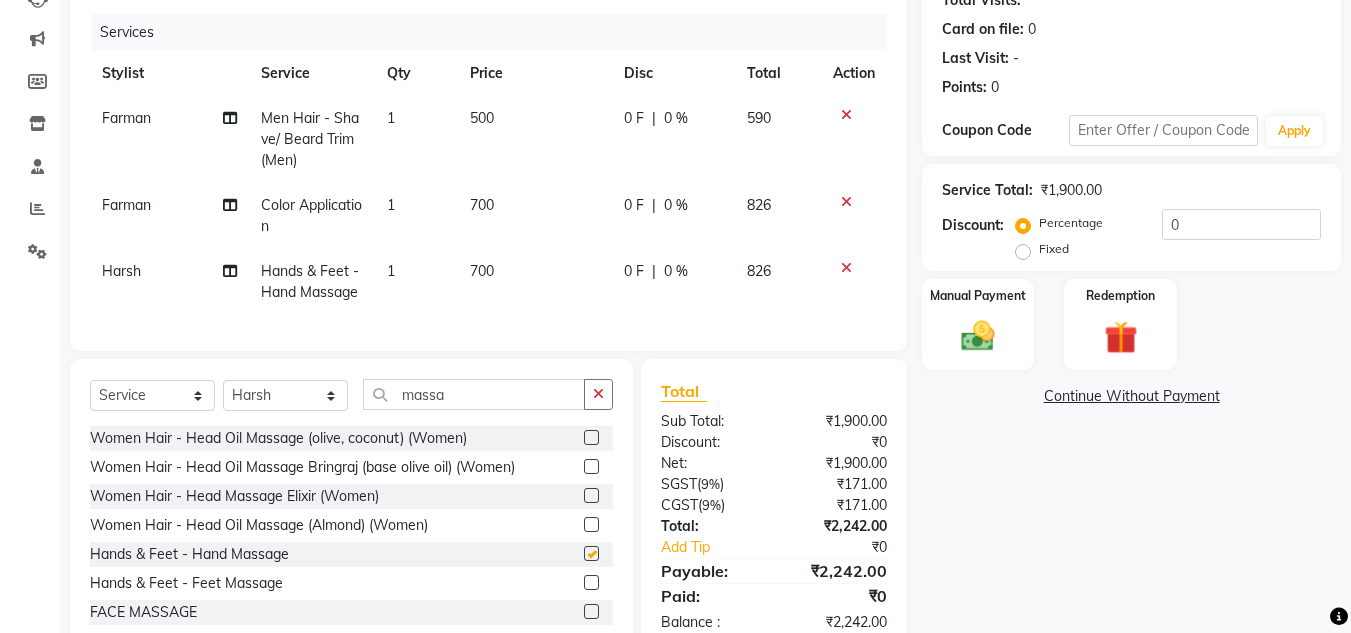 checkbox on "false" 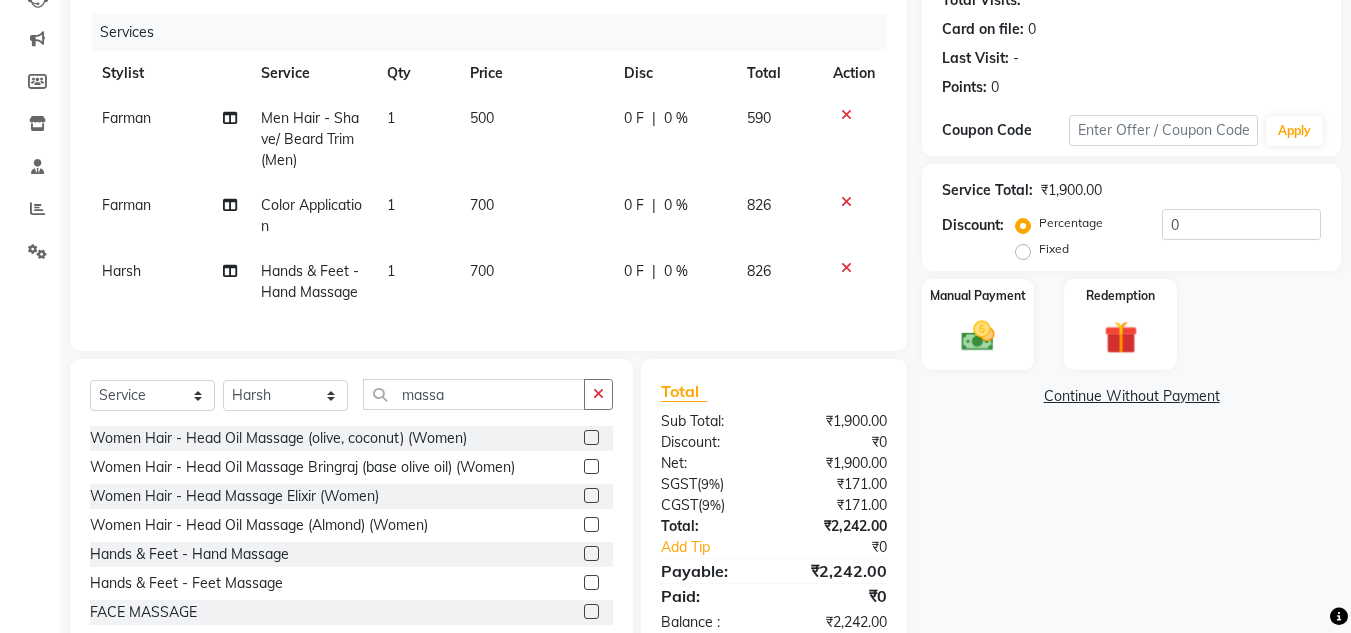 click on "700" 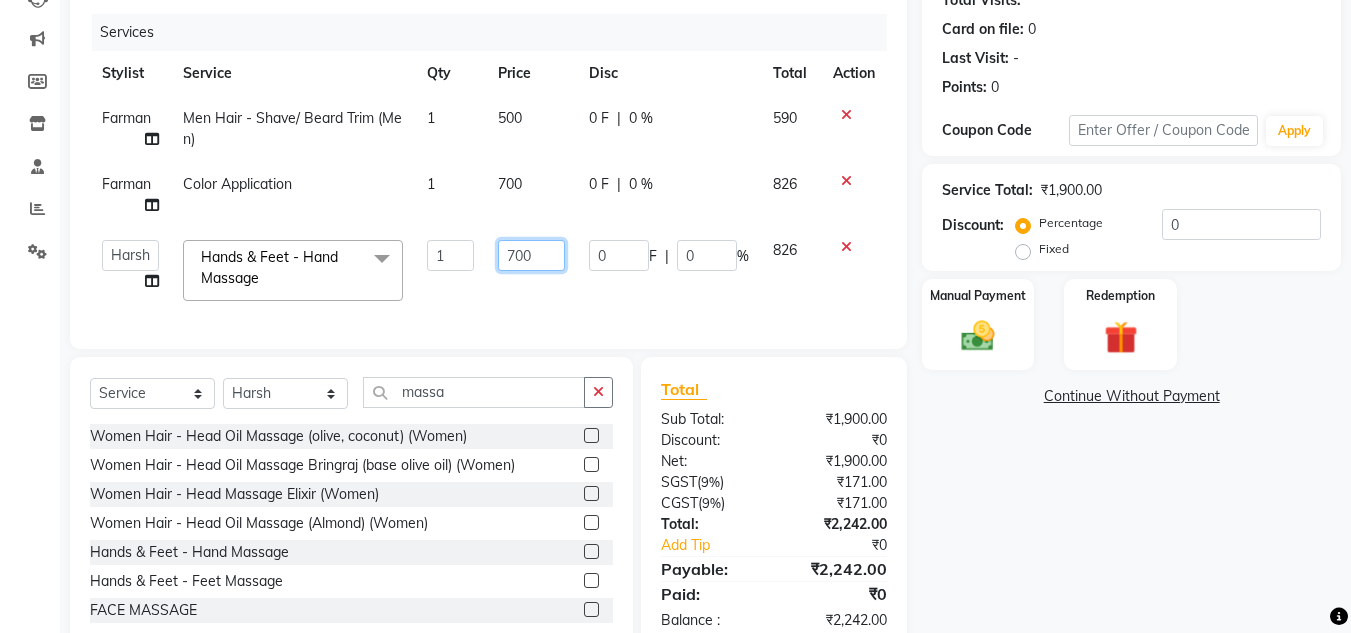 click on "700" 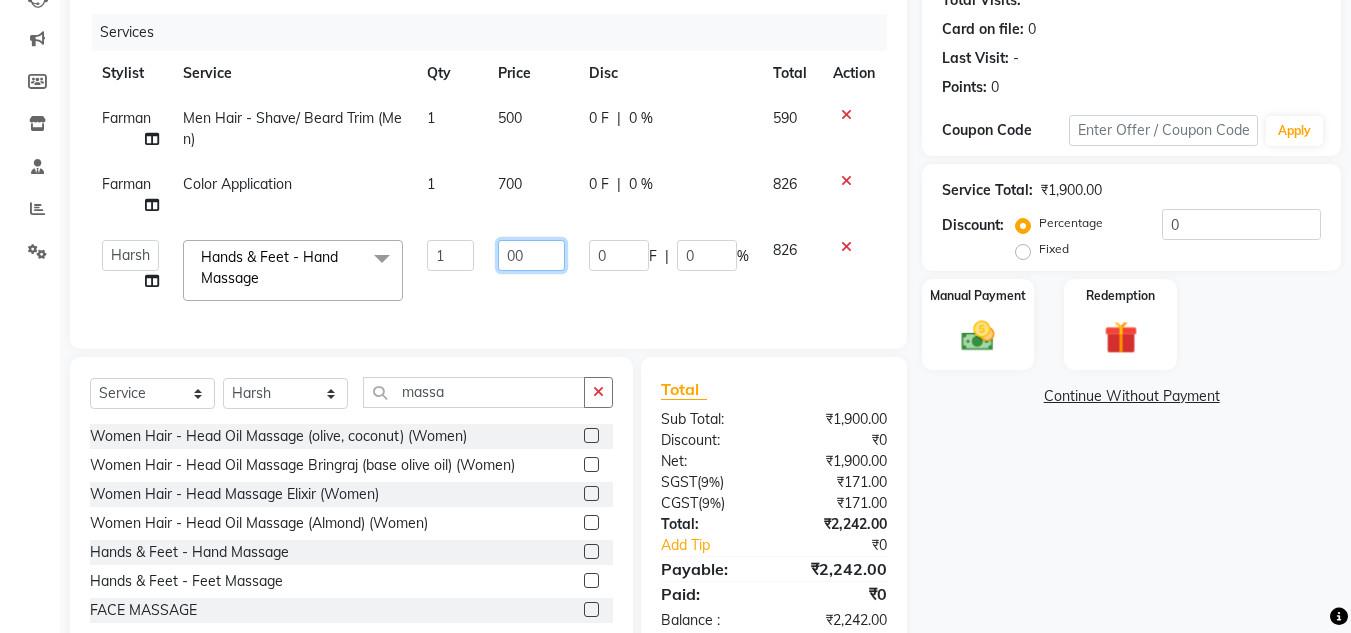 type on "500" 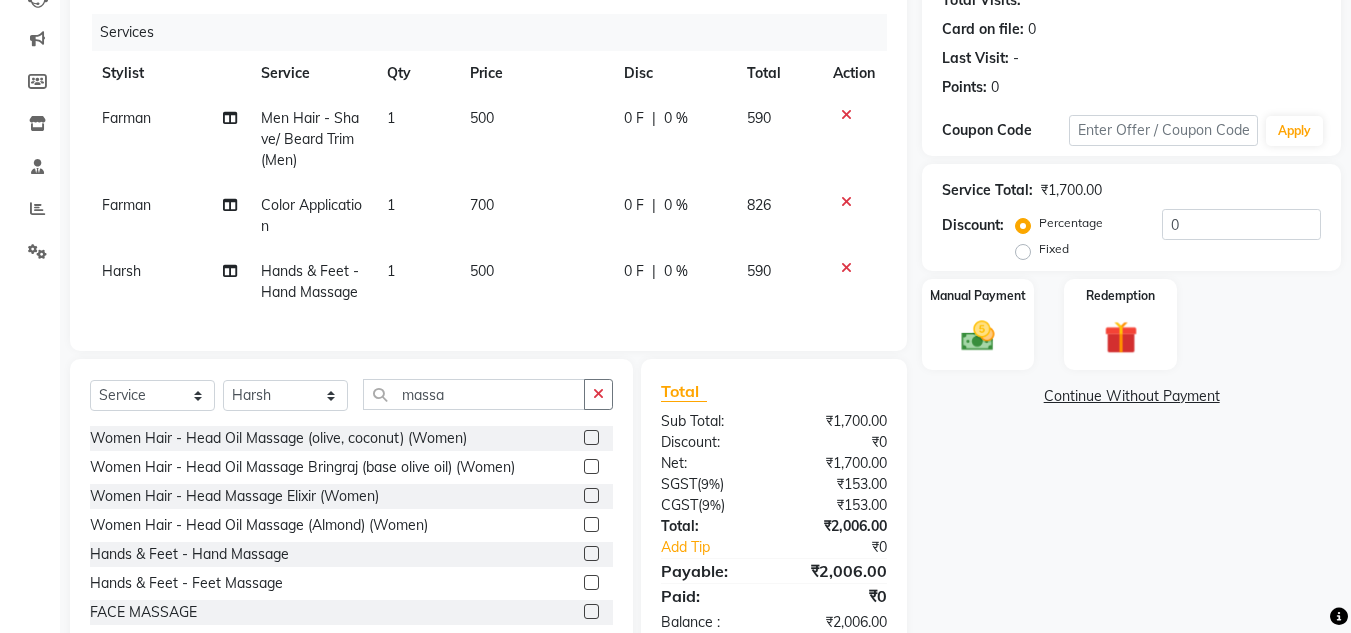 click on "500" 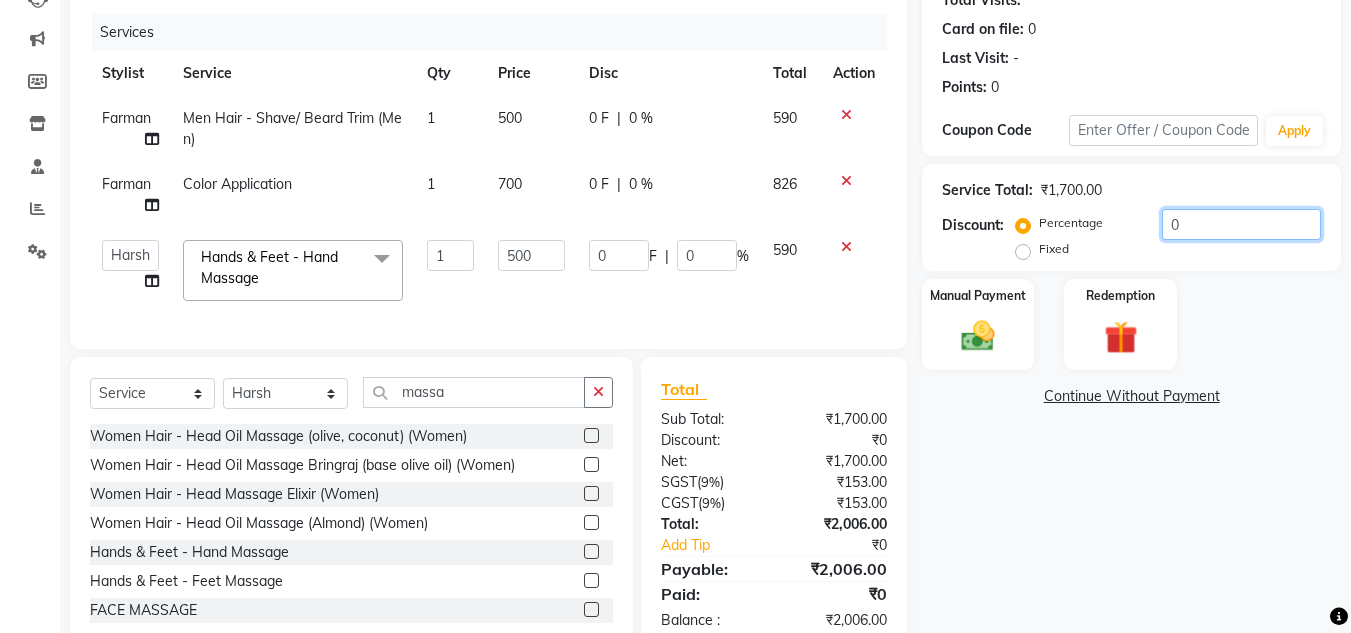 click on "0" 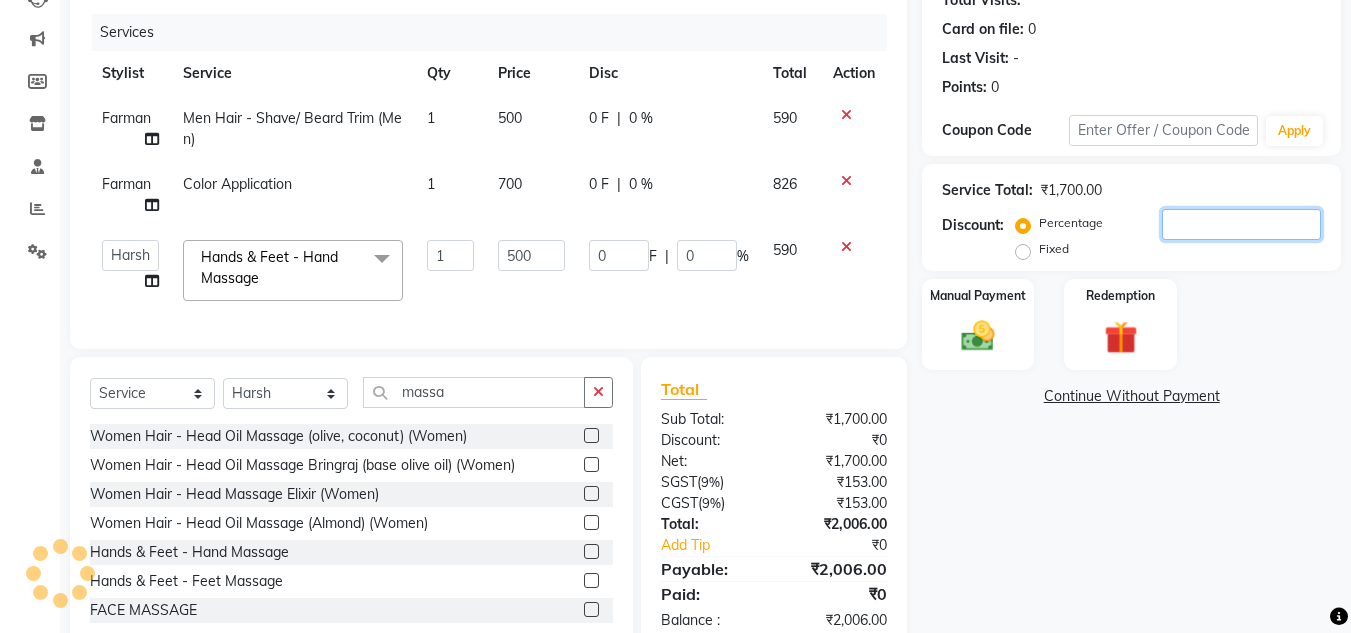 type on "2" 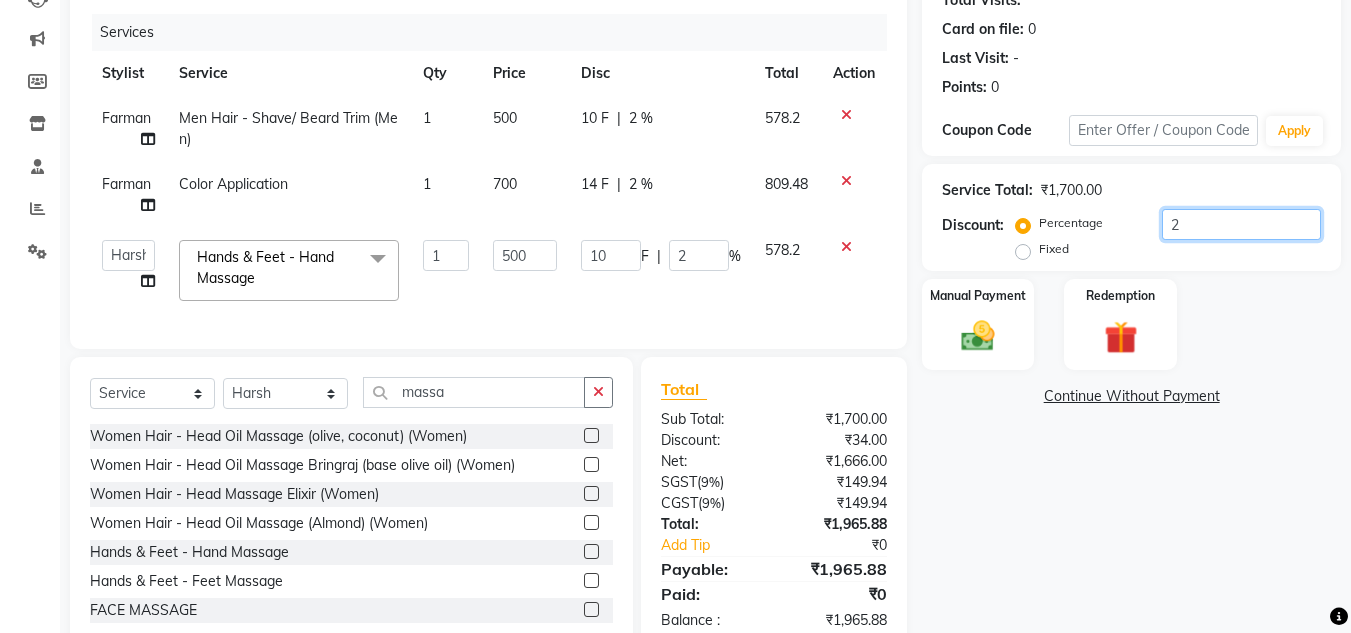 type on "20" 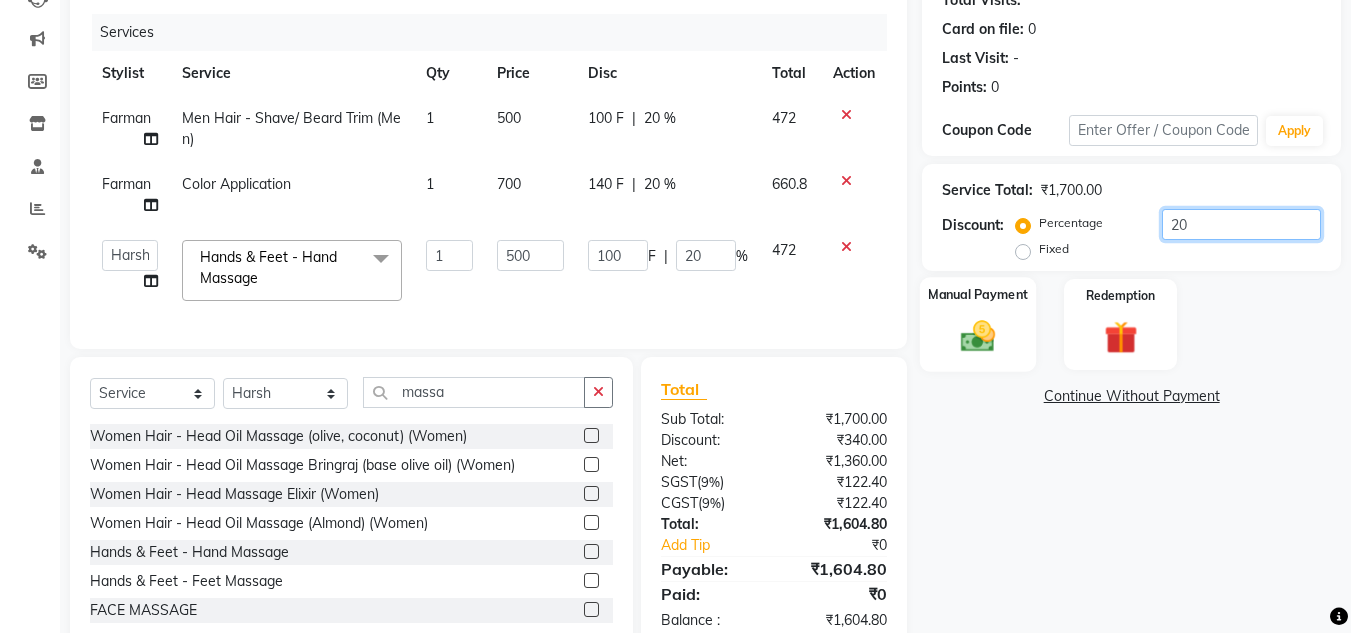 type on "20" 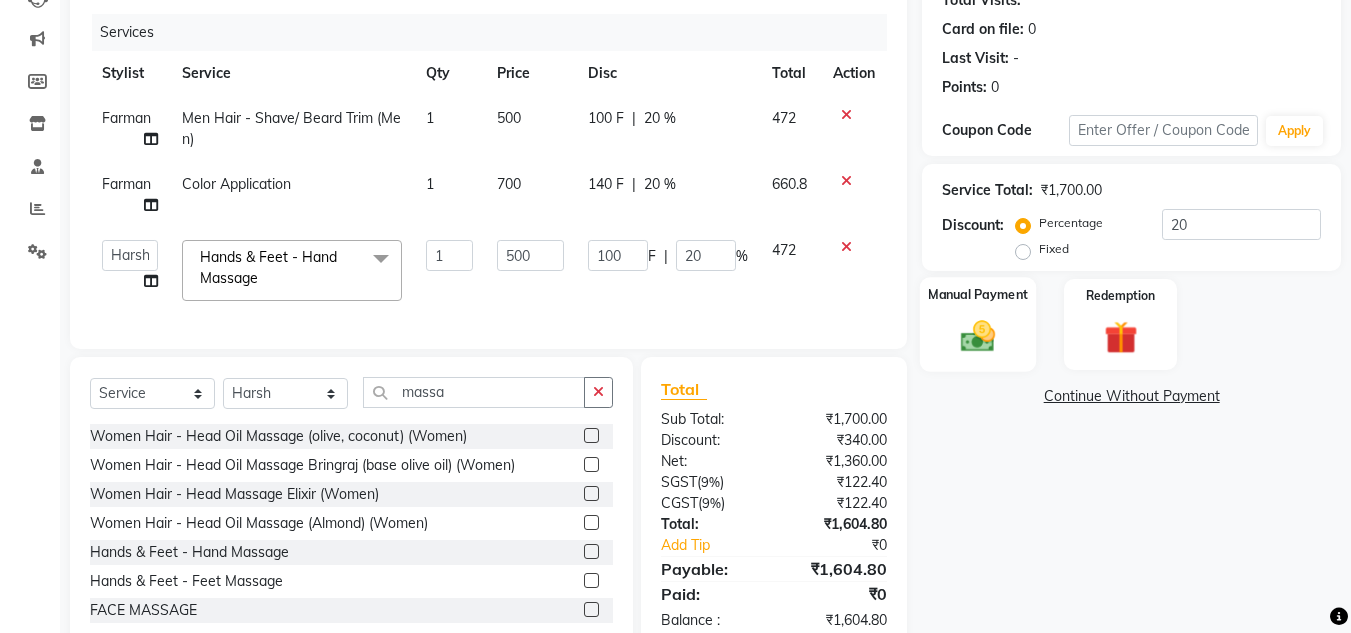 click 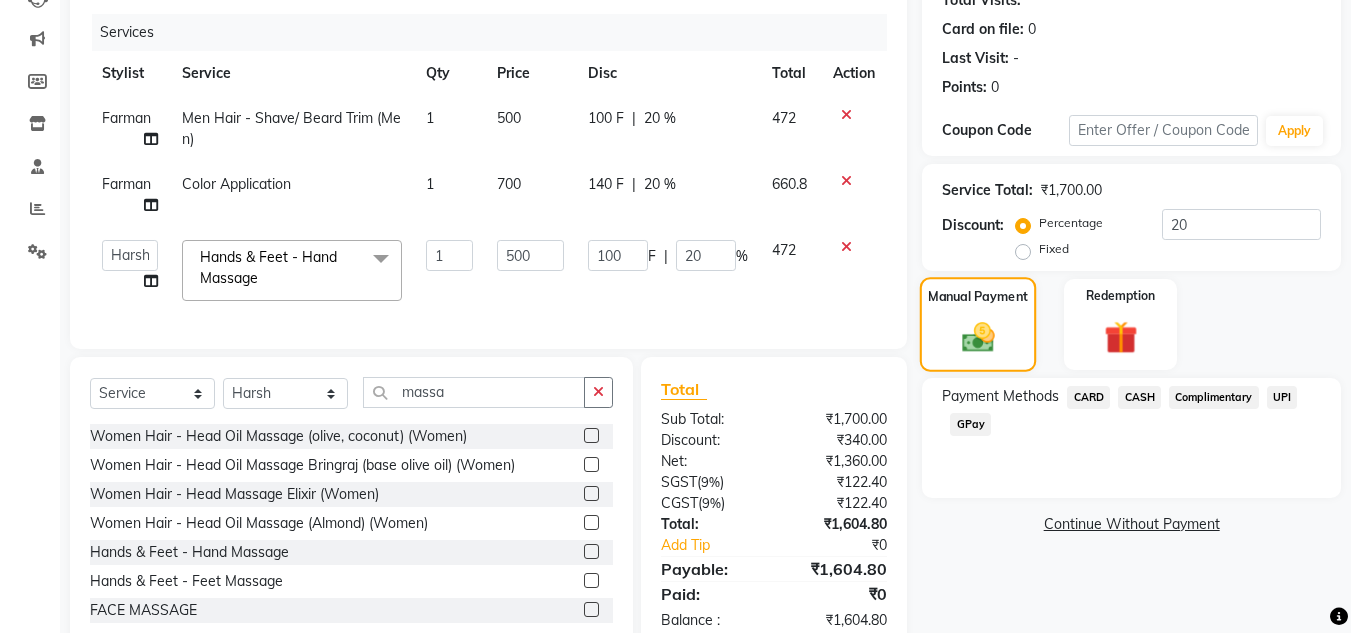 scroll, scrollTop: 298, scrollLeft: 0, axis: vertical 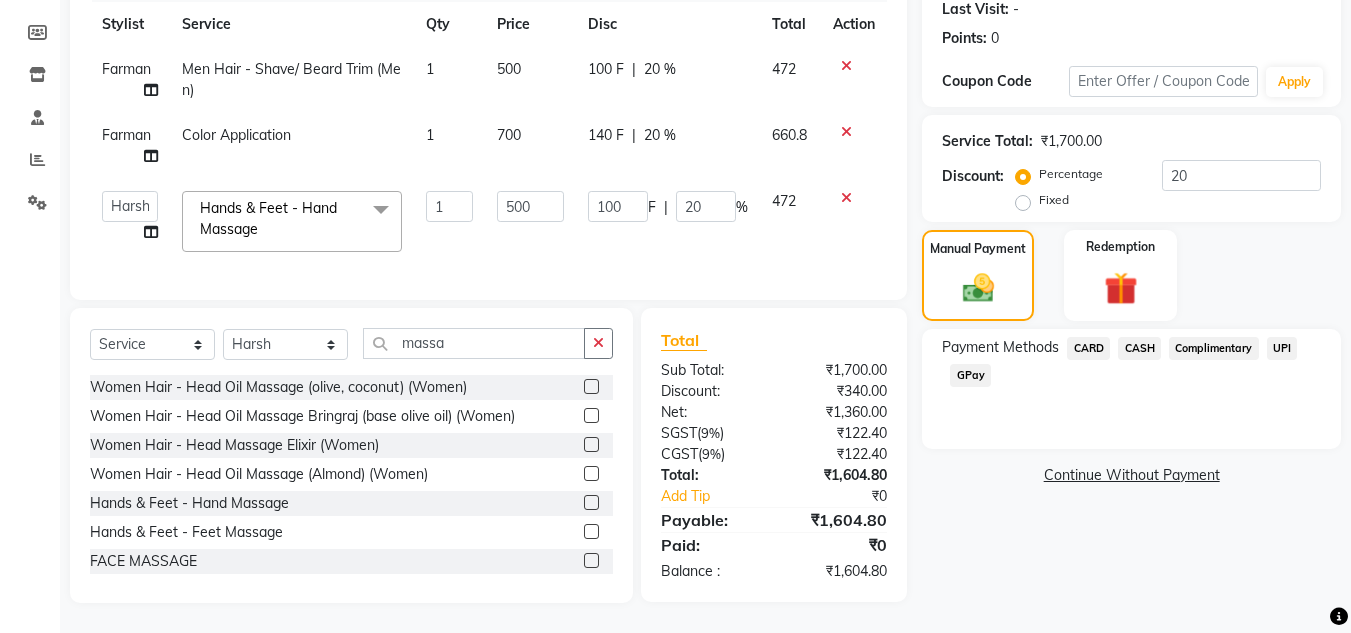 click on "CARD" 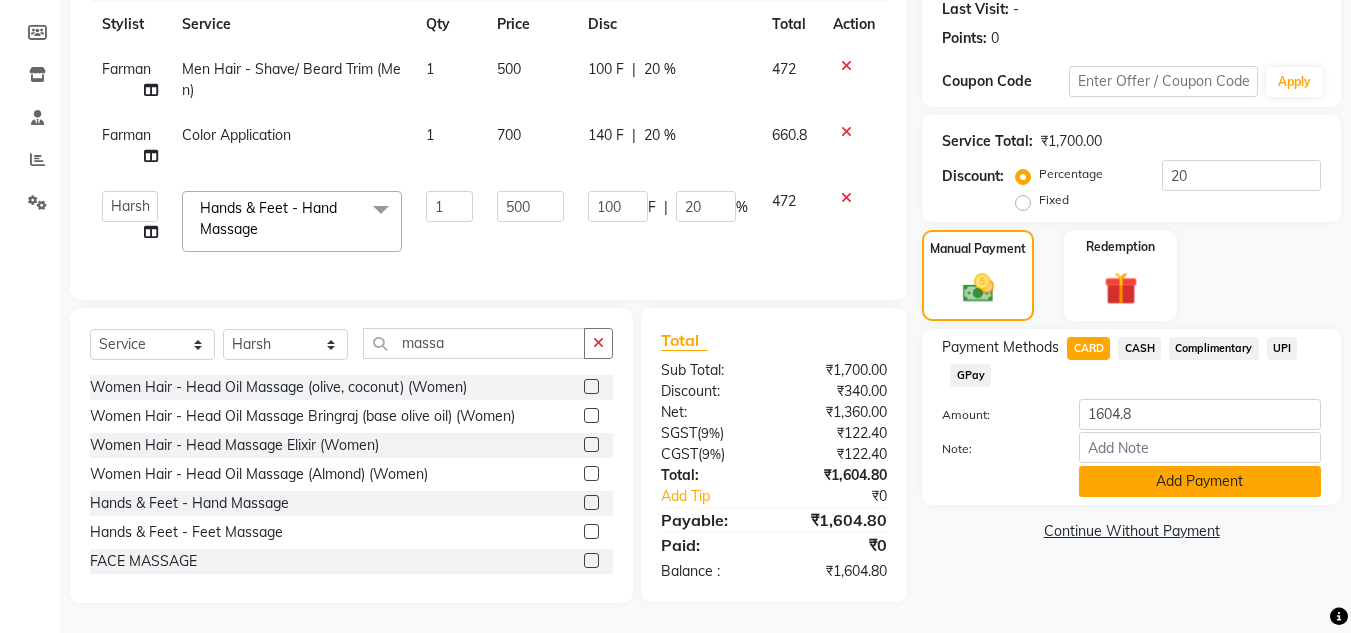 click on "Add Payment" 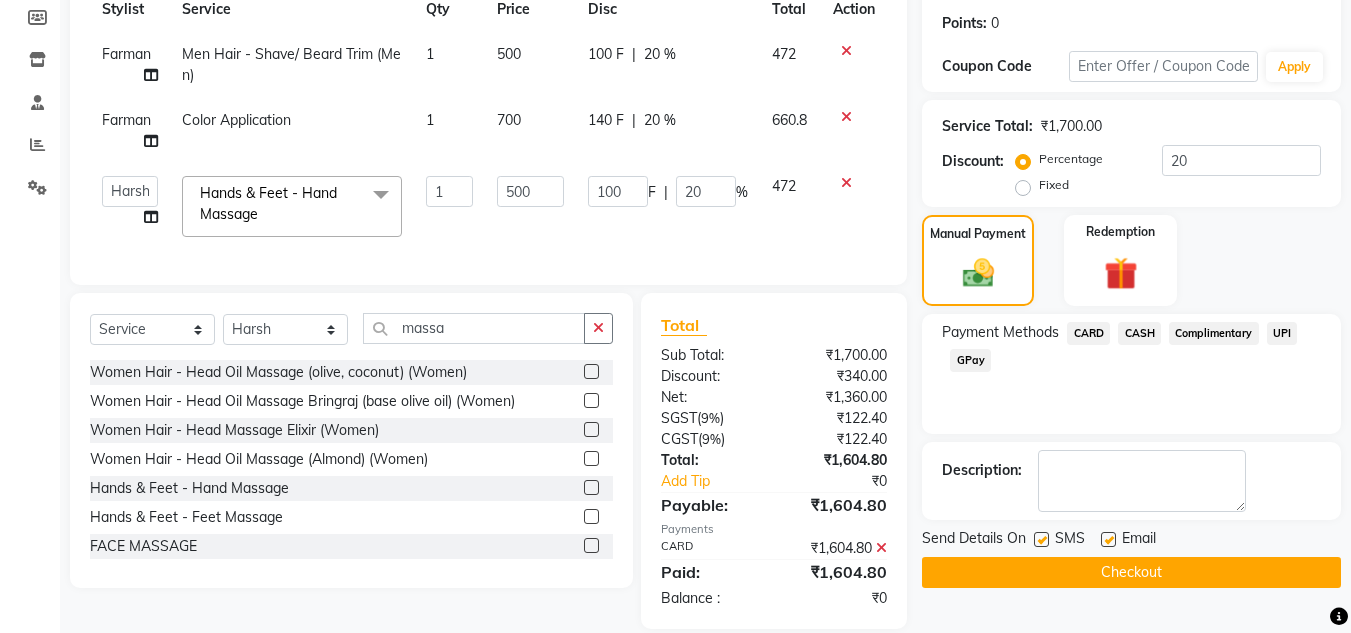 scroll, scrollTop: 339, scrollLeft: 0, axis: vertical 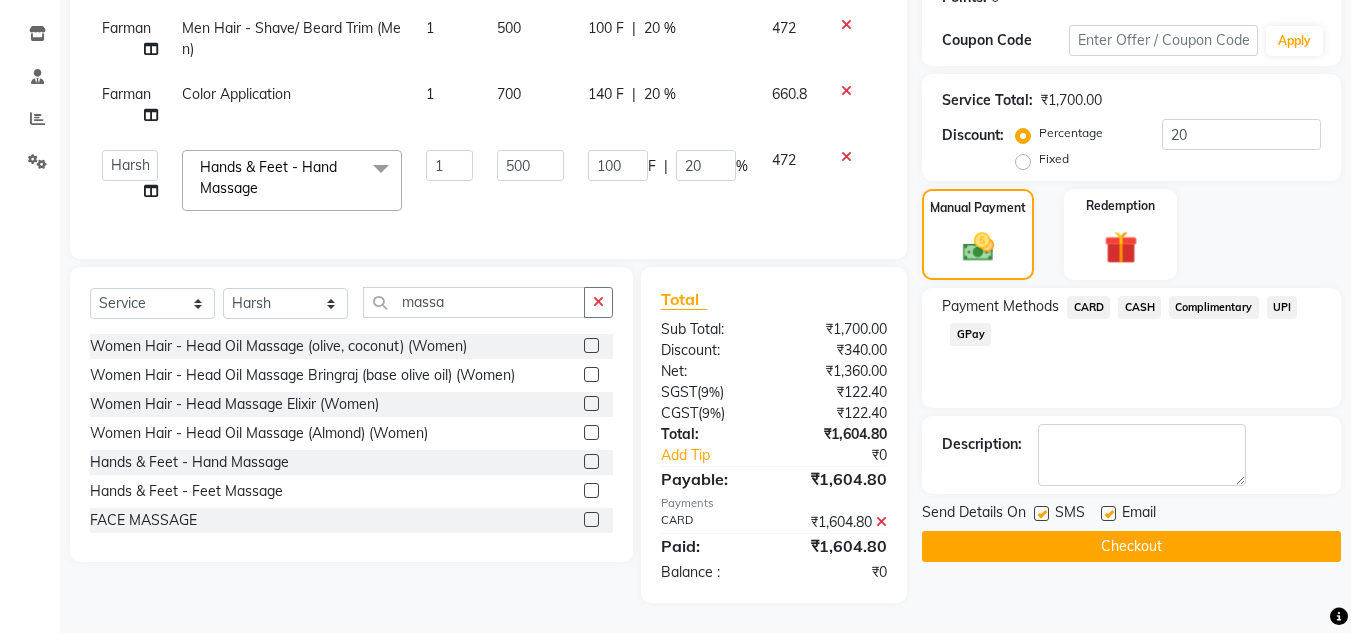 click on "Checkout" 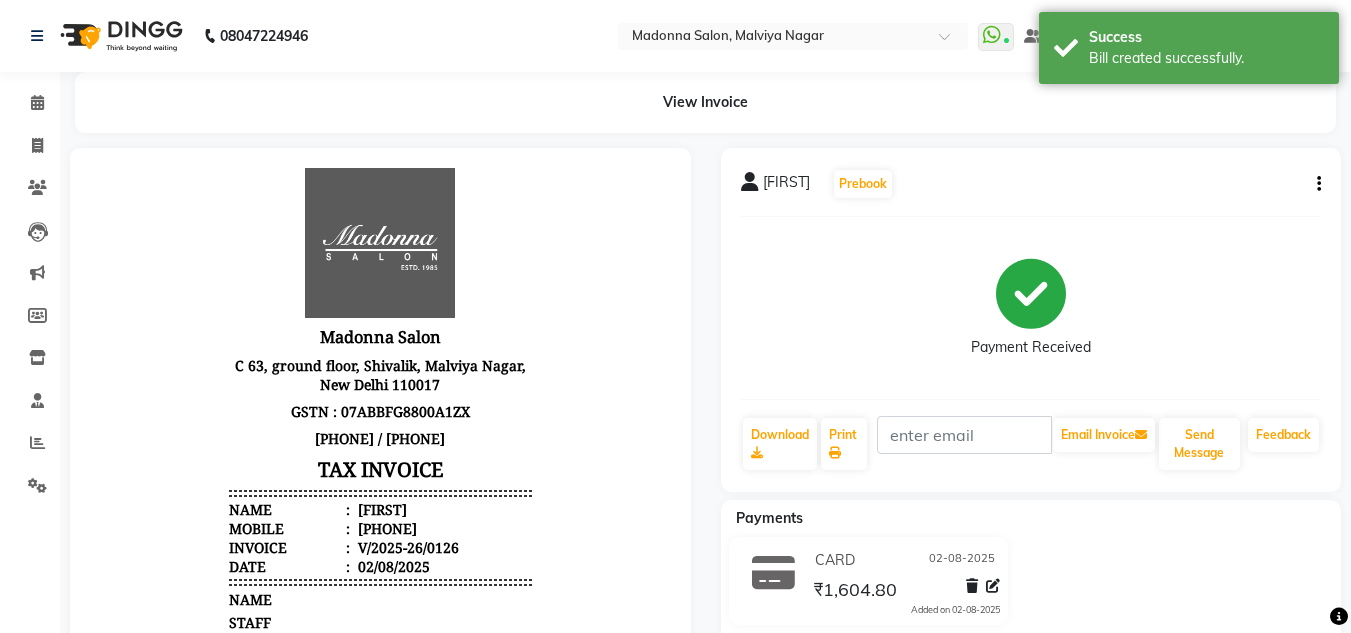 scroll, scrollTop: 0, scrollLeft: 0, axis: both 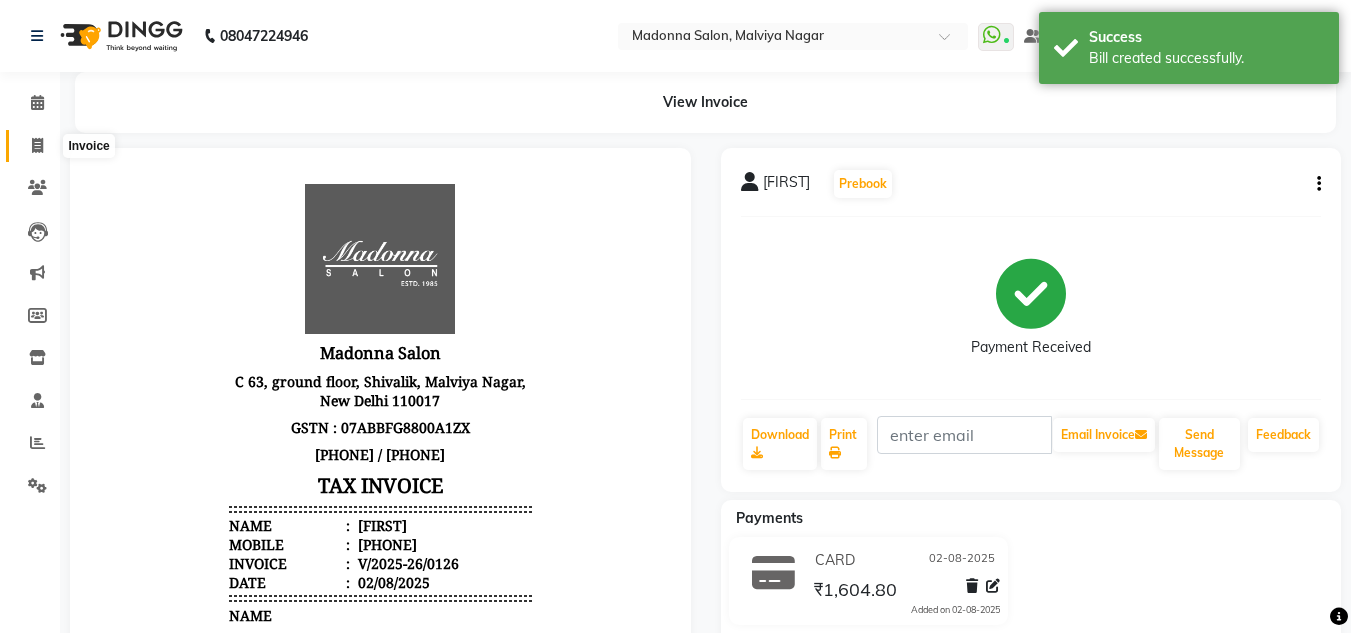 click 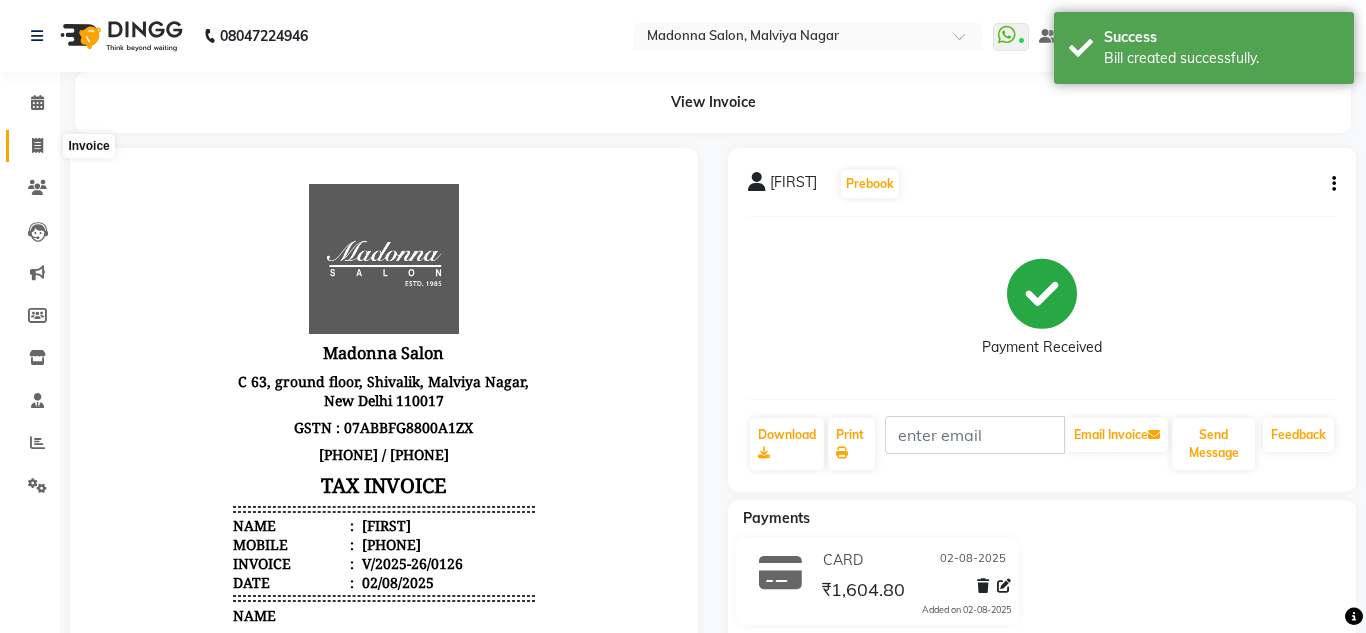 select on "8641" 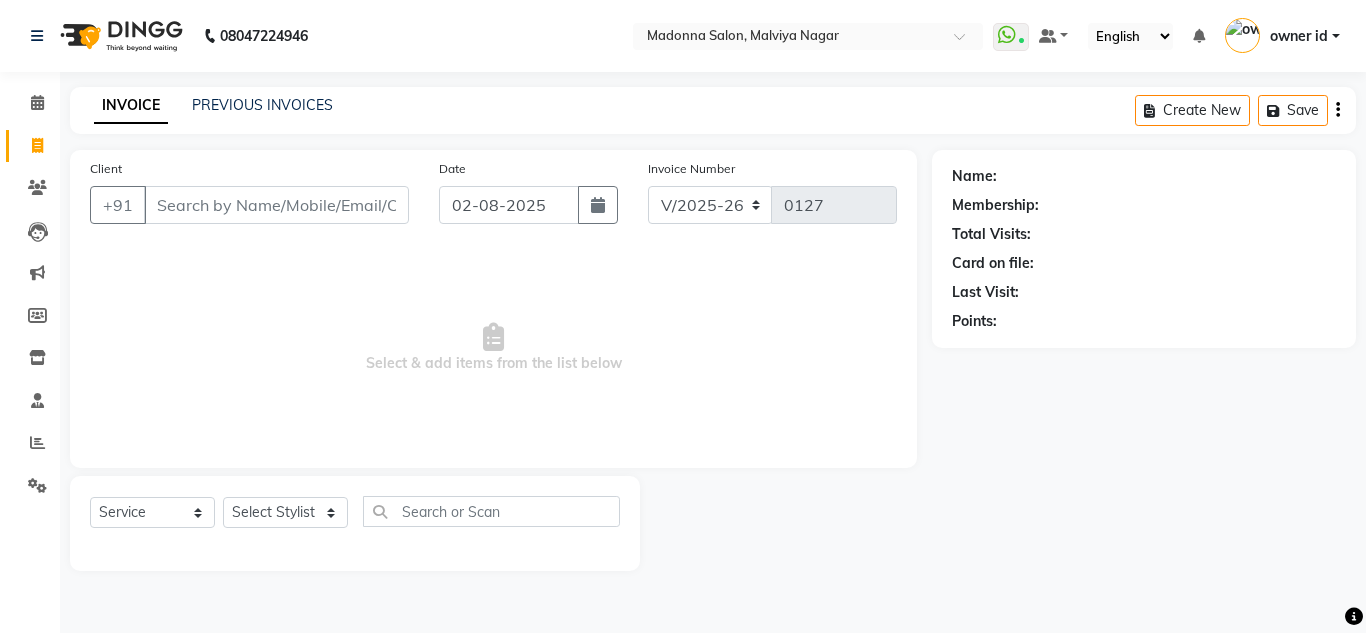 click 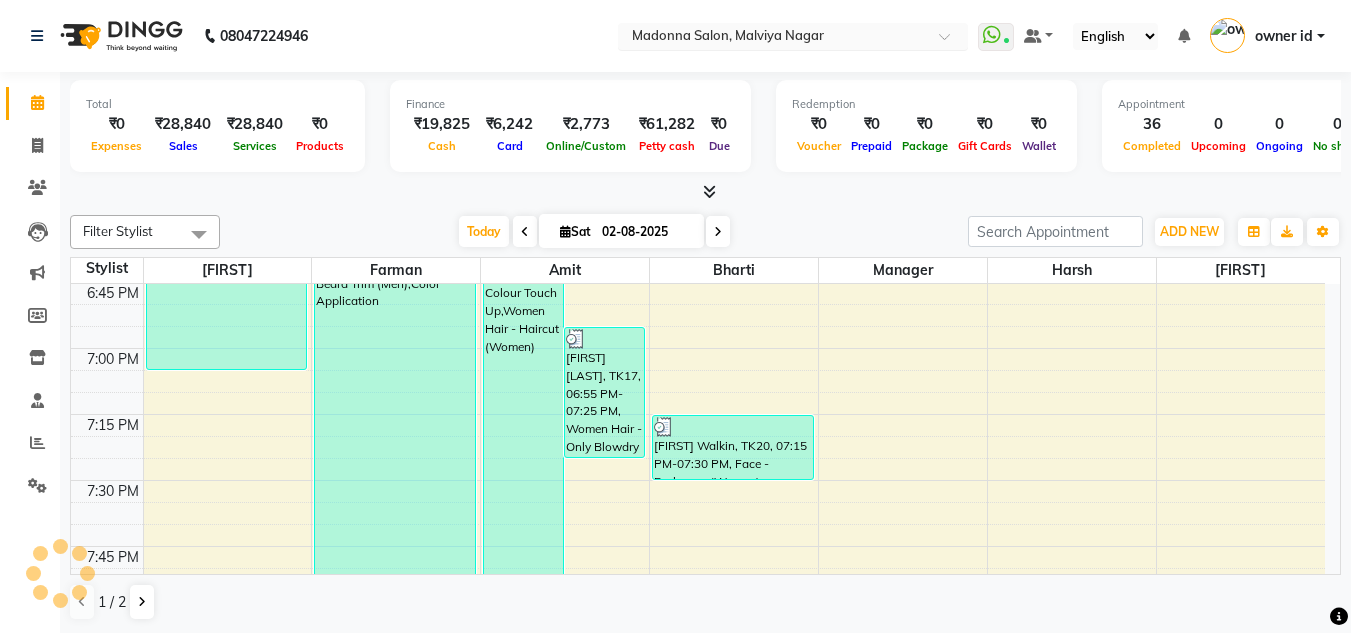 scroll, scrollTop: 0, scrollLeft: 0, axis: both 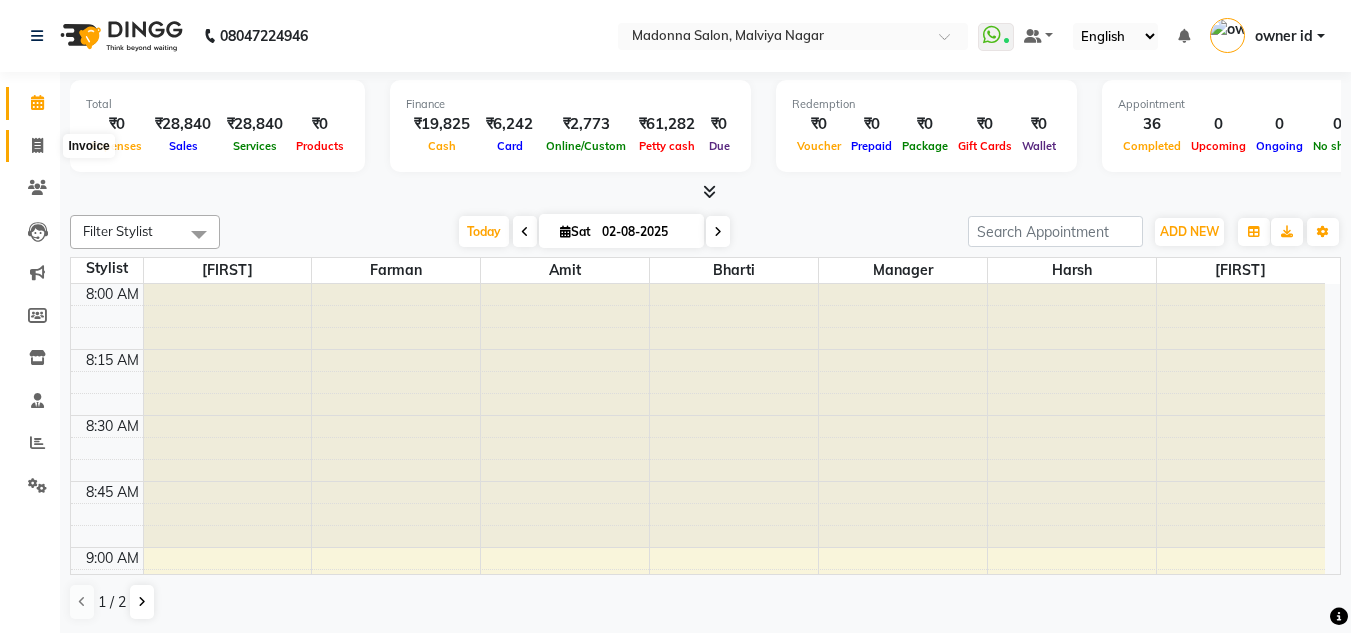 click 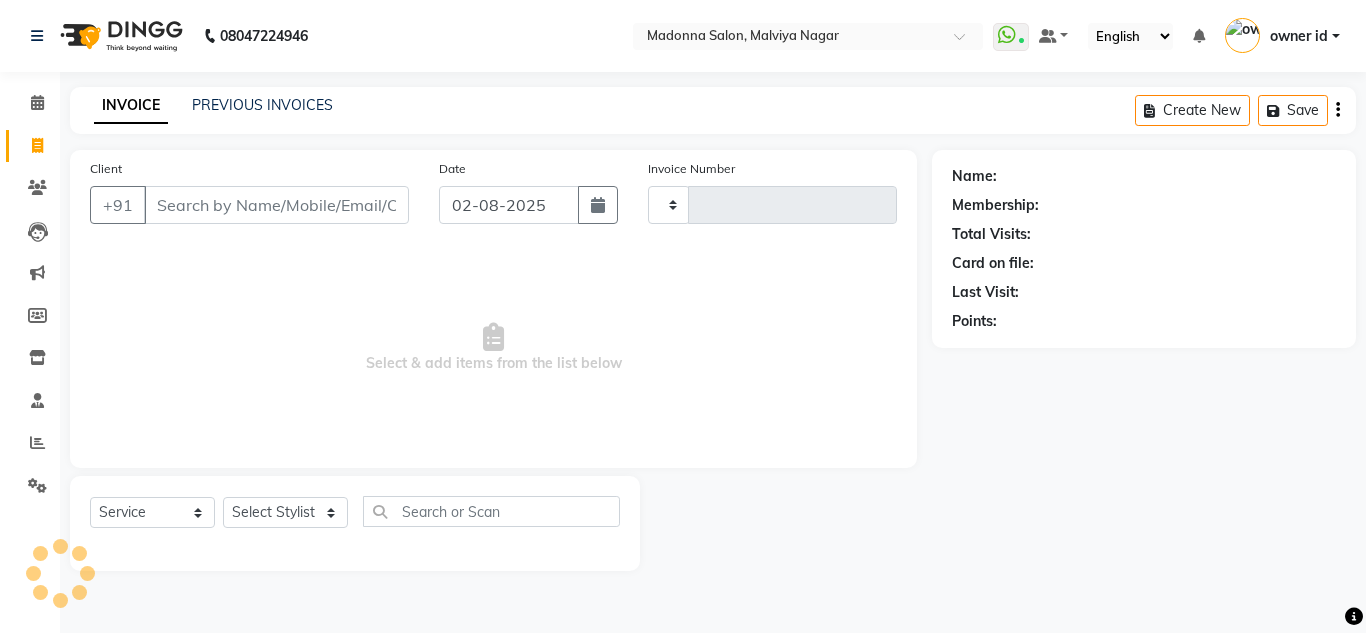 type on "0127" 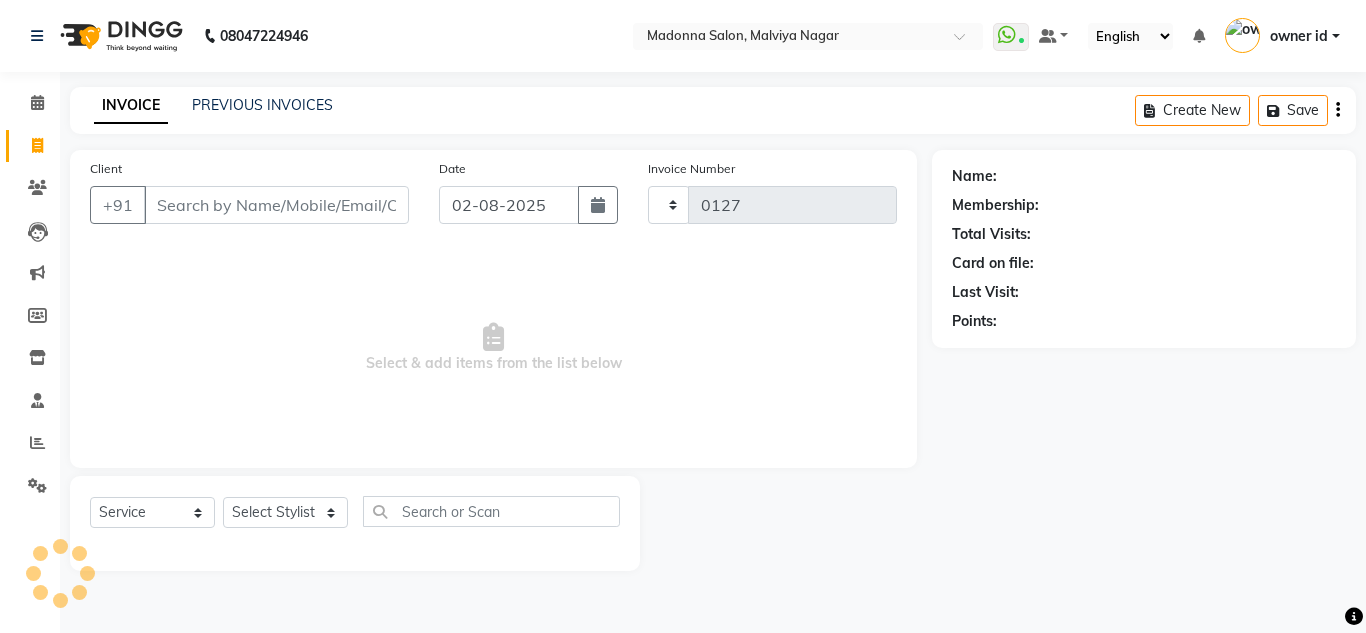 select on "8641" 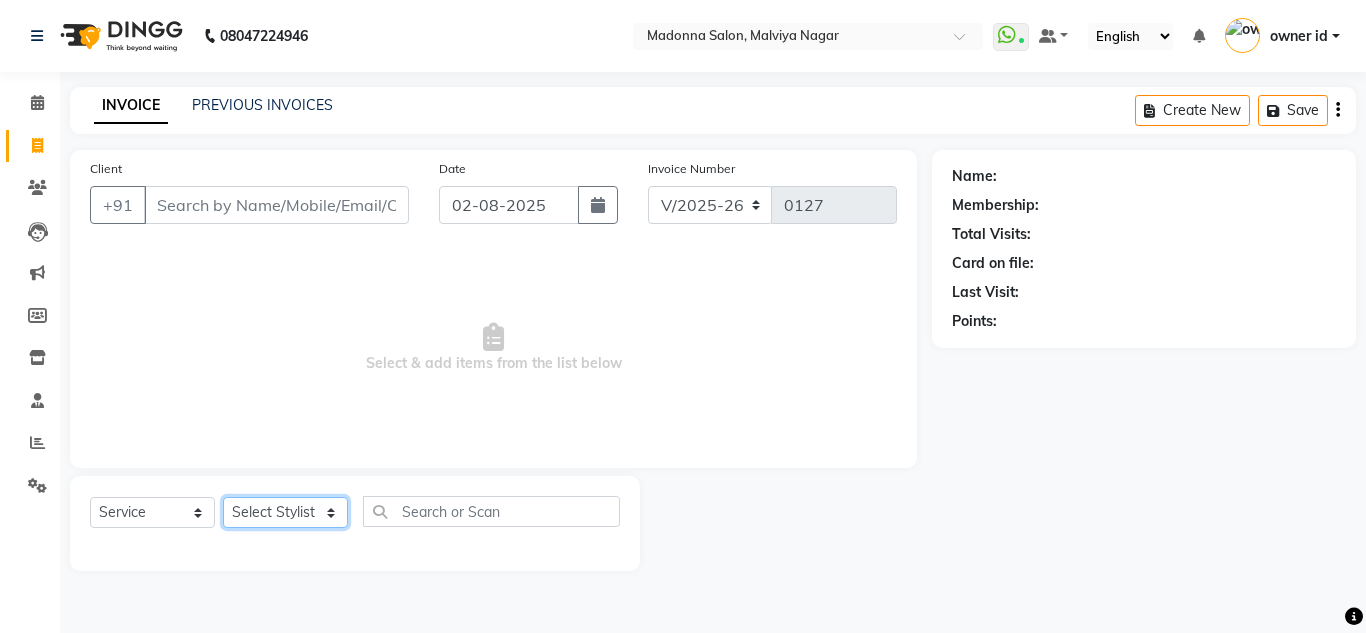 click on "Select Stylist Amit Bharti Devesh Farman Harsh  Jaikesh Manager Manoj Nitin Nails owner id Poonam Rihan" 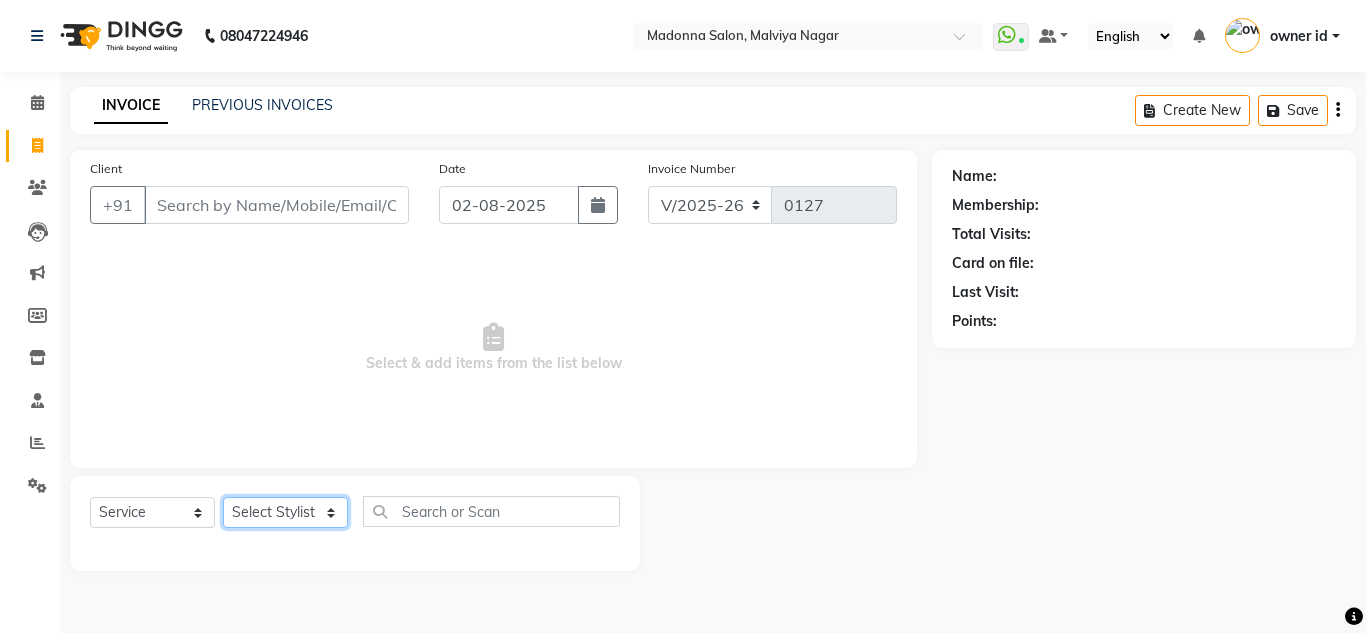 select on "87424" 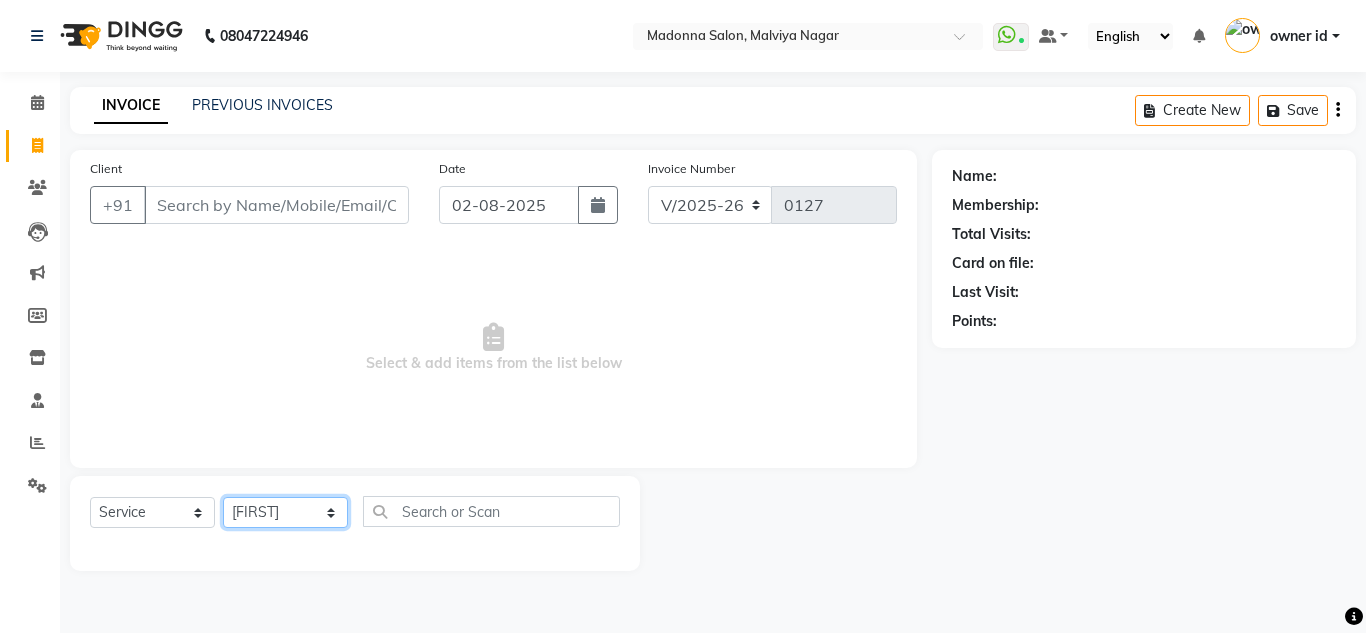 click on "Select Stylist Amit Bharti Devesh Farman Harsh  Jaikesh Manager Manoj Nitin Nails owner id Poonam Rihan" 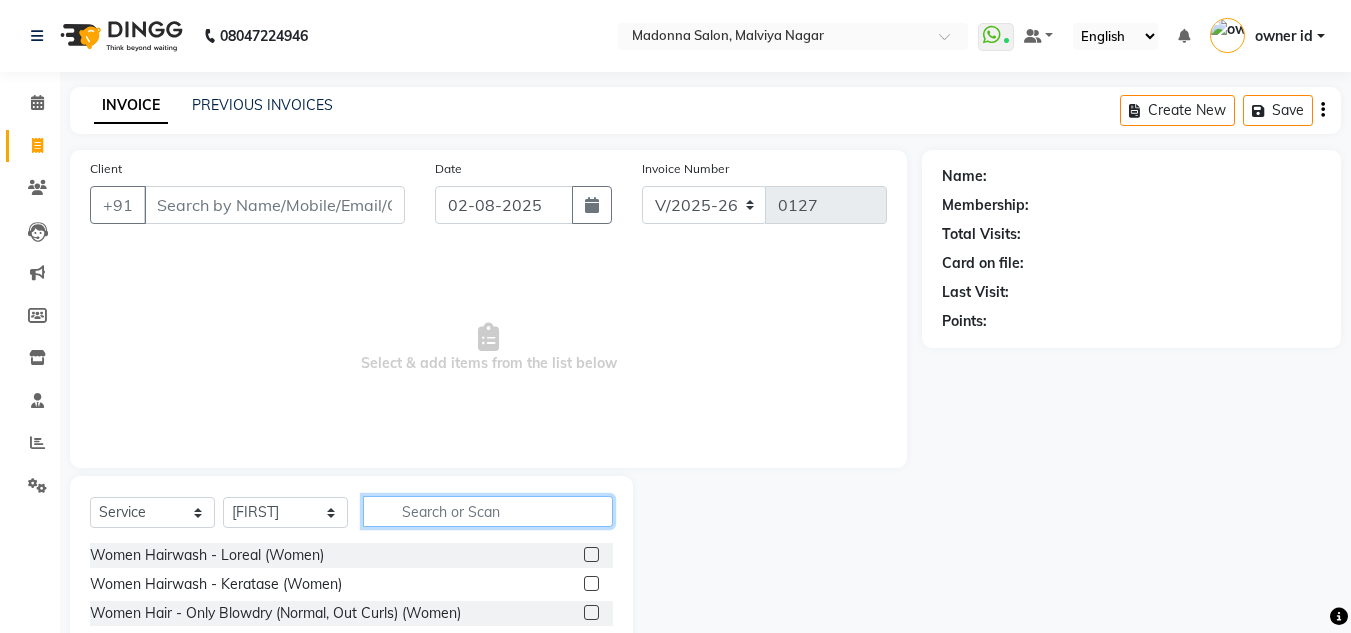 click 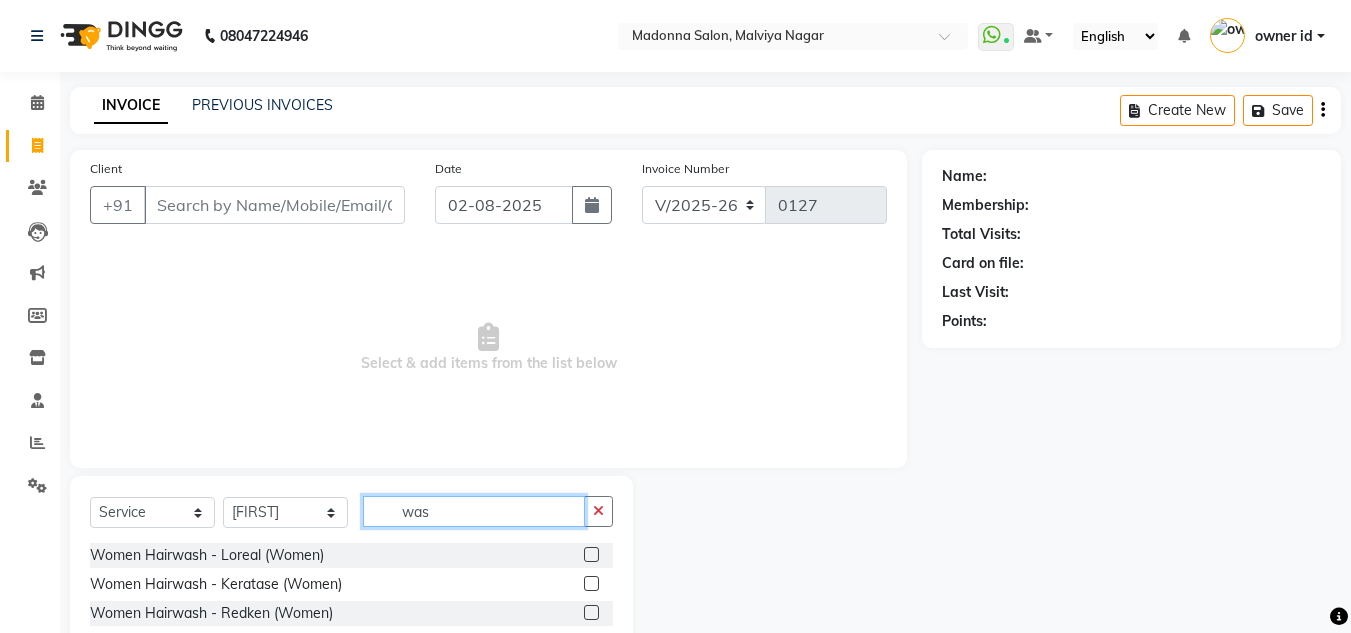 type on "was" 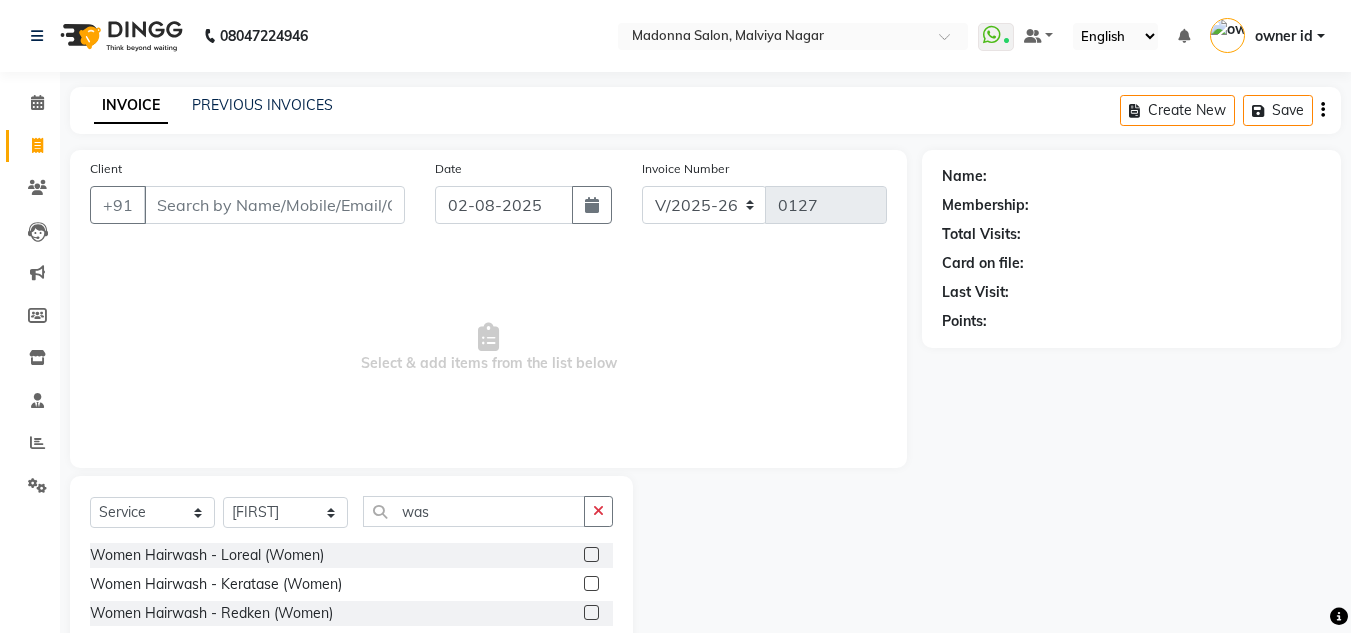 click 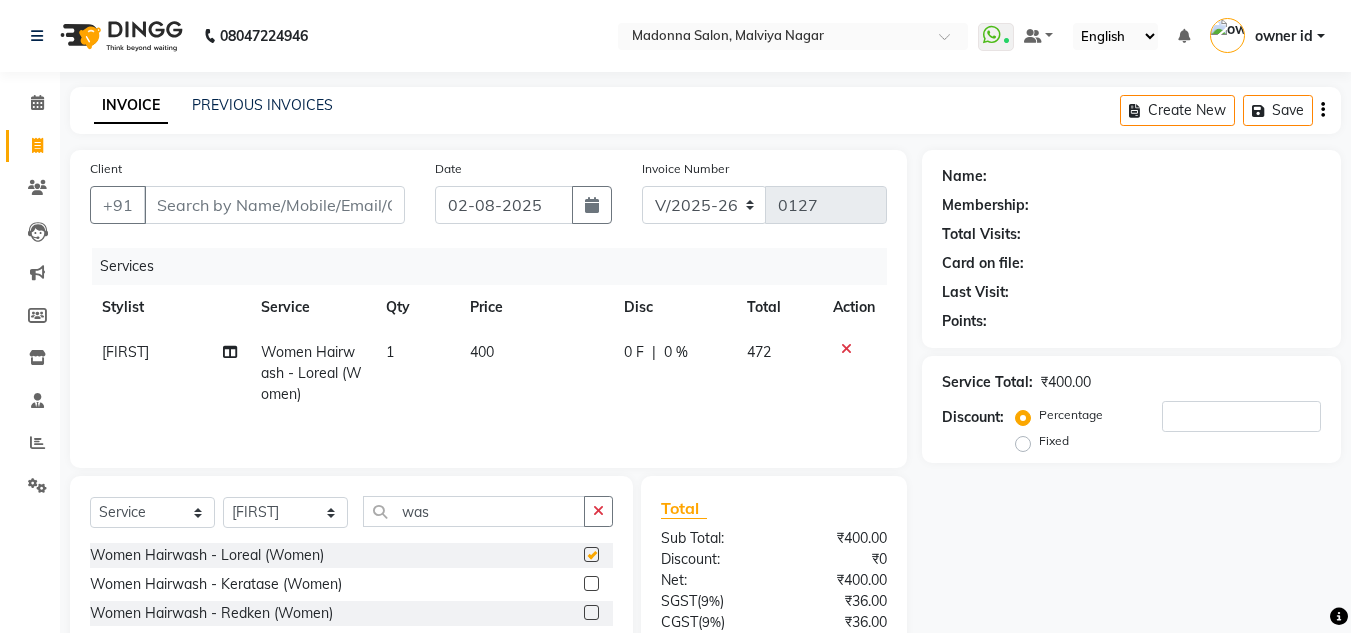 checkbox on "false" 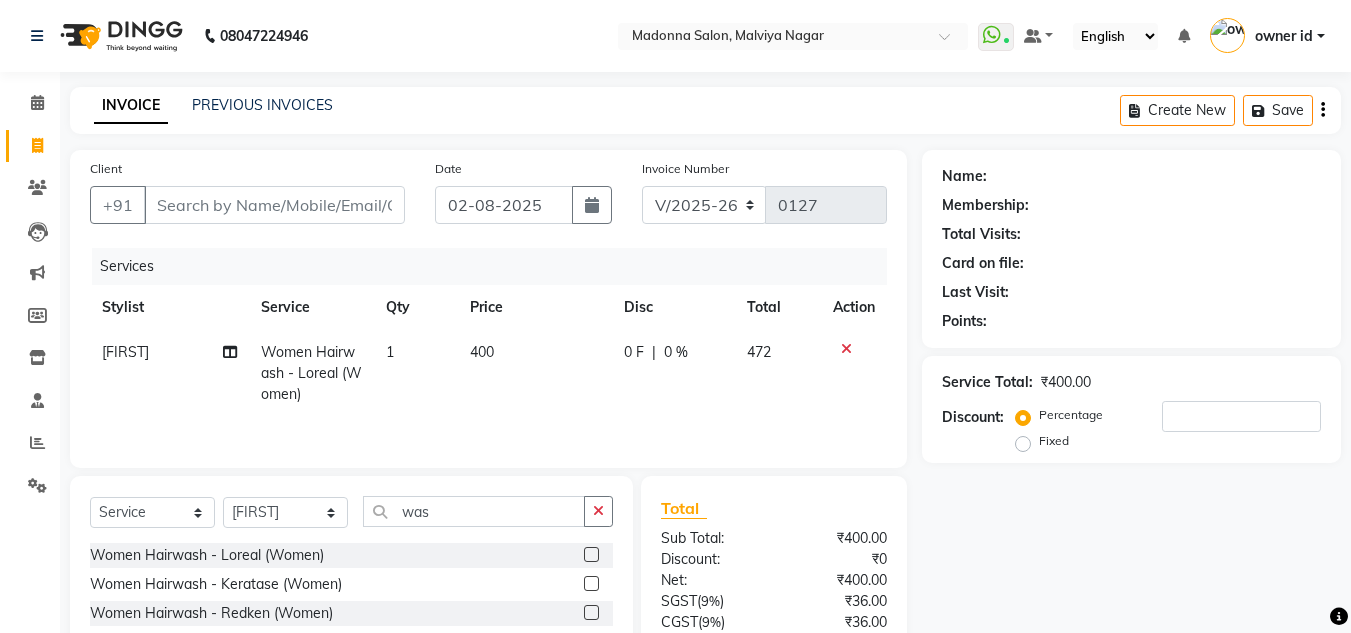 click on "400" 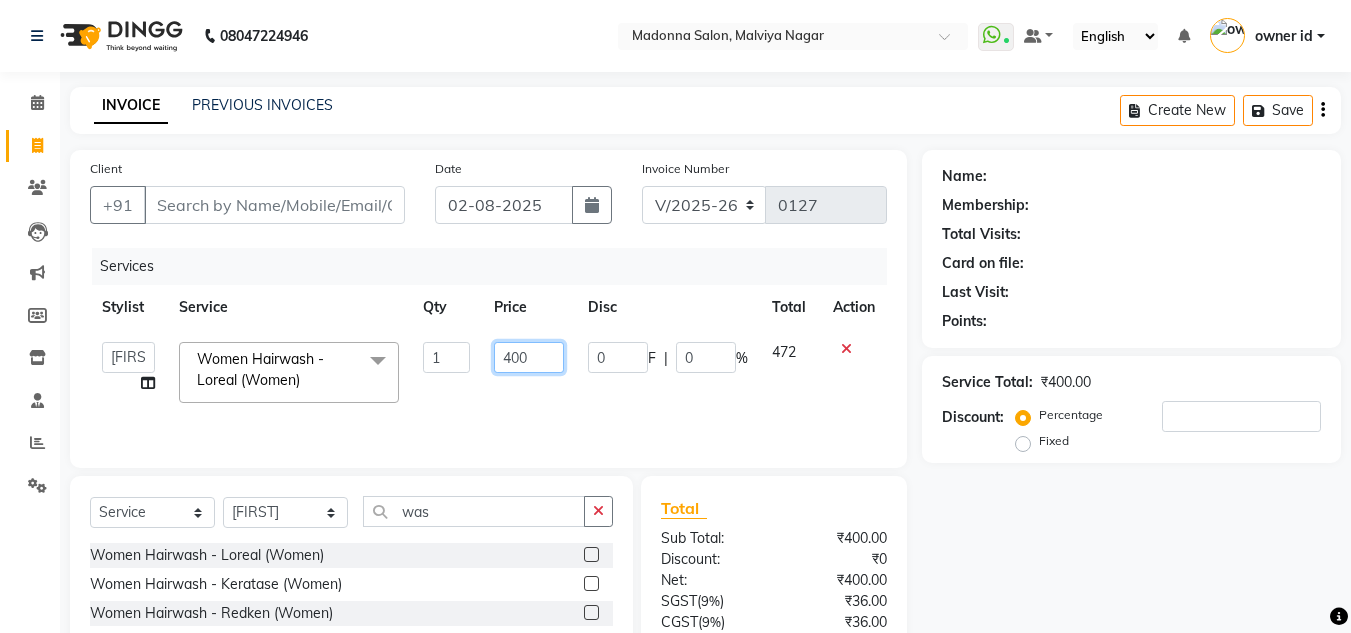 click on "400" 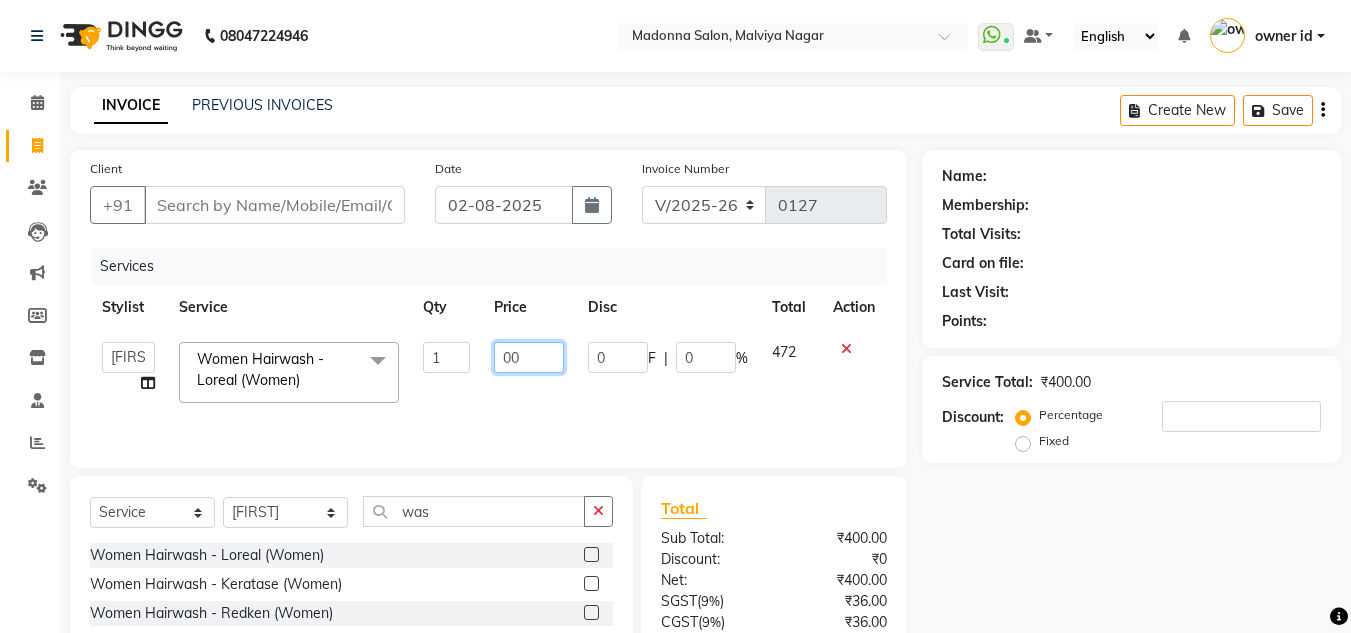 type on "200" 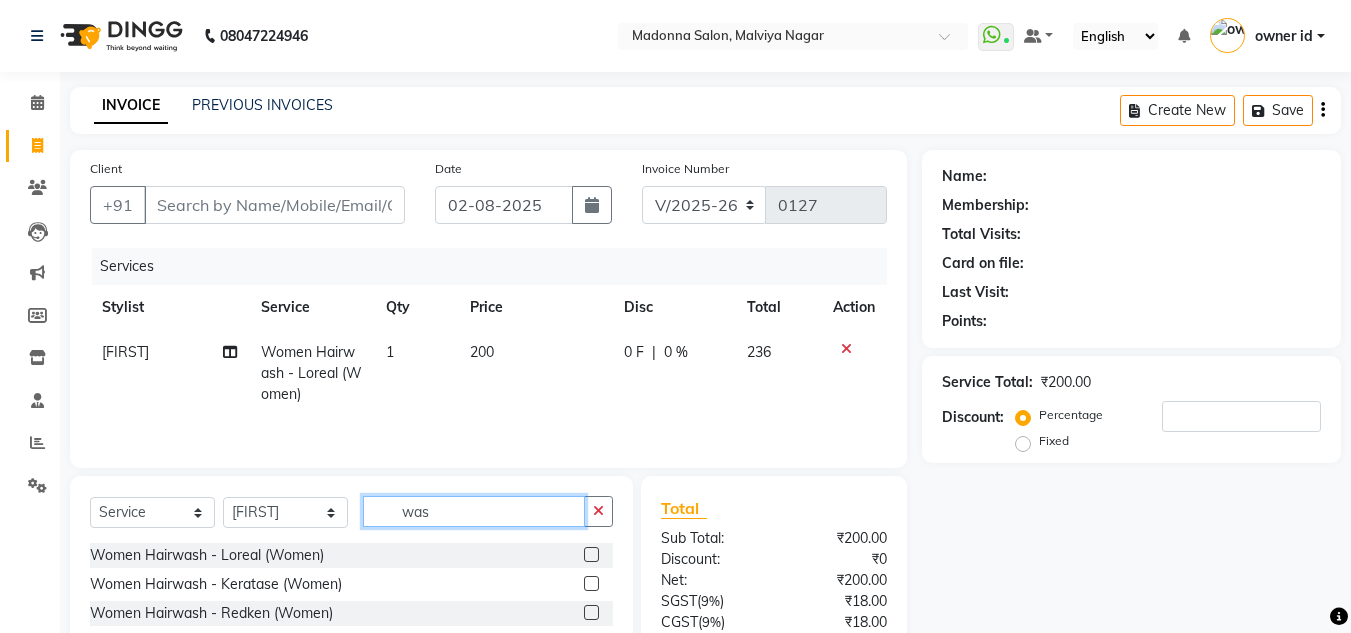 click on "was" 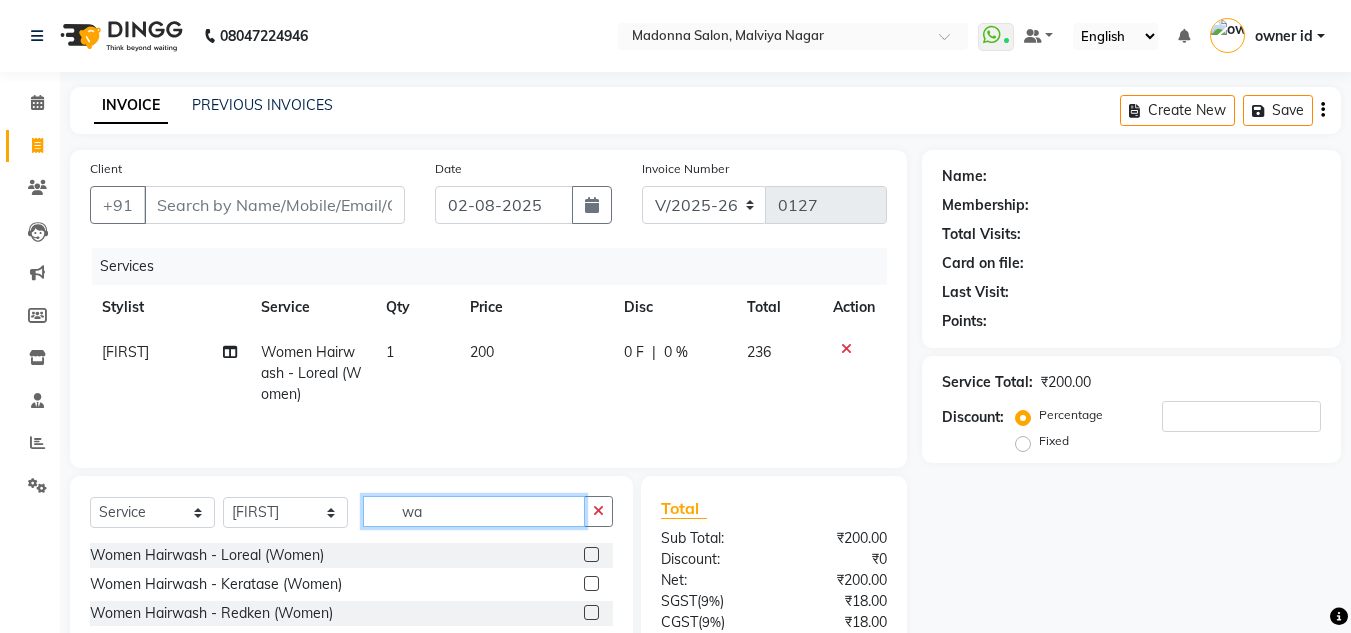 type on "w" 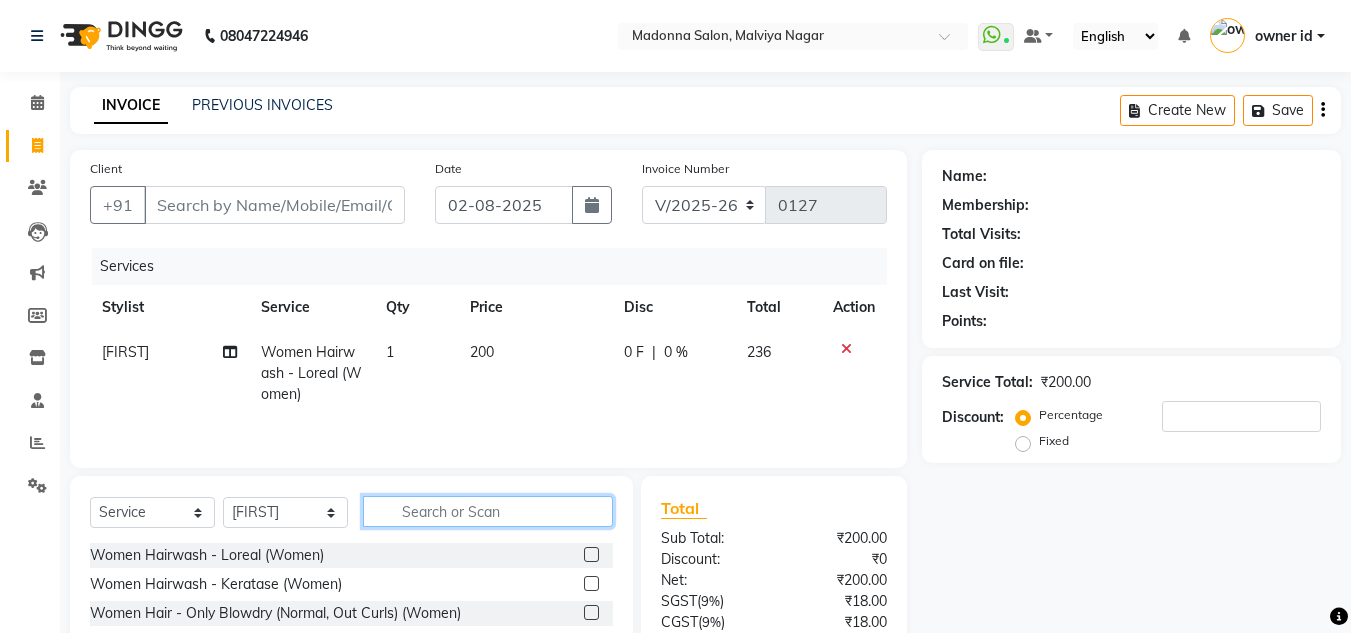 type 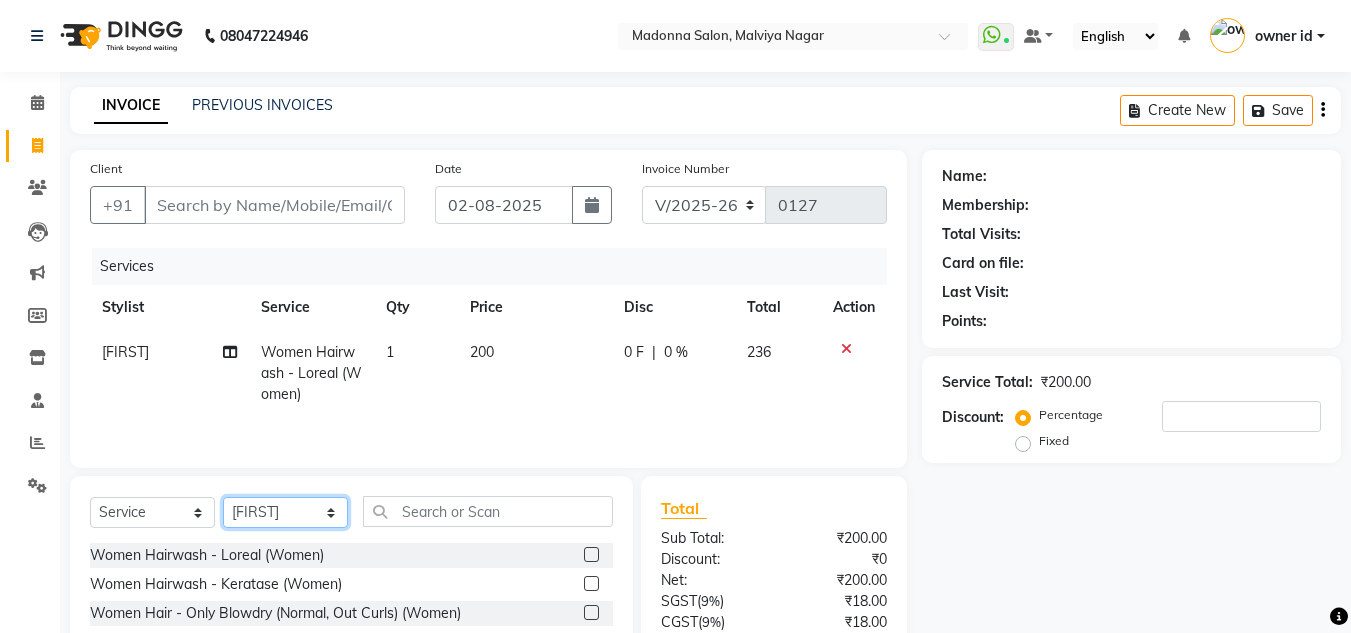 click on "Select Stylist Amit Bharti Devesh Farman Harsh  Jaikesh Manager Manoj Nitin Nails owner id Poonam Rihan" 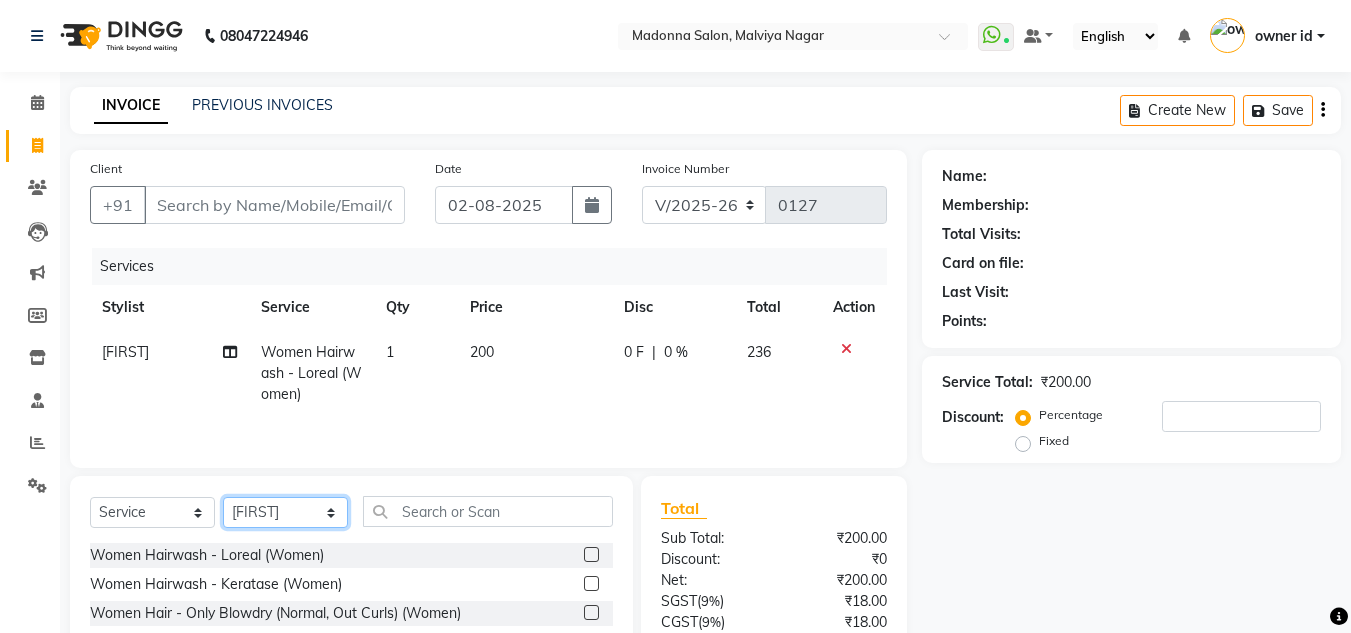 select on "86634" 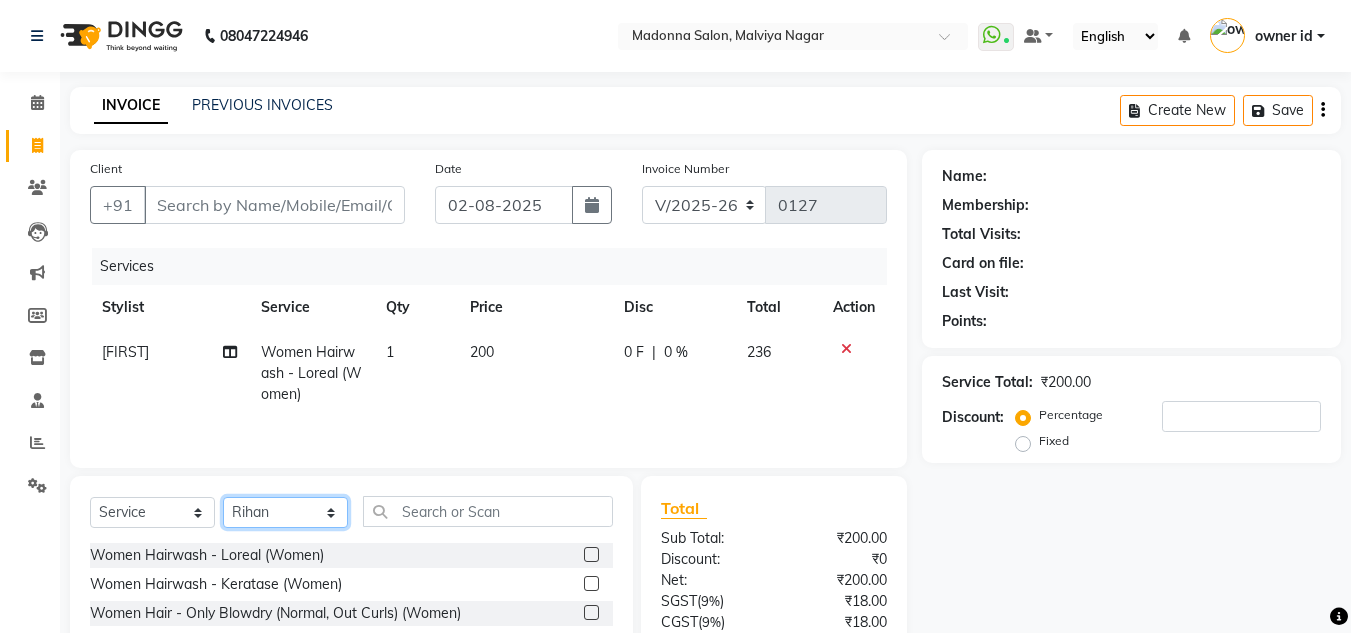 click on "Select Stylist Amit Bharti Devesh Farman Harsh  Jaikesh Manager Manoj Nitin Nails owner id Poonam Rihan" 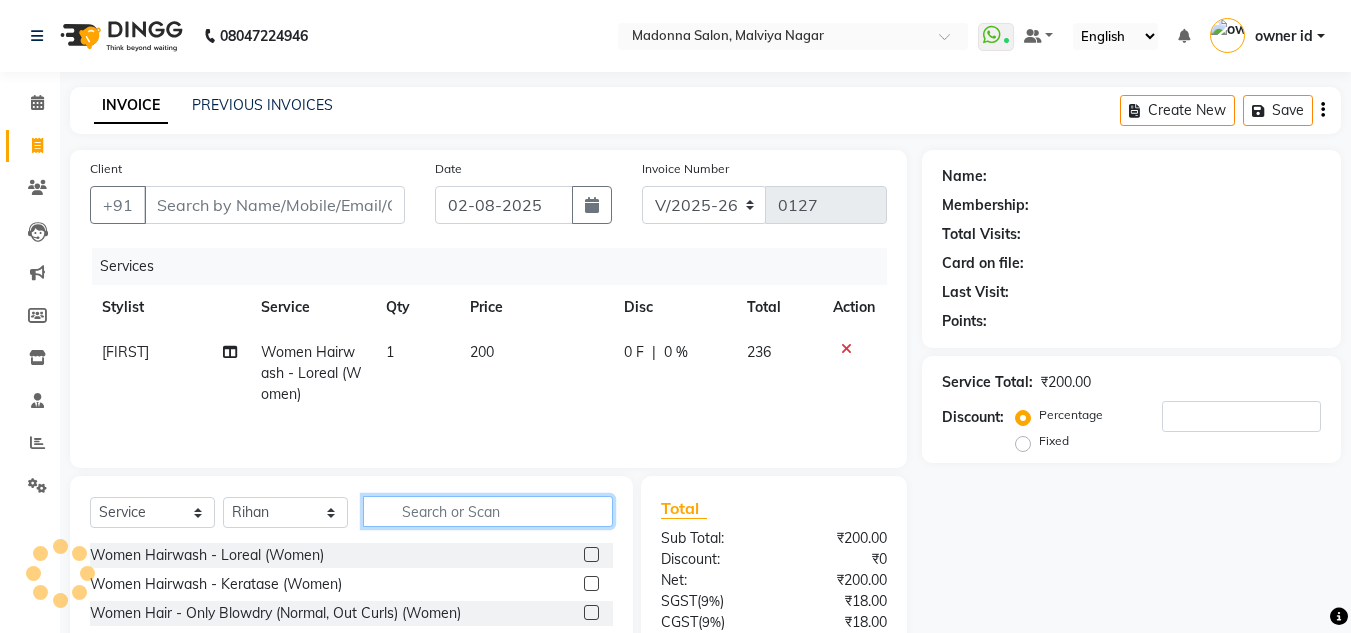click 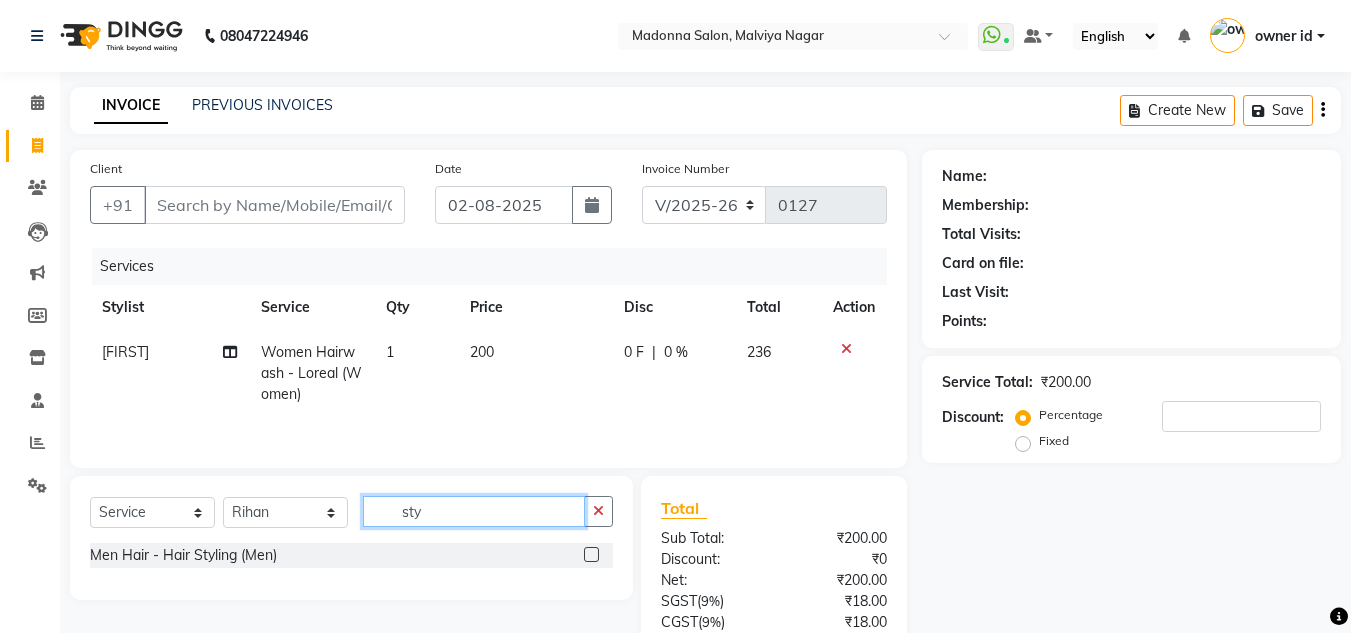 type on "sty" 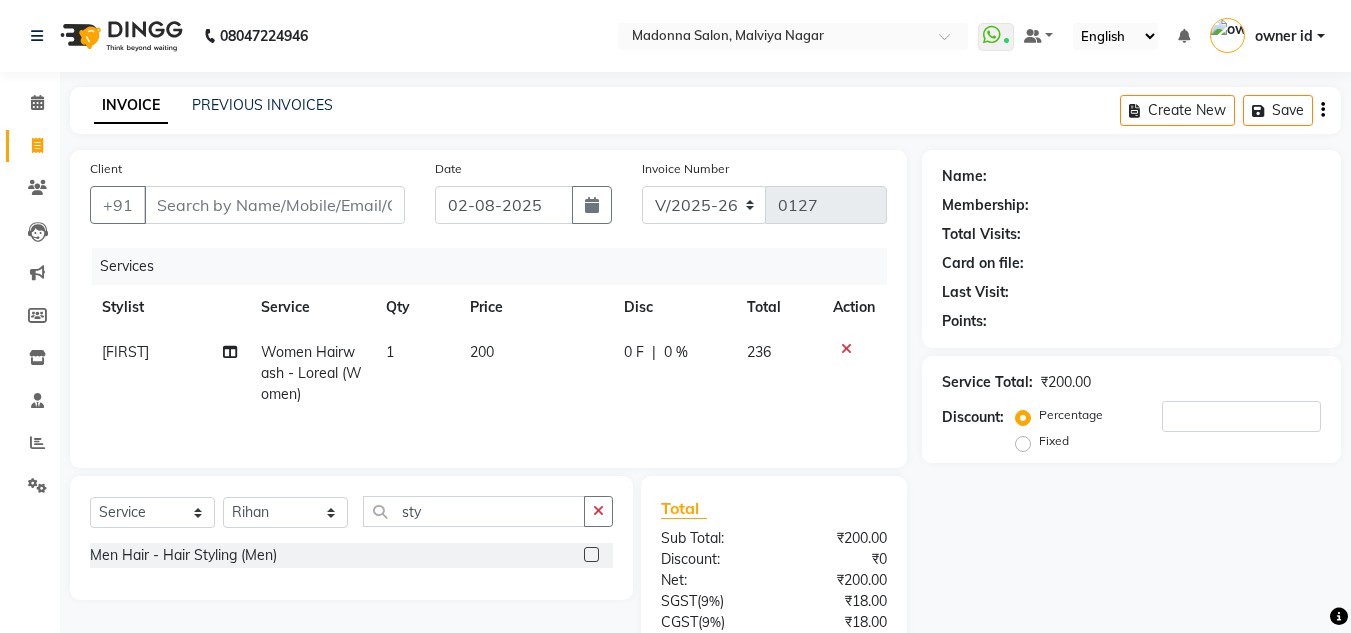 click 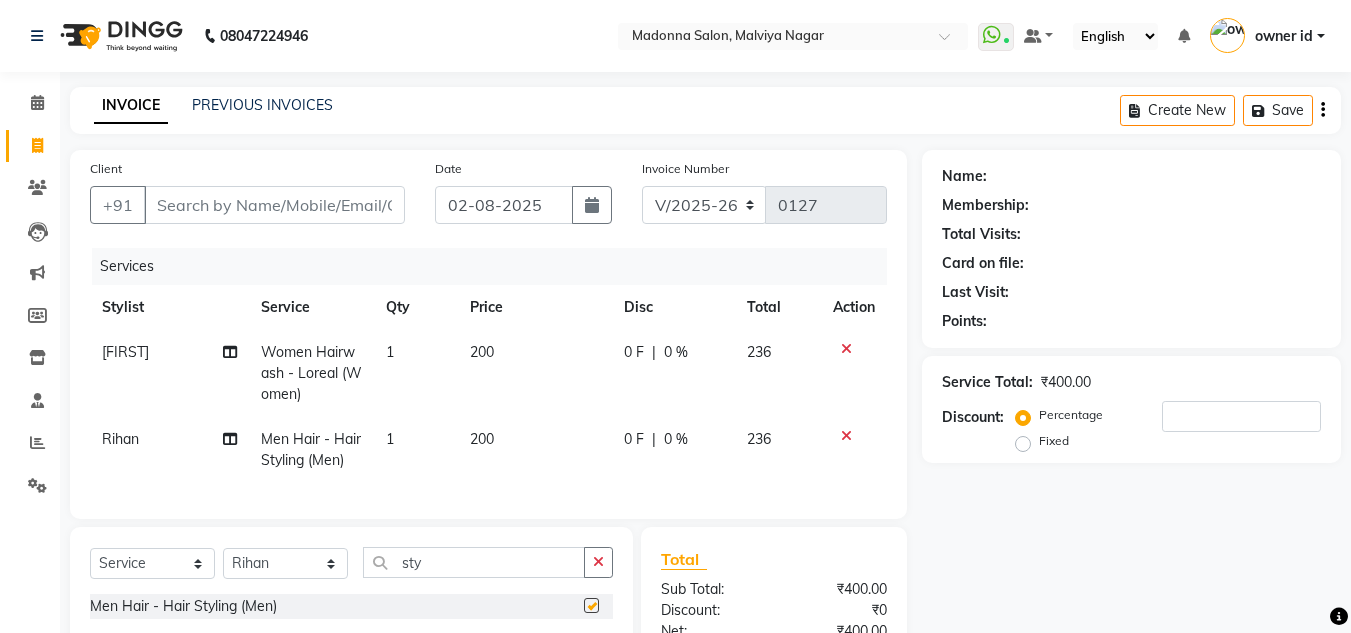 checkbox on "false" 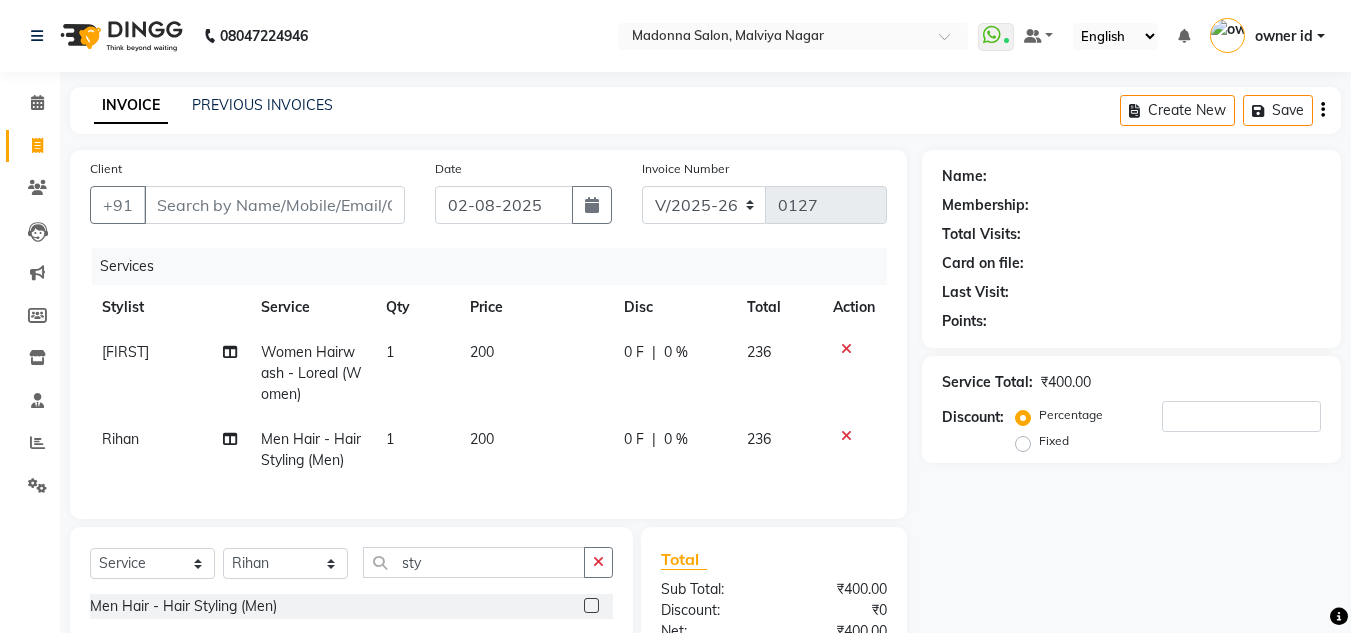 scroll, scrollTop: 233, scrollLeft: 0, axis: vertical 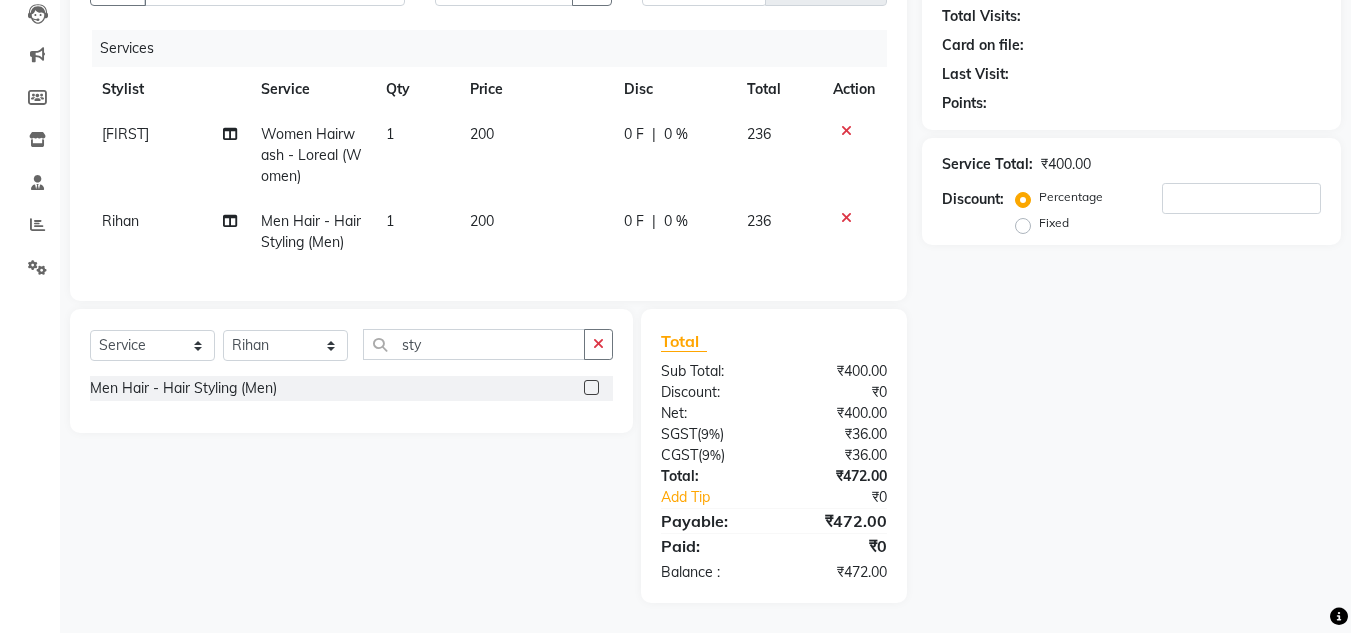 click on "200" 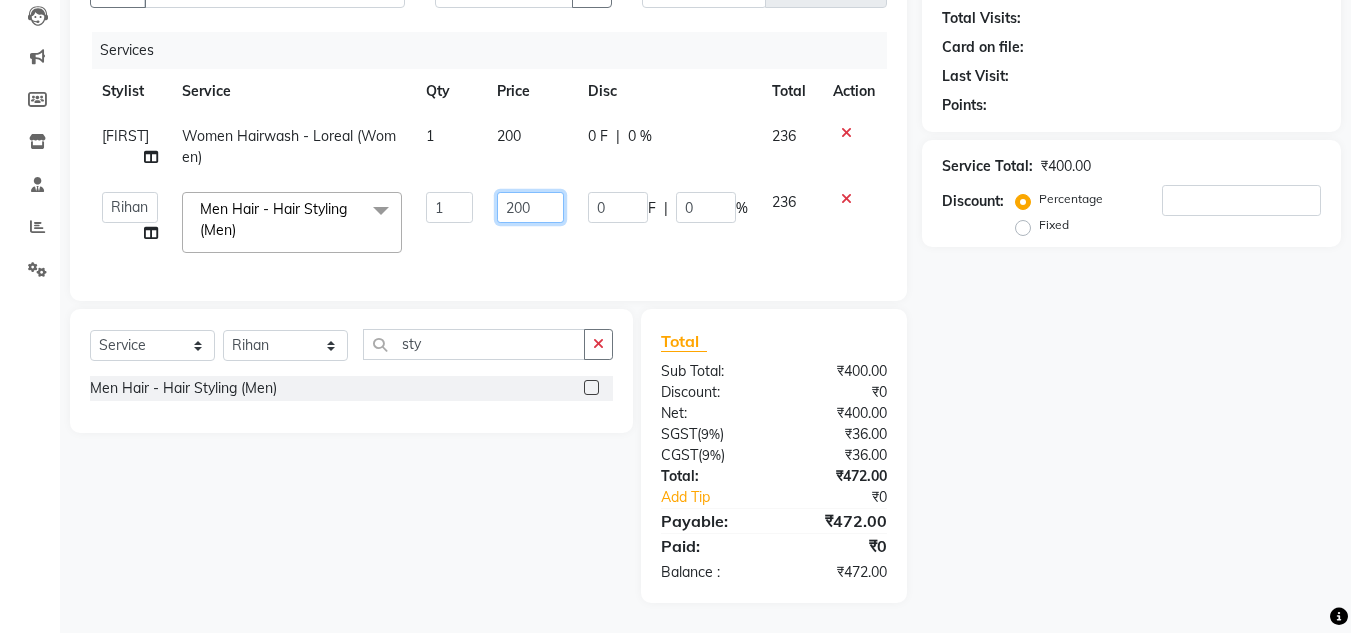 click on "200" 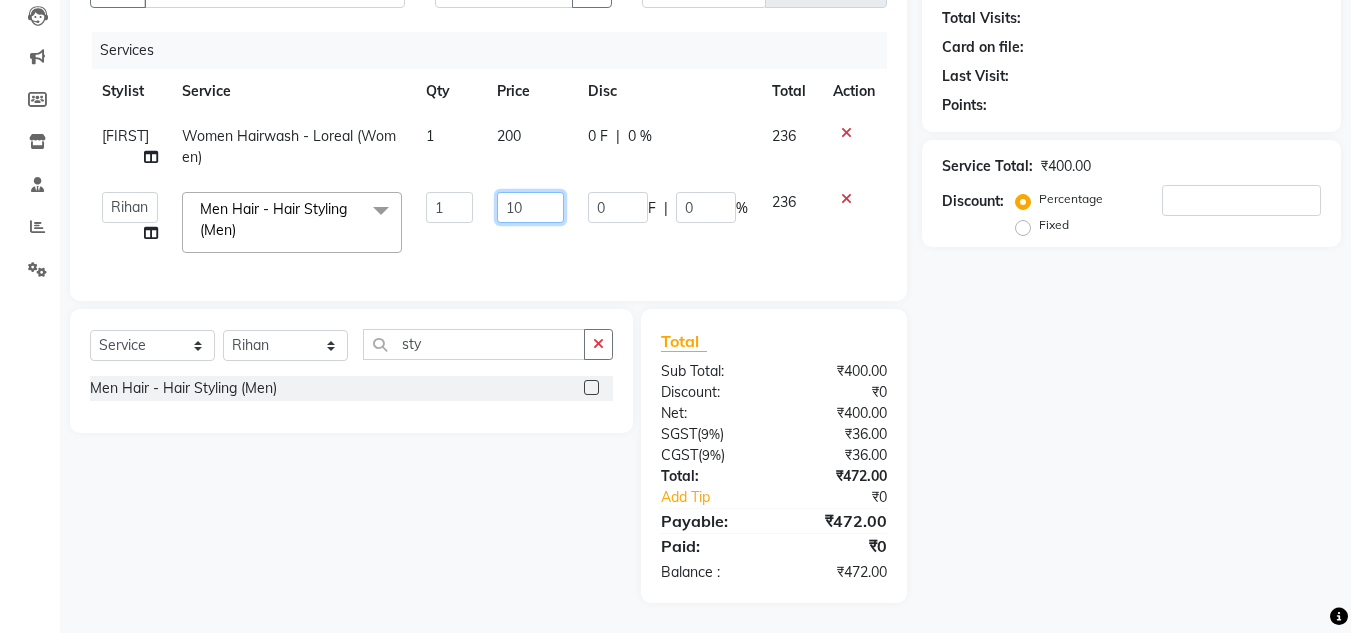 type on "150" 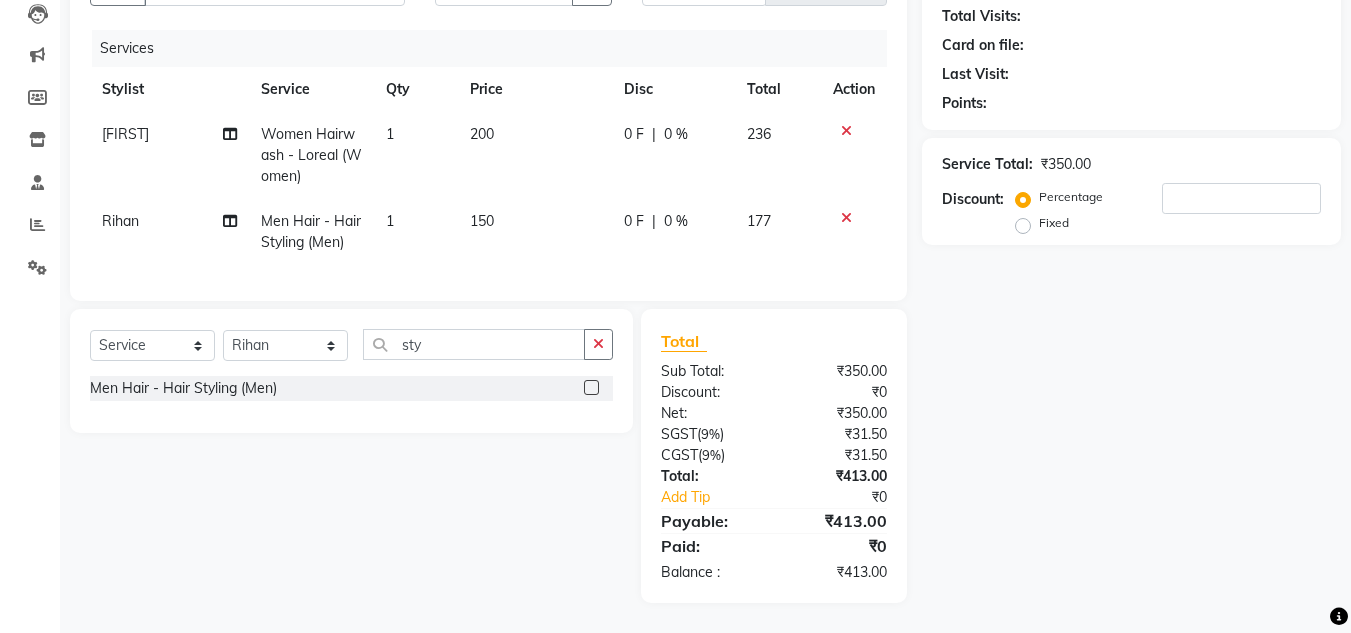 click on "0 F | 0 %" 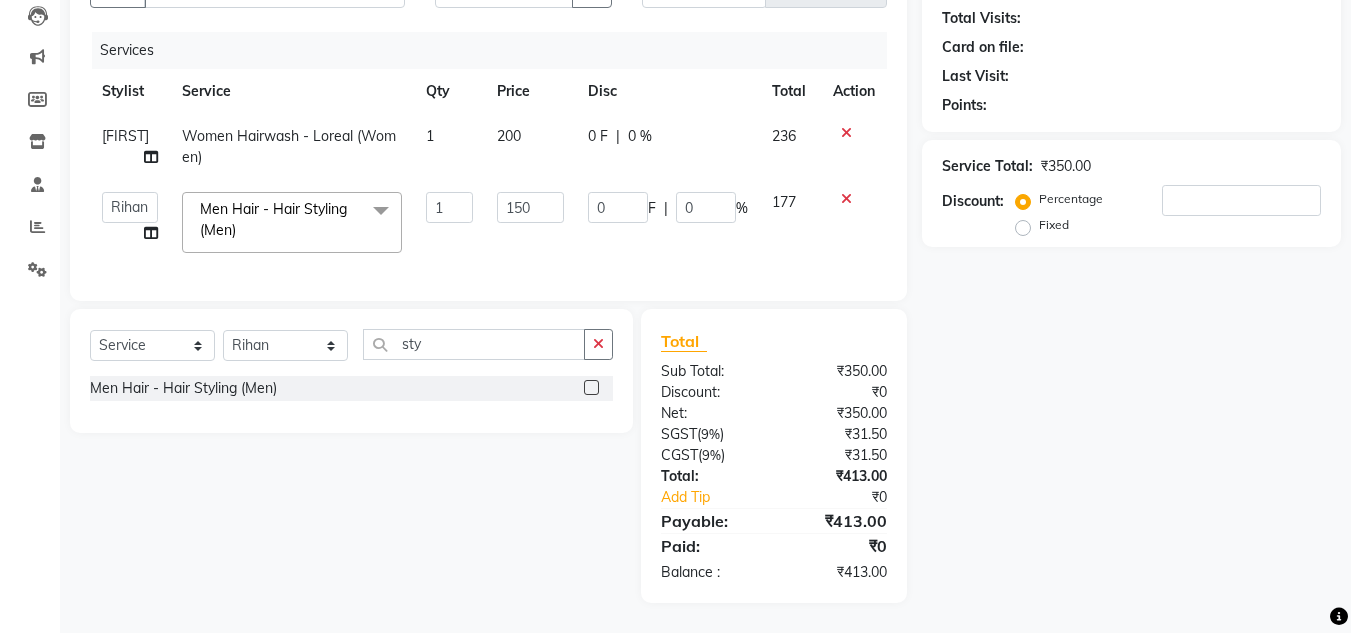 click 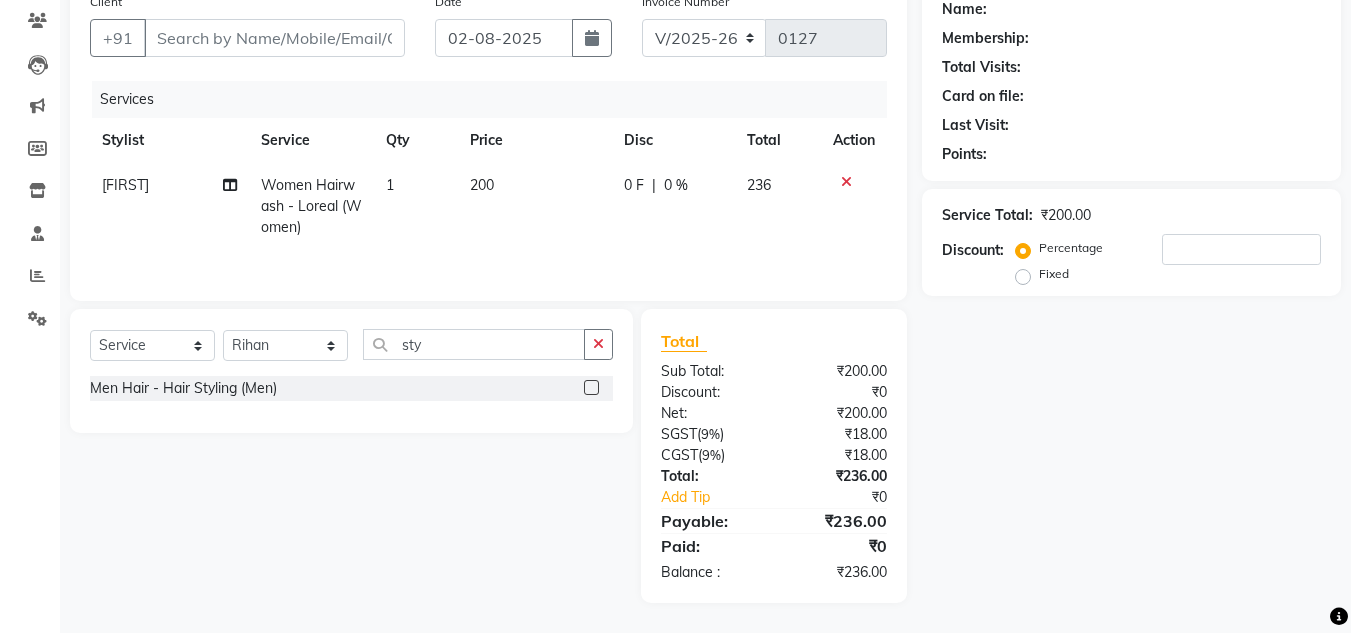 click 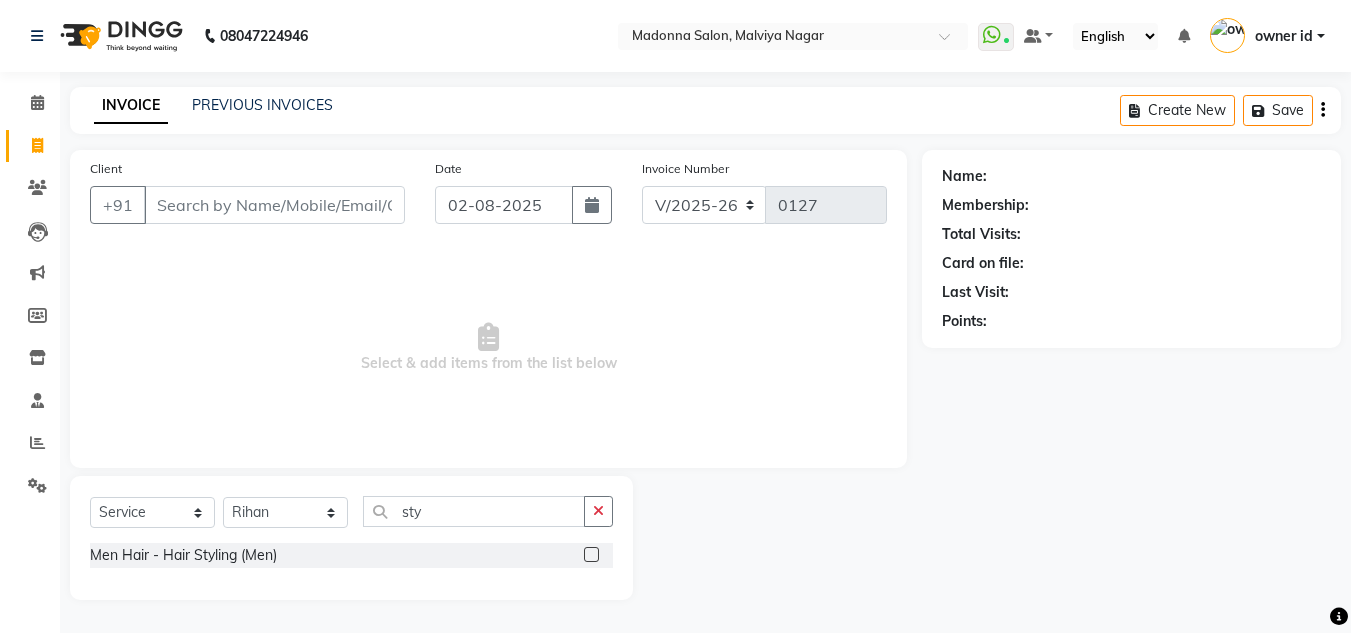 scroll, scrollTop: 0, scrollLeft: 0, axis: both 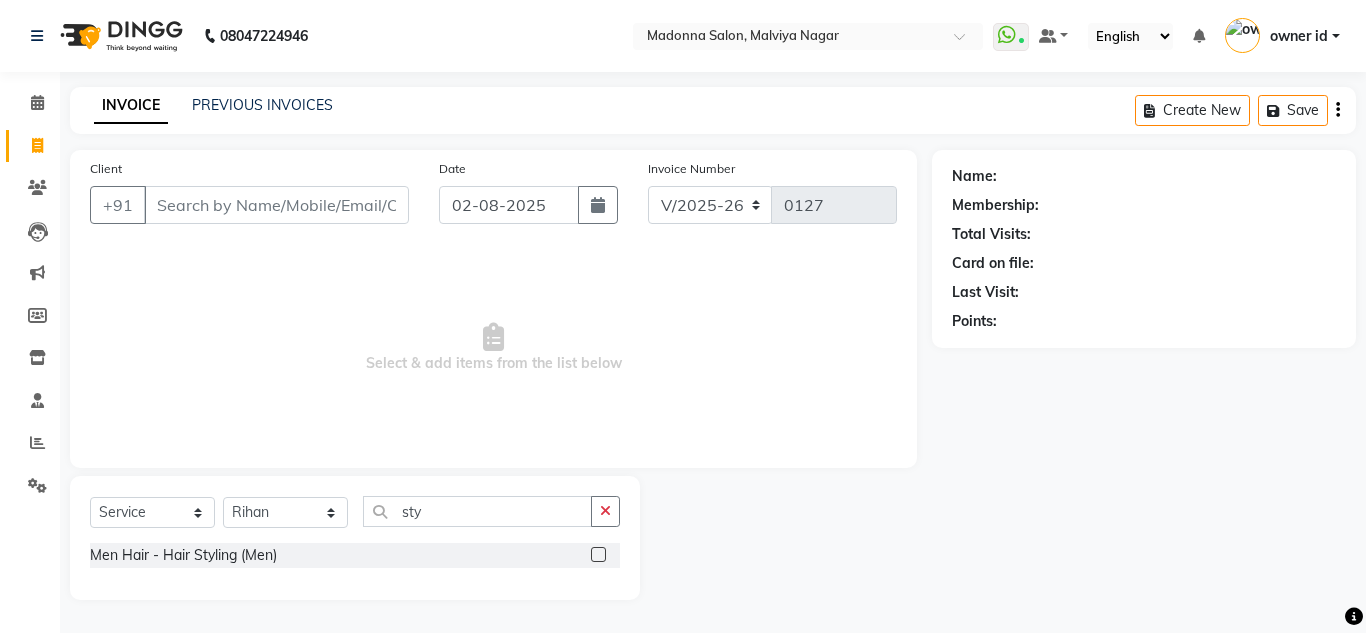 click 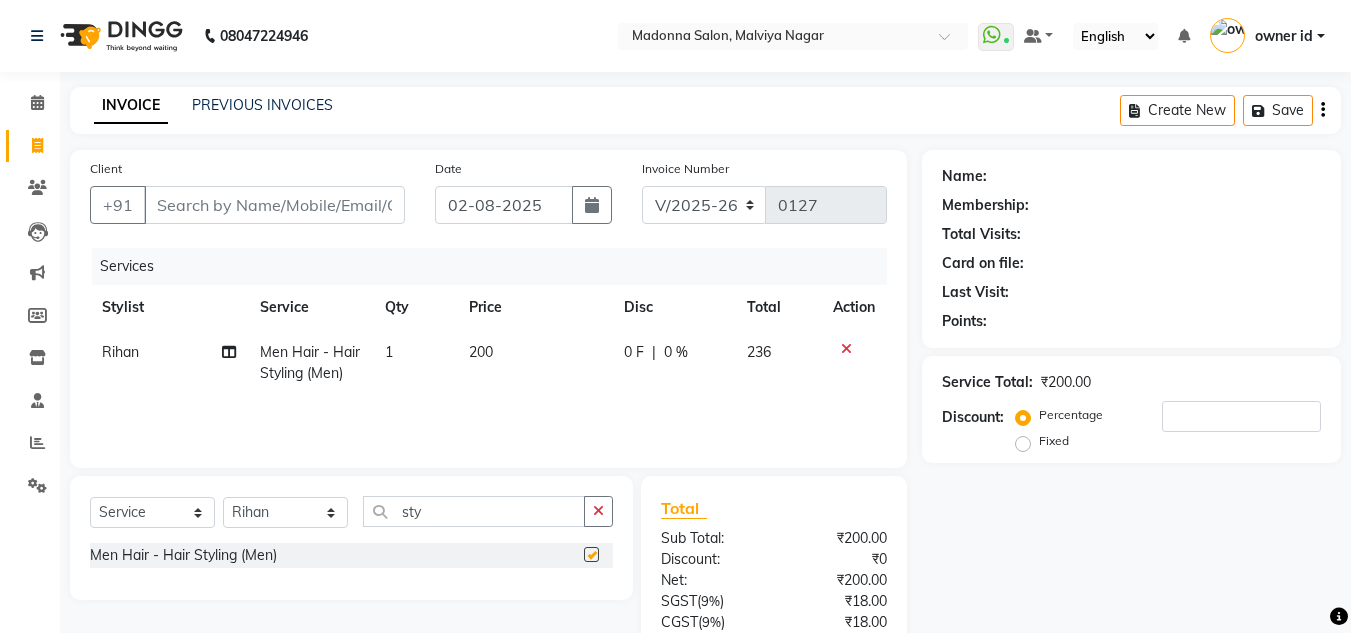 checkbox on "false" 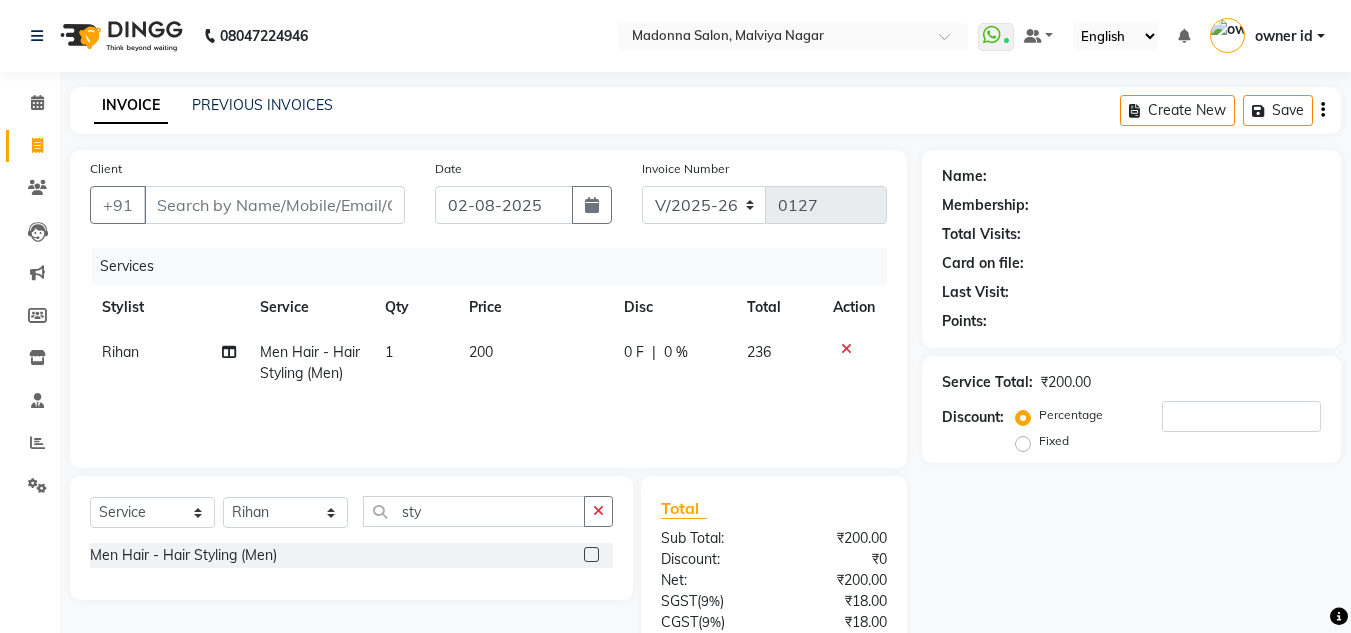 click on "200" 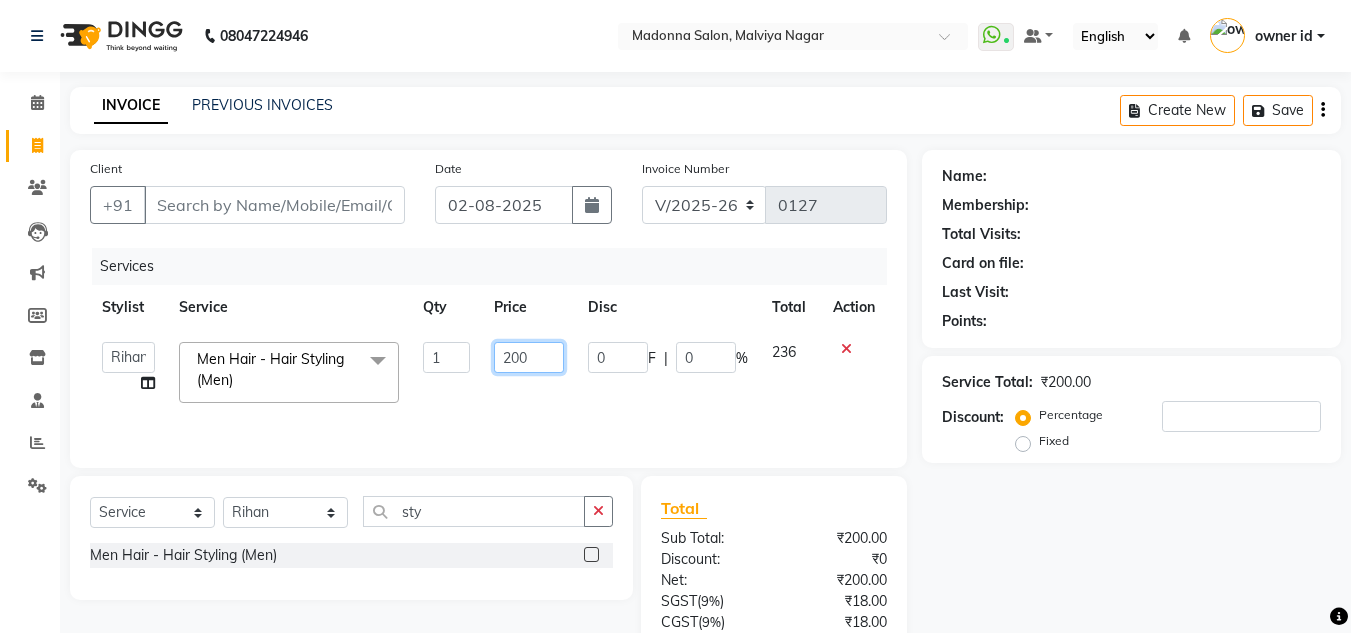click on "200" 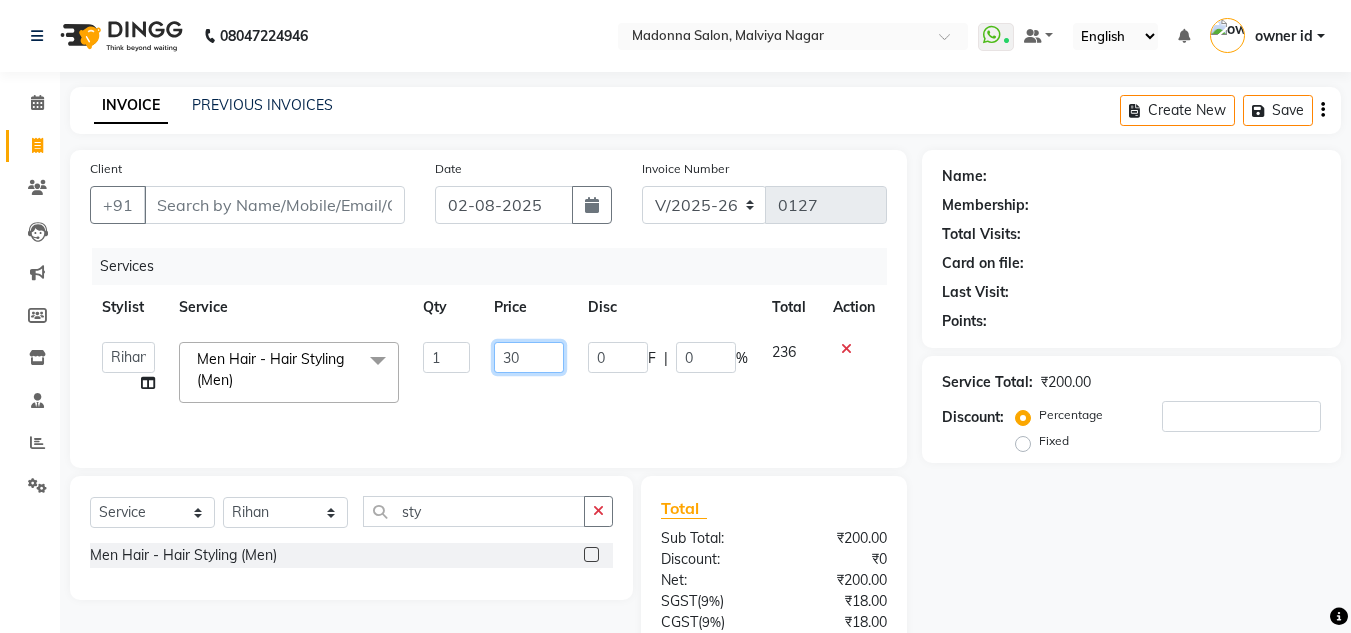 type on "350" 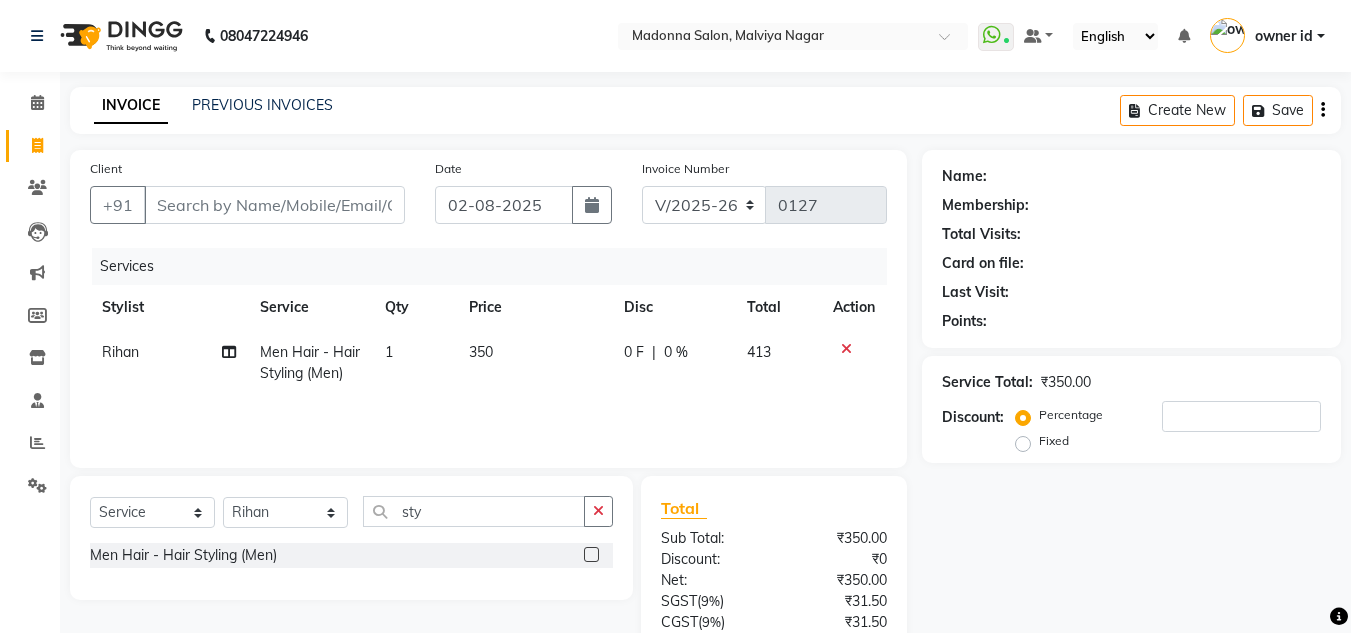 click on "Services Stylist Service Qty Price Disc Total Action Rihan Men Hair  - Hair Styling (Men) 1 350 0 F | 0 % 413" 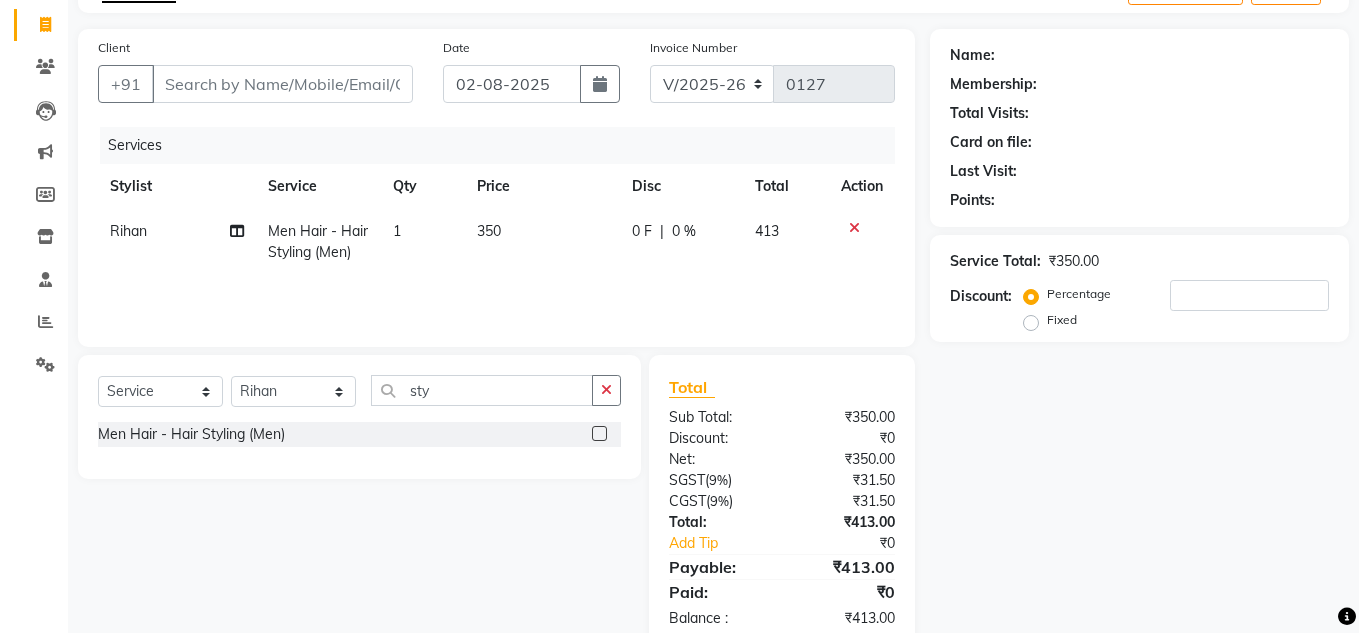 scroll, scrollTop: 122, scrollLeft: 0, axis: vertical 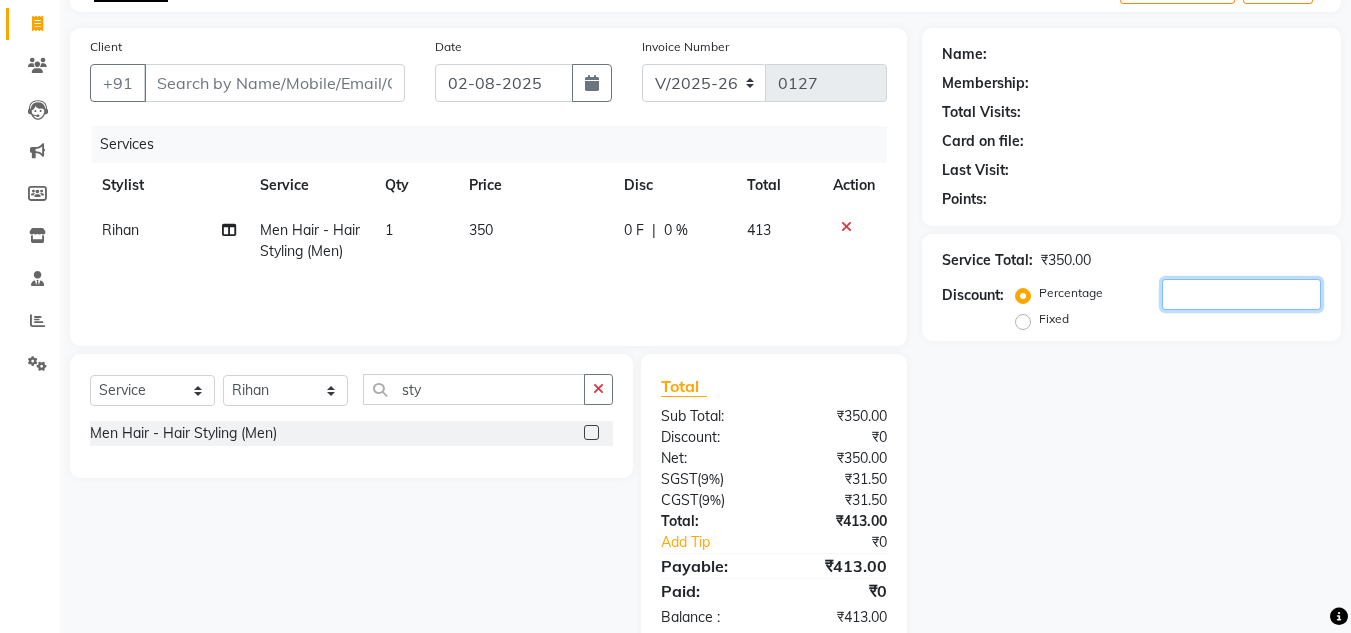 click 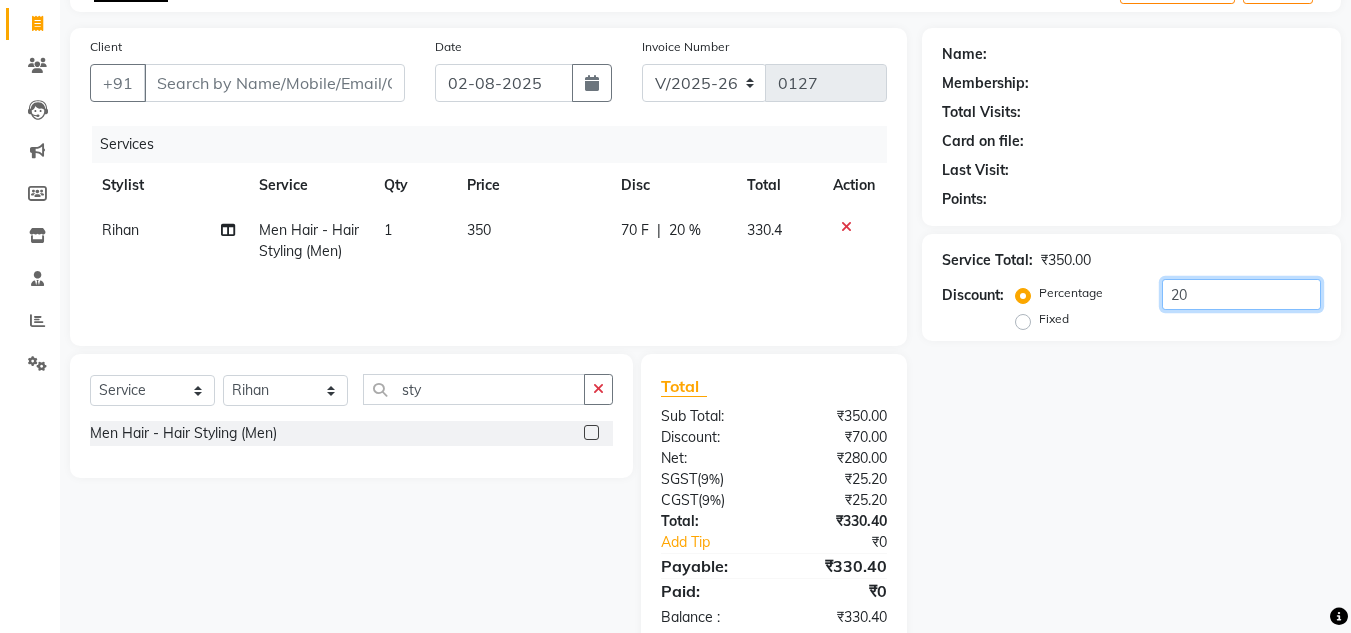type on "20" 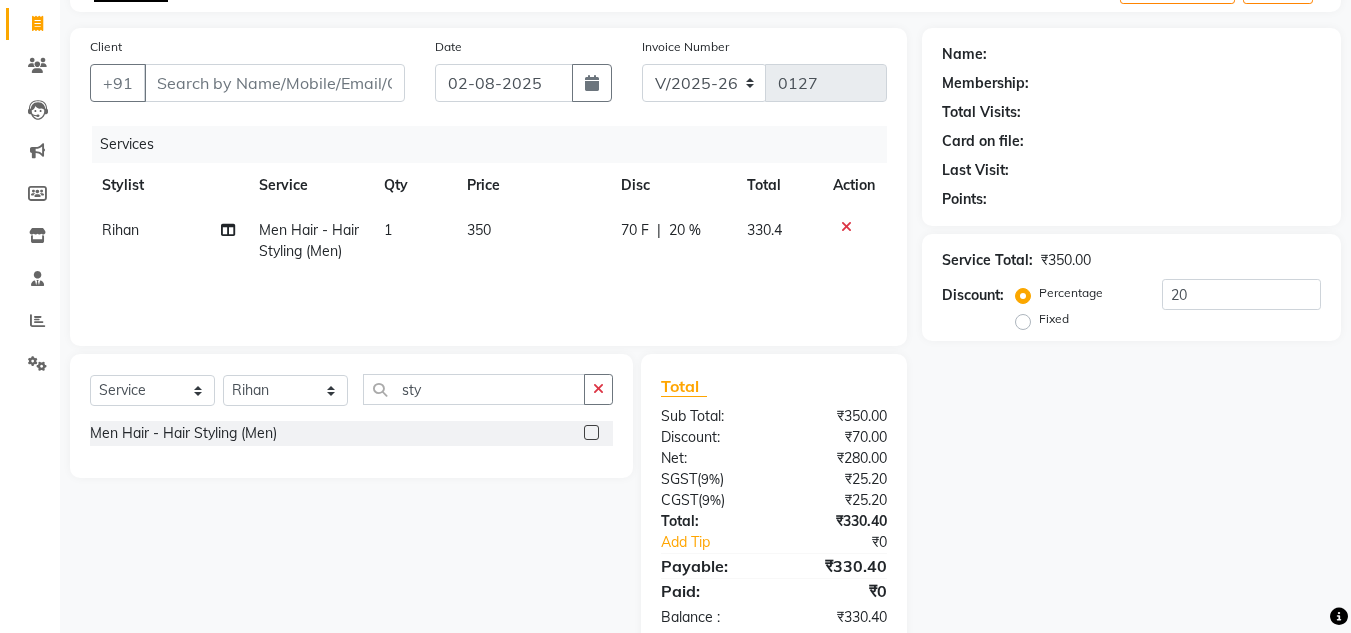 click on "350" 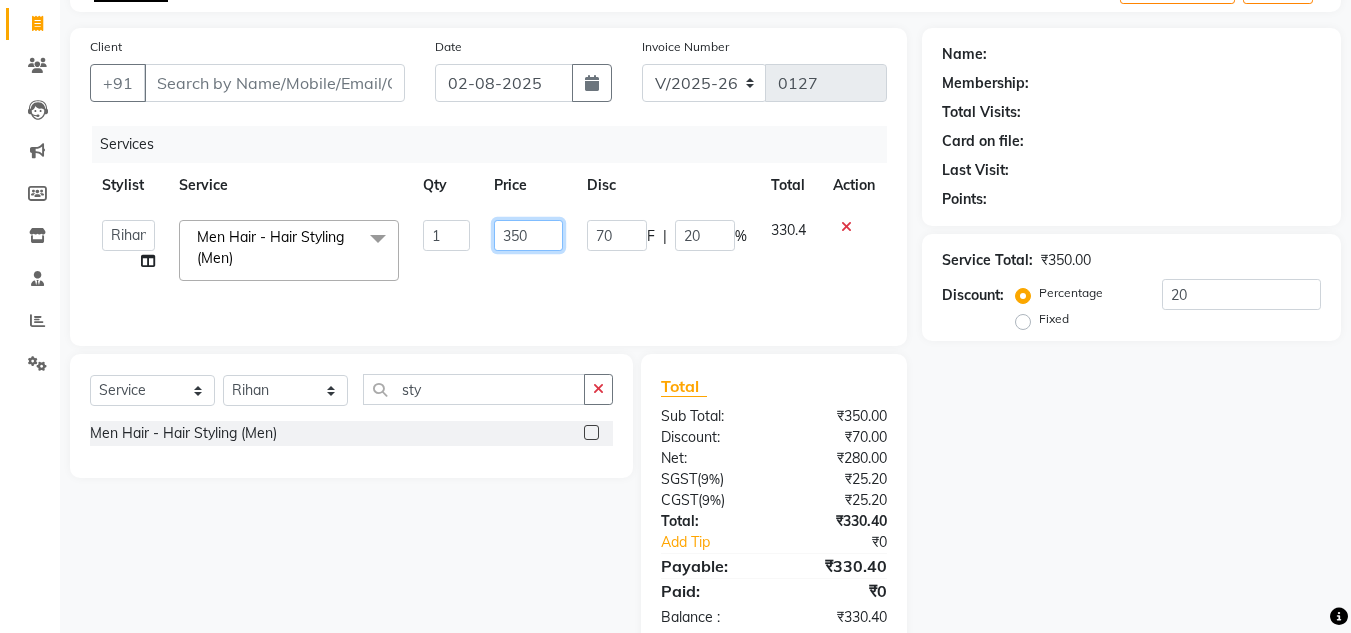 click on "350" 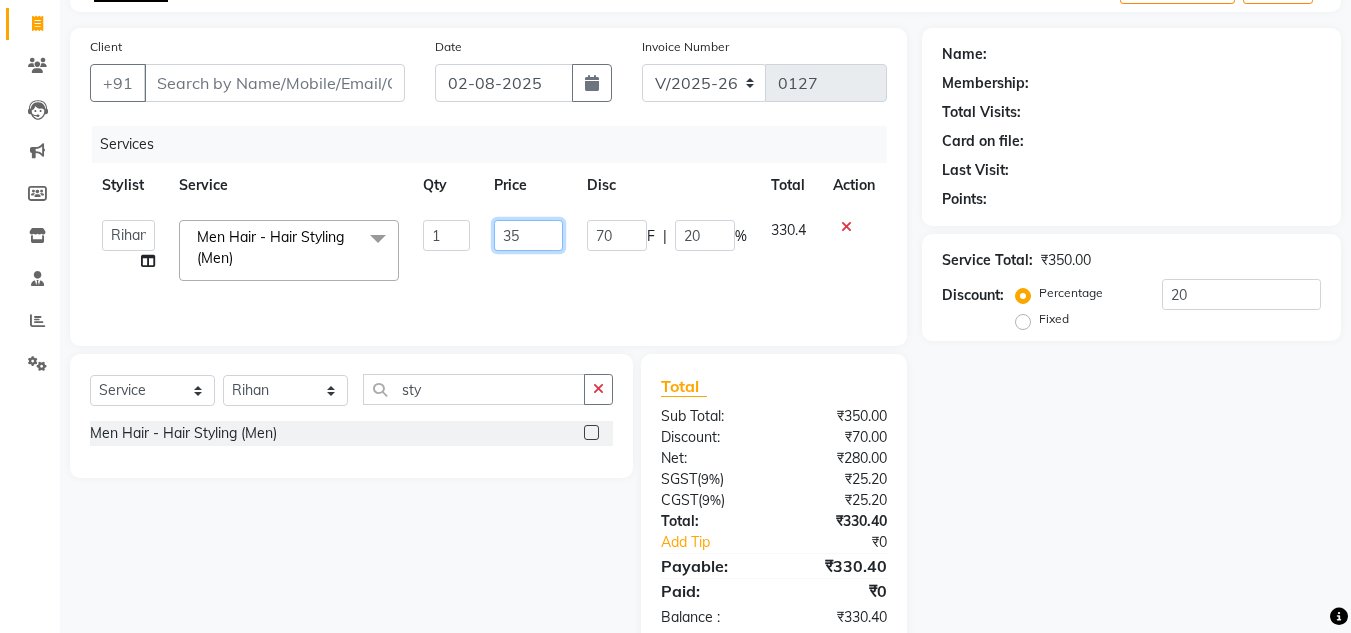 type on "3" 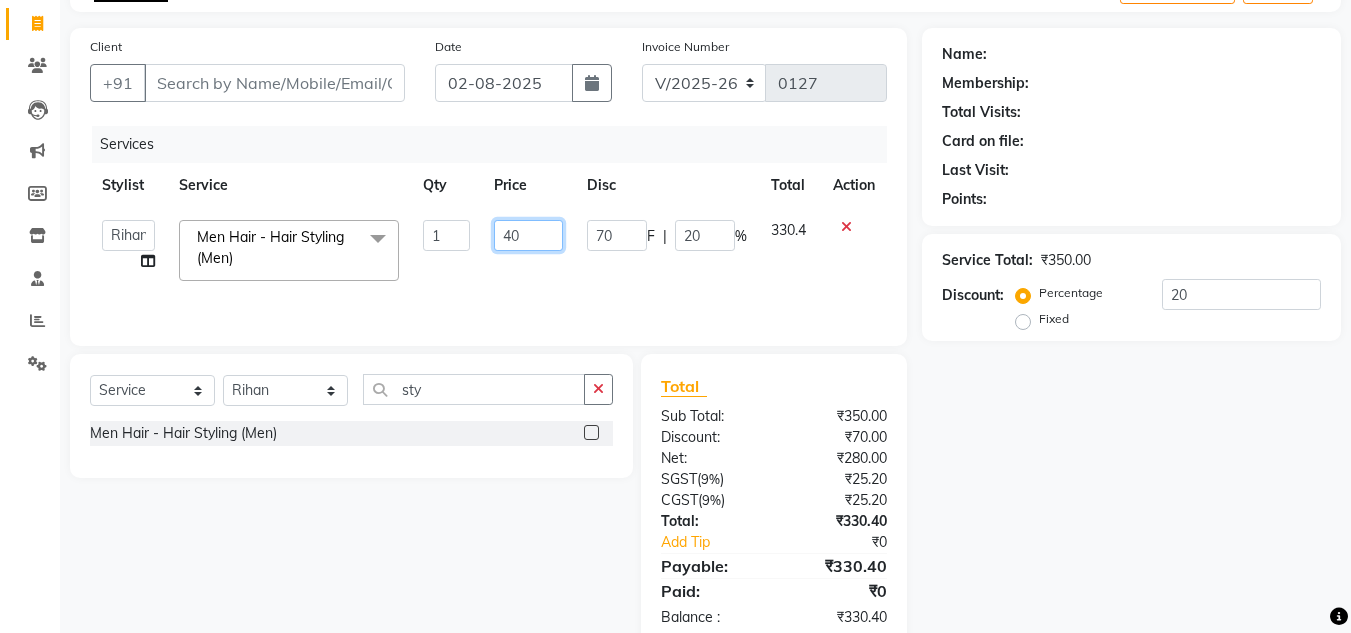 type on "400" 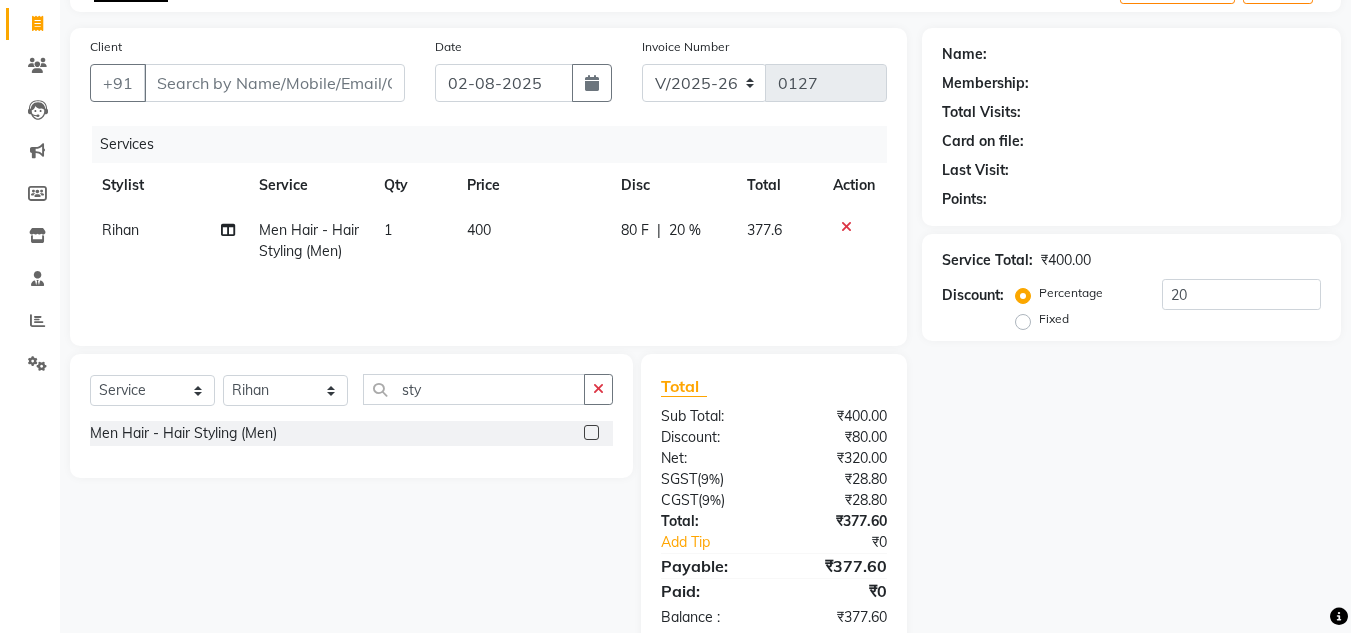 click on "Name: Membership: Total Visits: Card on file: Last Visit:  Points:  Service Total:  ₹400.00  Discount:  Percentage   Fixed  20" 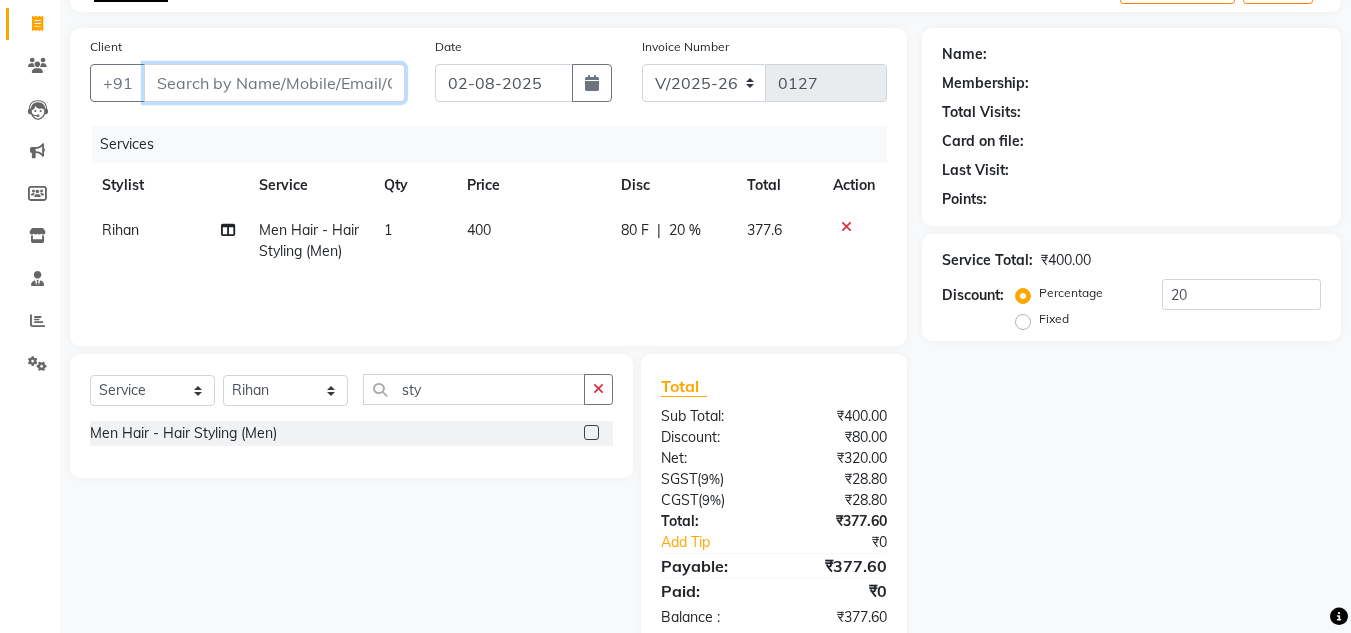 click on "Client" at bounding box center (274, 83) 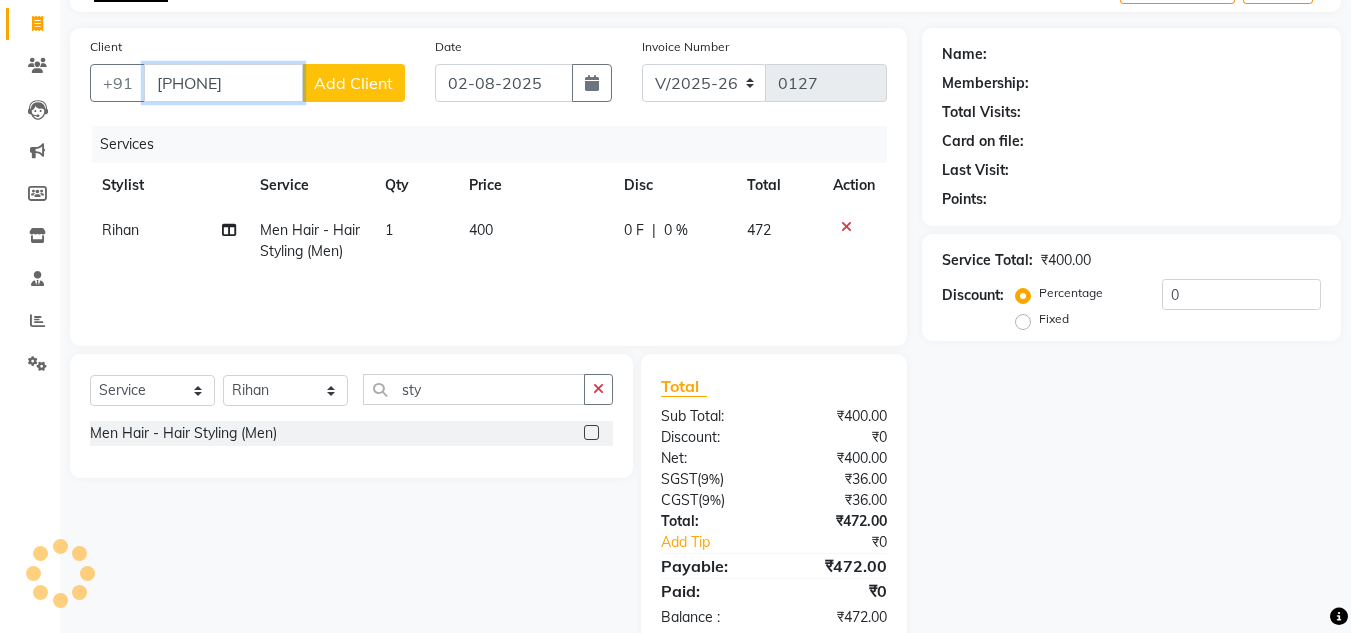 type on "[PHONE]" 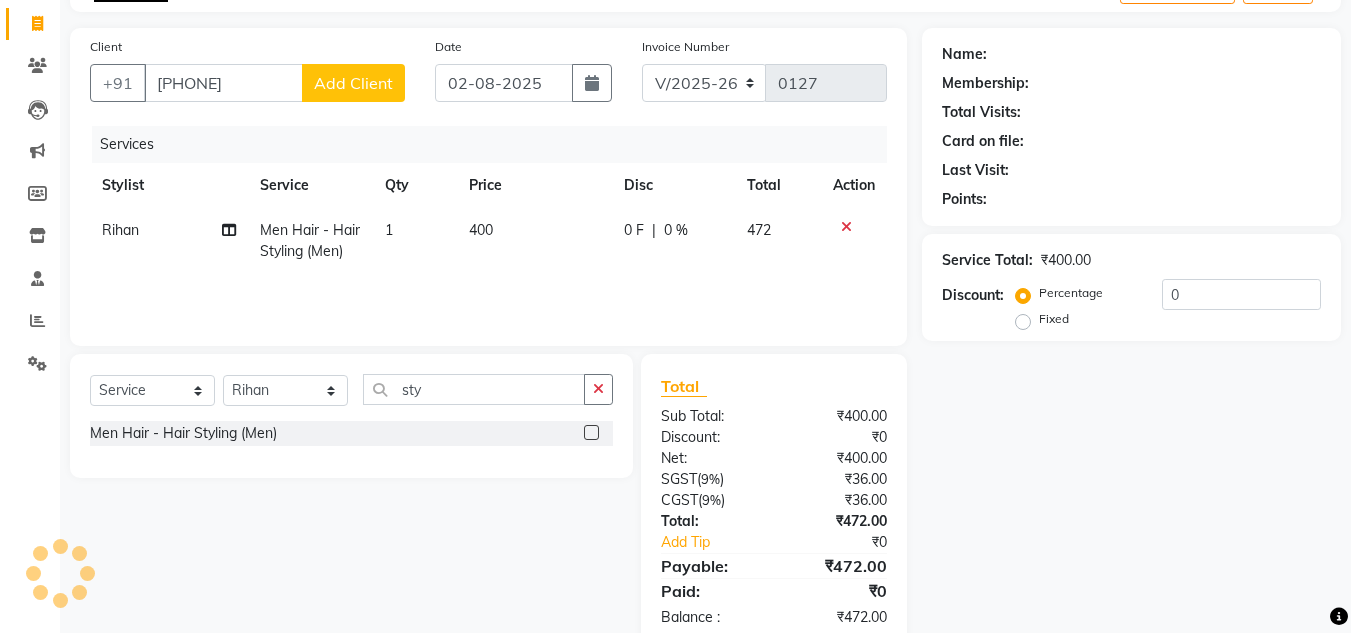 click on "Add Client" 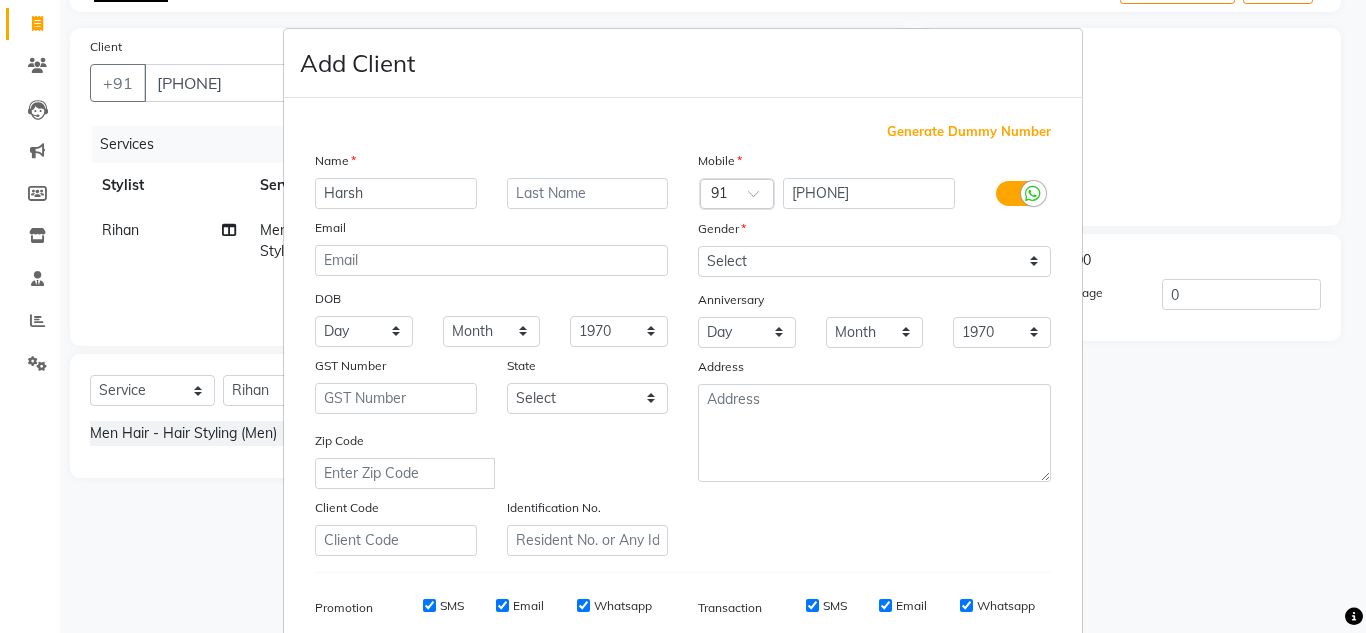type on "Harsh" 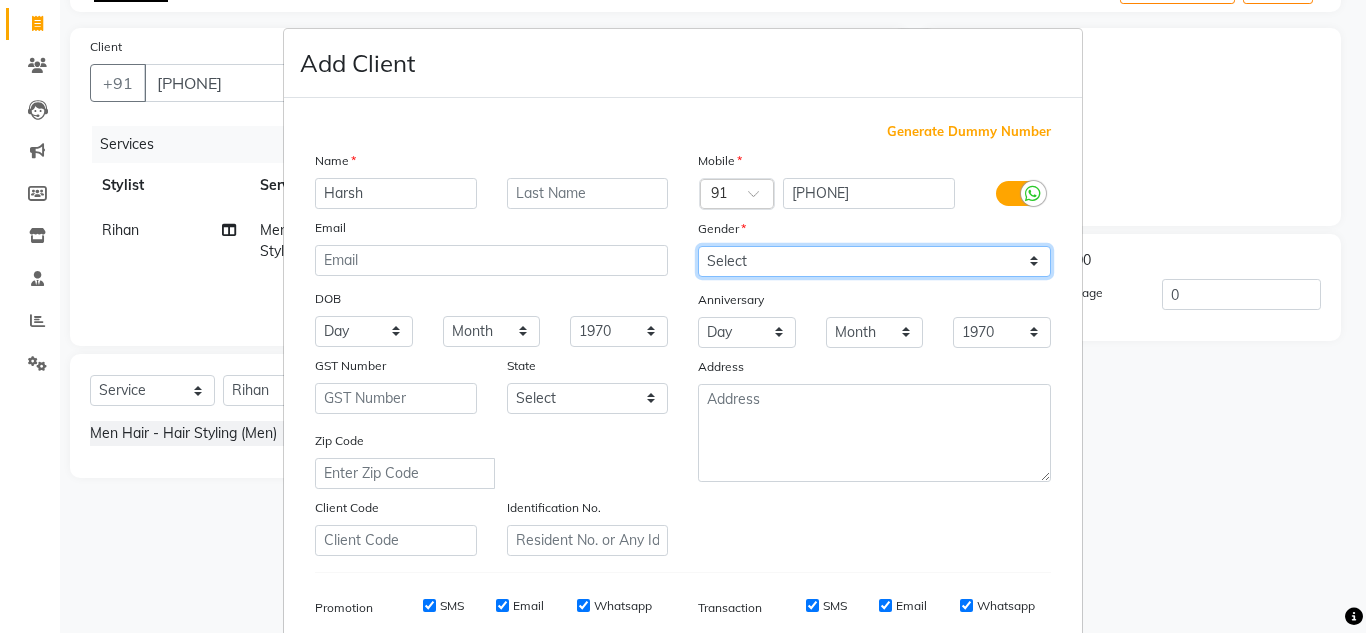 click on "Select Male Female Other Prefer Not To Say" at bounding box center (874, 261) 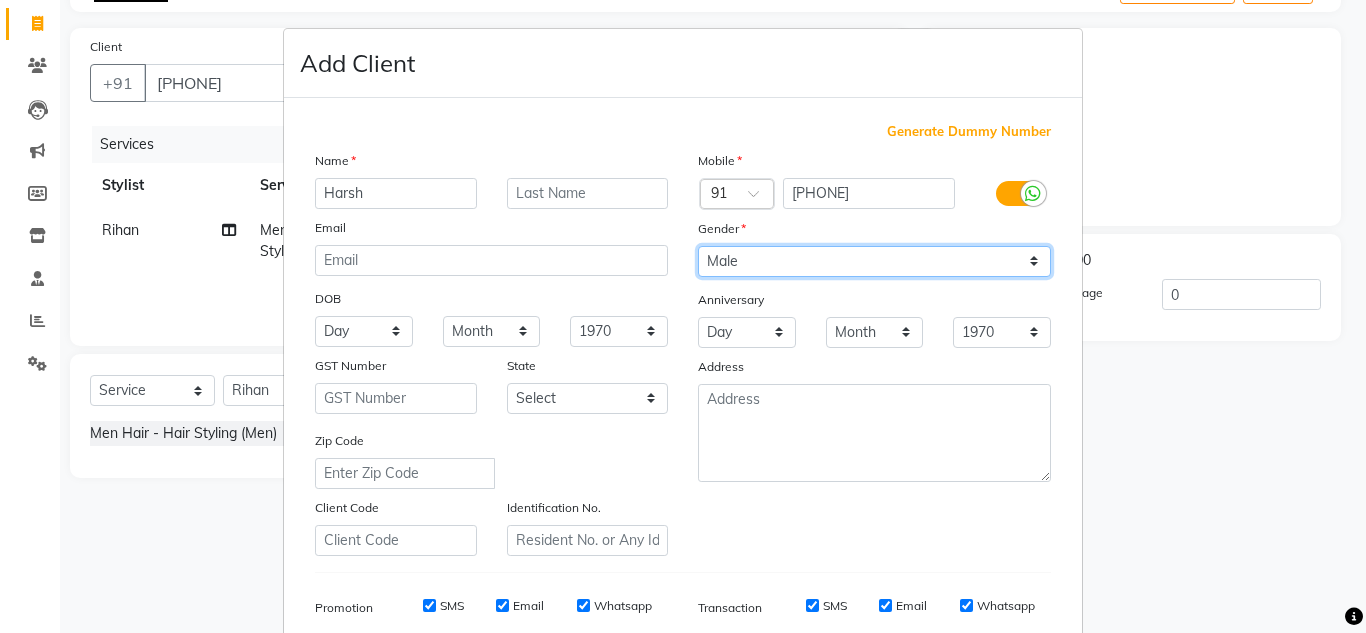click on "Select Male Female Other Prefer Not To Say" at bounding box center (874, 261) 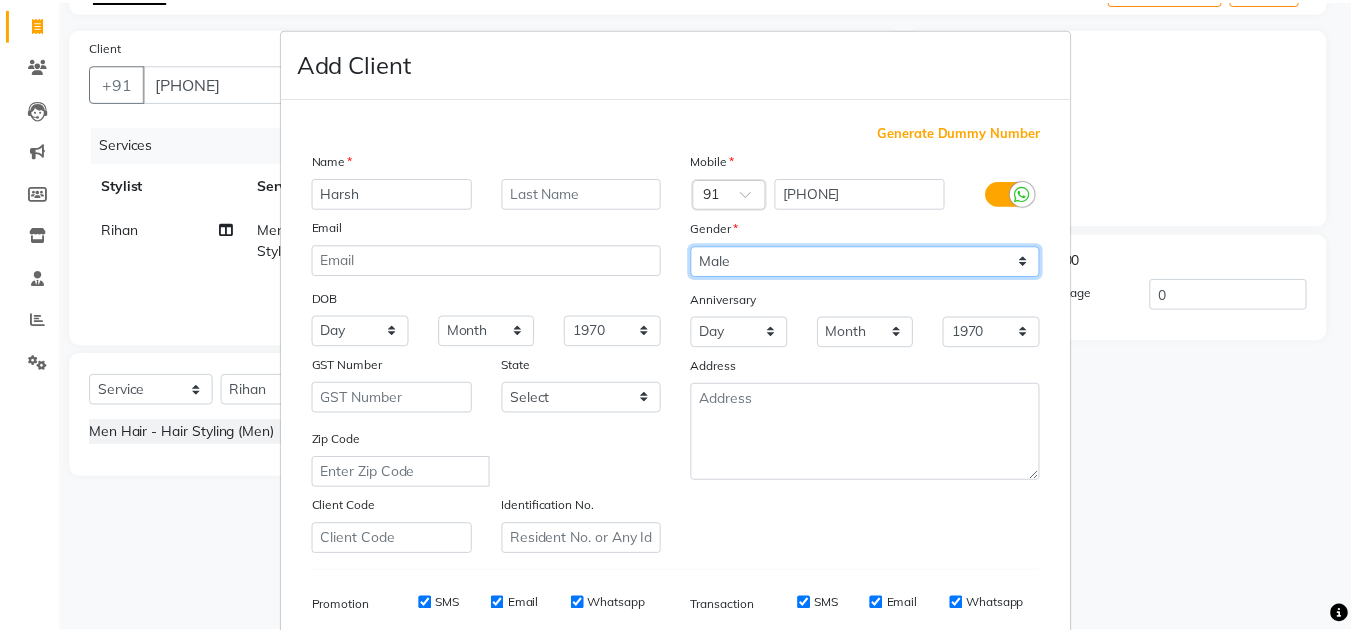 scroll, scrollTop: 290, scrollLeft: 0, axis: vertical 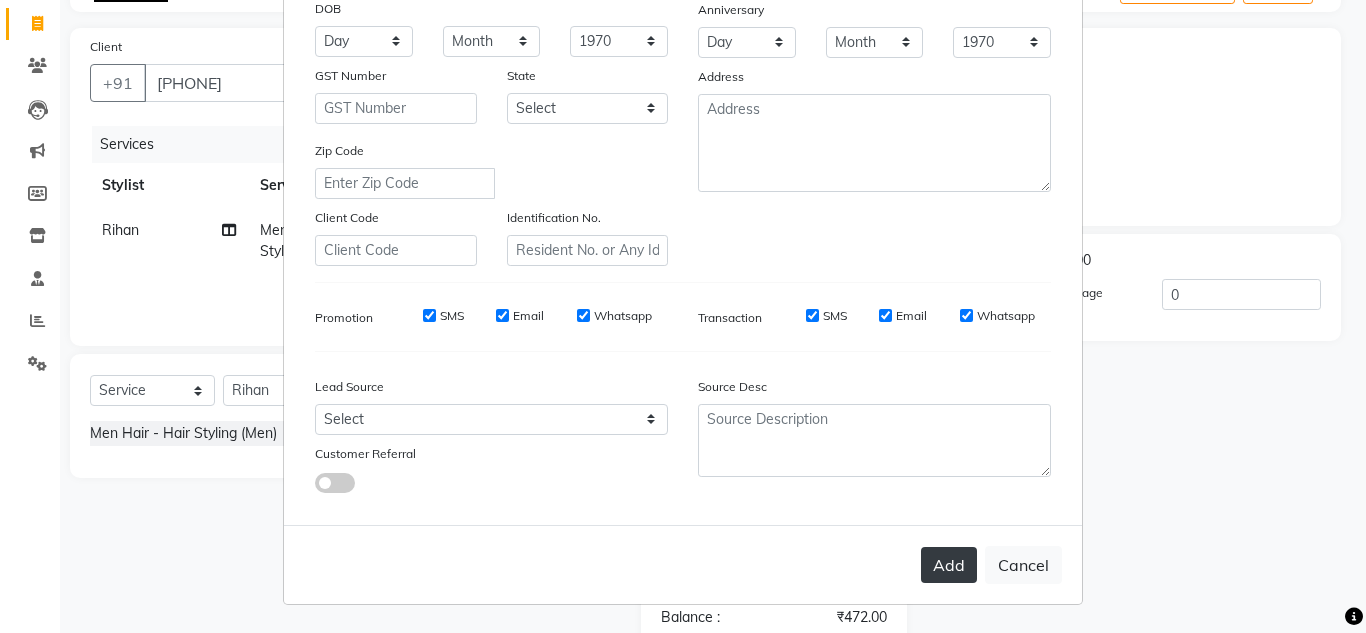 click on "Add" at bounding box center (949, 565) 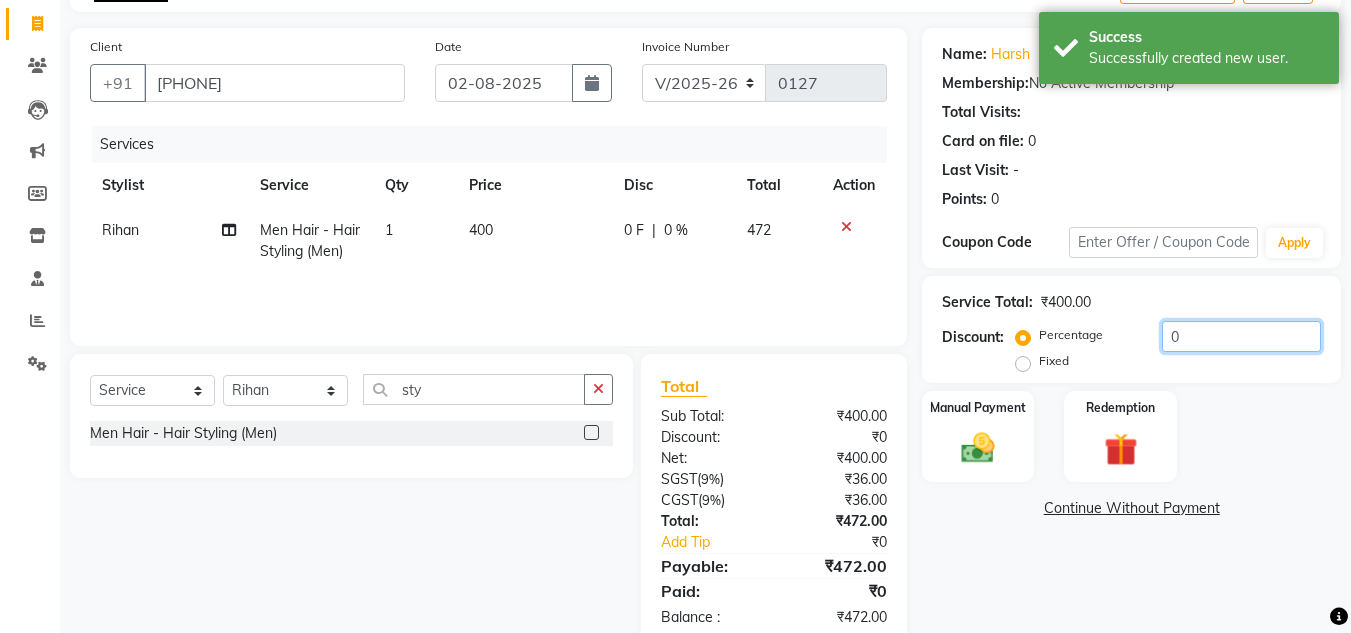 click on "0" 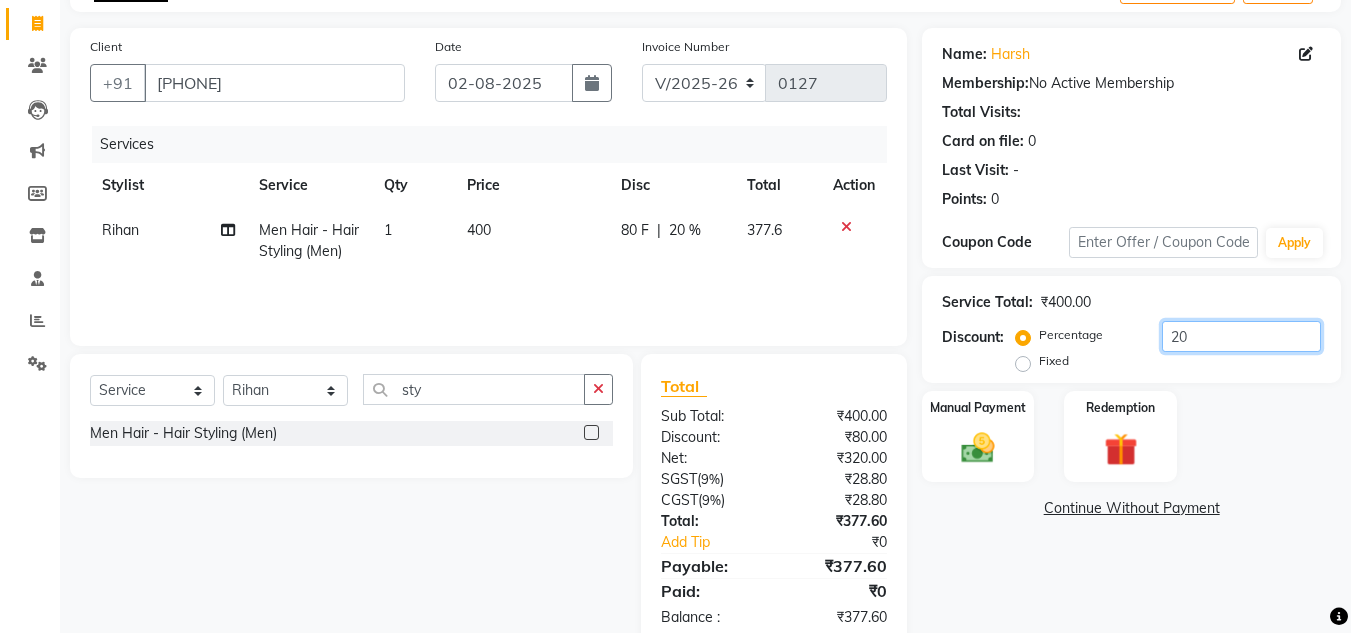 type on "20" 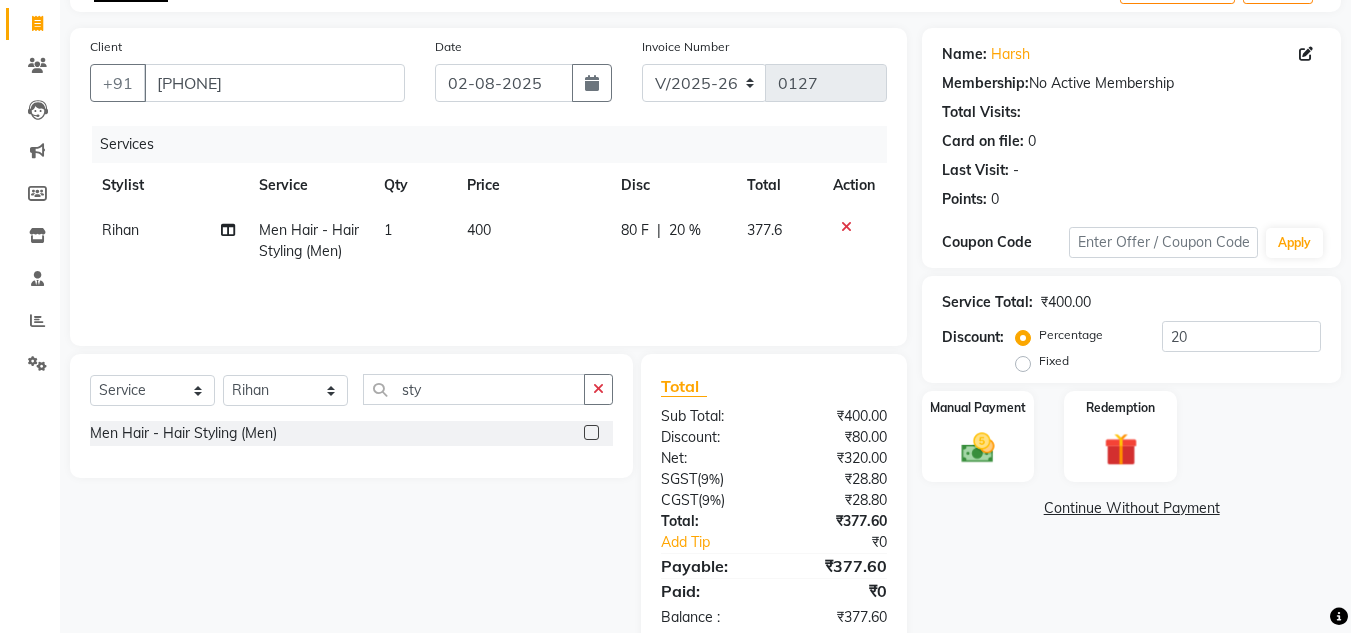 click on "Manual Payment Redemption" 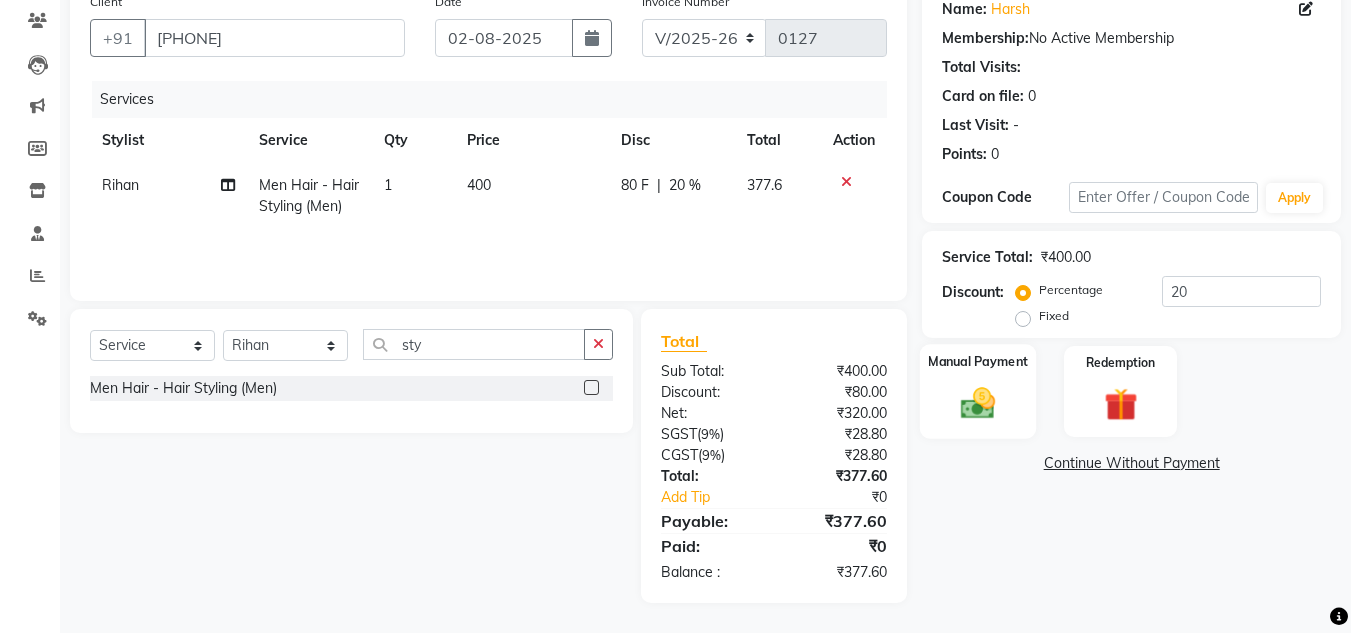click 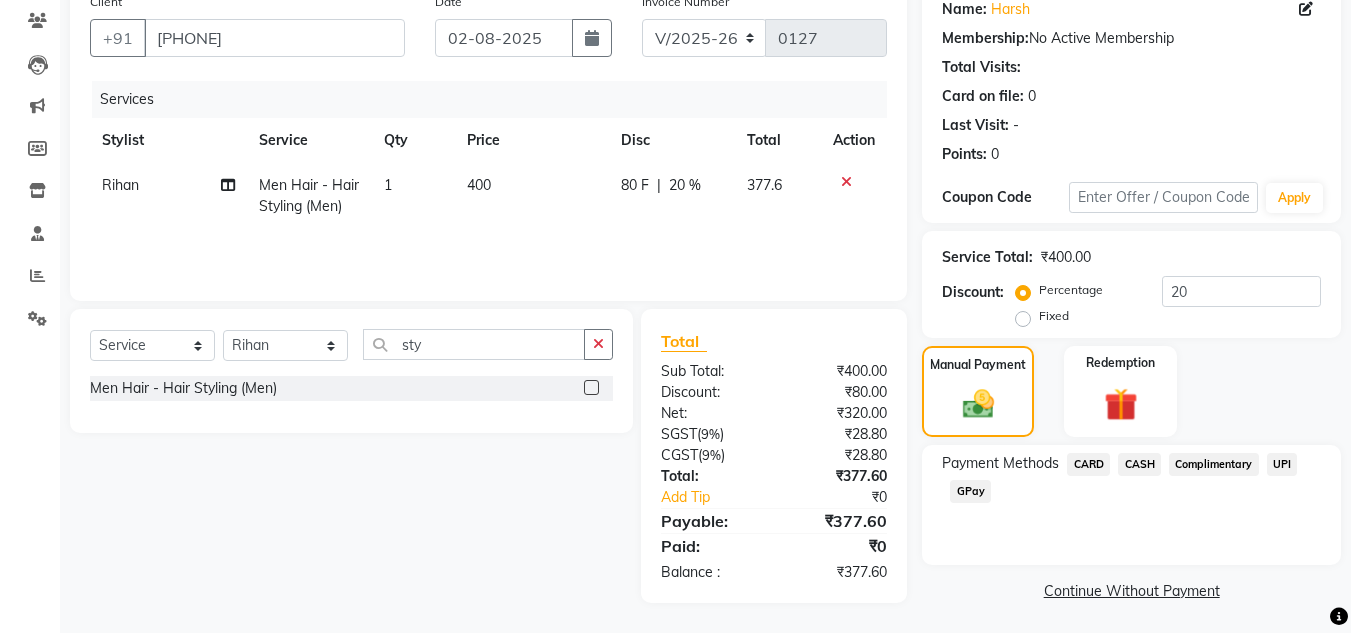 click on "UPI" 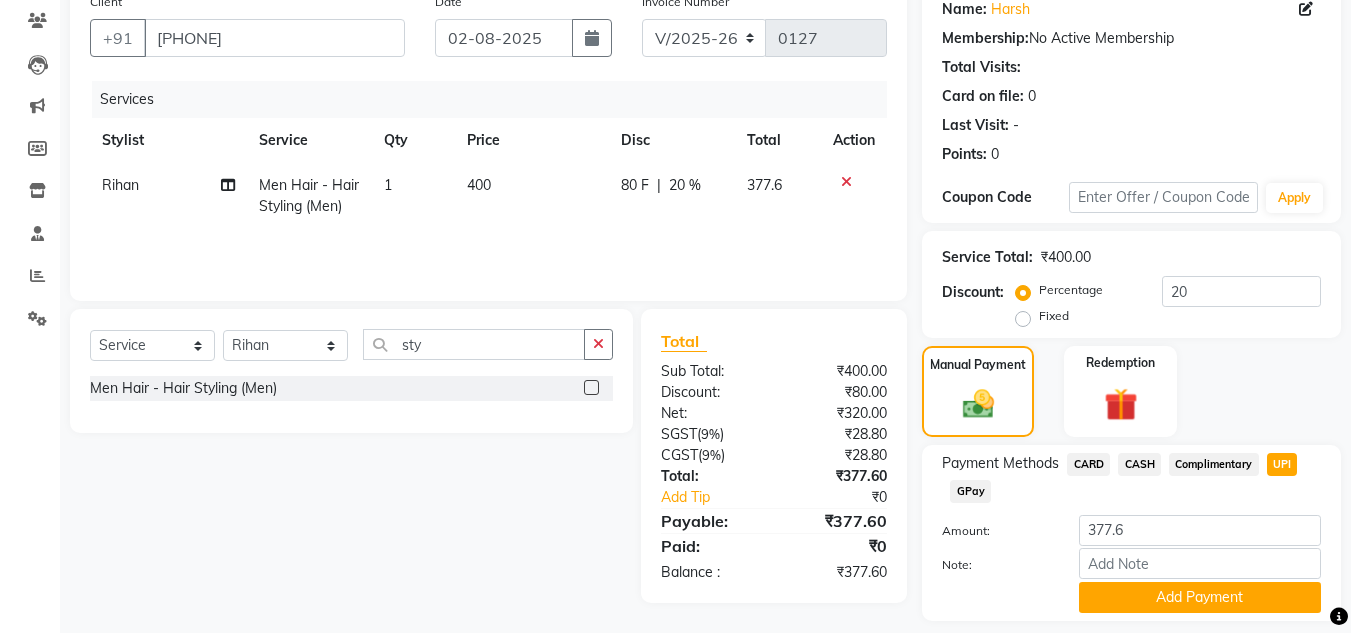 scroll, scrollTop: 226, scrollLeft: 0, axis: vertical 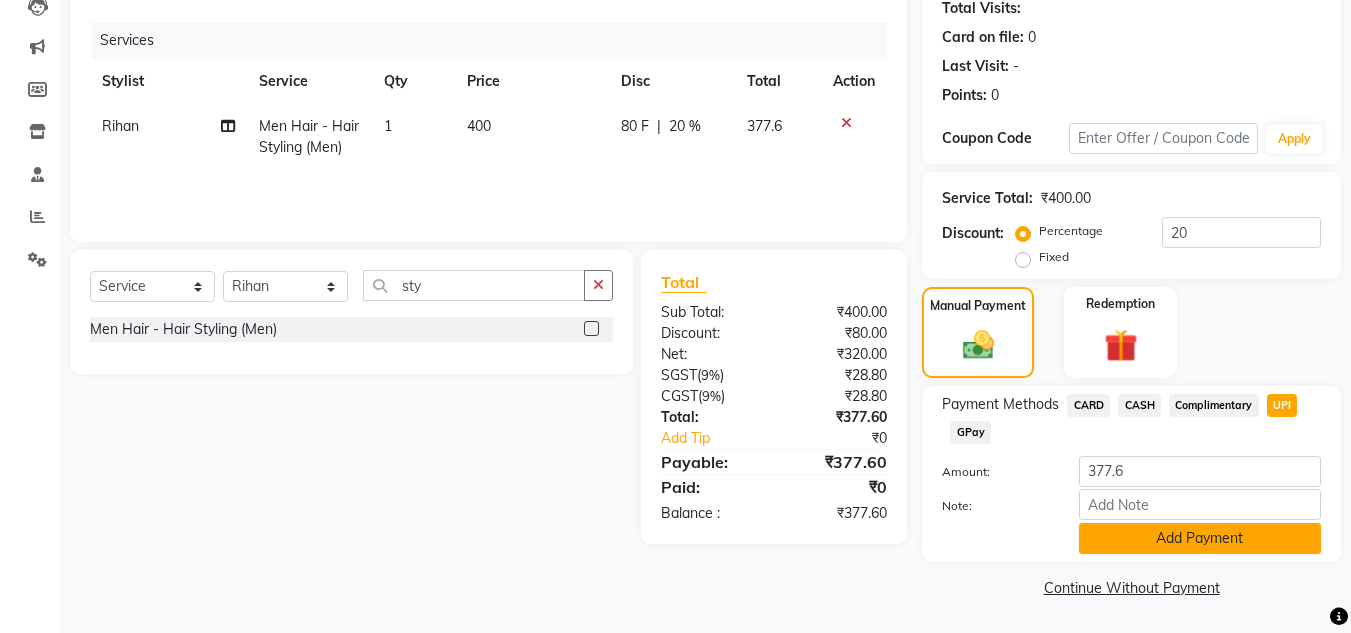 click on "Add Payment" 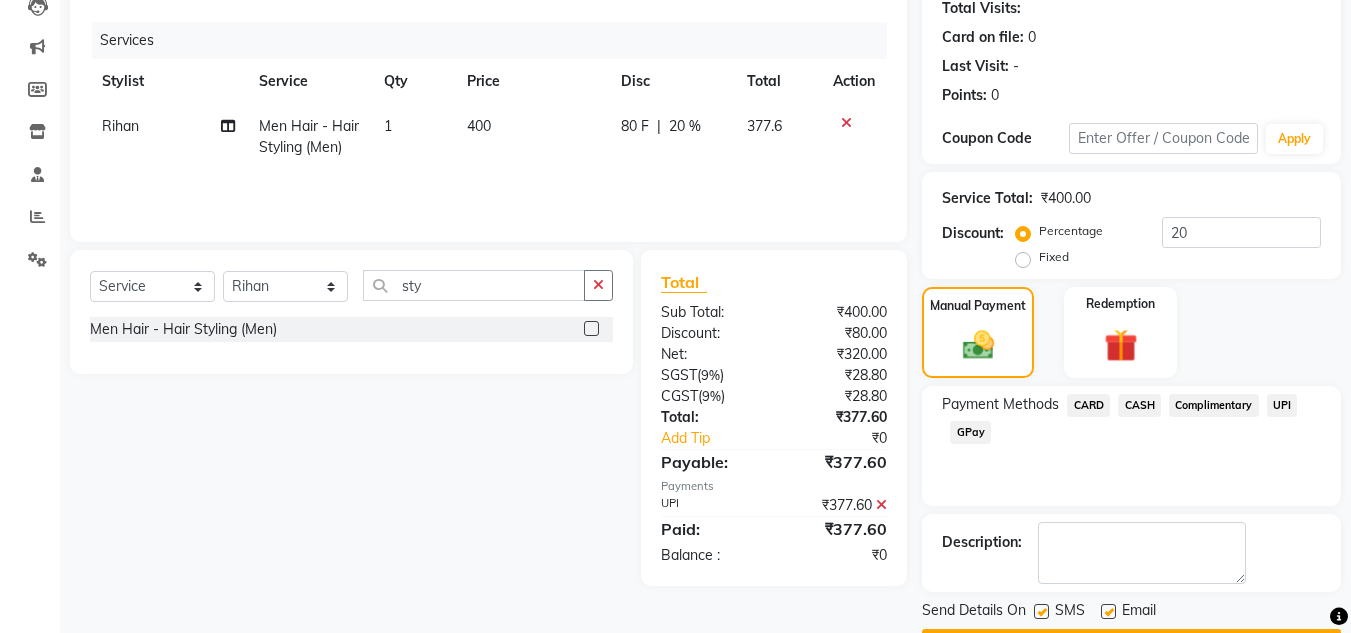 scroll, scrollTop: 283, scrollLeft: 0, axis: vertical 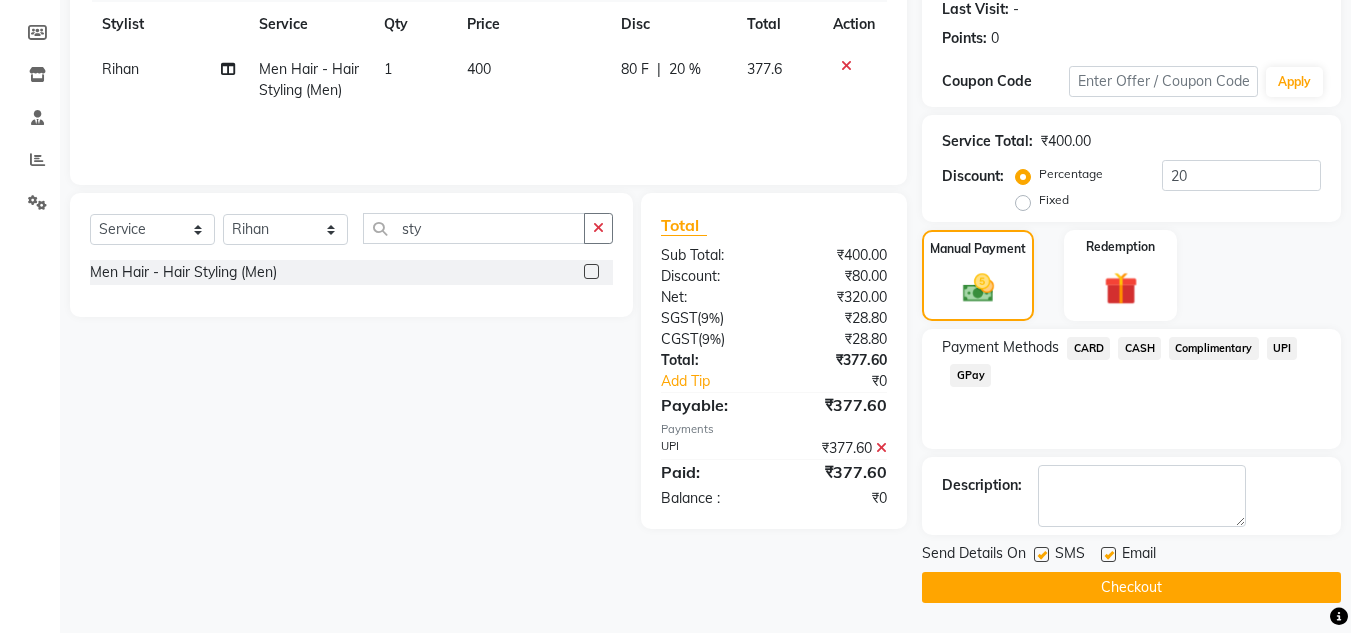 click on "Checkout" 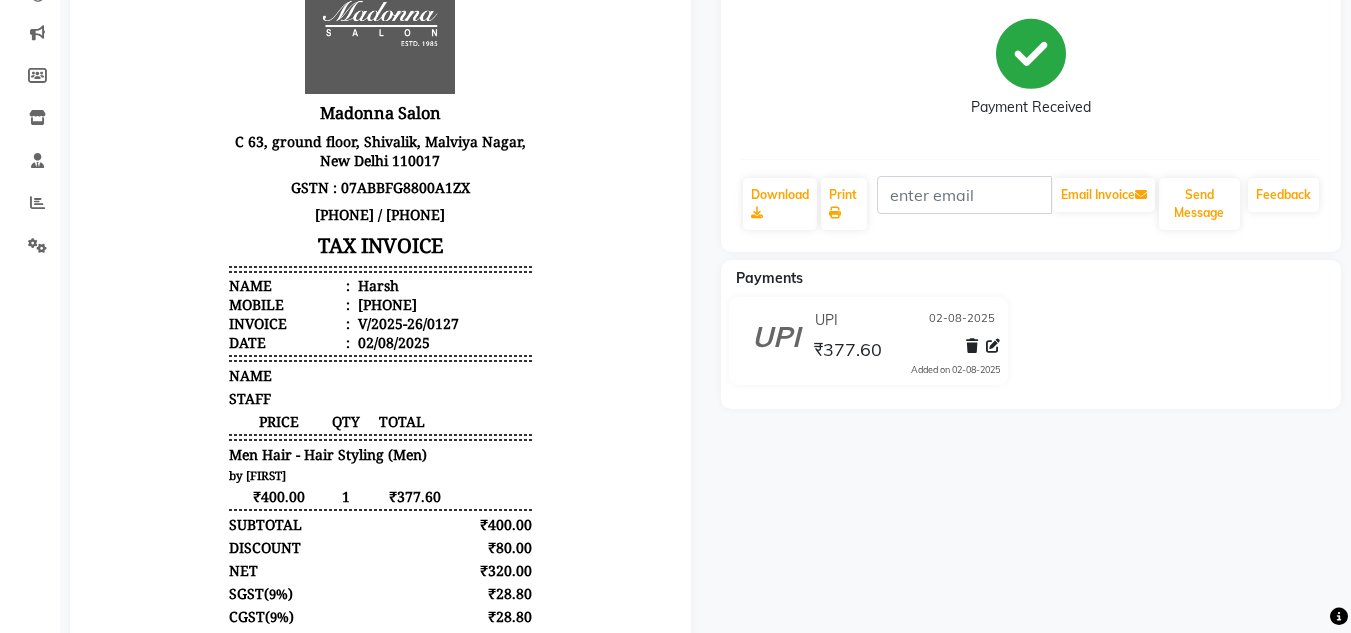 scroll, scrollTop: 0, scrollLeft: 0, axis: both 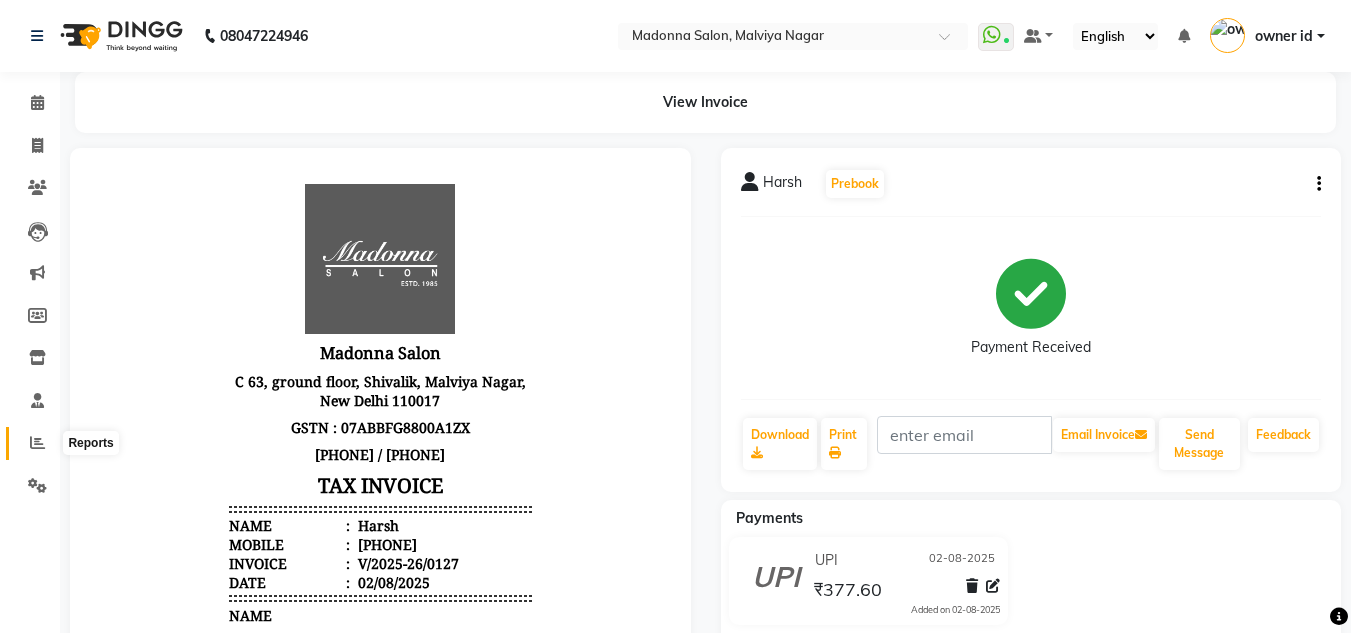 click 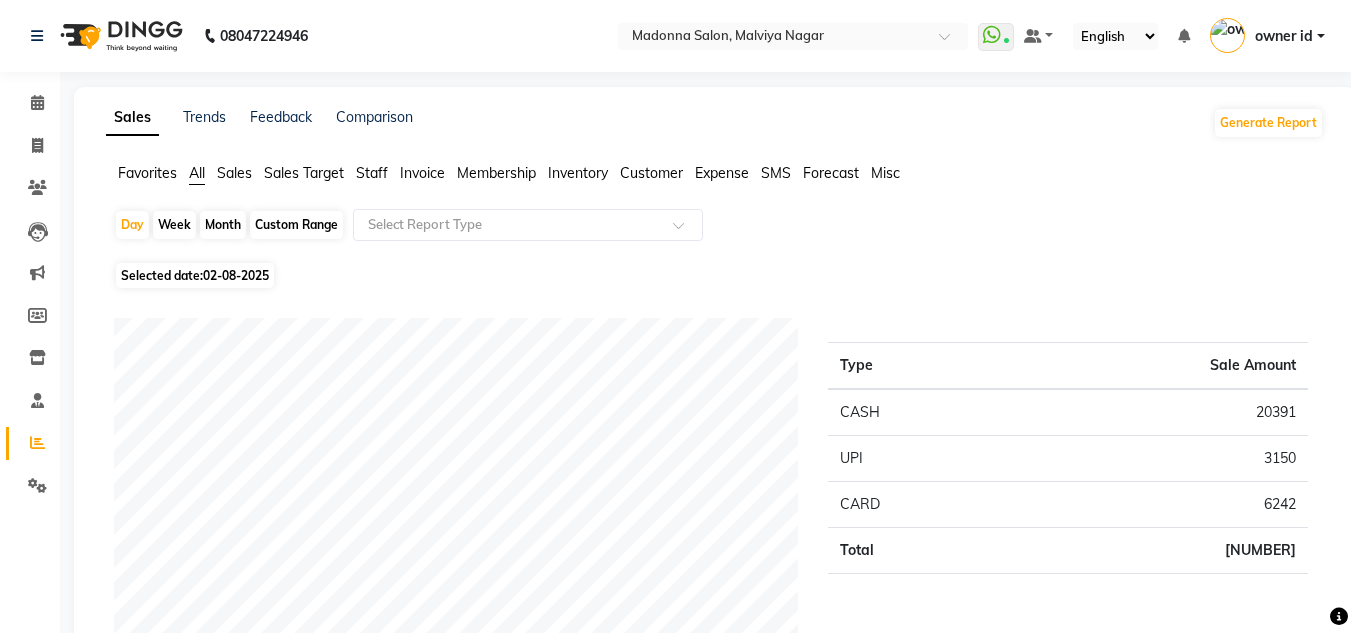 click on "Staff" 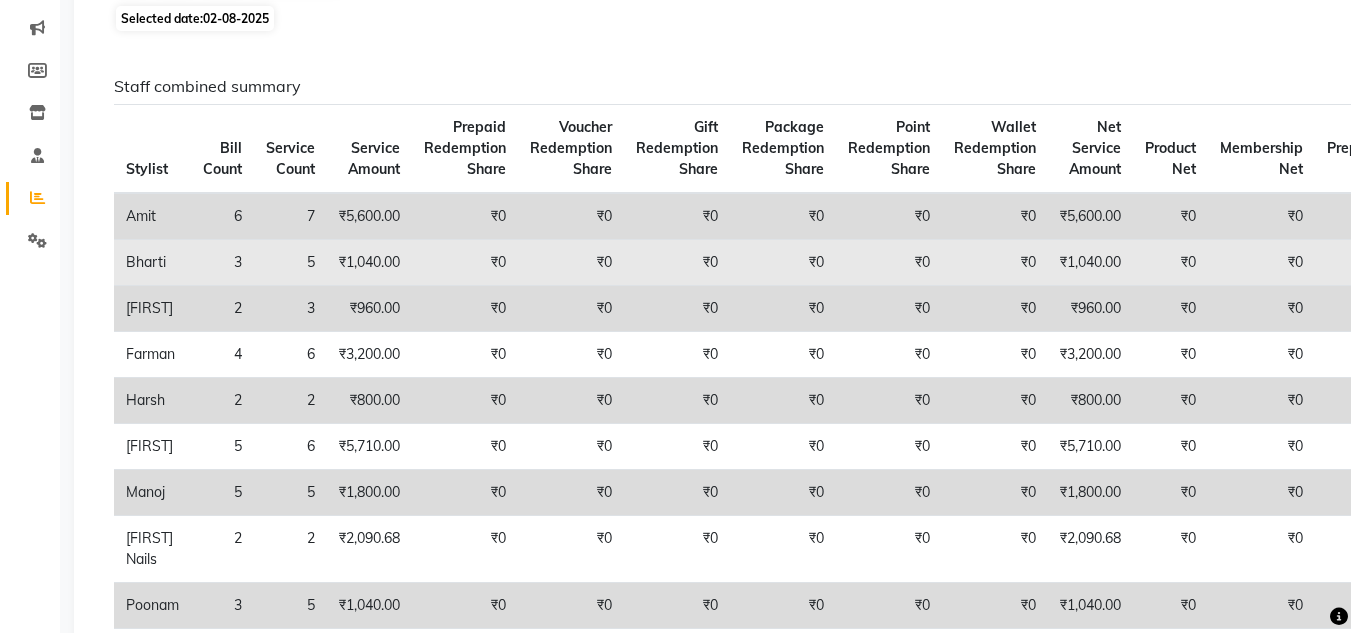 scroll, scrollTop: 0, scrollLeft: 0, axis: both 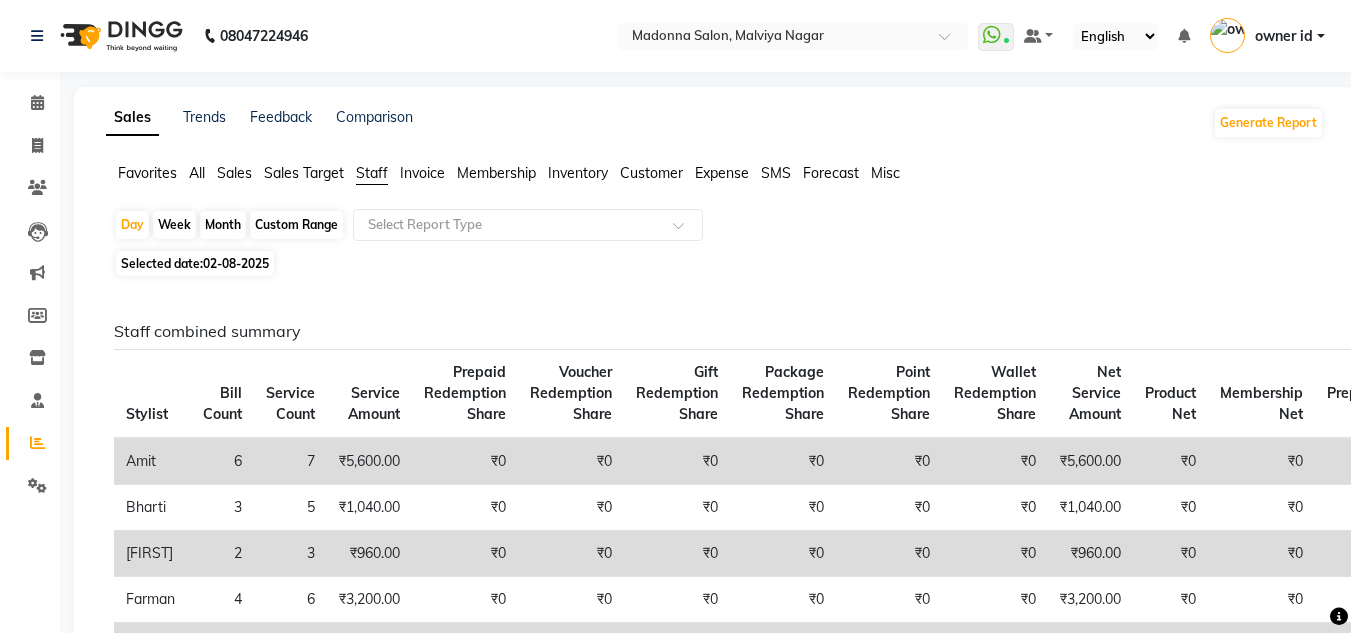 click 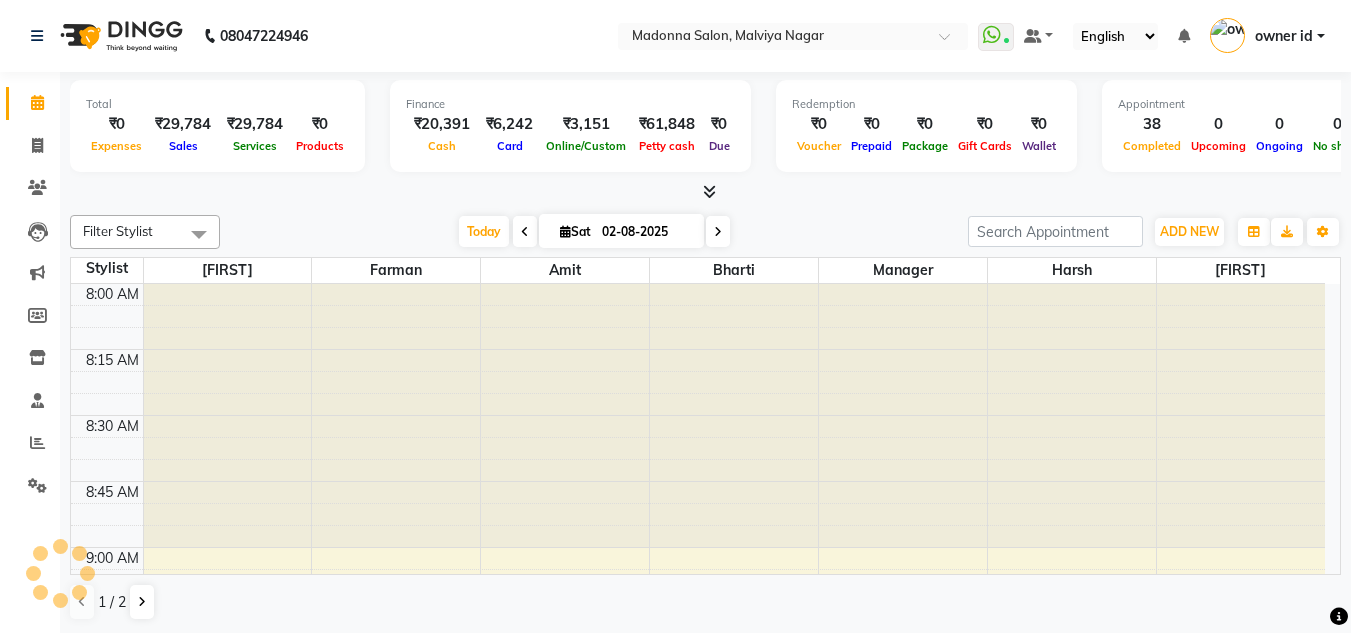 scroll, scrollTop: 0, scrollLeft: 0, axis: both 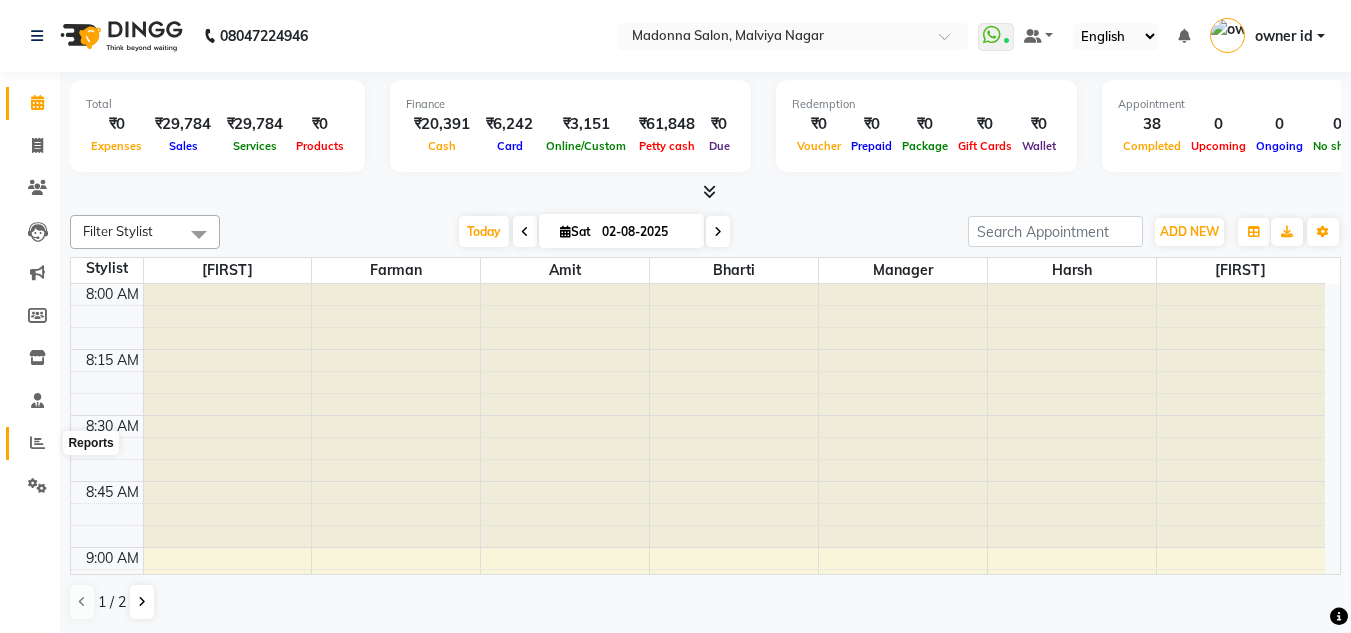 click 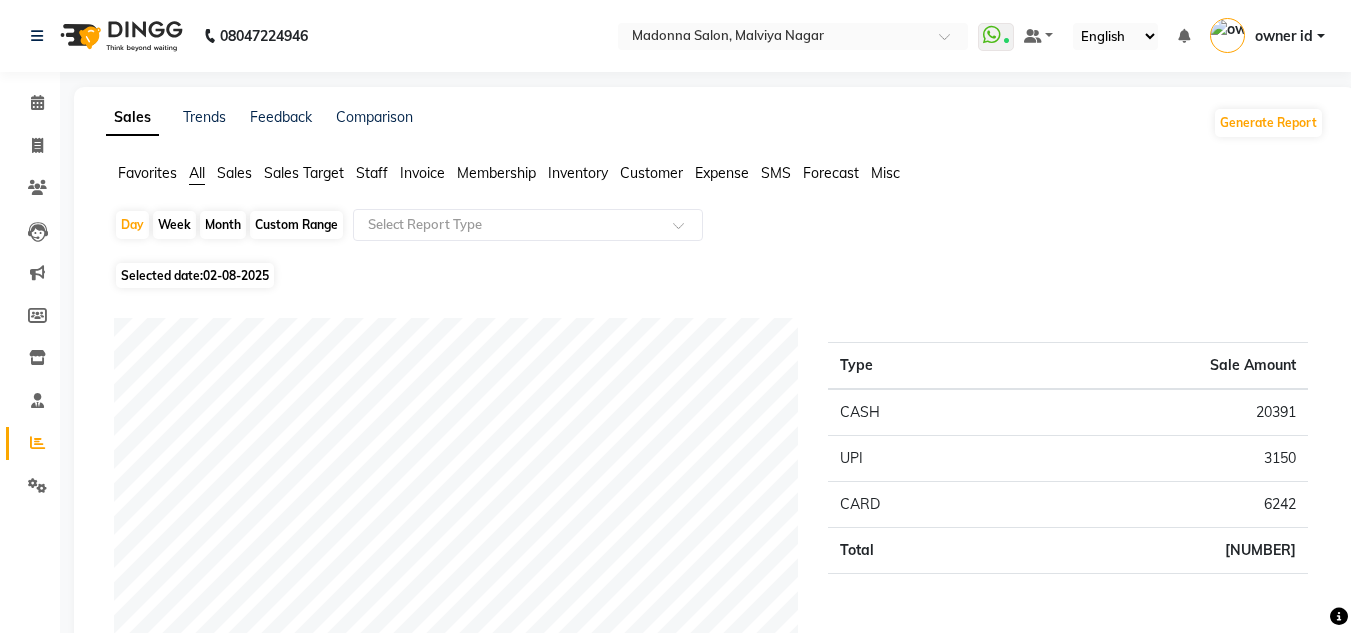 click on "Staff" 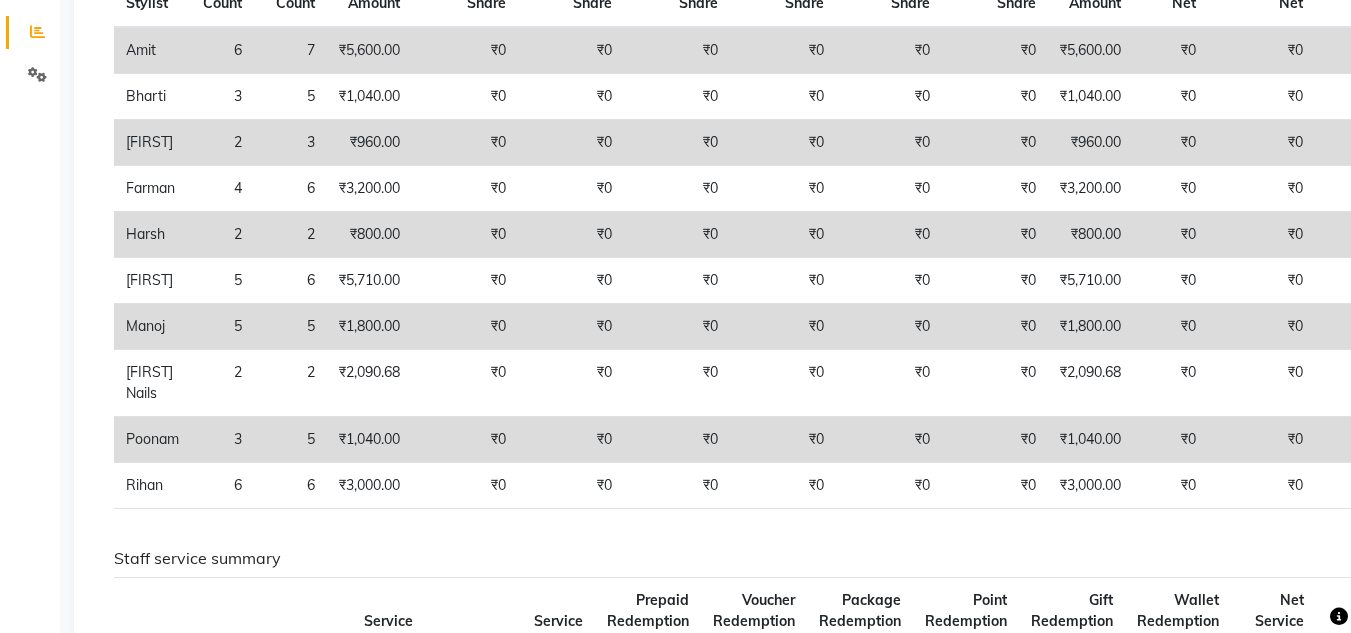 scroll, scrollTop: 0, scrollLeft: 0, axis: both 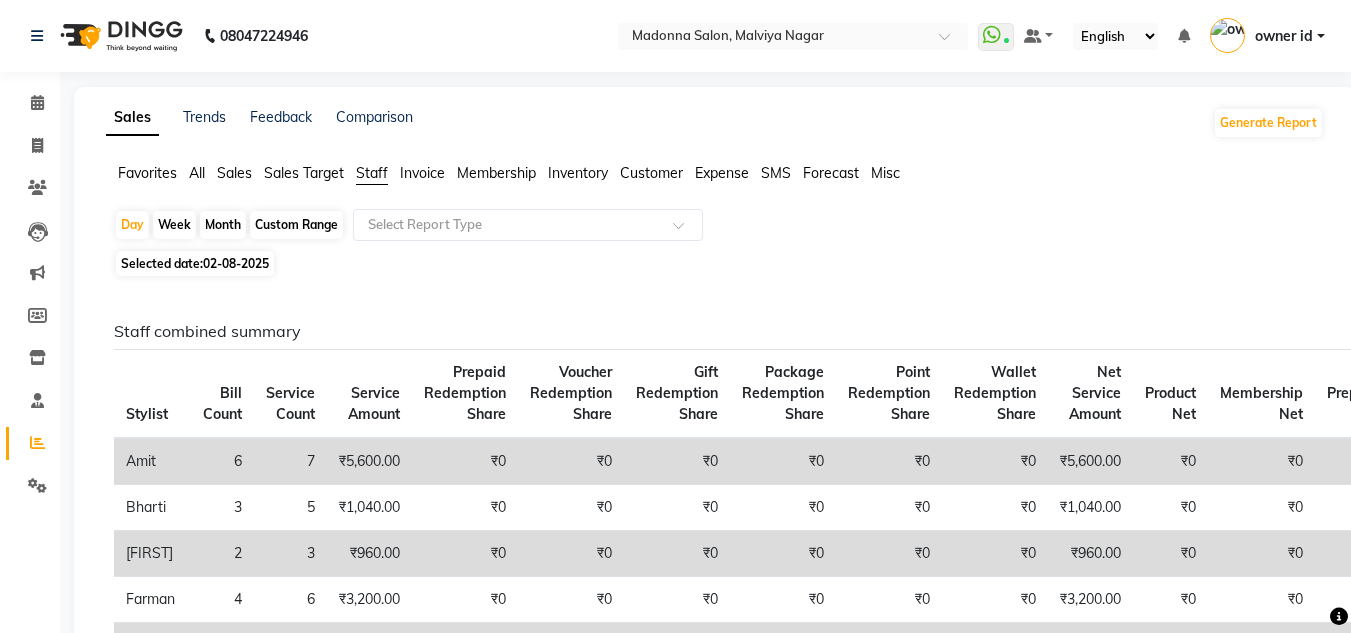 click 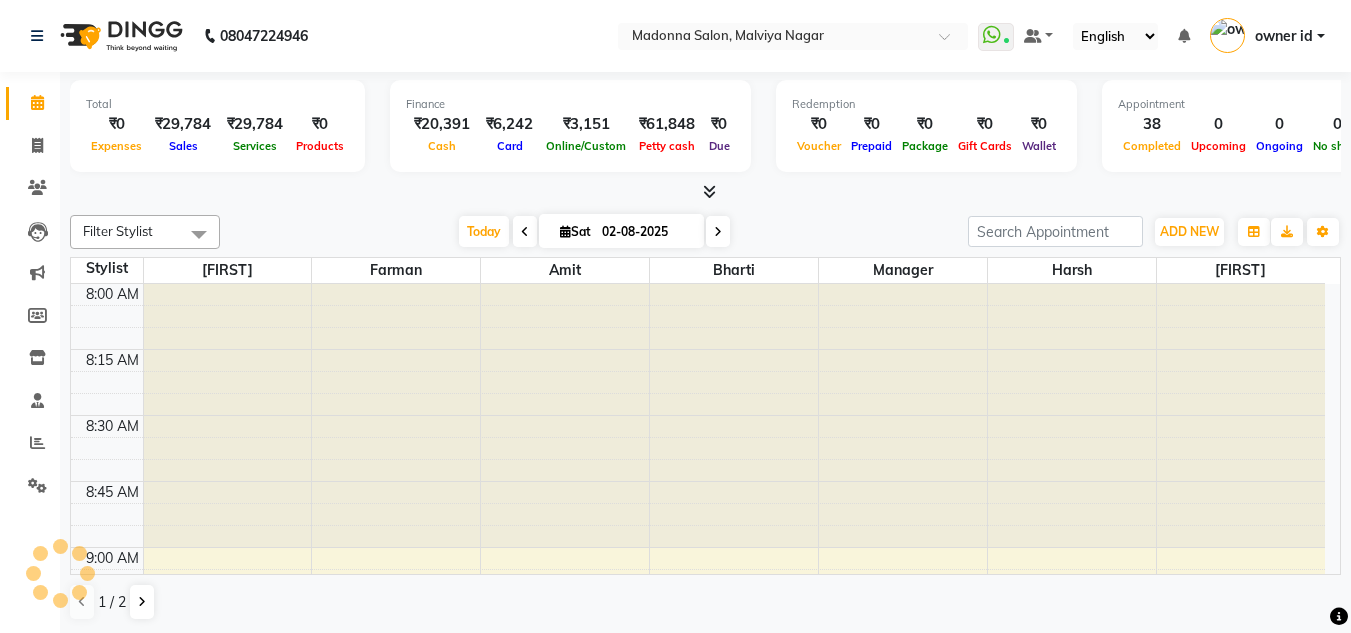 scroll, scrollTop: 0, scrollLeft: 0, axis: both 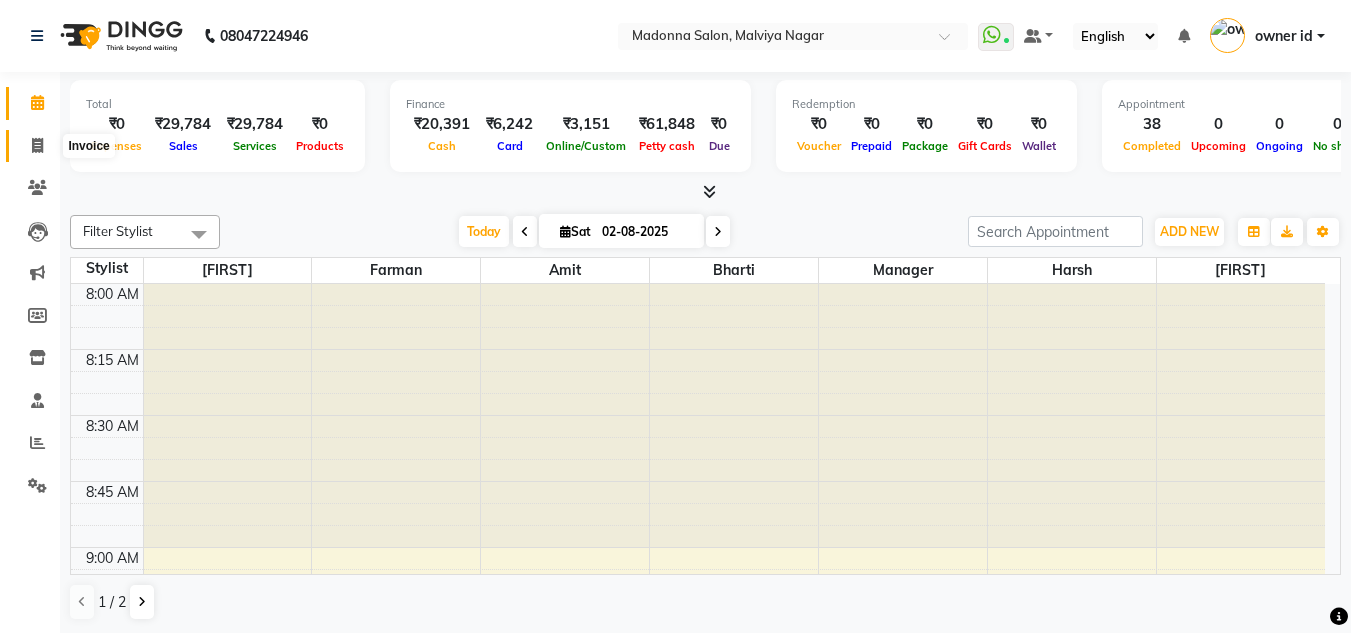 click 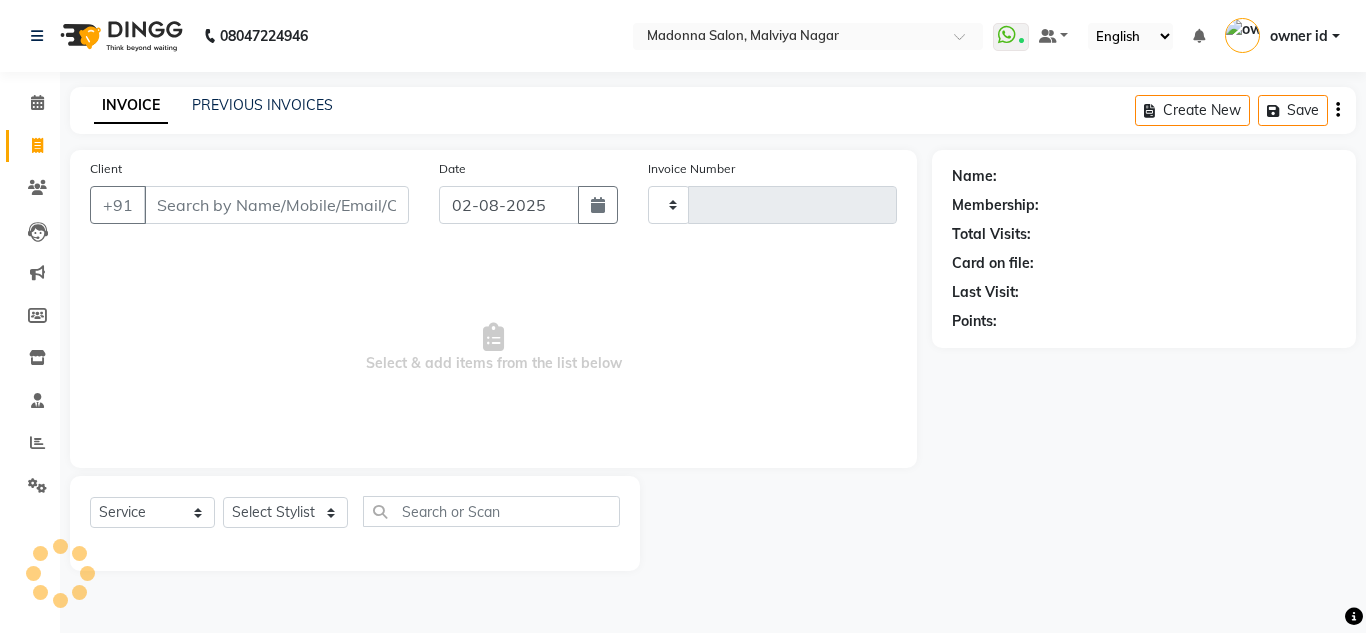 type on "0129" 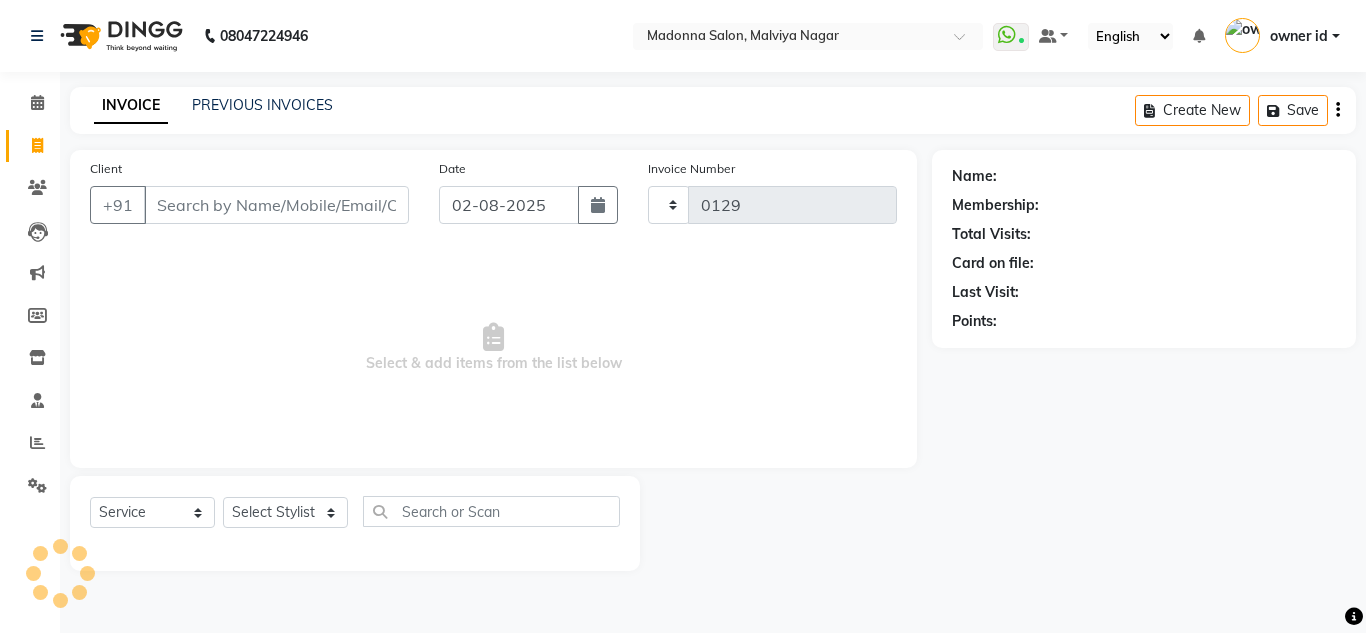select on "8641" 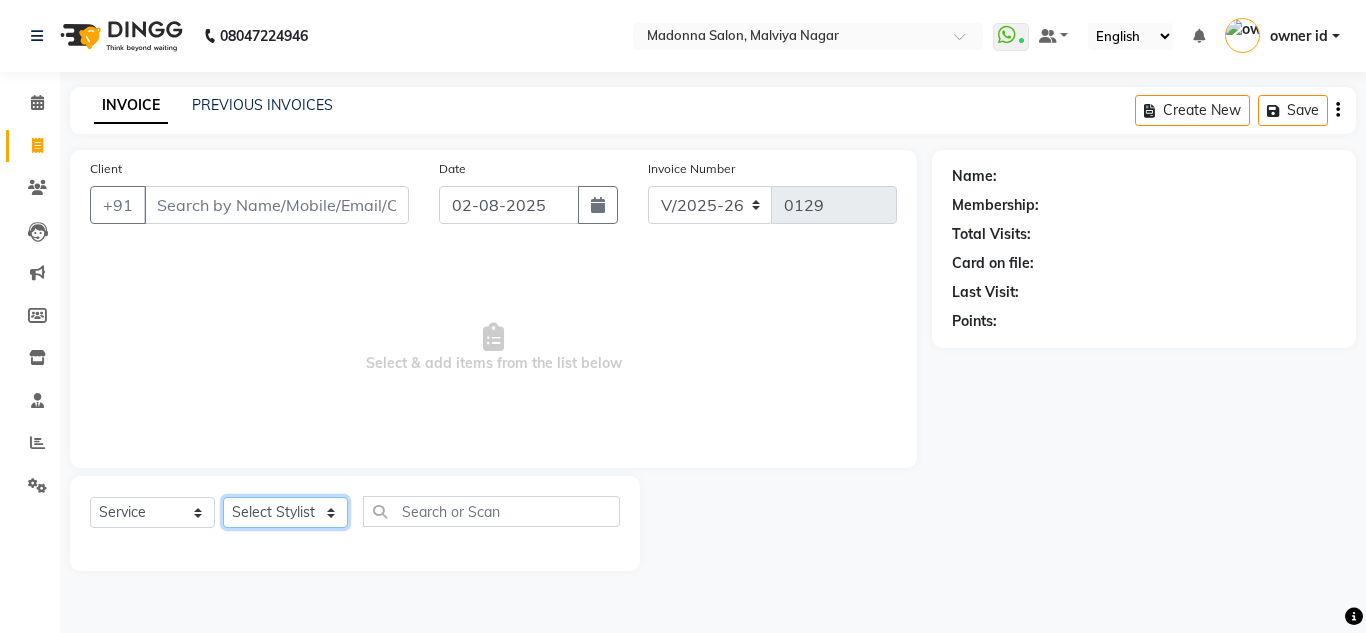 click on "Select Stylist Amit Bharti Devesh Farman Harsh  Jaikesh Manager Manoj Nitin Nails owner id Poonam Rihan" 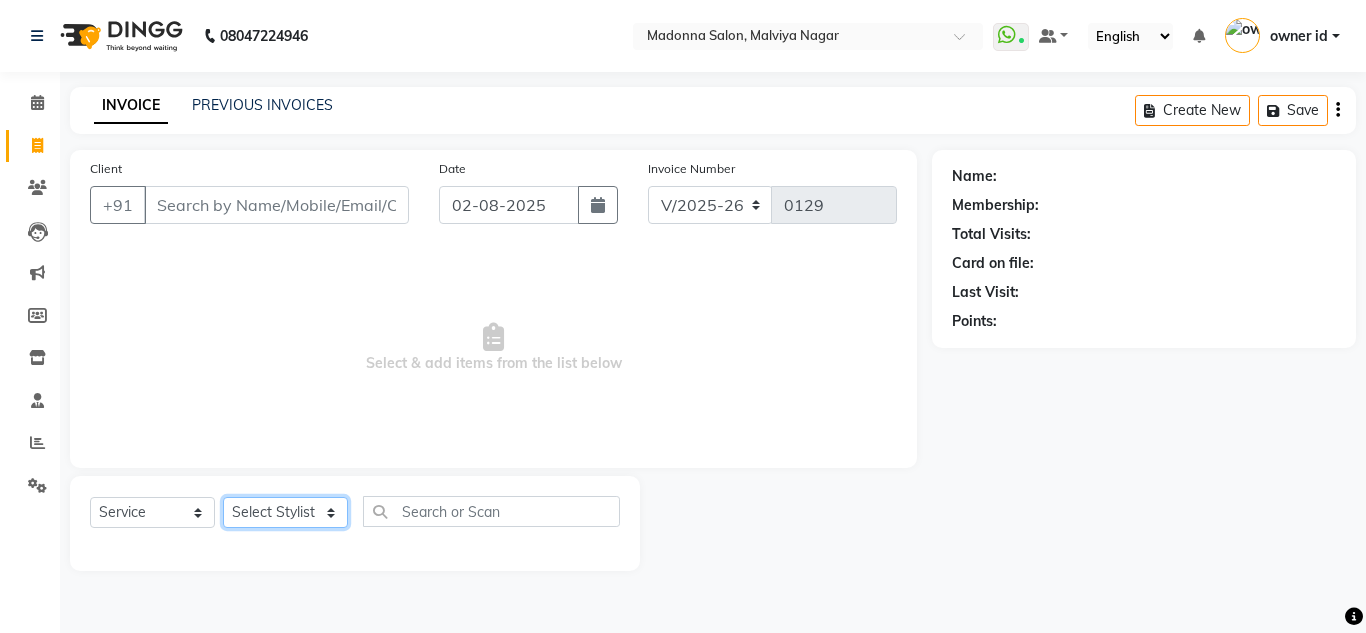 select on "86633" 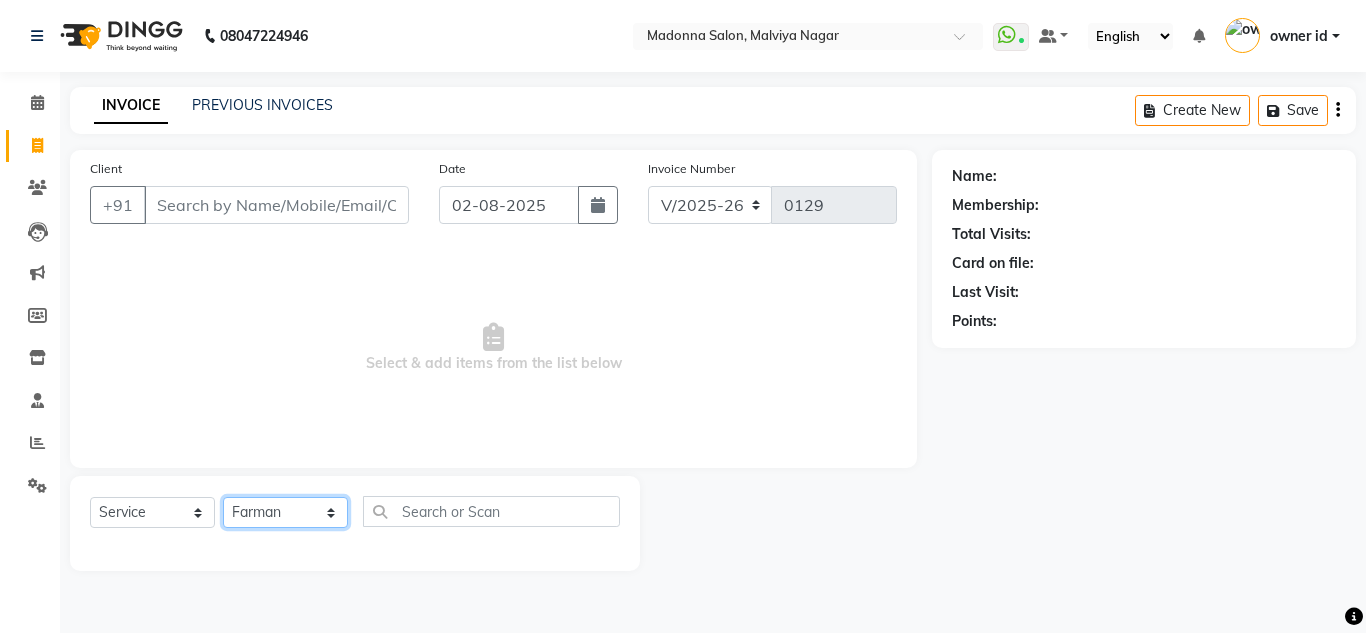 click on "Select Stylist Amit Bharti Devesh Farman Harsh  Jaikesh Manager Manoj Nitin Nails owner id Poonam Rihan" 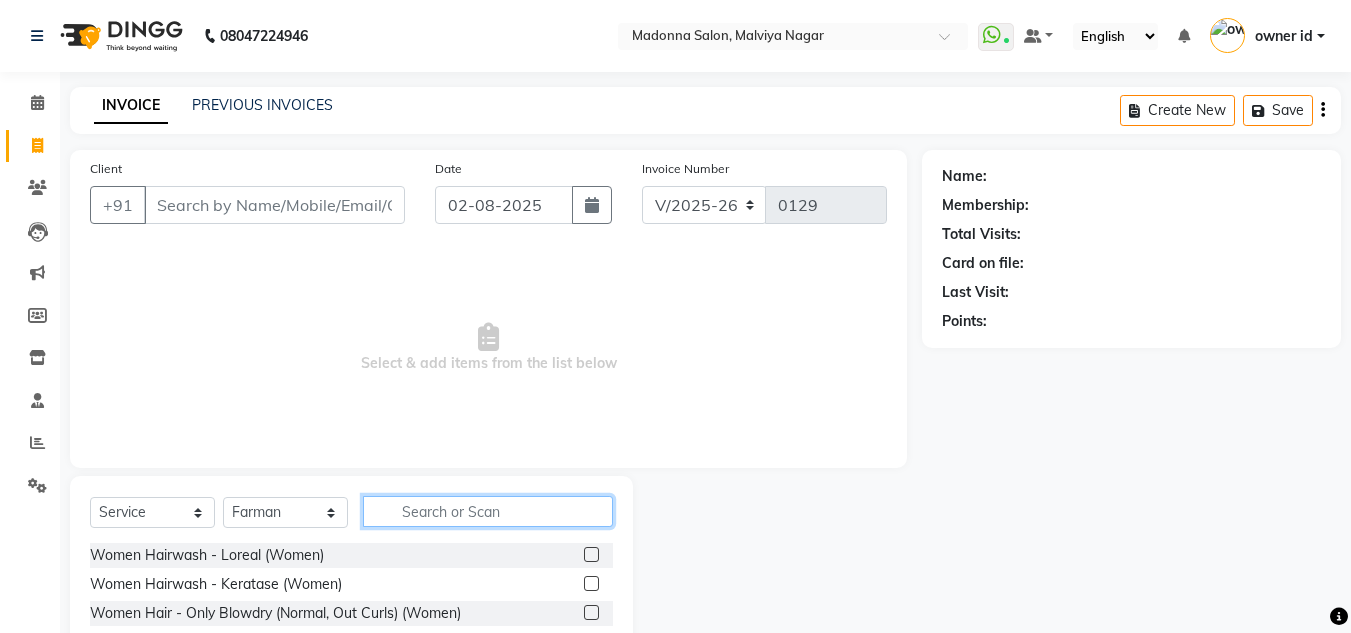 click 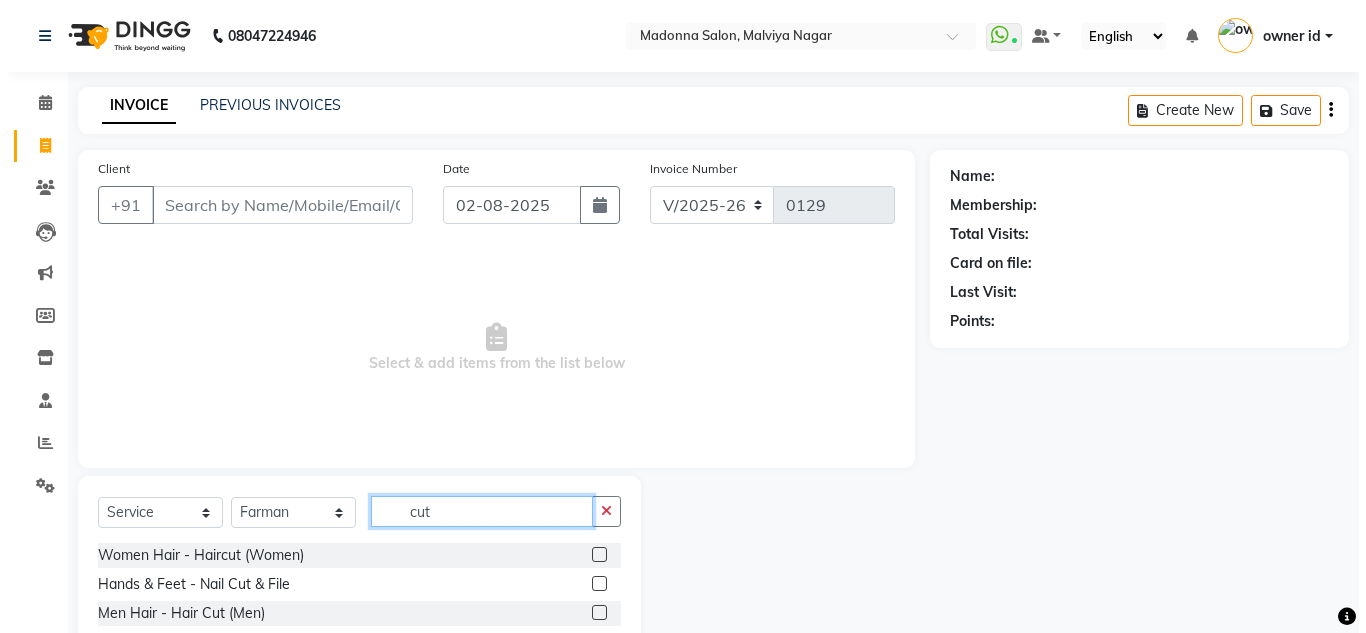 scroll, scrollTop: 77, scrollLeft: 0, axis: vertical 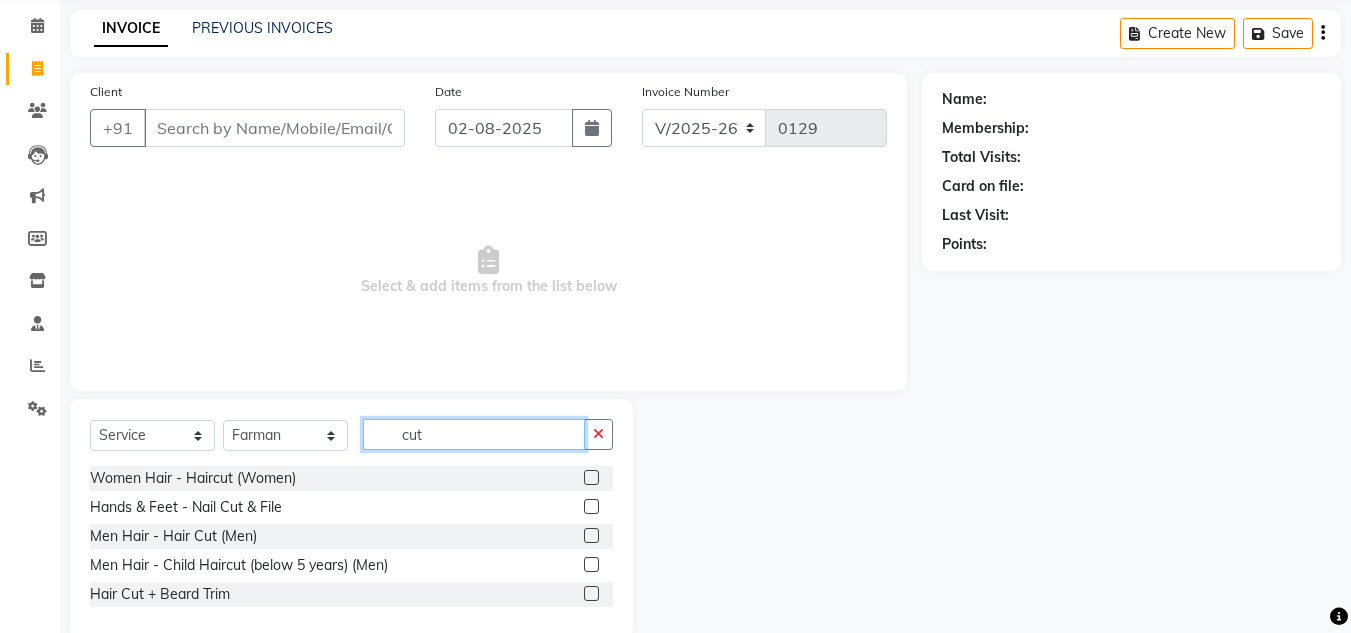 type on "cut" 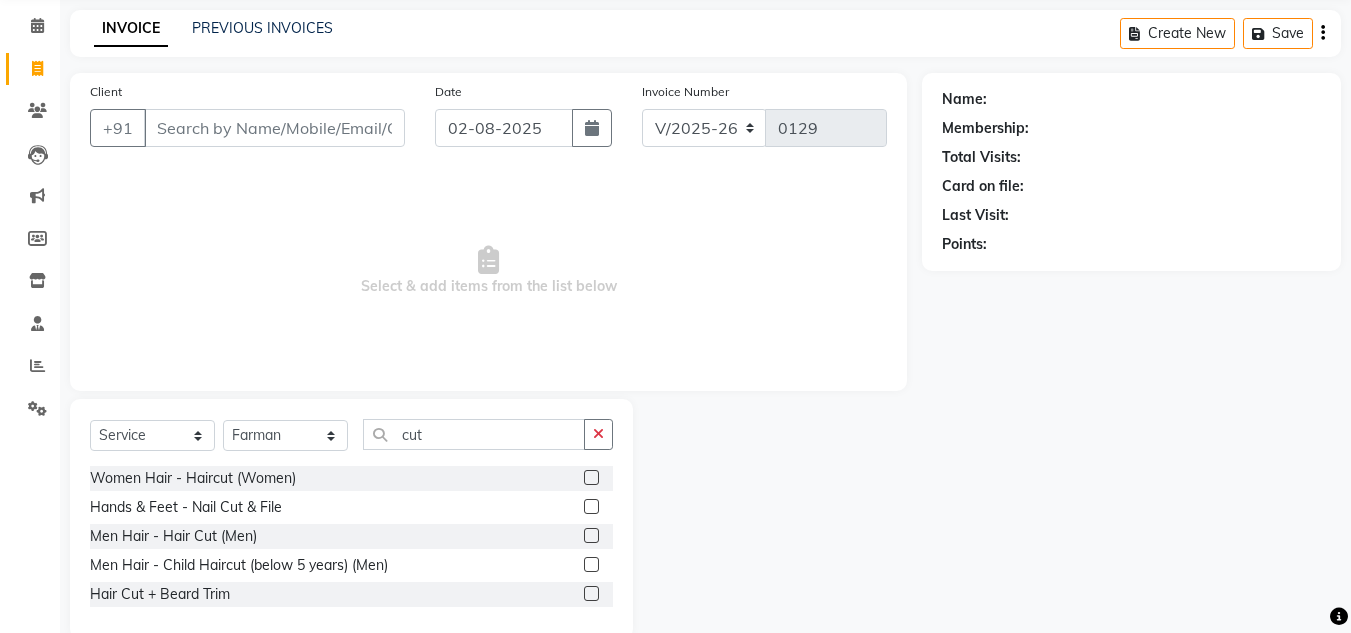click 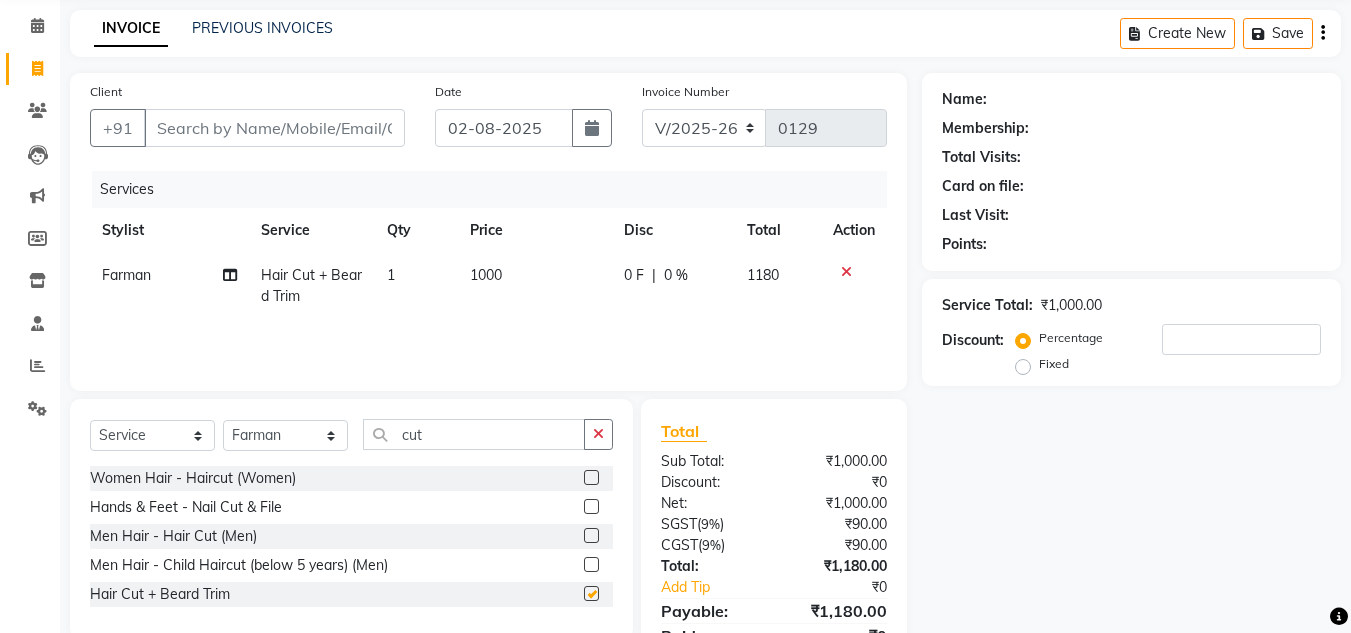 checkbox on "false" 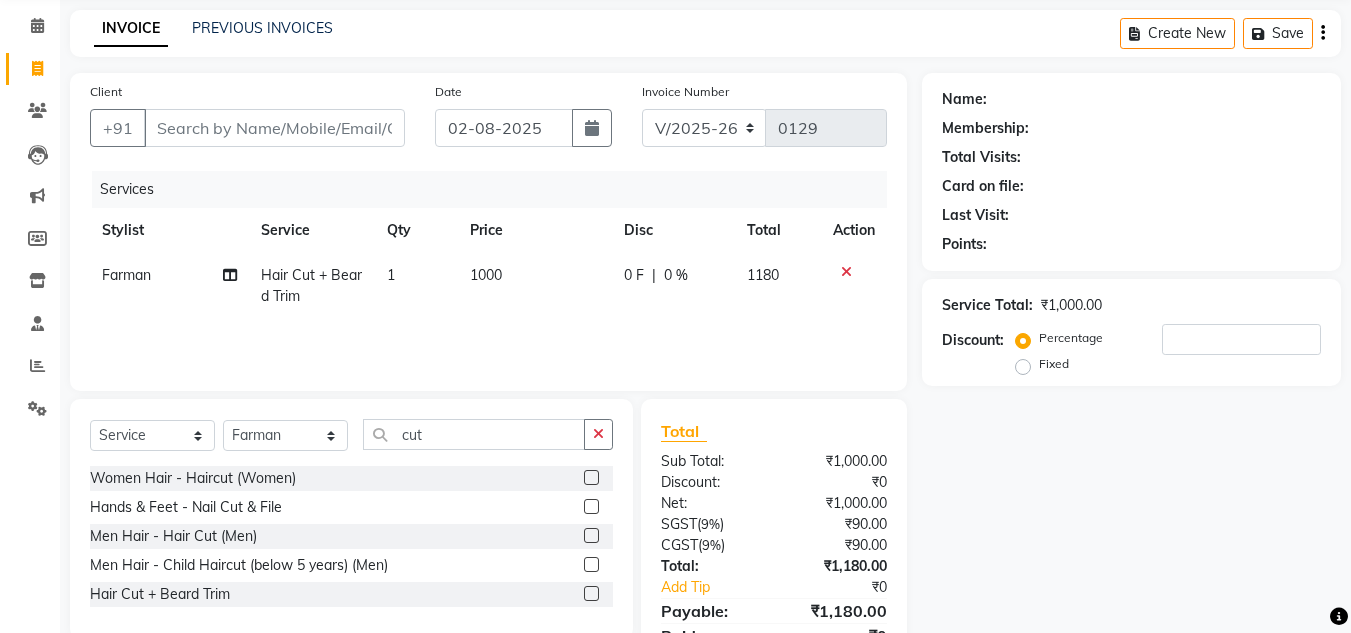 click on "1000" 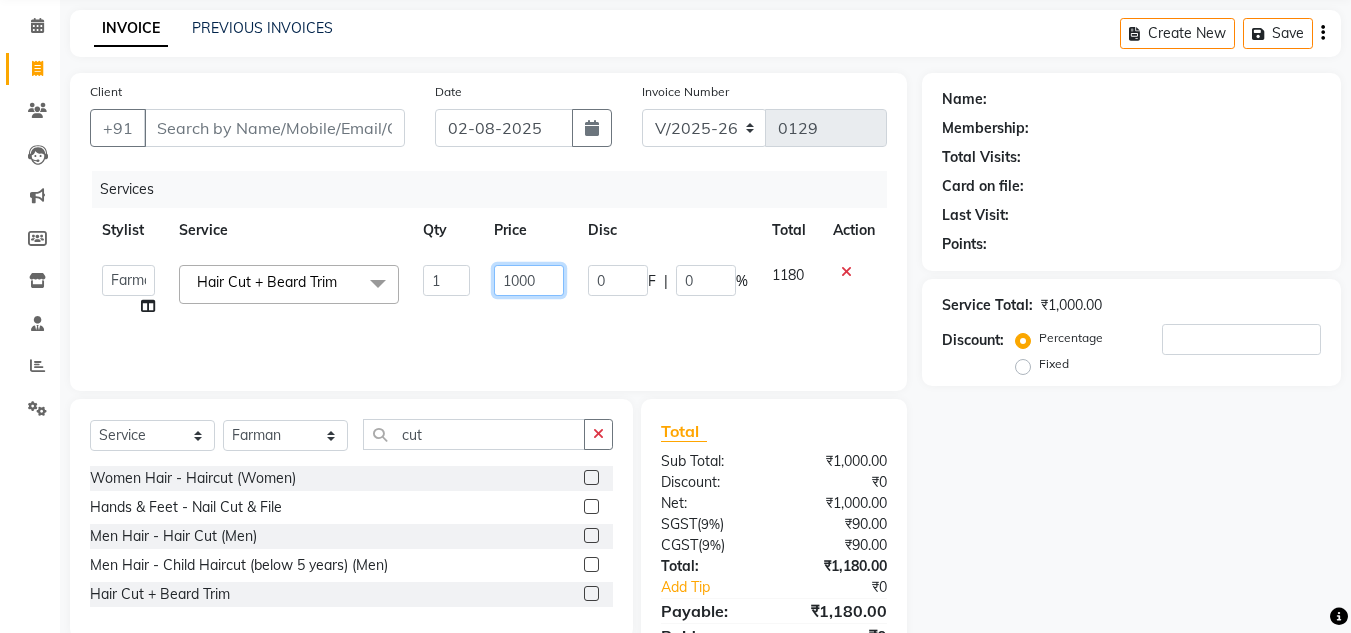 click on "1000" 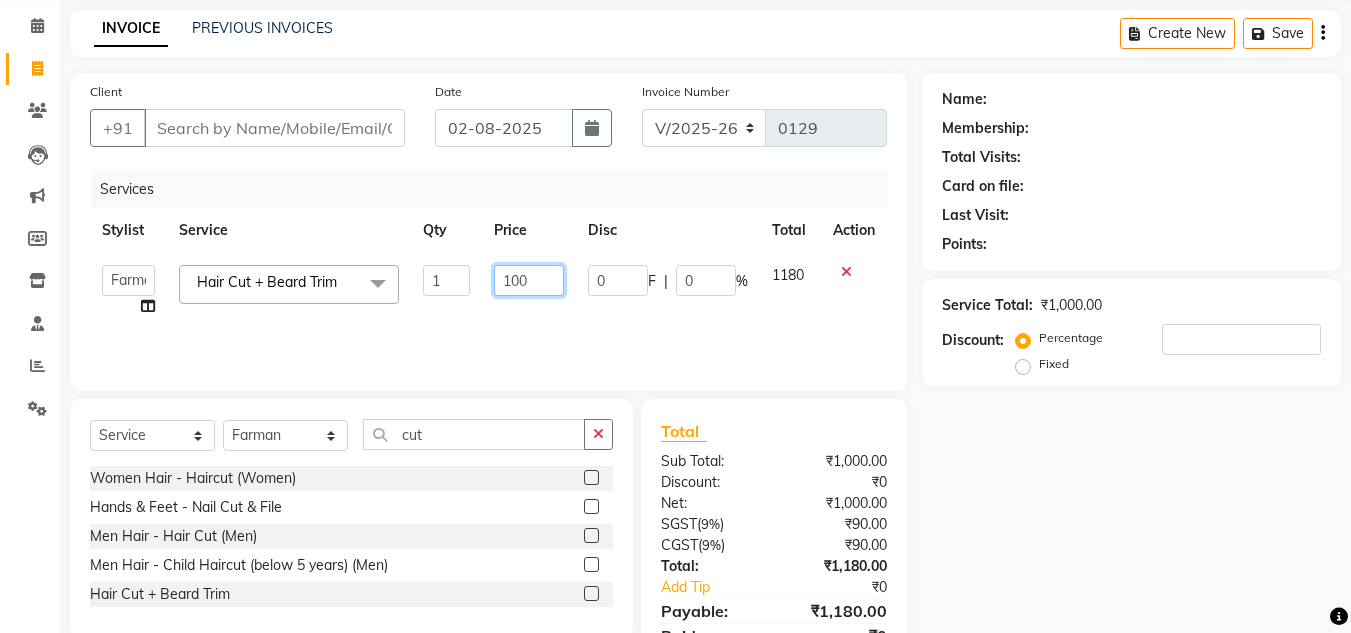 type on "1100" 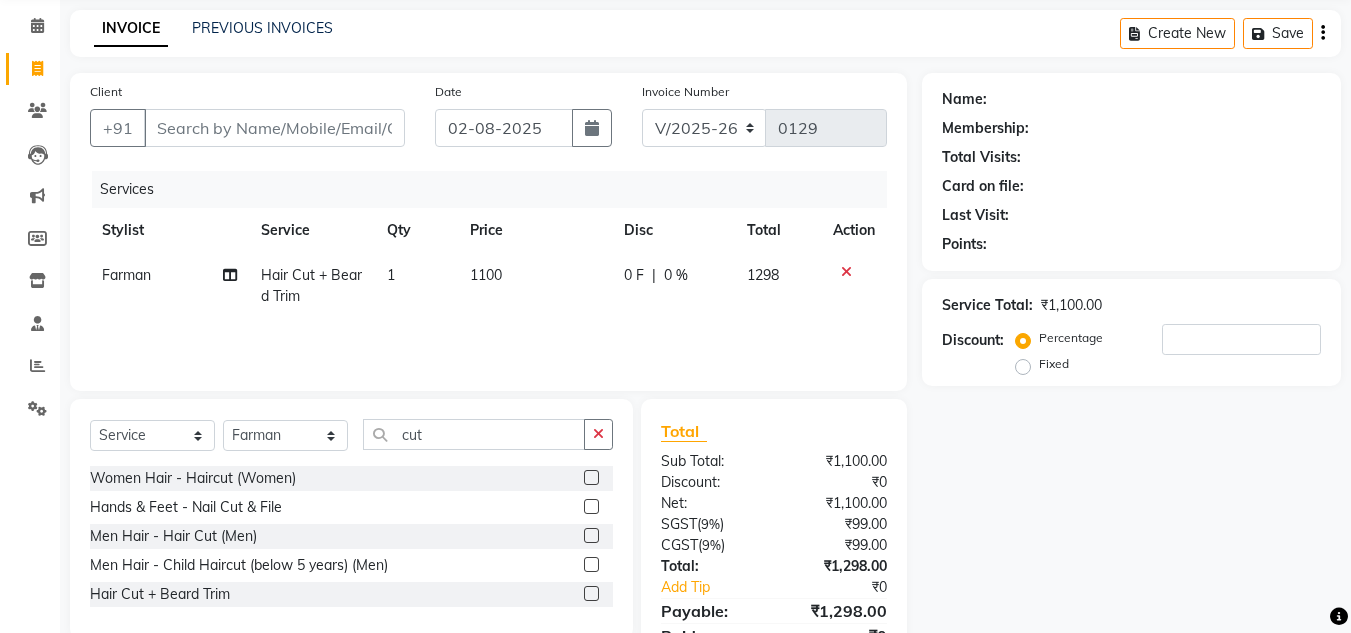 click on "1100" 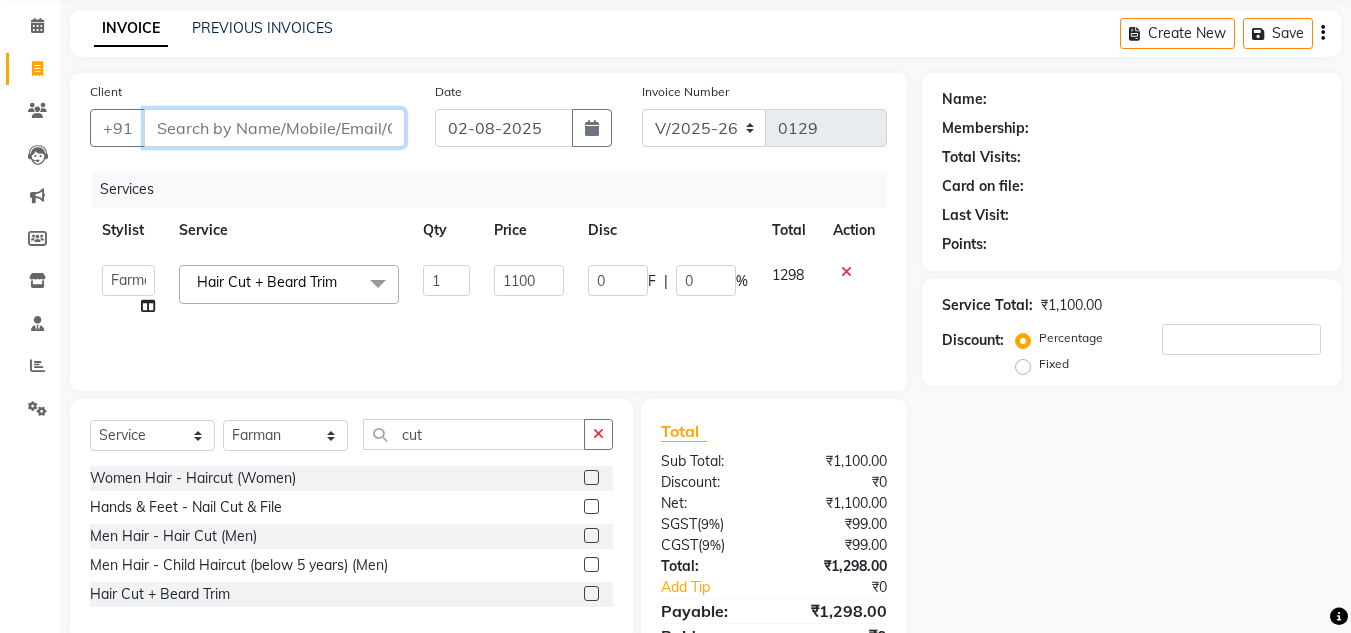 click on "Client" at bounding box center (274, 128) 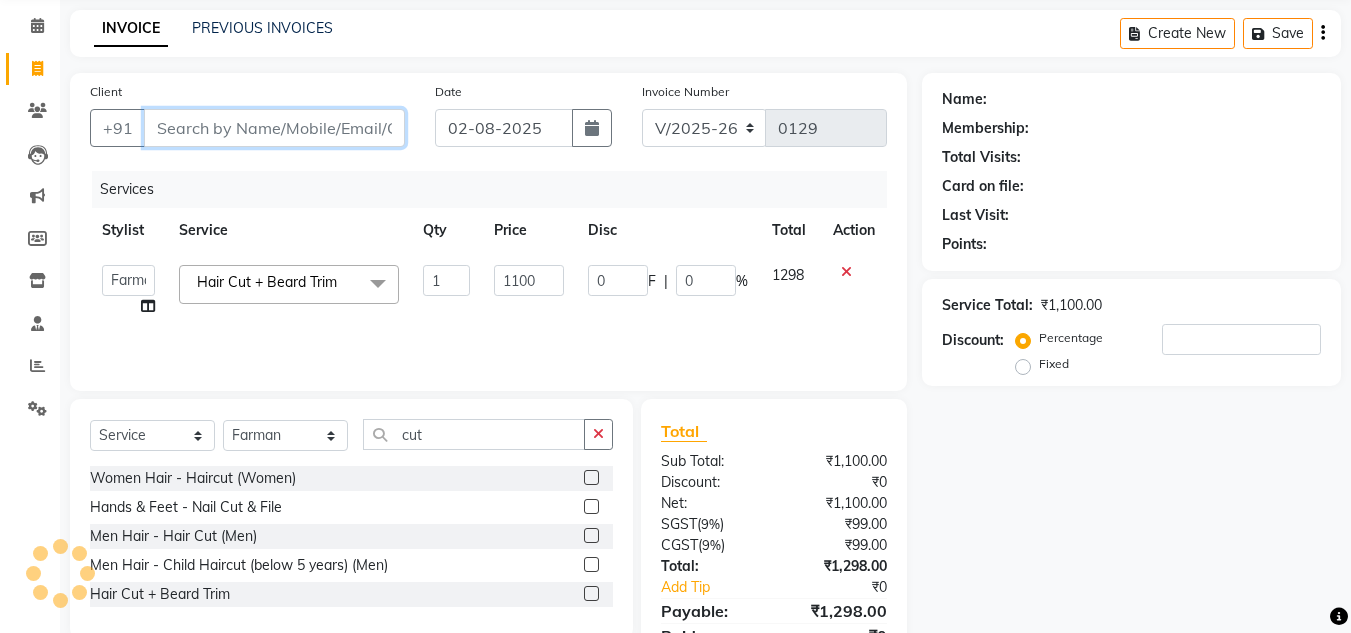 type on "9" 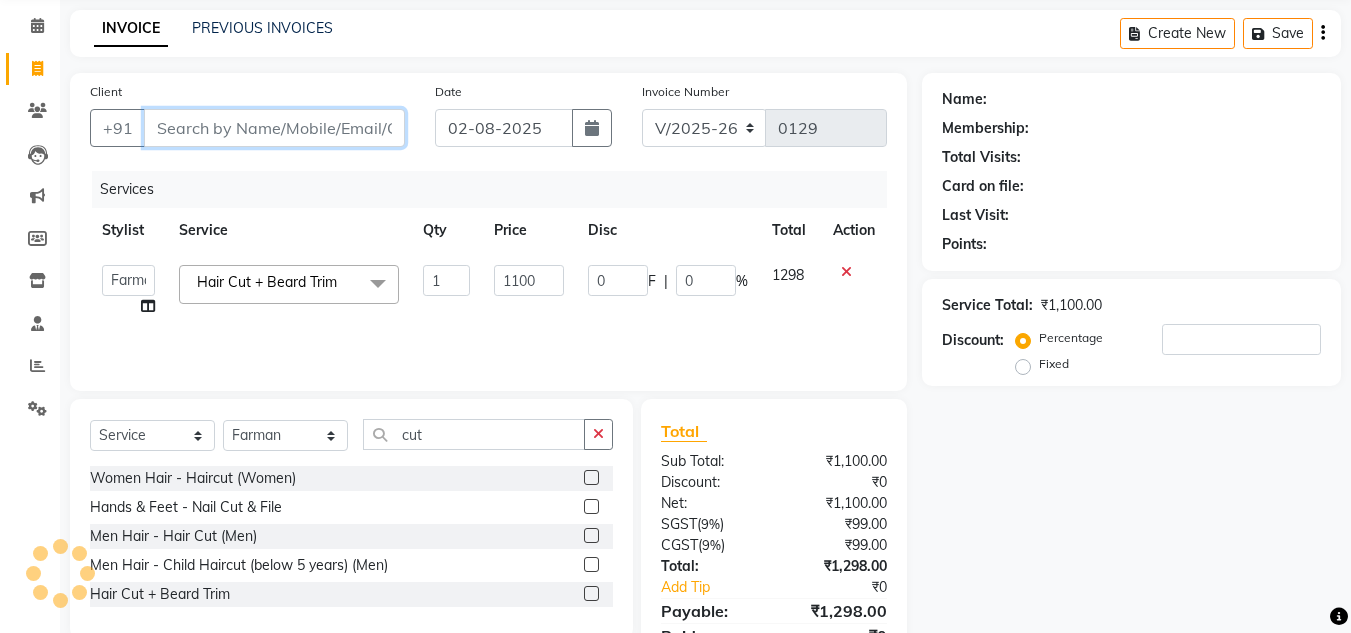 type on "0" 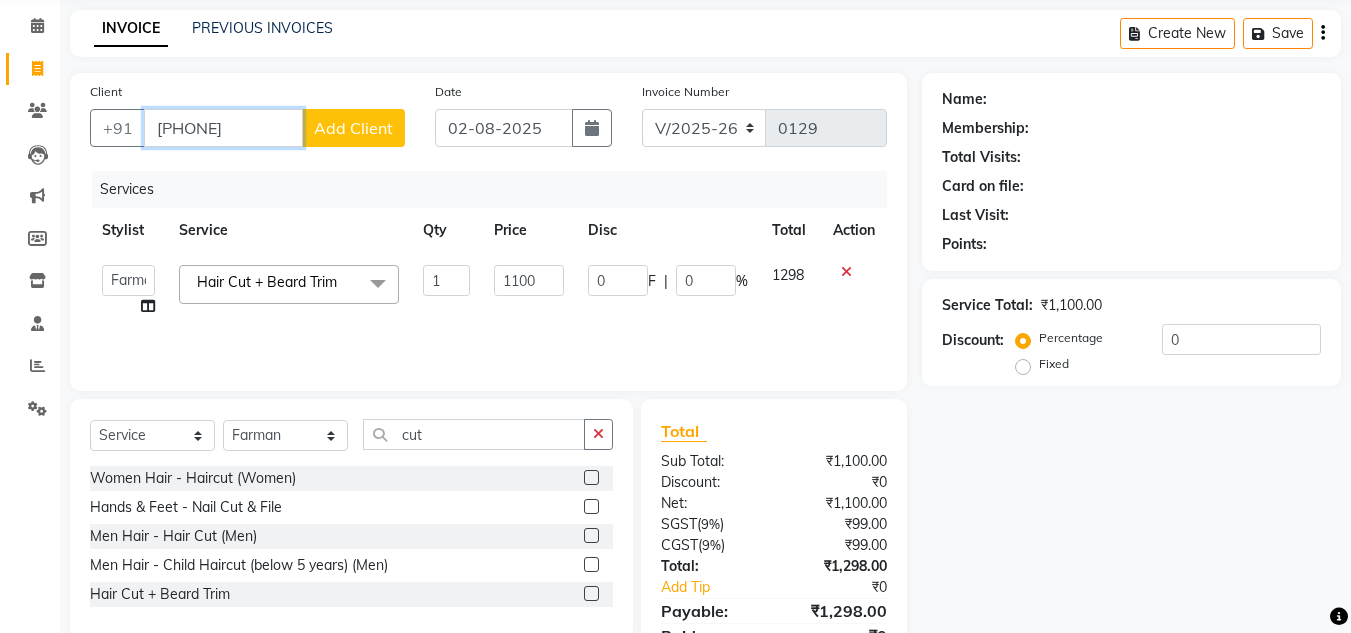 type on "[PHONE]" 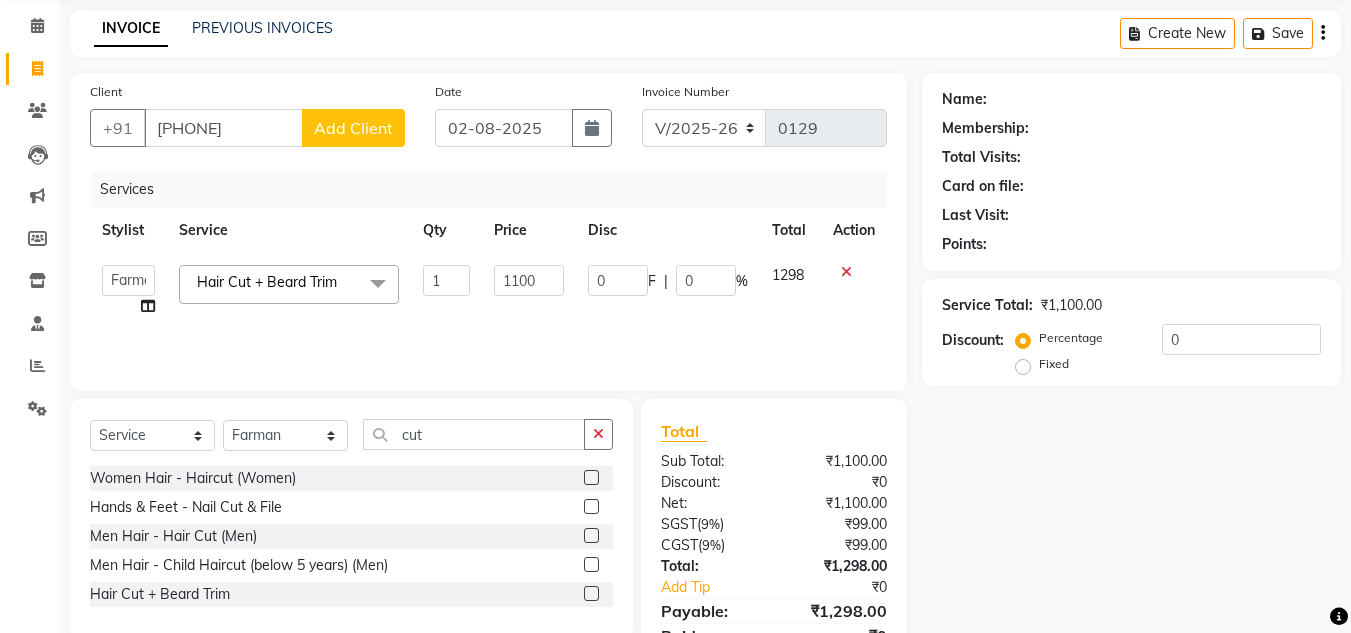 click on "Add Client" 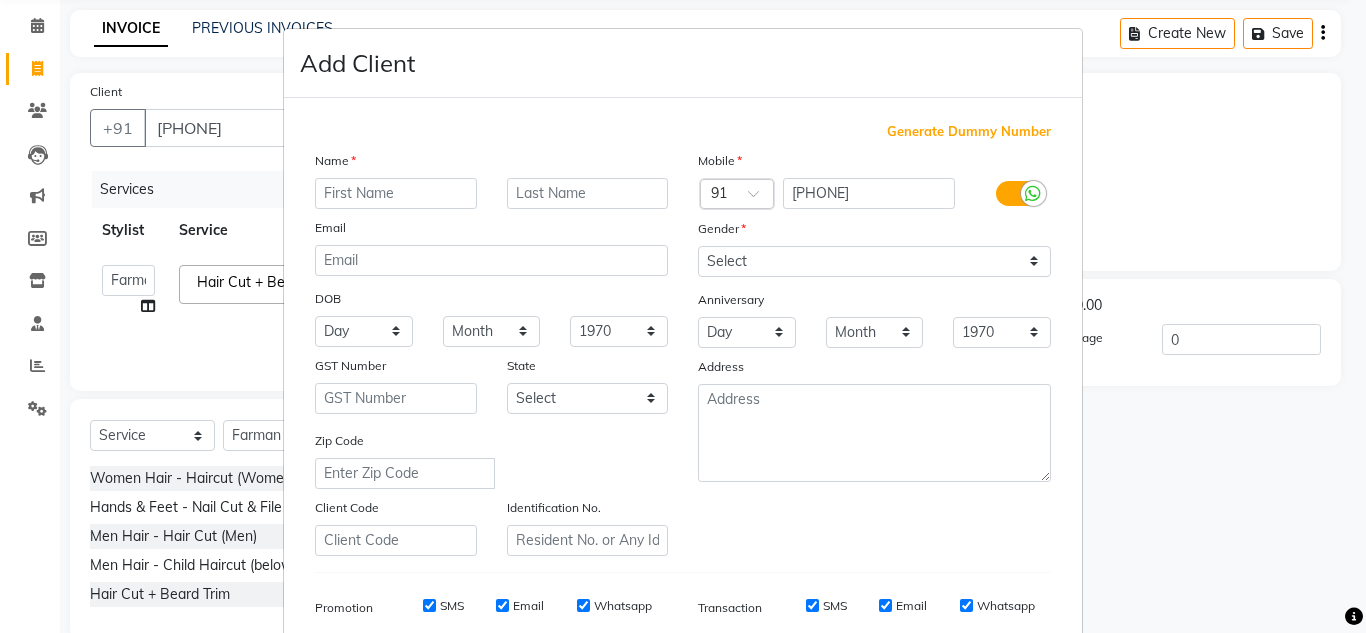 click at bounding box center [396, 193] 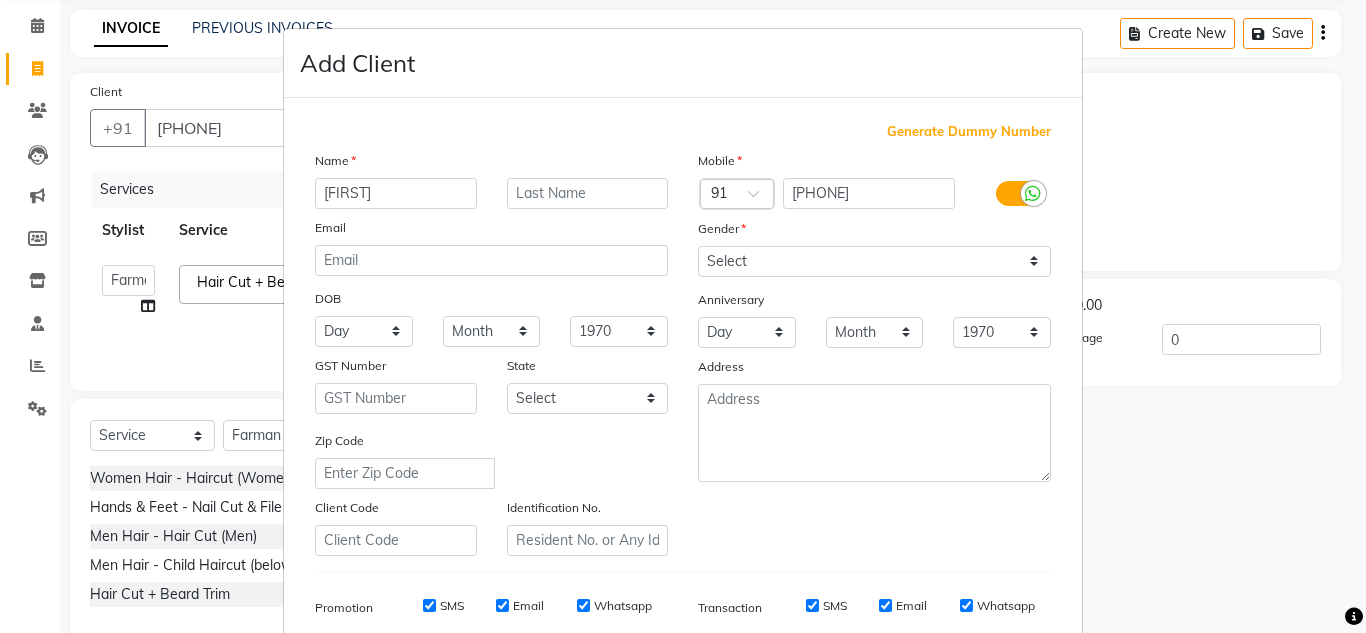 type on "[FIRST]" 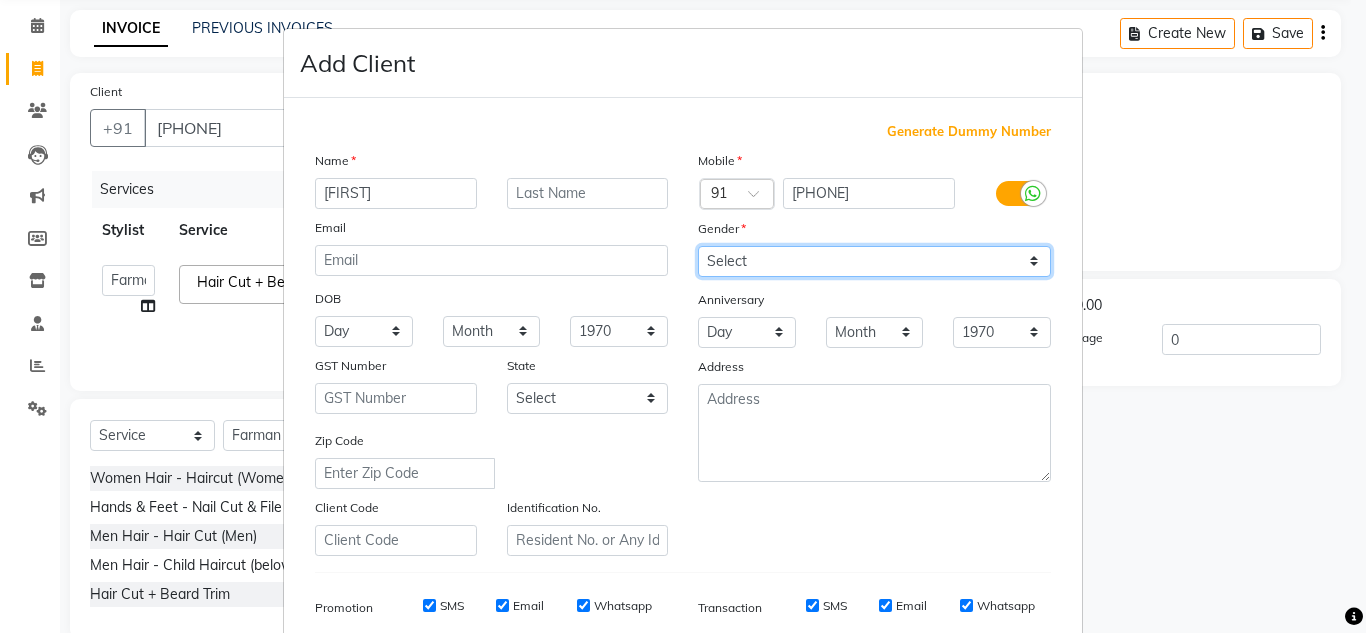 click on "Select Male Female Other Prefer Not To Say" at bounding box center (874, 261) 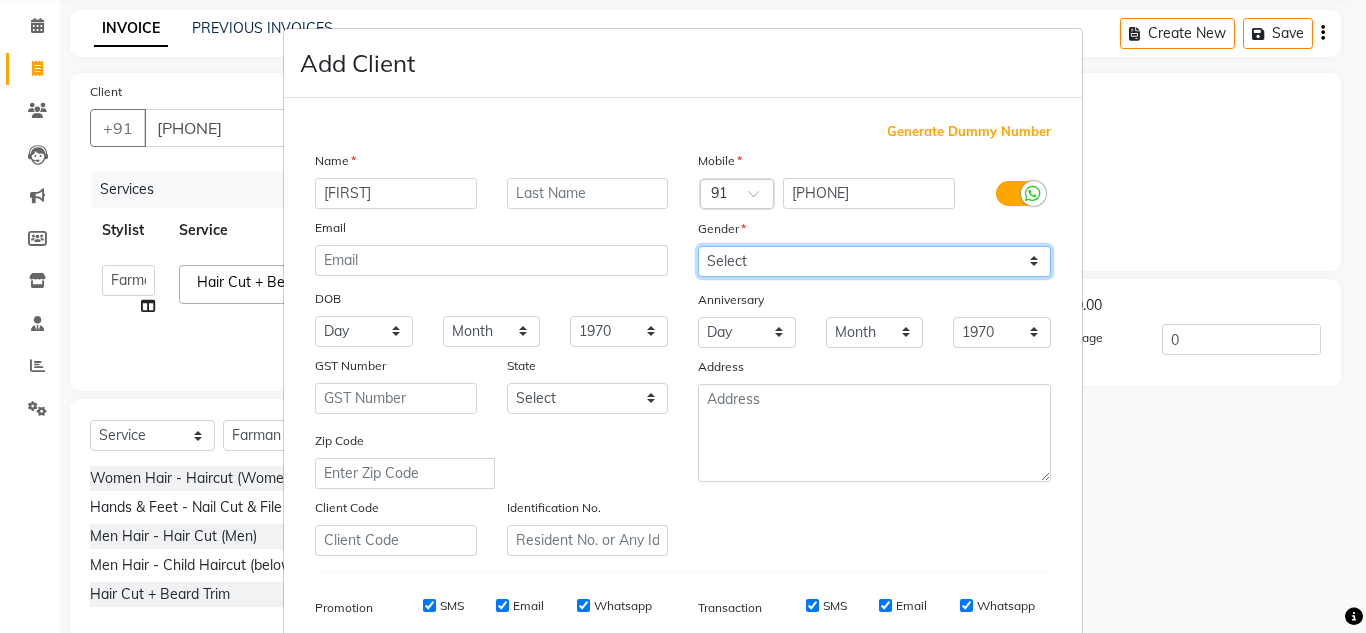select on "male" 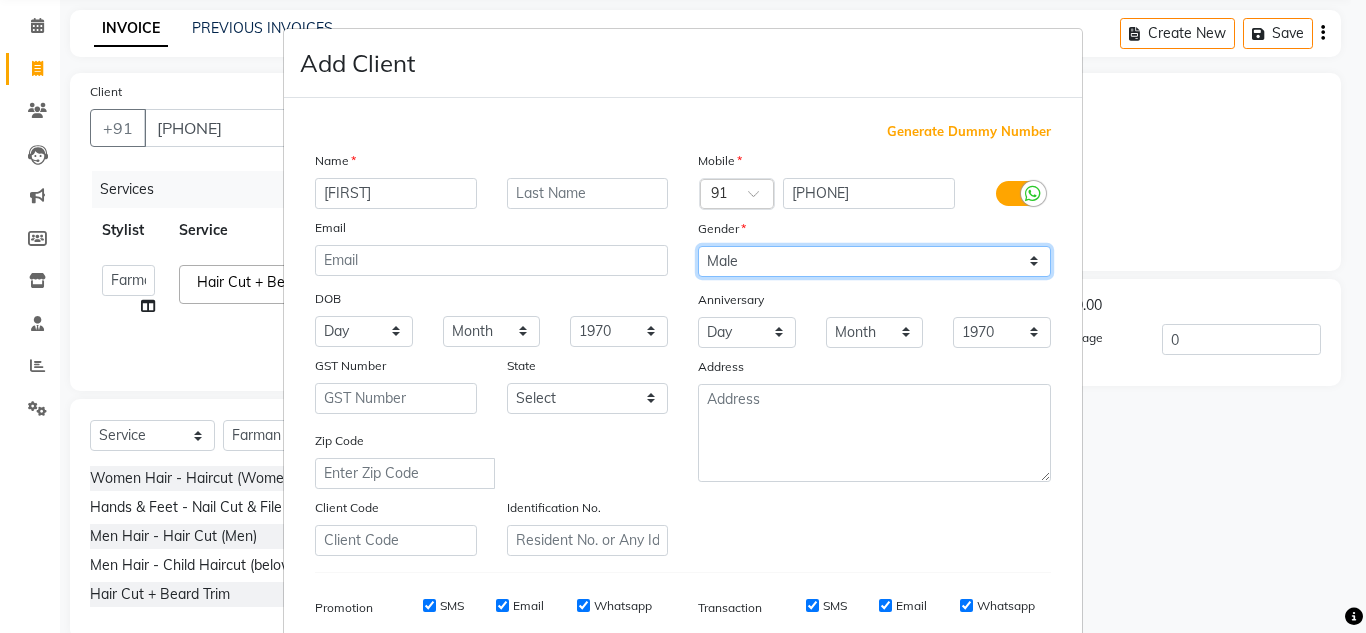 click on "Select Male Female Other Prefer Not To Say" at bounding box center (874, 261) 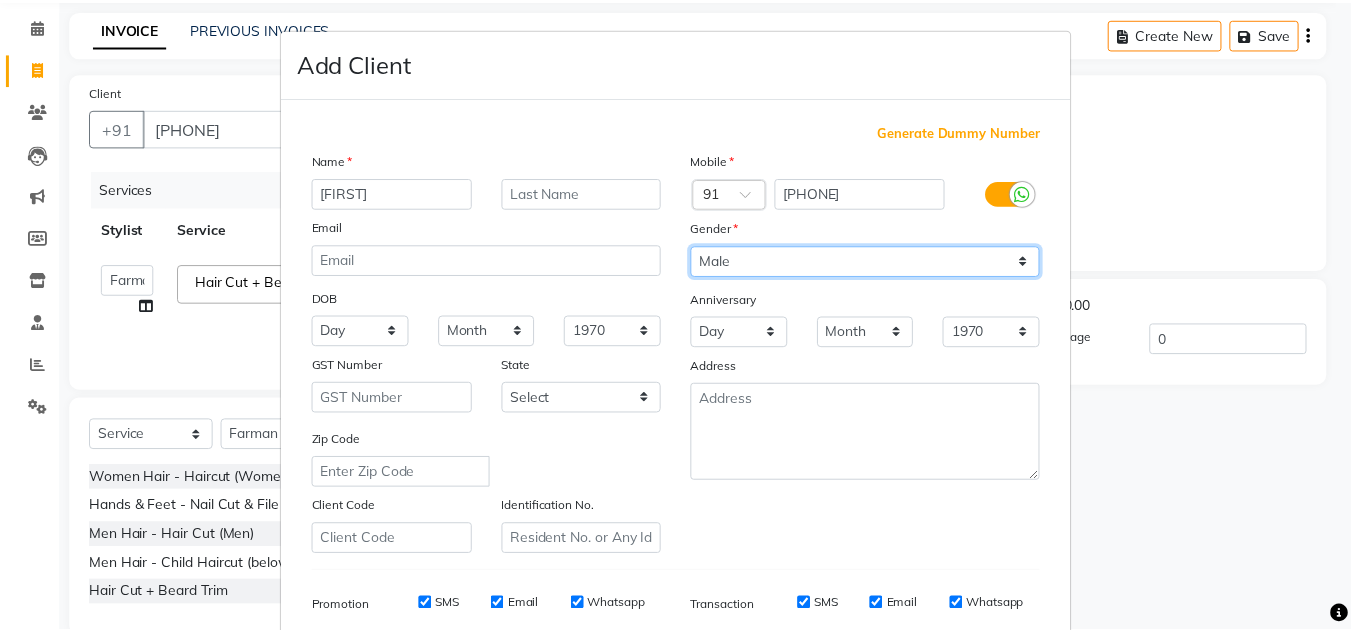 scroll, scrollTop: 290, scrollLeft: 0, axis: vertical 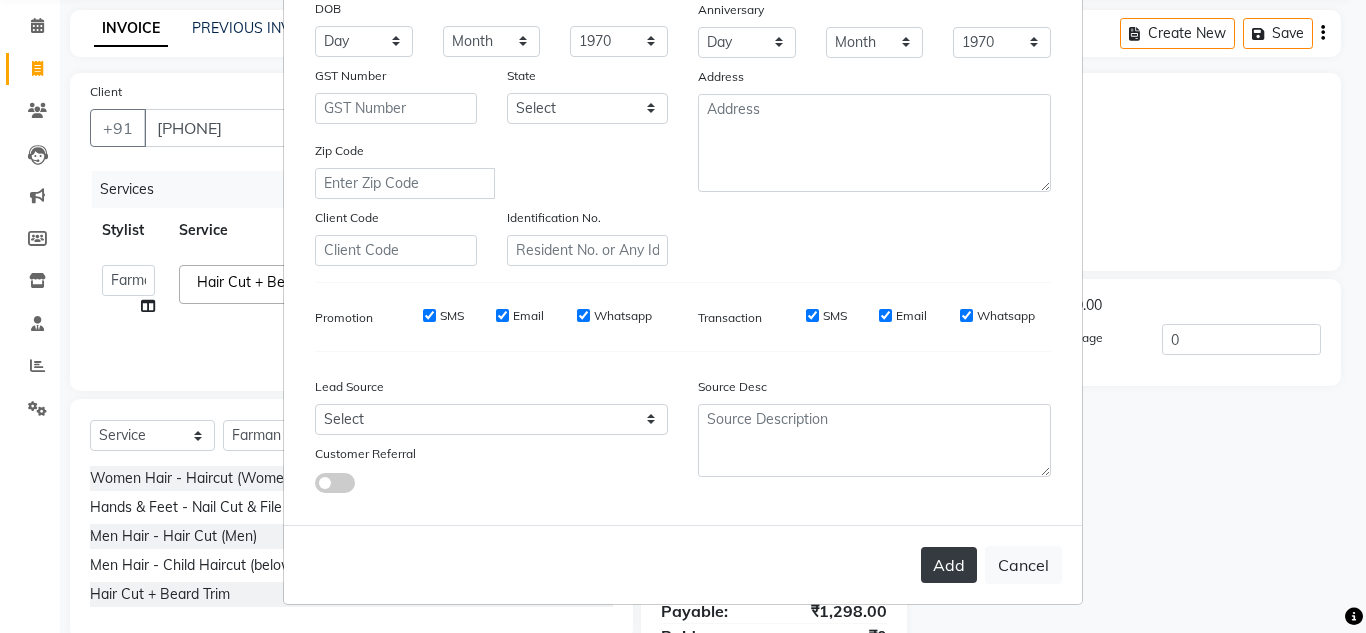 click on "Add" at bounding box center (949, 565) 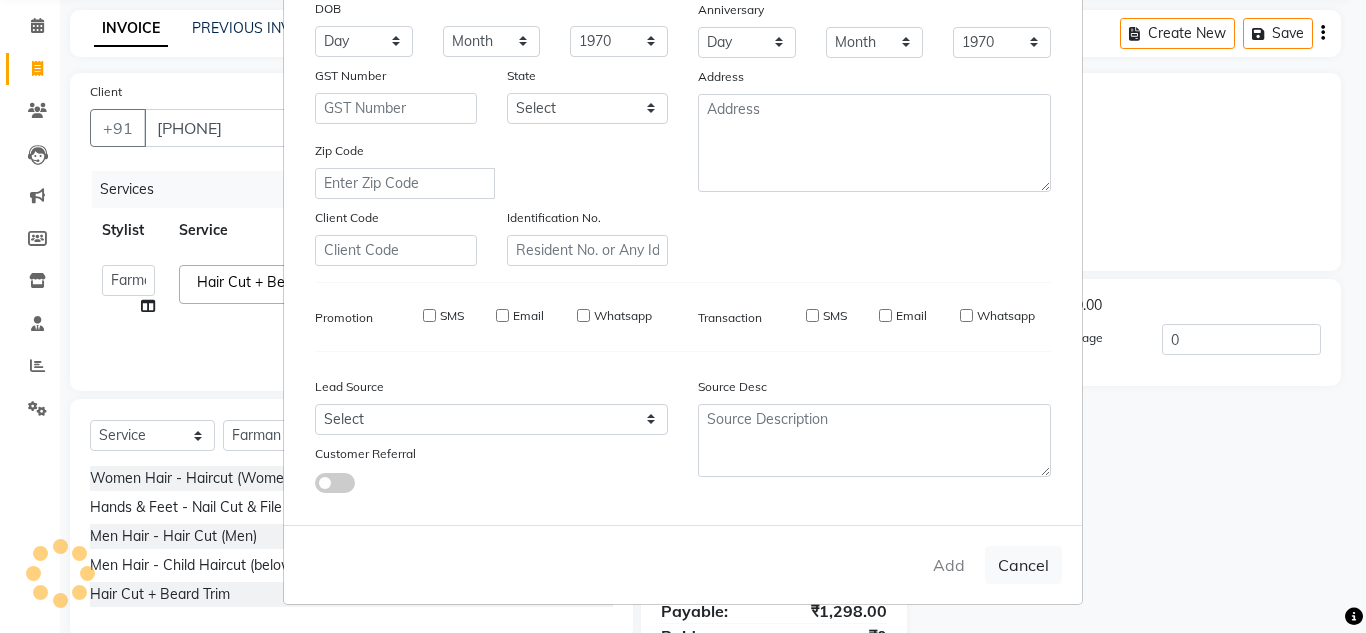 type 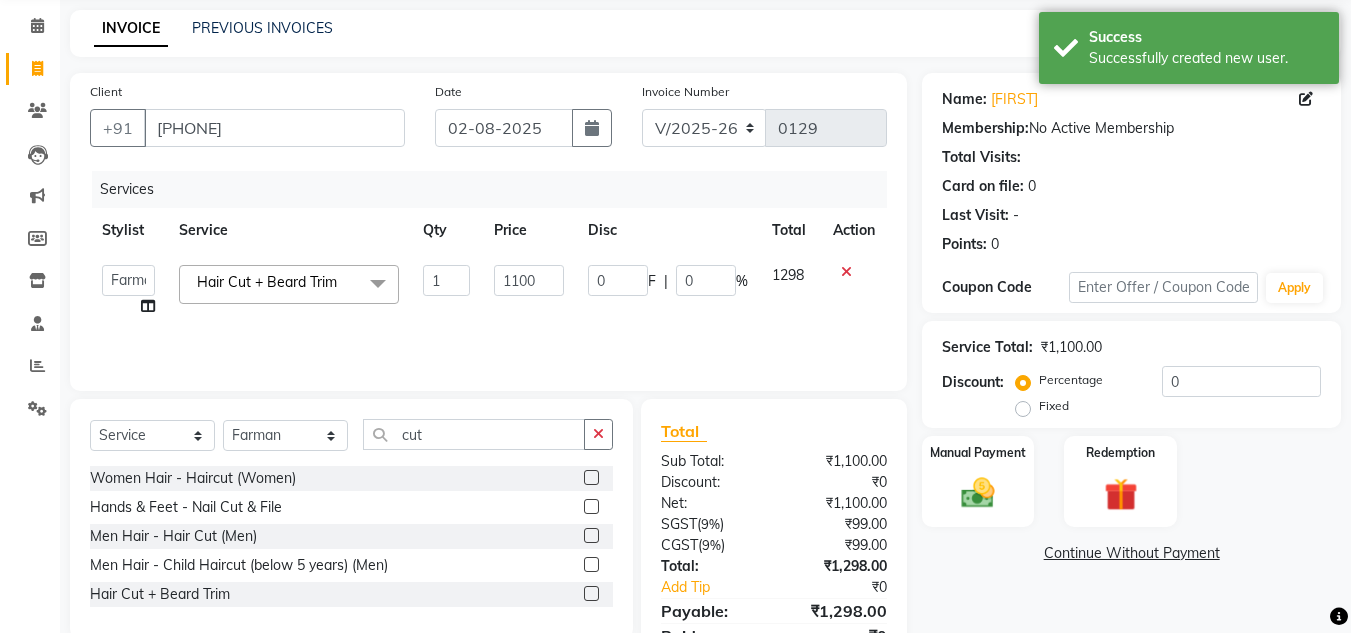 scroll, scrollTop: 167, scrollLeft: 0, axis: vertical 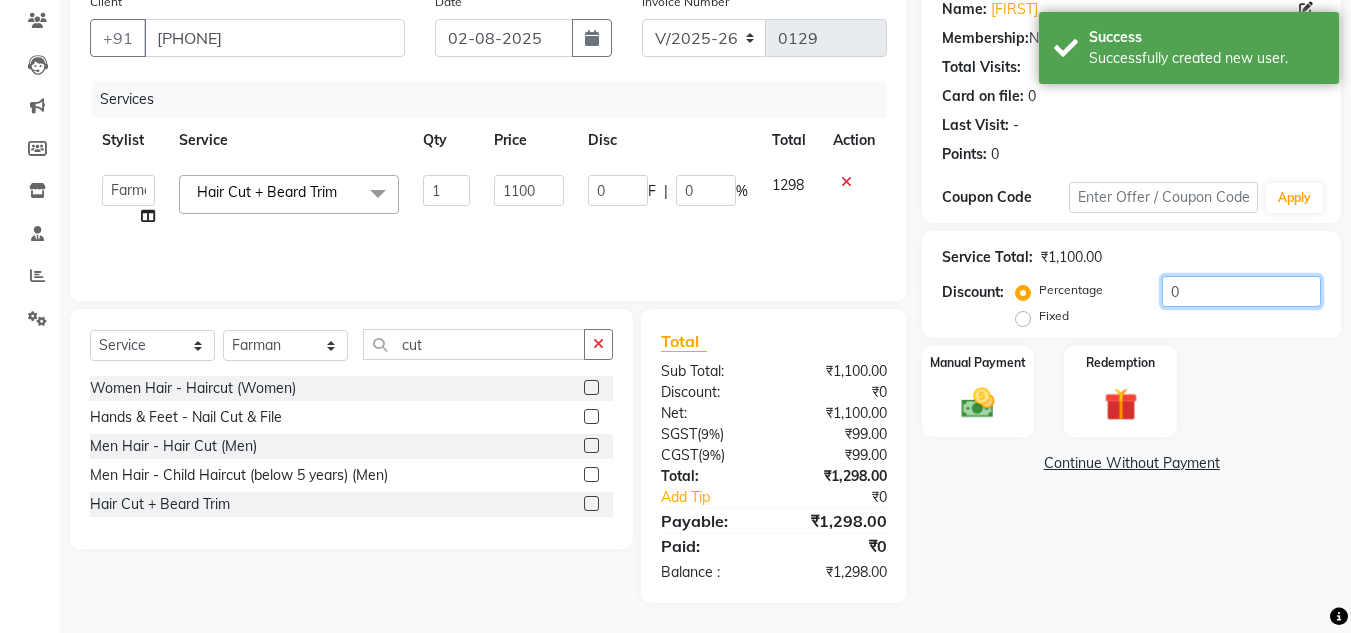 click on "0" 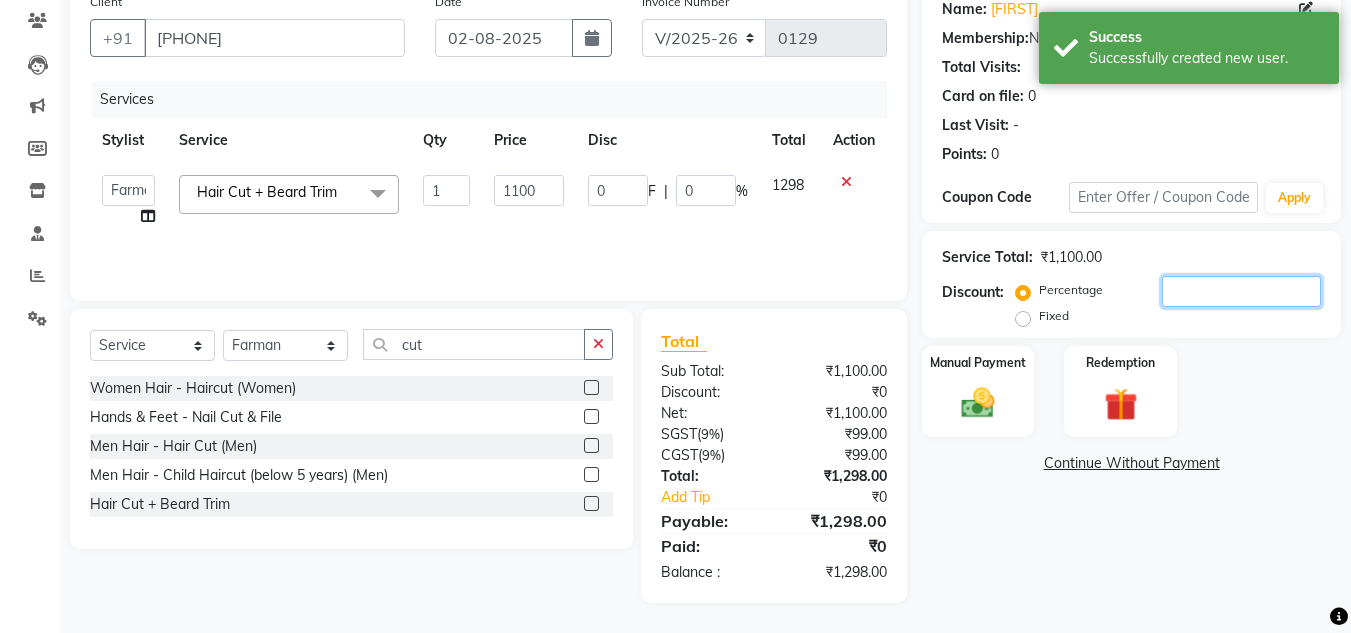 type on "2" 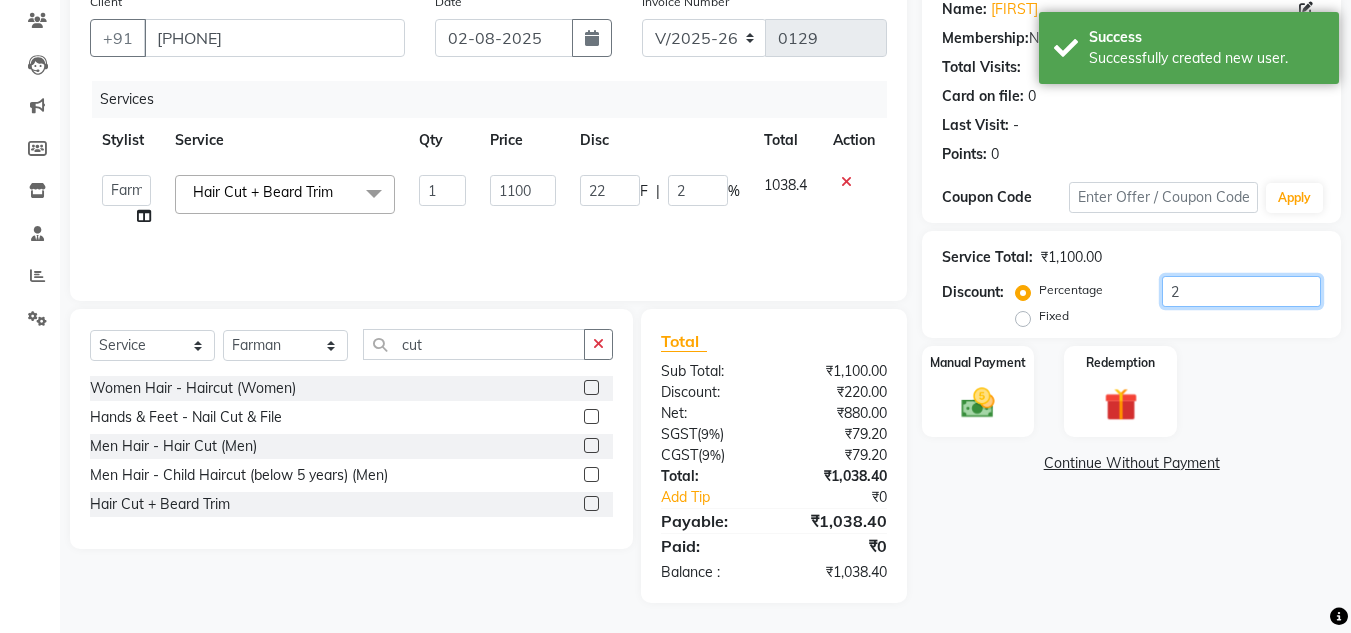type on "20" 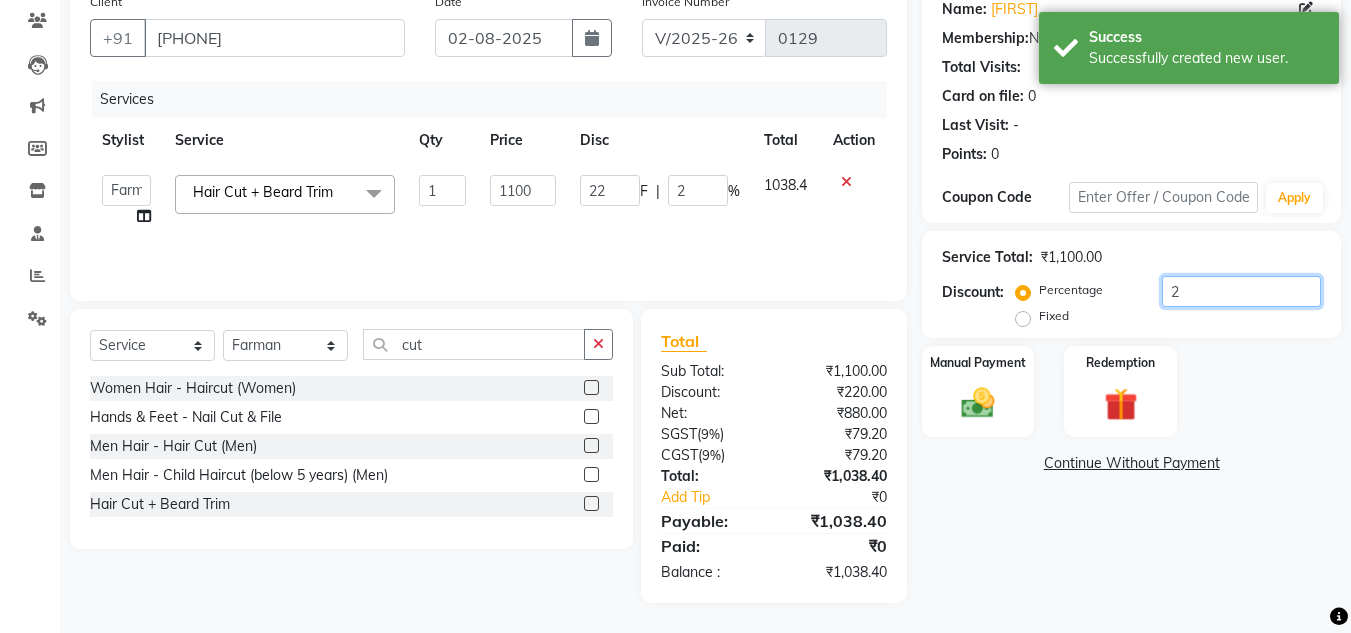 type on "220" 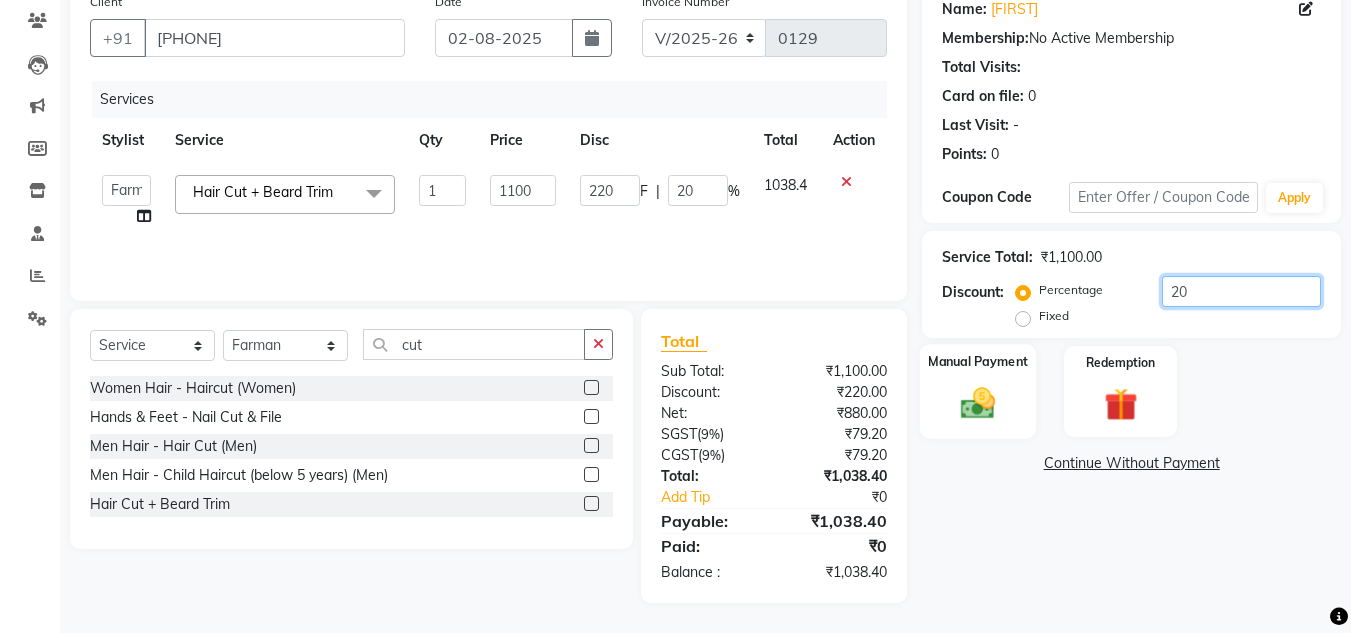 type on "20" 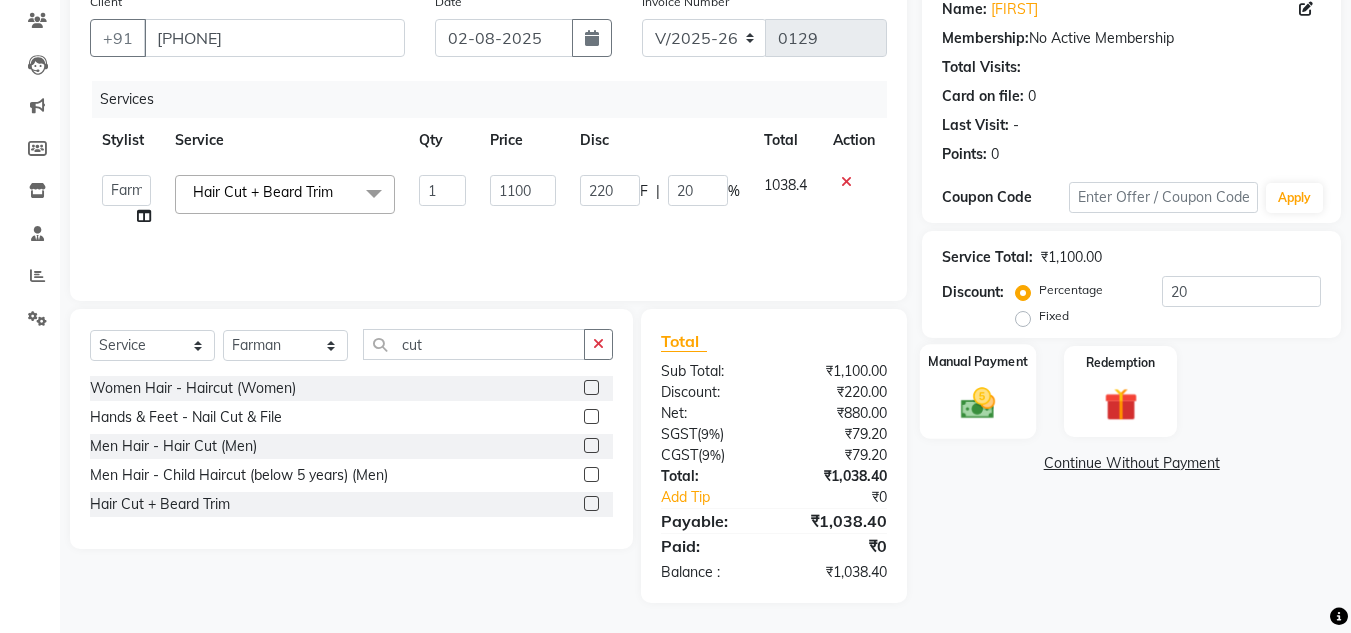 click 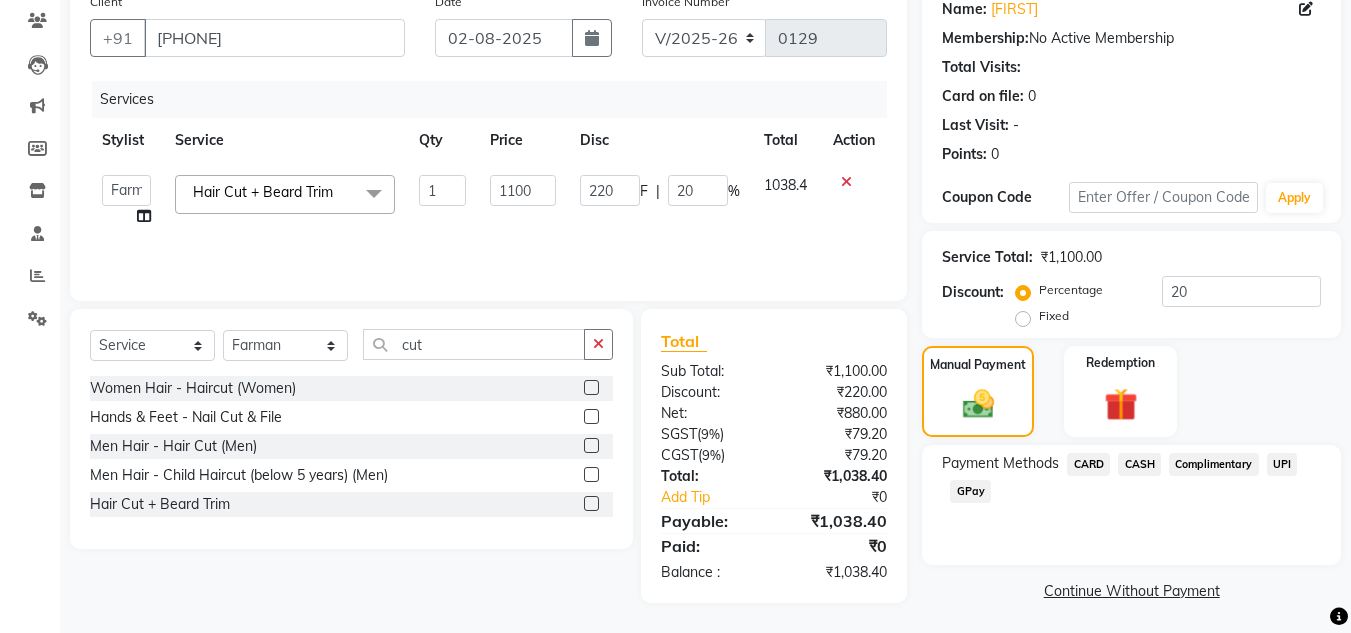 click on "CASH" 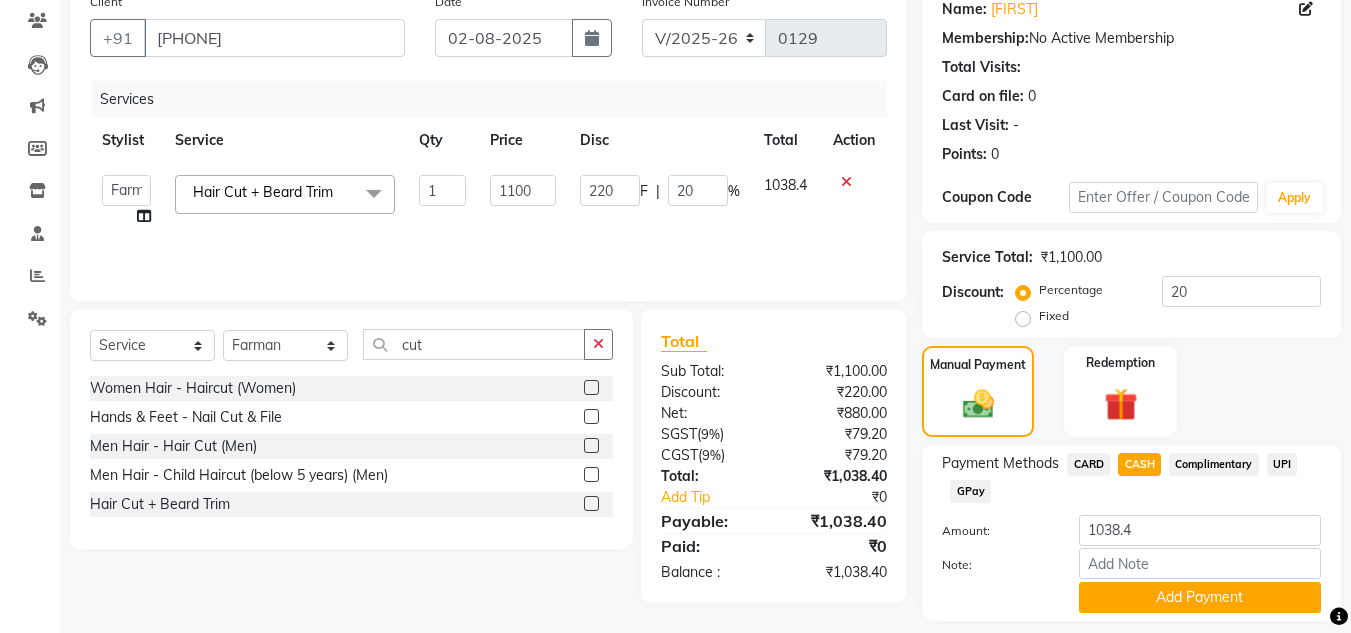 scroll, scrollTop: 226, scrollLeft: 0, axis: vertical 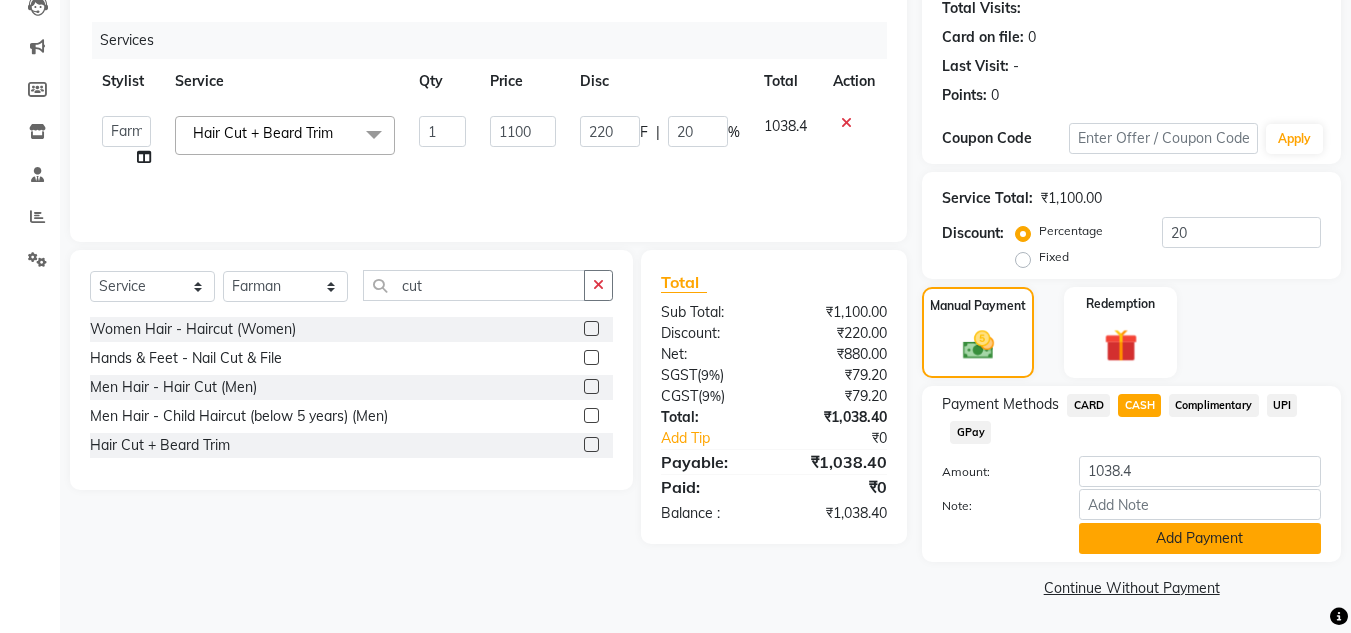 click on "Add Payment" 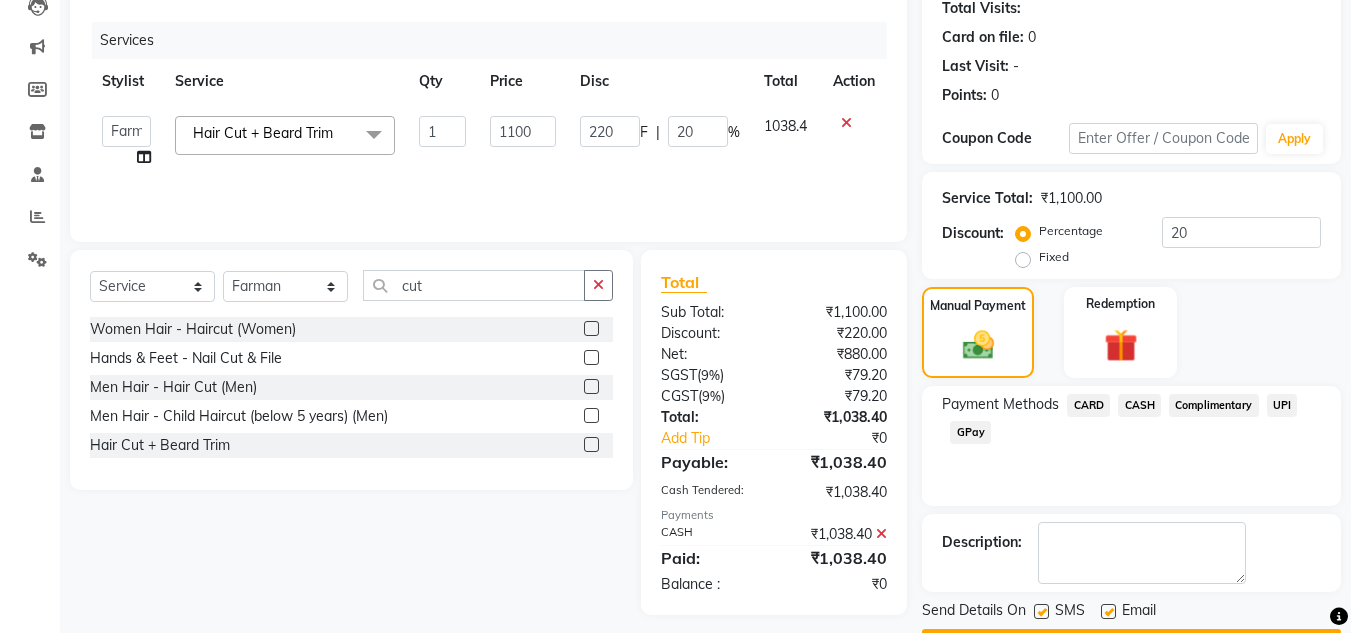 scroll, scrollTop: 283, scrollLeft: 0, axis: vertical 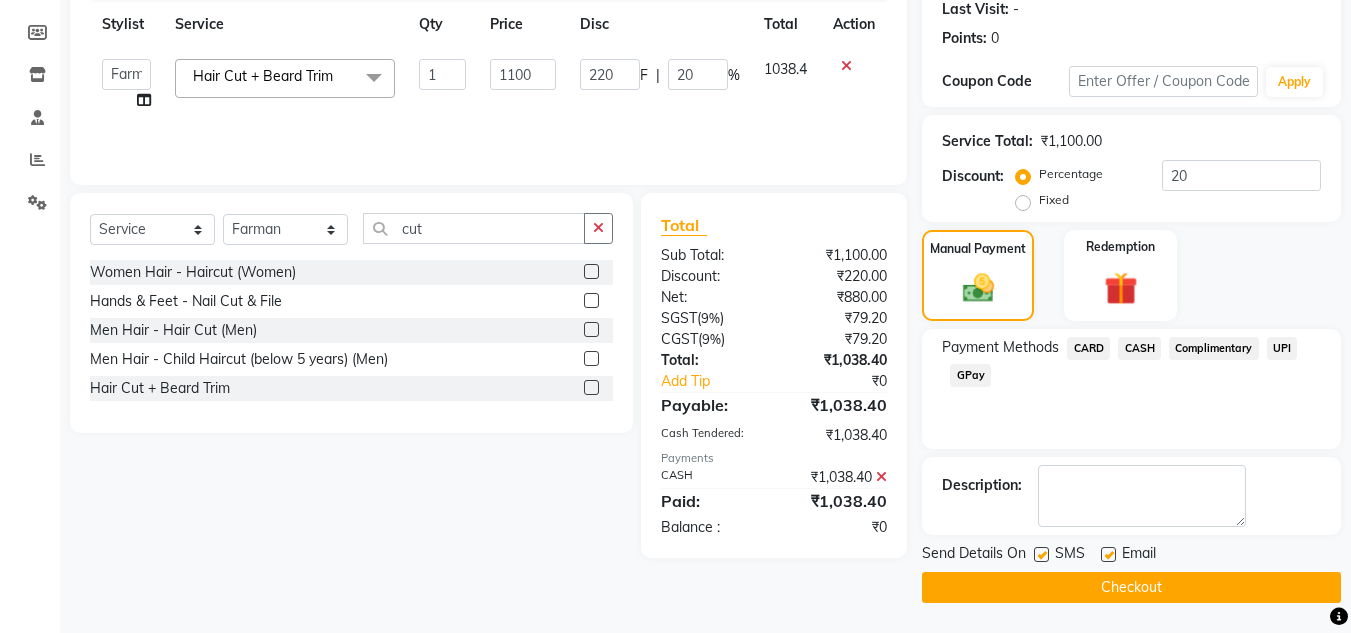 click on "Checkout" 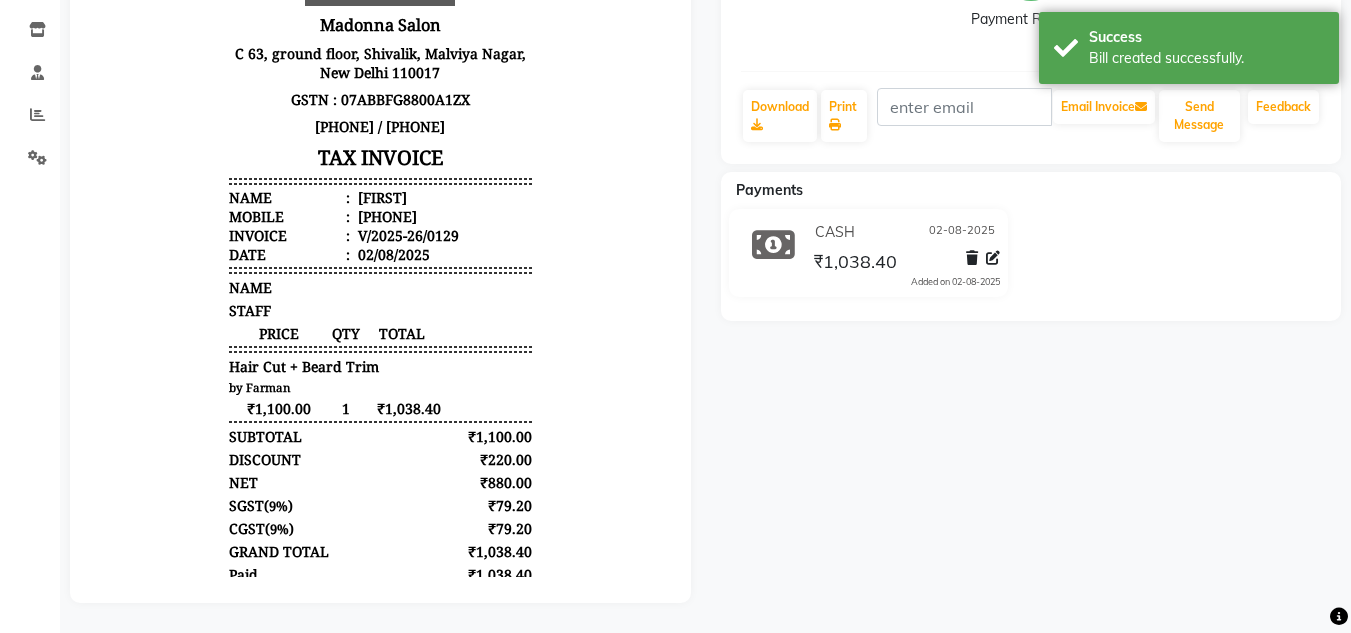 scroll, scrollTop: 0, scrollLeft: 0, axis: both 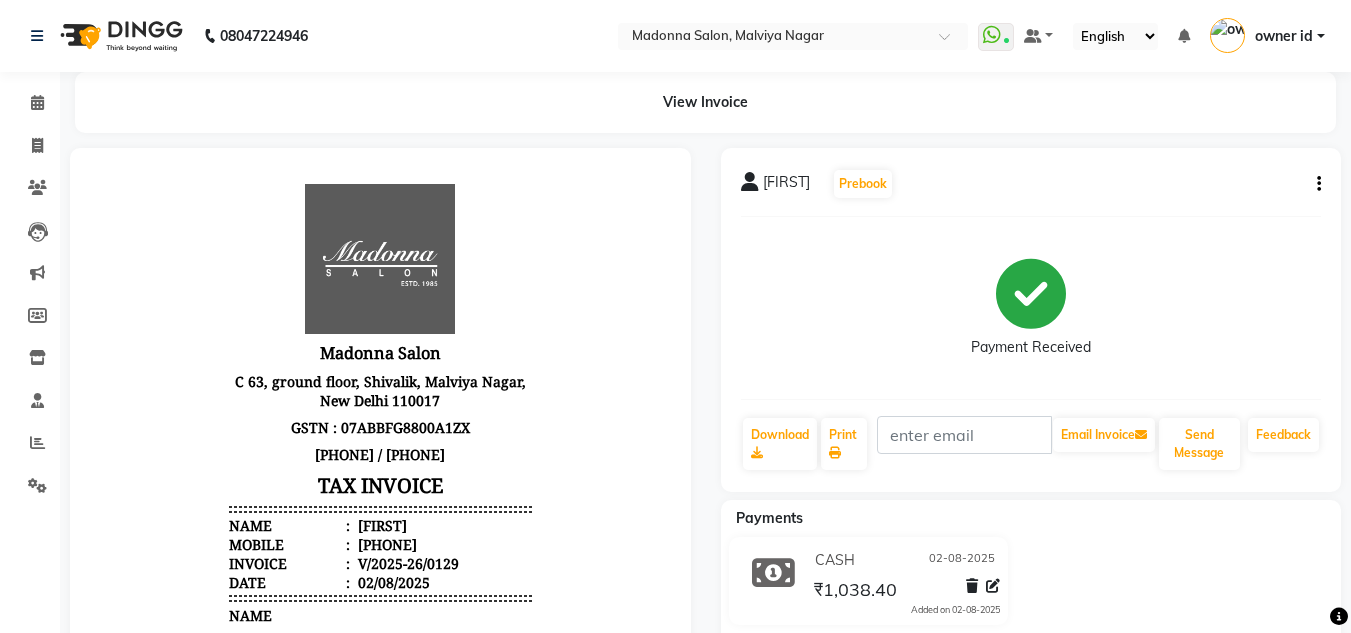 click 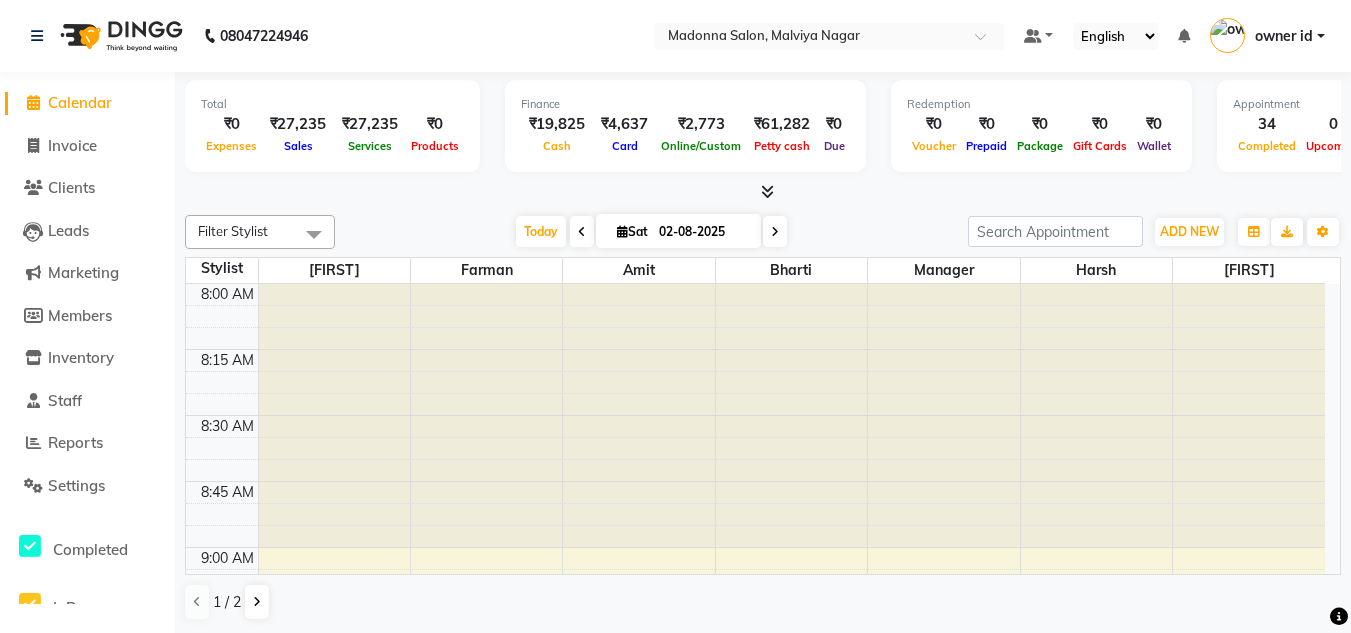 scroll, scrollTop: 0, scrollLeft: 0, axis: both 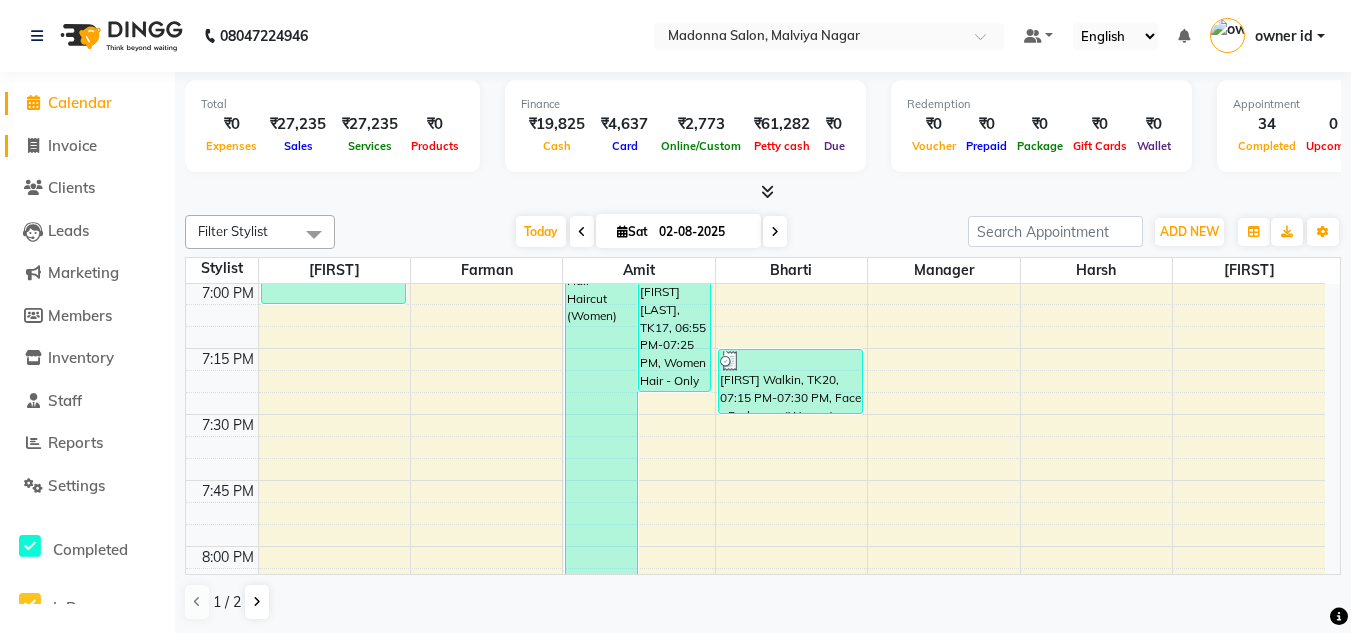 click on "Invoice" 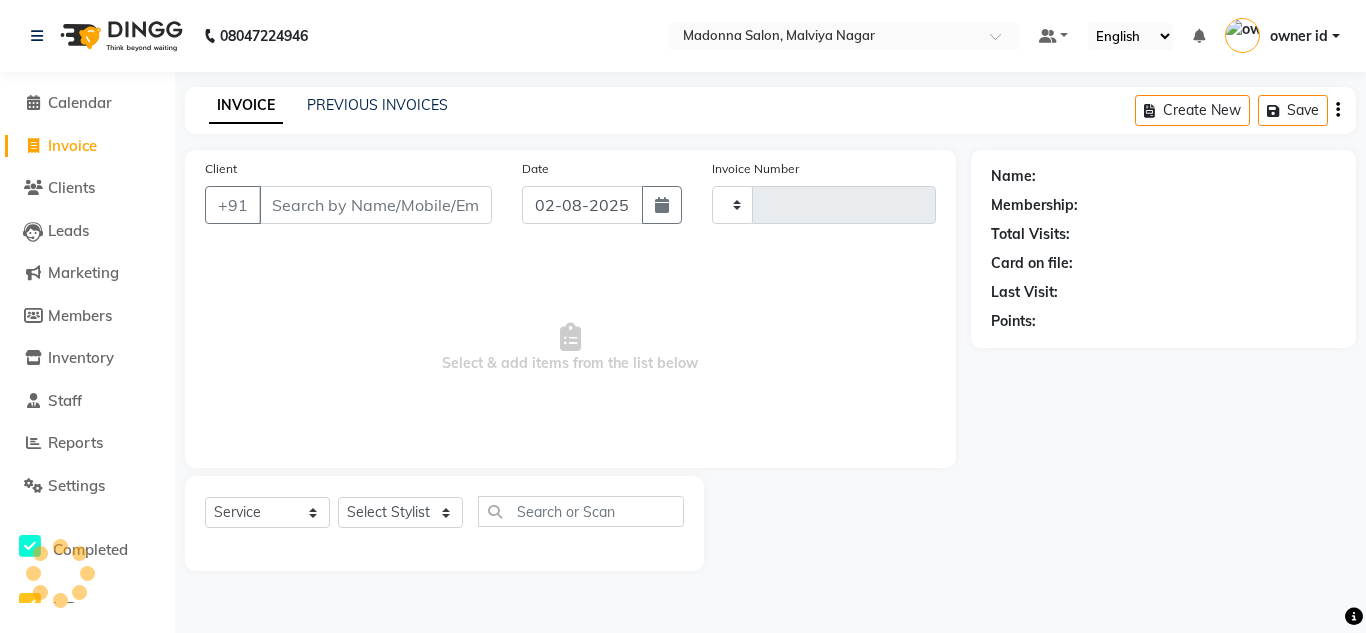 type on "0127" 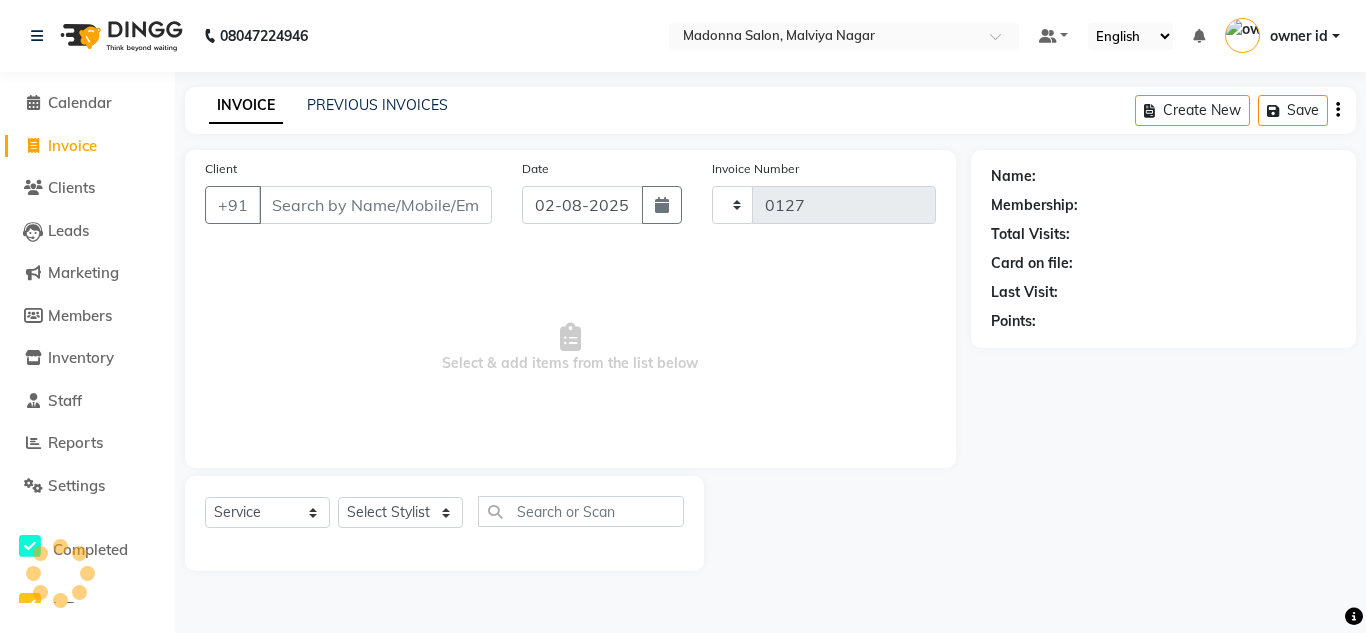 select on "8641" 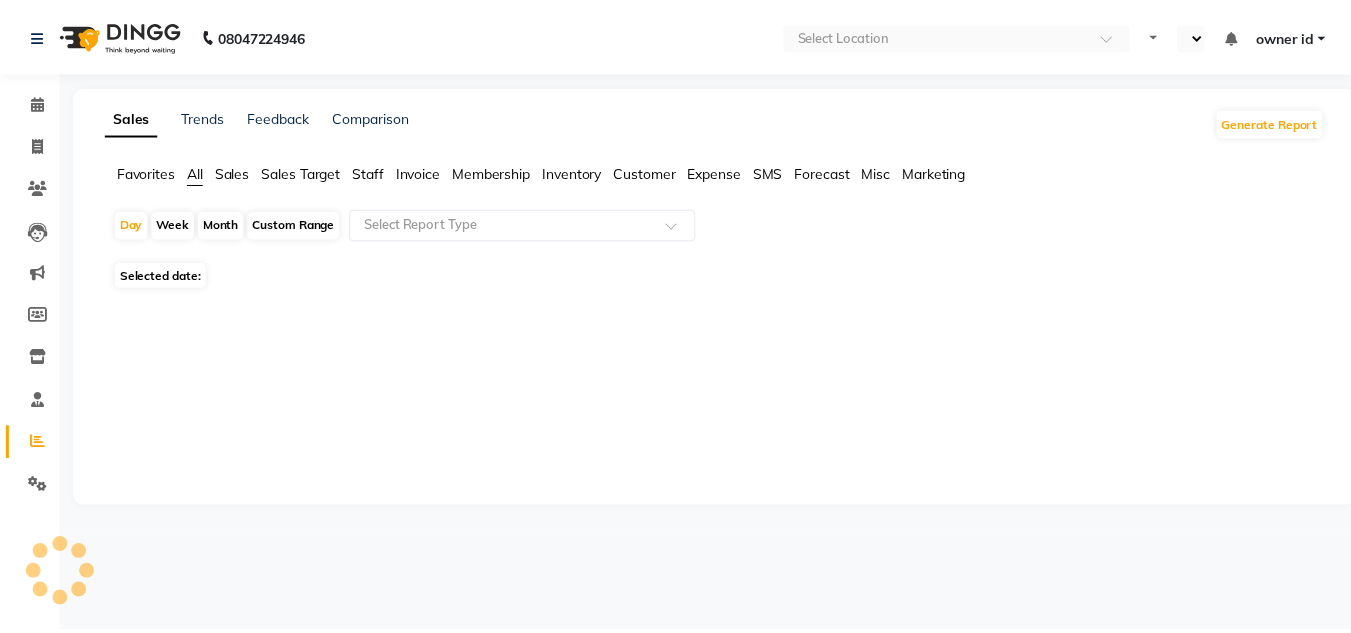 scroll, scrollTop: 0, scrollLeft: 0, axis: both 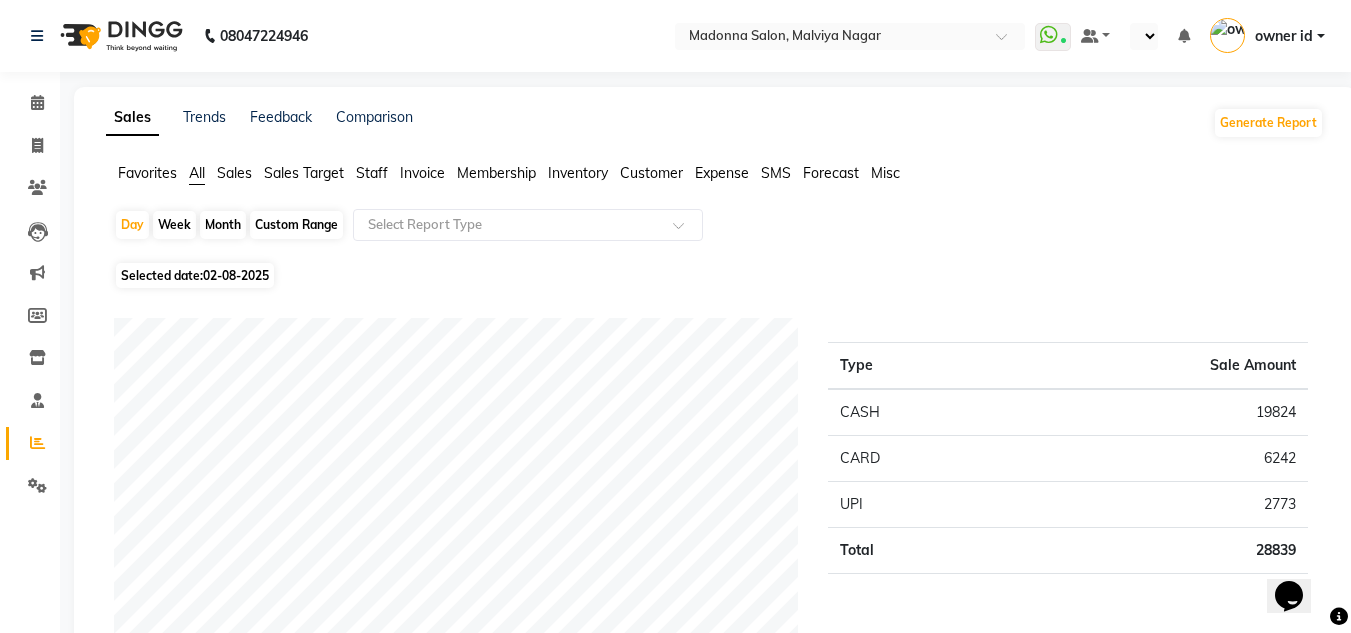 select on "en" 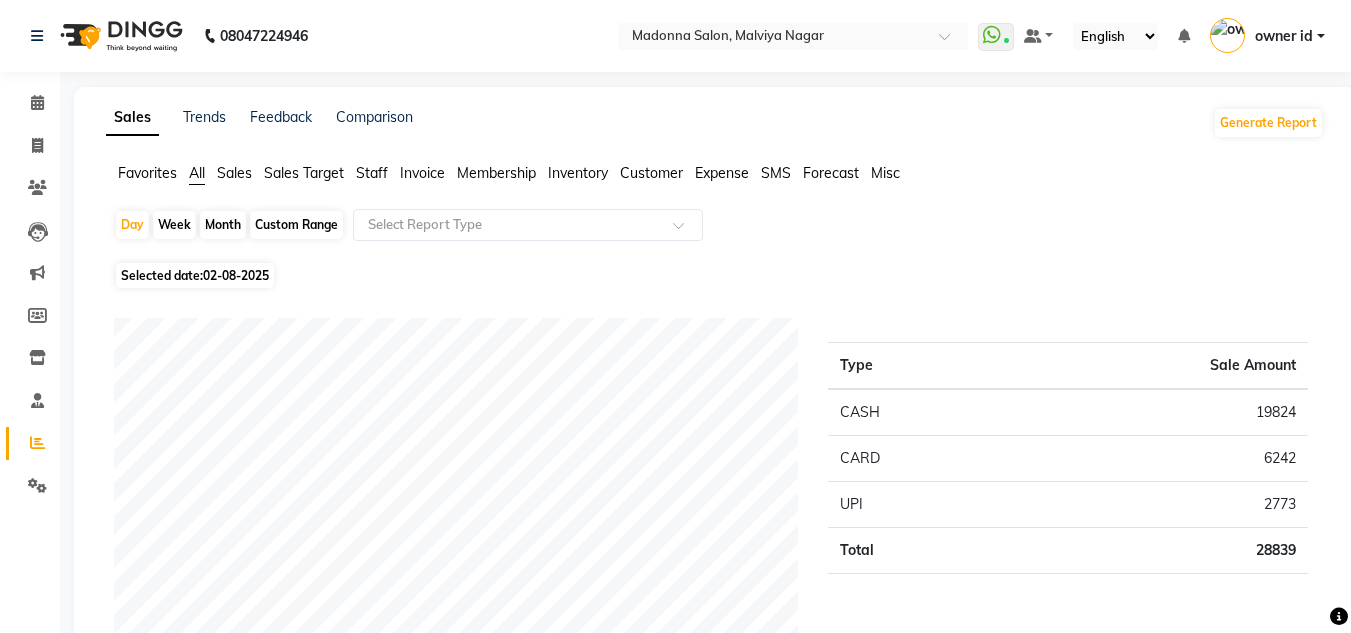 click on "Staff" 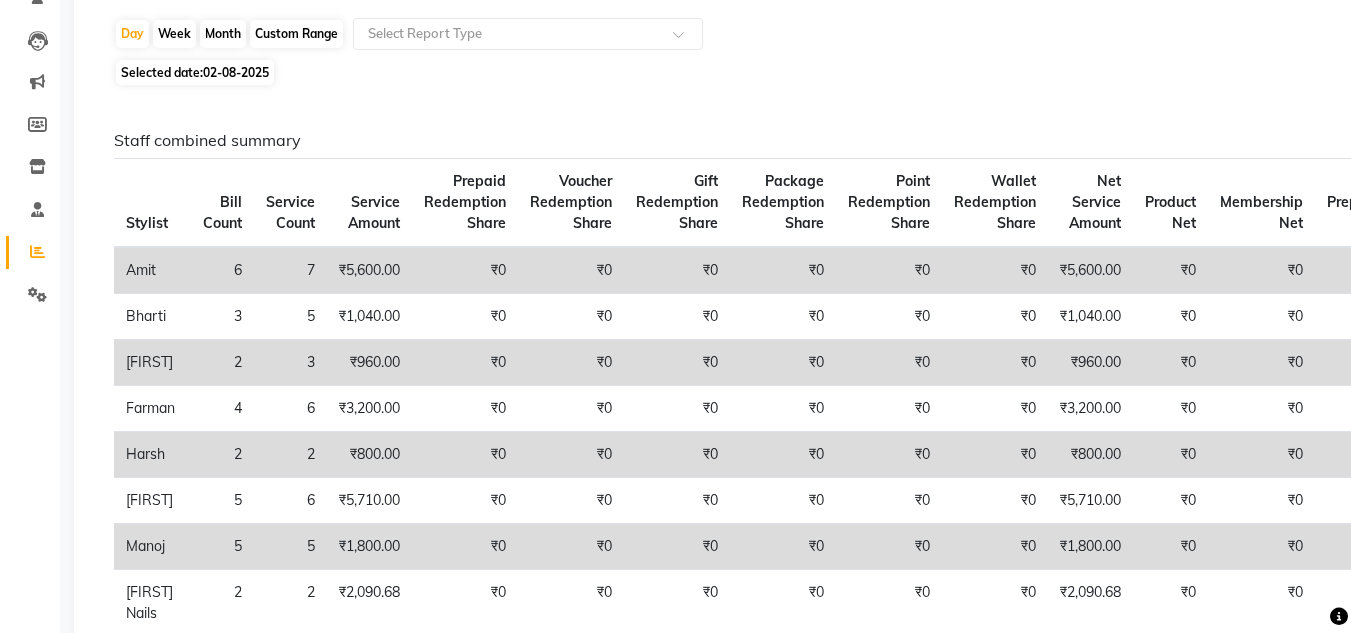 scroll, scrollTop: 0, scrollLeft: 0, axis: both 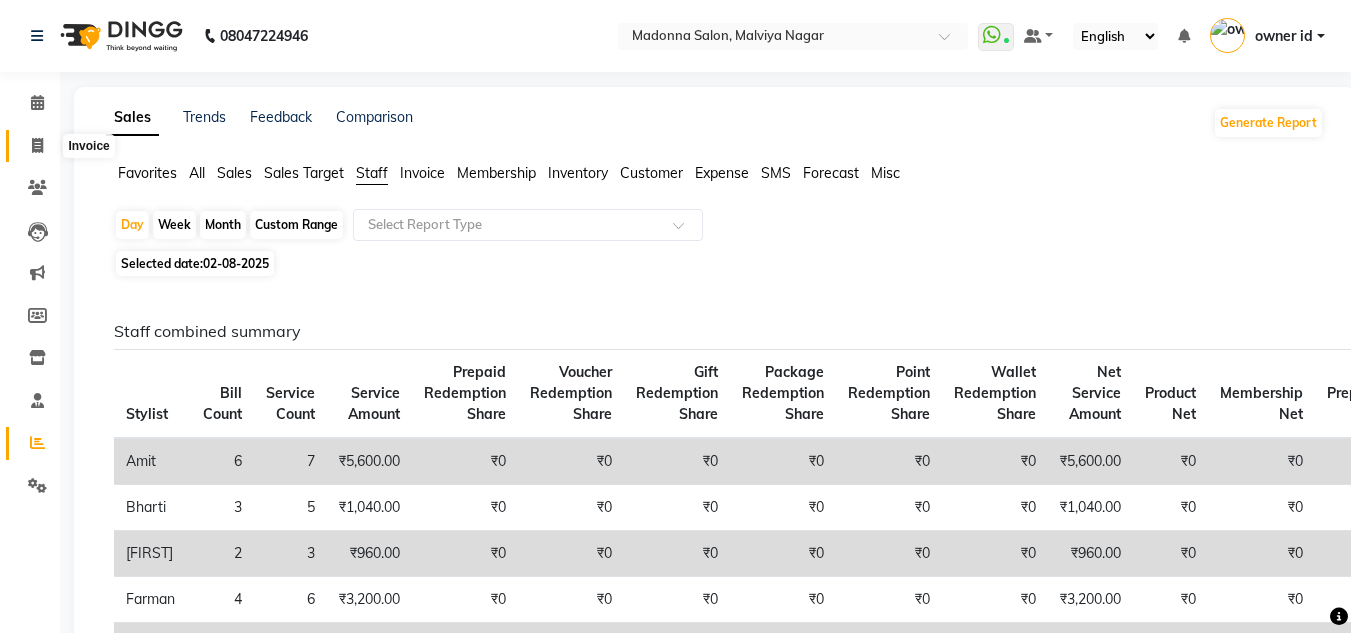 click 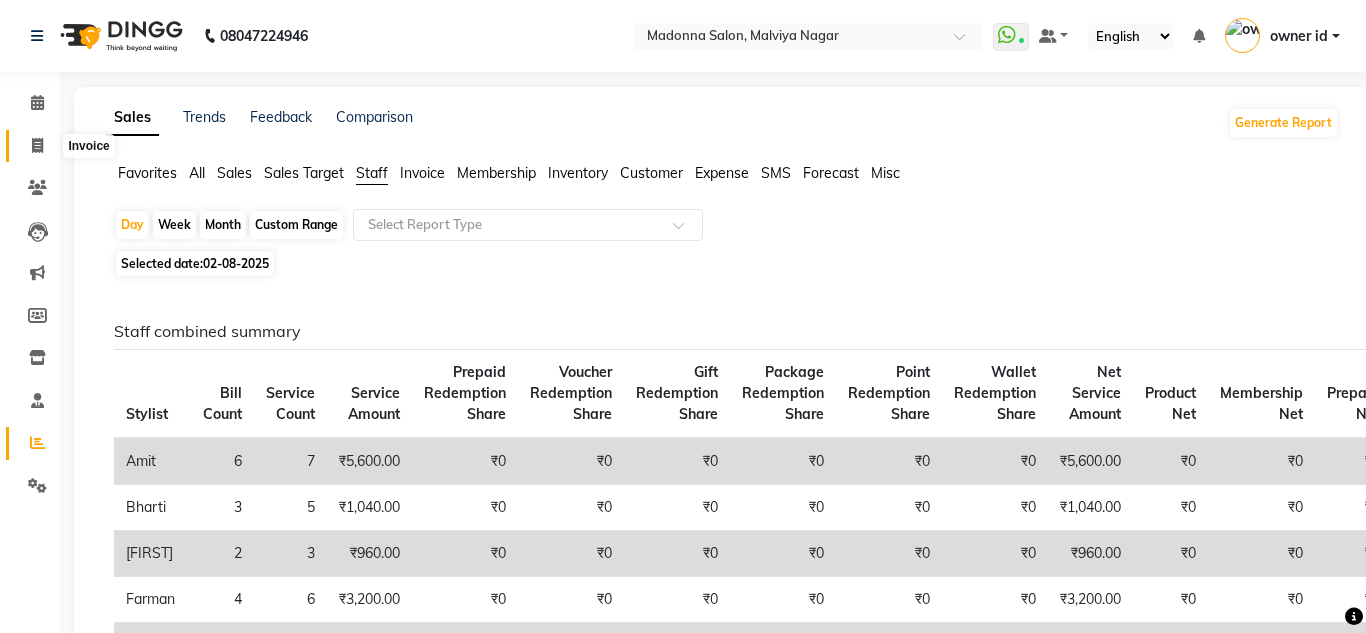 select on "8641" 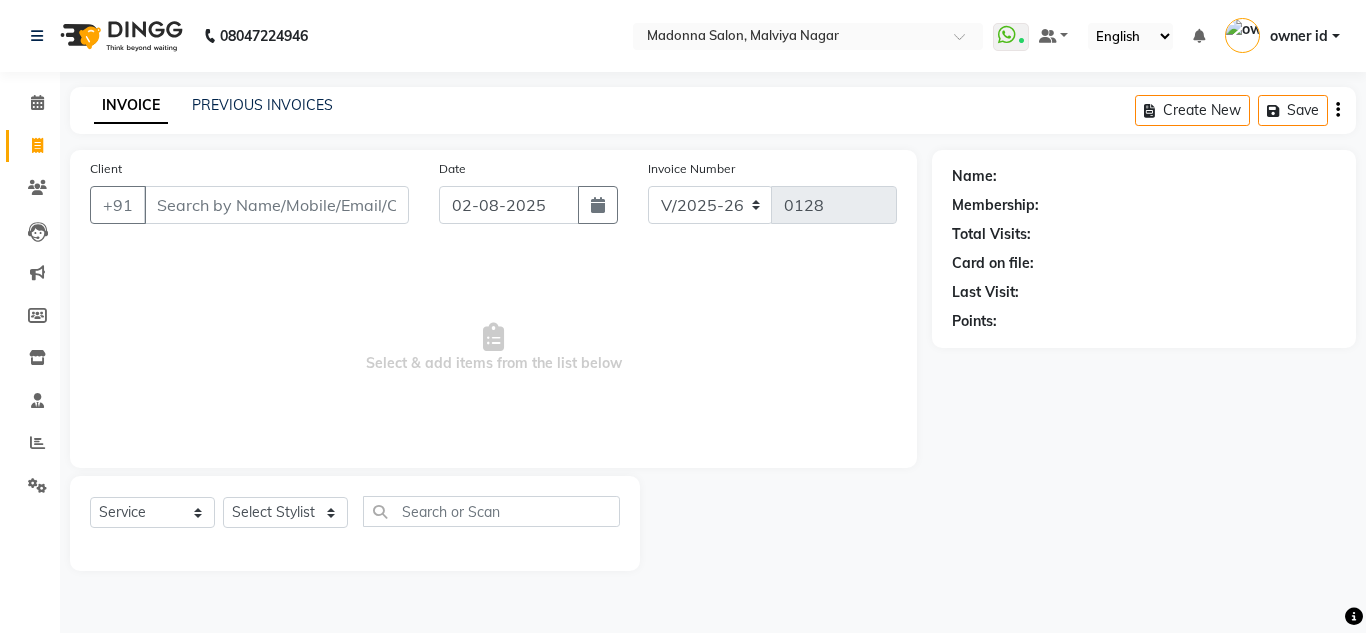 click on "Client" at bounding box center [276, 205] 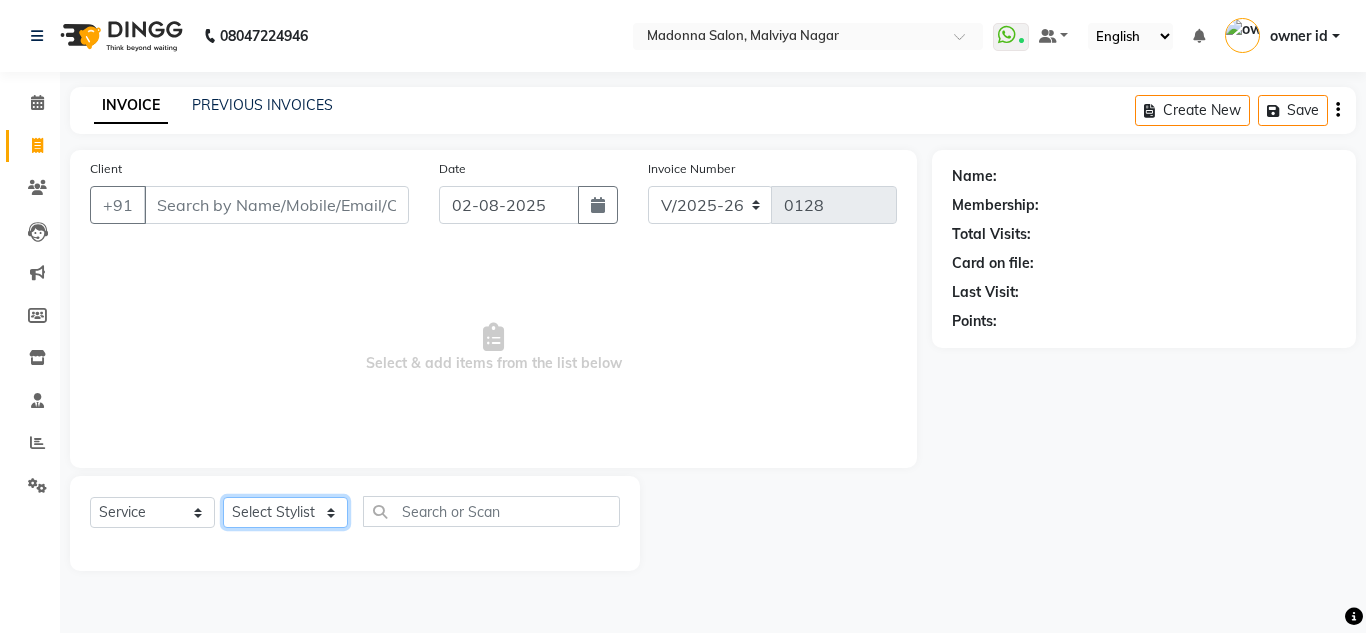 click on "Select Stylist Amit Bharti Devesh Farman Harsh  Jaikesh Manager Manoj Nitin Nails owner id Poonam Rihan" 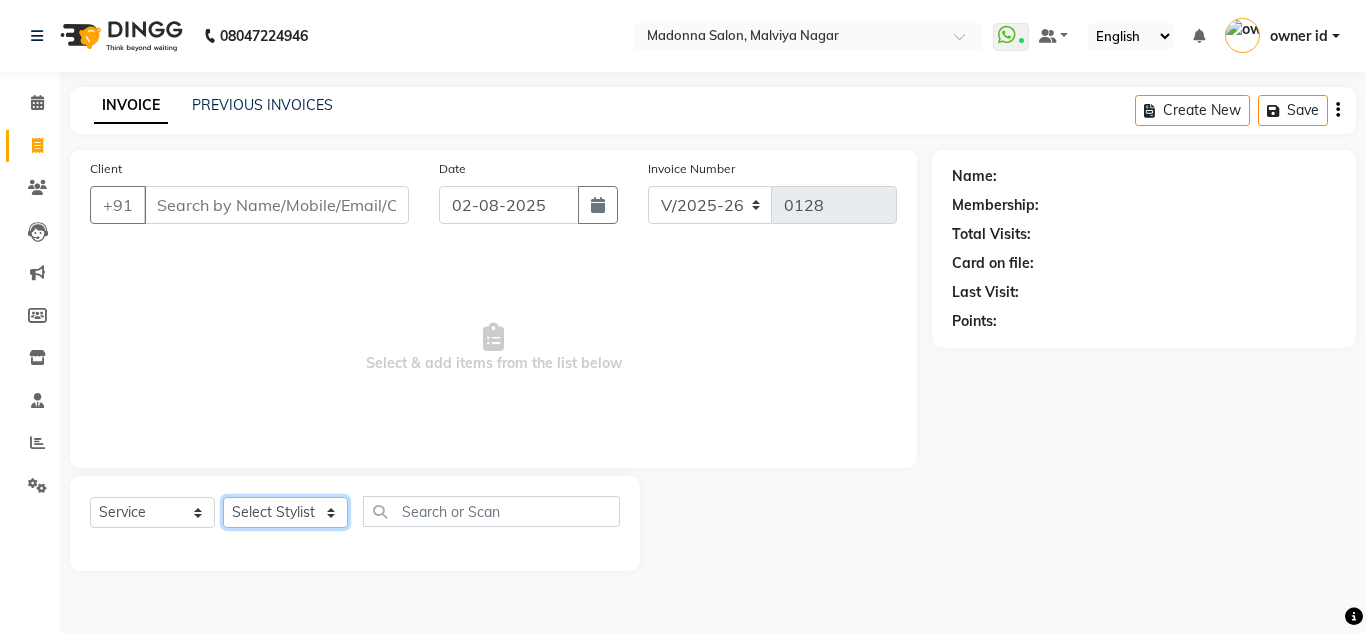 select on "86634" 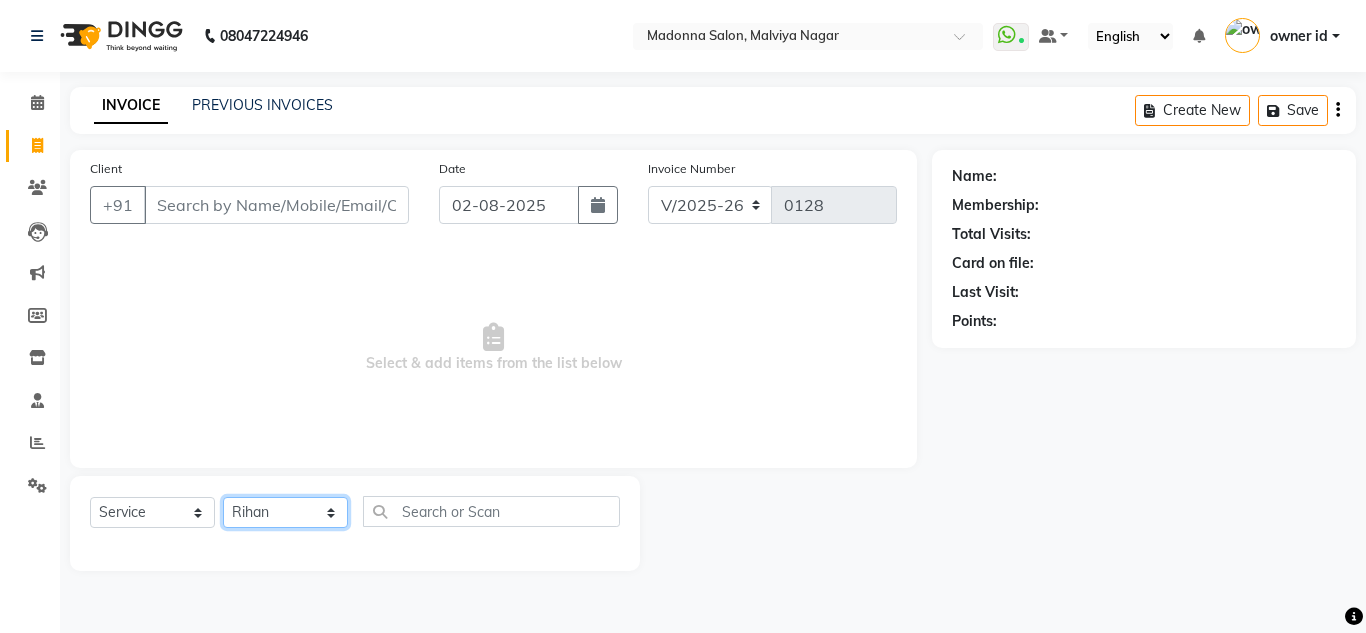 click on "Select Stylist Amit Bharti Devesh Farman Harsh  Jaikesh Manager Manoj Nitin Nails owner id Poonam Rihan" 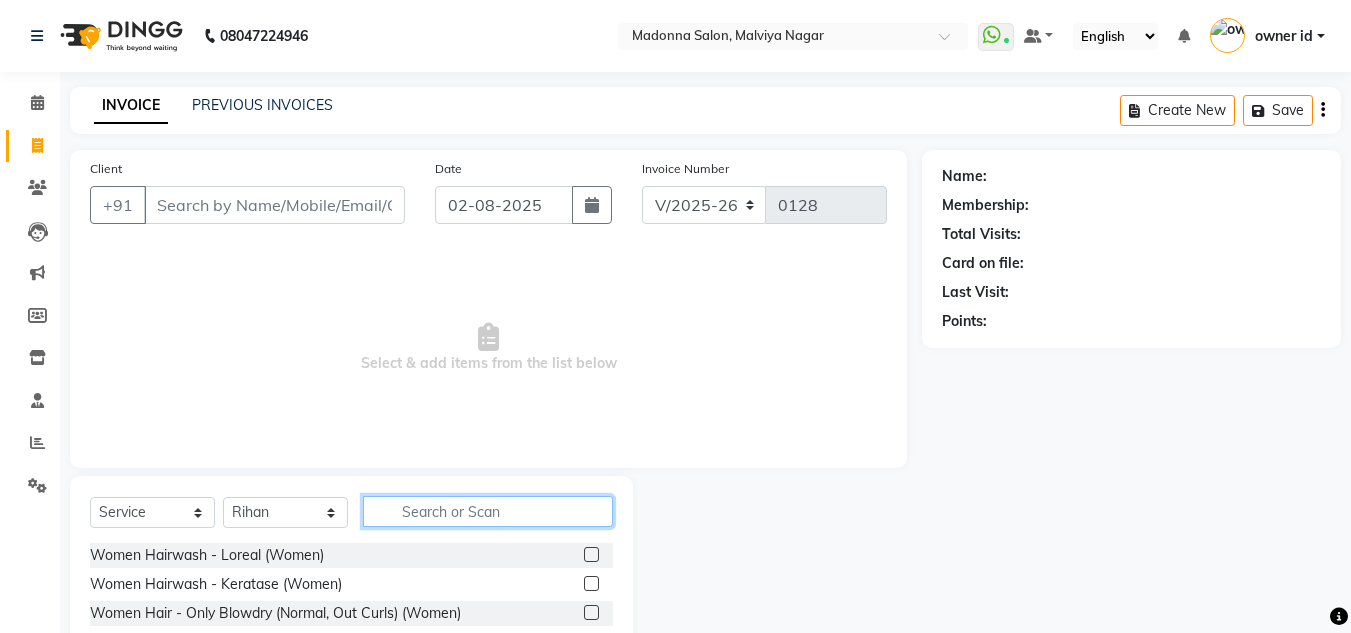 click 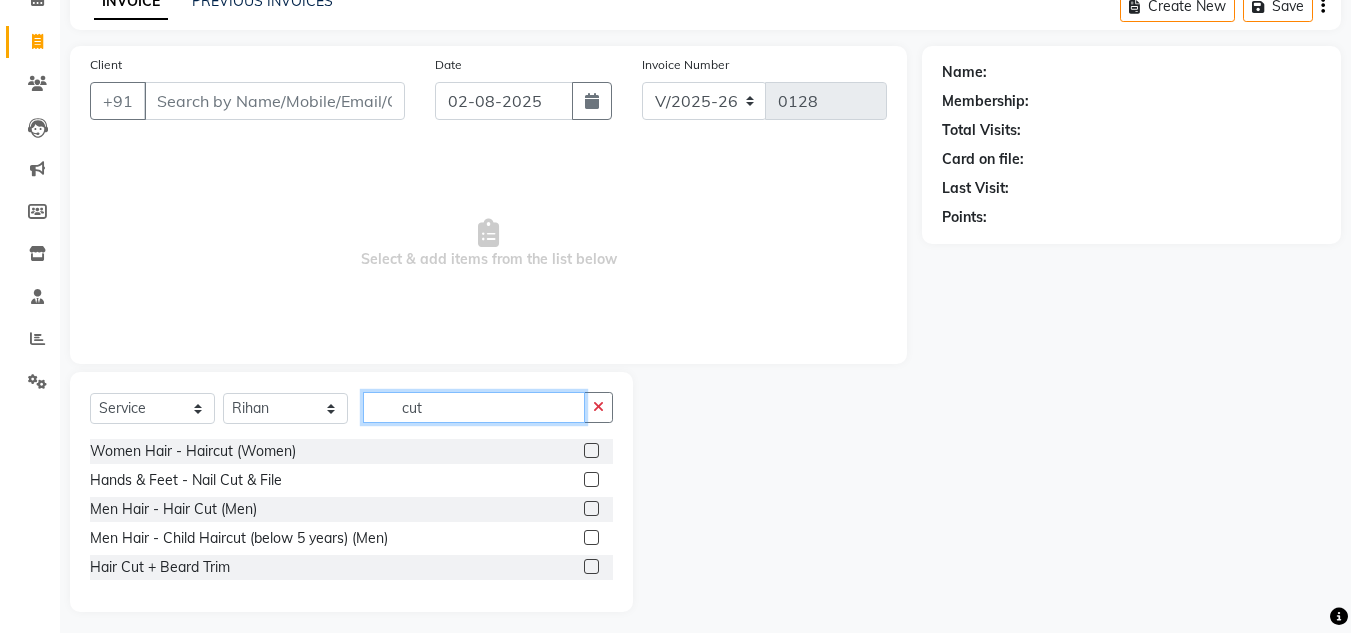scroll, scrollTop: 113, scrollLeft: 0, axis: vertical 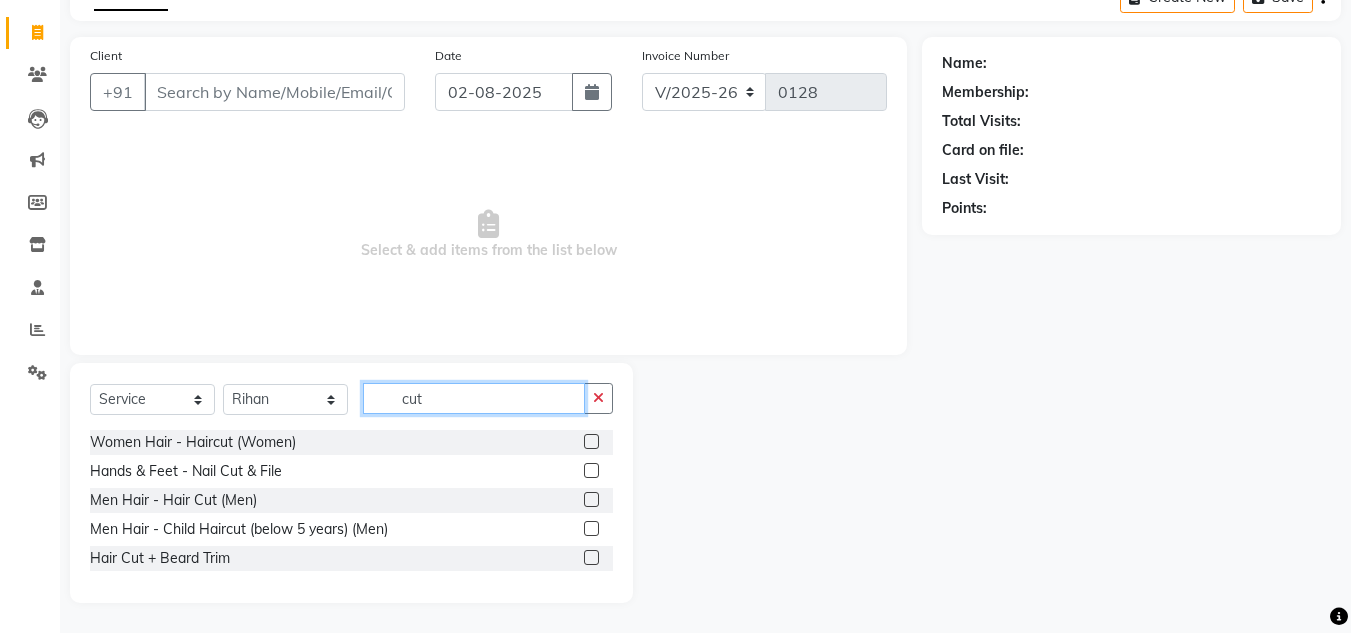 type on "cut" 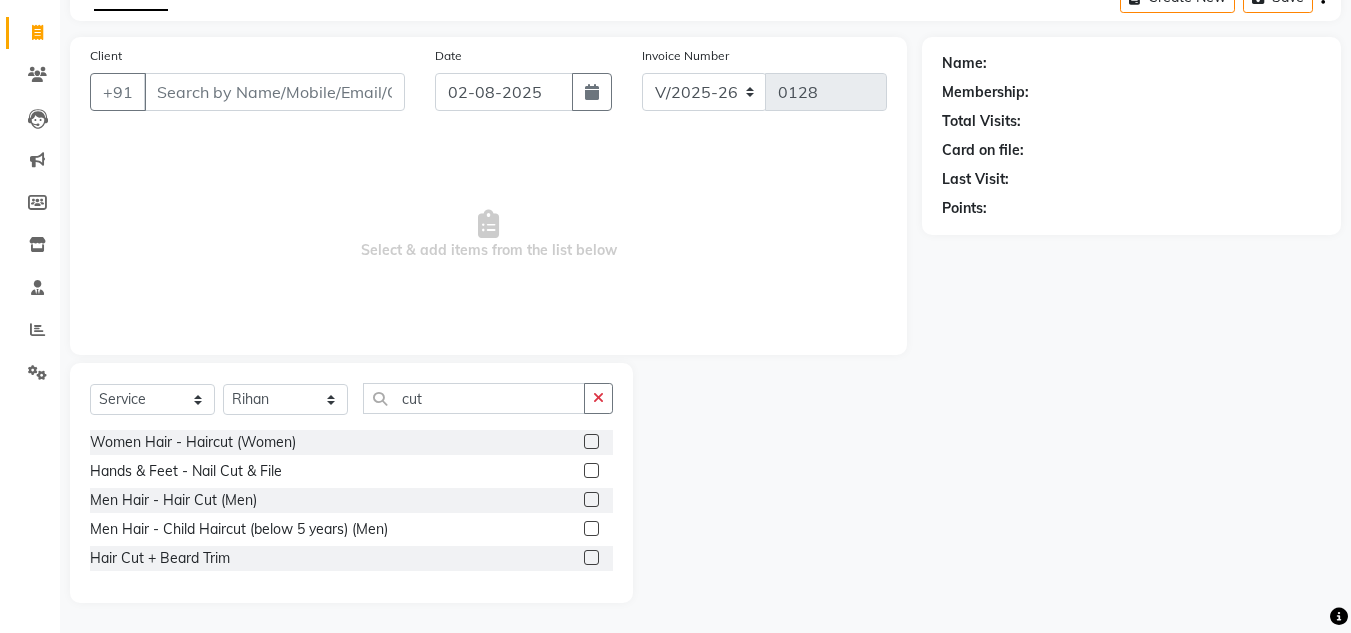 click 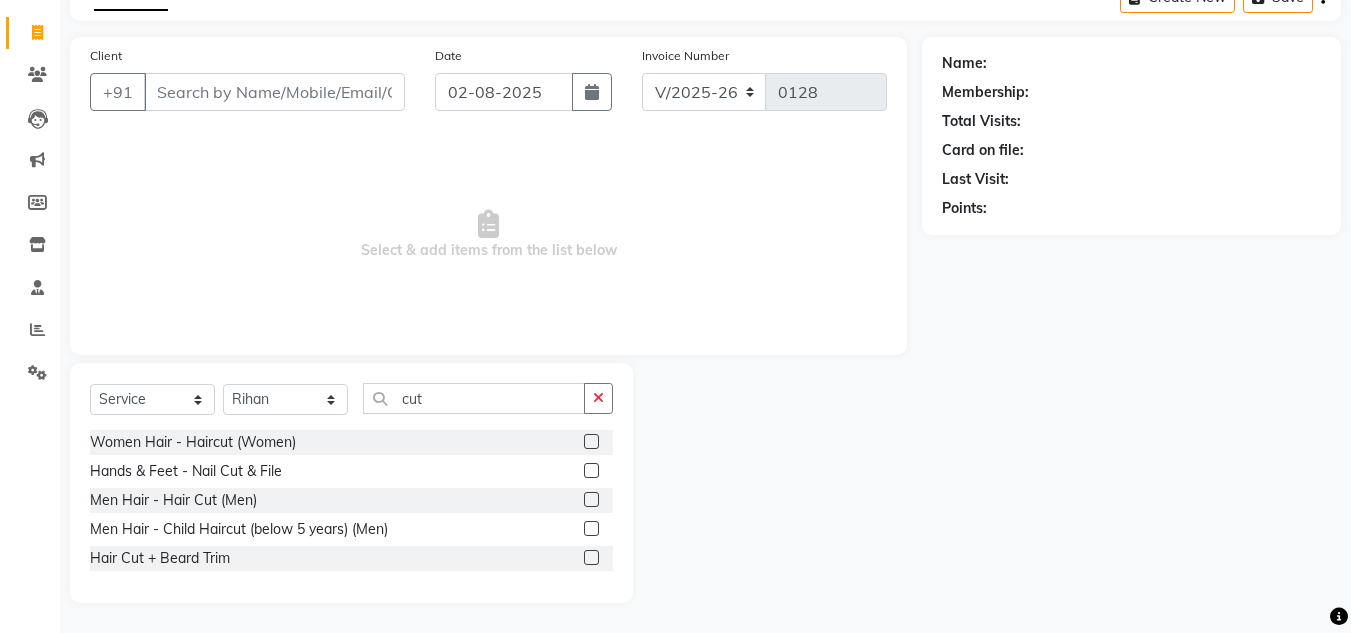 click 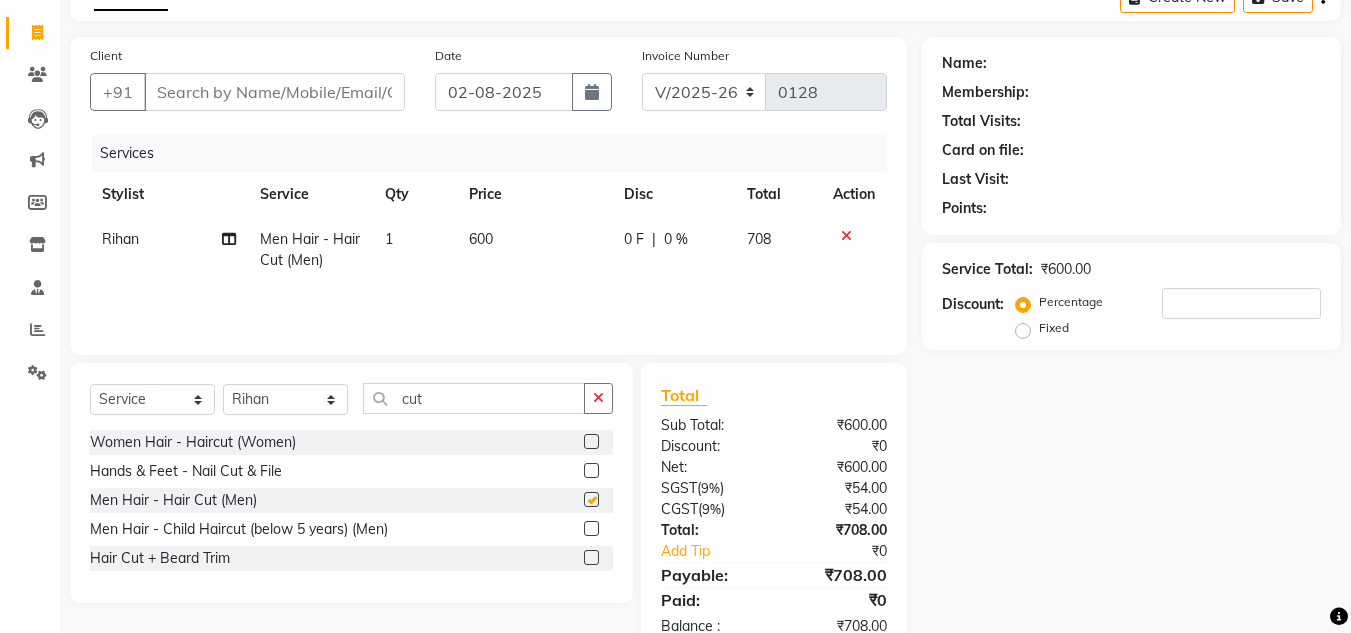 checkbox on "false" 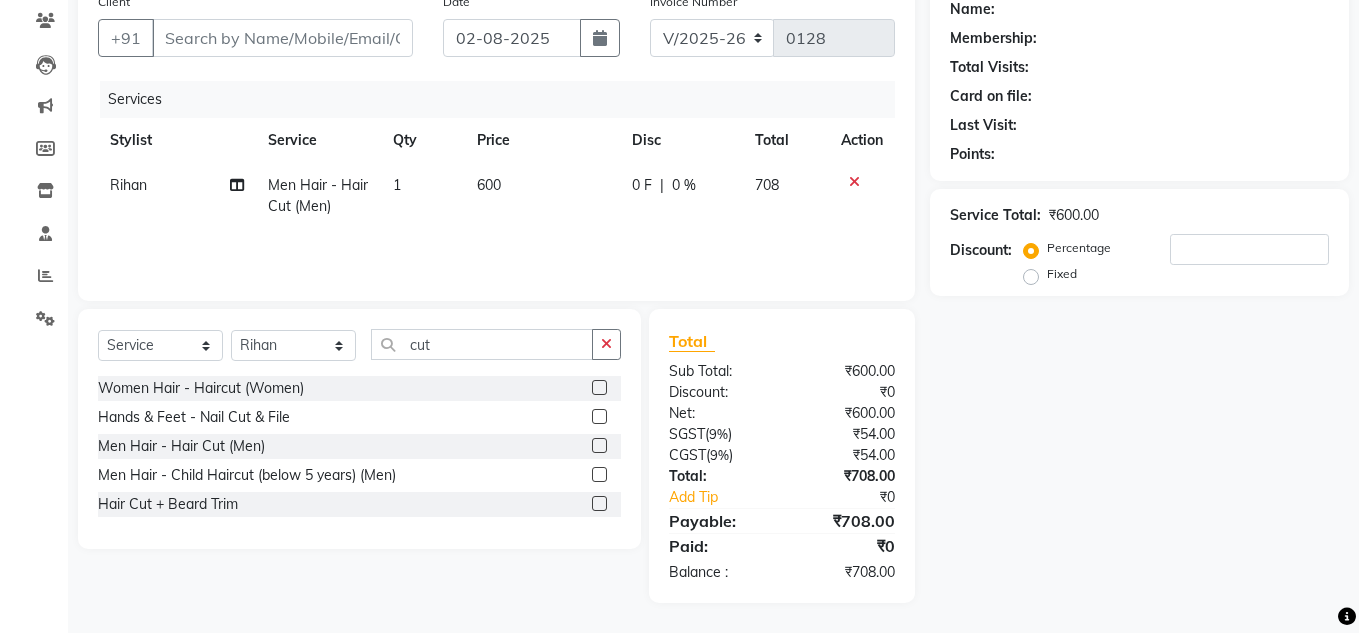 scroll, scrollTop: 0, scrollLeft: 0, axis: both 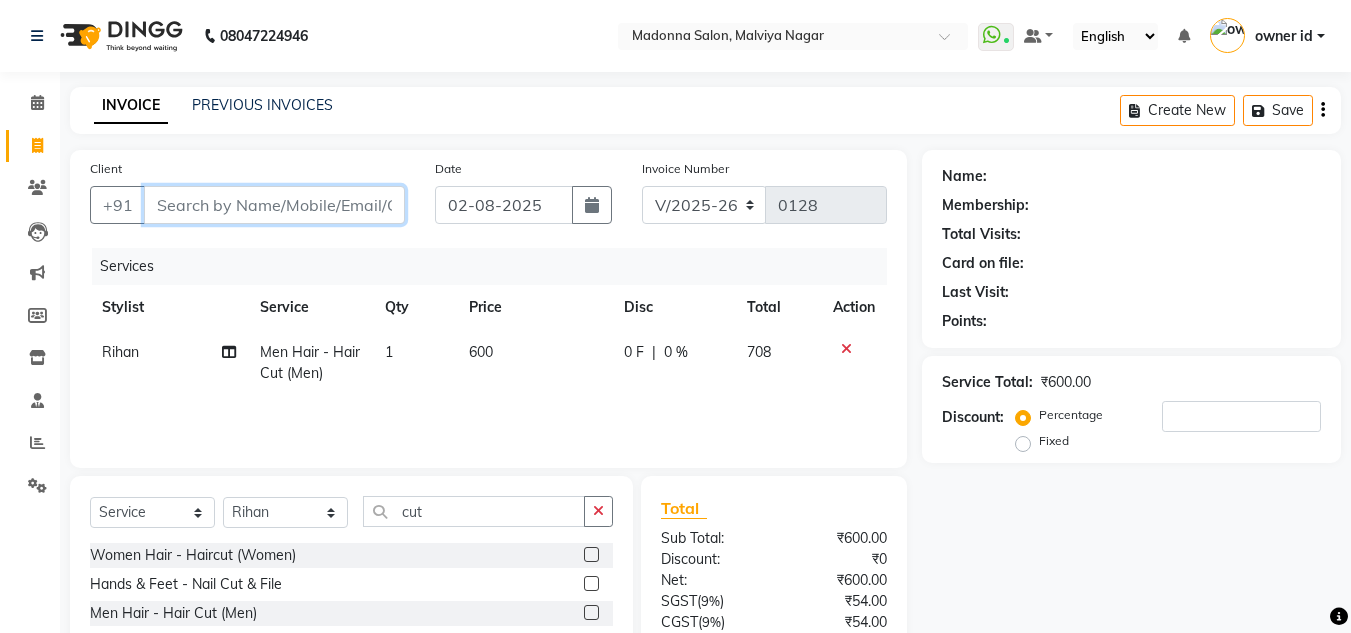 click on "Client" at bounding box center [274, 205] 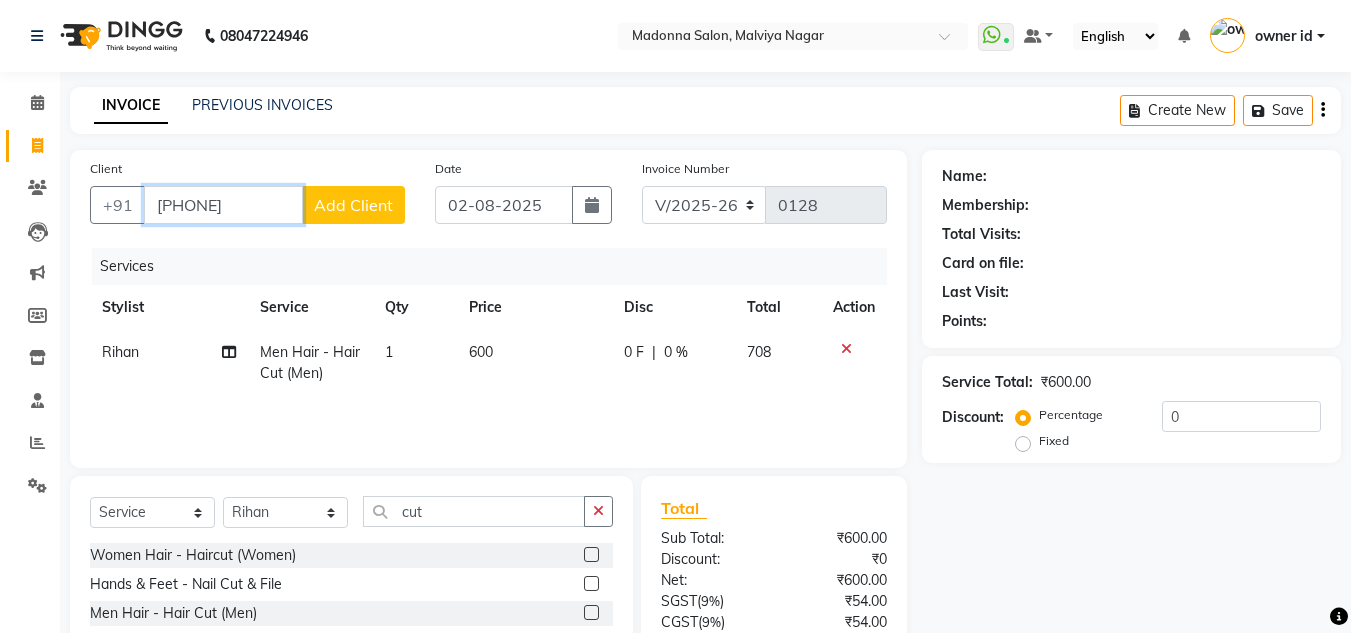 type on "[PHONE]" 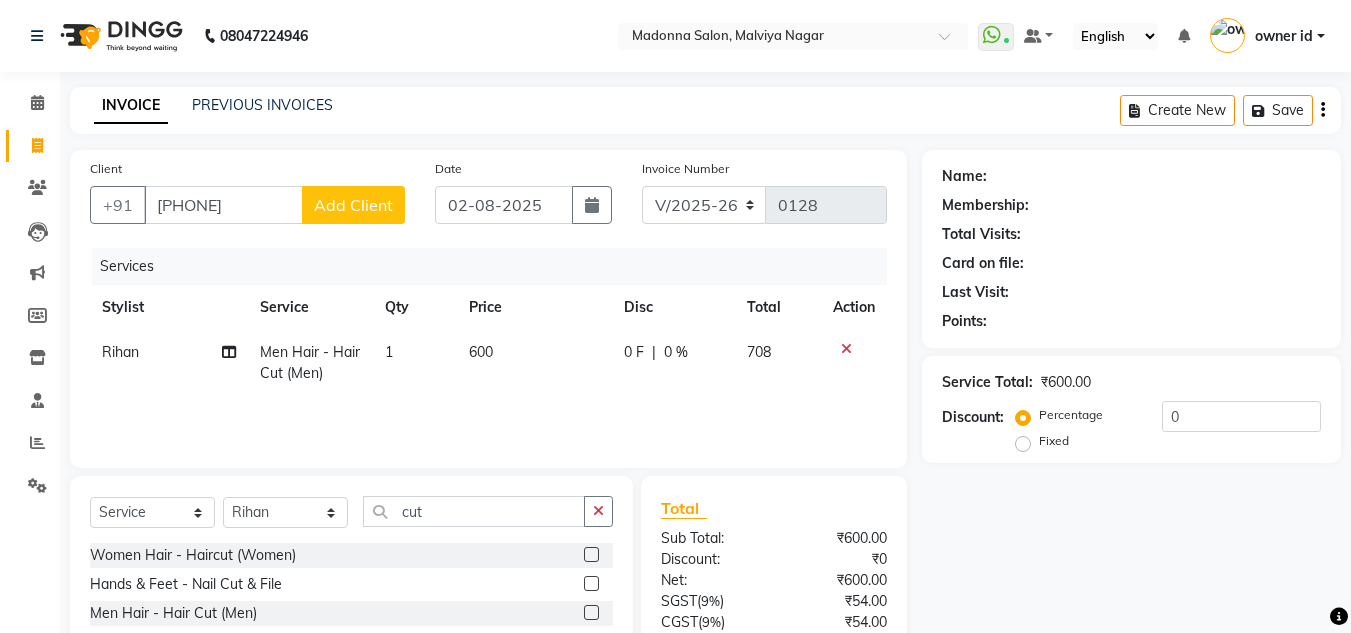 click on "Add Client" 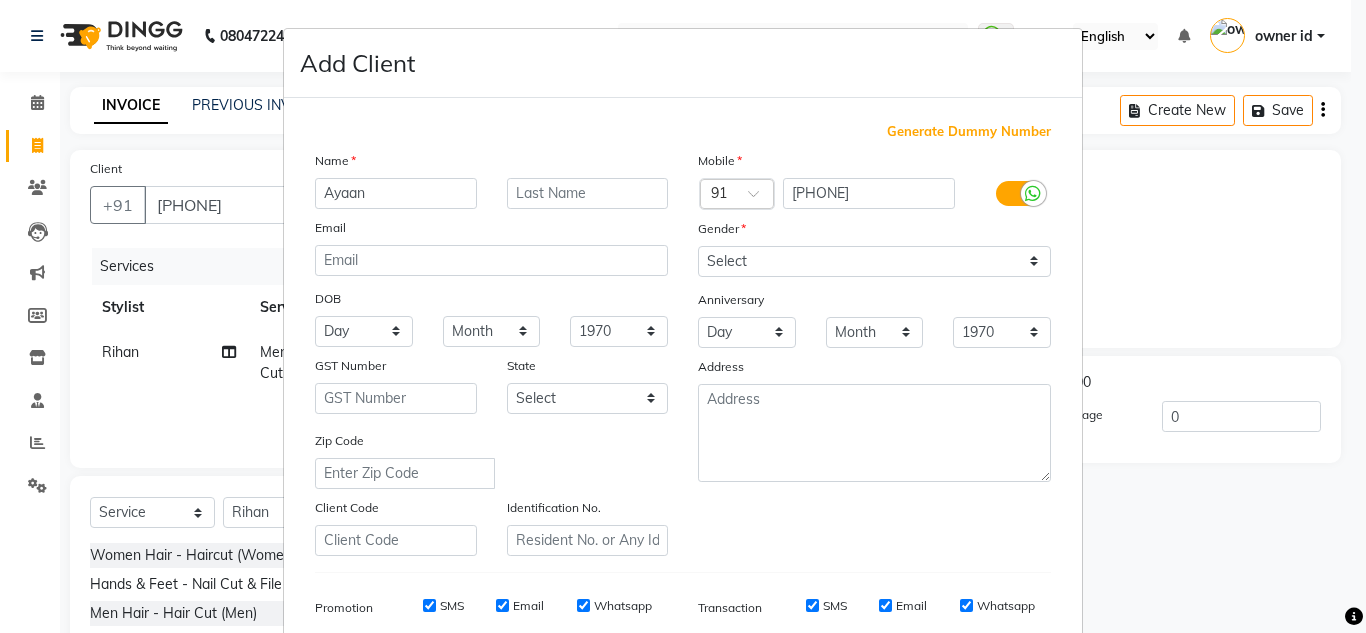 type on "Ayaan" 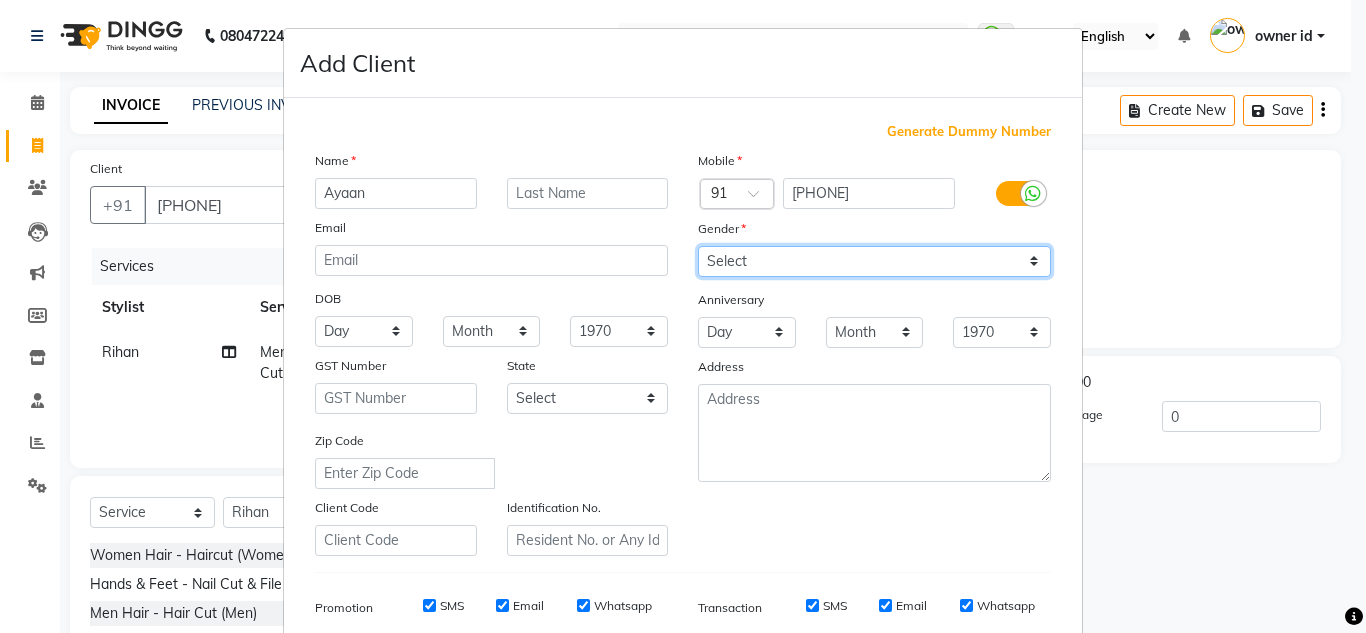 click on "Select Male Female Other Prefer Not To Say" at bounding box center [874, 261] 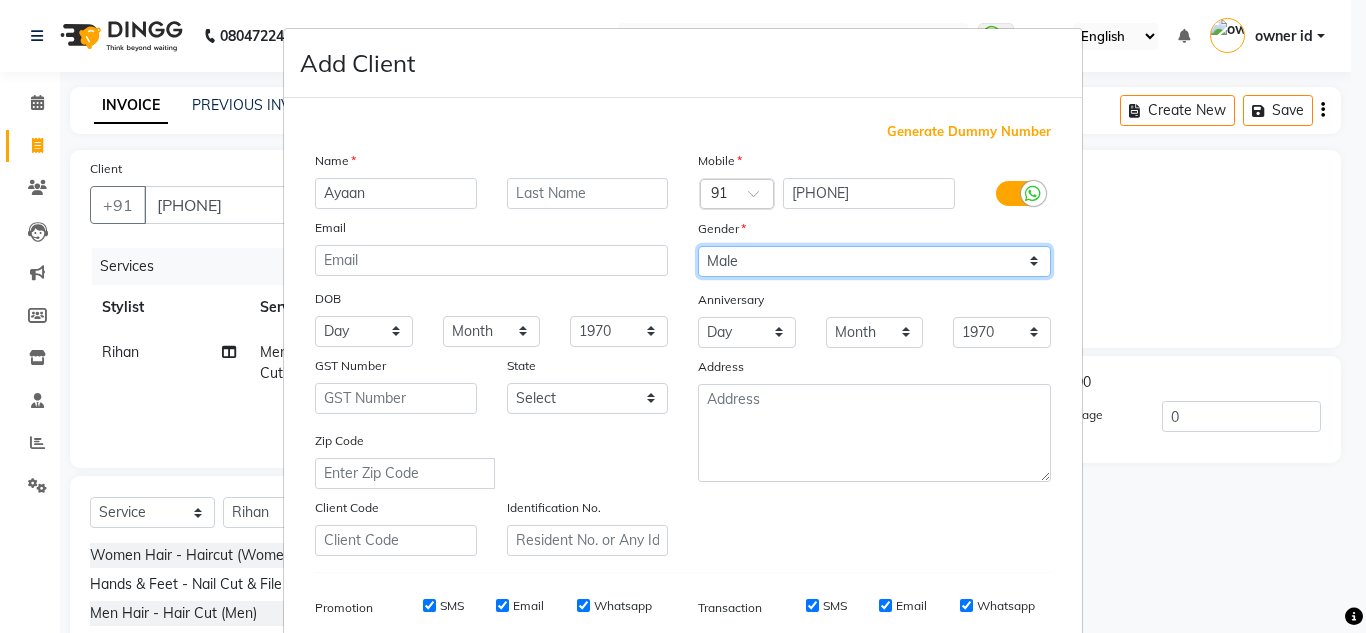 click on "Select Male Female Other Prefer Not To Say" at bounding box center [874, 261] 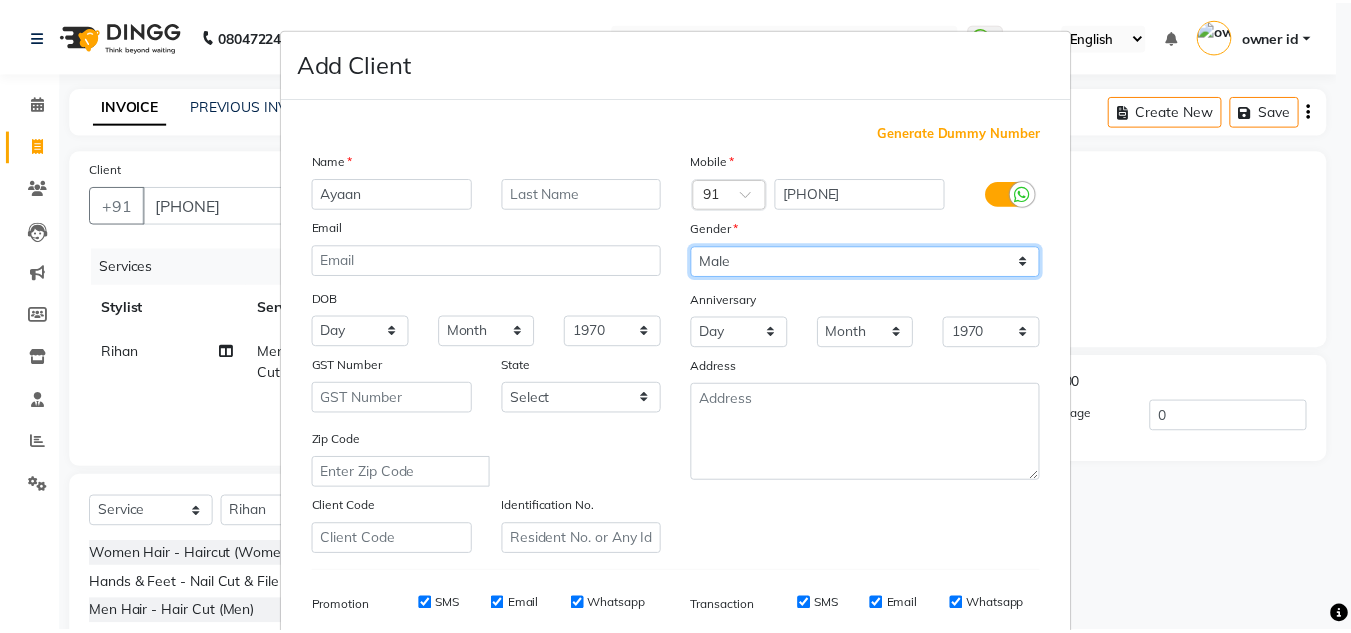 scroll, scrollTop: 290, scrollLeft: 0, axis: vertical 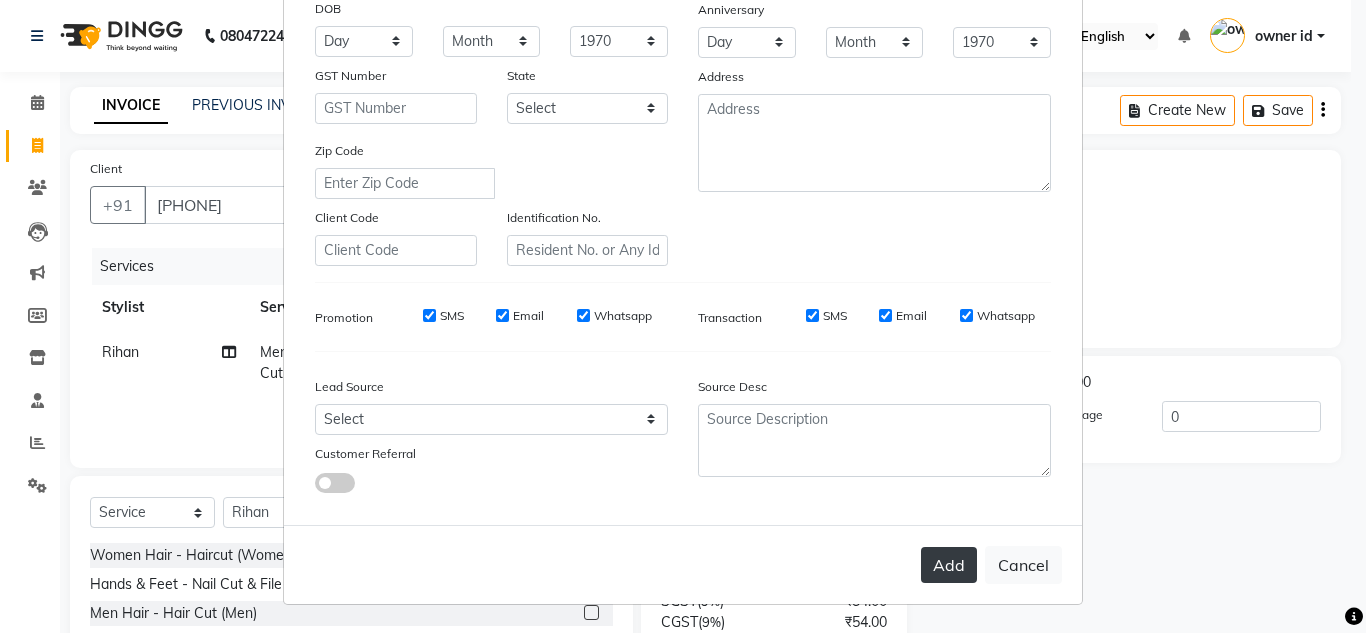 click on "Add" at bounding box center (949, 565) 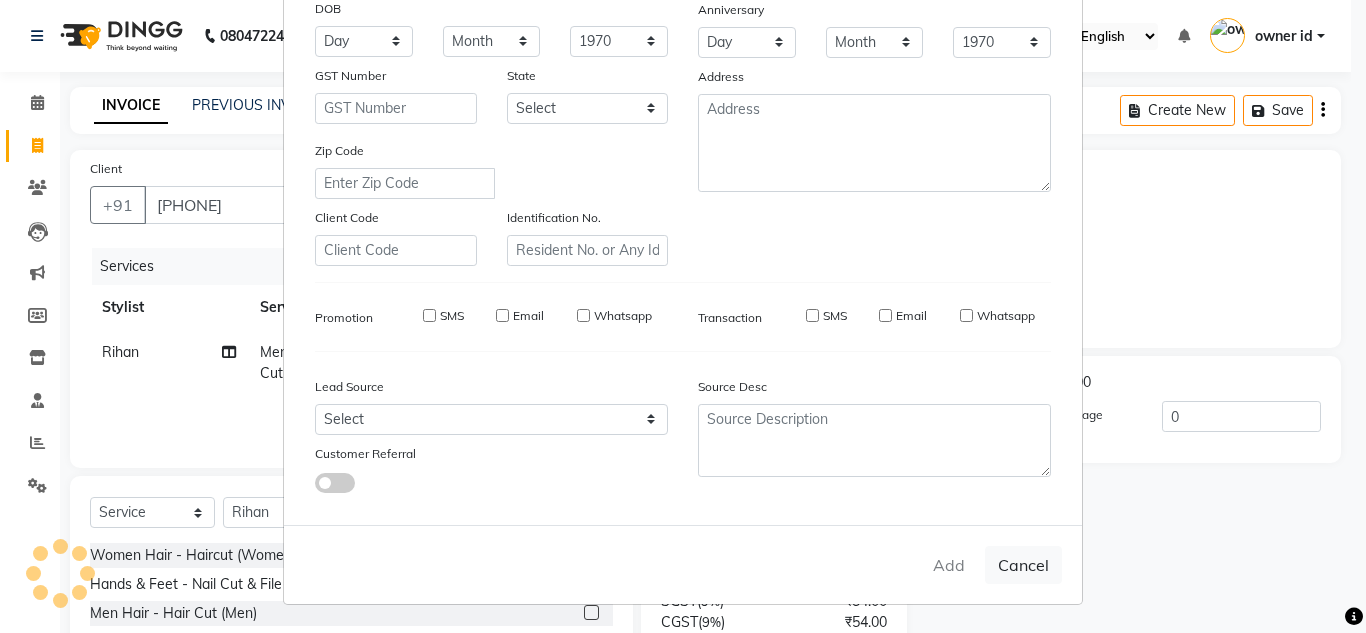 type 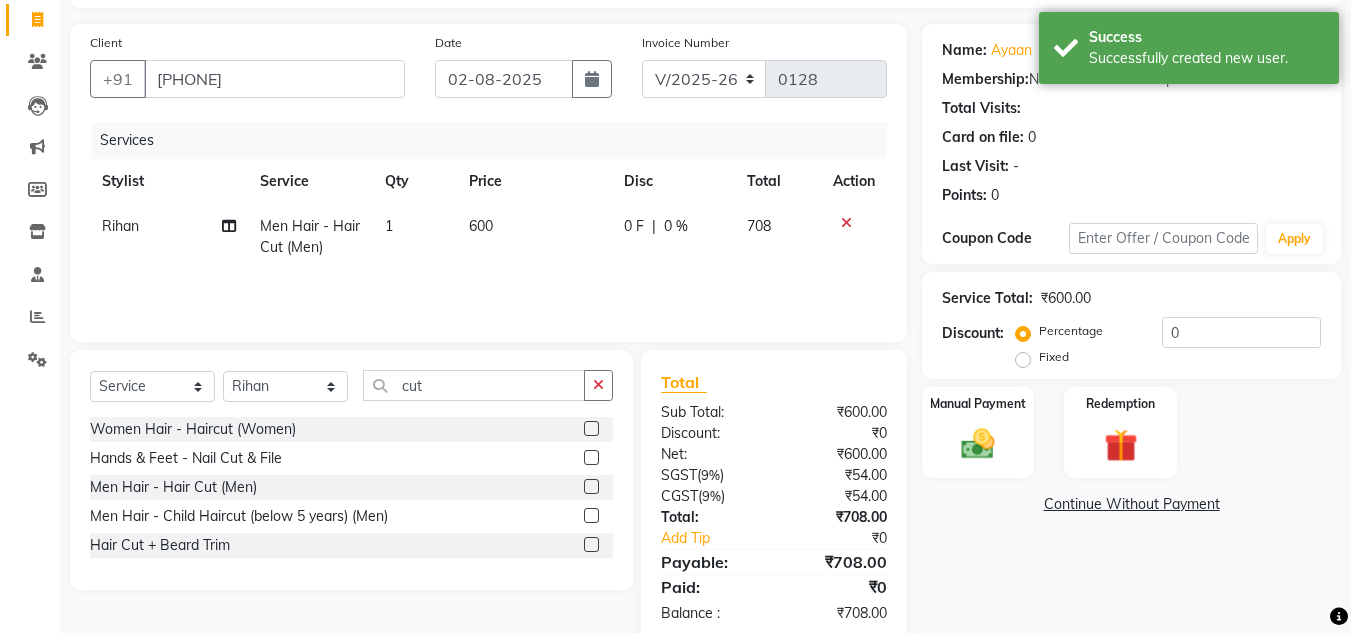 scroll, scrollTop: 167, scrollLeft: 0, axis: vertical 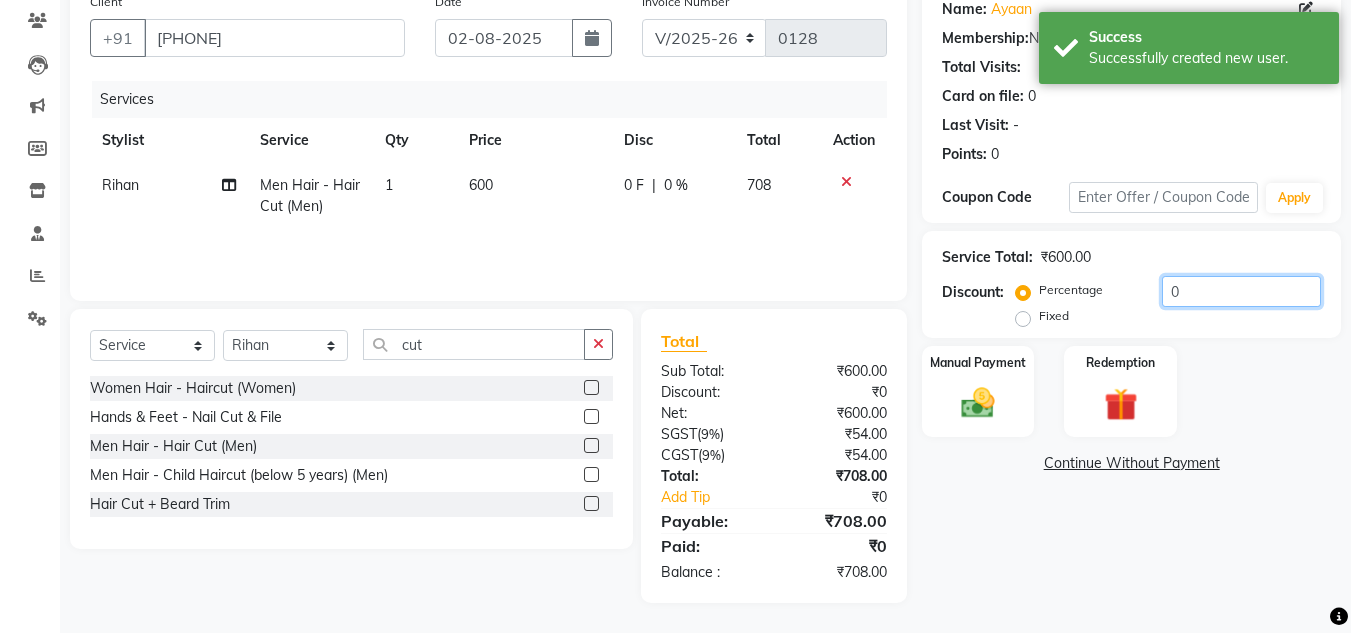 click on "0" 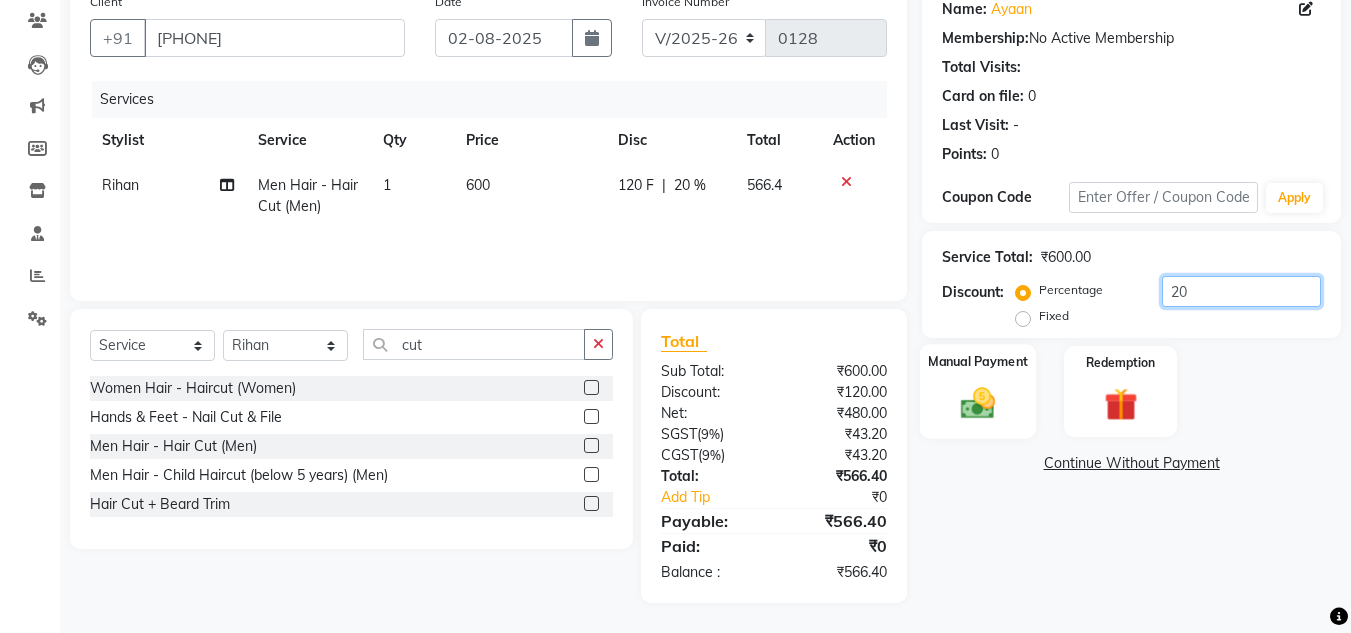 type on "20" 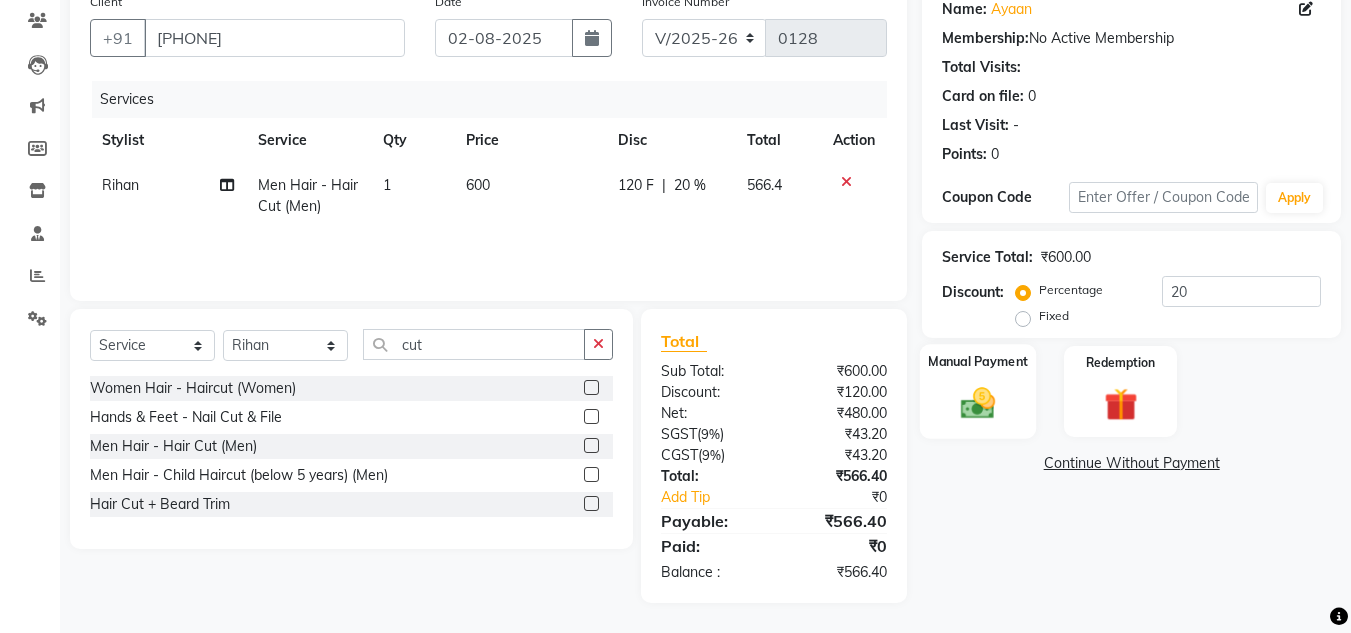 click 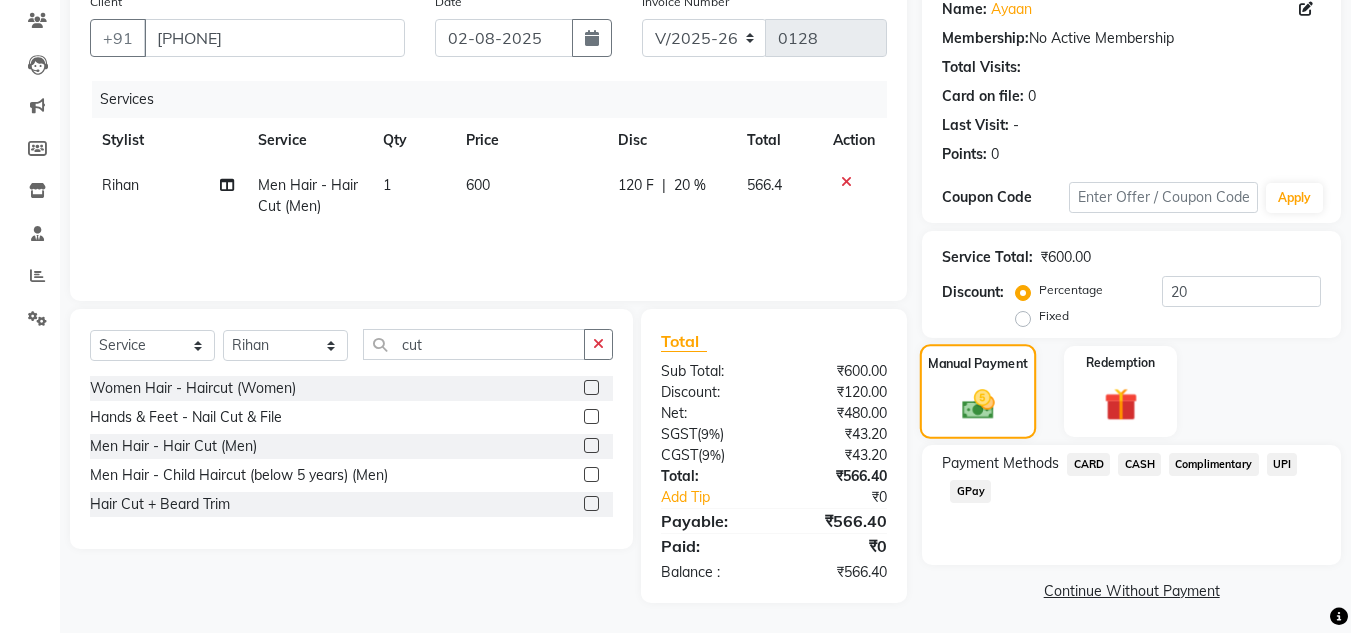 scroll, scrollTop: 170, scrollLeft: 0, axis: vertical 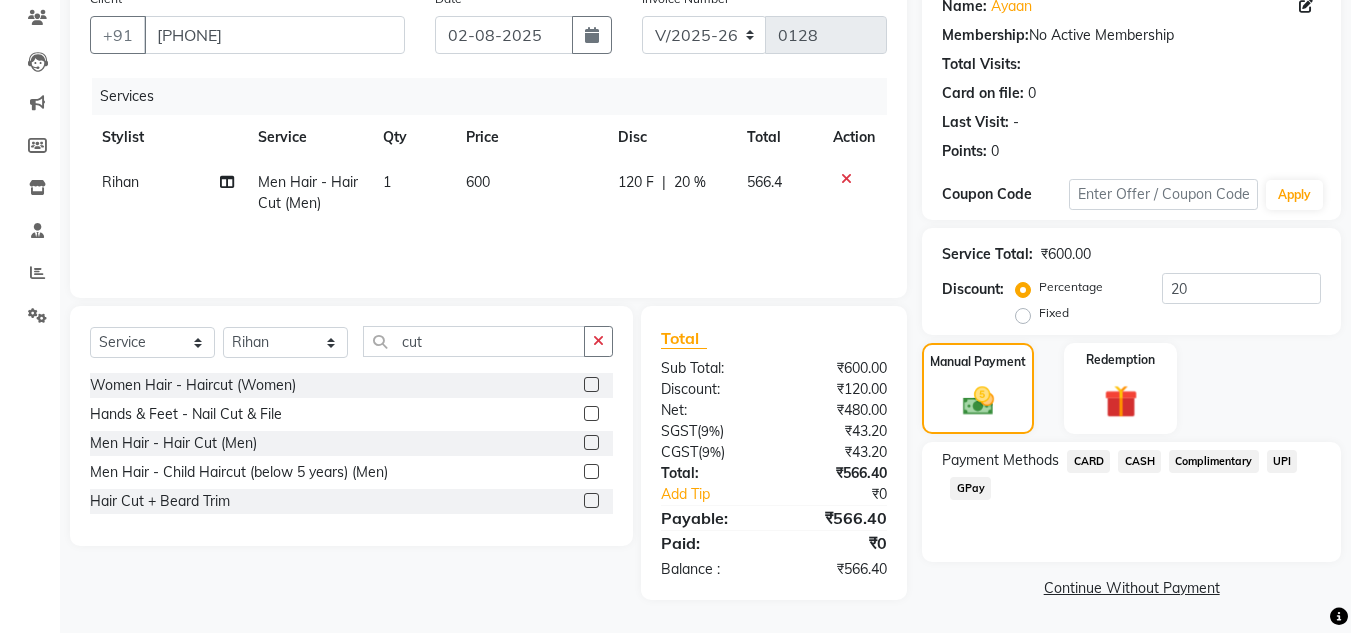 click on "CASH" 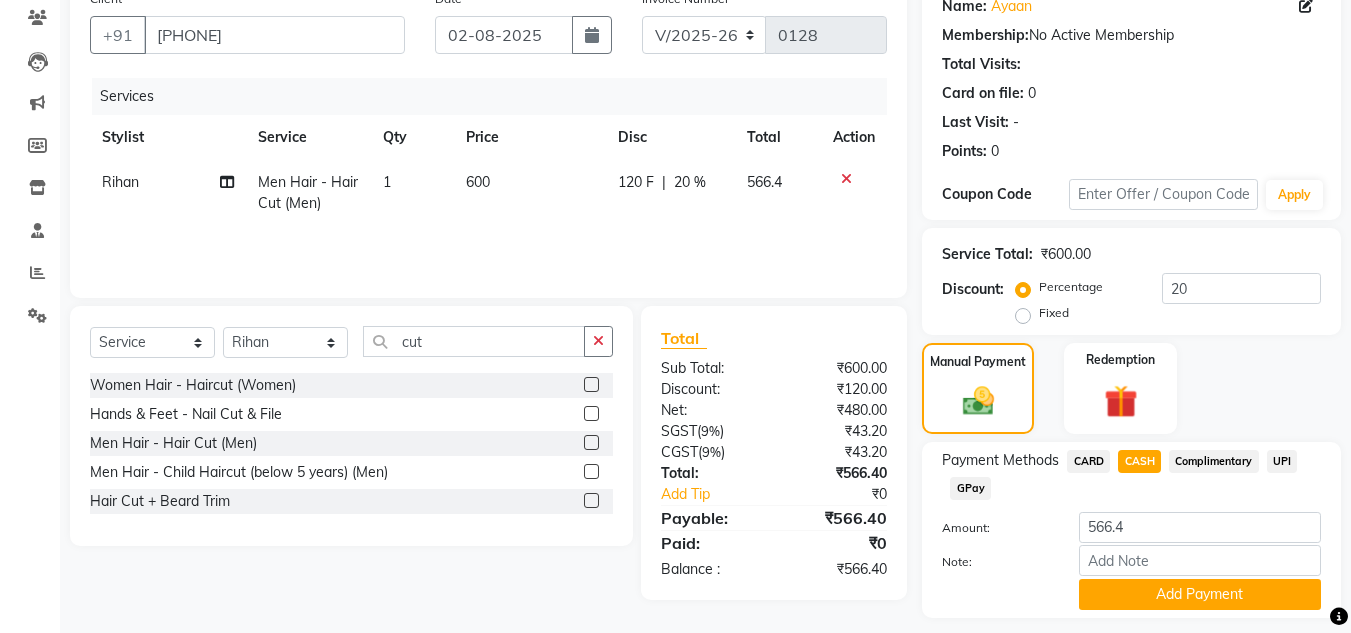 scroll, scrollTop: 226, scrollLeft: 0, axis: vertical 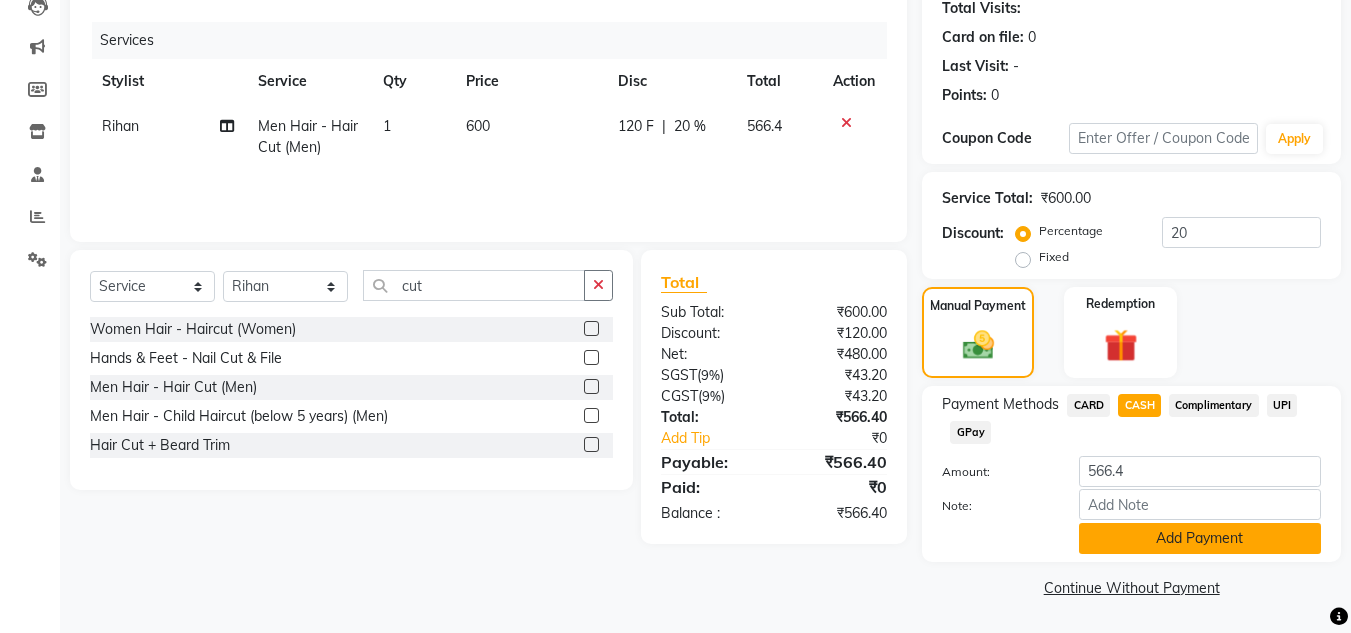 click on "Add Payment" 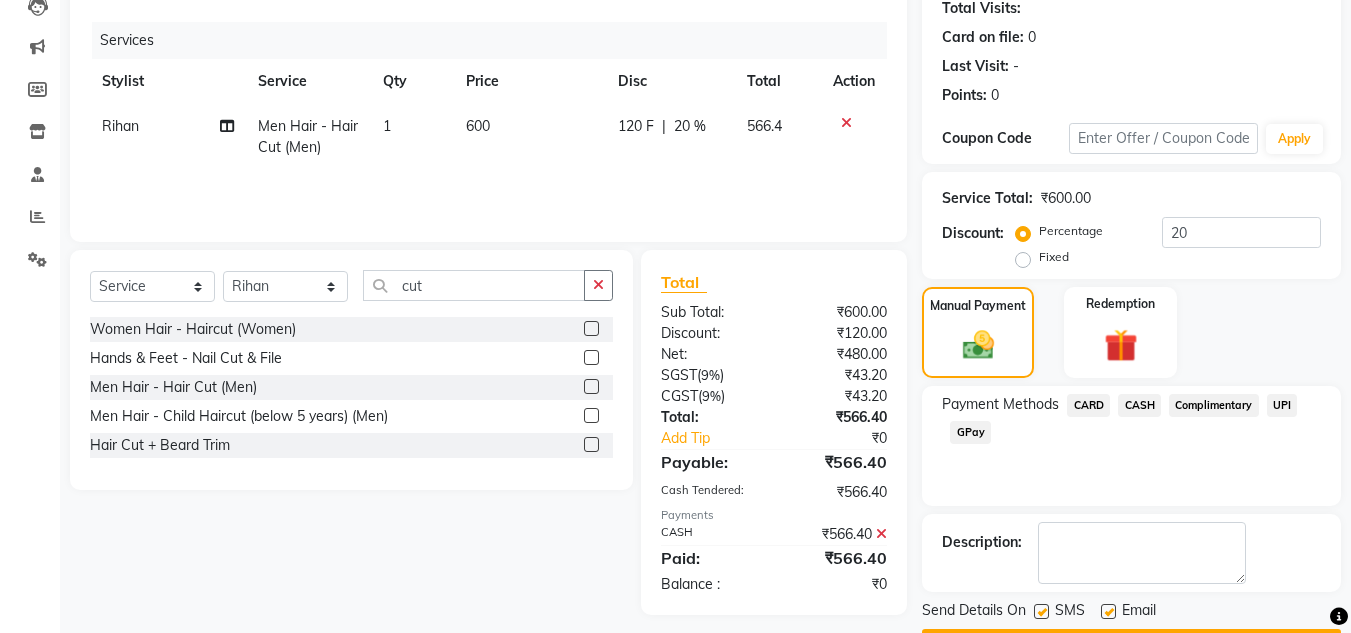 scroll, scrollTop: 283, scrollLeft: 0, axis: vertical 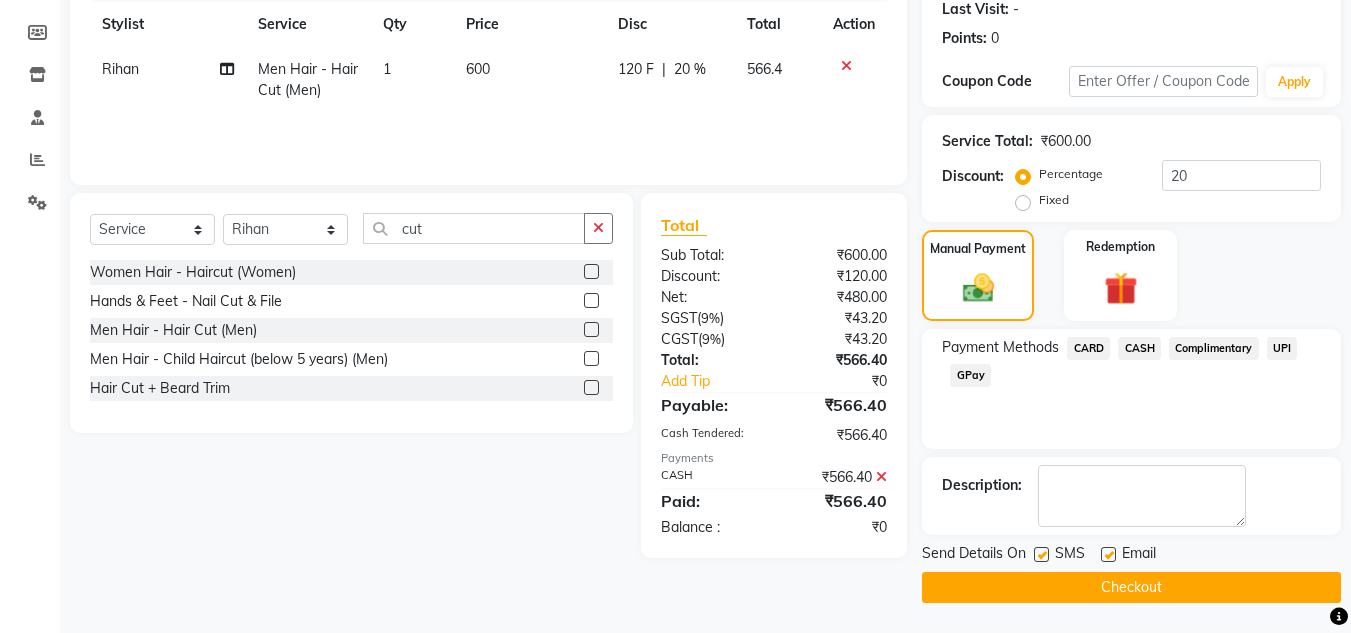 click on "Checkout" 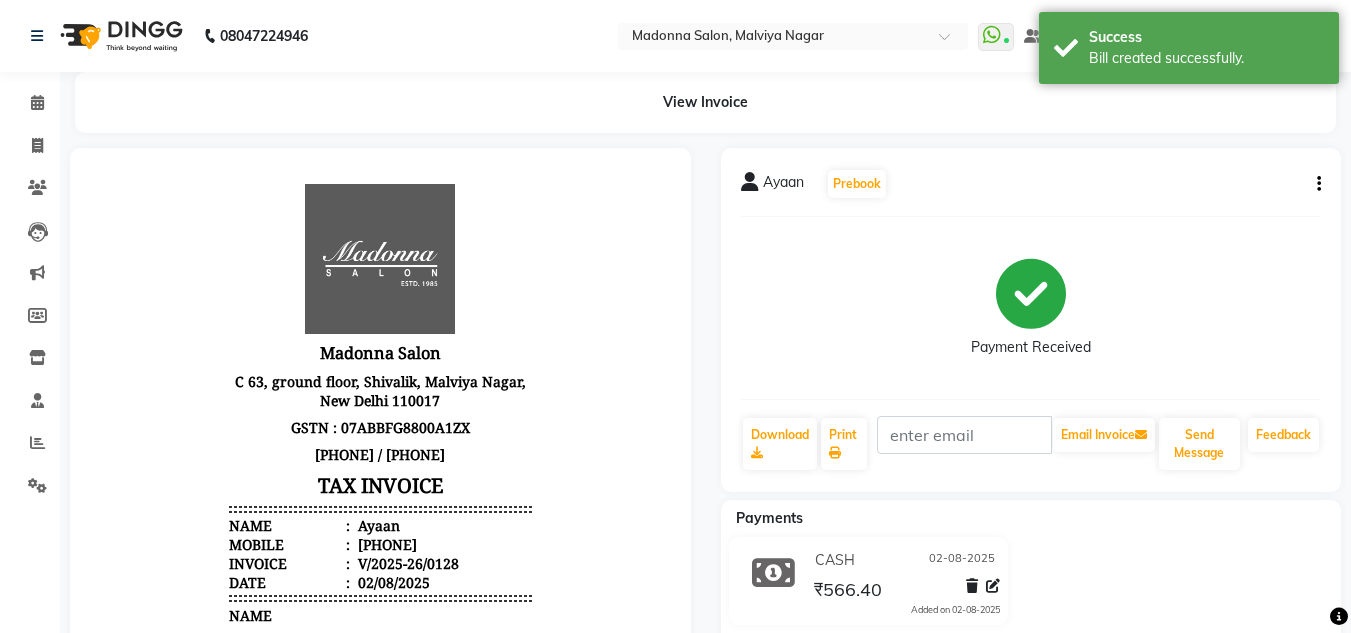 scroll, scrollTop: 0, scrollLeft: 0, axis: both 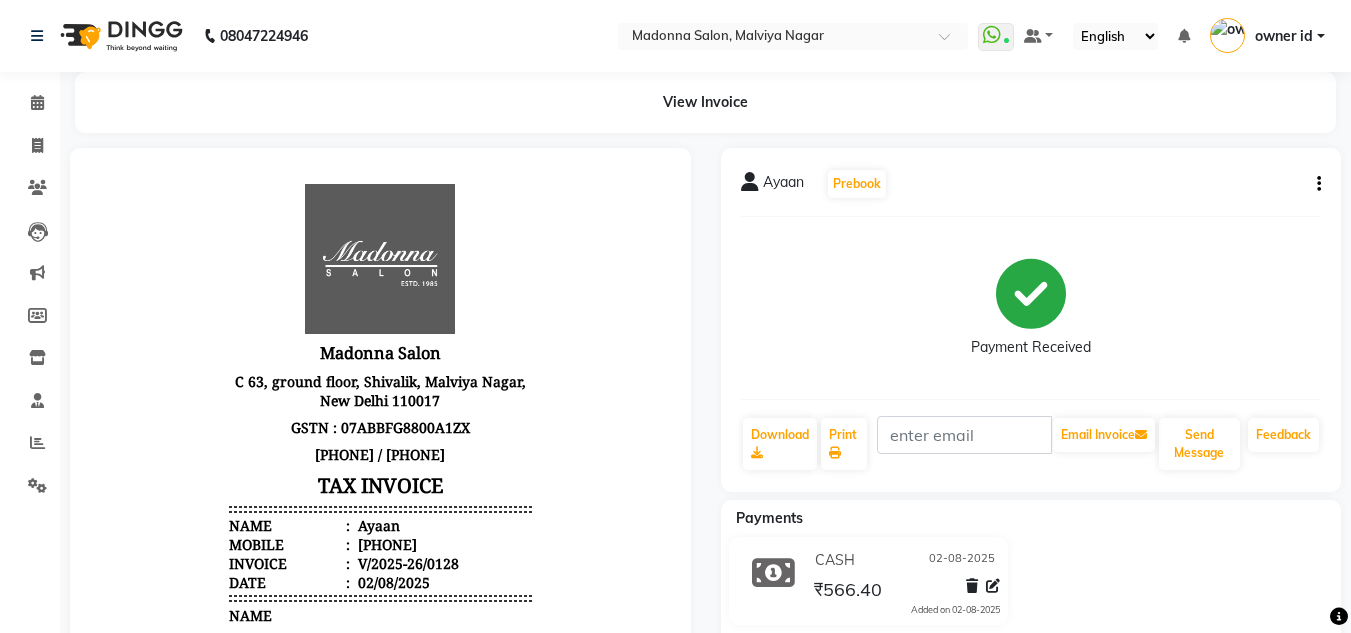 click 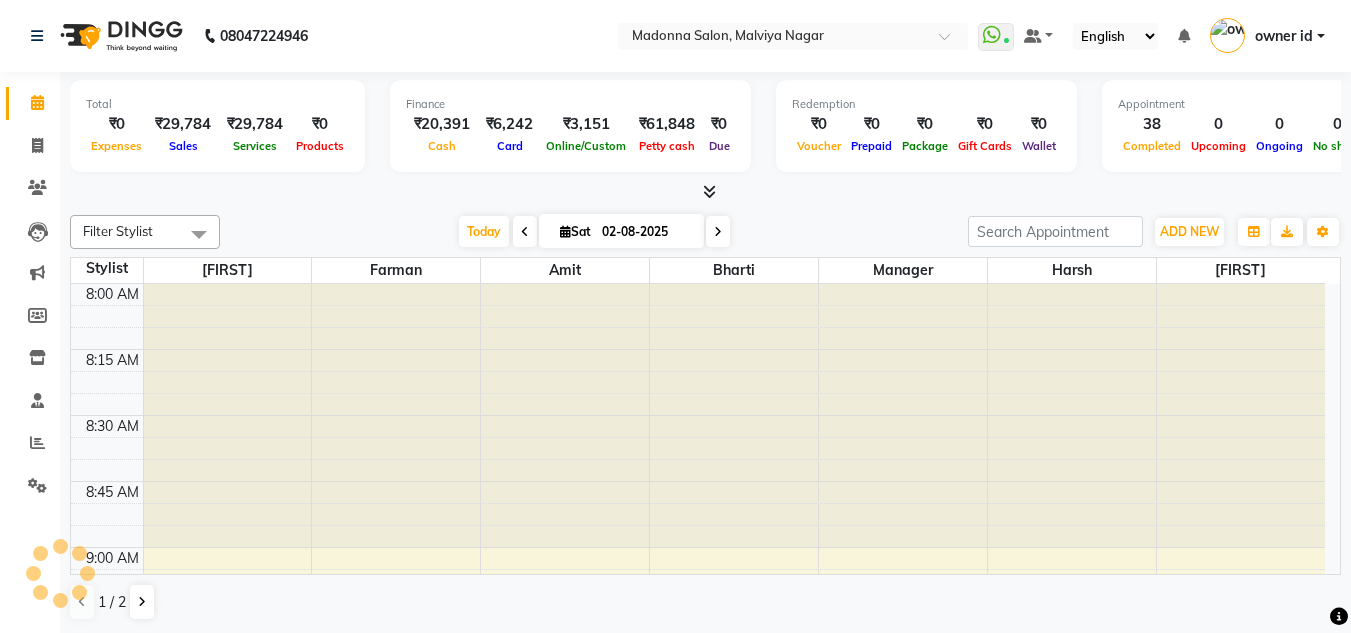 scroll, scrollTop: 0, scrollLeft: 0, axis: both 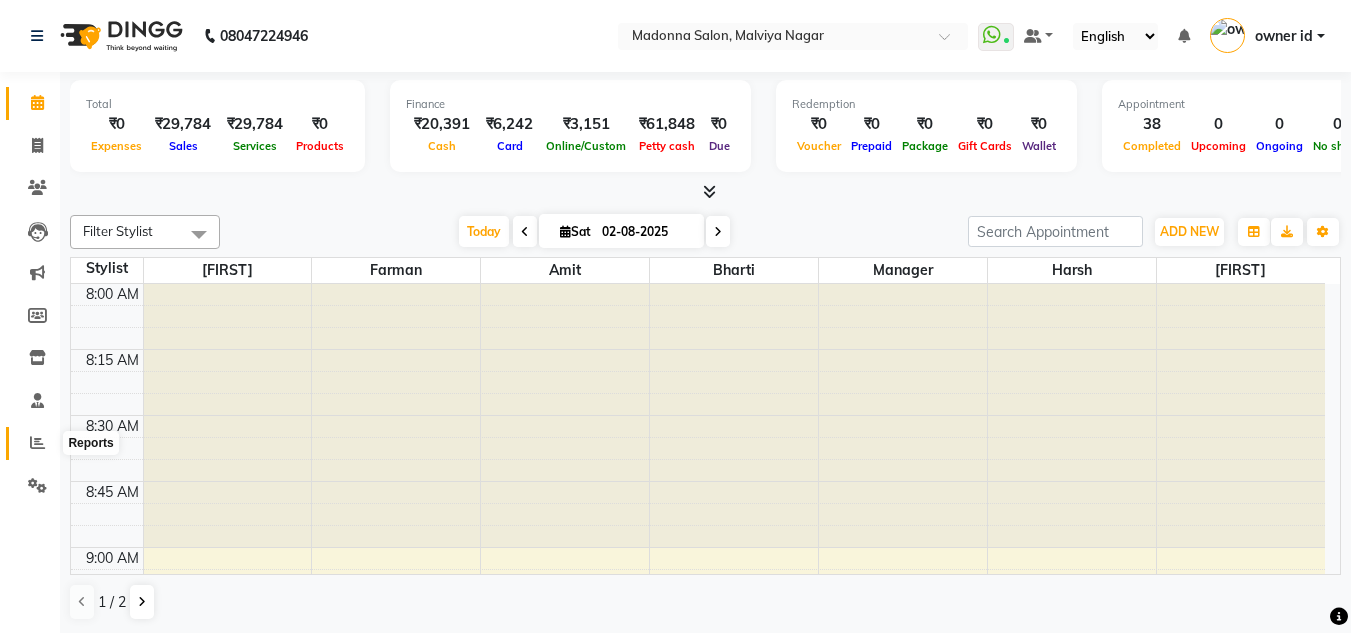 click 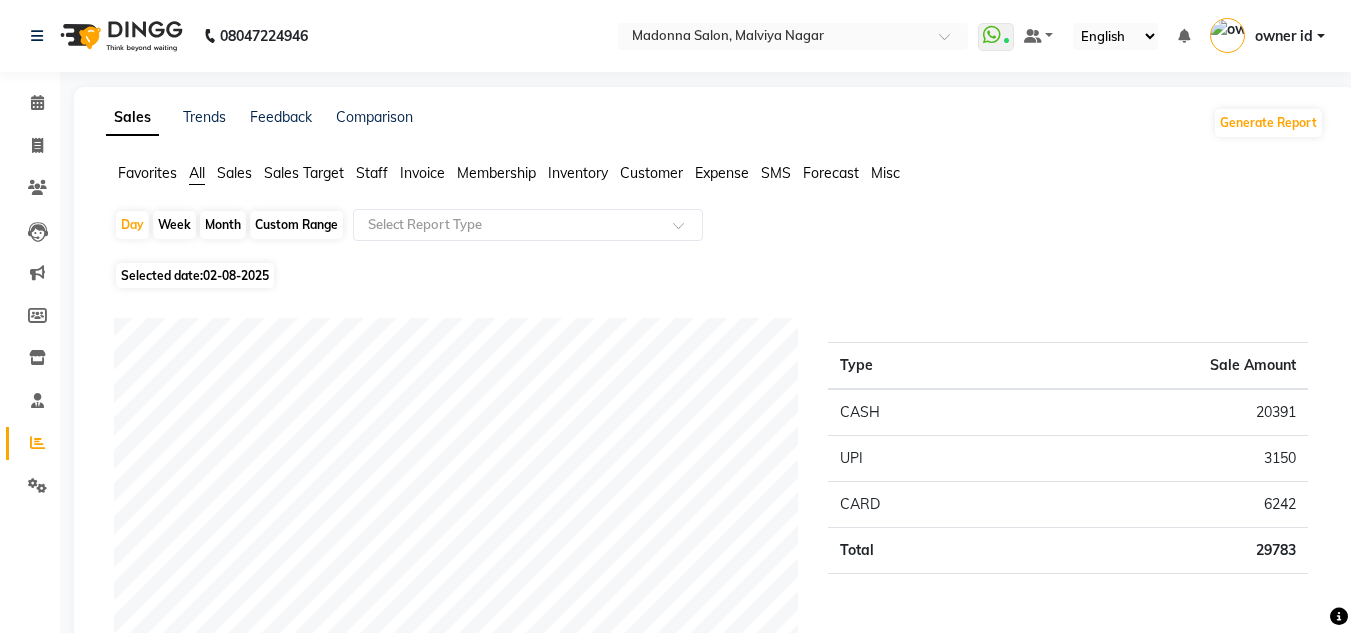 click on "Staff" 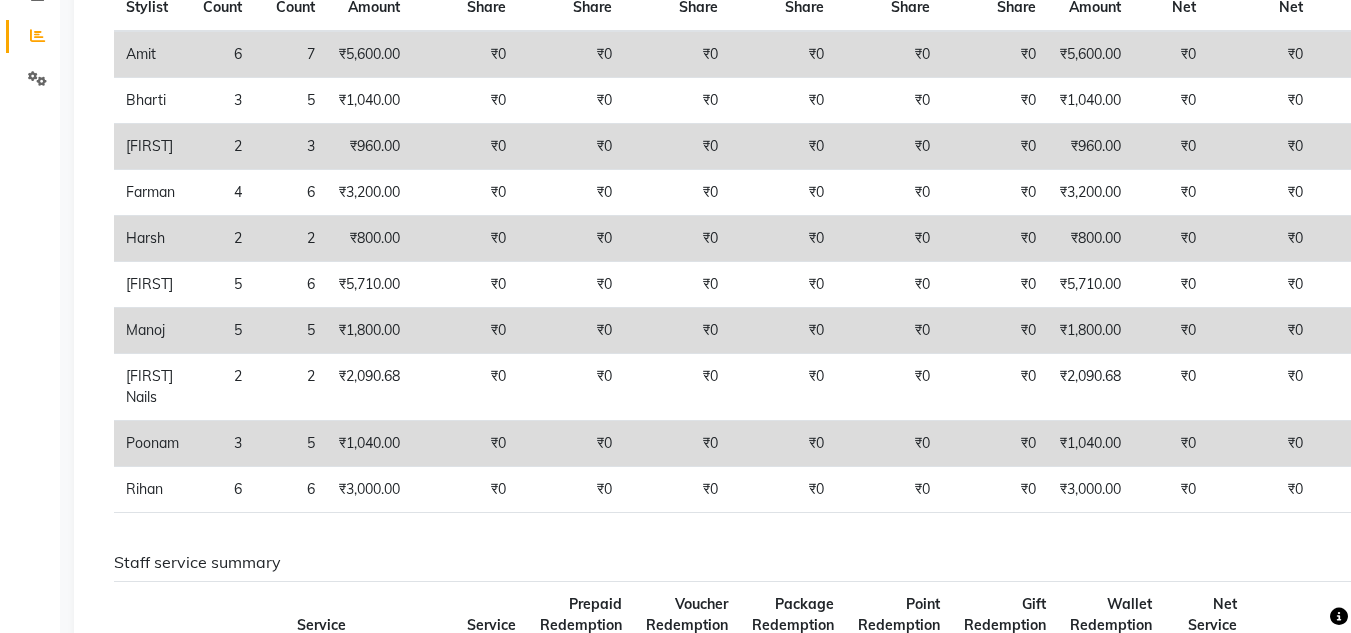 scroll, scrollTop: 412, scrollLeft: 0, axis: vertical 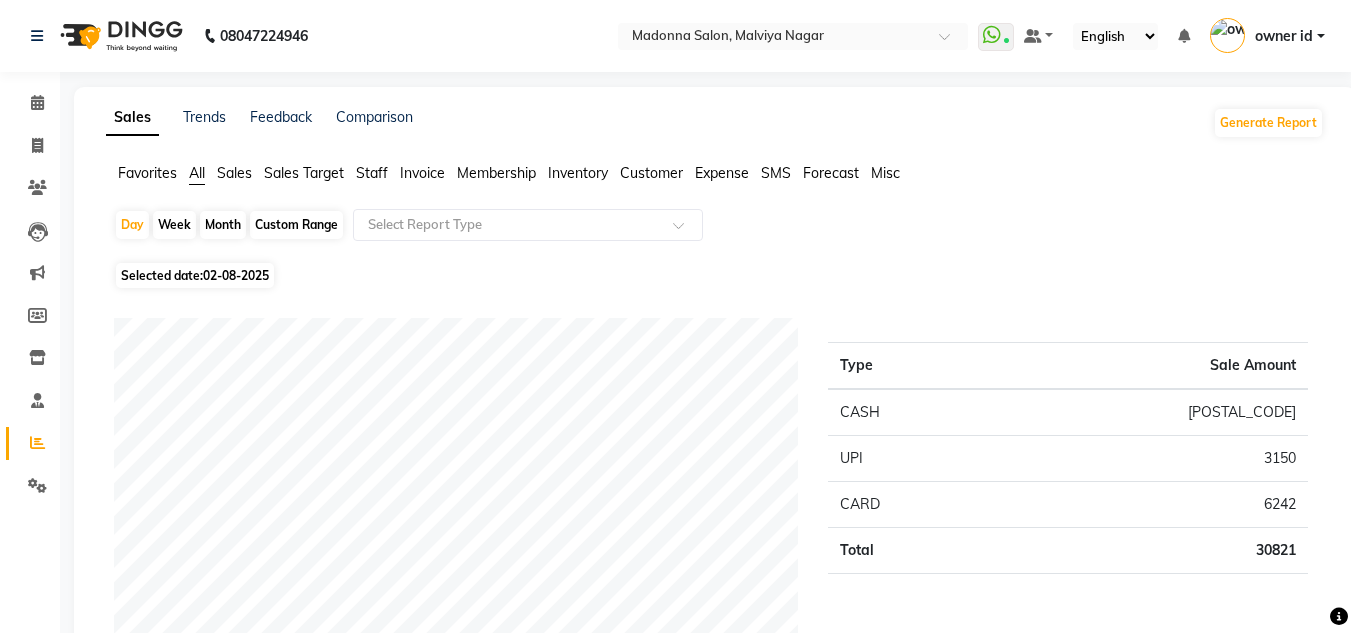 click on "Staff" 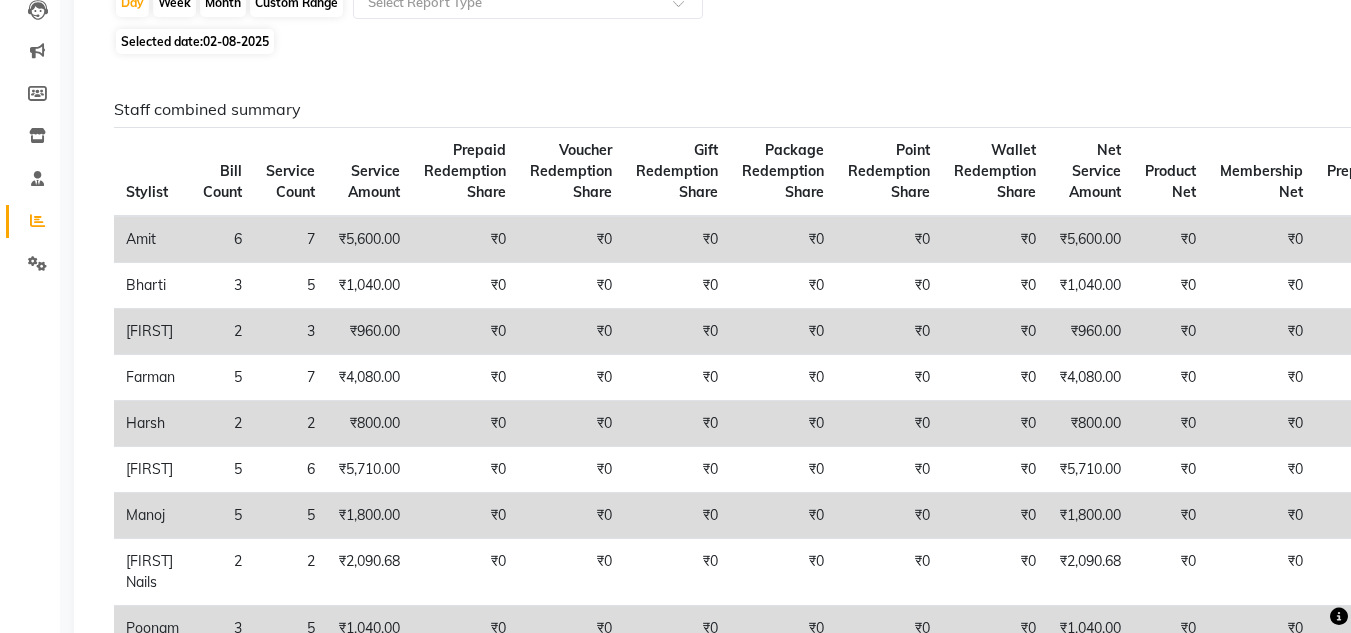 scroll, scrollTop: 0, scrollLeft: 0, axis: both 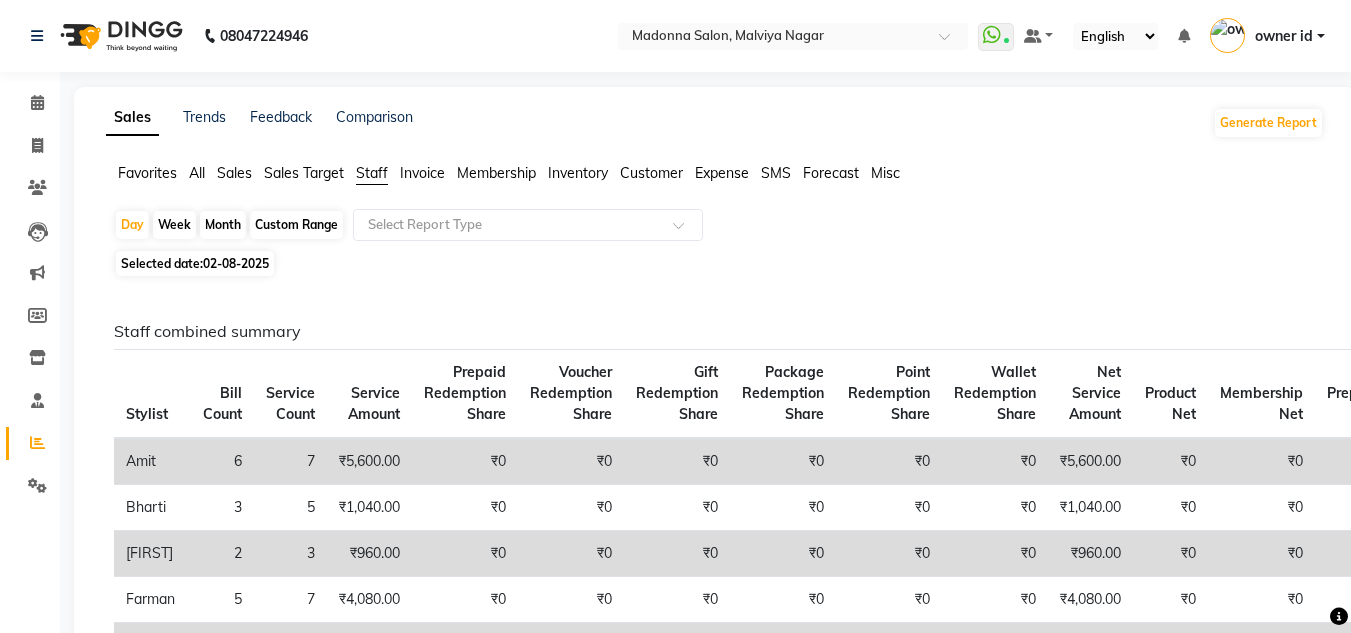 click 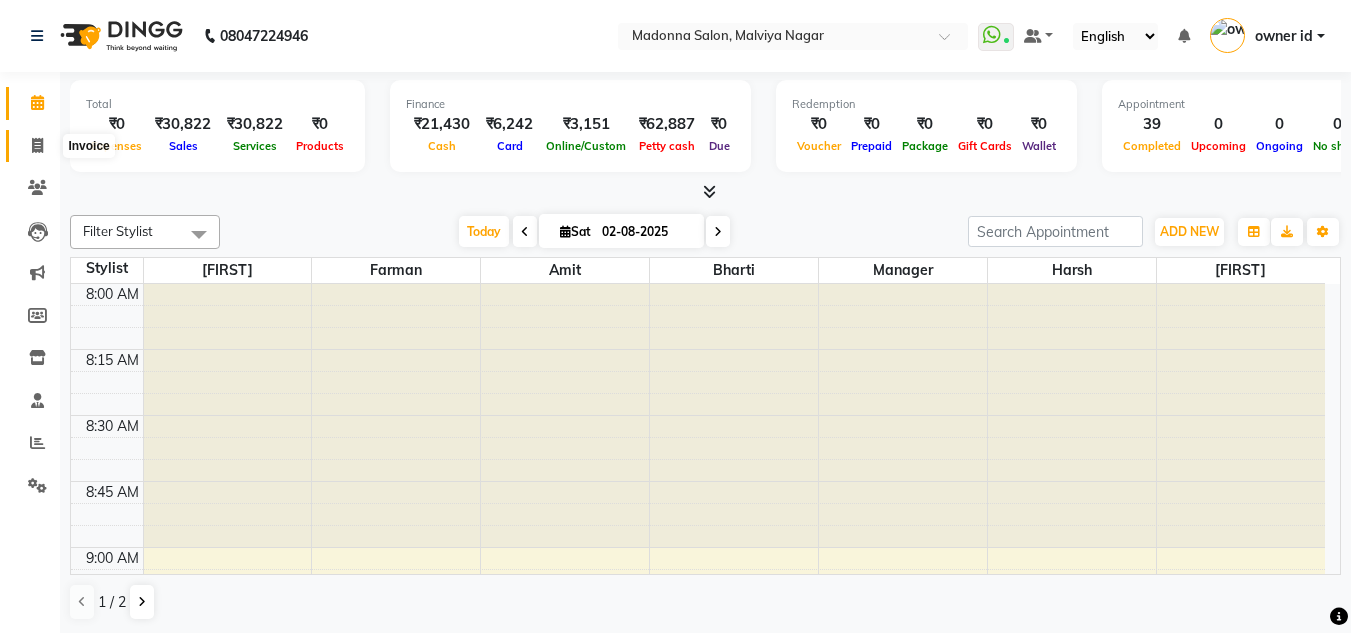 click 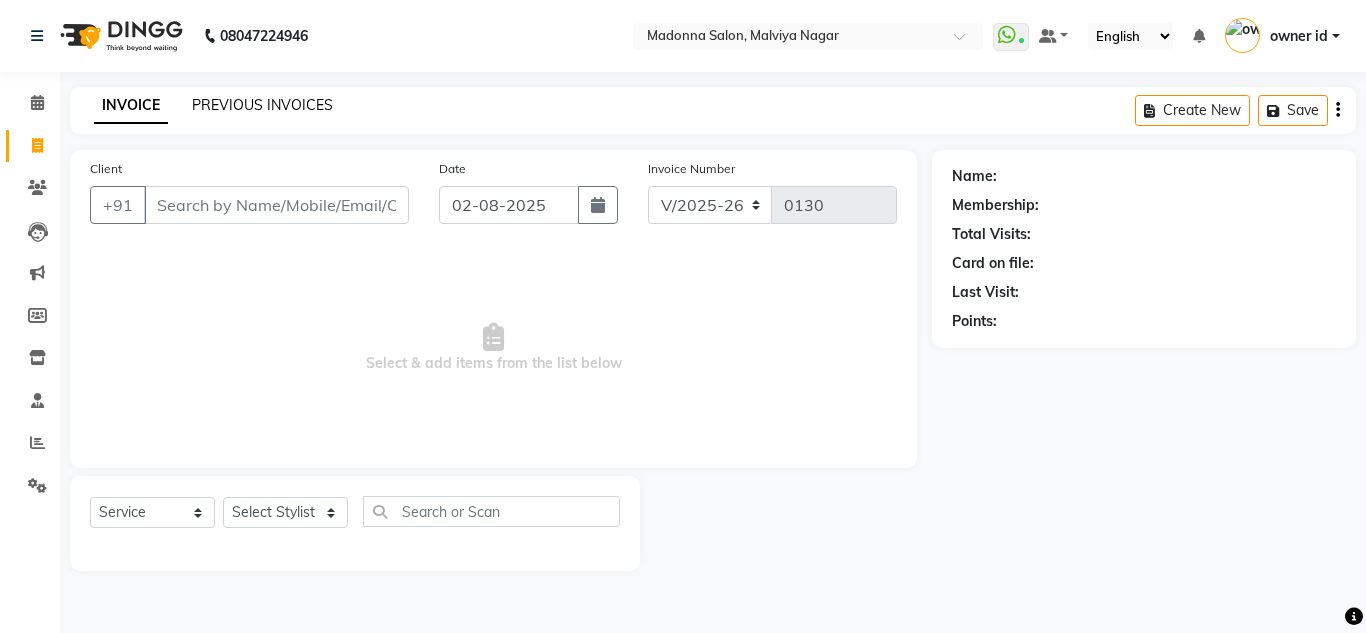 click on "PREVIOUS INVOICES" 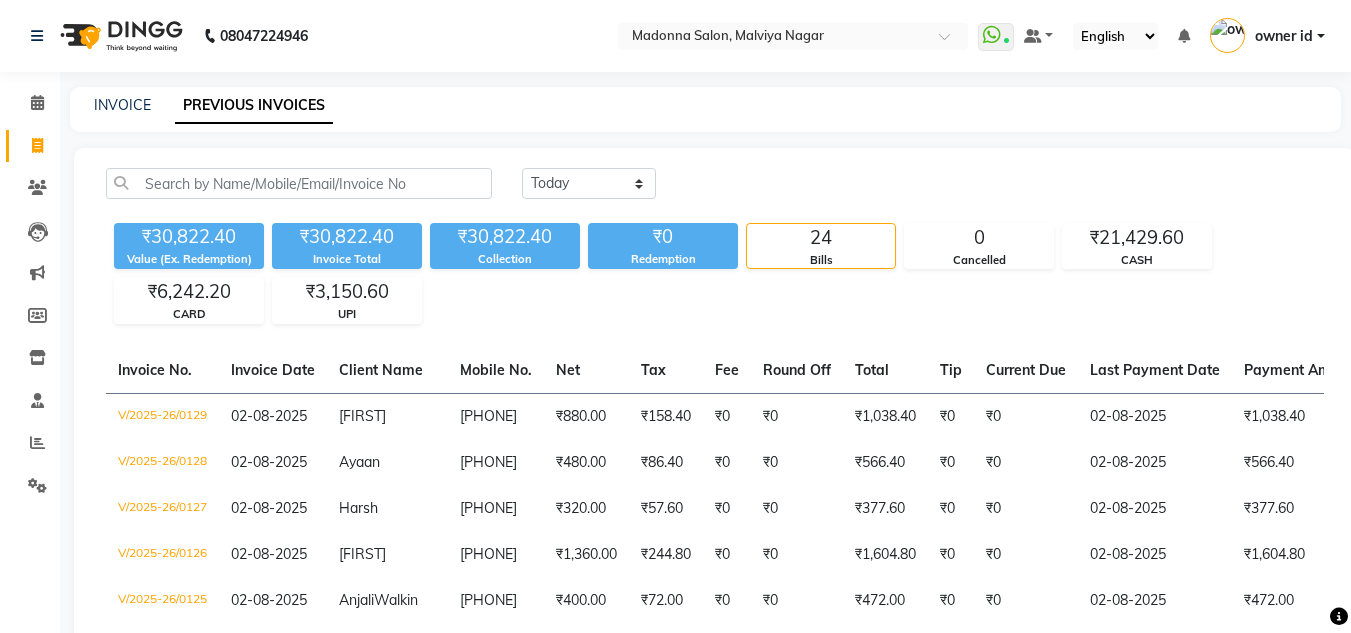 click 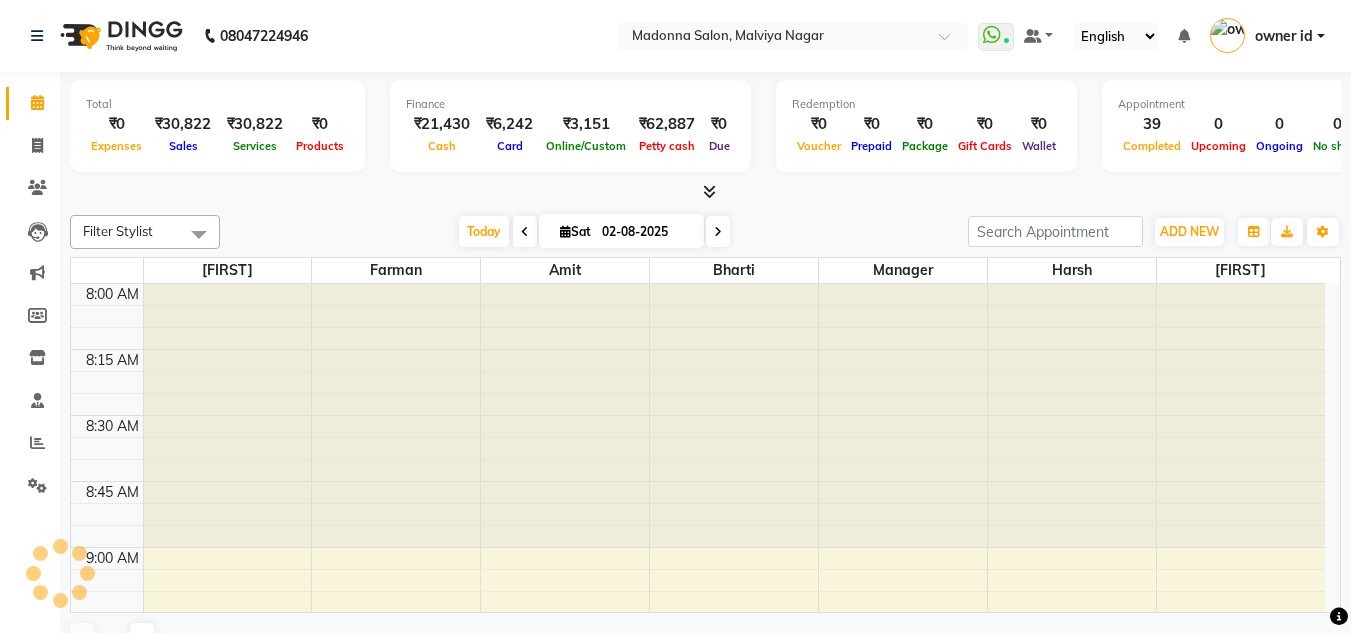scroll, scrollTop: 0, scrollLeft: 0, axis: both 